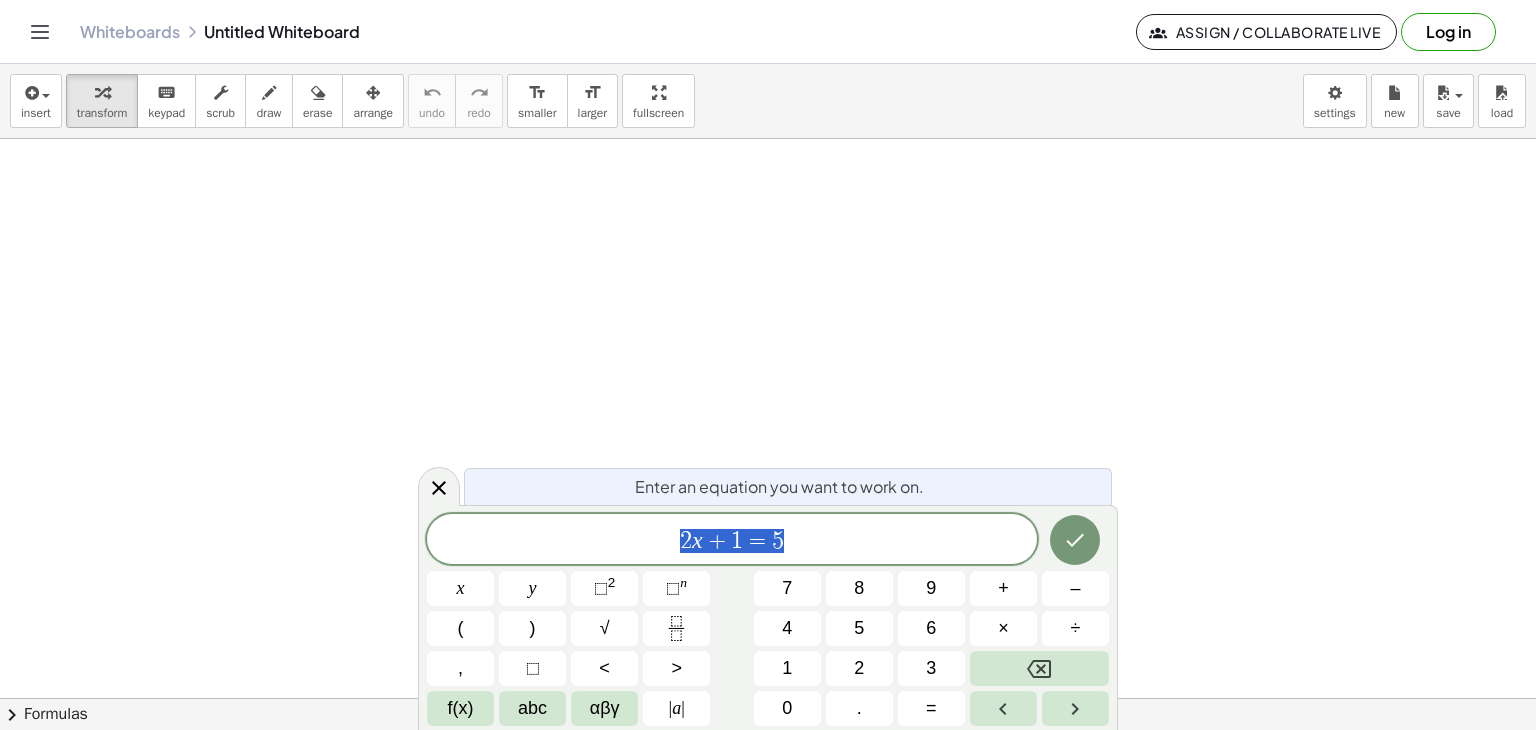 scroll, scrollTop: 0, scrollLeft: 0, axis: both 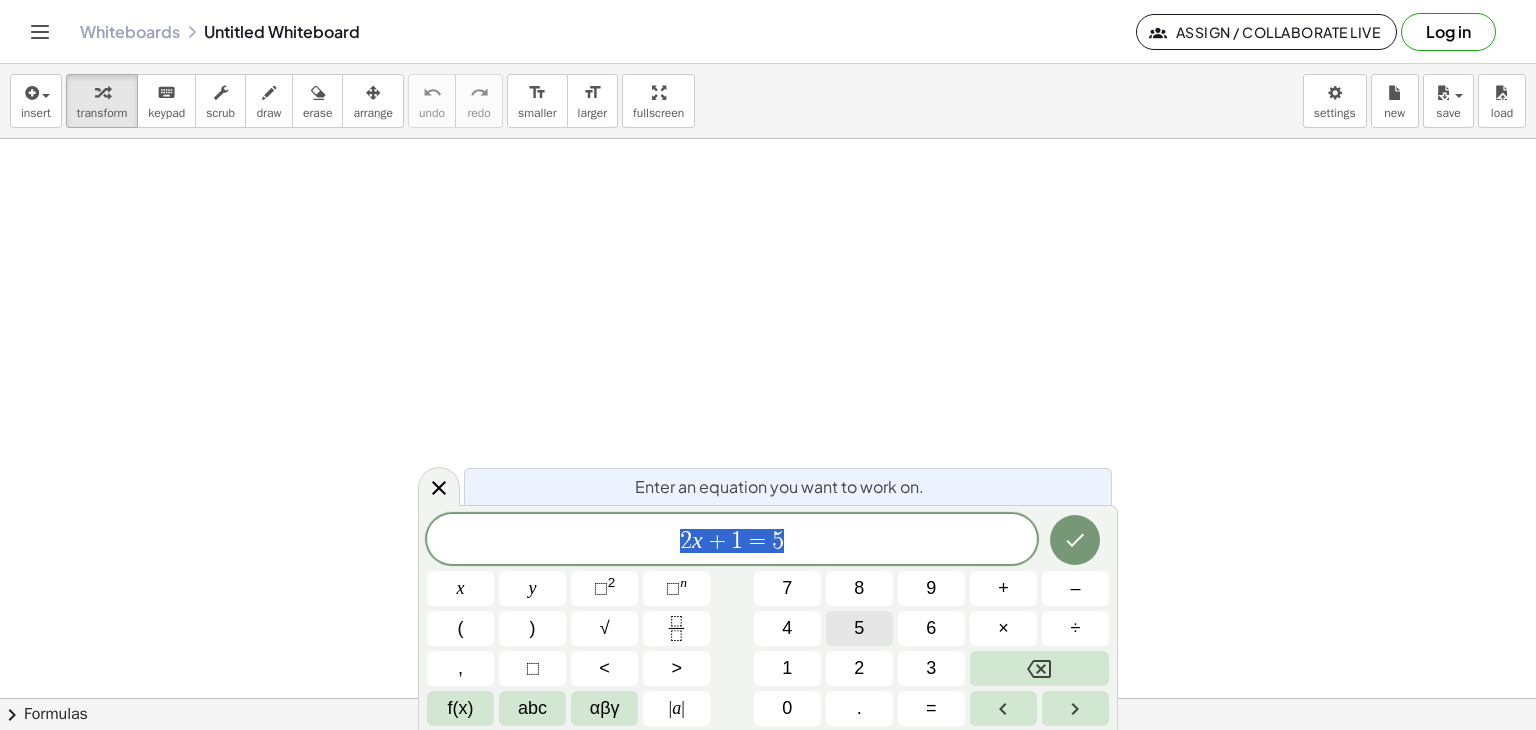 click on "5" at bounding box center [859, 628] 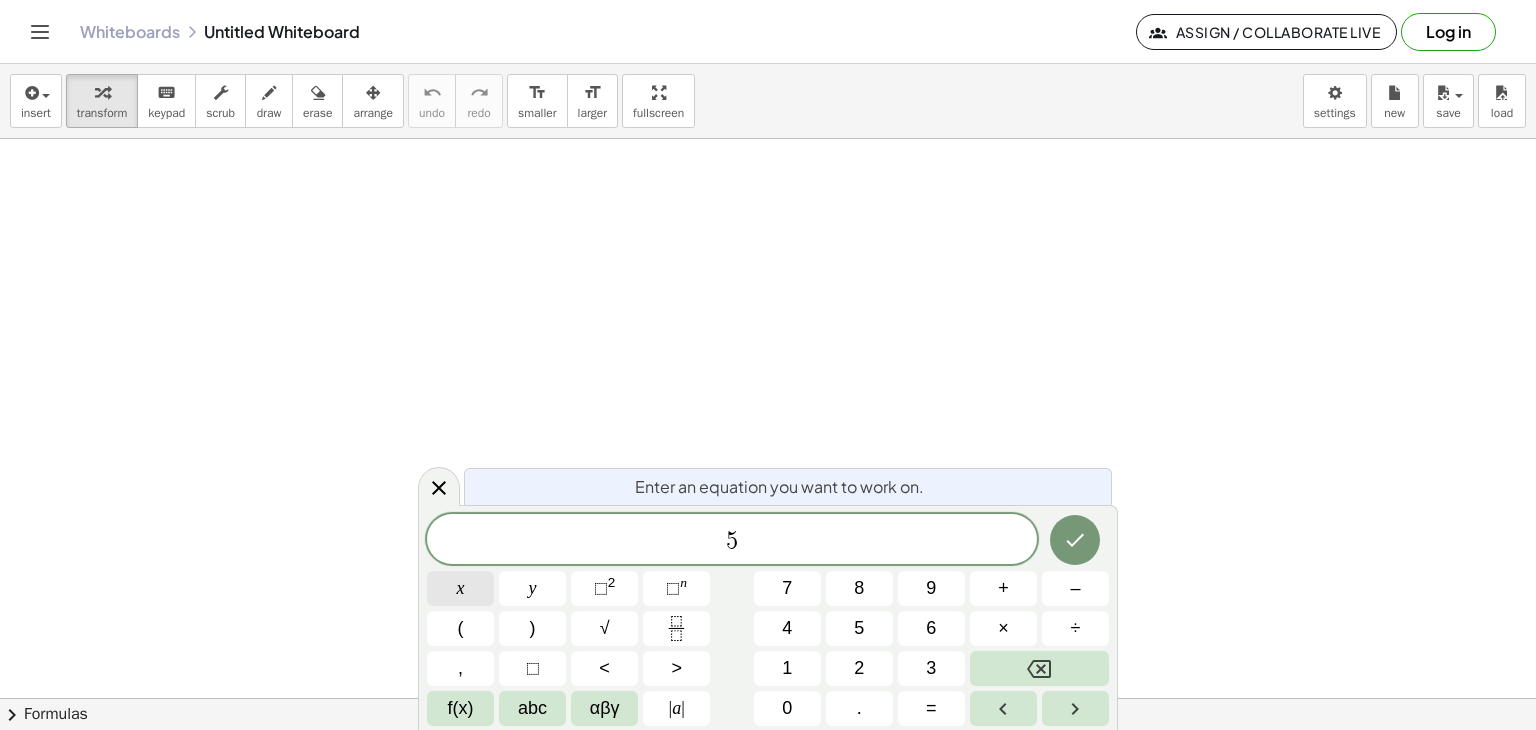 click on "x" at bounding box center [460, 588] 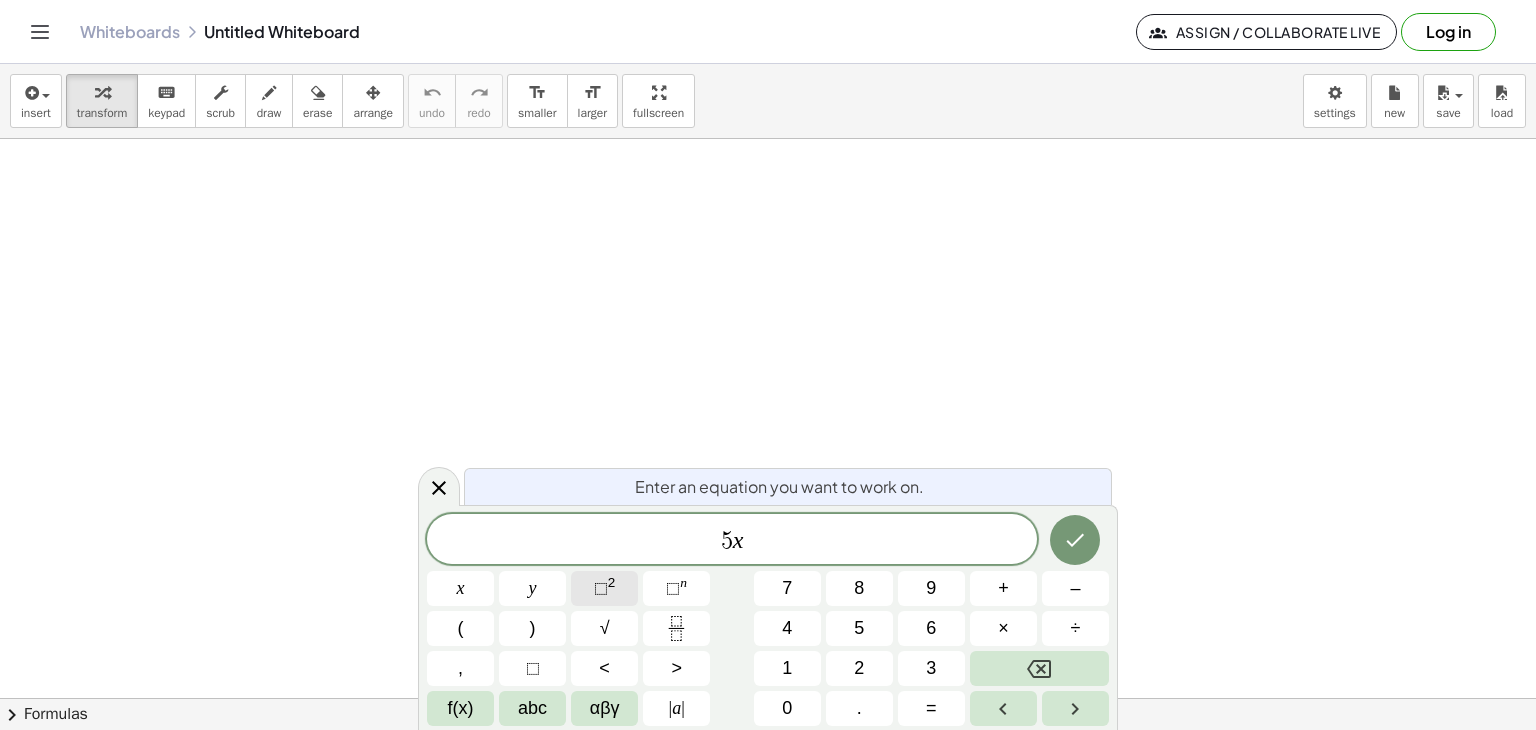click on "⬚ 2" at bounding box center (604, 588) 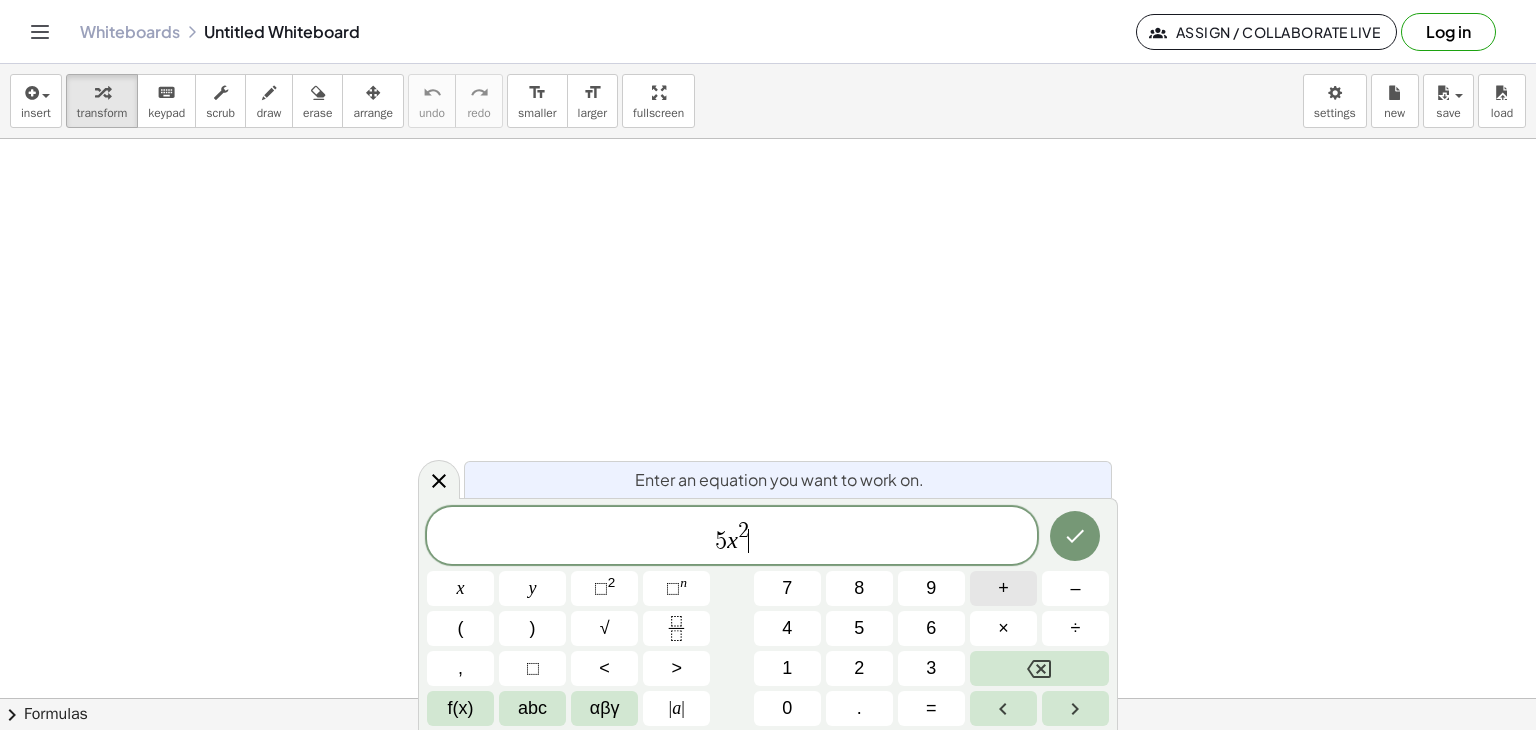 click on "+" at bounding box center [1003, 588] 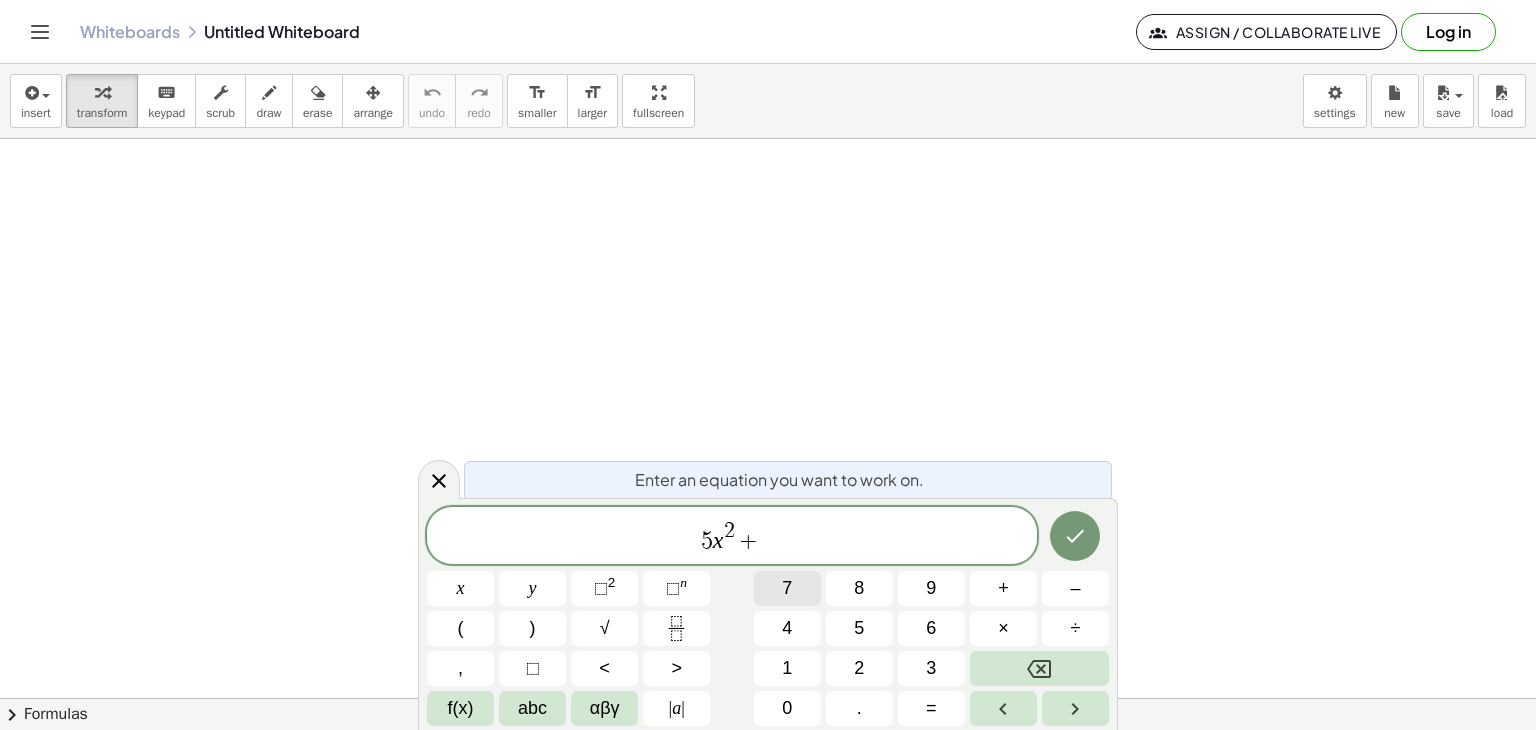 click on "7" at bounding box center [787, 588] 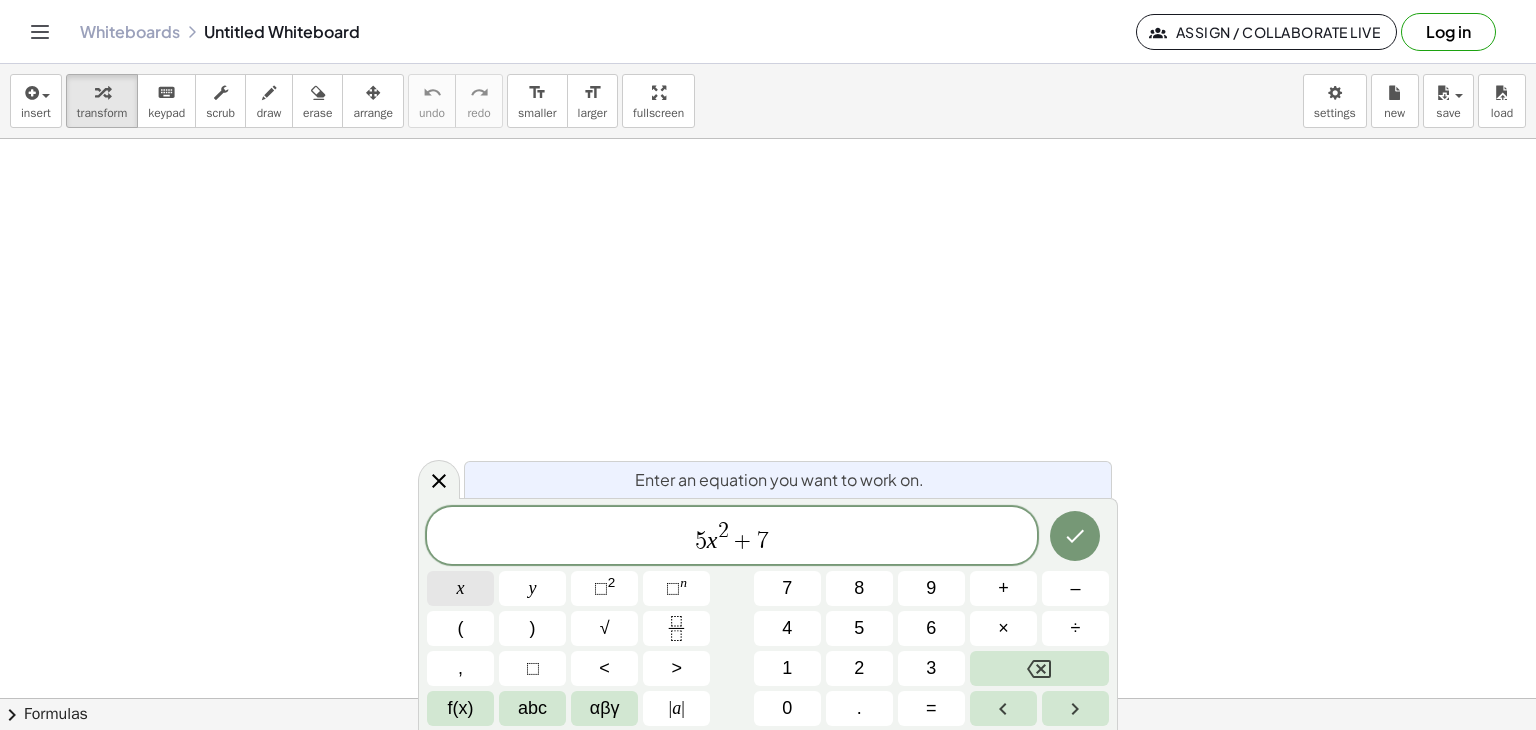 click on "x" at bounding box center [461, 588] 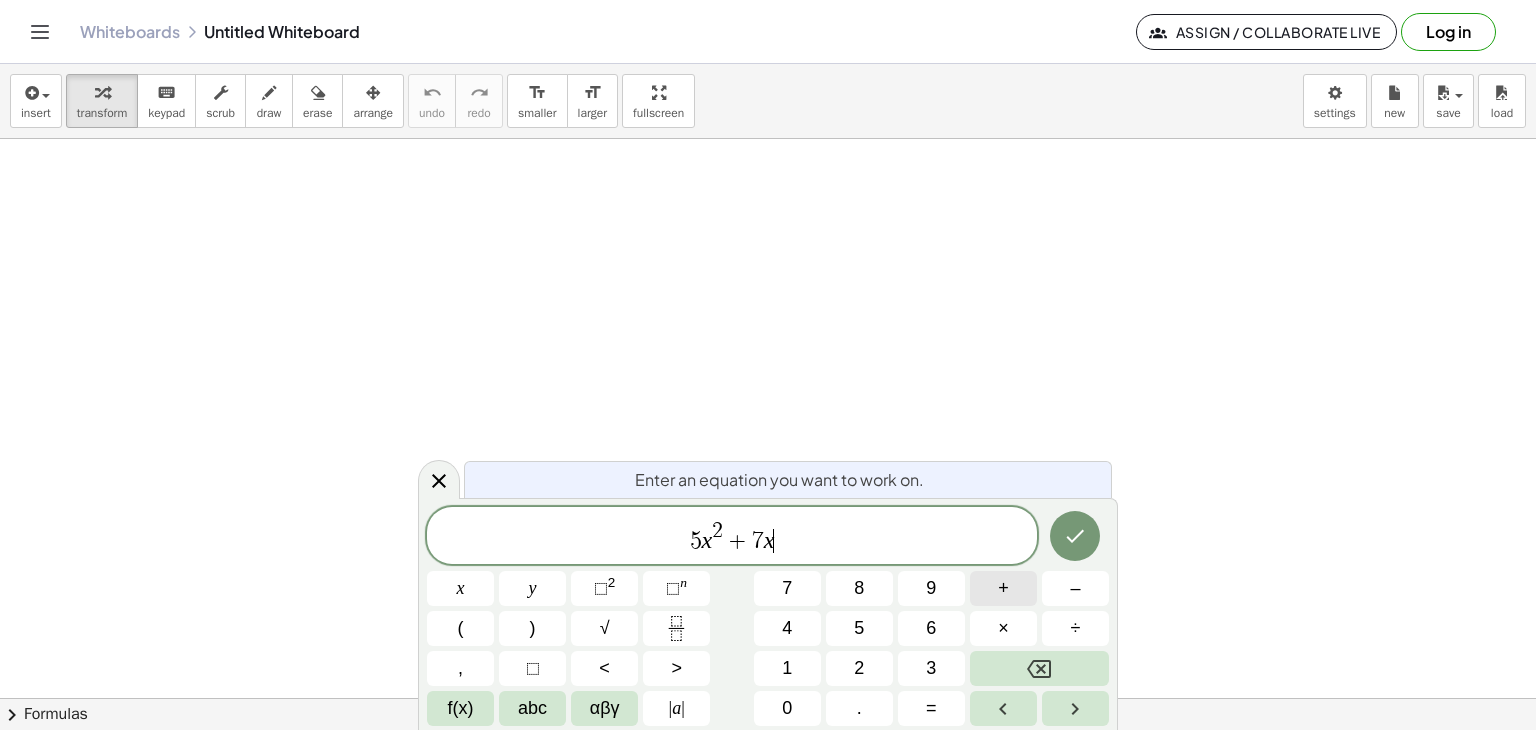 click on "+" at bounding box center (1003, 588) 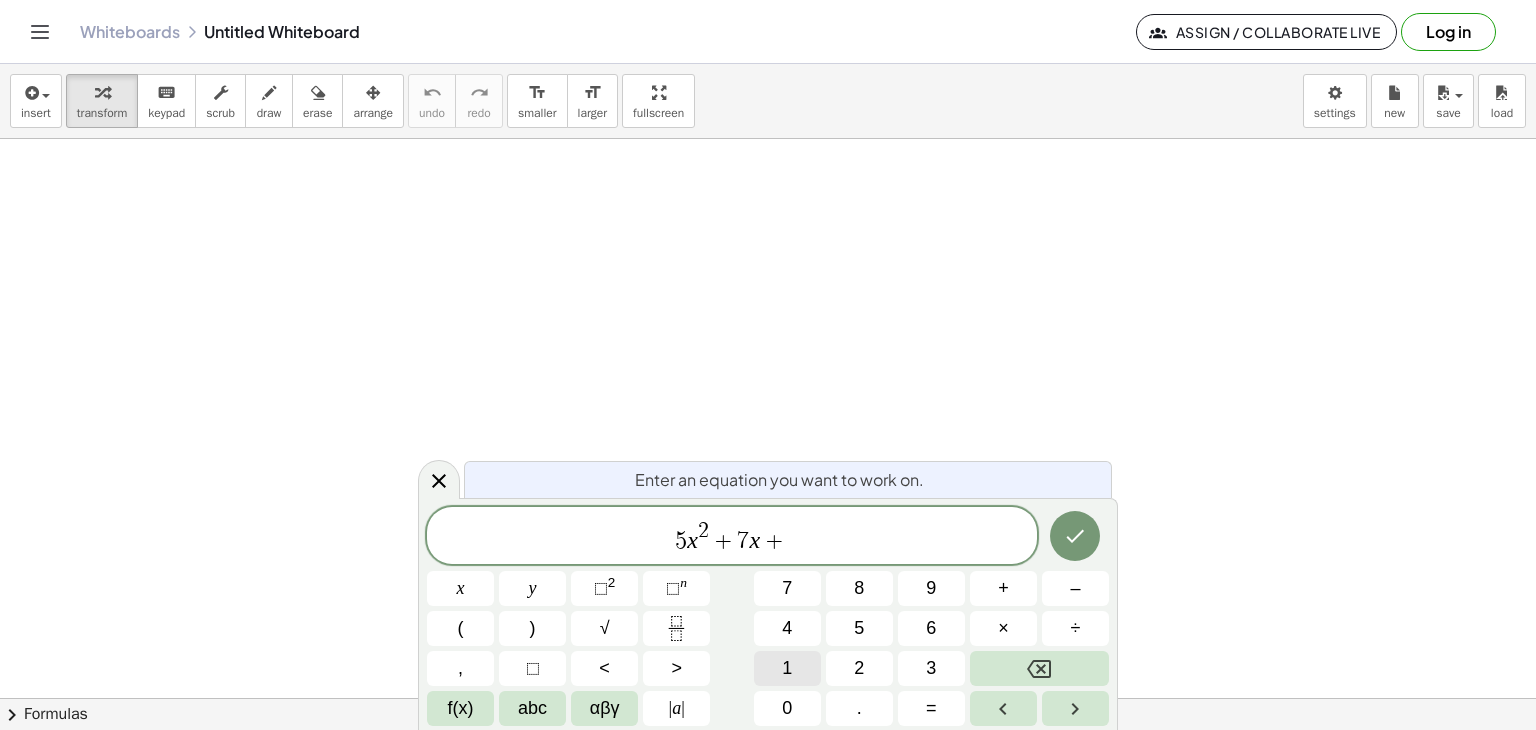 click on "1" at bounding box center (787, 668) 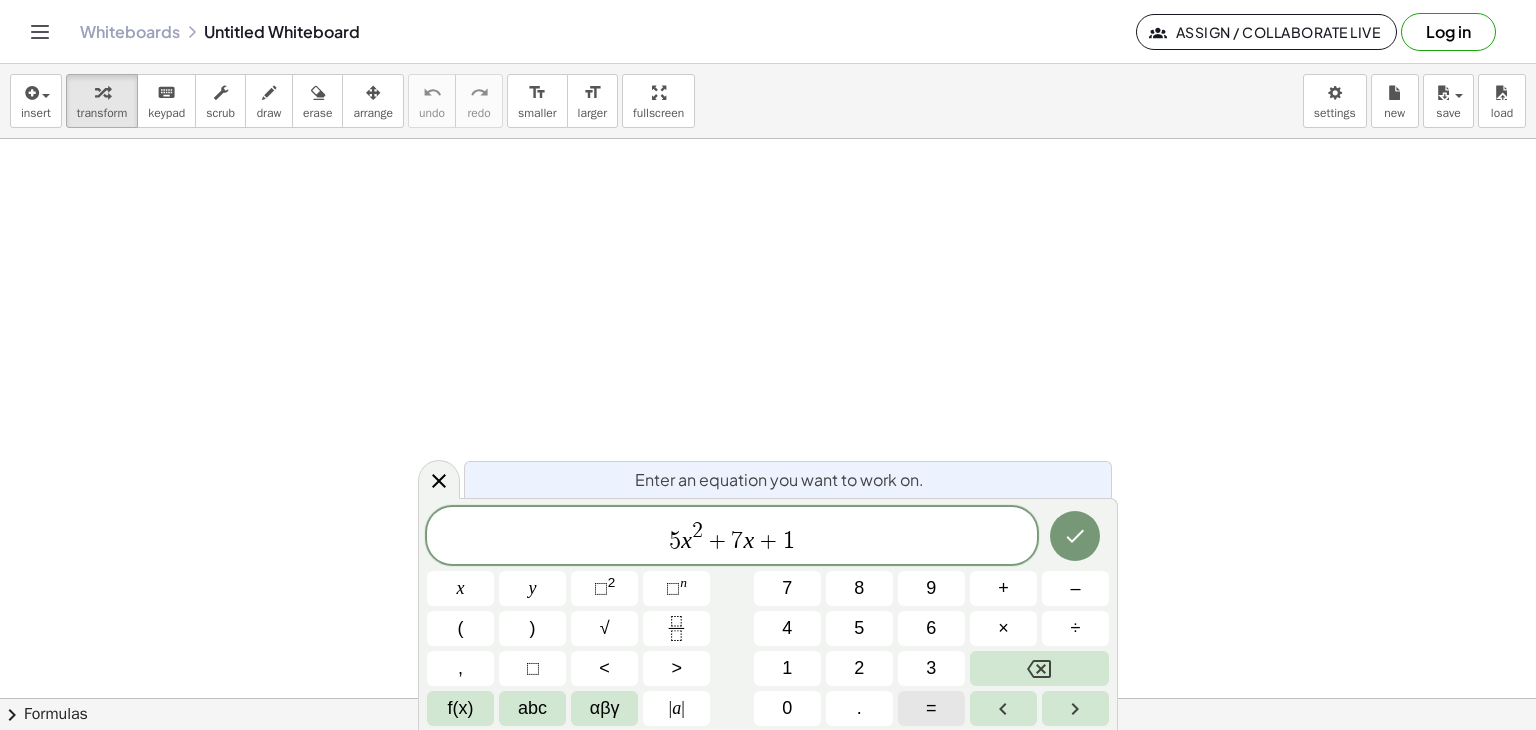 click on "=" at bounding box center (931, 708) 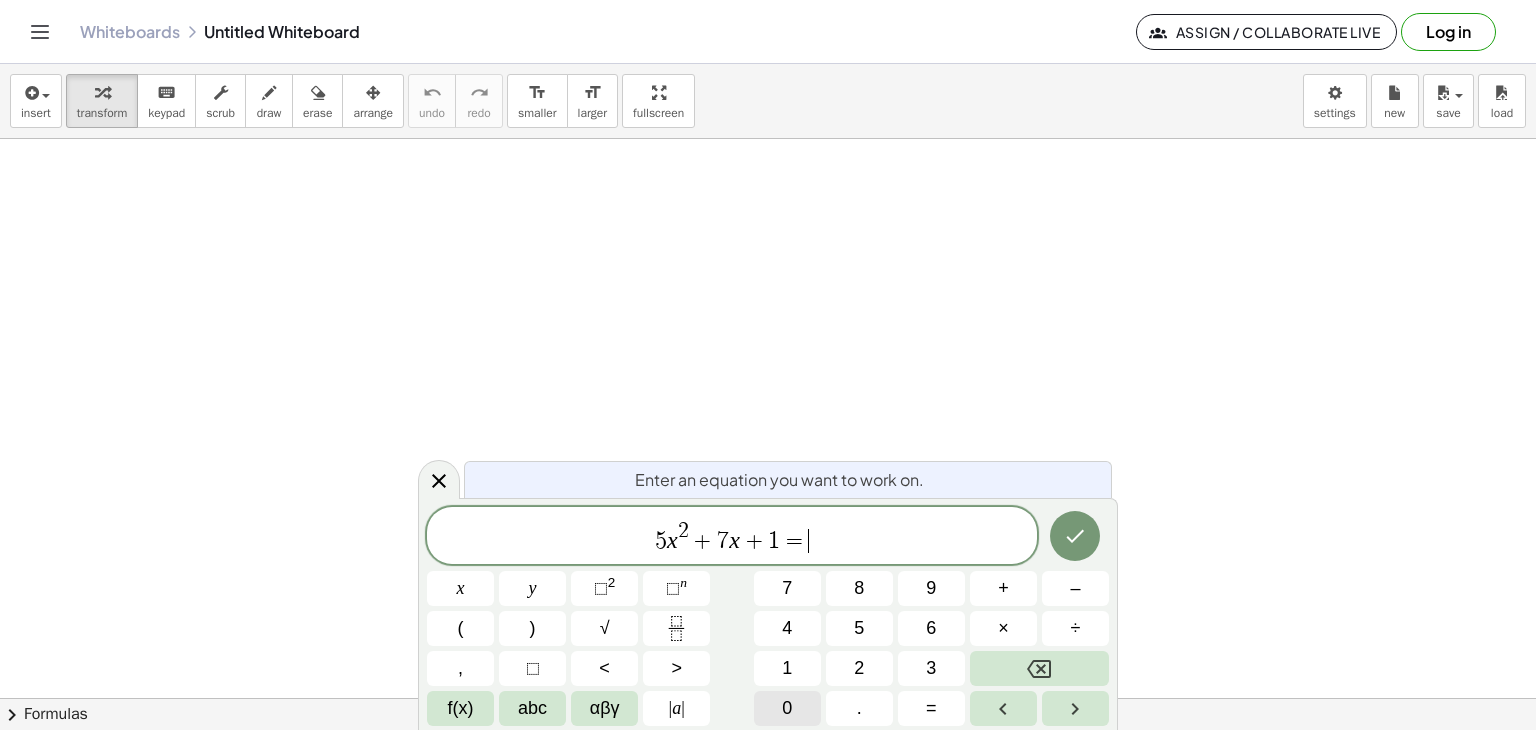 click on "0" at bounding box center [787, 708] 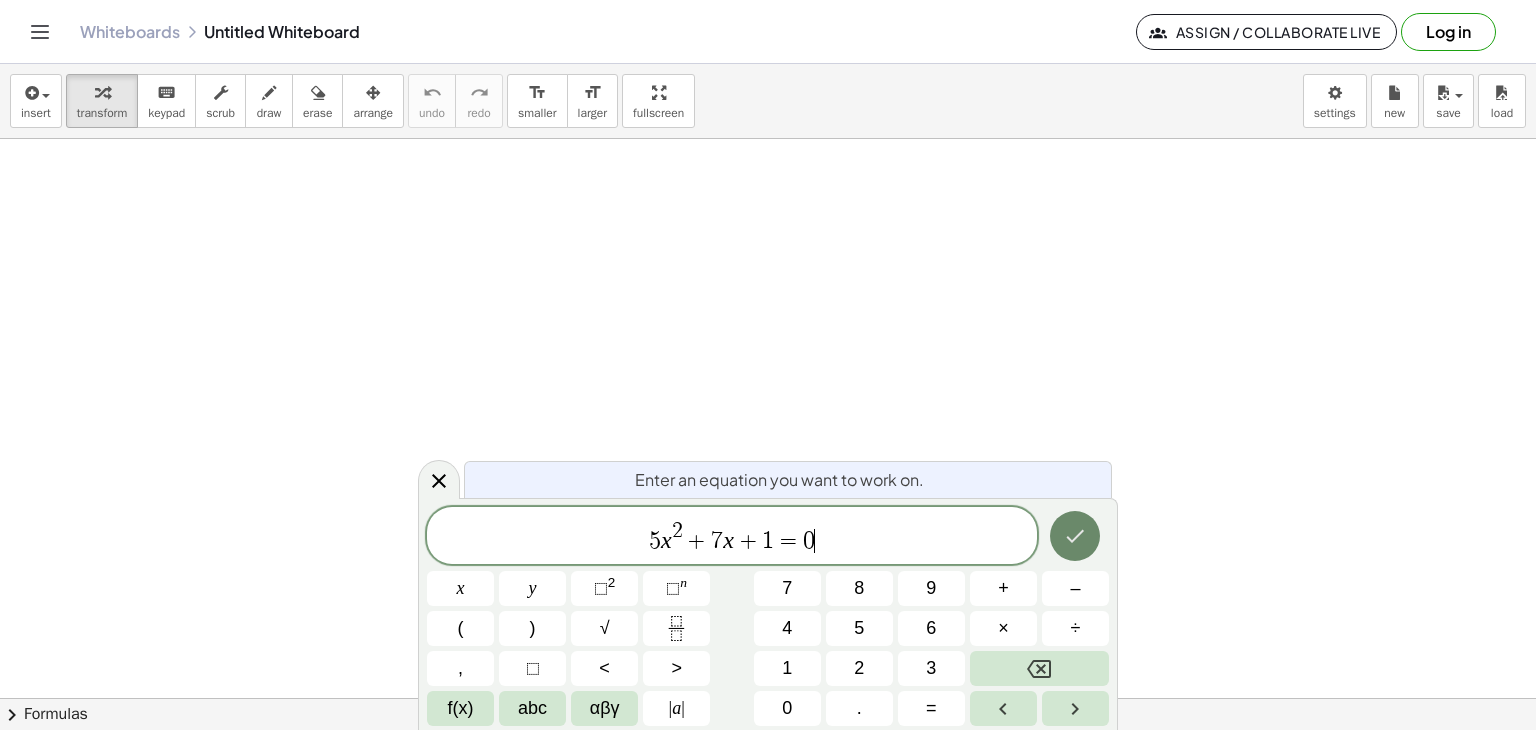 click 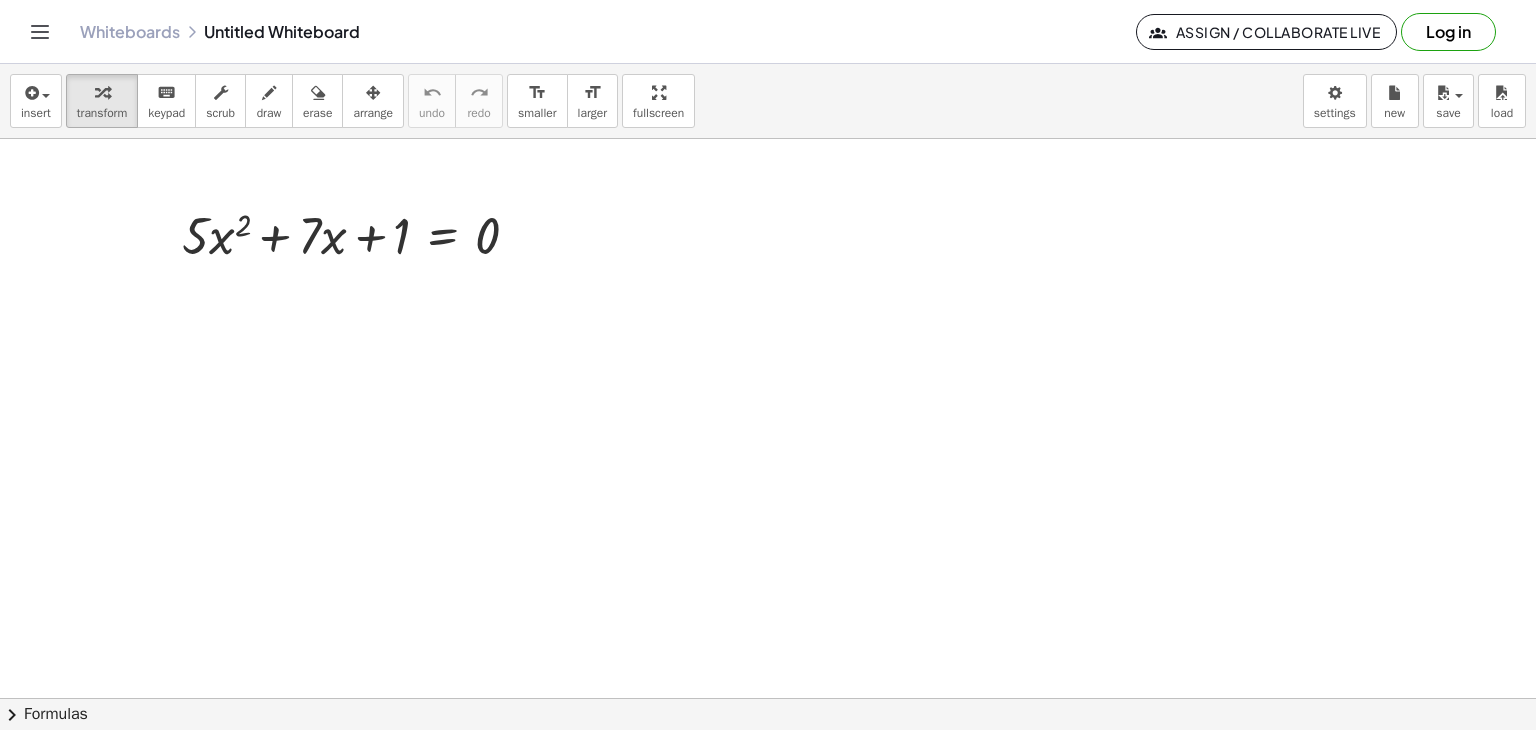 click on "chevron_right  Formulas" 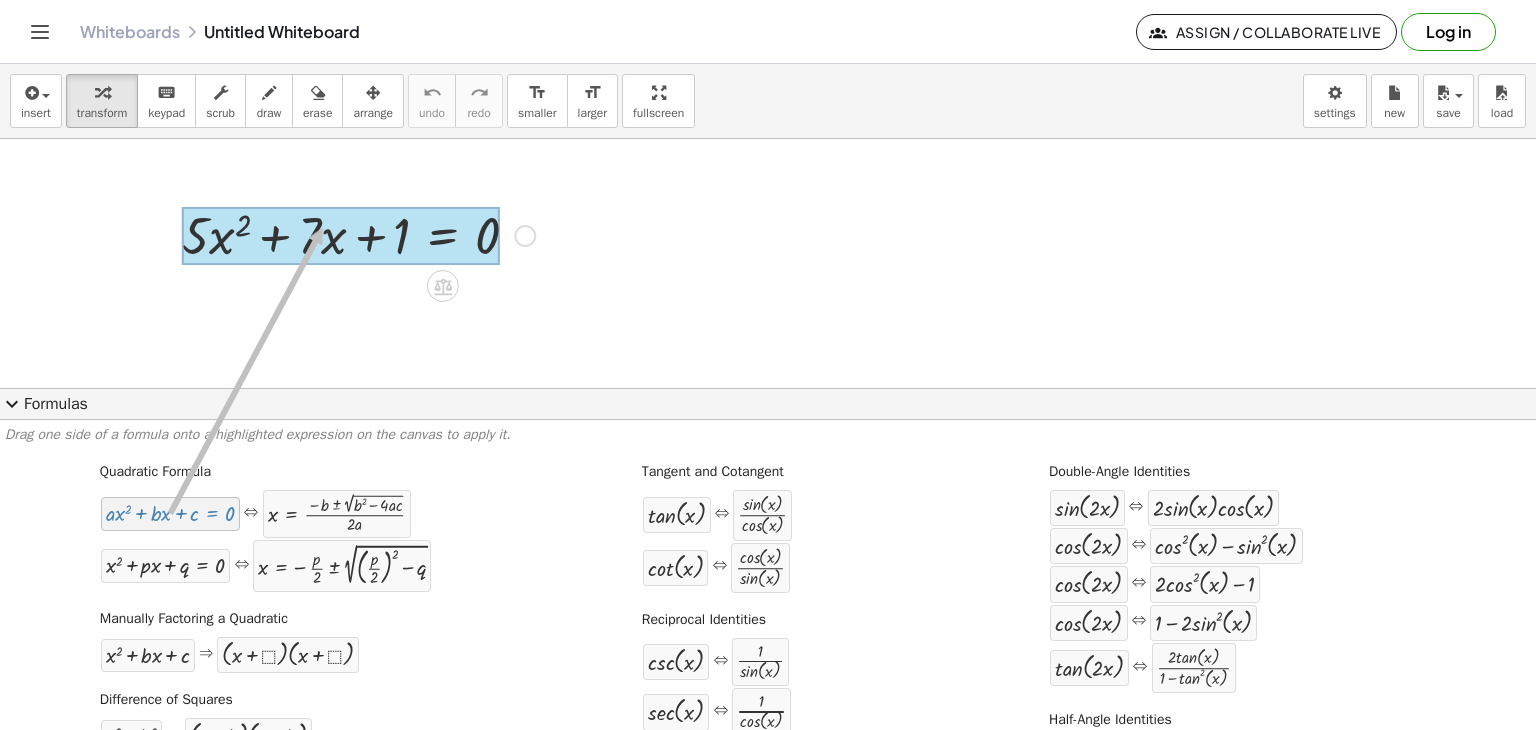 drag, startPoint x: 170, startPoint y: 520, endPoint x: 319, endPoint y: 229, distance: 326.92813 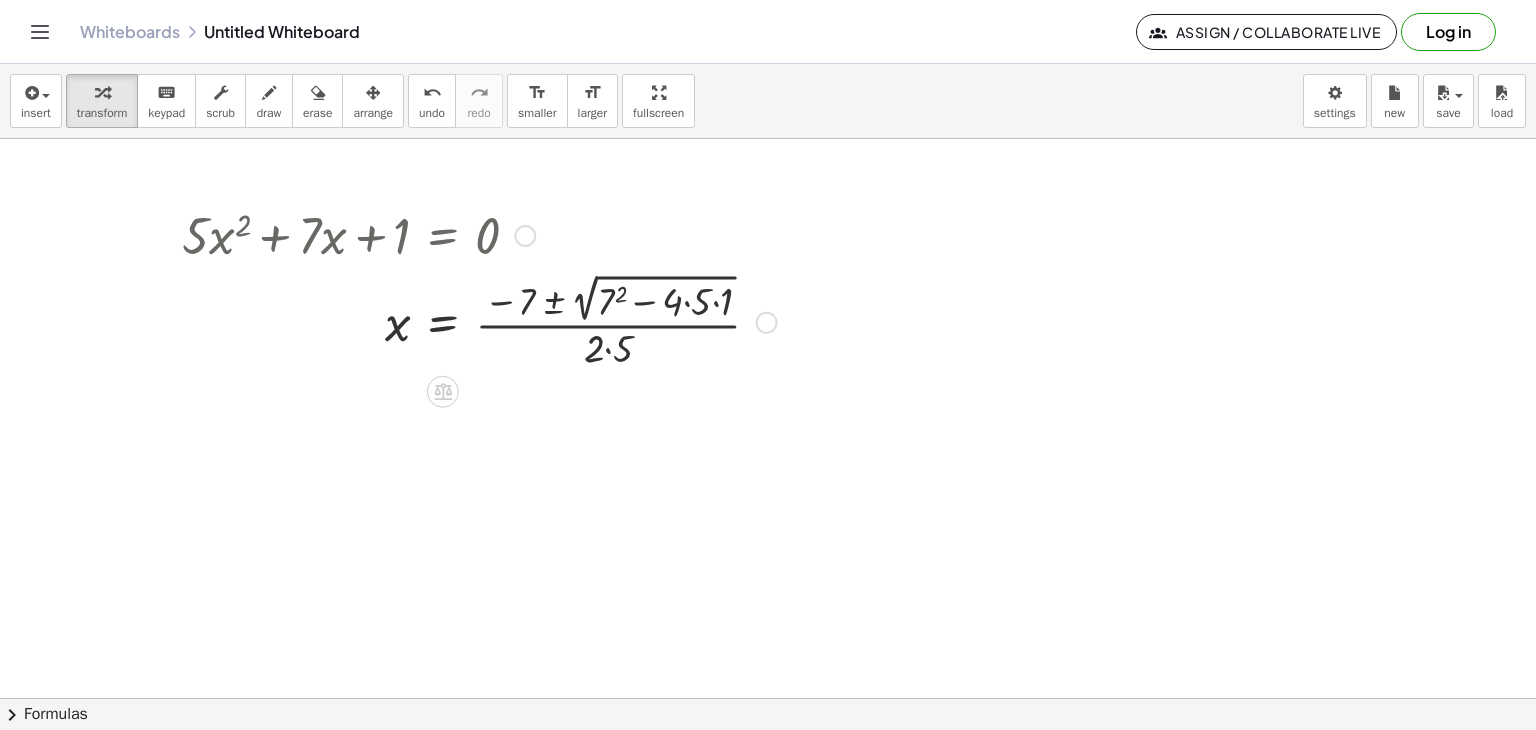 click at bounding box center (479, 320) 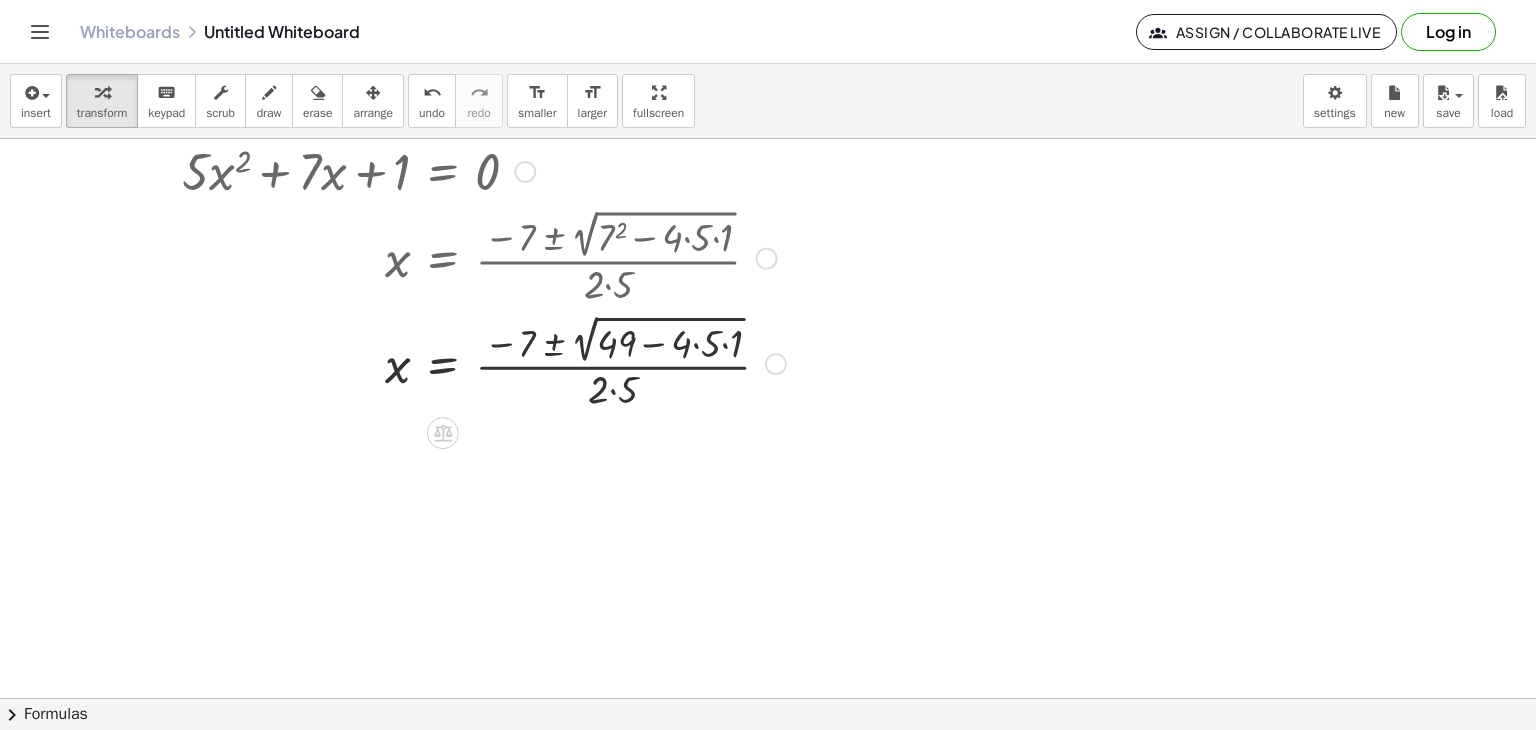 scroll, scrollTop: 100, scrollLeft: 0, axis: vertical 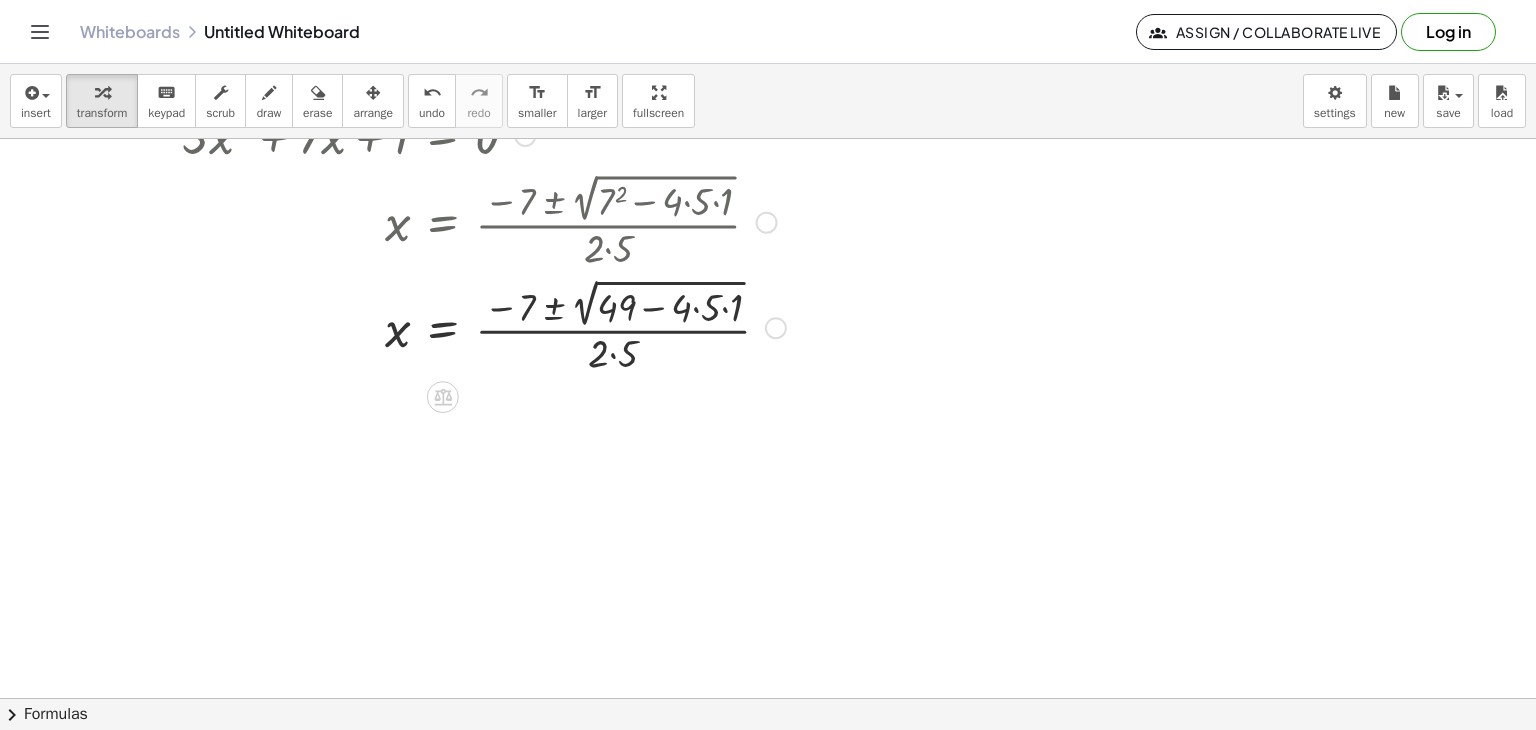click at bounding box center [484, 325] 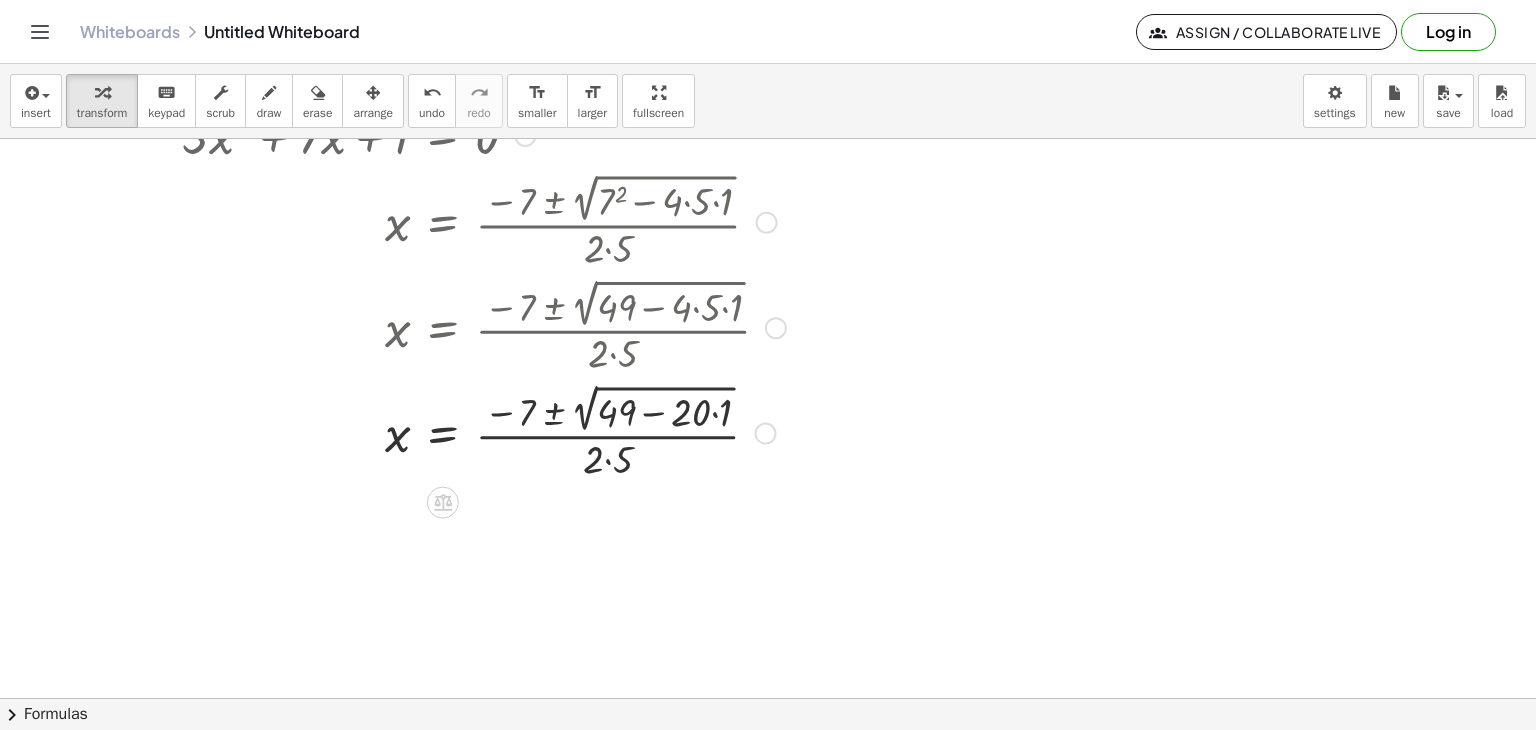 click at bounding box center [484, 431] 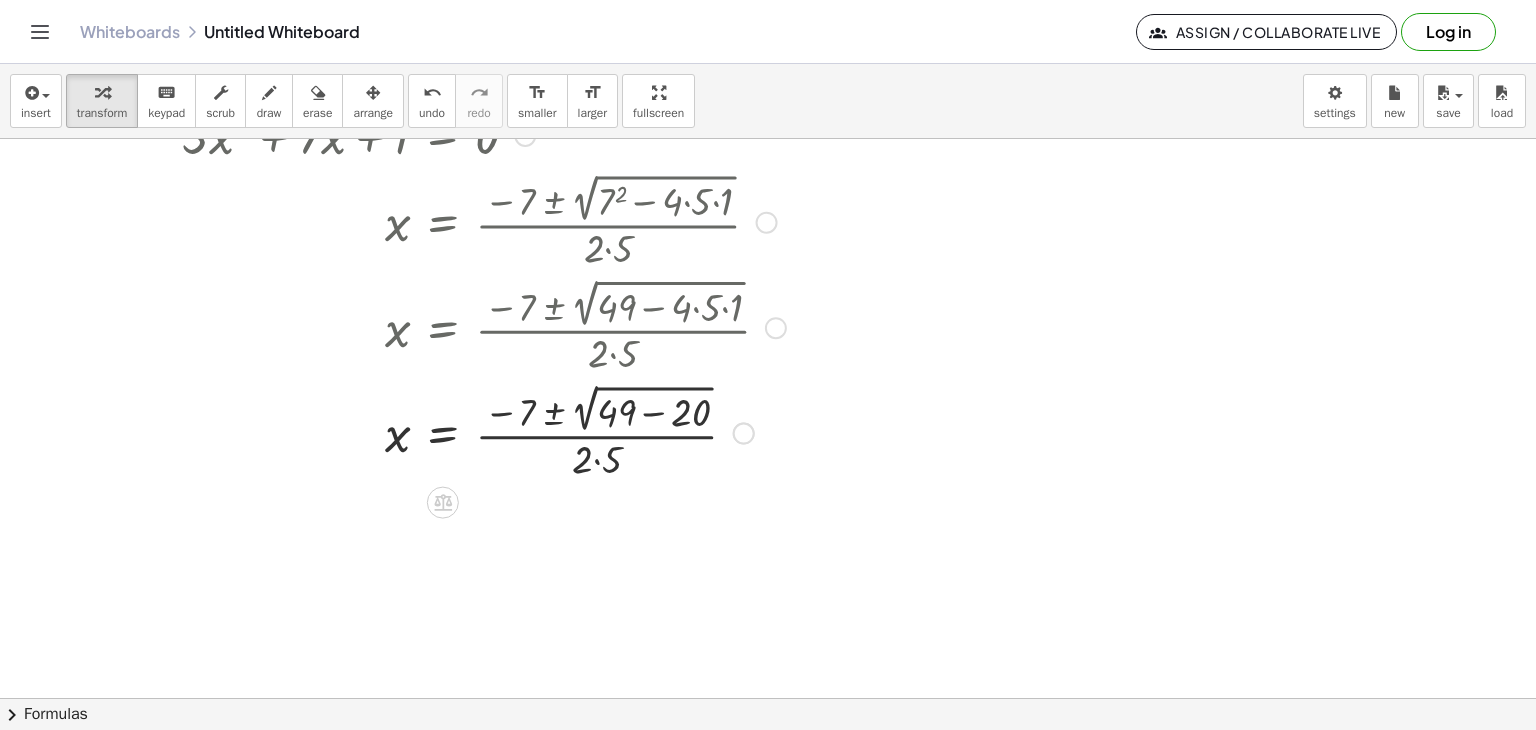 scroll, scrollTop: 300, scrollLeft: 0, axis: vertical 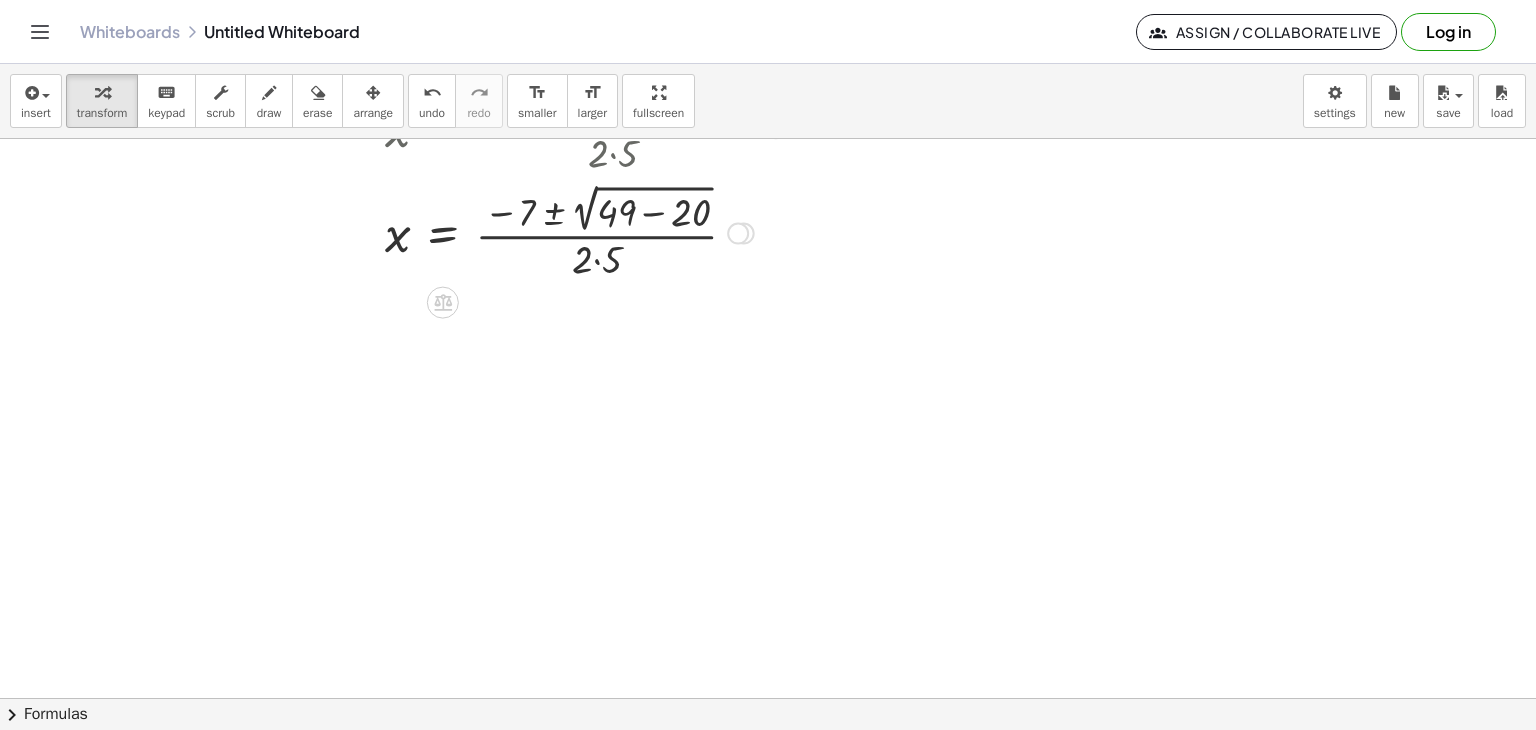 click at bounding box center (484, 231) 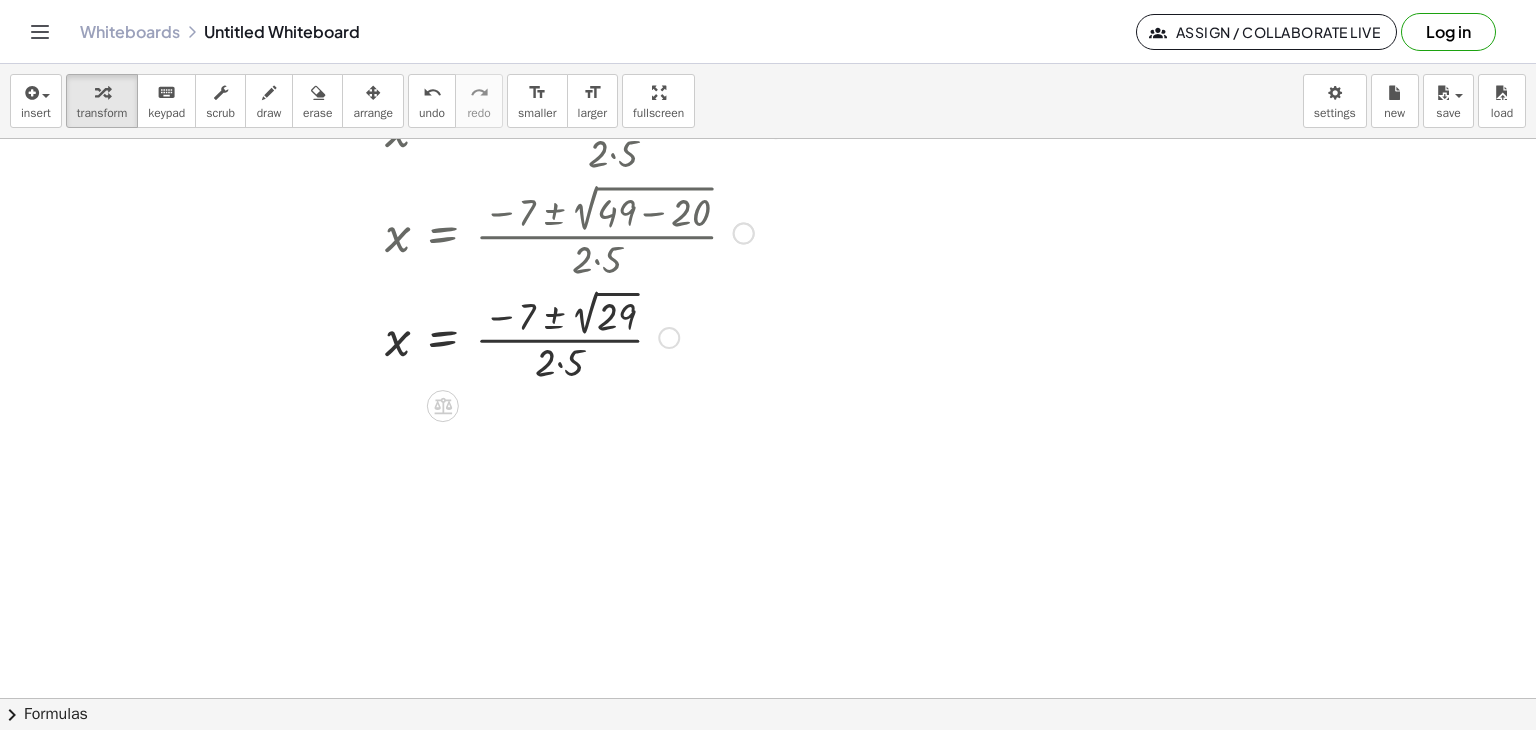 click at bounding box center (484, 336) 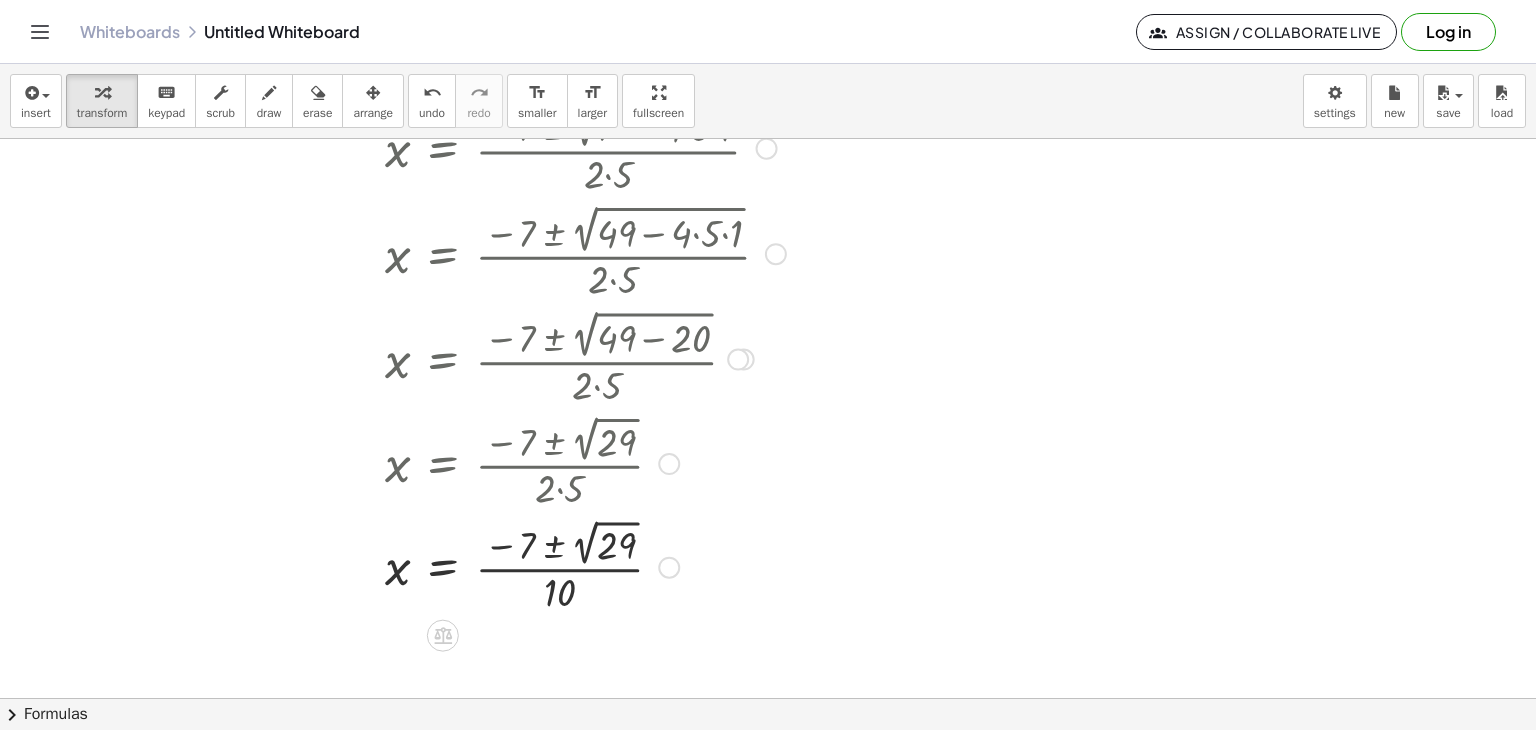 scroll, scrollTop: 400, scrollLeft: 0, axis: vertical 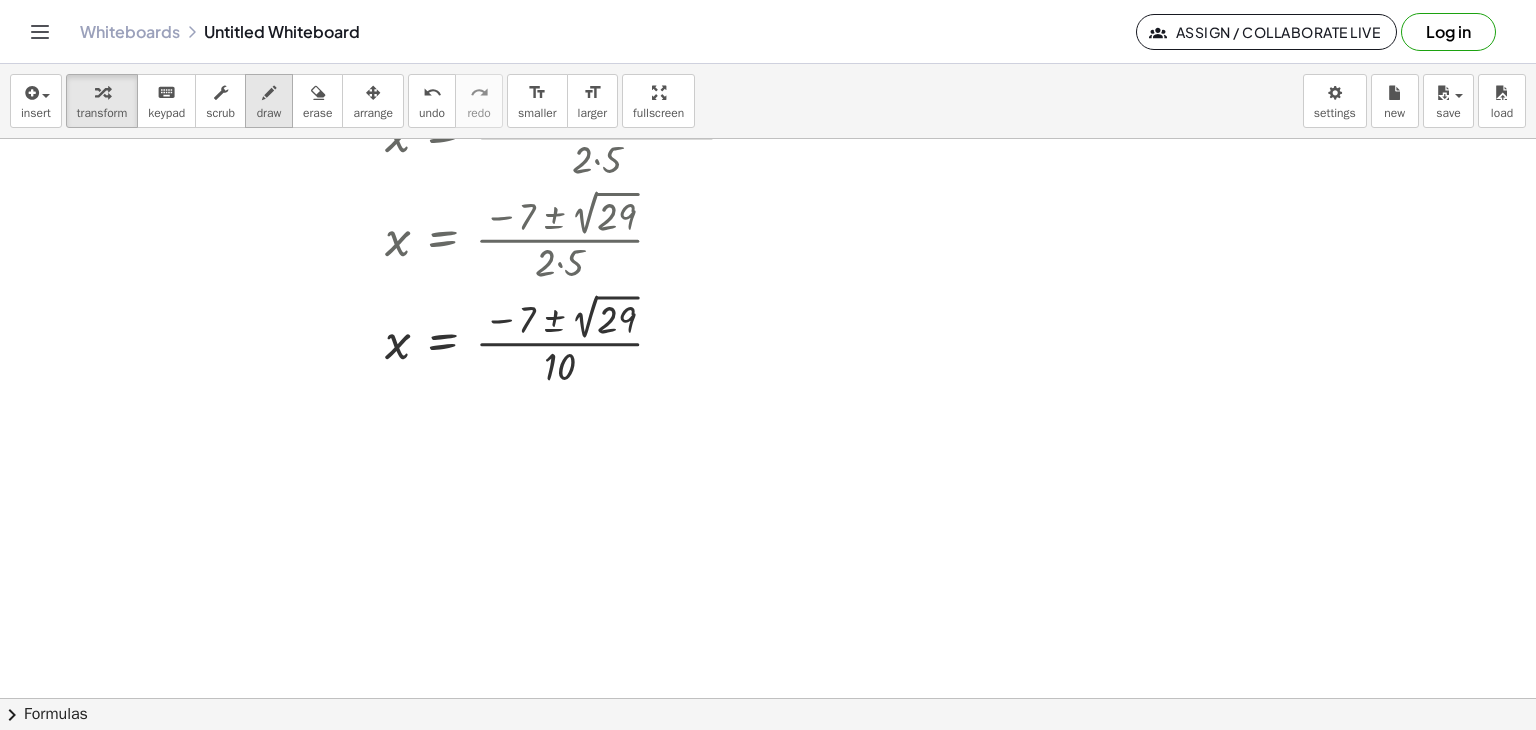 click on "draw" at bounding box center [269, 113] 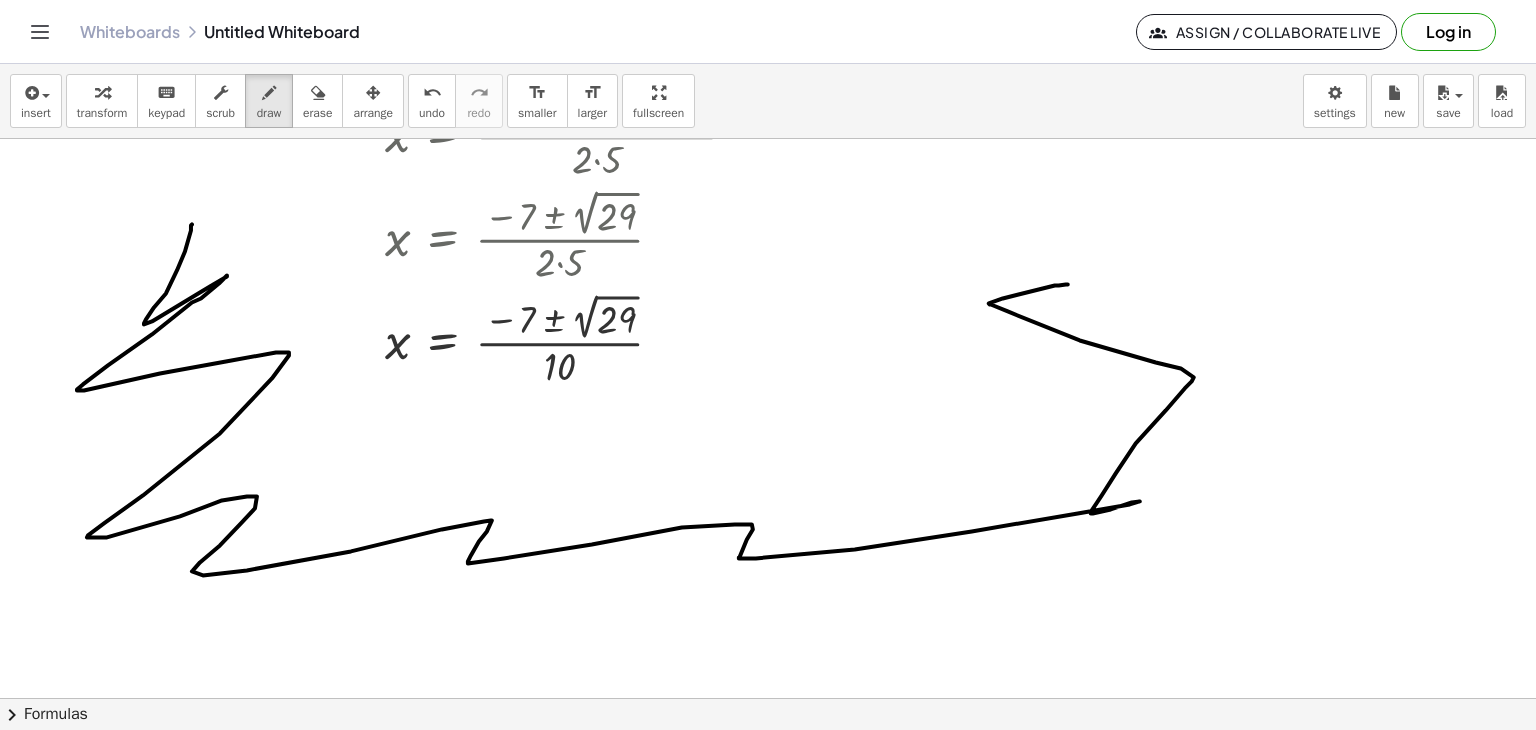 drag, startPoint x: 192, startPoint y: 224, endPoint x: 956, endPoint y: 263, distance: 764.99475 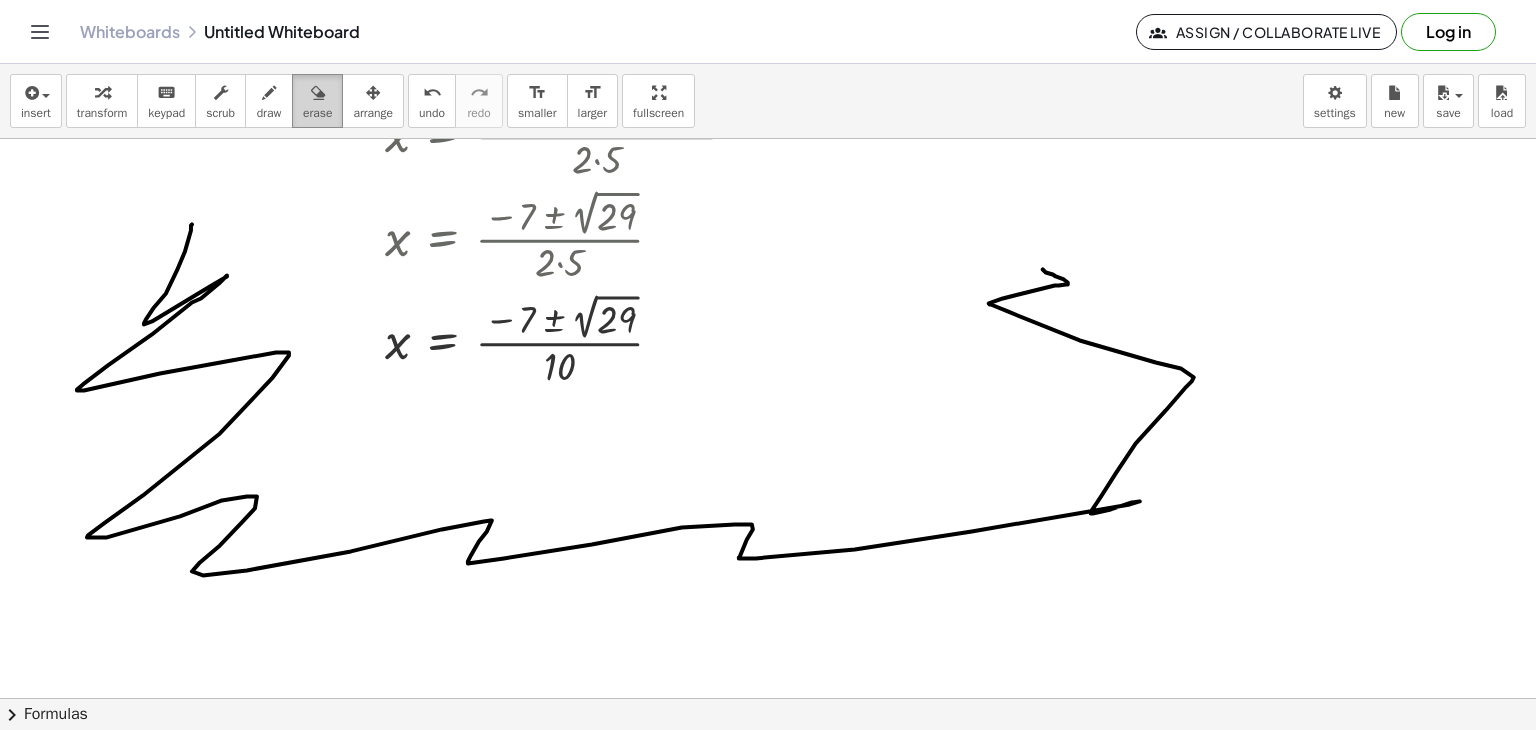 click at bounding box center [317, 92] 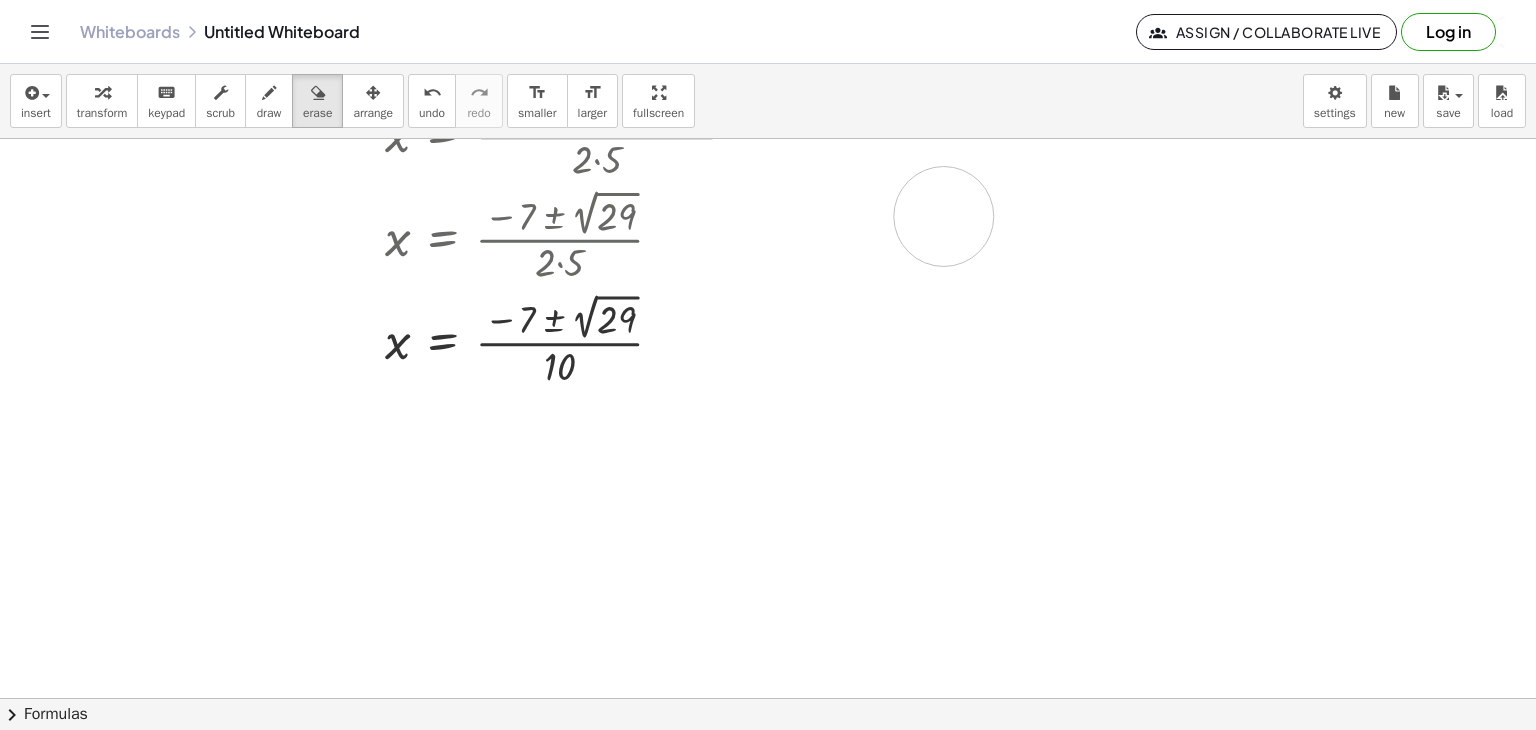 drag, startPoint x: 175, startPoint y: 249, endPoint x: 944, endPoint y: 216, distance: 769.70776 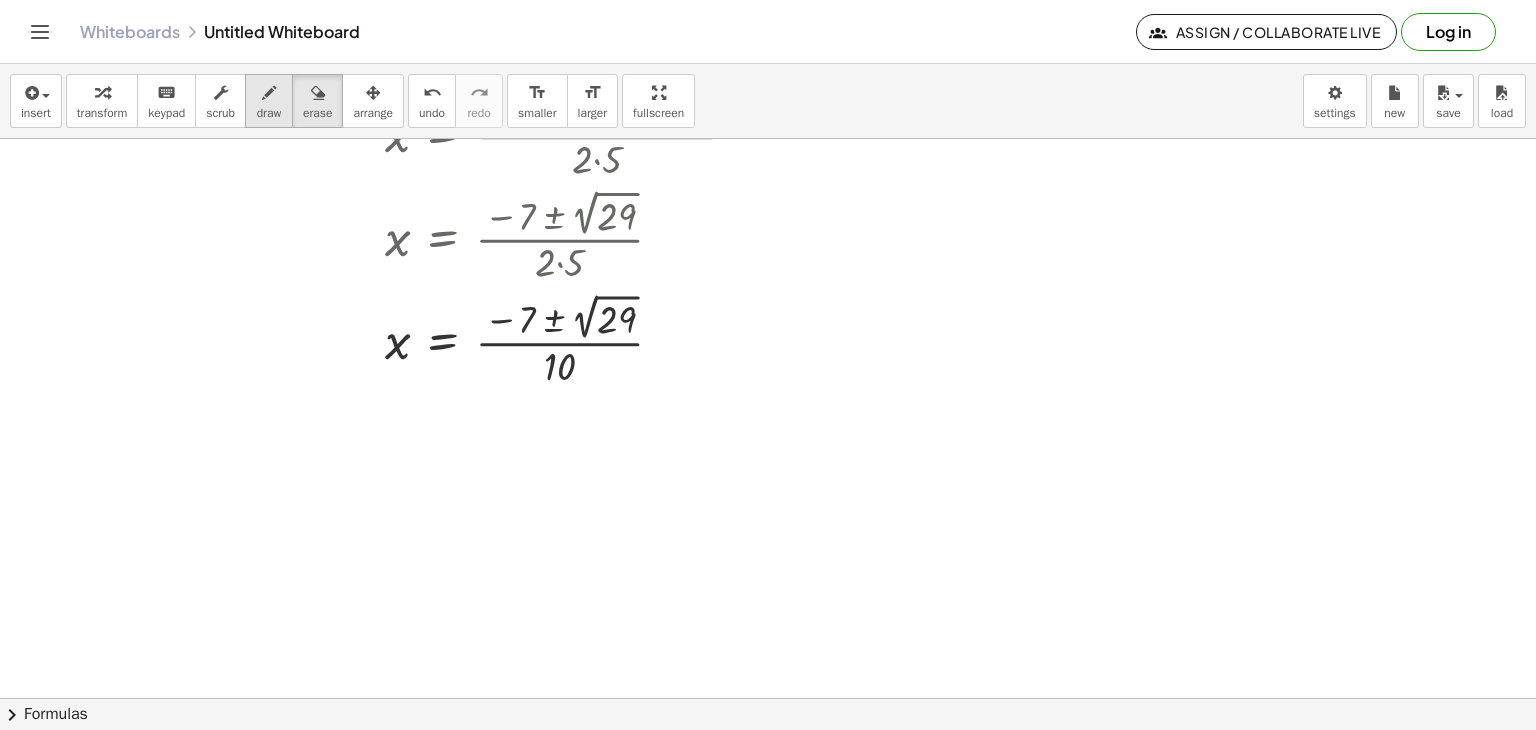 click on "draw" at bounding box center [269, 101] 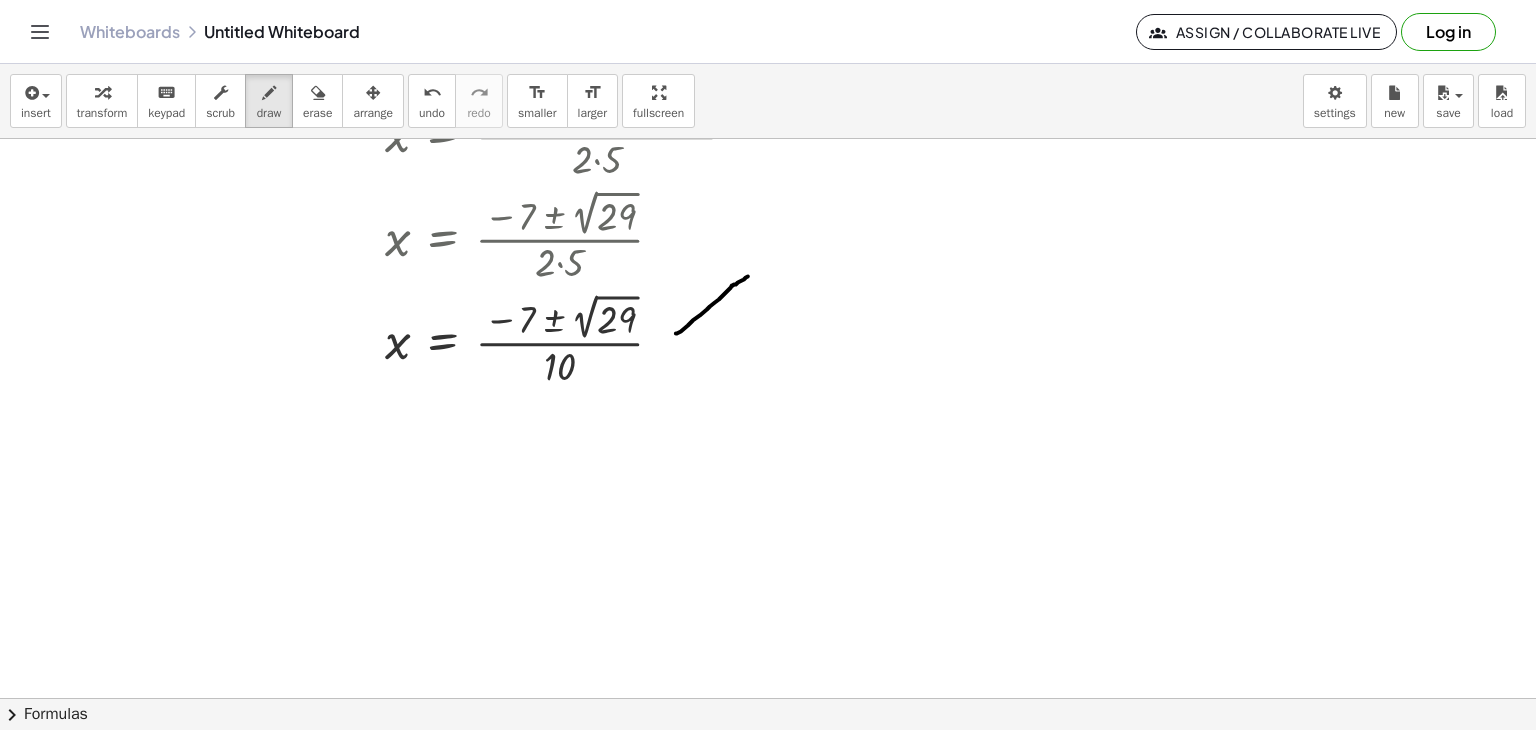 drag, startPoint x: 676, startPoint y: 333, endPoint x: 748, endPoint y: 276, distance: 91.83137 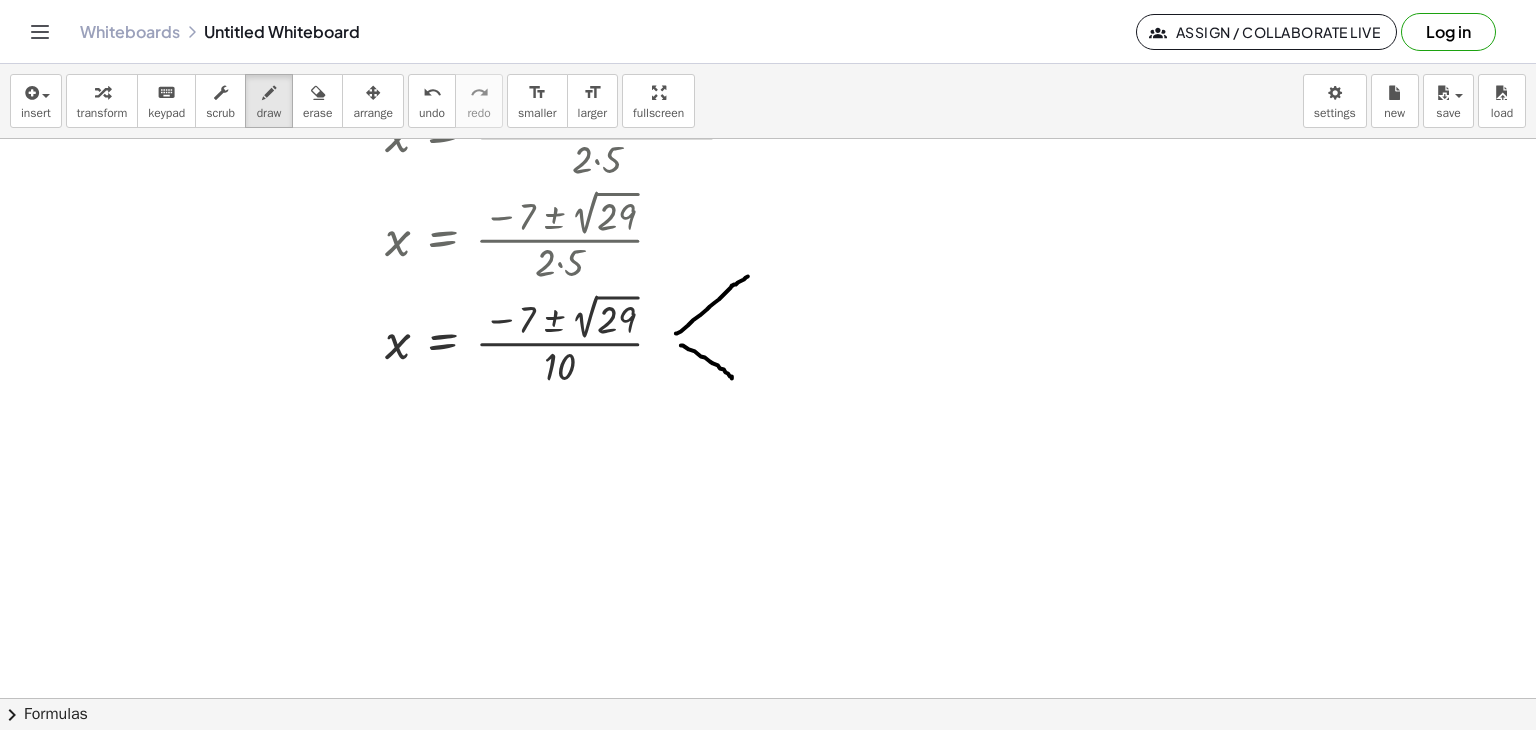 drag, startPoint x: 681, startPoint y: 345, endPoint x: 732, endPoint y: 378, distance: 60.74537 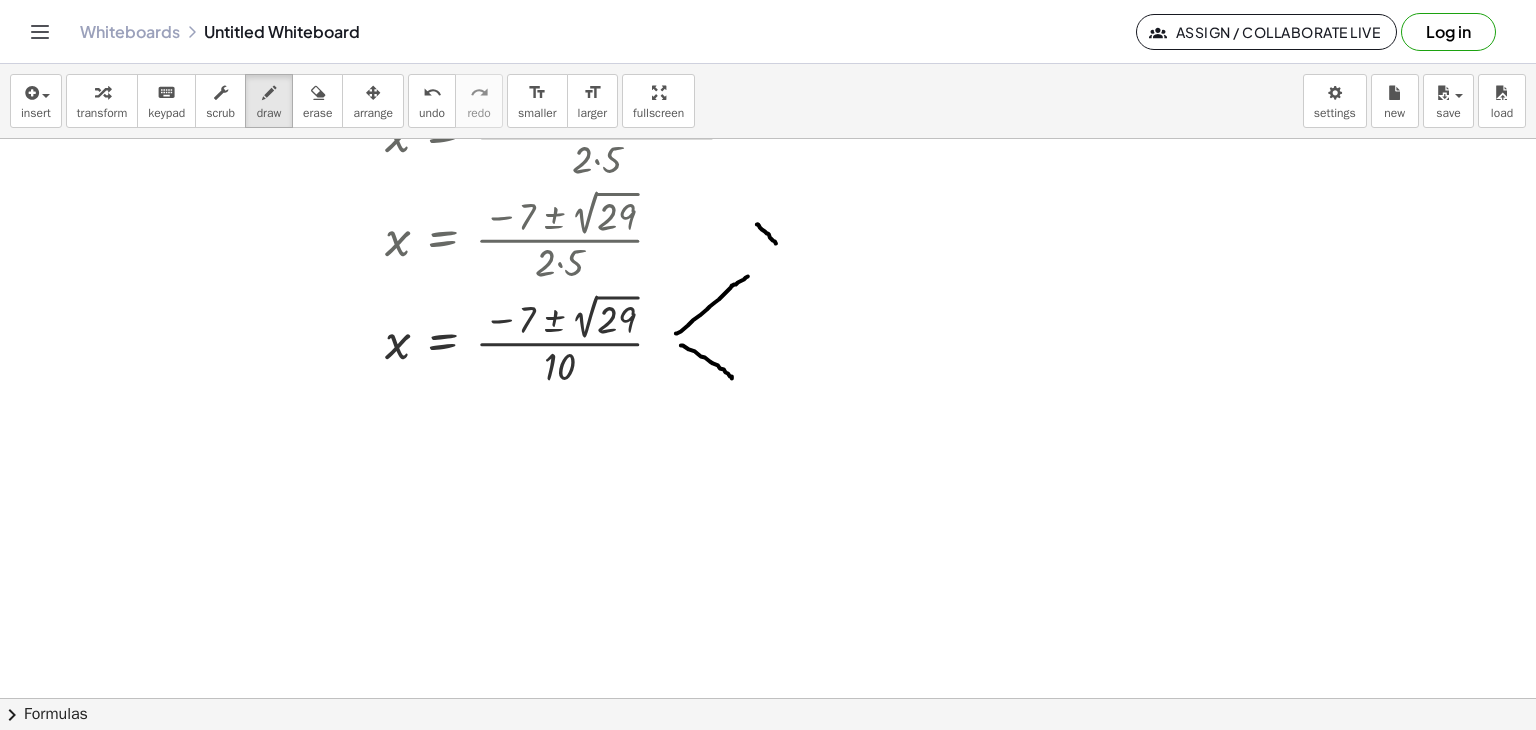 drag, startPoint x: 758, startPoint y: 224, endPoint x: 776, endPoint y: 243, distance: 26.172504 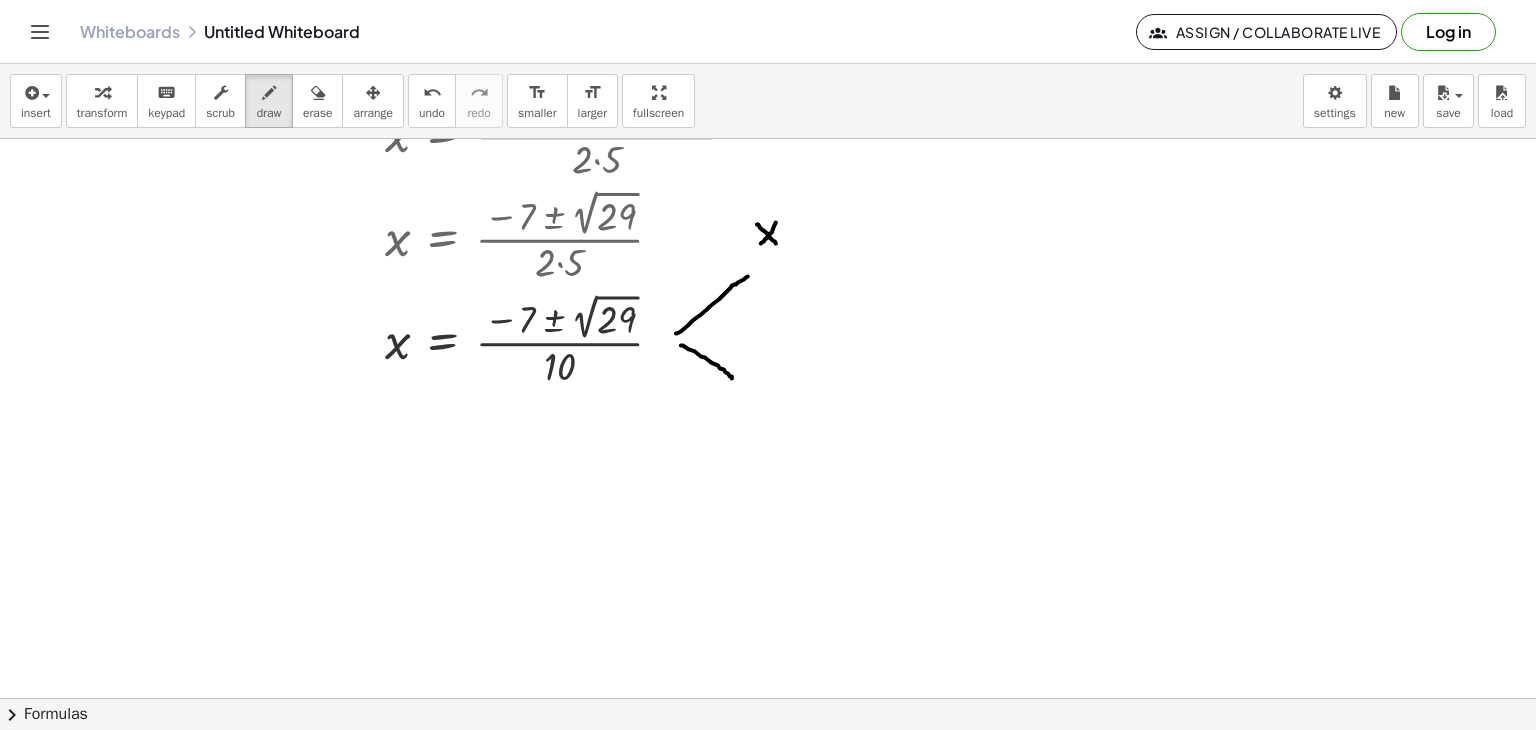 drag, startPoint x: 776, startPoint y: 222, endPoint x: 761, endPoint y: 243, distance: 25.806976 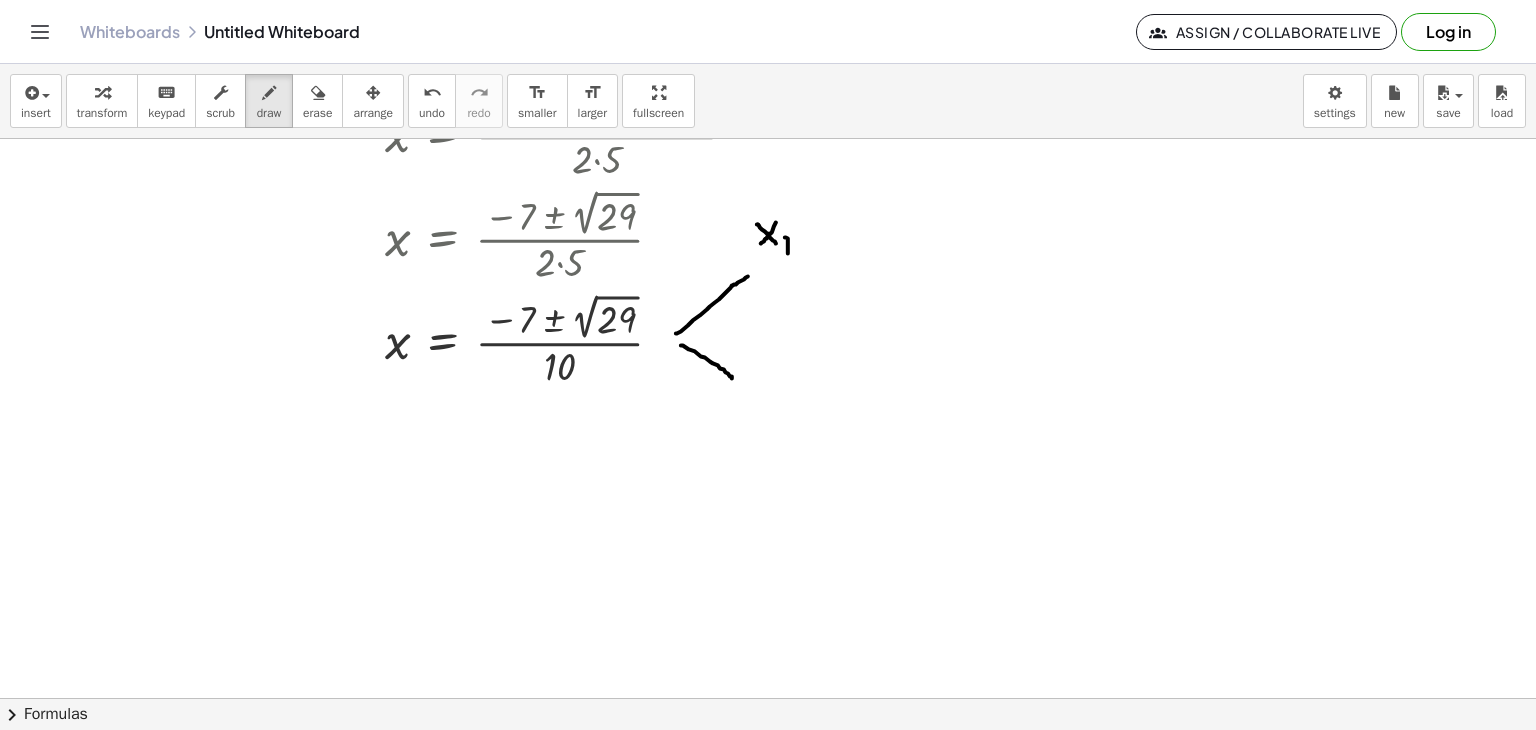 drag, startPoint x: 785, startPoint y: 237, endPoint x: 788, endPoint y: 253, distance: 16.27882 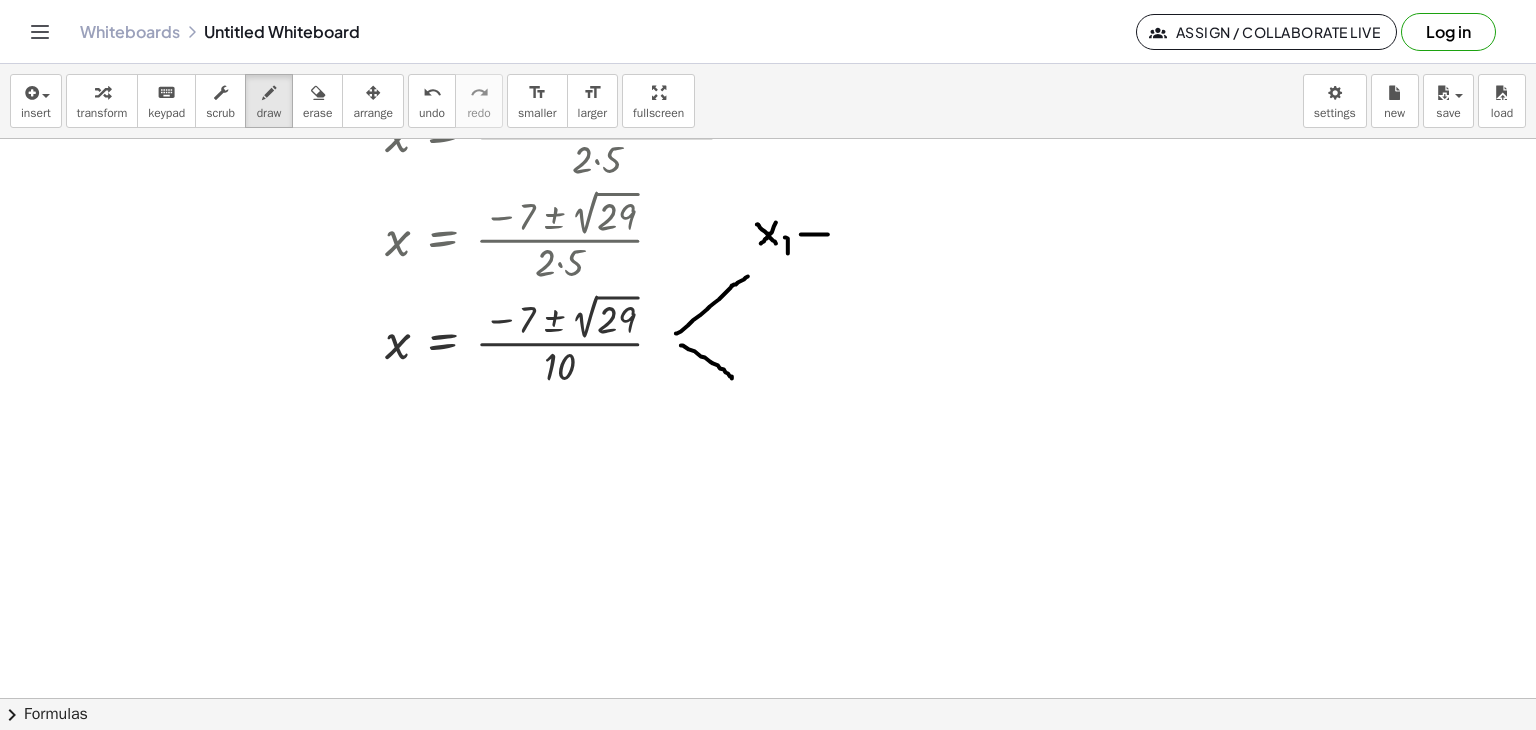 drag, startPoint x: 801, startPoint y: 234, endPoint x: 828, endPoint y: 234, distance: 27 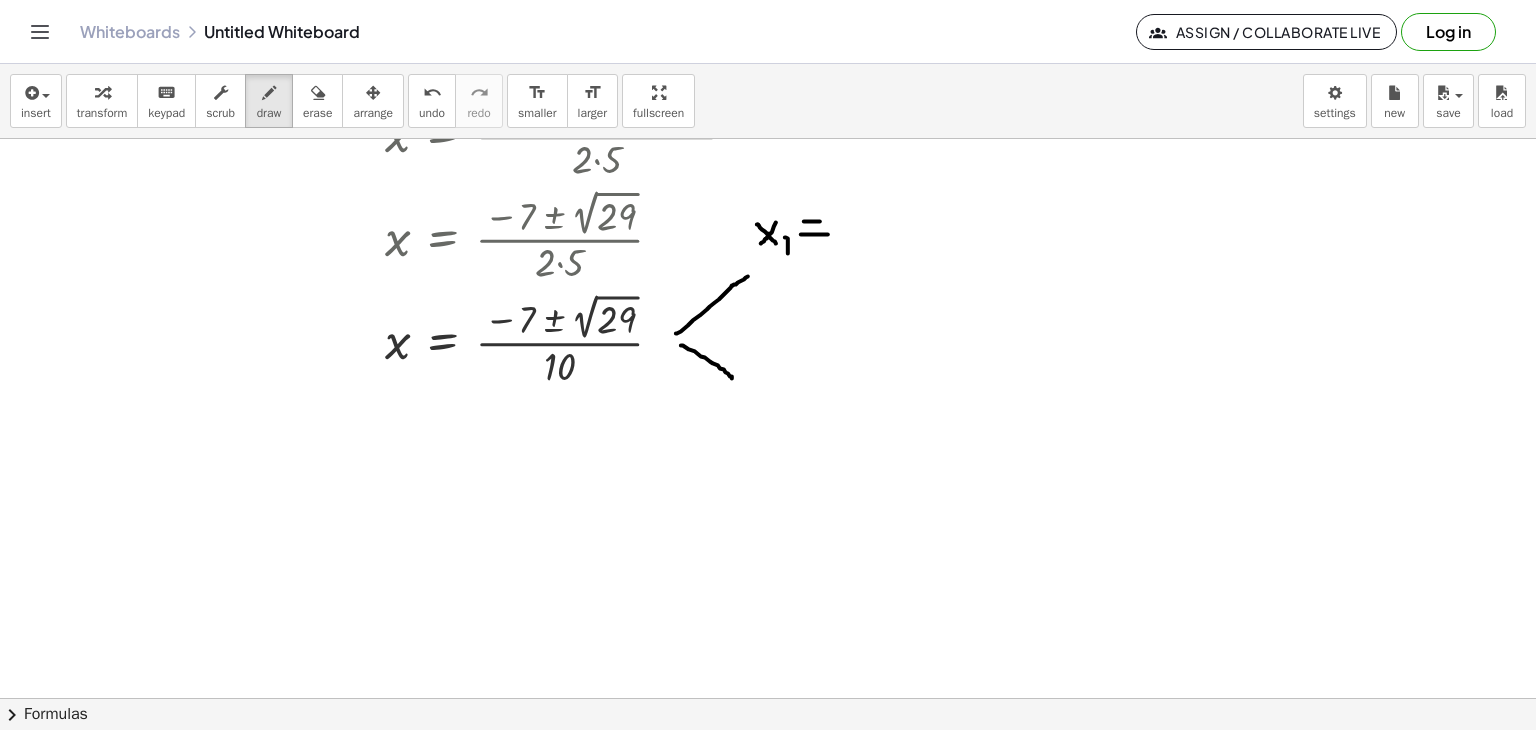 click at bounding box center (768, 298) 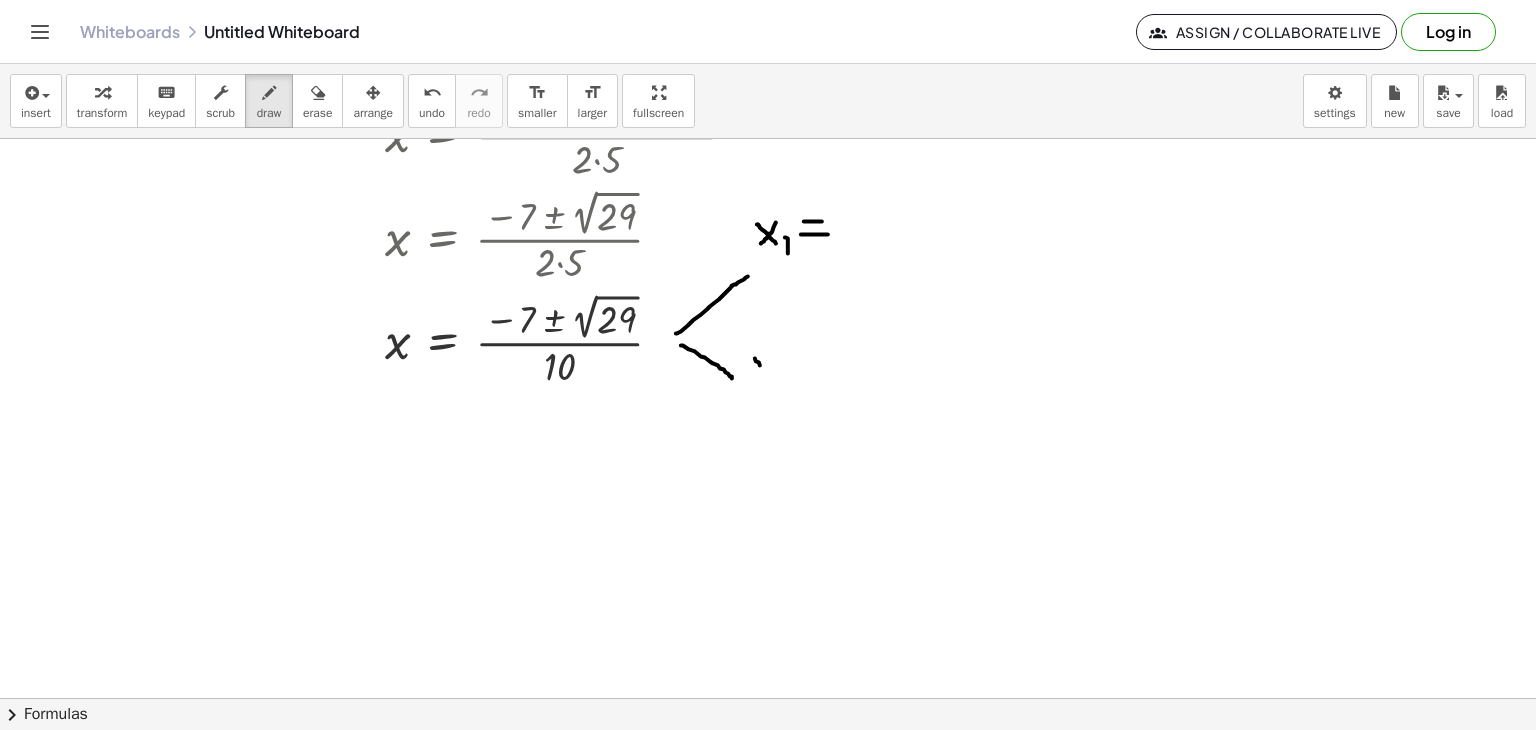 drag, startPoint x: 760, startPoint y: 365, endPoint x: 768, endPoint y: 379, distance: 16.124516 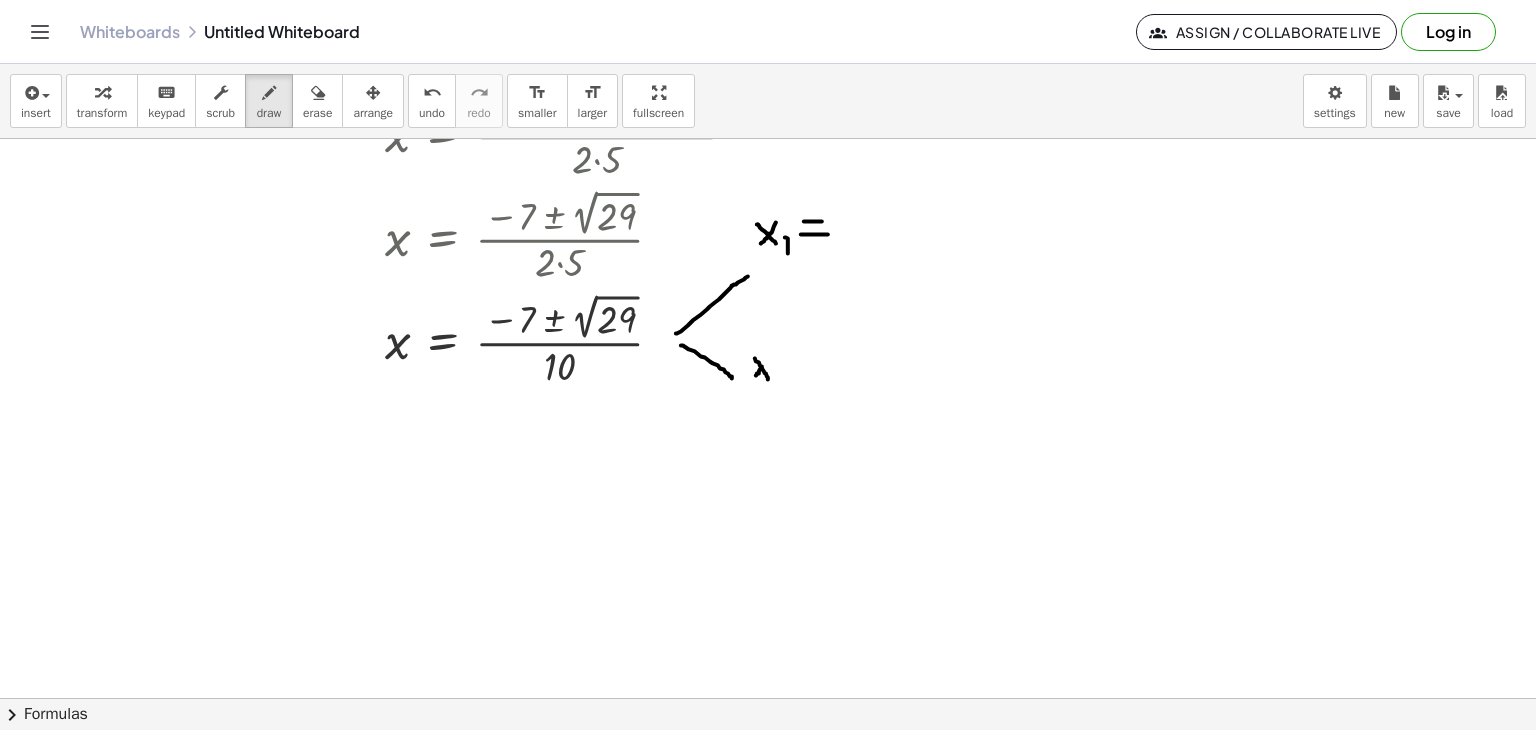 click at bounding box center [768, 298] 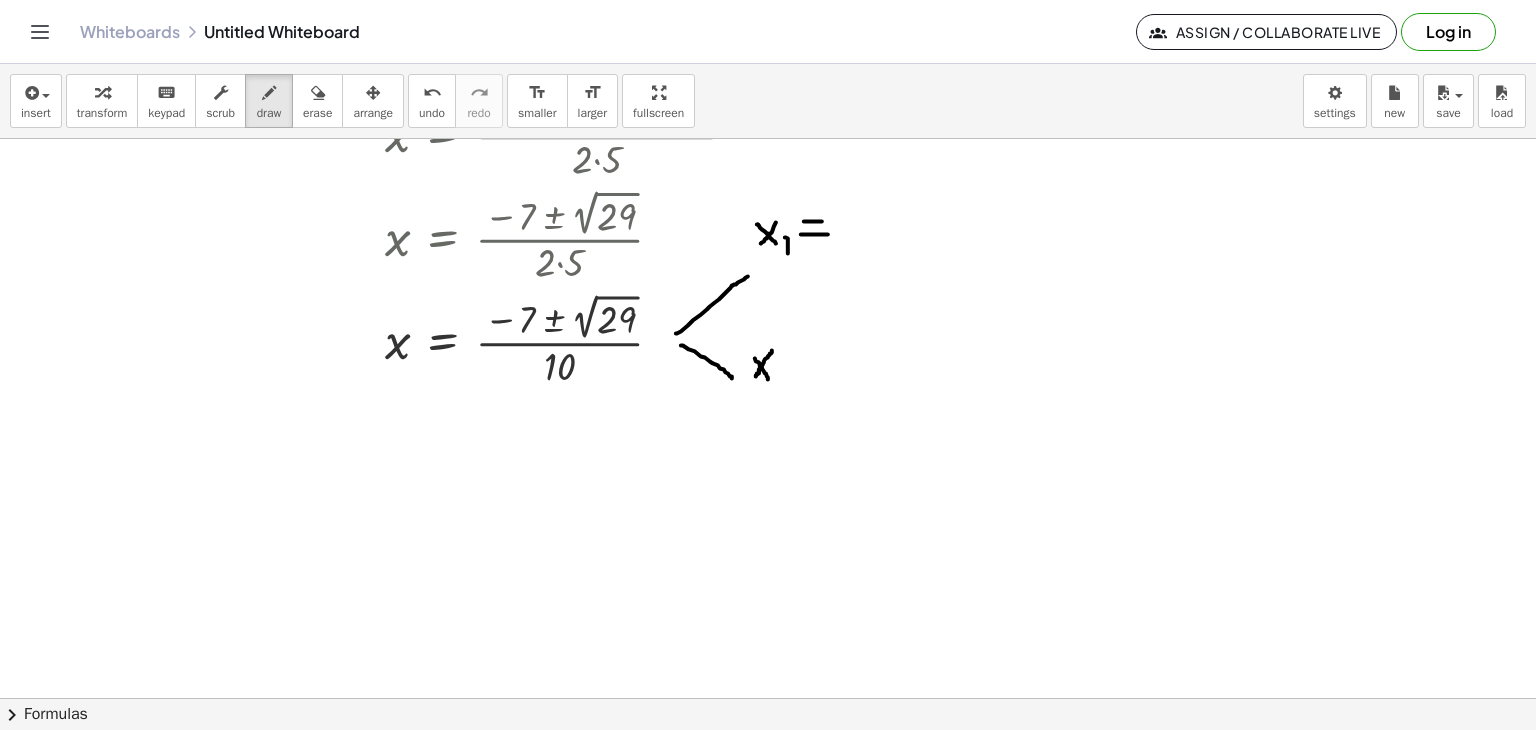 drag, startPoint x: 756, startPoint y: 376, endPoint x: 772, endPoint y: 350, distance: 30.528675 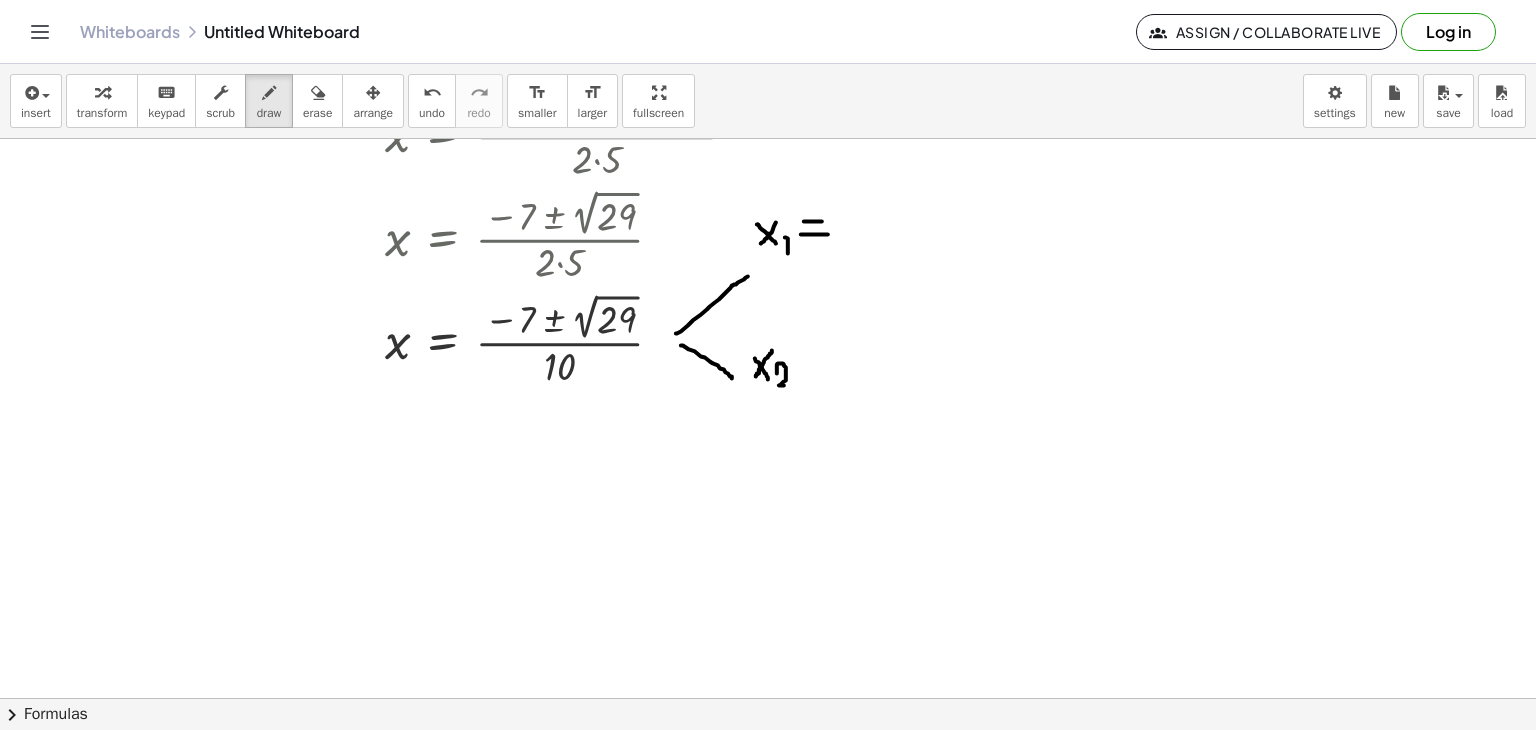 drag, startPoint x: 777, startPoint y: 373, endPoint x: 796, endPoint y: 385, distance: 22.472204 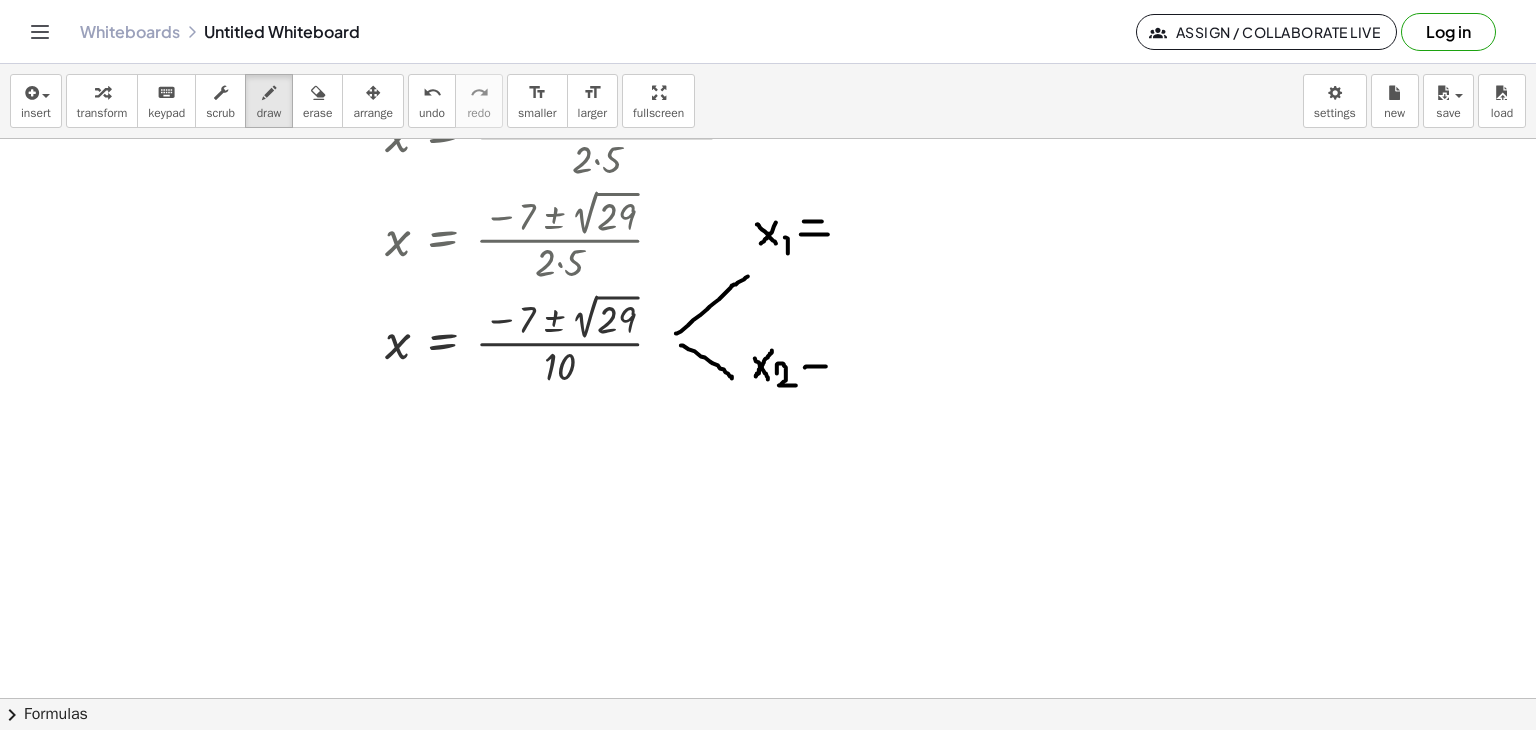 drag, startPoint x: 805, startPoint y: 367, endPoint x: 830, endPoint y: 366, distance: 25.019993 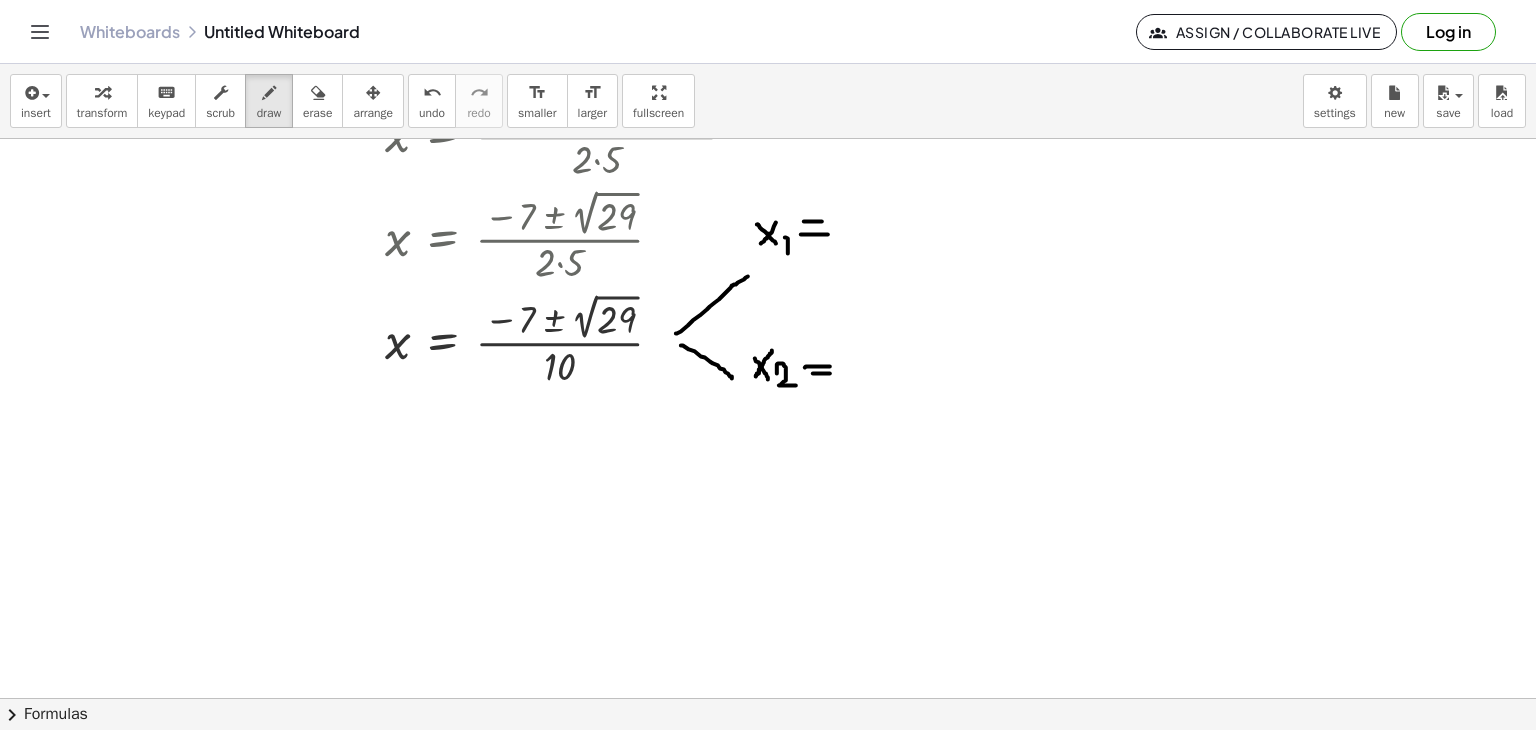 drag, startPoint x: 813, startPoint y: 373, endPoint x: 832, endPoint y: 373, distance: 19 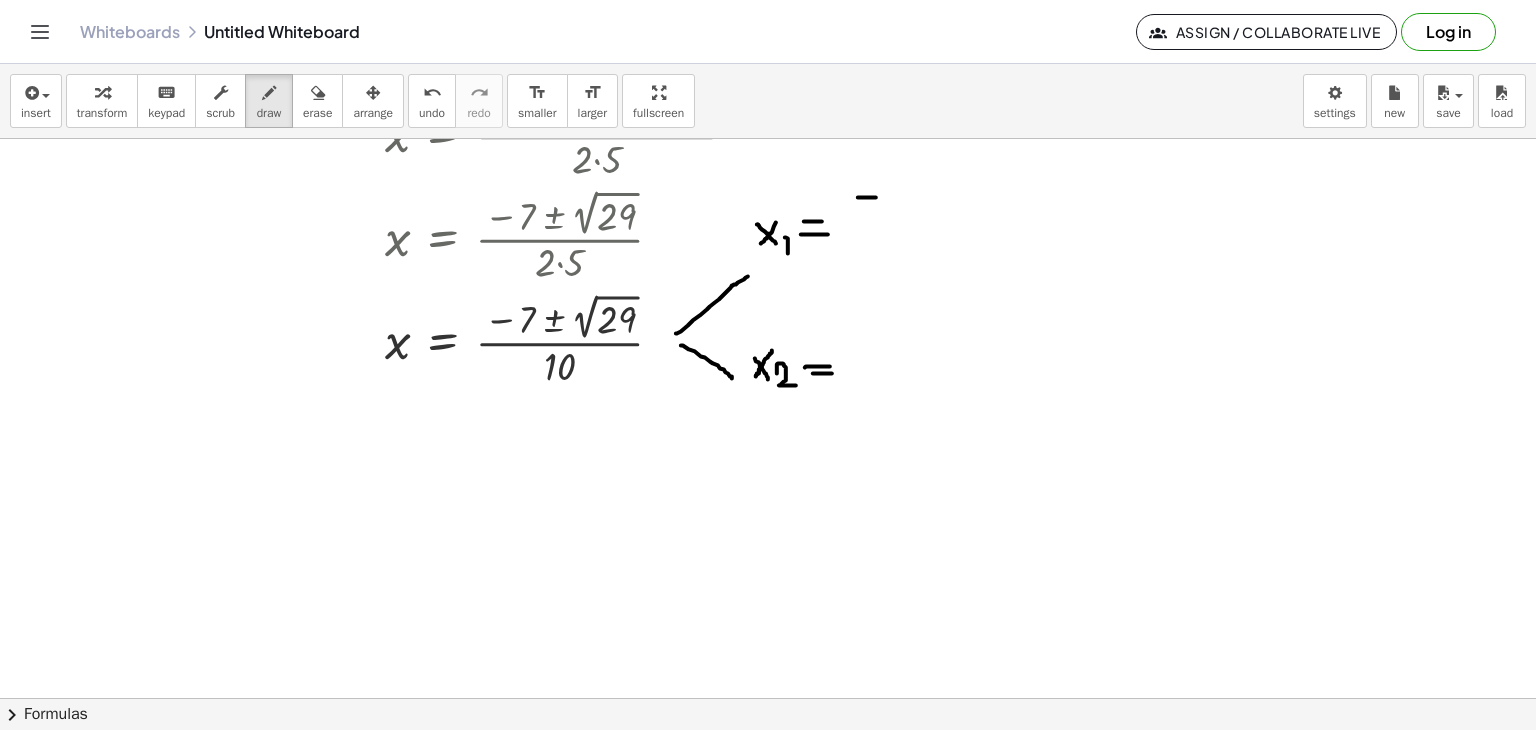 drag, startPoint x: 859, startPoint y: 197, endPoint x: 878, endPoint y: 196, distance: 19.026299 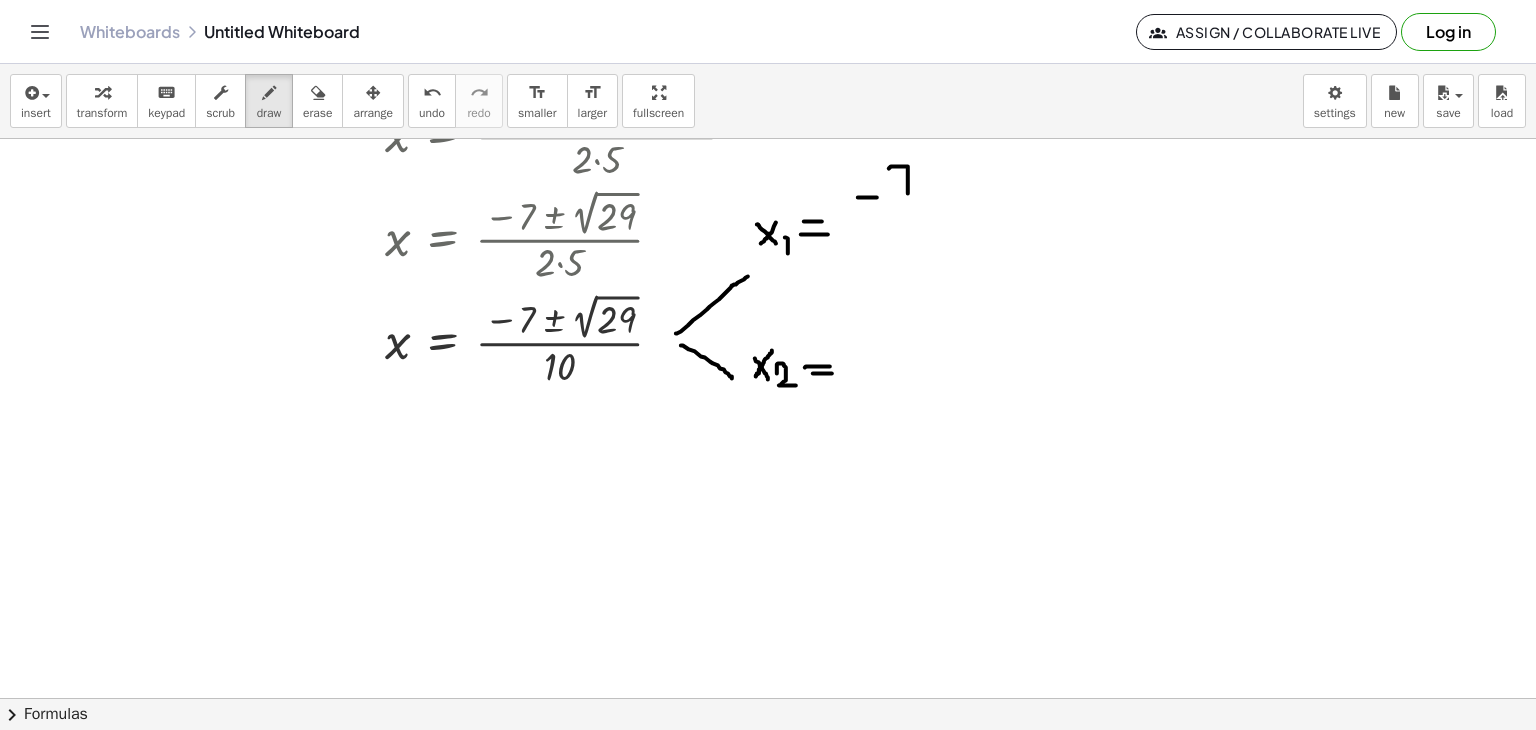 drag, startPoint x: 890, startPoint y: 167, endPoint x: 908, endPoint y: 197, distance: 34.98571 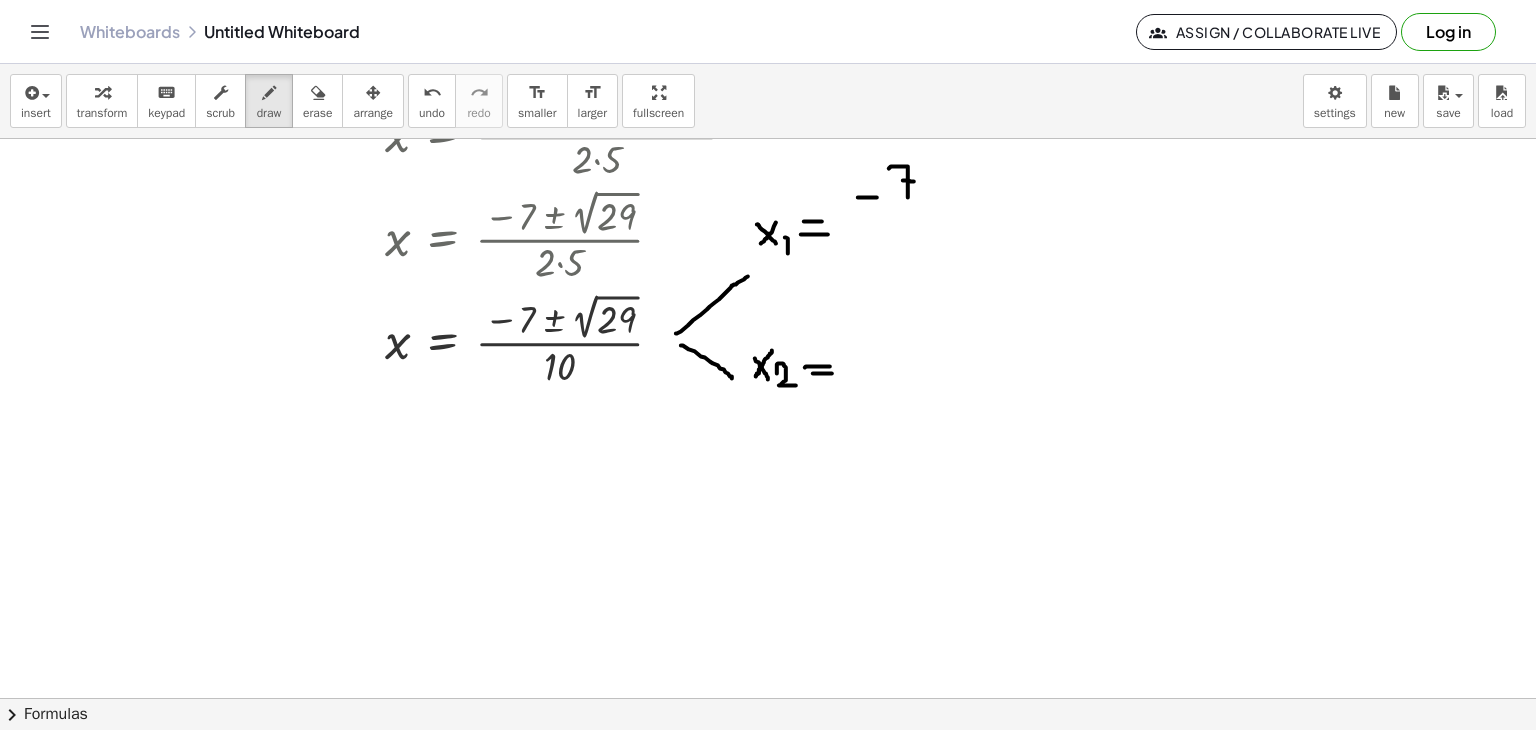 click at bounding box center (768, 298) 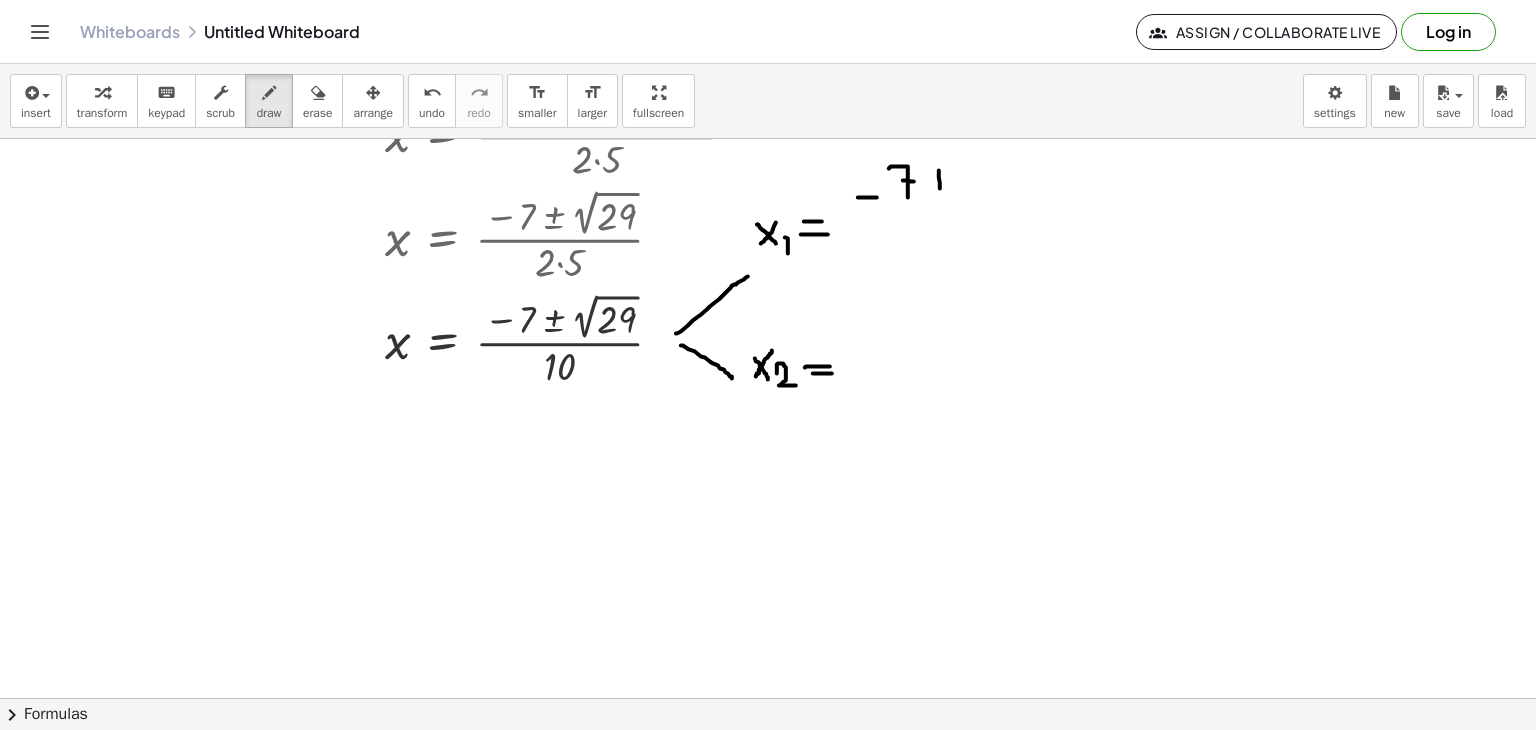 drag, startPoint x: 939, startPoint y: 170, endPoint x: 940, endPoint y: 192, distance: 22.022715 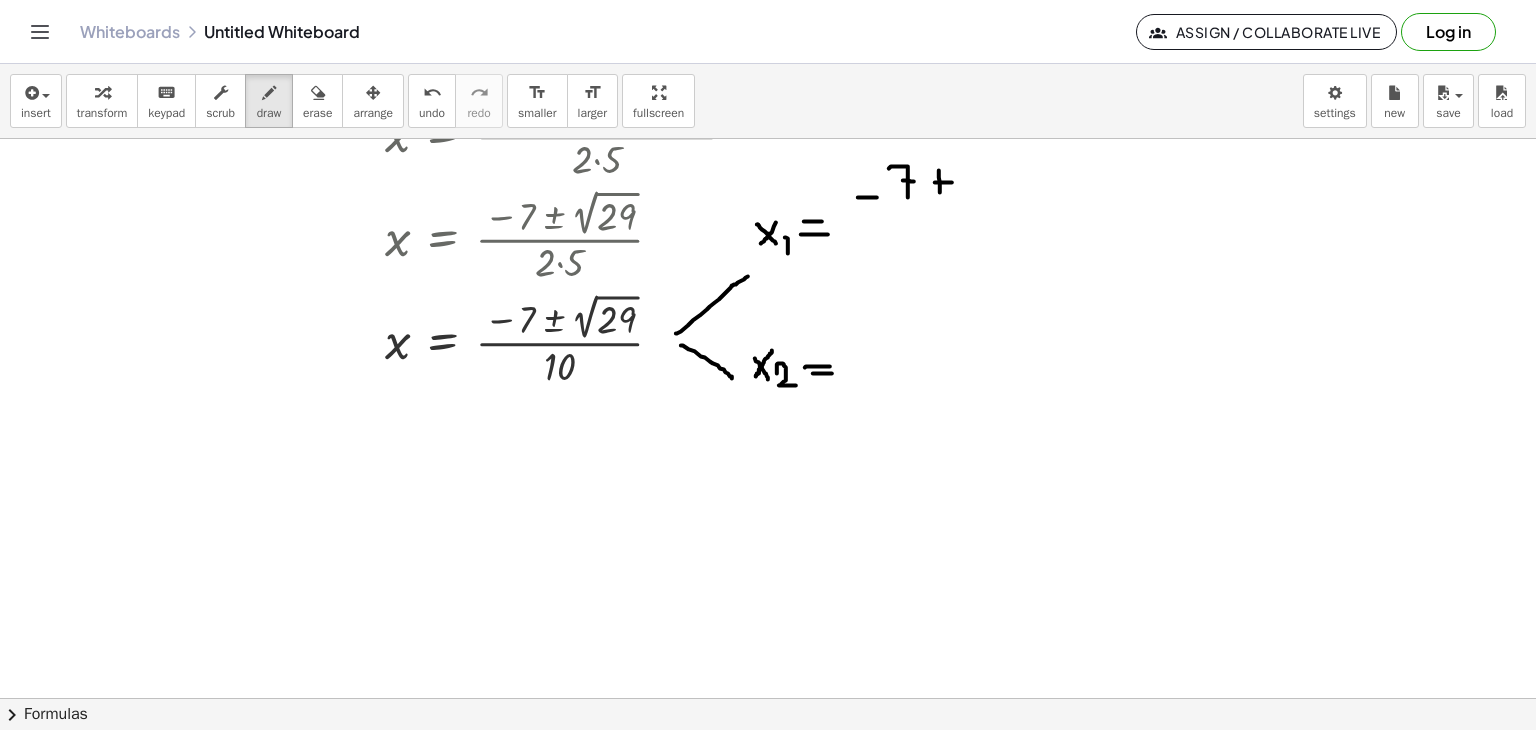 drag, startPoint x: 935, startPoint y: 182, endPoint x: 952, endPoint y: 182, distance: 17 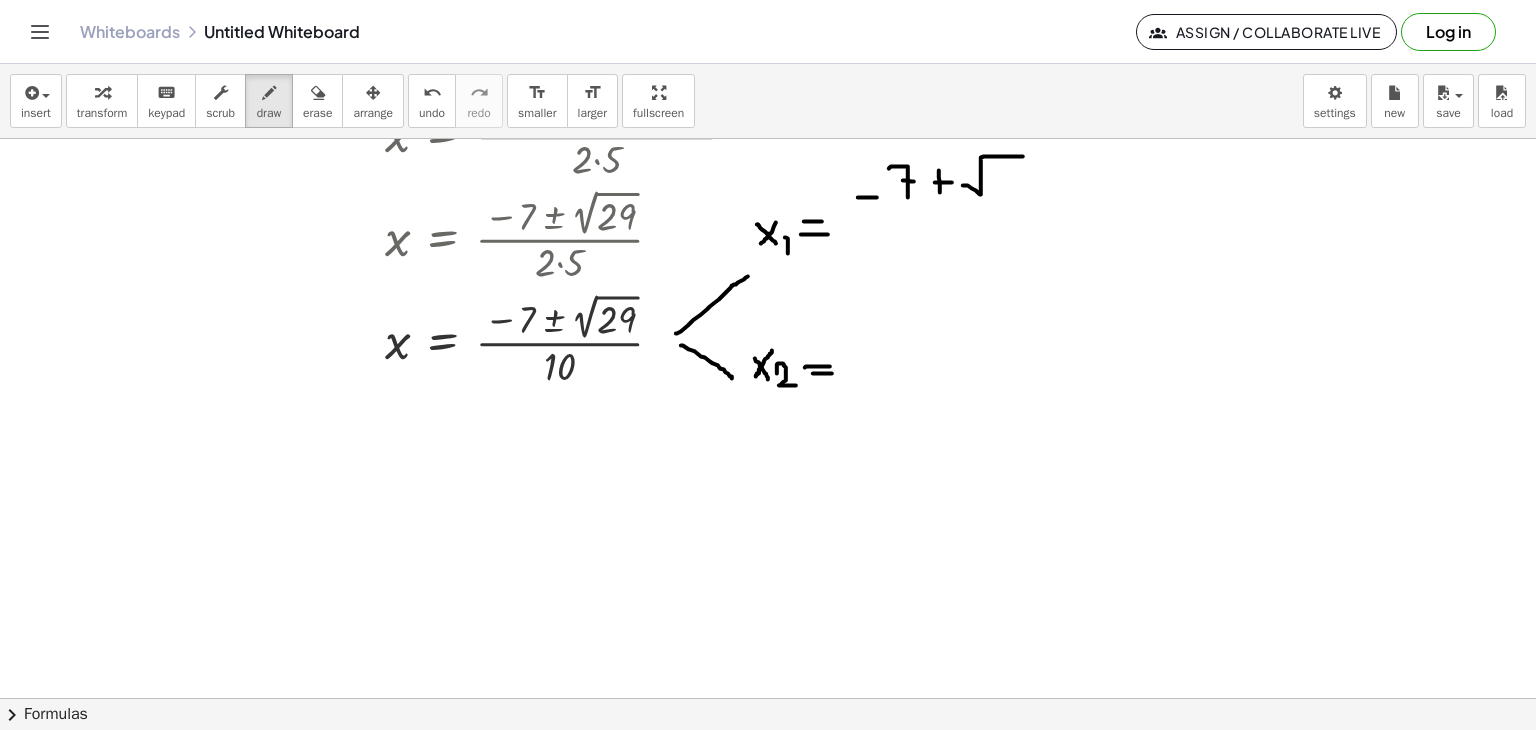 drag, startPoint x: 963, startPoint y: 185, endPoint x: 1047, endPoint y: 156, distance: 88.86507 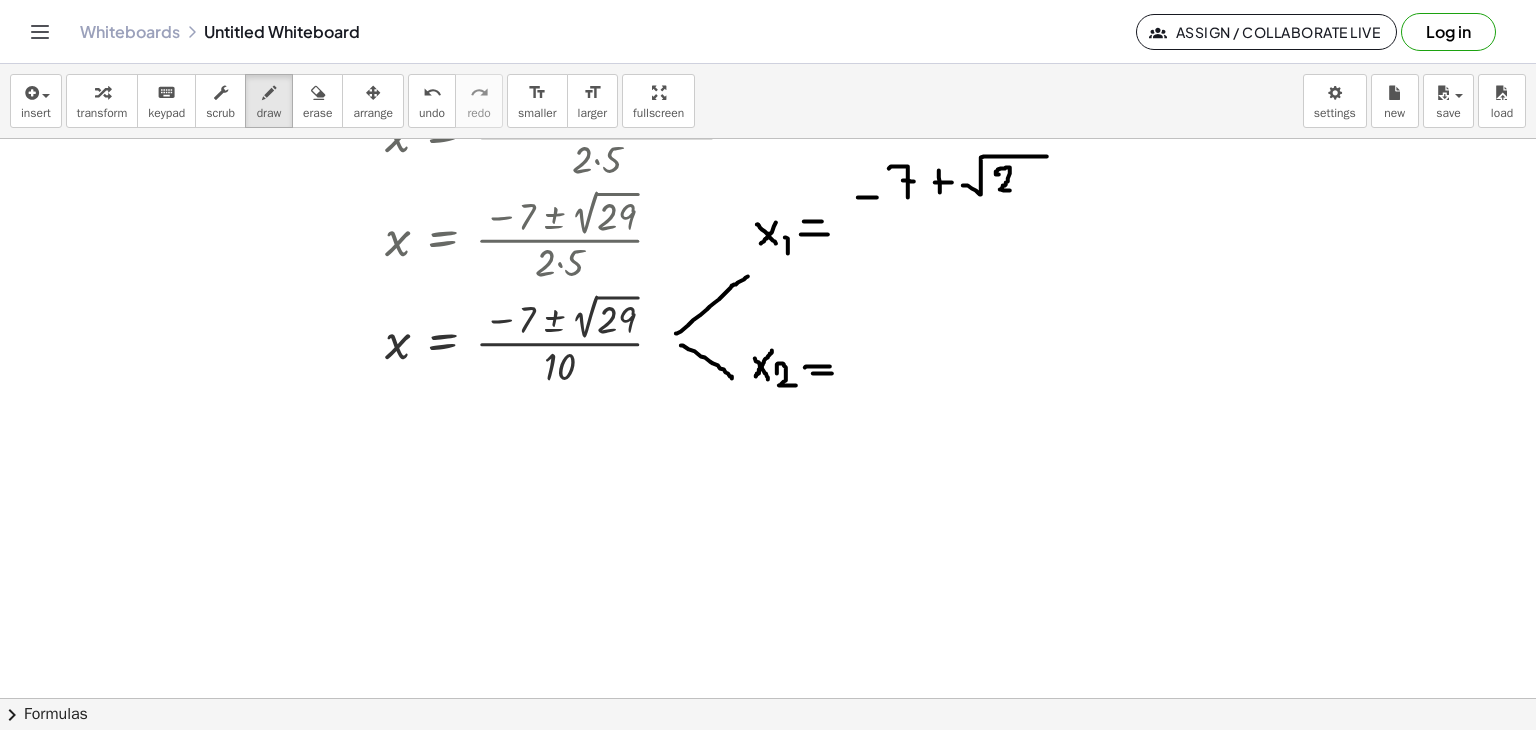 drag, startPoint x: 999, startPoint y: 174, endPoint x: 1013, endPoint y: 190, distance: 21.260292 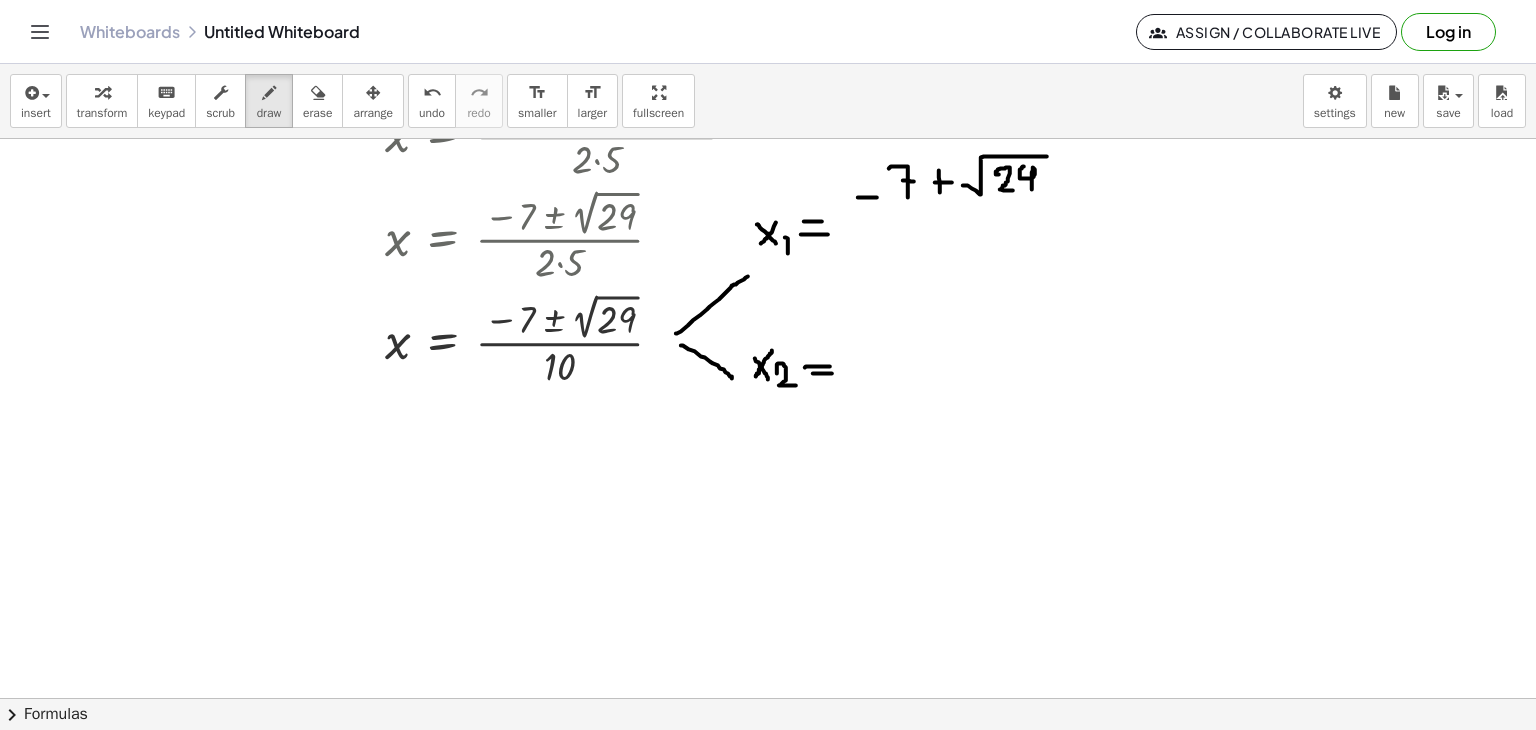 drag, startPoint x: 1024, startPoint y: 166, endPoint x: 1032, endPoint y: 174, distance: 11.313708 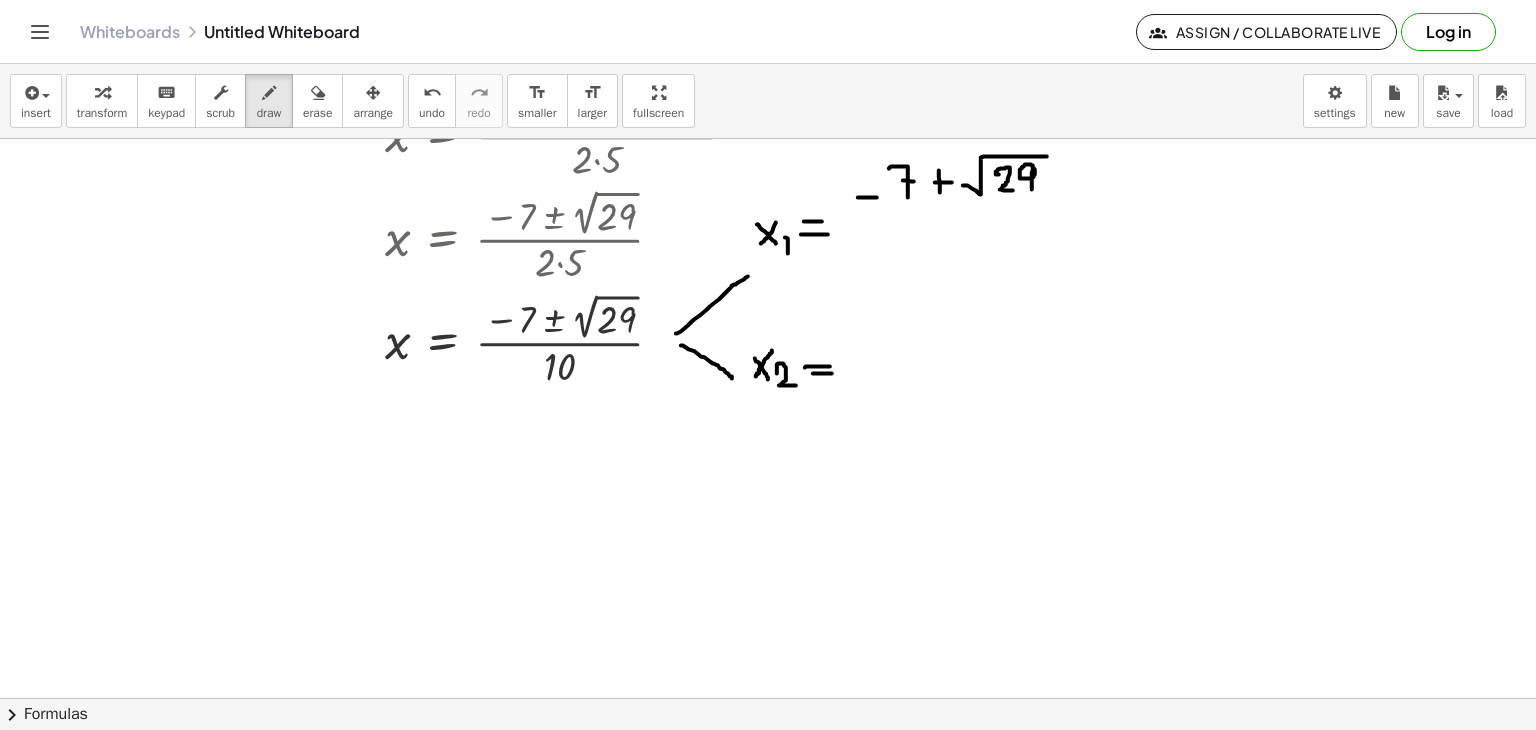 drag, startPoint x: 1033, startPoint y: 165, endPoint x: 996, endPoint y: 197, distance: 48.9183 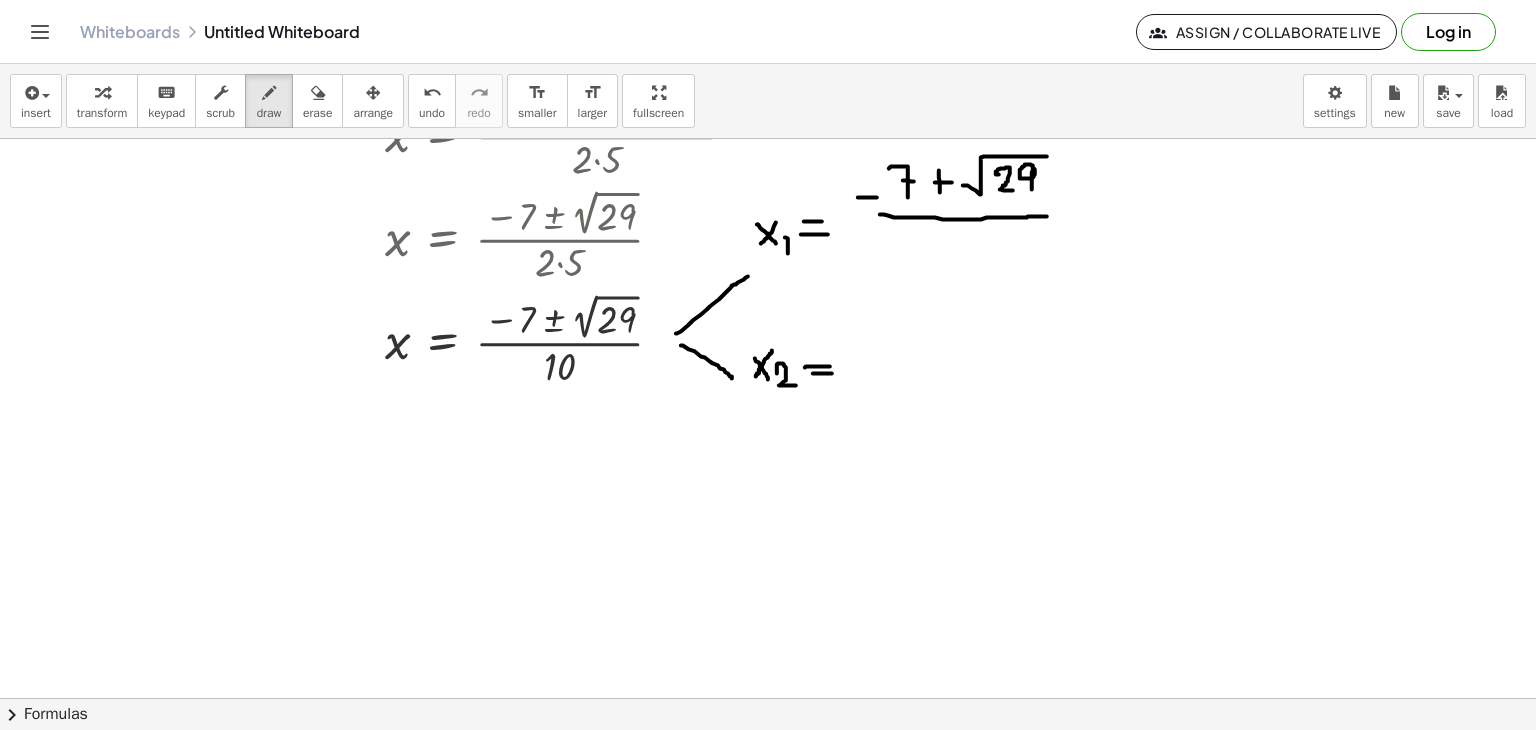 drag, startPoint x: 880, startPoint y: 214, endPoint x: 1053, endPoint y: 216, distance: 173.01157 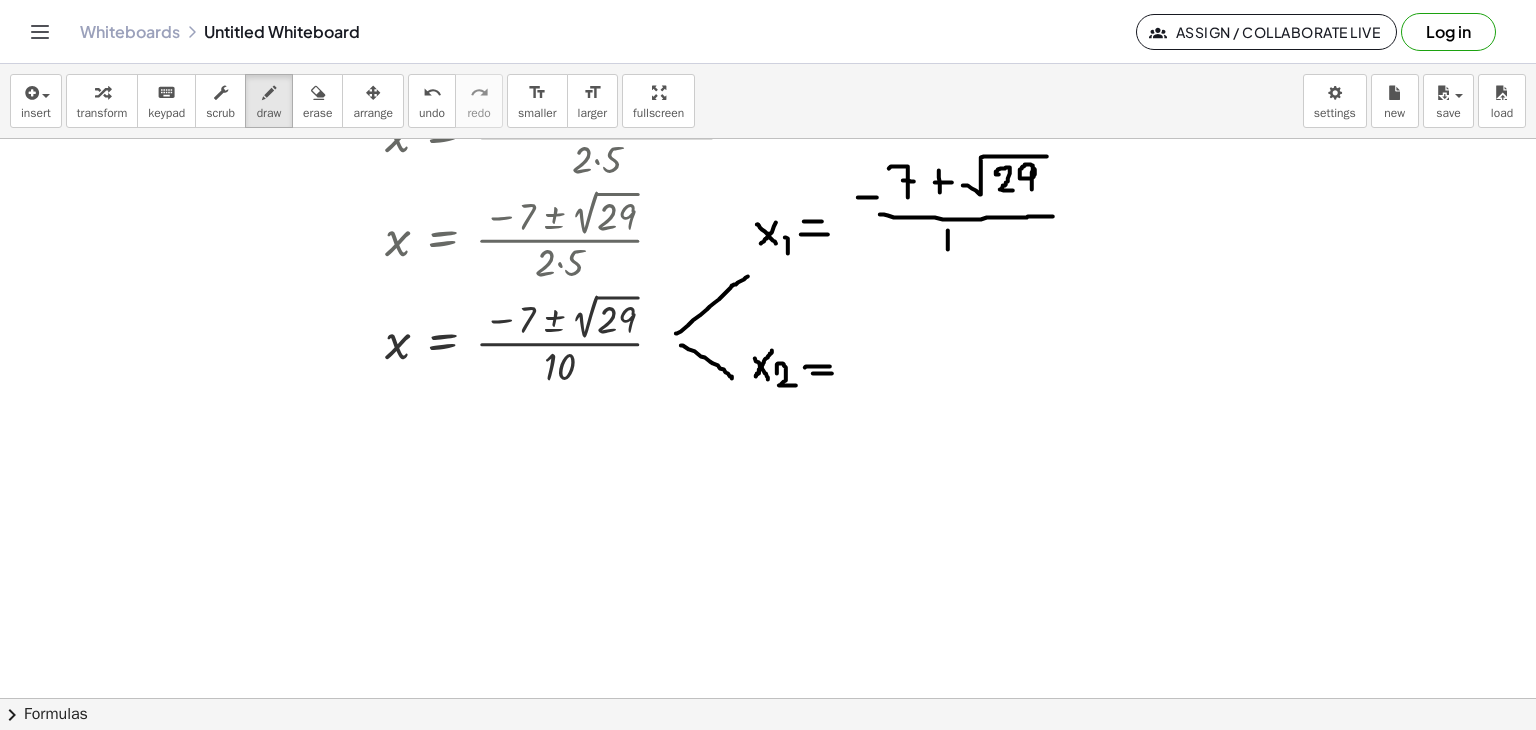 drag, startPoint x: 948, startPoint y: 230, endPoint x: 948, endPoint y: 251, distance: 21 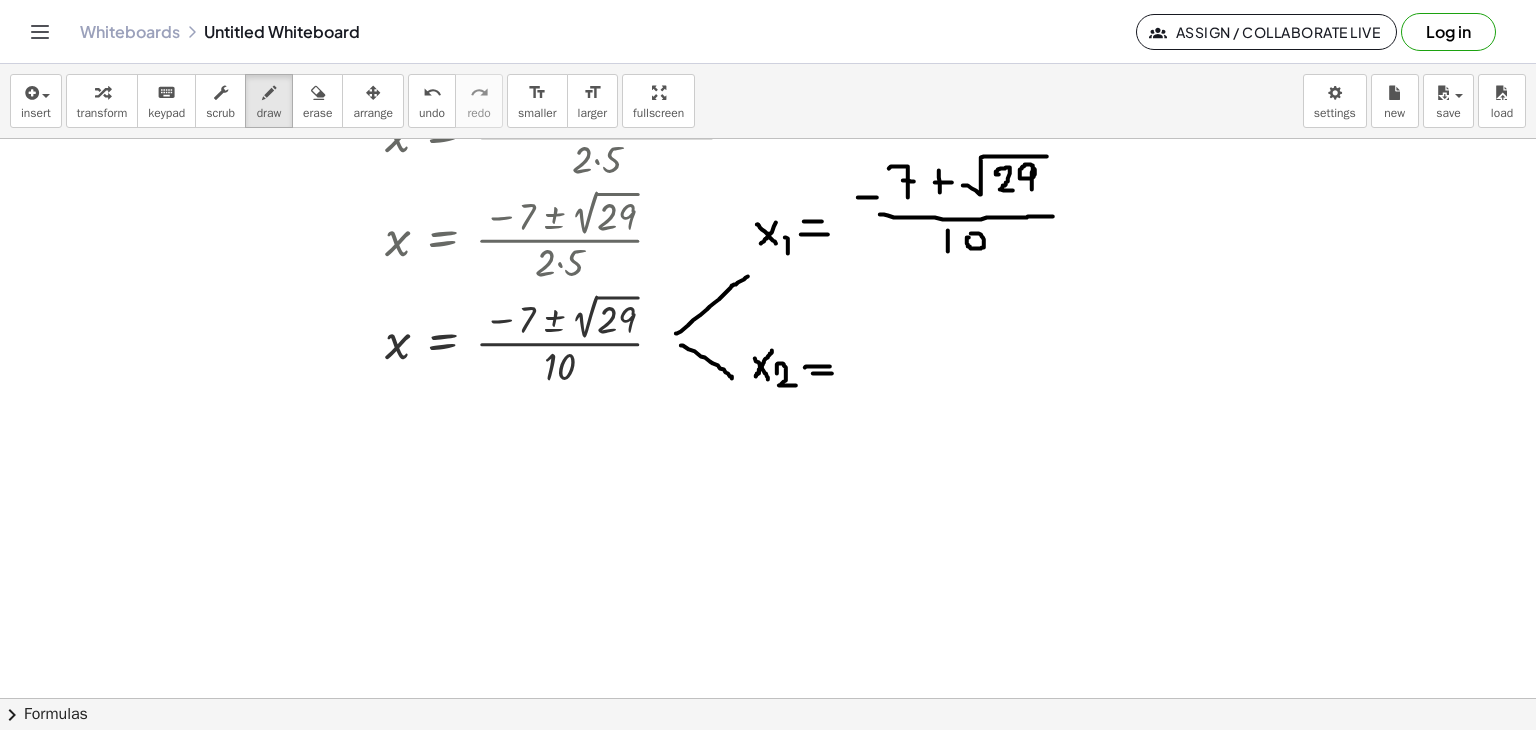 click at bounding box center (768, 298) 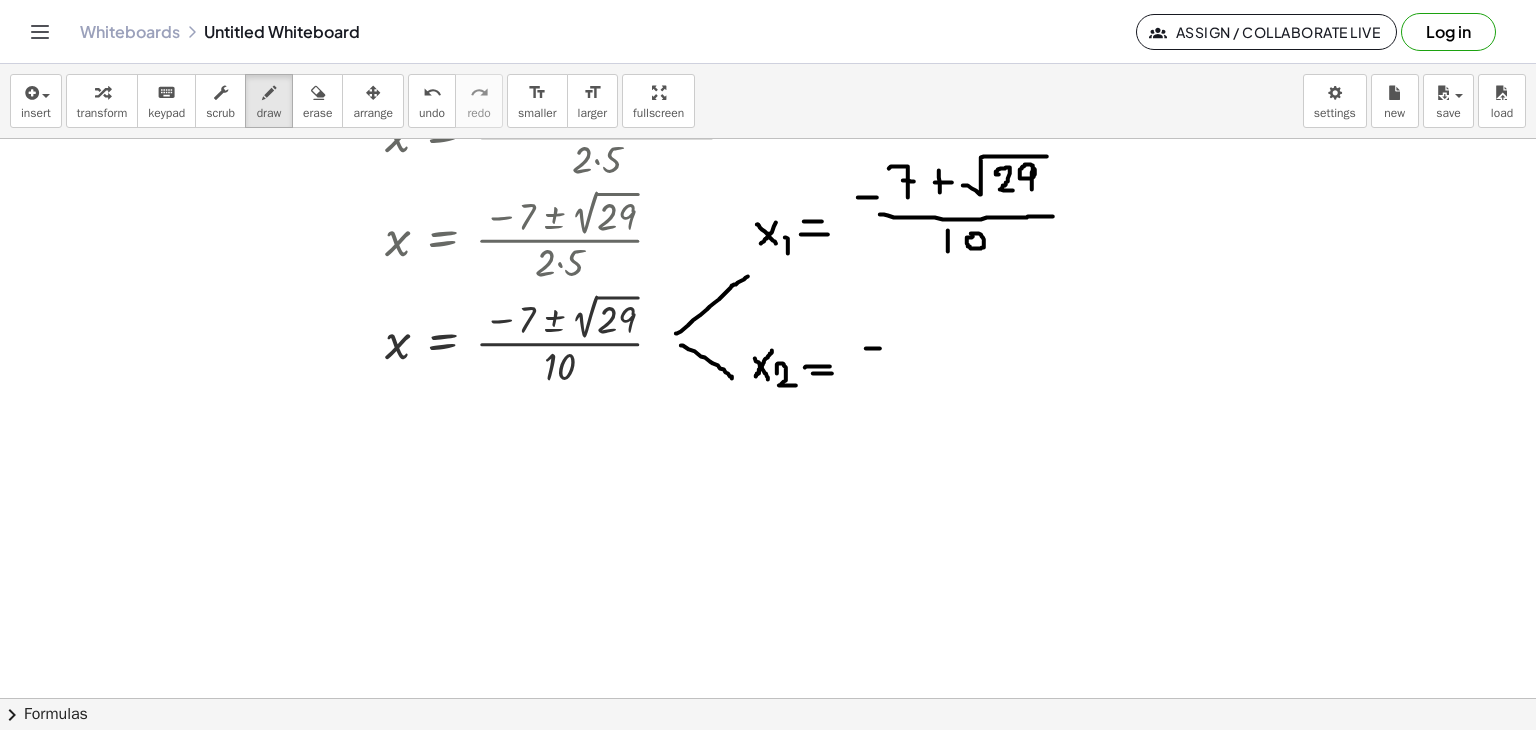 drag, startPoint x: 866, startPoint y: 348, endPoint x: 885, endPoint y: 348, distance: 19 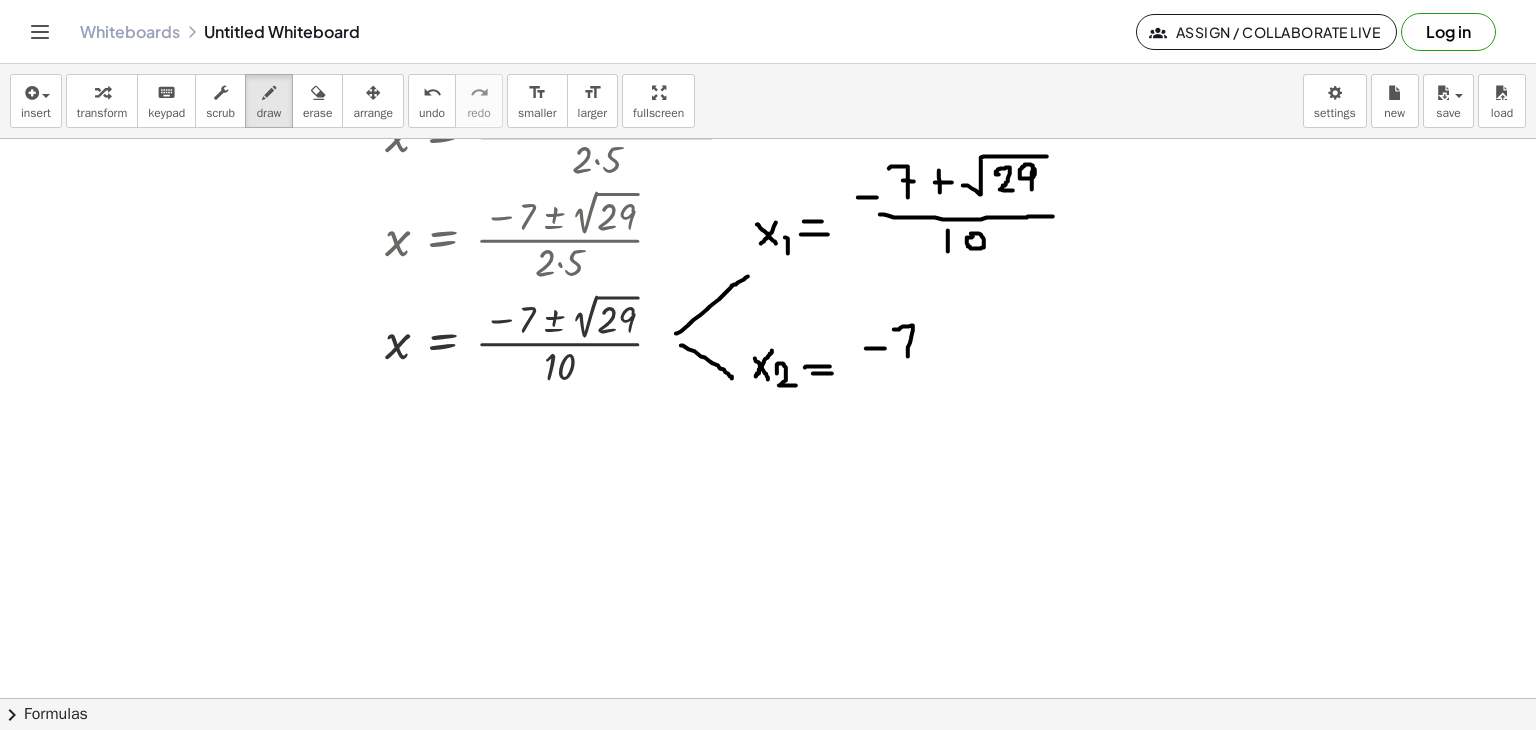 drag, startPoint x: 894, startPoint y: 329, endPoint x: 908, endPoint y: 357, distance: 31.304953 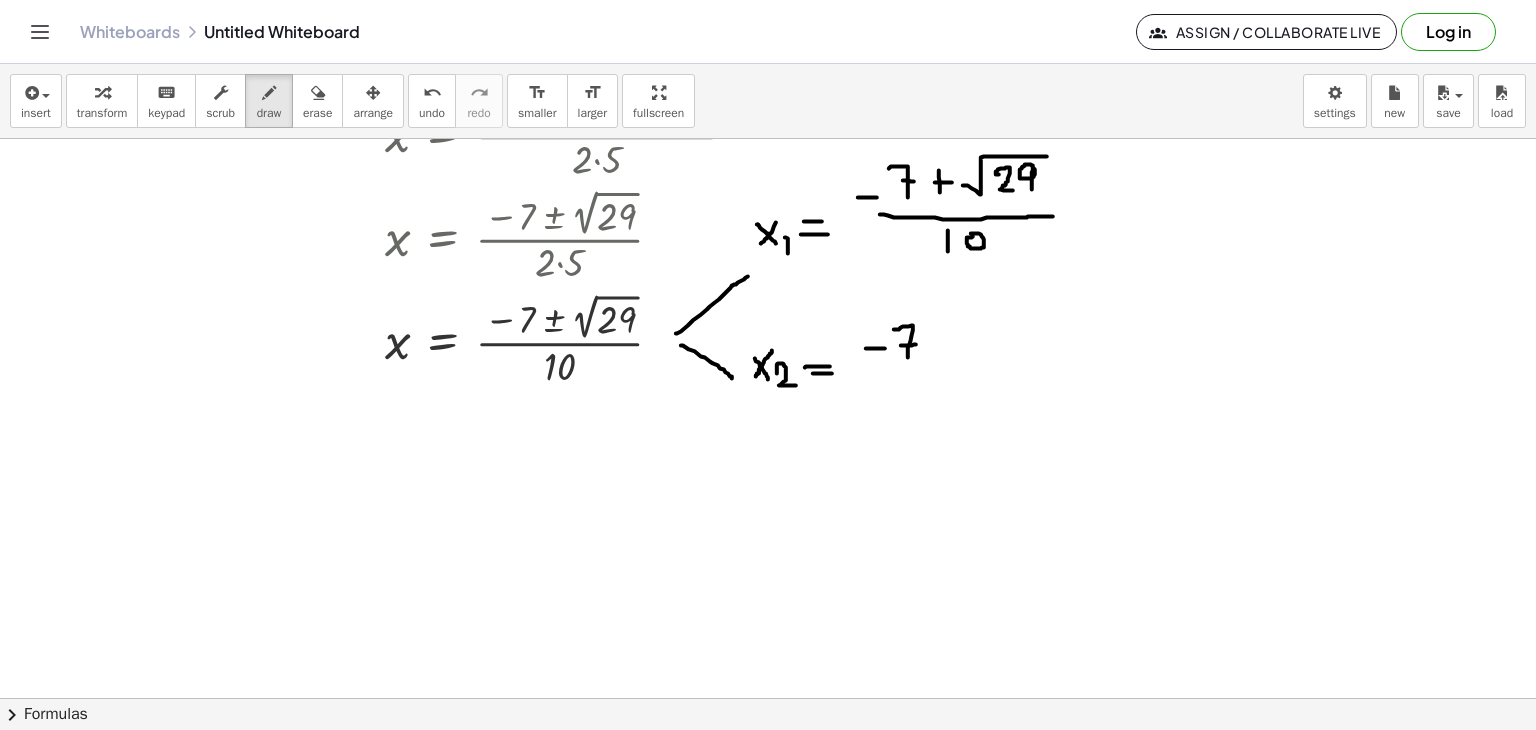 click at bounding box center [768, 298] 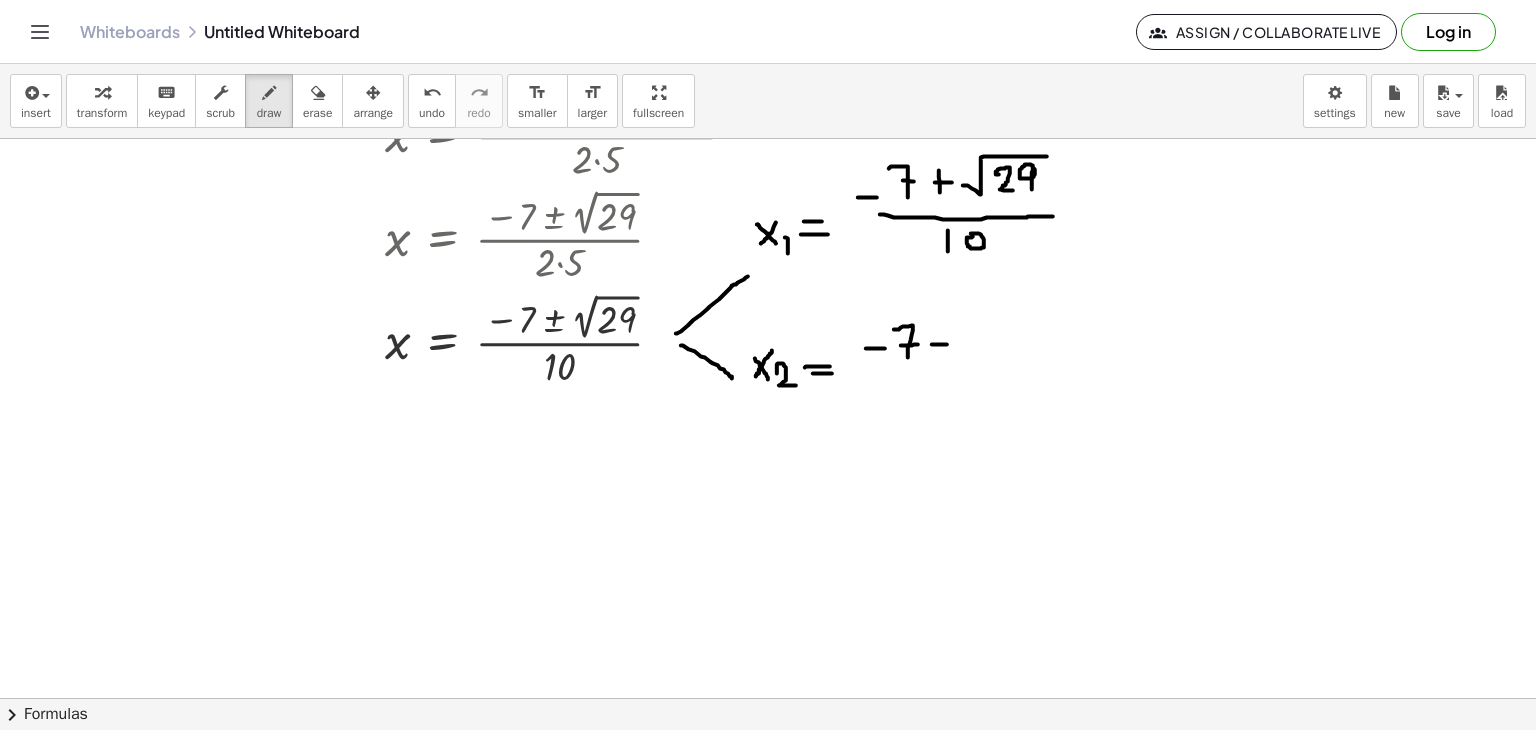 drag, startPoint x: 932, startPoint y: 344, endPoint x: 948, endPoint y: 344, distance: 16 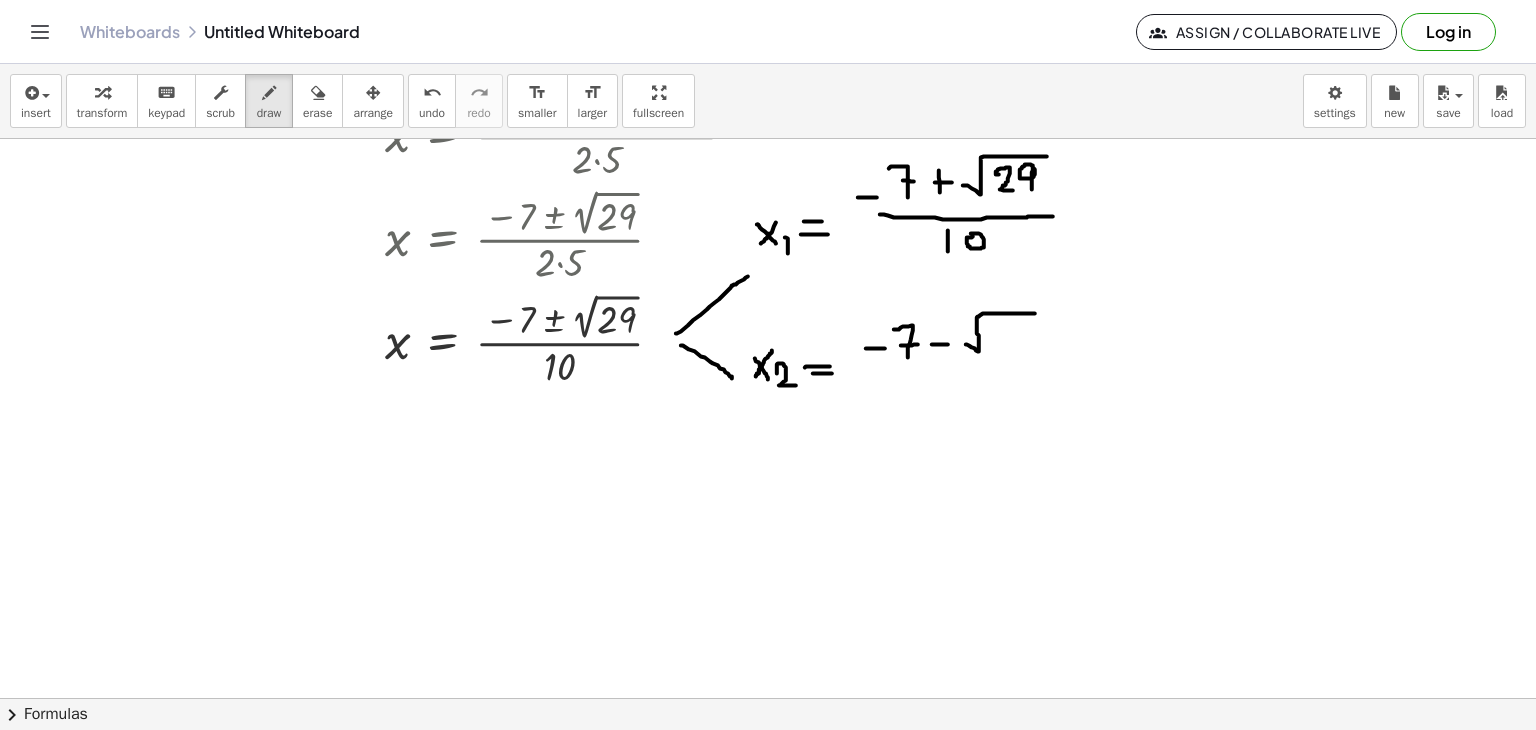 drag, startPoint x: 966, startPoint y: 344, endPoint x: 1035, endPoint y: 313, distance: 75.643906 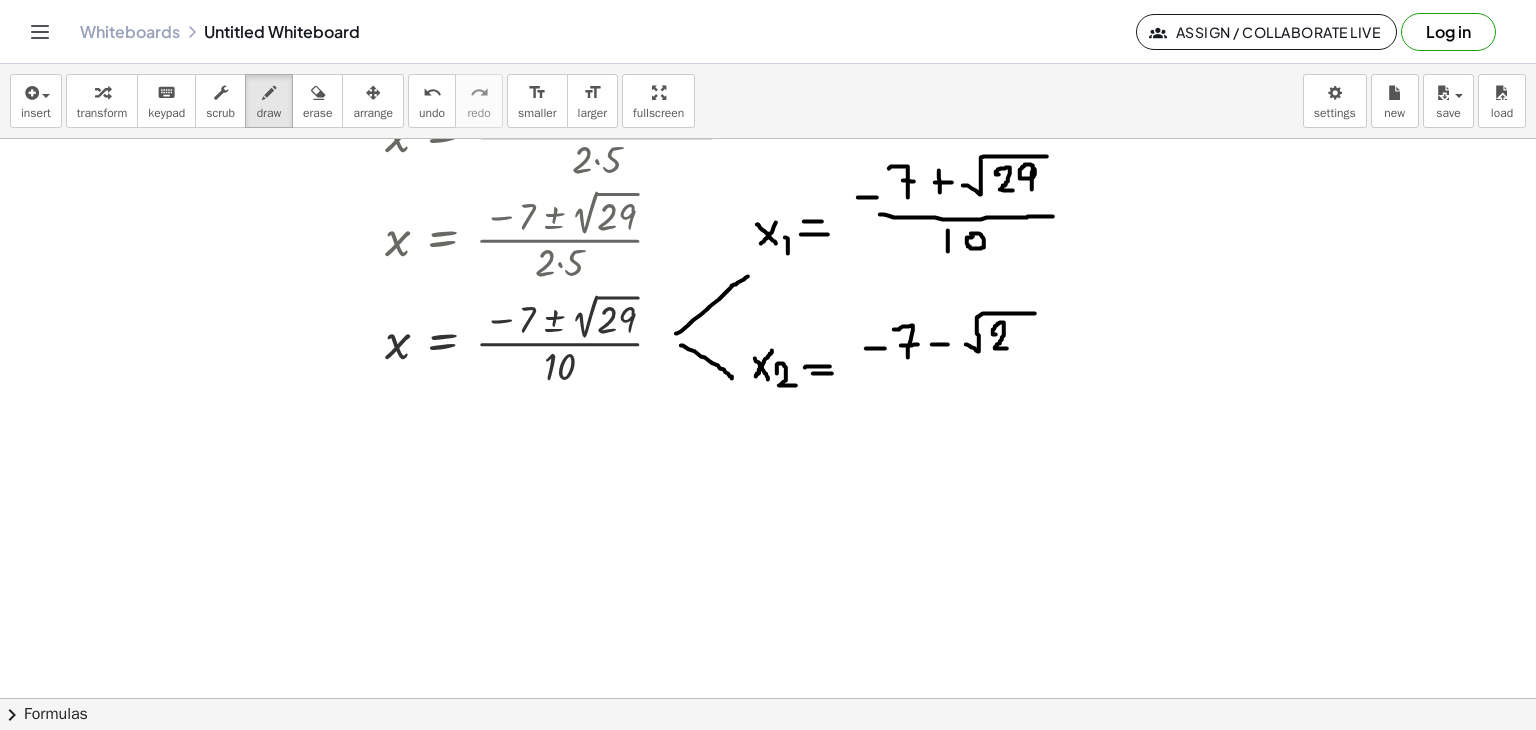 drag, startPoint x: 996, startPoint y: 334, endPoint x: 1007, endPoint y: 348, distance: 17.804493 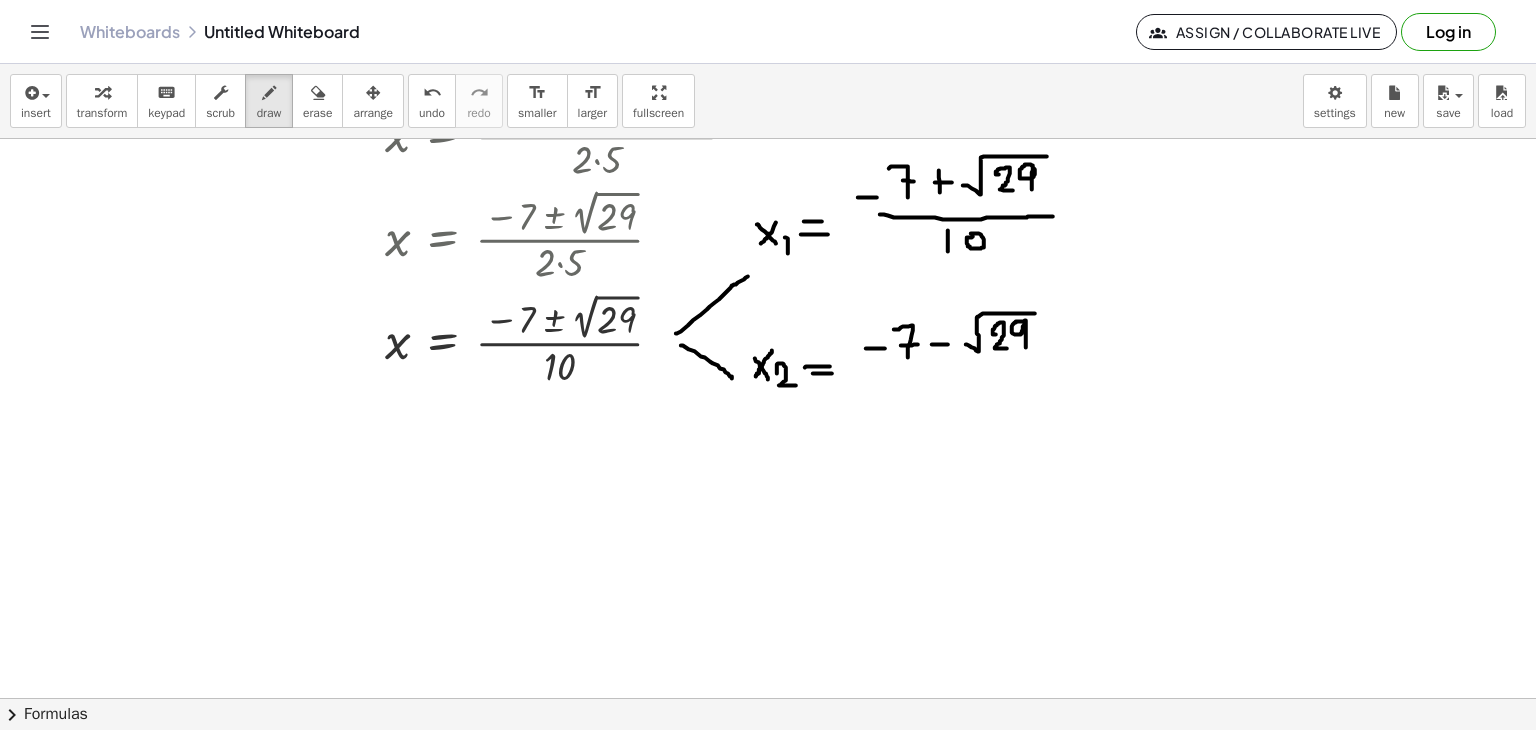 drag, startPoint x: 1023, startPoint y: 321, endPoint x: 1026, endPoint y: 347, distance: 26.172504 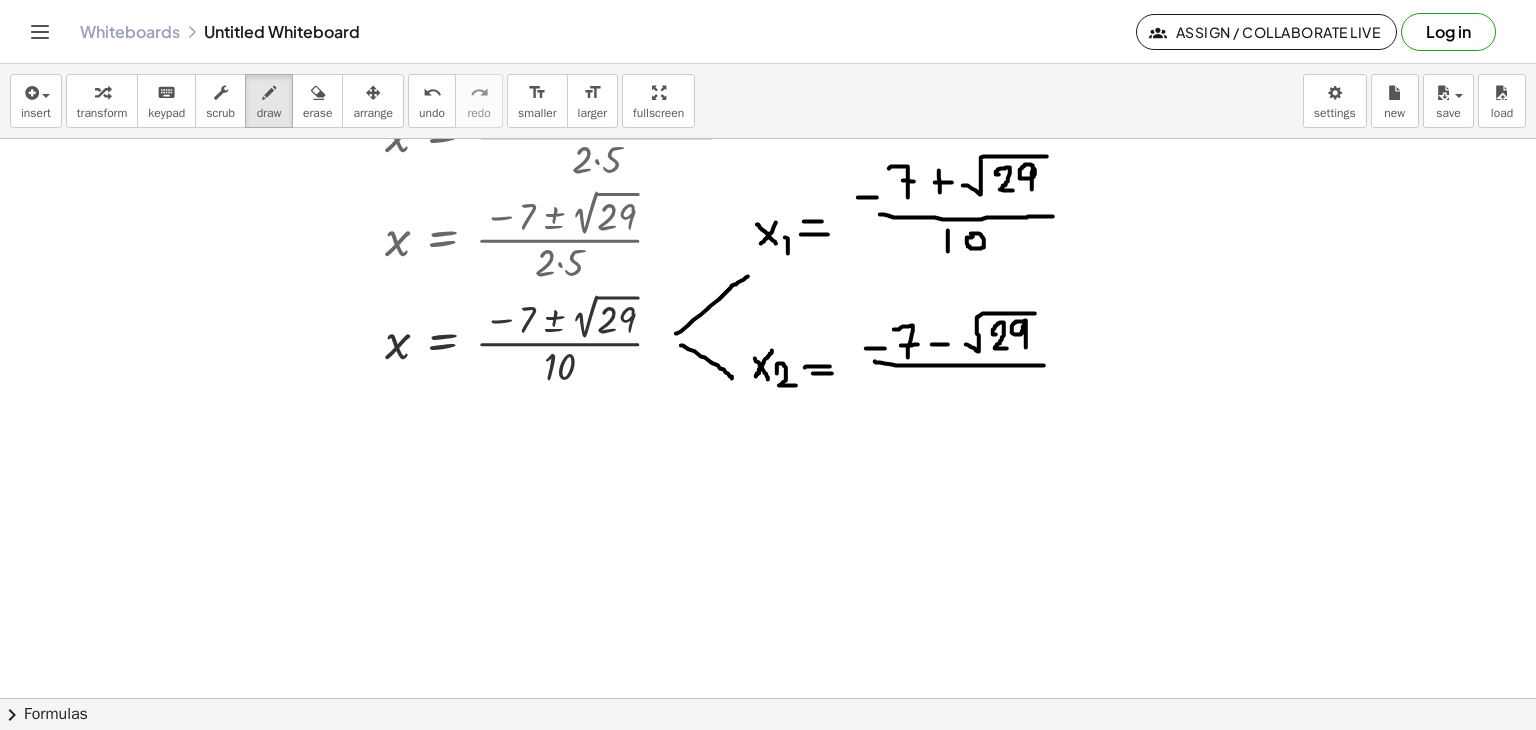 drag, startPoint x: 875, startPoint y: 361, endPoint x: 1052, endPoint y: 366, distance: 177.0706 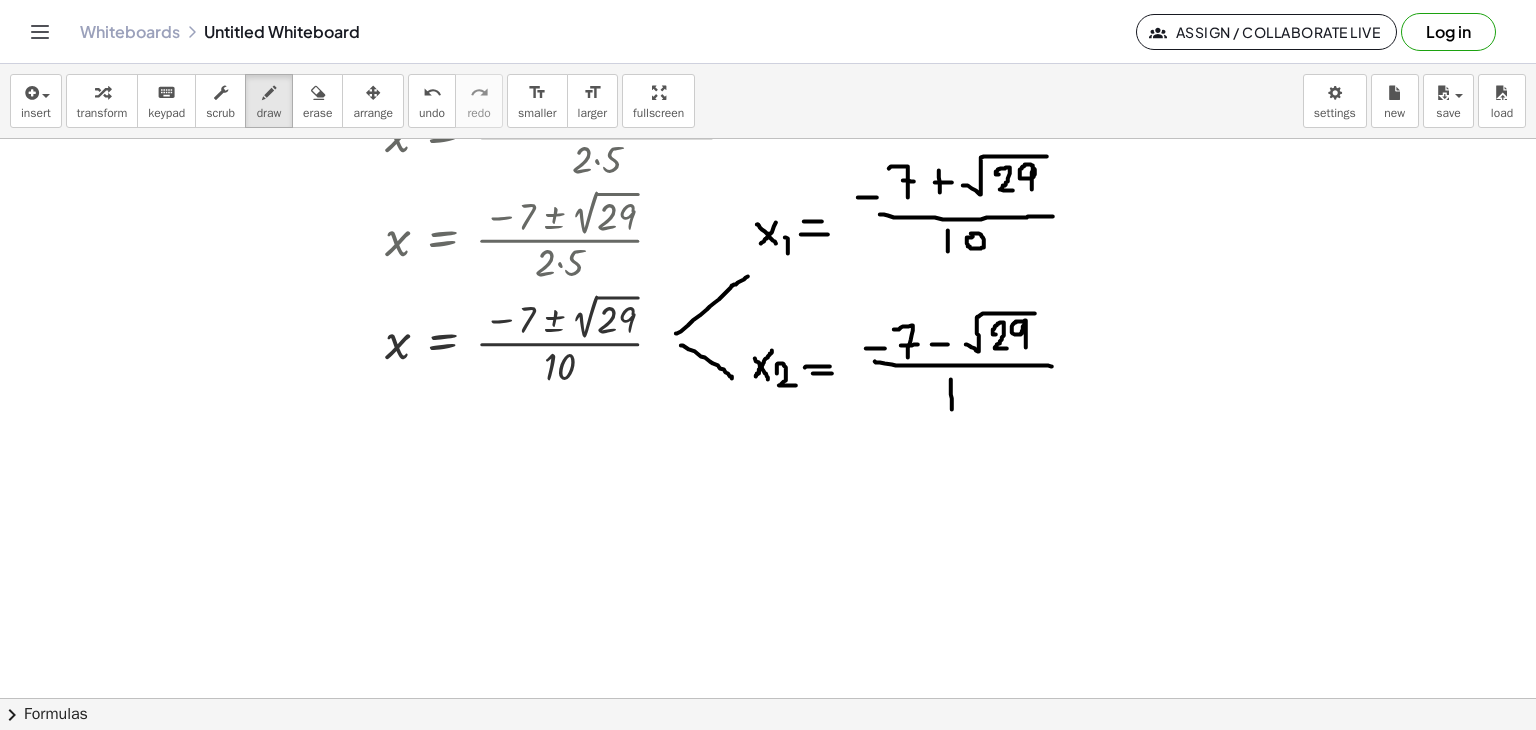 drag, startPoint x: 951, startPoint y: 379, endPoint x: 952, endPoint y: 409, distance: 30.016663 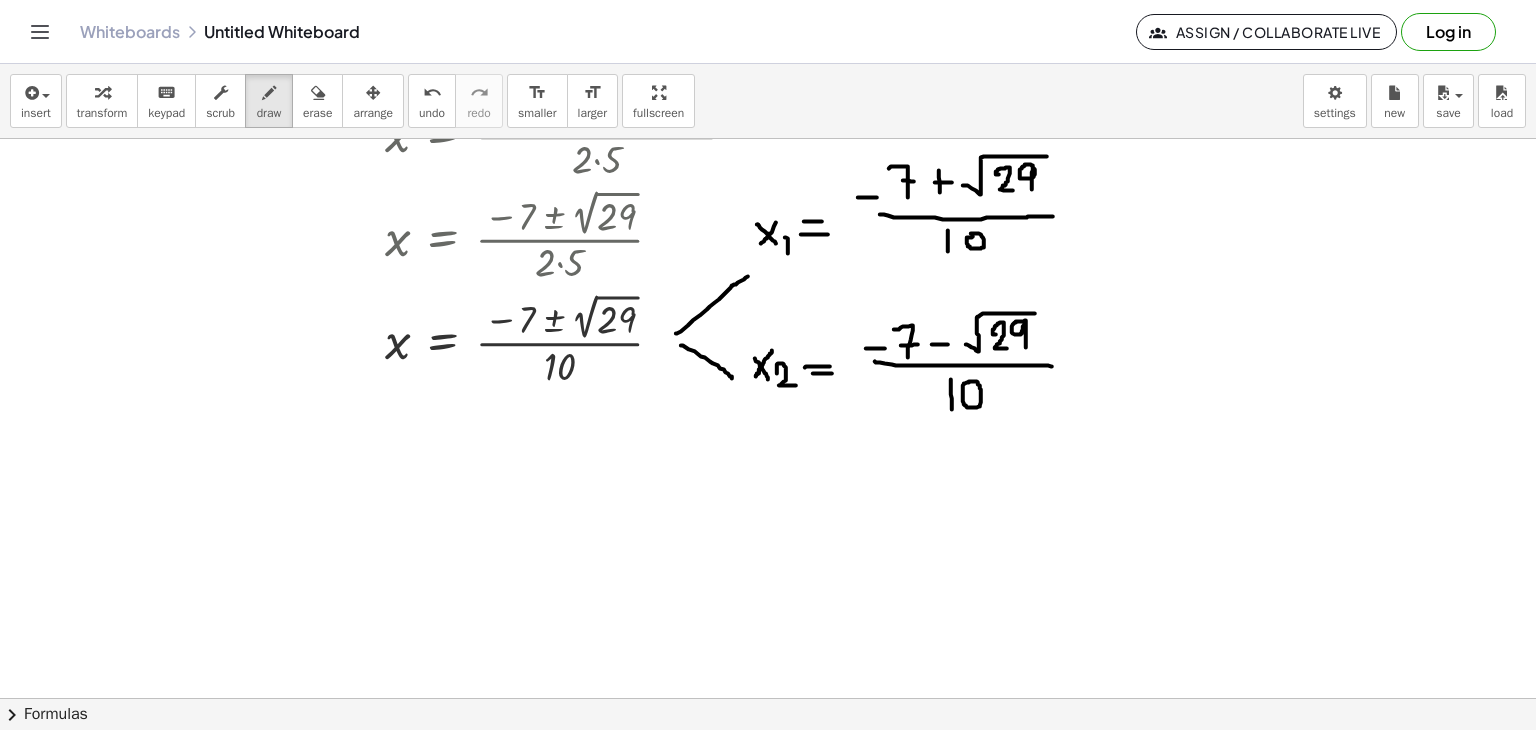 click at bounding box center [768, 298] 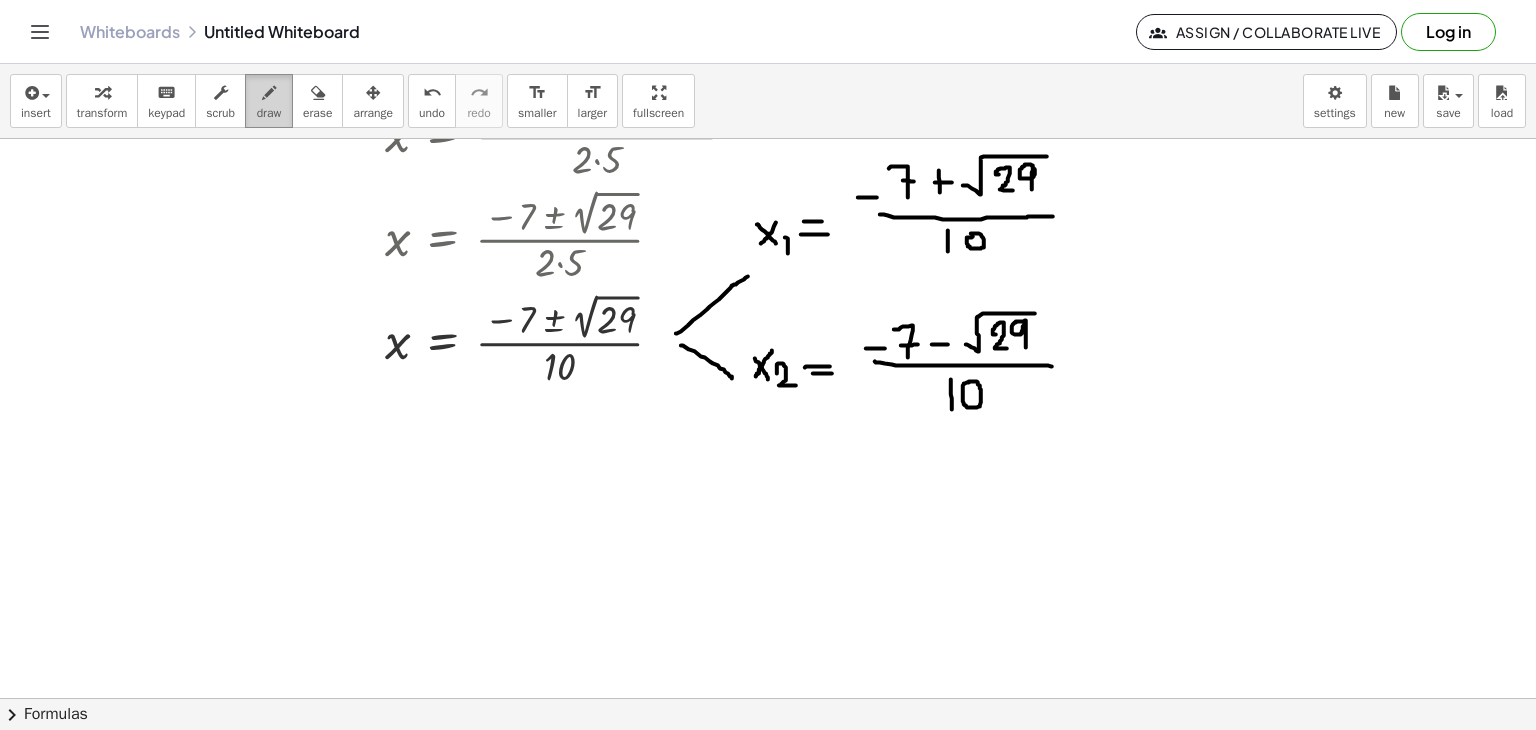 click on "draw" at bounding box center [269, 101] 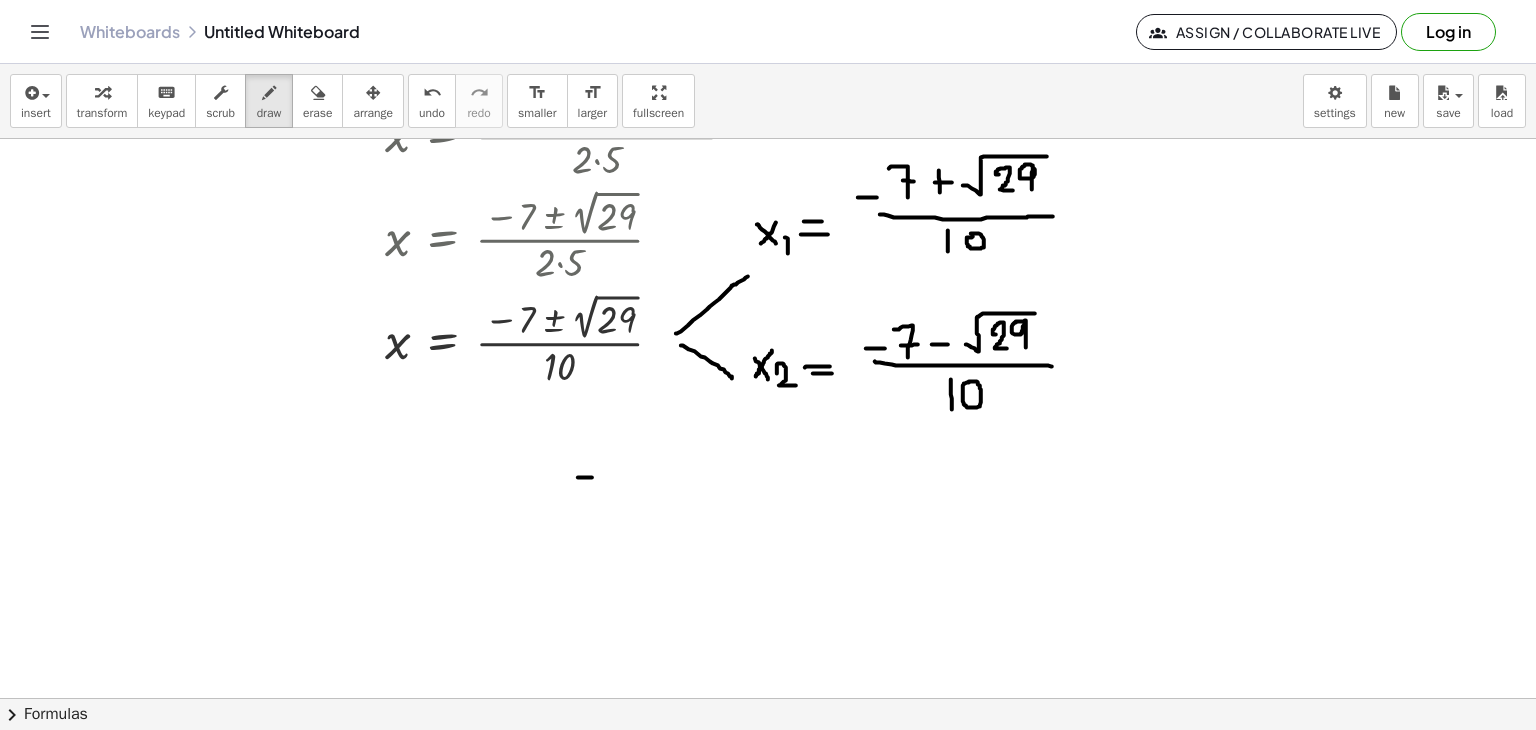 drag, startPoint x: 578, startPoint y: 477, endPoint x: 594, endPoint y: 477, distance: 16 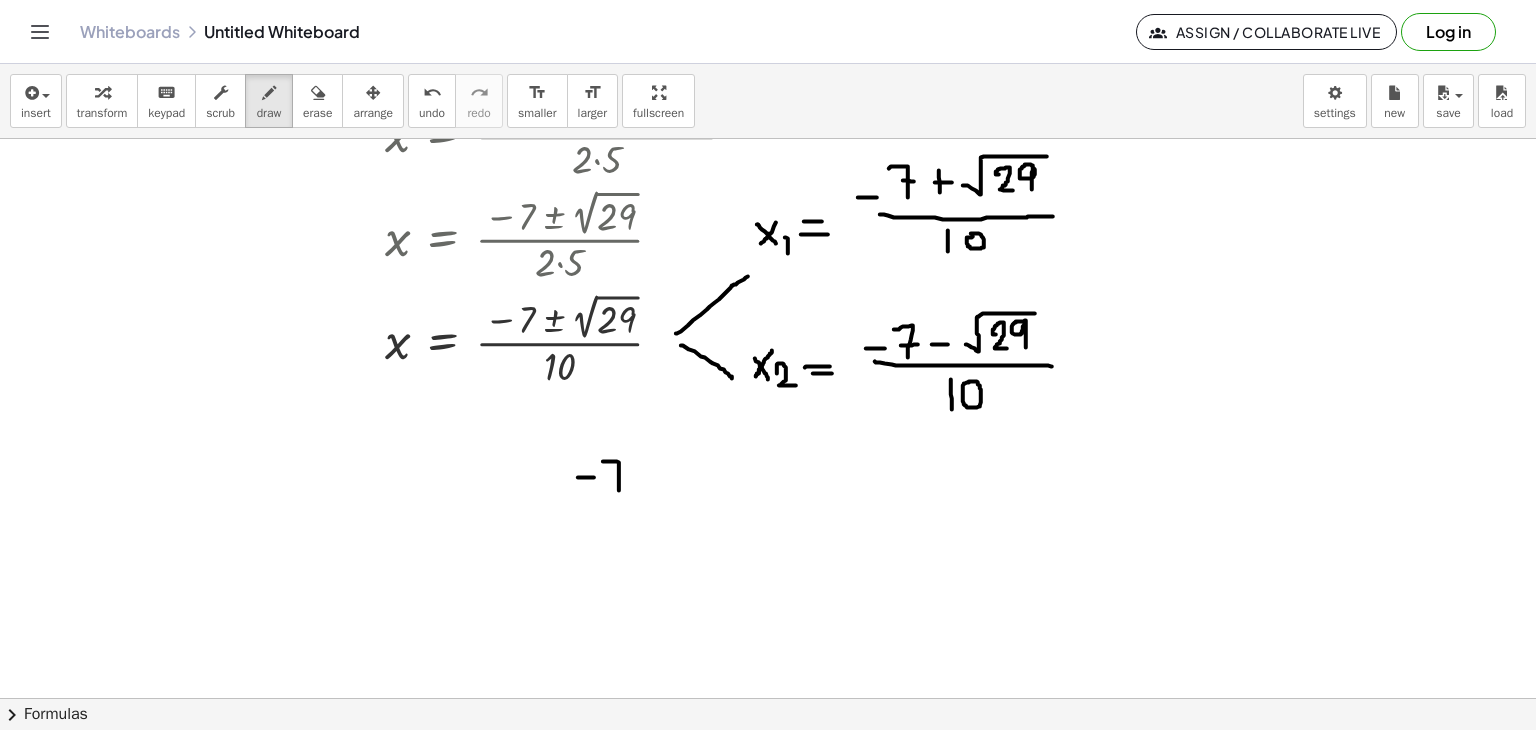 drag, startPoint x: 603, startPoint y: 461, endPoint x: 619, endPoint y: 490, distance: 33.12099 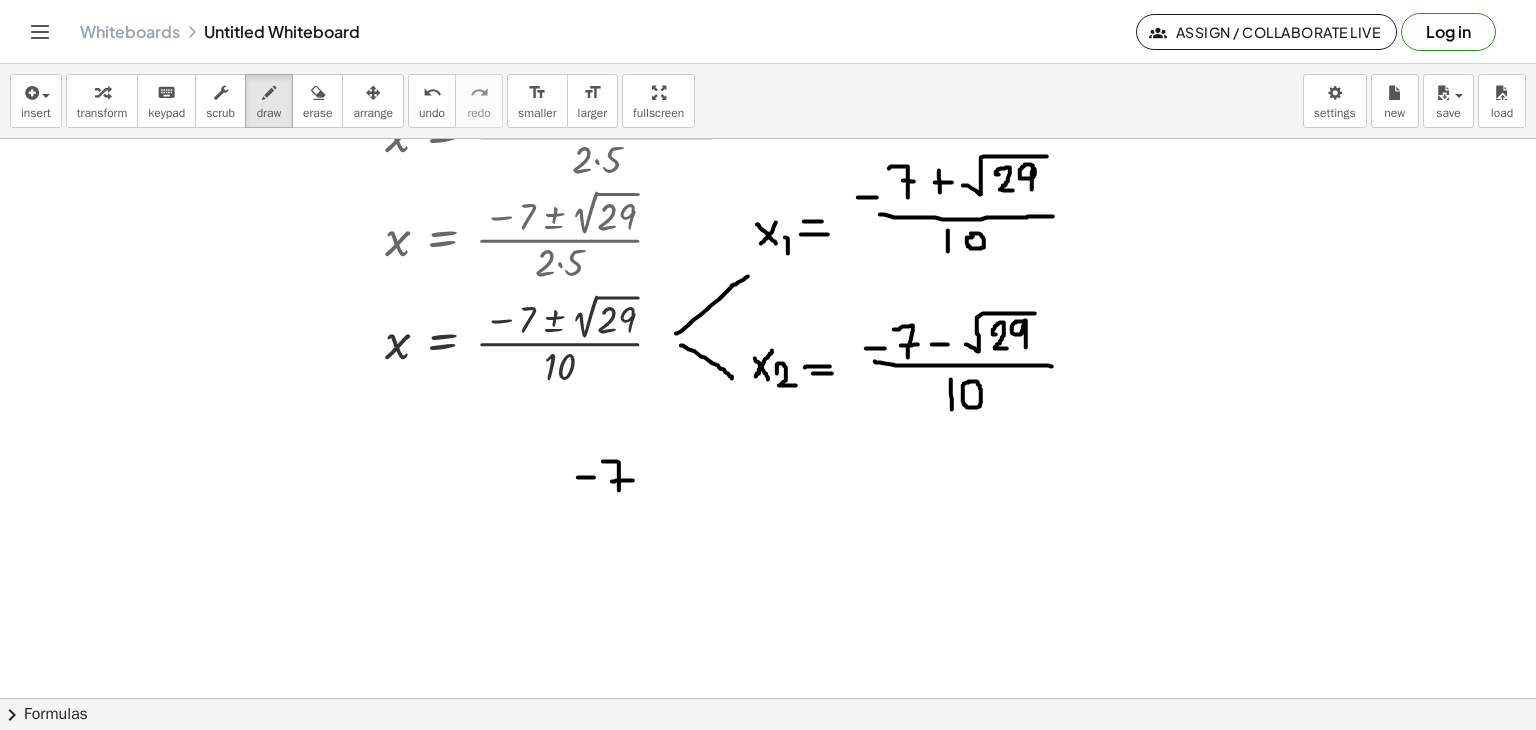 drag, startPoint x: 612, startPoint y: 481, endPoint x: 635, endPoint y: 480, distance: 23.021729 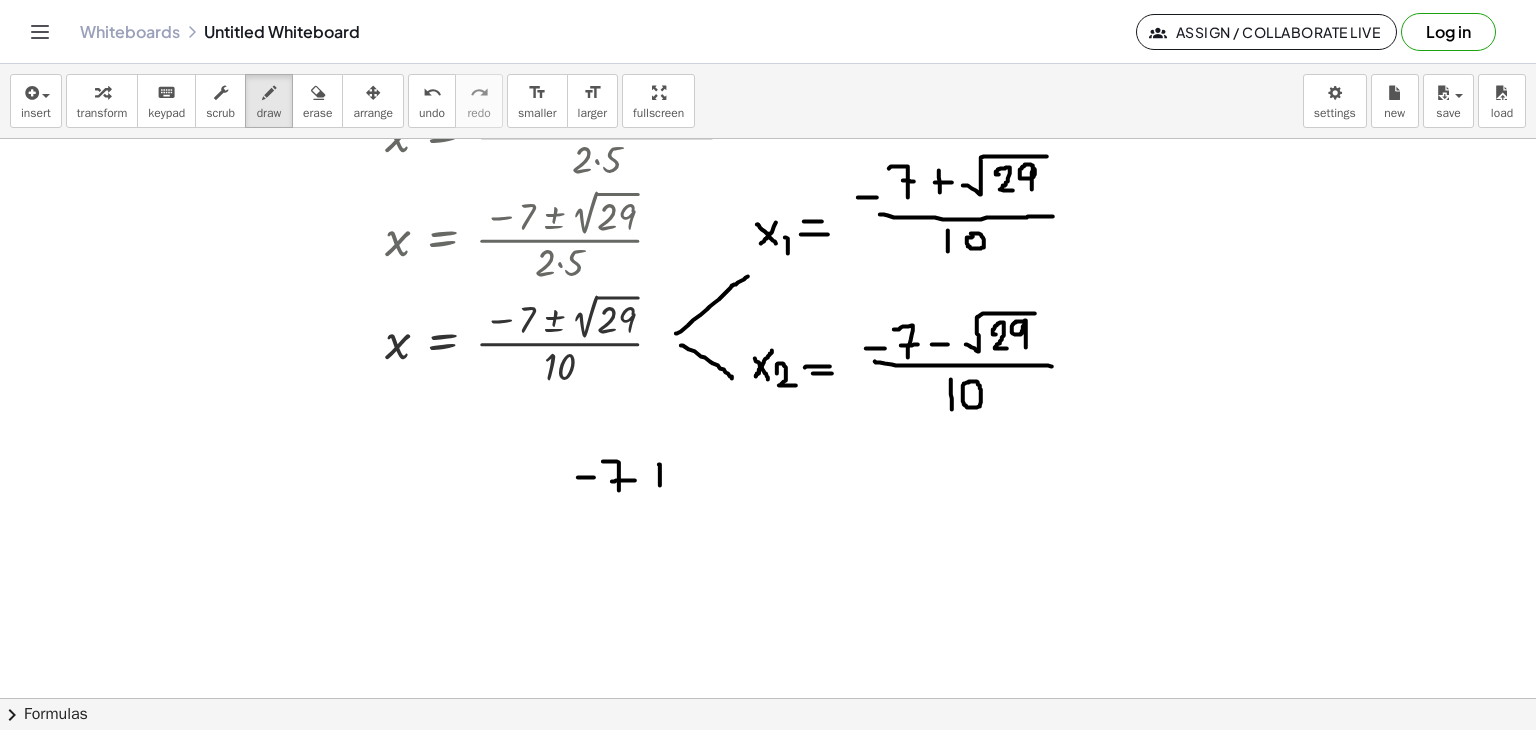 drag, startPoint x: 659, startPoint y: 464, endPoint x: 660, endPoint y: 485, distance: 21.023796 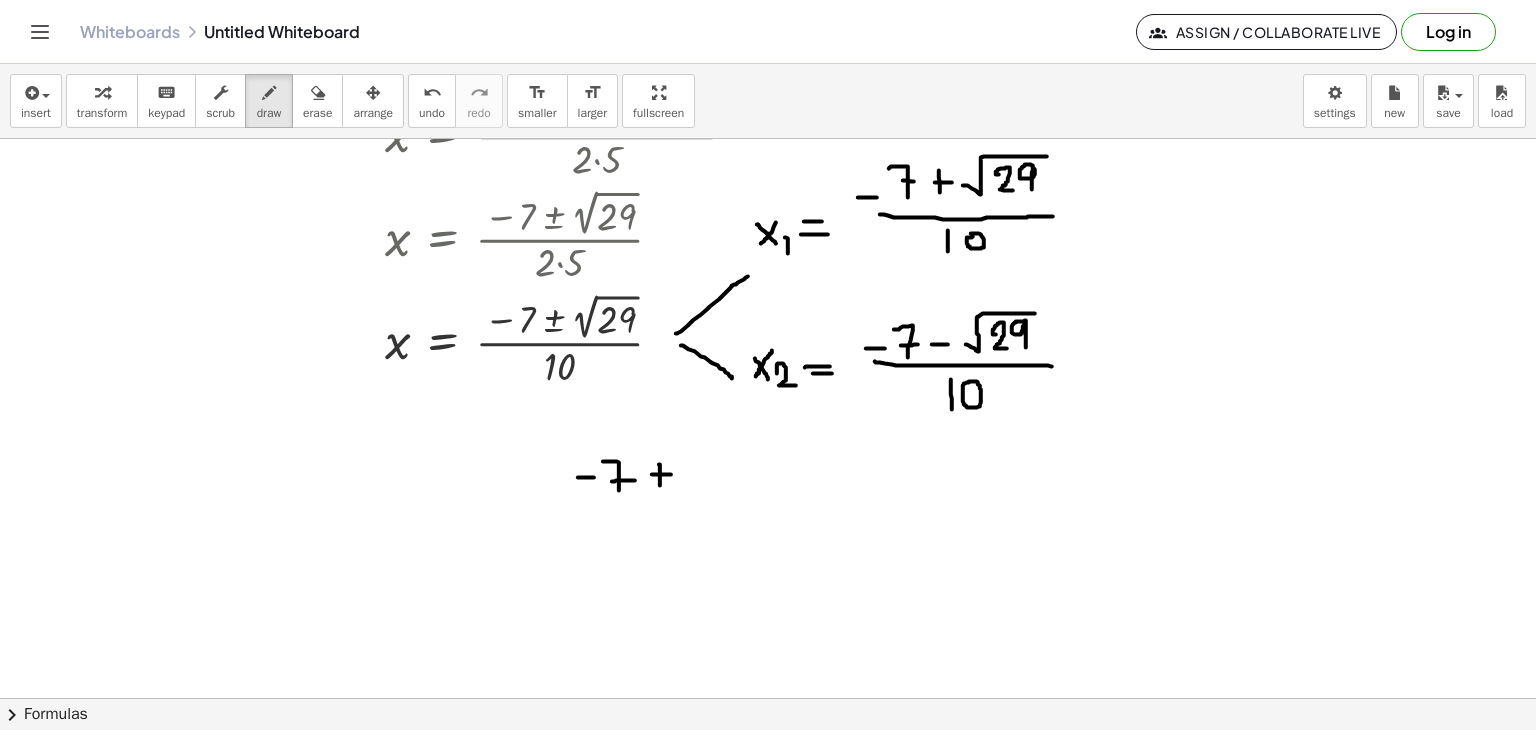 drag, startPoint x: 652, startPoint y: 474, endPoint x: 671, endPoint y: 474, distance: 19 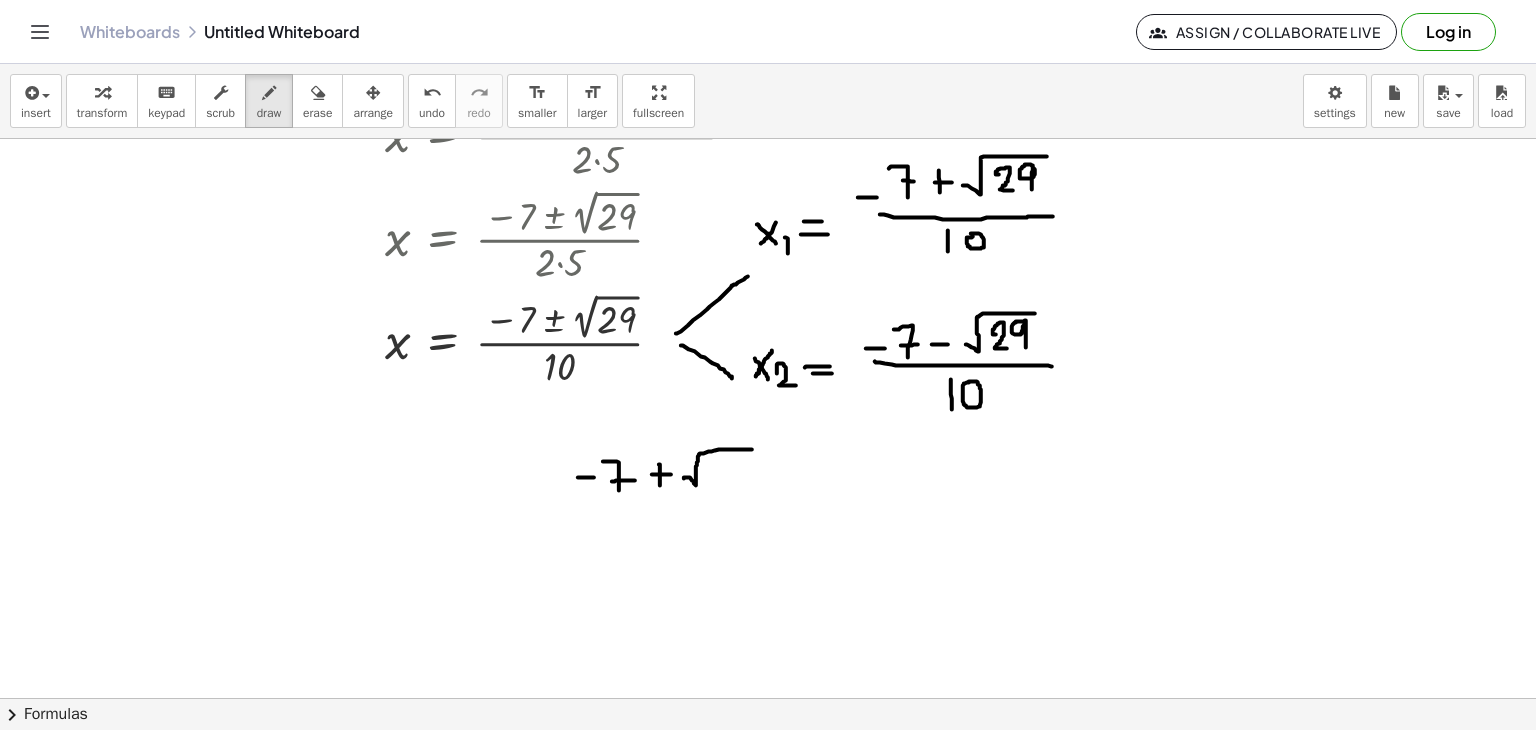 drag, startPoint x: 684, startPoint y: 478, endPoint x: 752, endPoint y: 449, distance: 73.92564 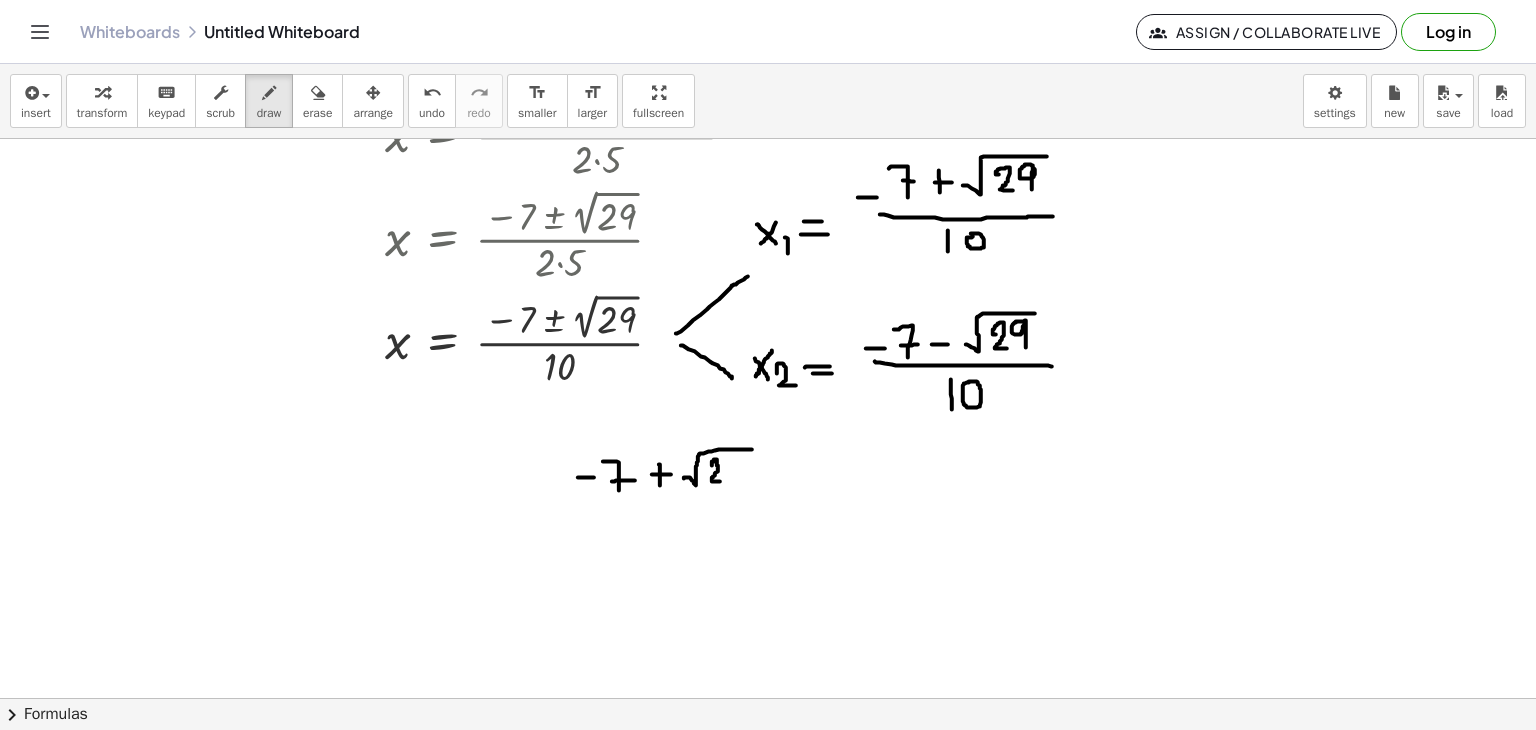 drag, startPoint x: 712, startPoint y: 465, endPoint x: 724, endPoint y: 481, distance: 20 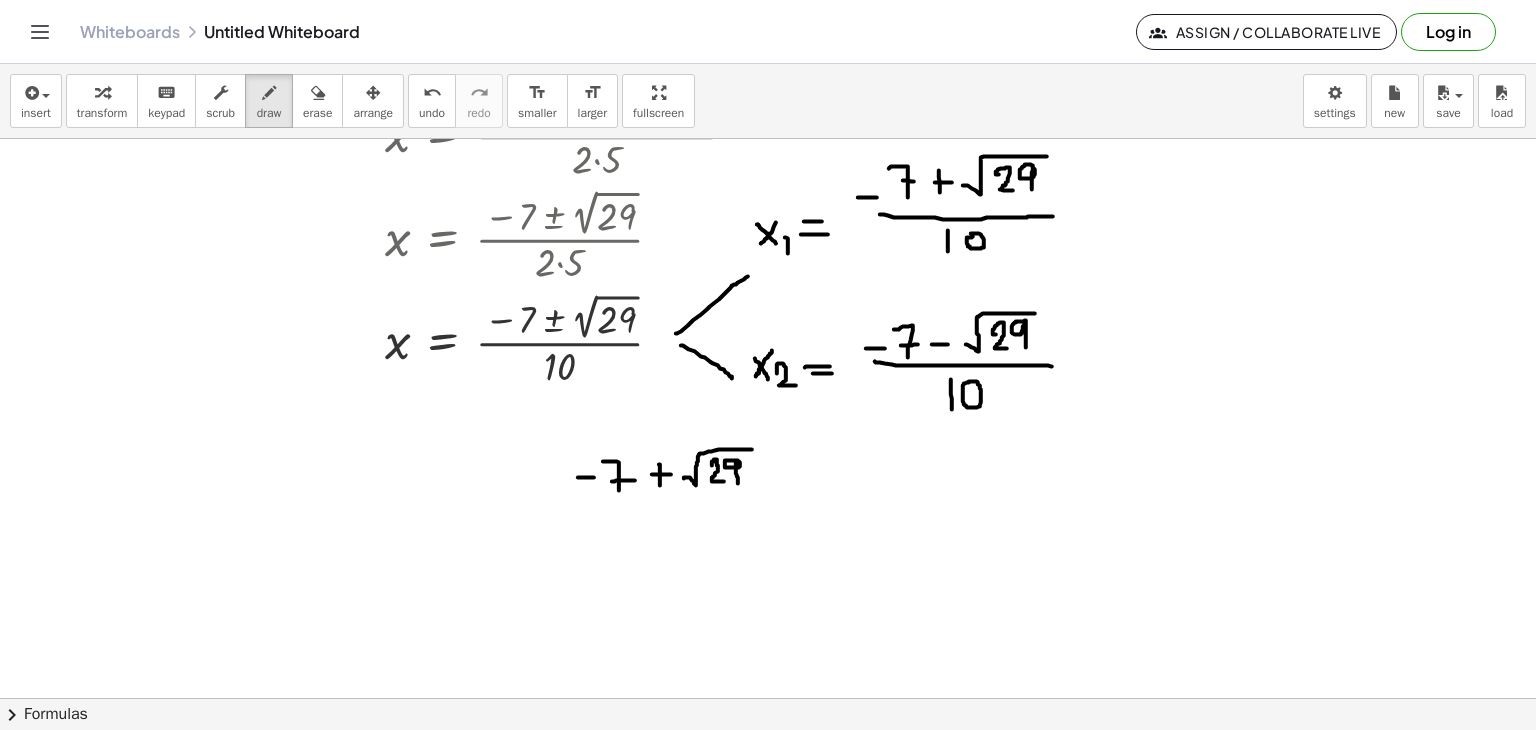 drag, startPoint x: 738, startPoint y: 460, endPoint x: 738, endPoint y: 483, distance: 23 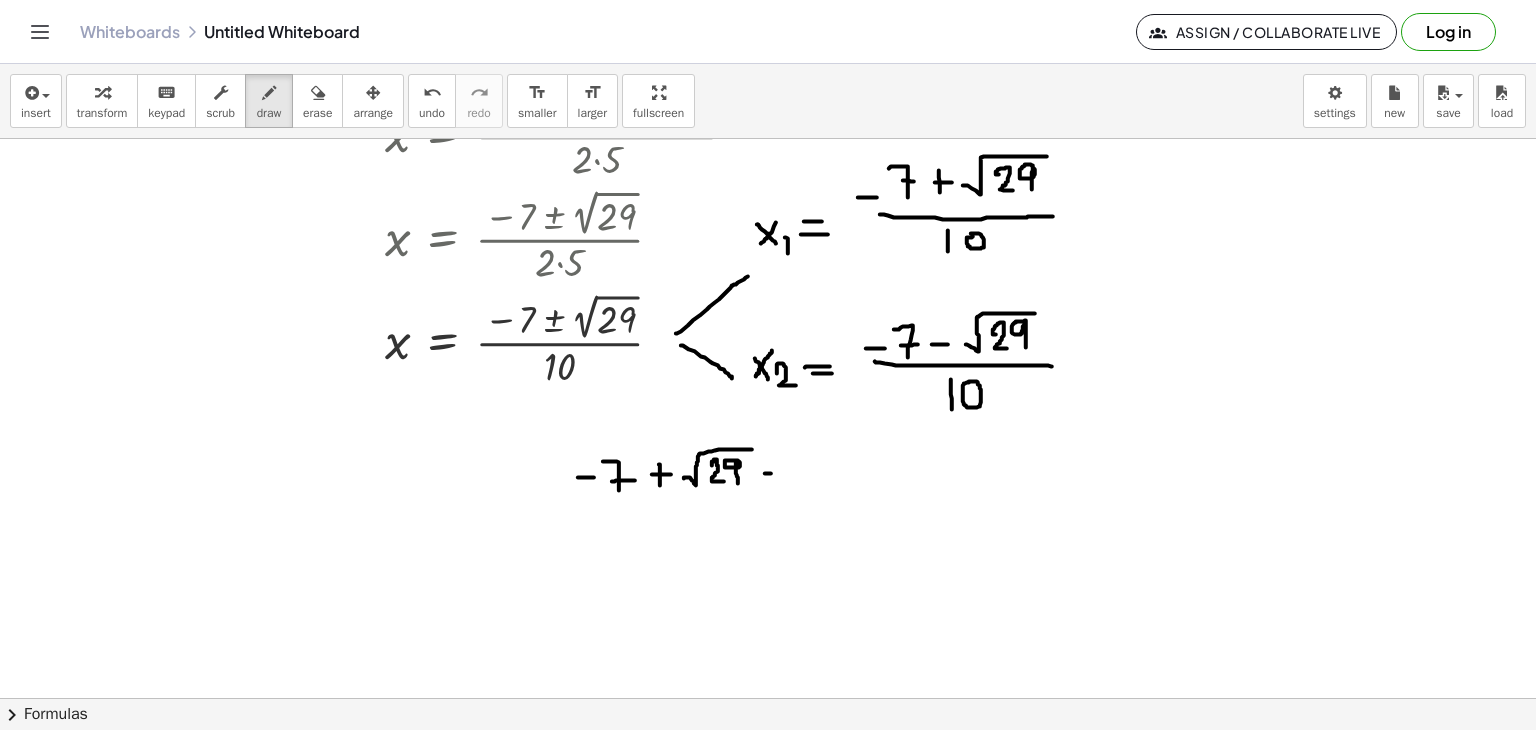 drag, startPoint x: 765, startPoint y: 473, endPoint x: 783, endPoint y: 473, distance: 18 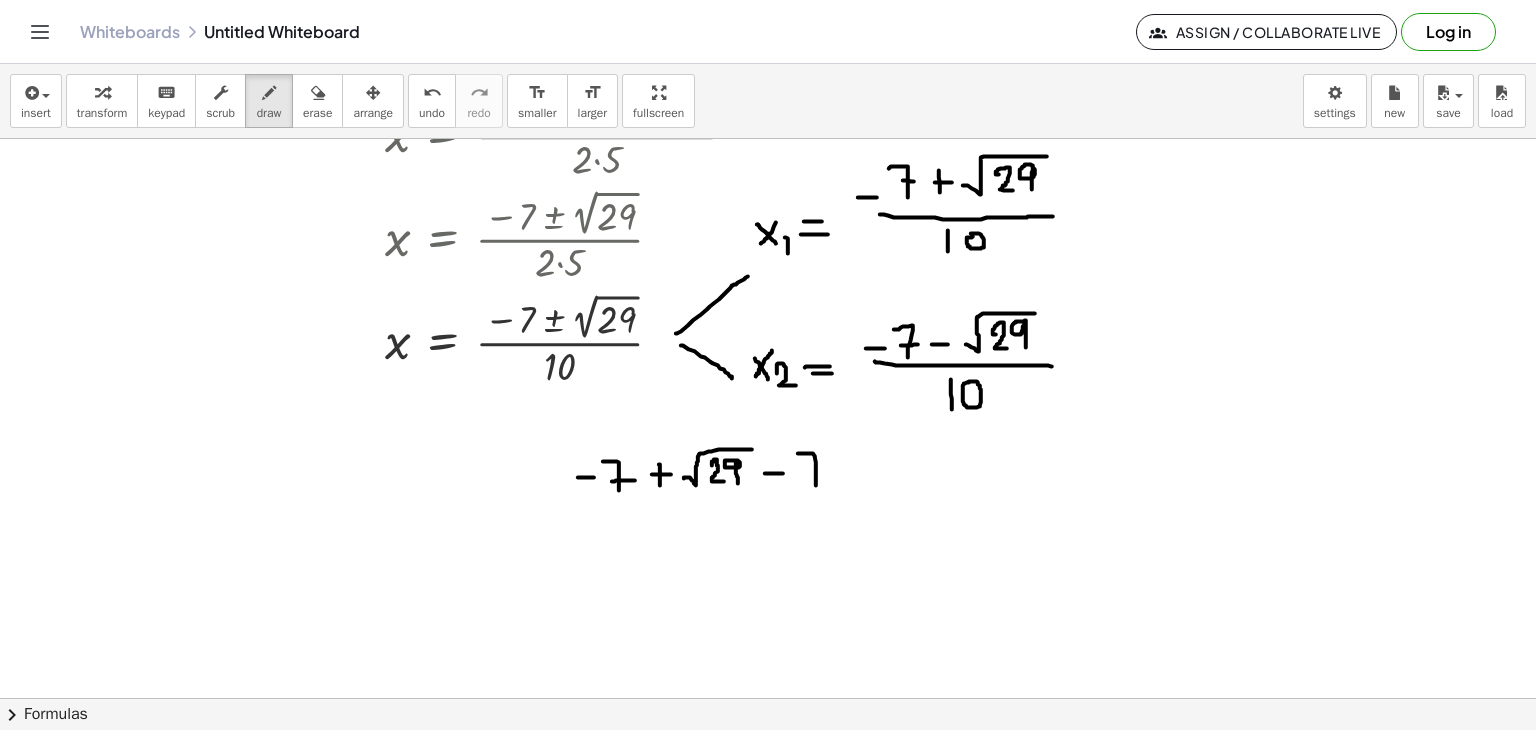drag, startPoint x: 799, startPoint y: 453, endPoint x: 816, endPoint y: 485, distance: 36.23534 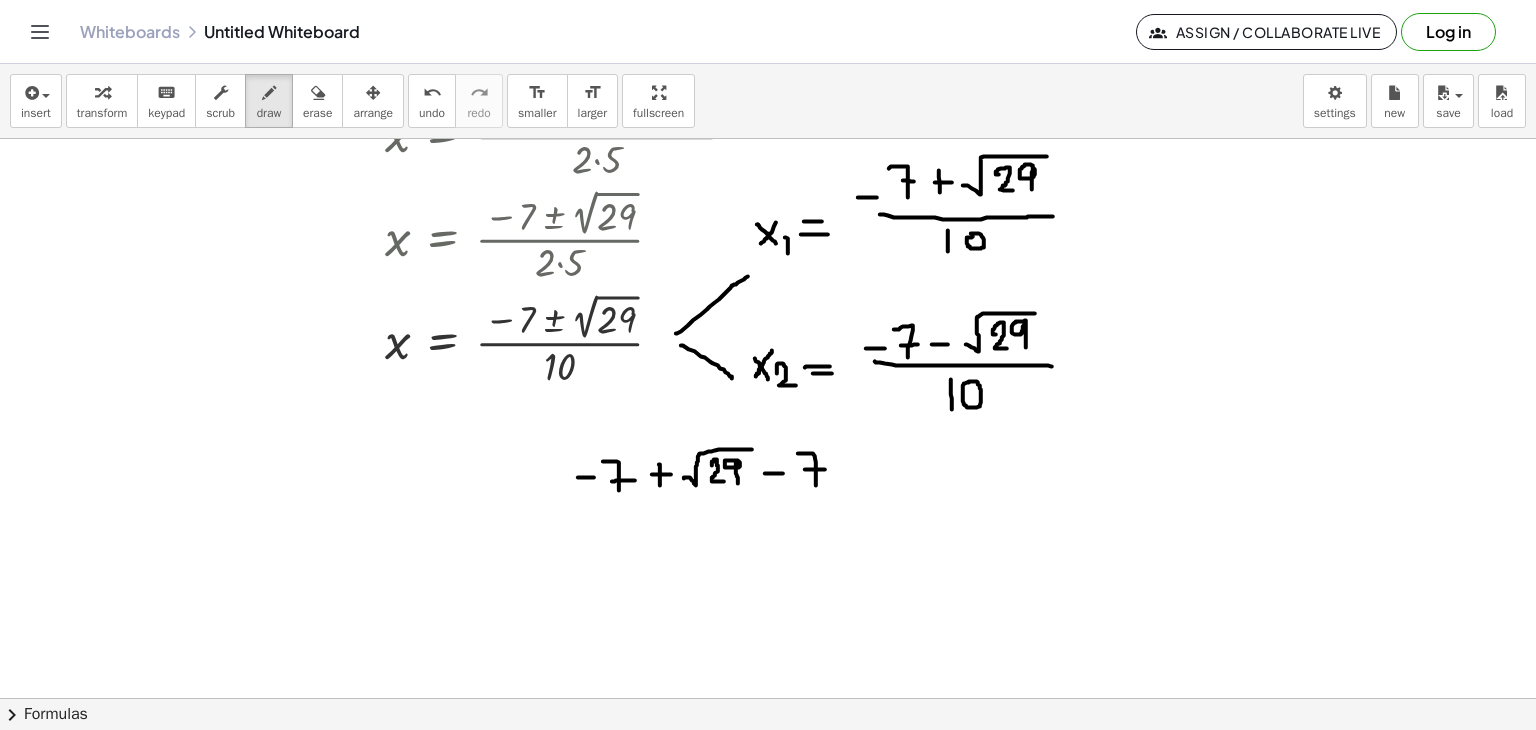 click at bounding box center (768, 298) 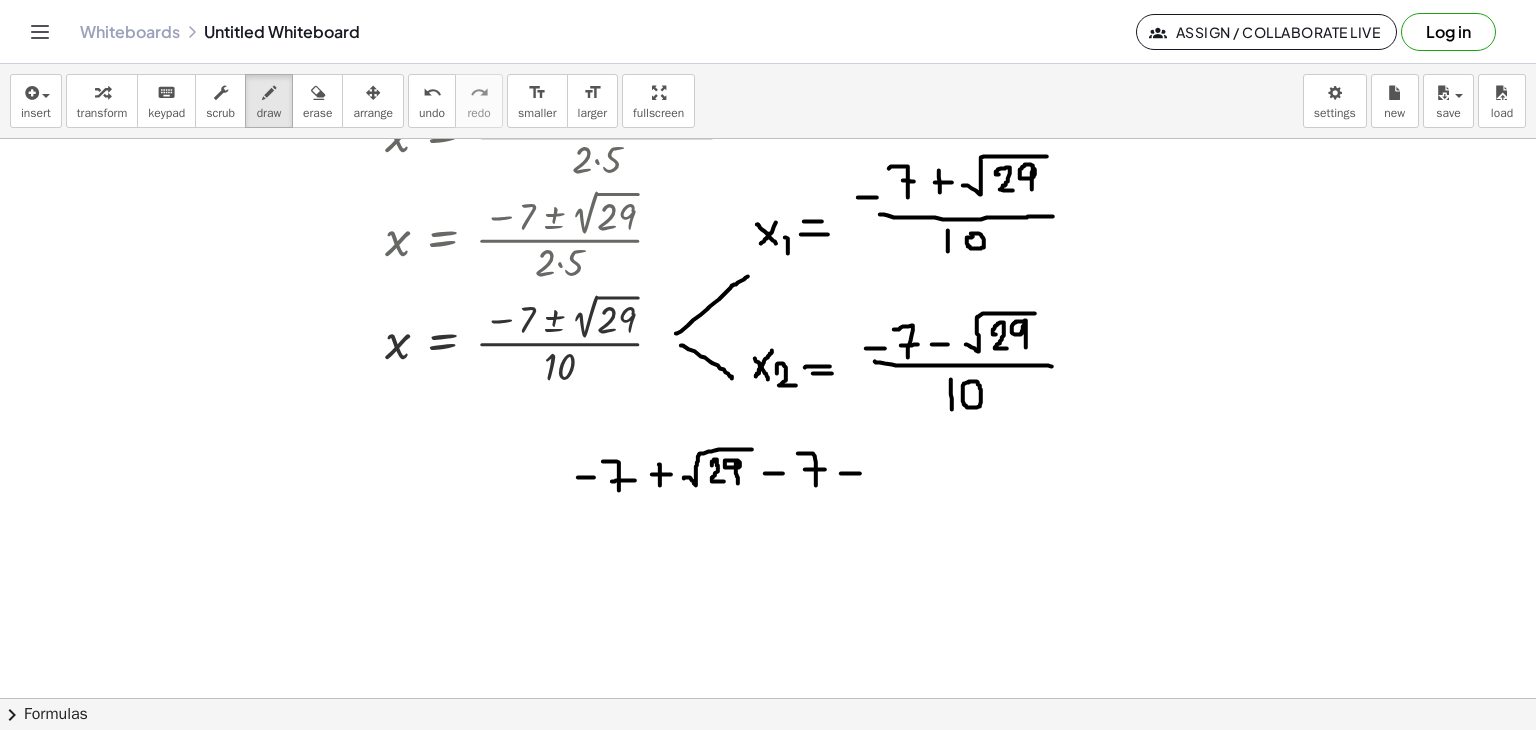 drag, startPoint x: 841, startPoint y: 473, endPoint x: 860, endPoint y: 473, distance: 19 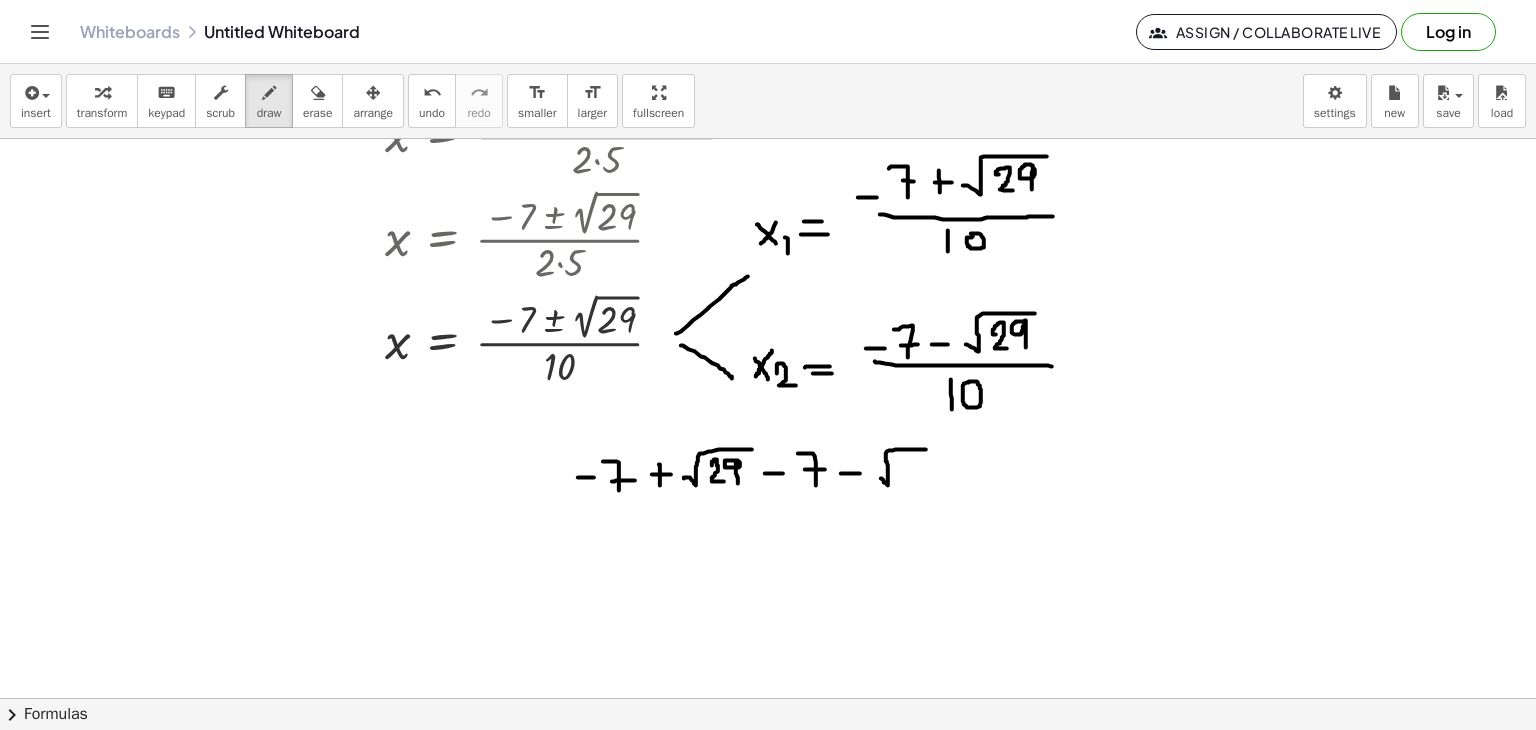 drag, startPoint x: 882, startPoint y: 478, endPoint x: 926, endPoint y: 449, distance: 52.69725 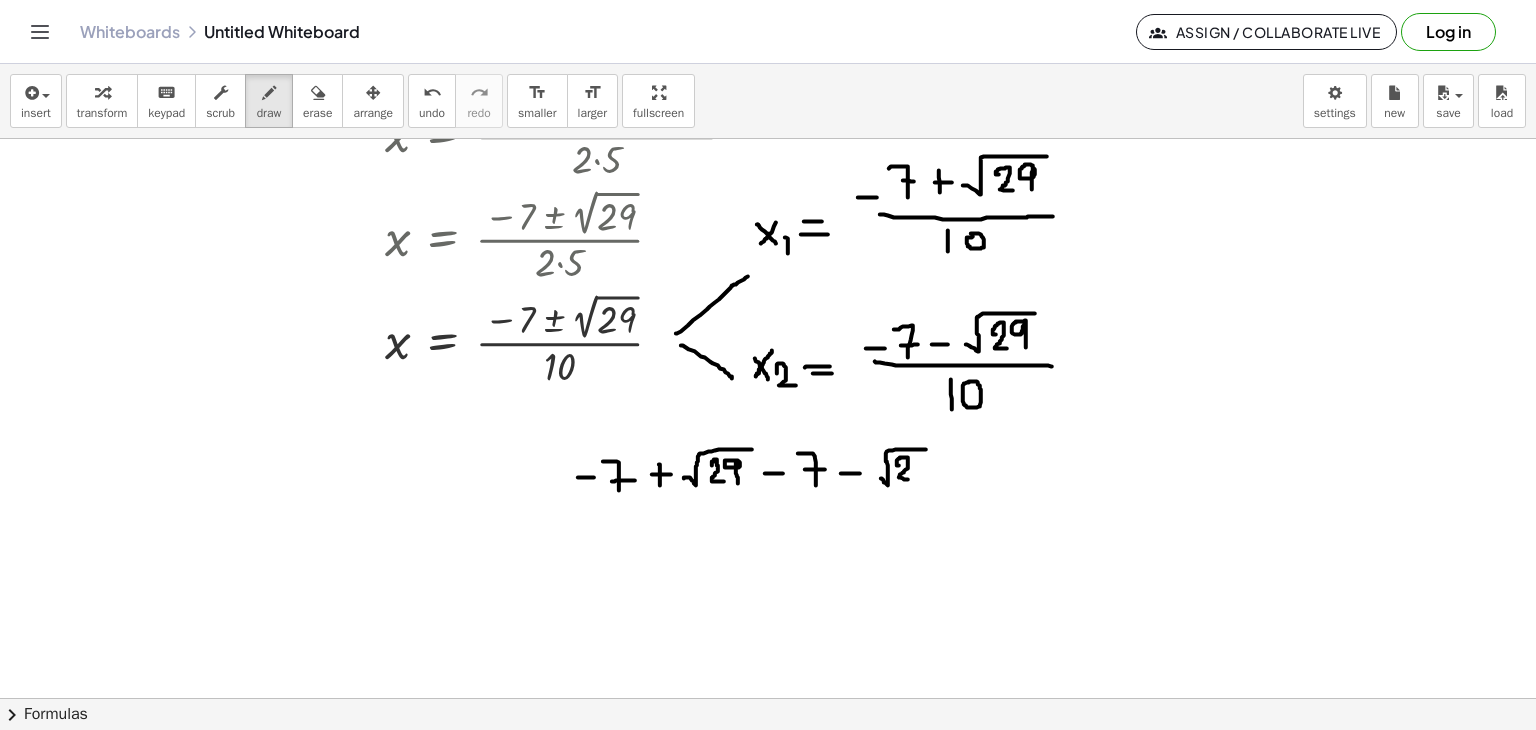 drag, startPoint x: 899, startPoint y: 465, endPoint x: 918, endPoint y: 470, distance: 19.646883 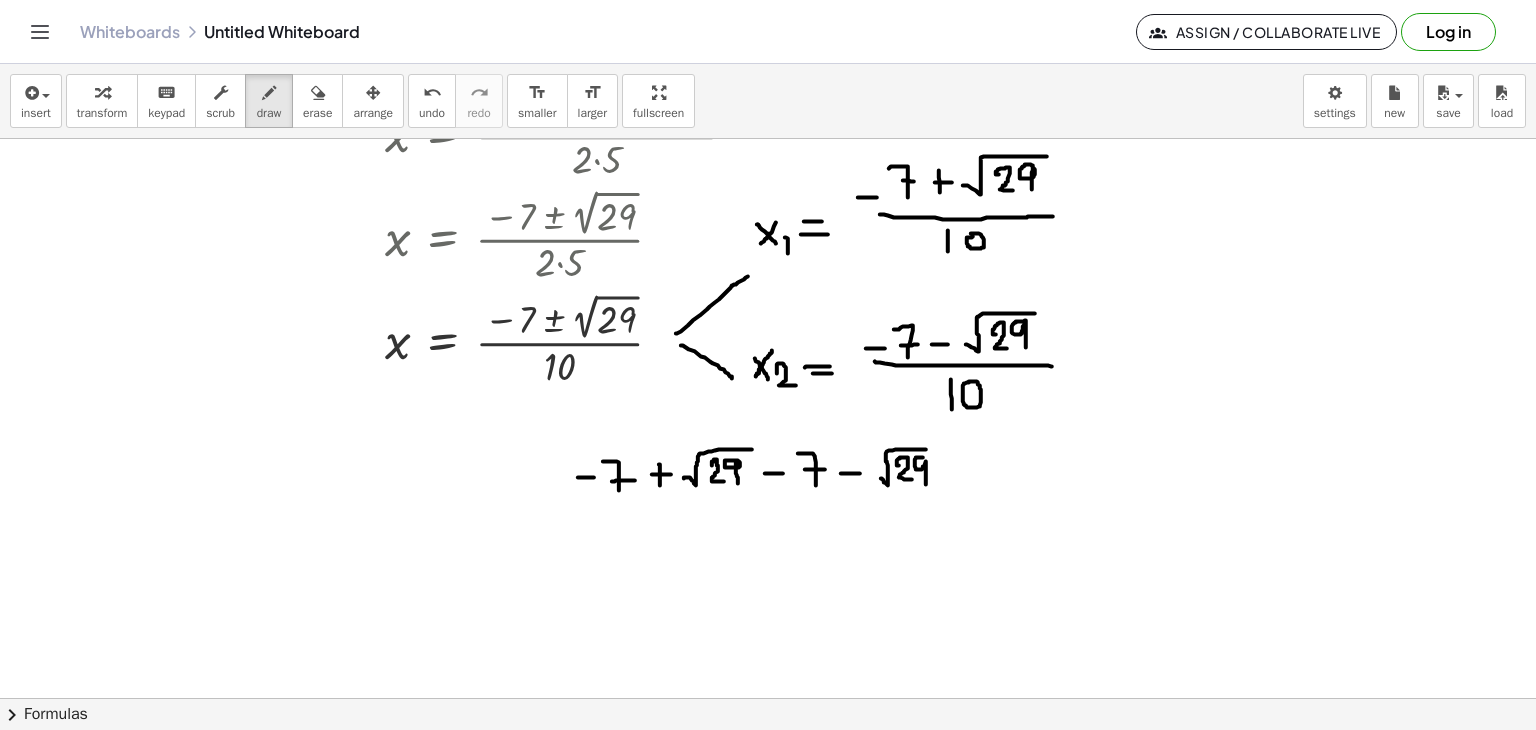 drag, startPoint x: 923, startPoint y: 457, endPoint x: 926, endPoint y: 484, distance: 27.166155 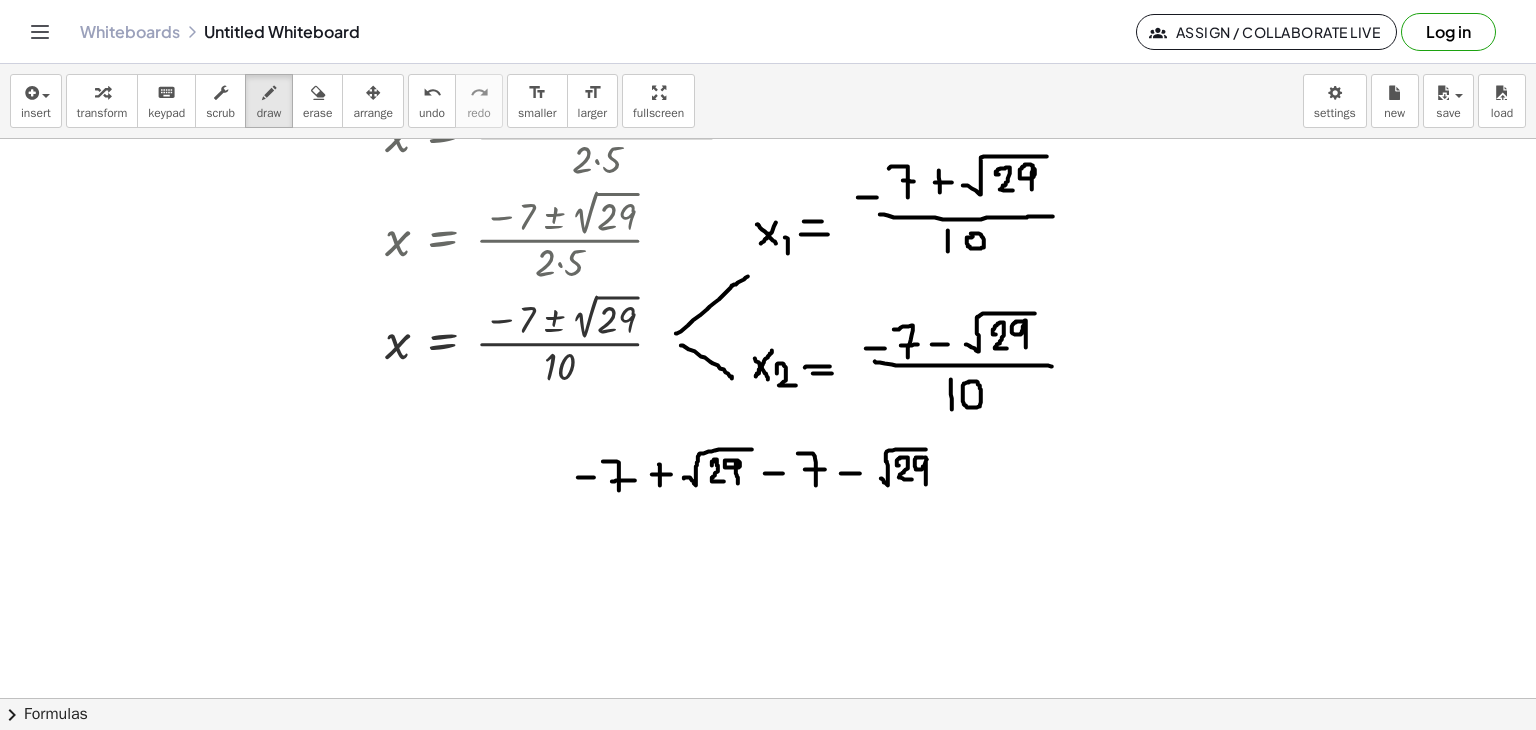 click at bounding box center [768, 298] 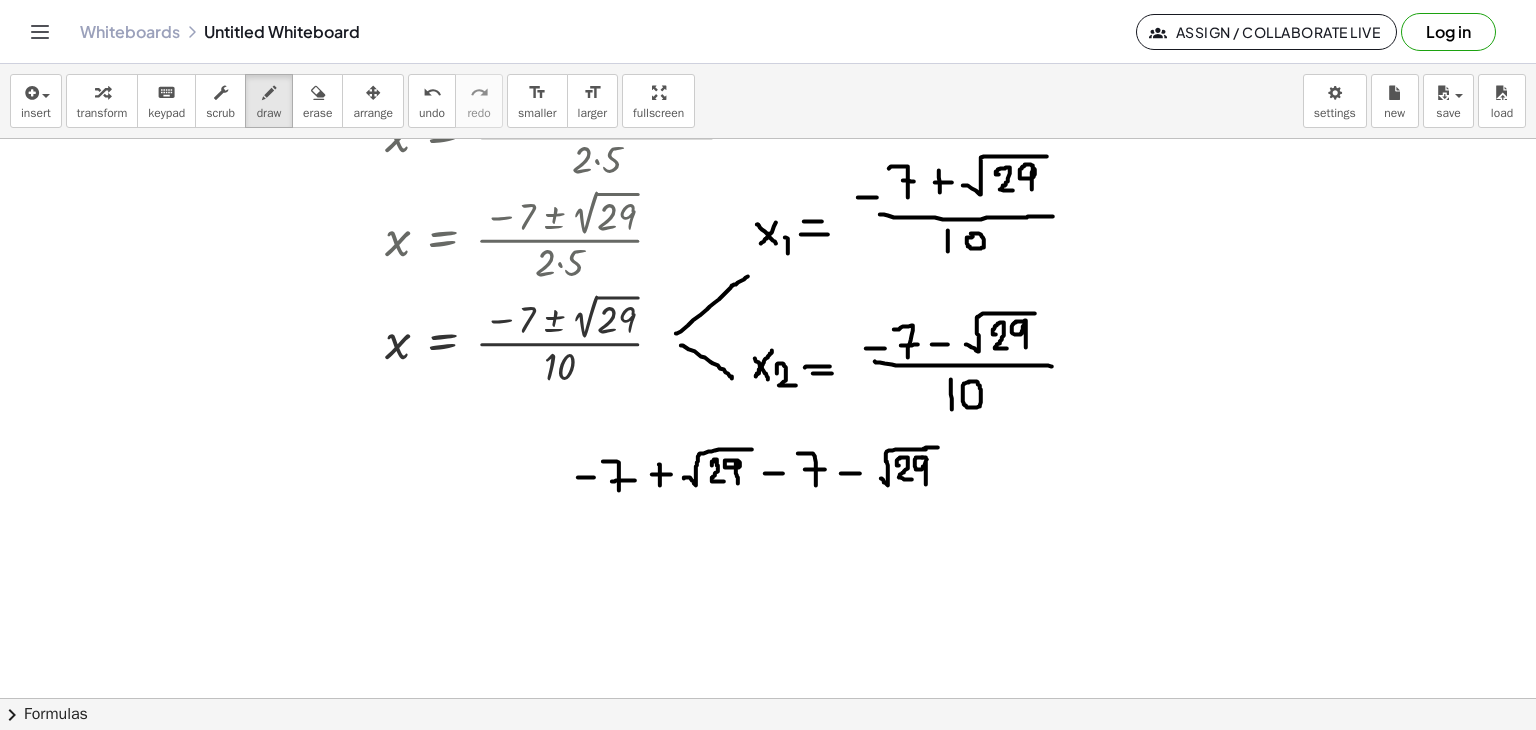 drag, startPoint x: 927, startPoint y: 447, endPoint x: 938, endPoint y: 447, distance: 11 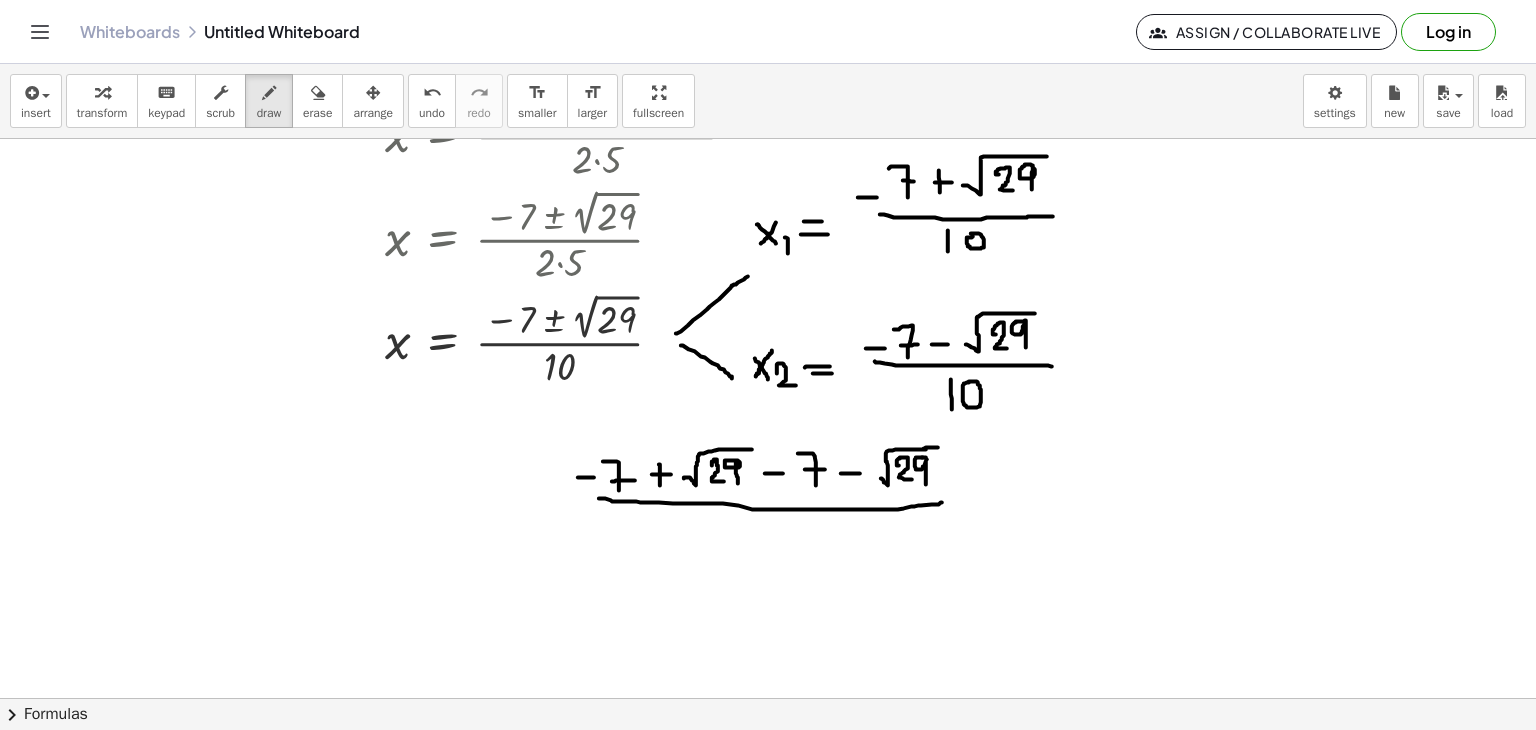 drag, startPoint x: 599, startPoint y: 498, endPoint x: 942, endPoint y: 502, distance: 343.02332 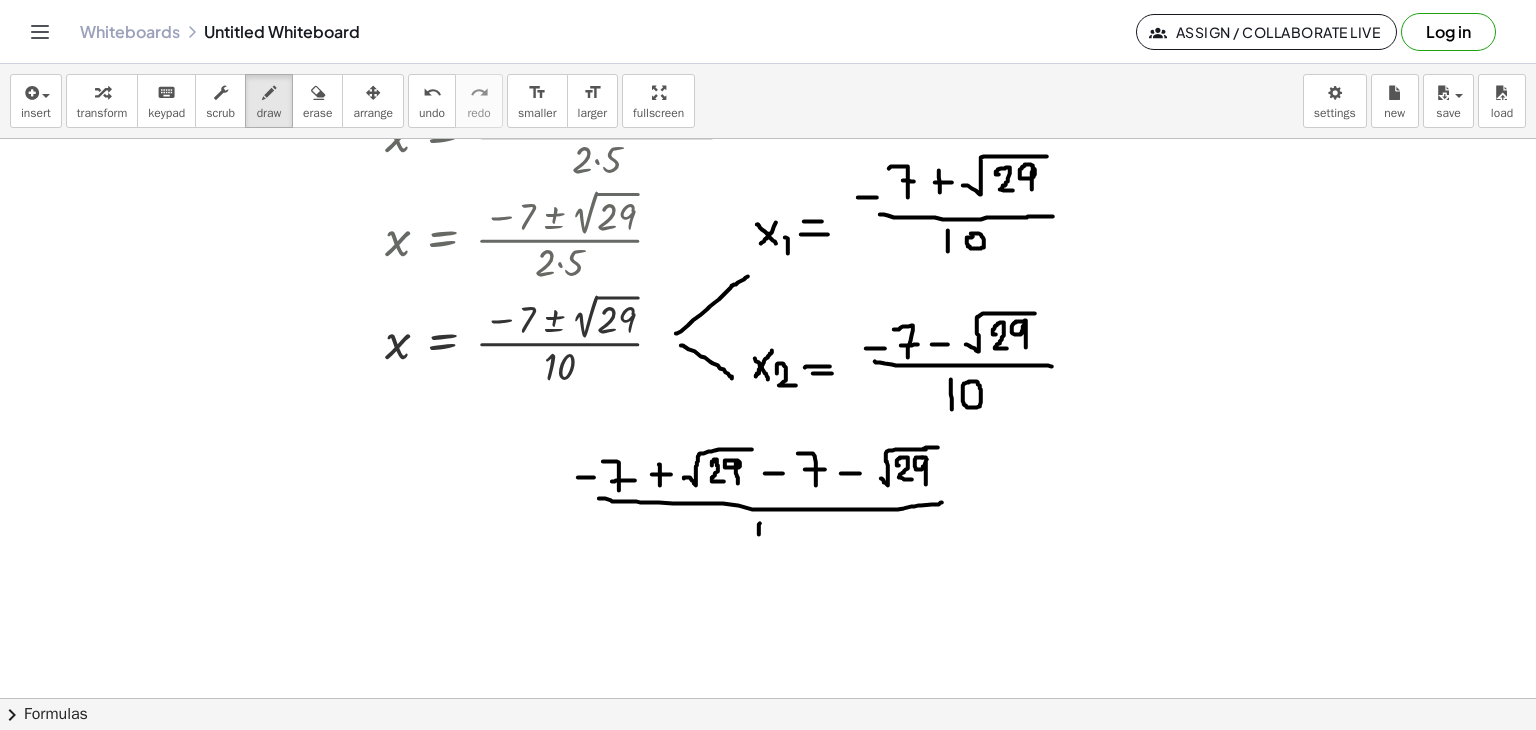 drag, startPoint x: 760, startPoint y: 523, endPoint x: 759, endPoint y: 561, distance: 38.013157 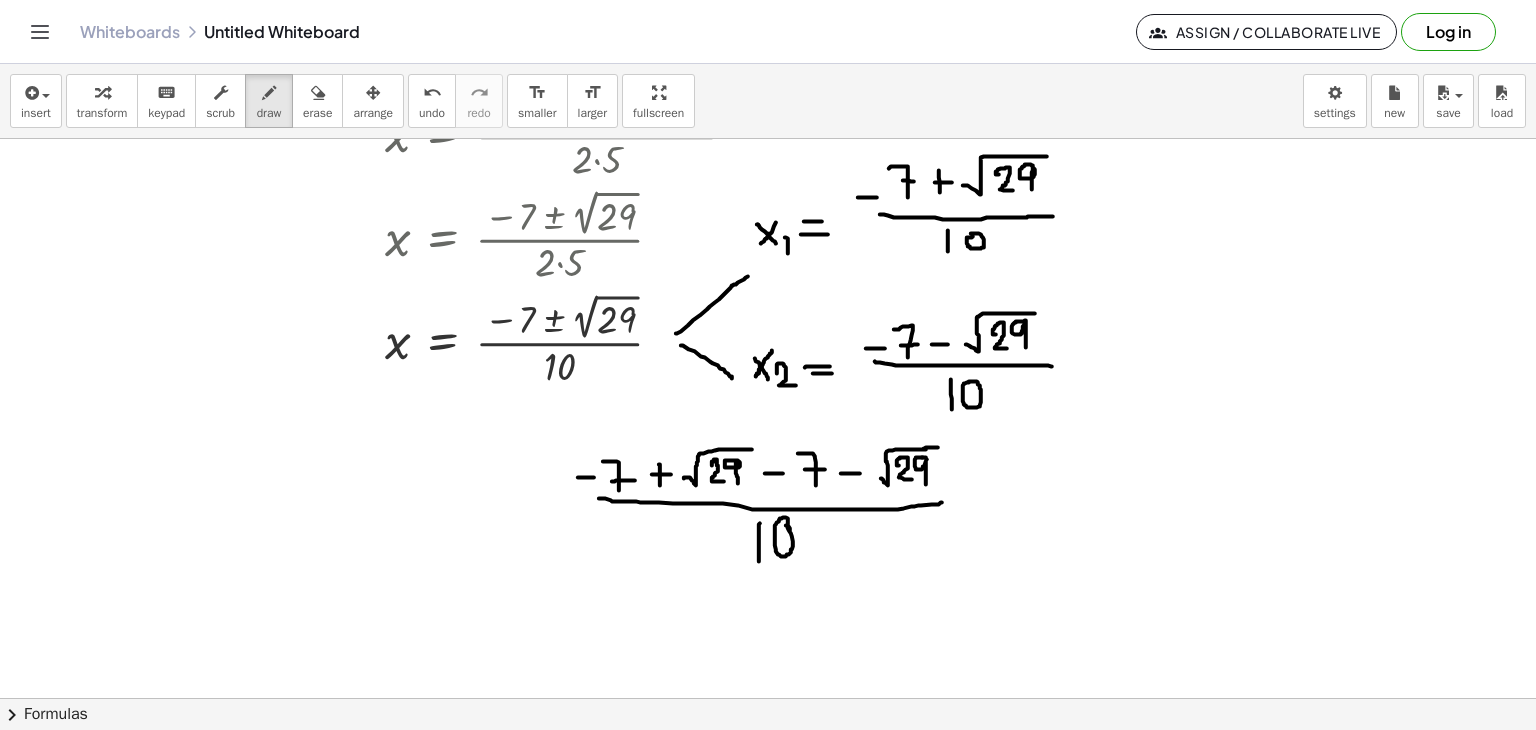 drag, startPoint x: 786, startPoint y: 525, endPoint x: 788, endPoint y: 538, distance: 13.152946 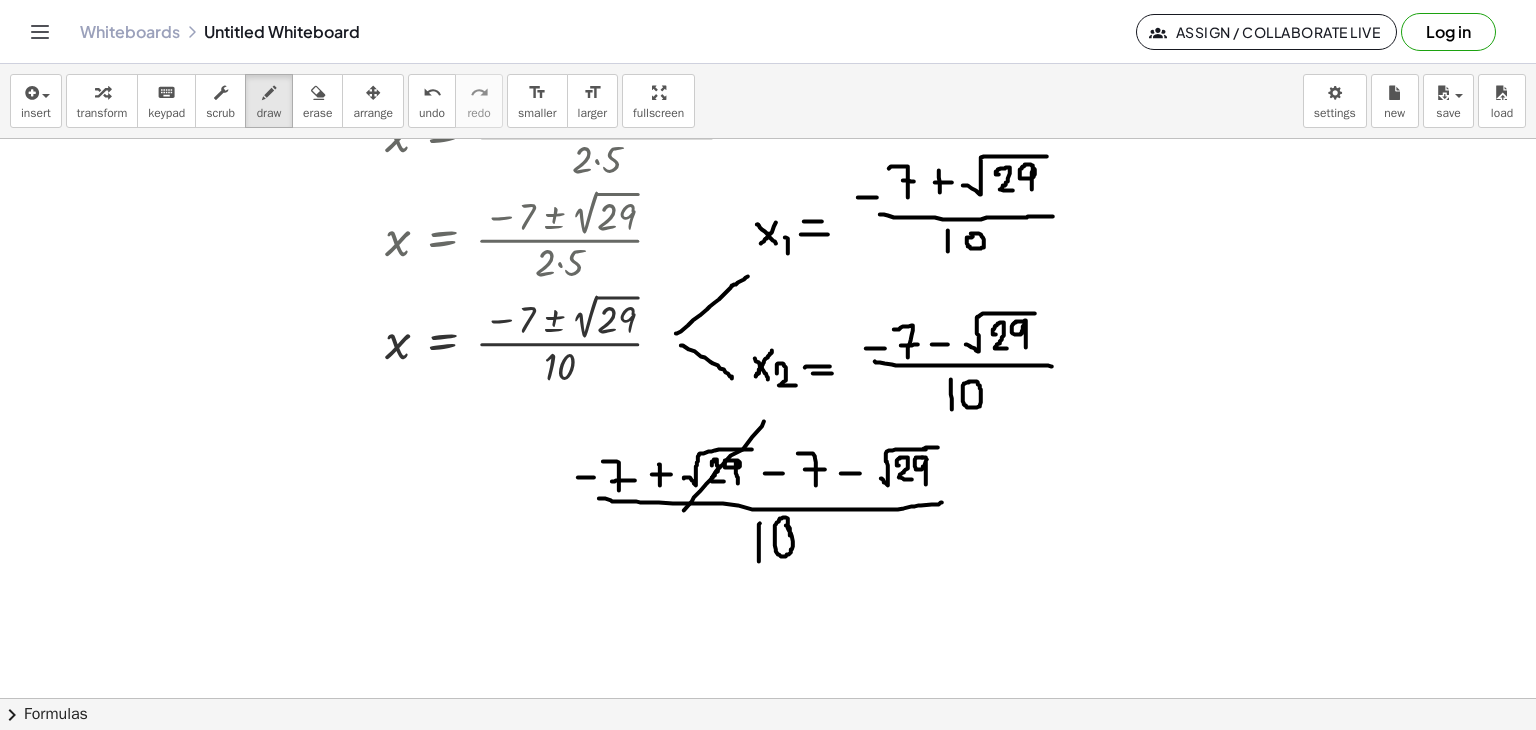 drag, startPoint x: 764, startPoint y: 421, endPoint x: 676, endPoint y: 522, distance: 133.95895 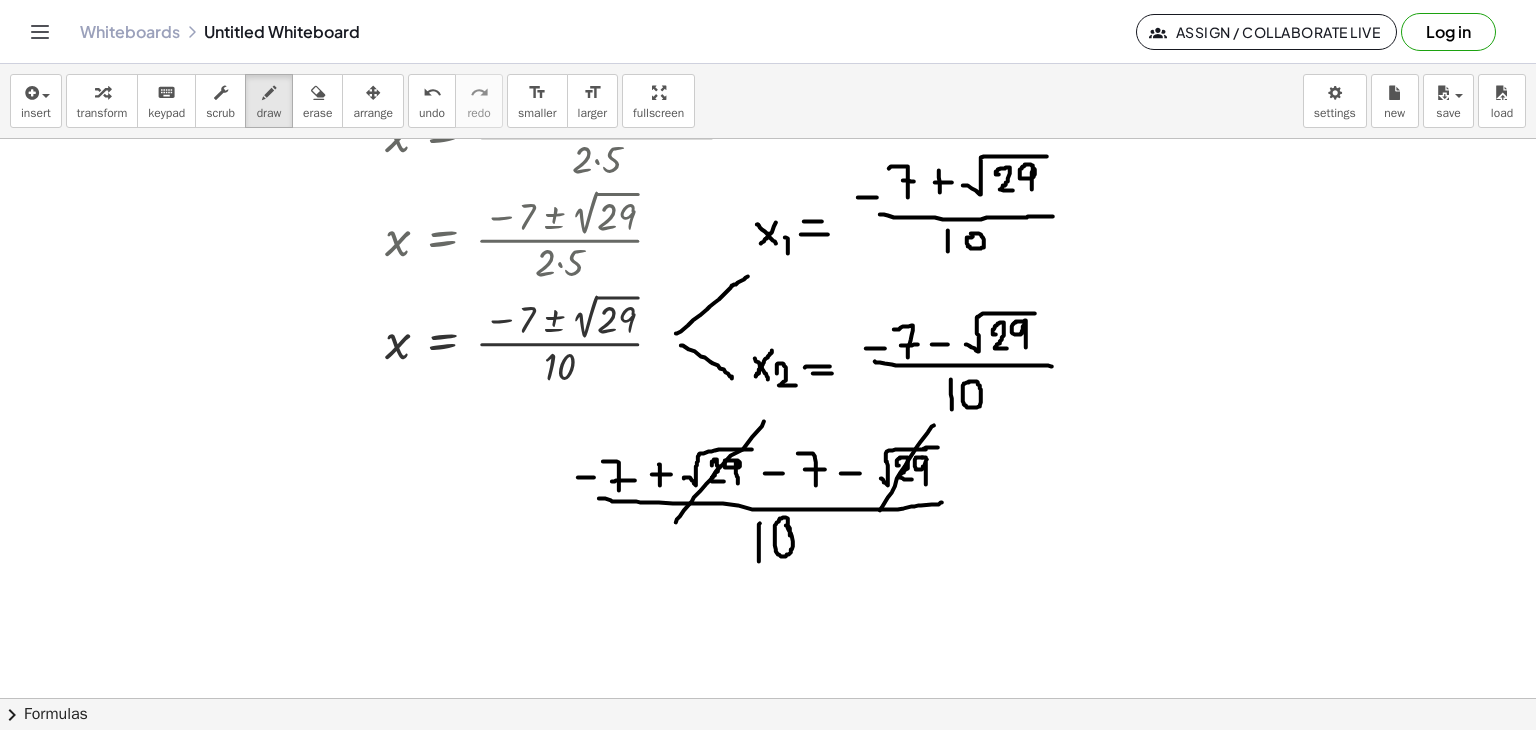 drag, startPoint x: 934, startPoint y: 425, endPoint x: 869, endPoint y: 527, distance: 120.9504 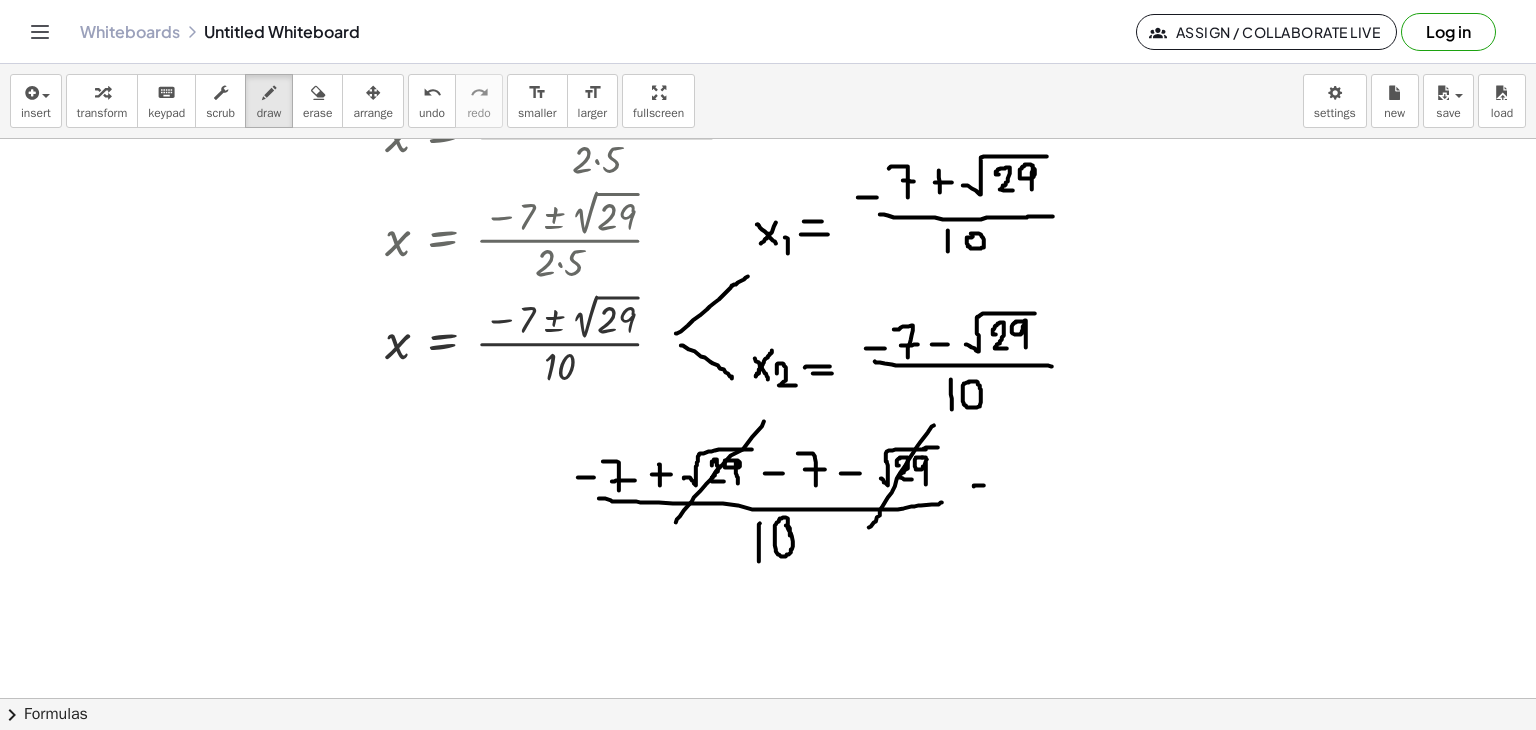 drag, startPoint x: 974, startPoint y: 486, endPoint x: 992, endPoint y: 485, distance: 18.027756 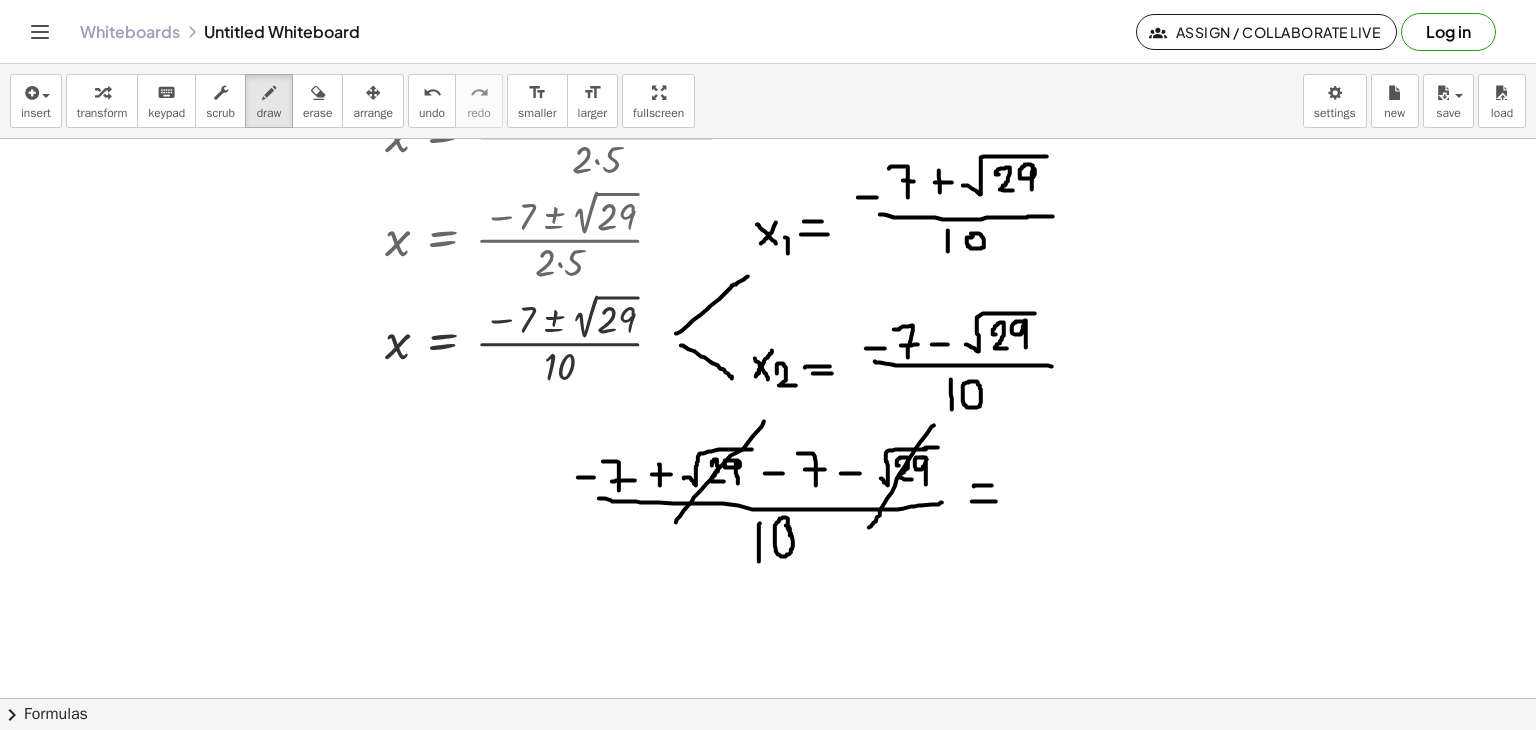 drag, startPoint x: 972, startPoint y: 501, endPoint x: 996, endPoint y: 501, distance: 24 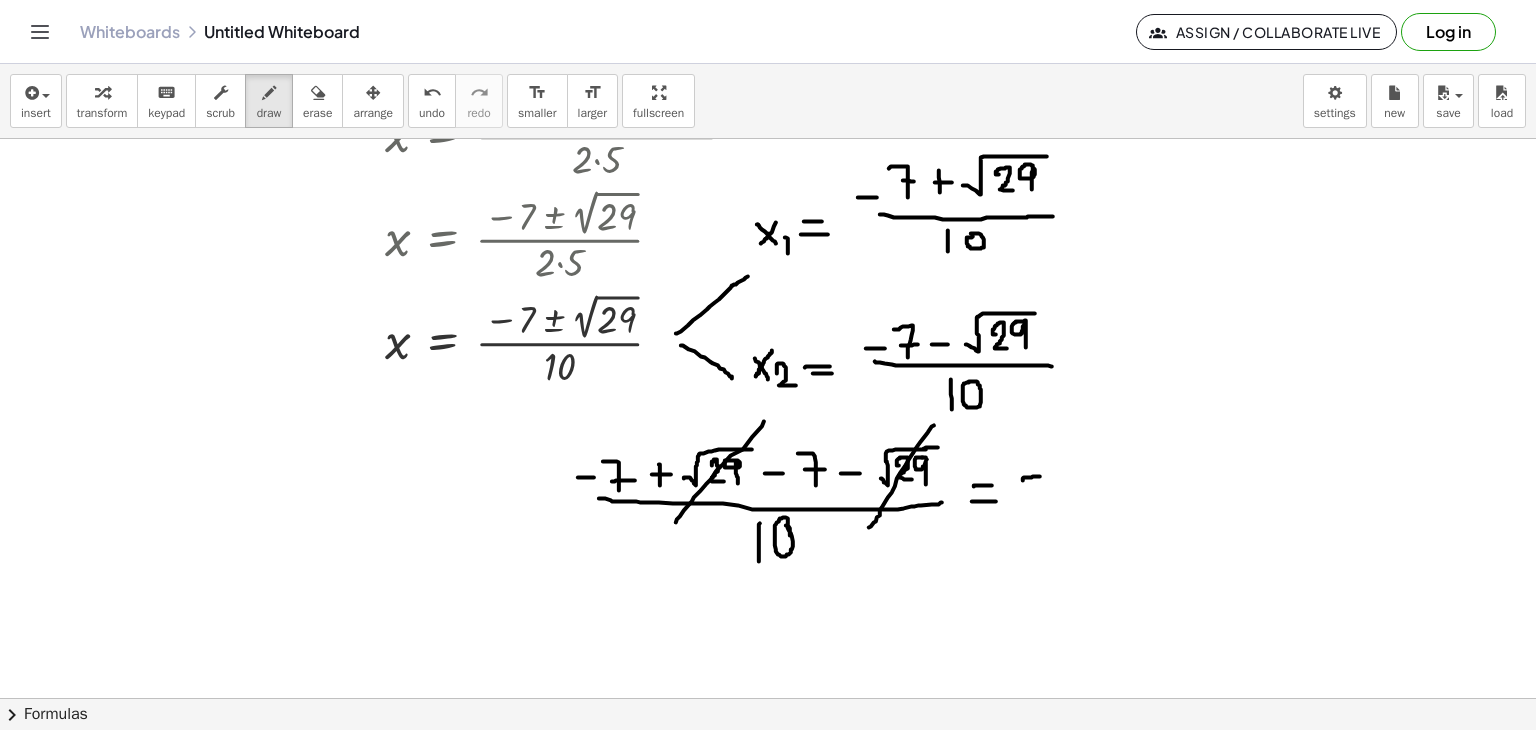 drag, startPoint x: 1023, startPoint y: 480, endPoint x: 1040, endPoint y: 476, distance: 17.464249 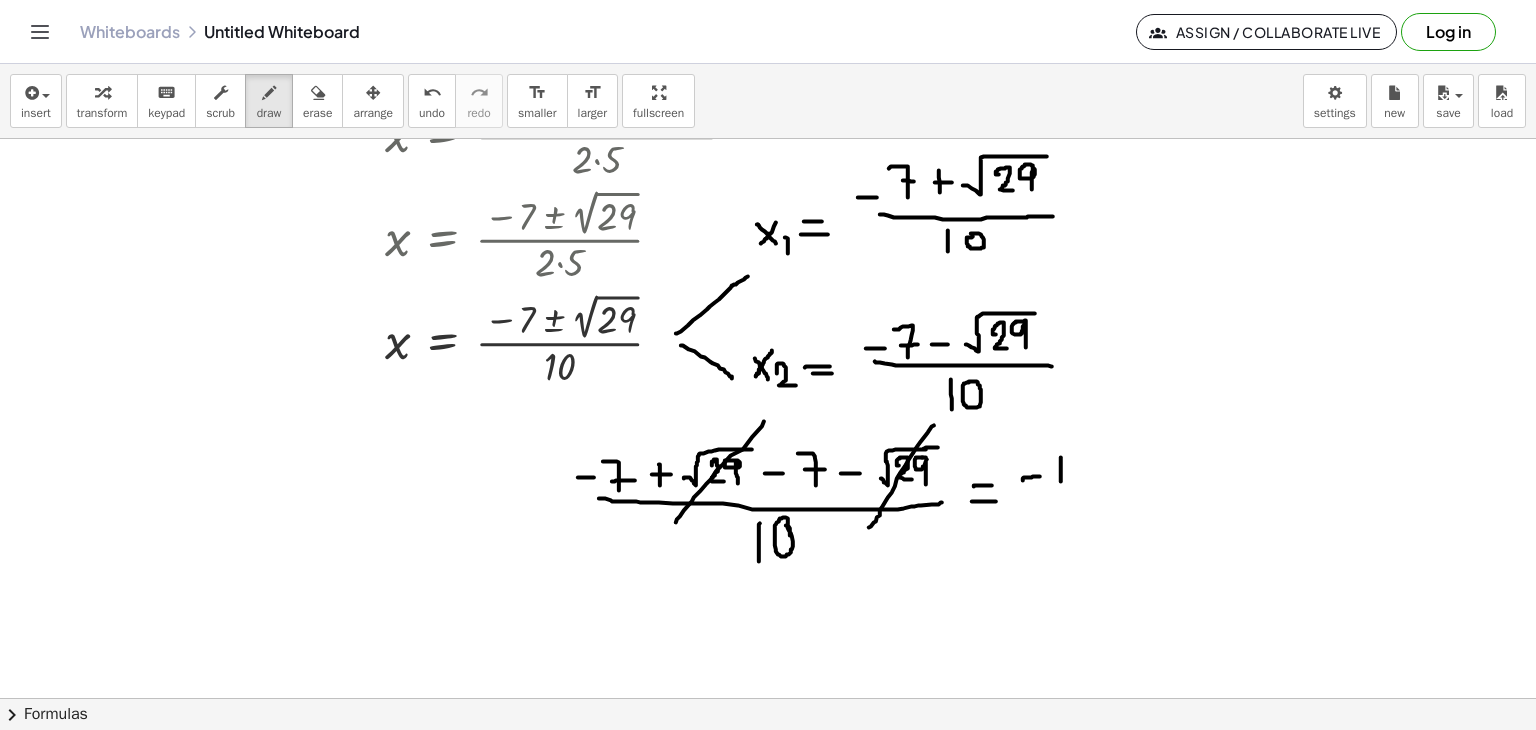 drag, startPoint x: 1061, startPoint y: 457, endPoint x: 1061, endPoint y: 489, distance: 32 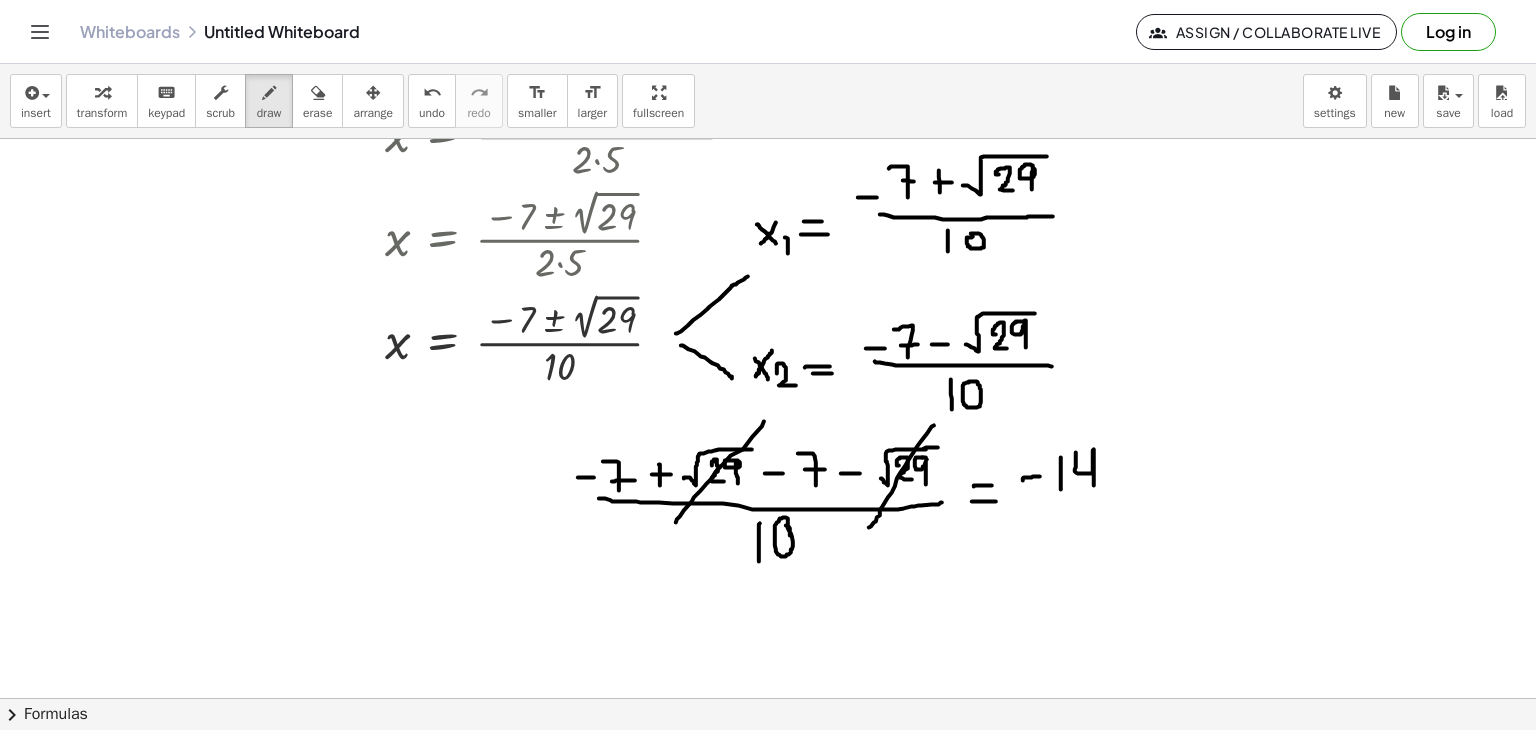 drag, startPoint x: 1076, startPoint y: 452, endPoint x: 1094, endPoint y: 487, distance: 39.357338 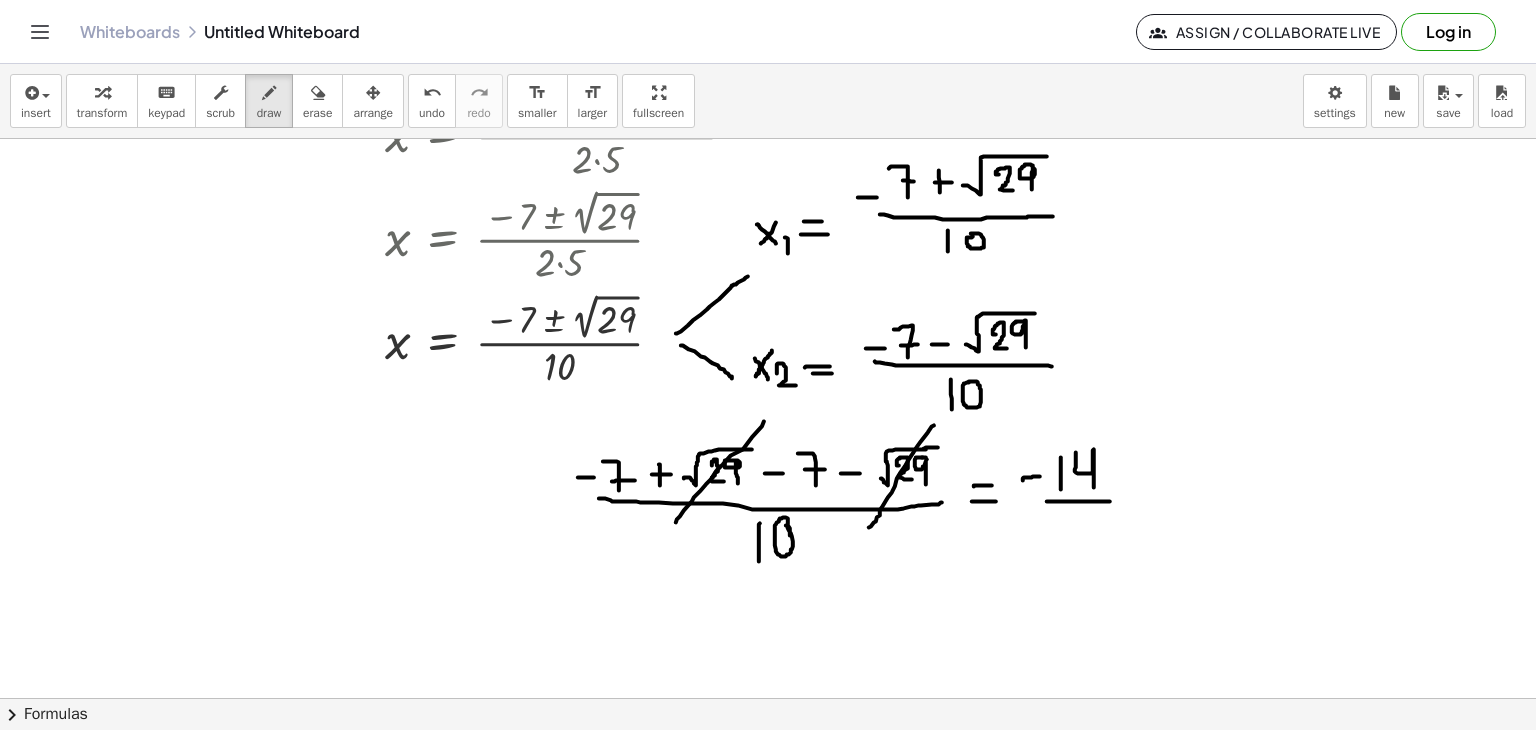 drag, startPoint x: 1047, startPoint y: 501, endPoint x: 1112, endPoint y: 501, distance: 65 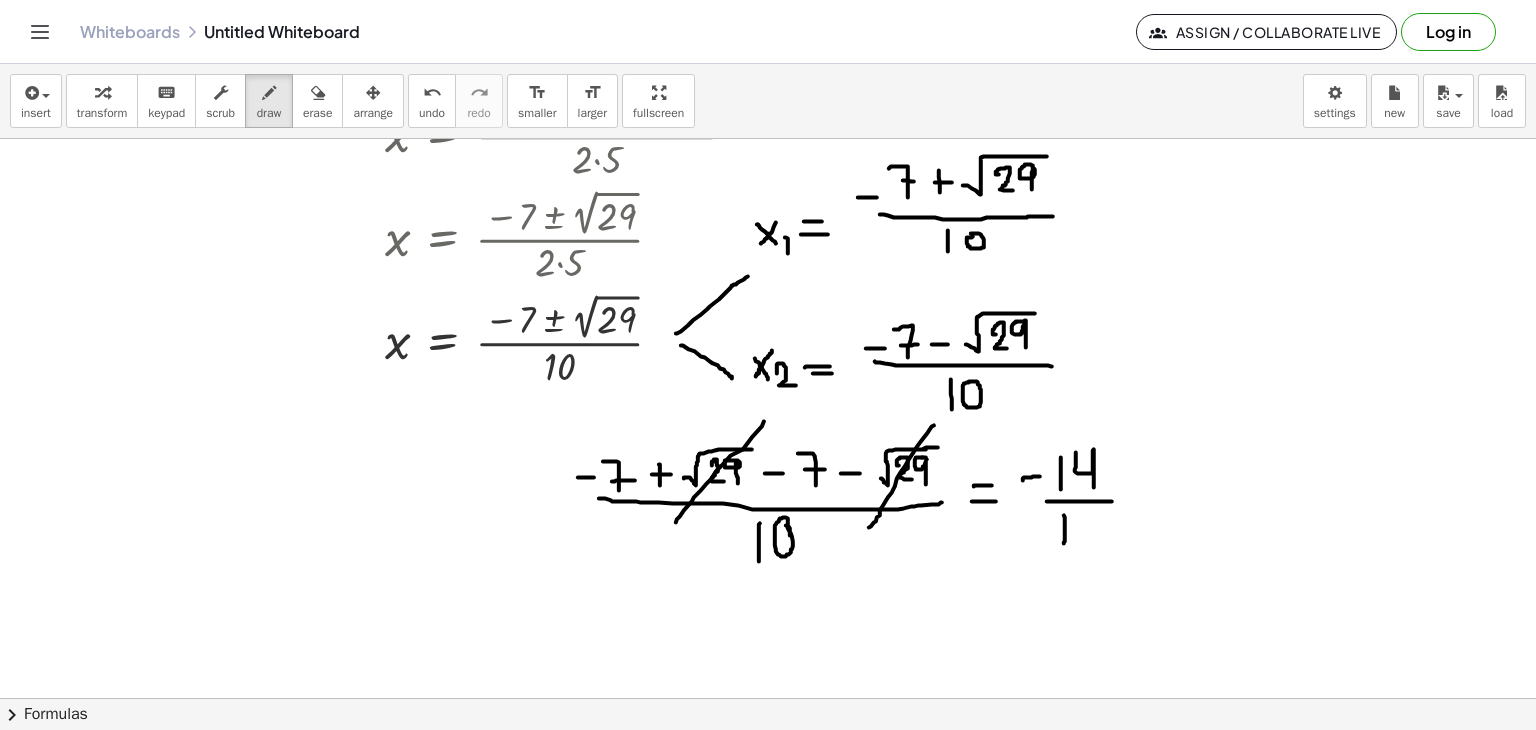 drag, startPoint x: 1064, startPoint y: 515, endPoint x: 1064, endPoint y: 543, distance: 28 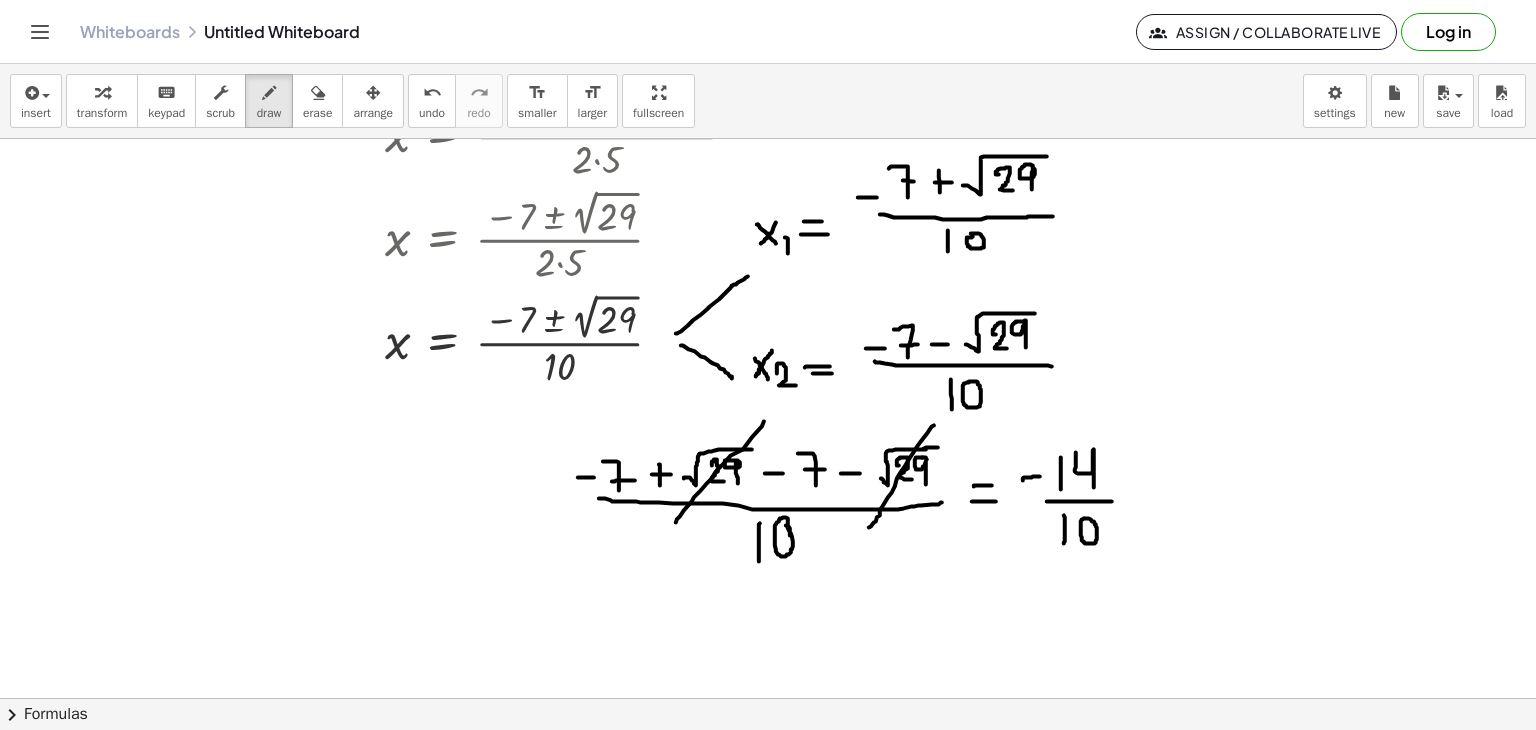 click at bounding box center (768, 298) 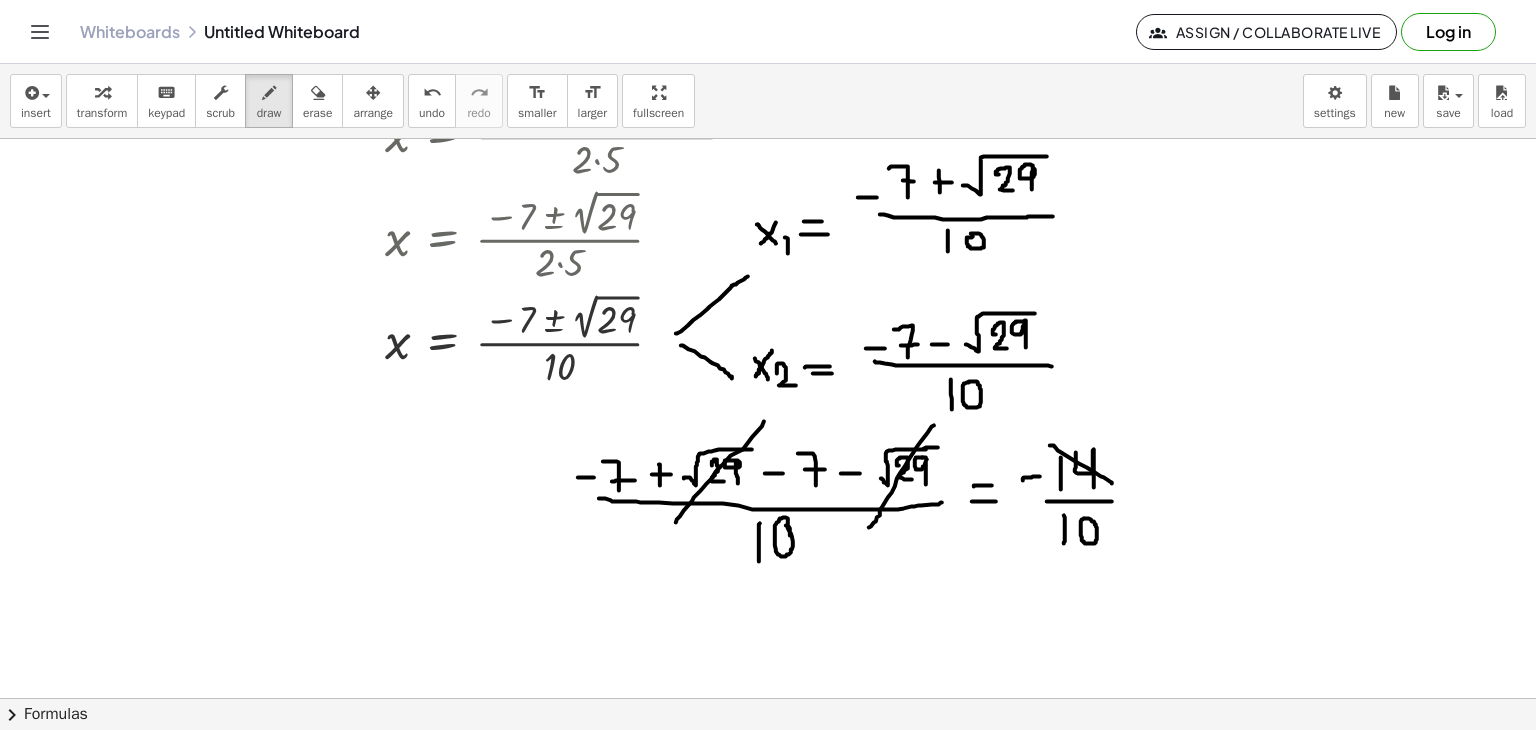 drag, startPoint x: 1071, startPoint y: 458, endPoint x: 1124, endPoint y: 486, distance: 59.94164 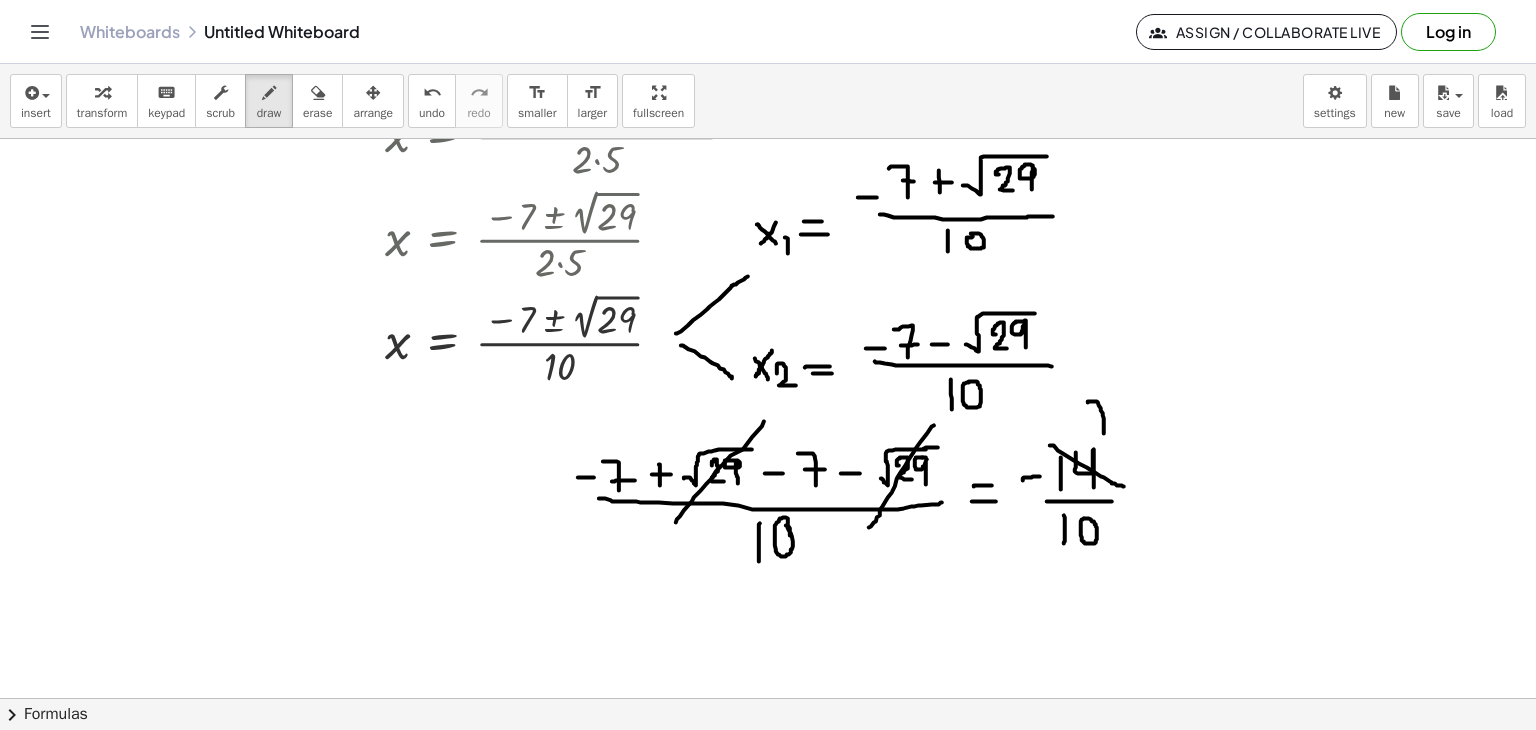 drag, startPoint x: 1088, startPoint y: 402, endPoint x: 1104, endPoint y: 433, distance: 34.88553 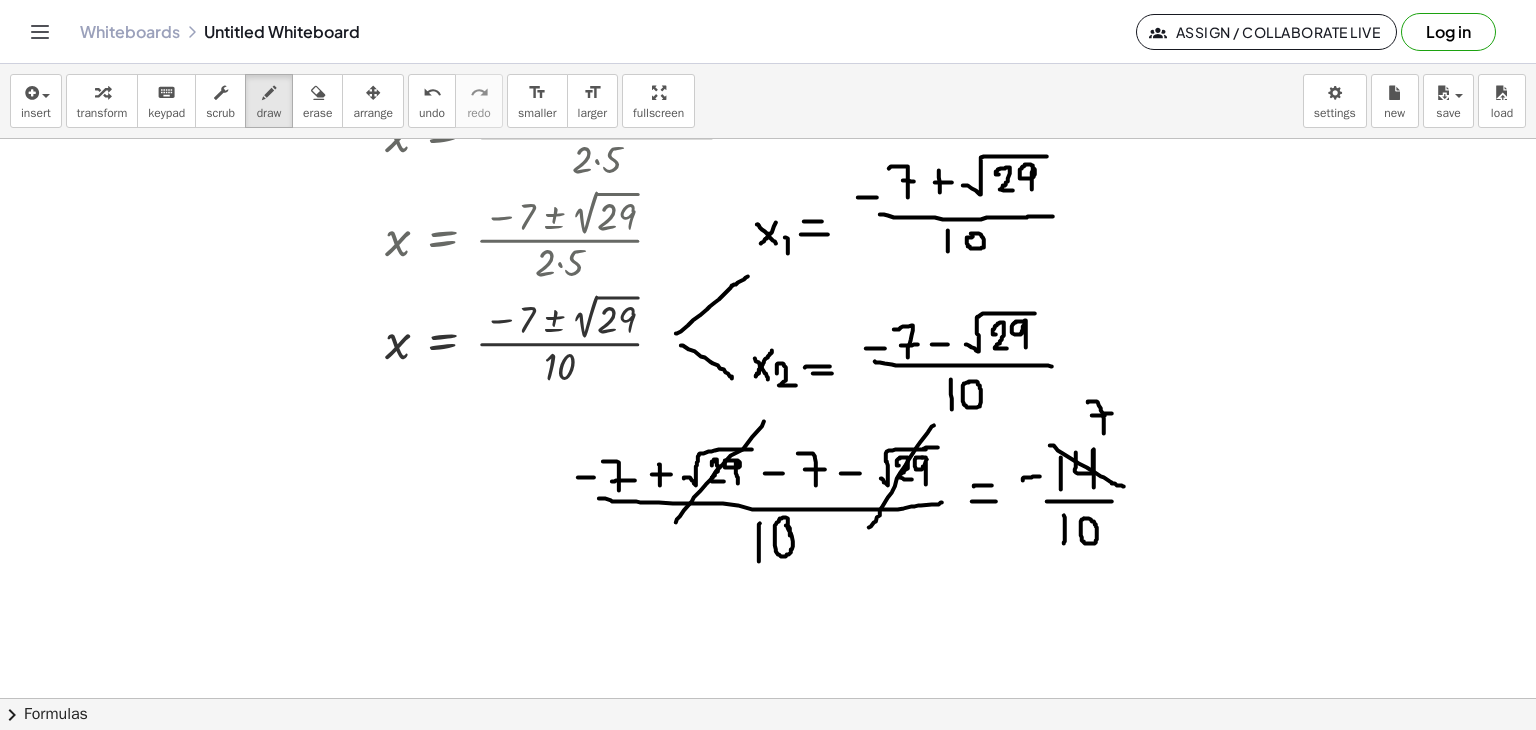 drag, startPoint x: 1096, startPoint y: 415, endPoint x: 1114, endPoint y: 413, distance: 18.110771 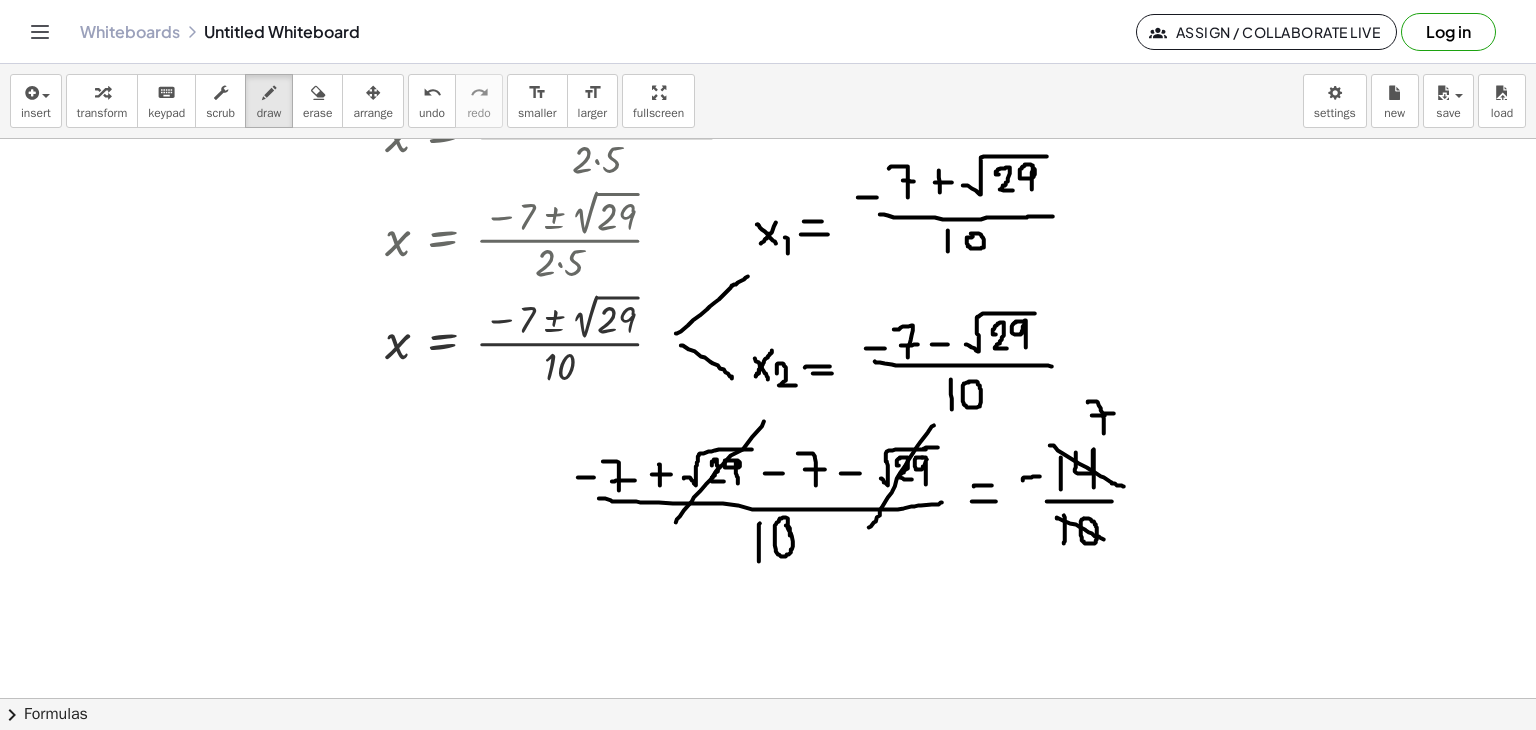 drag, startPoint x: 1057, startPoint y: 518, endPoint x: 1104, endPoint y: 539, distance: 51.47815 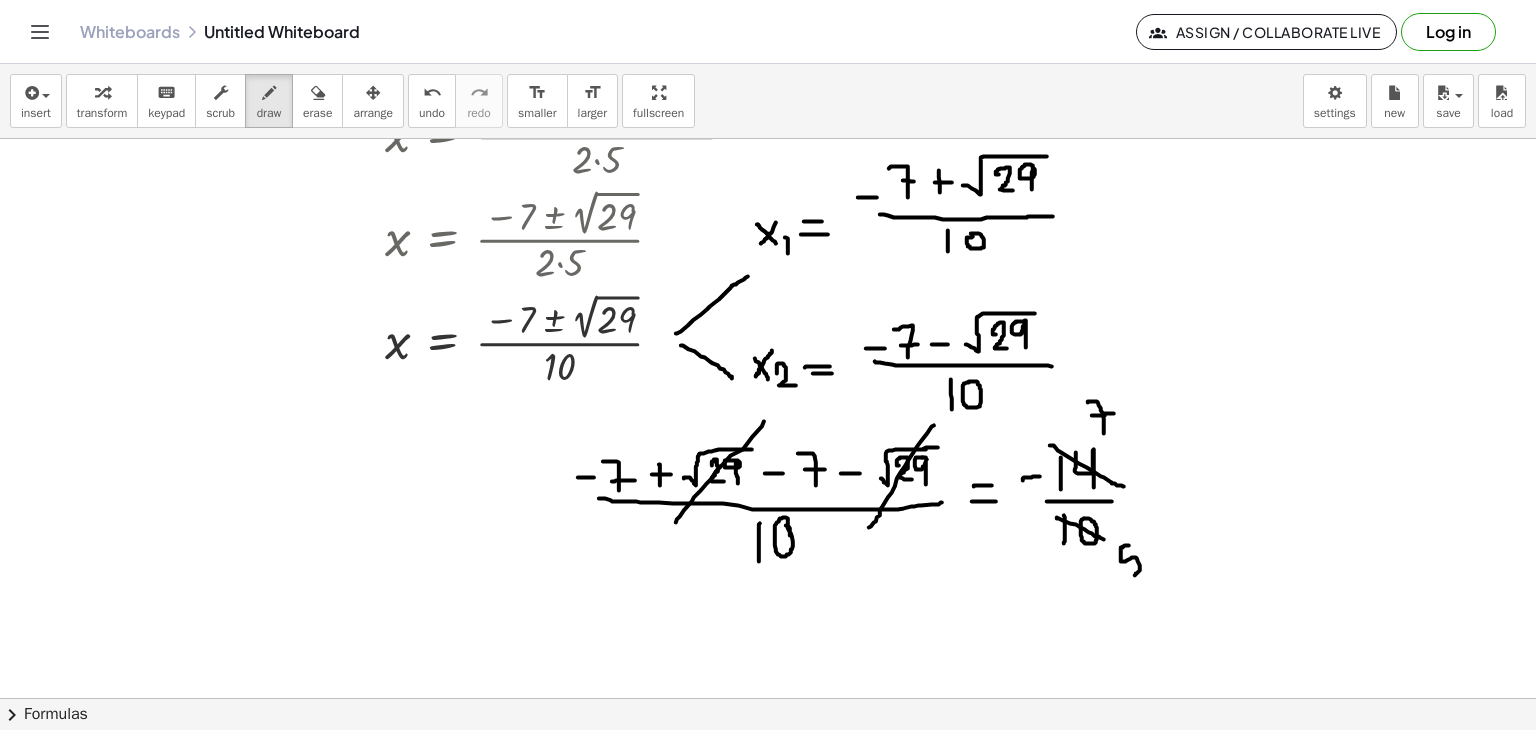 drag, startPoint x: 1129, startPoint y: 545, endPoint x: 1122, endPoint y: 577, distance: 32.75668 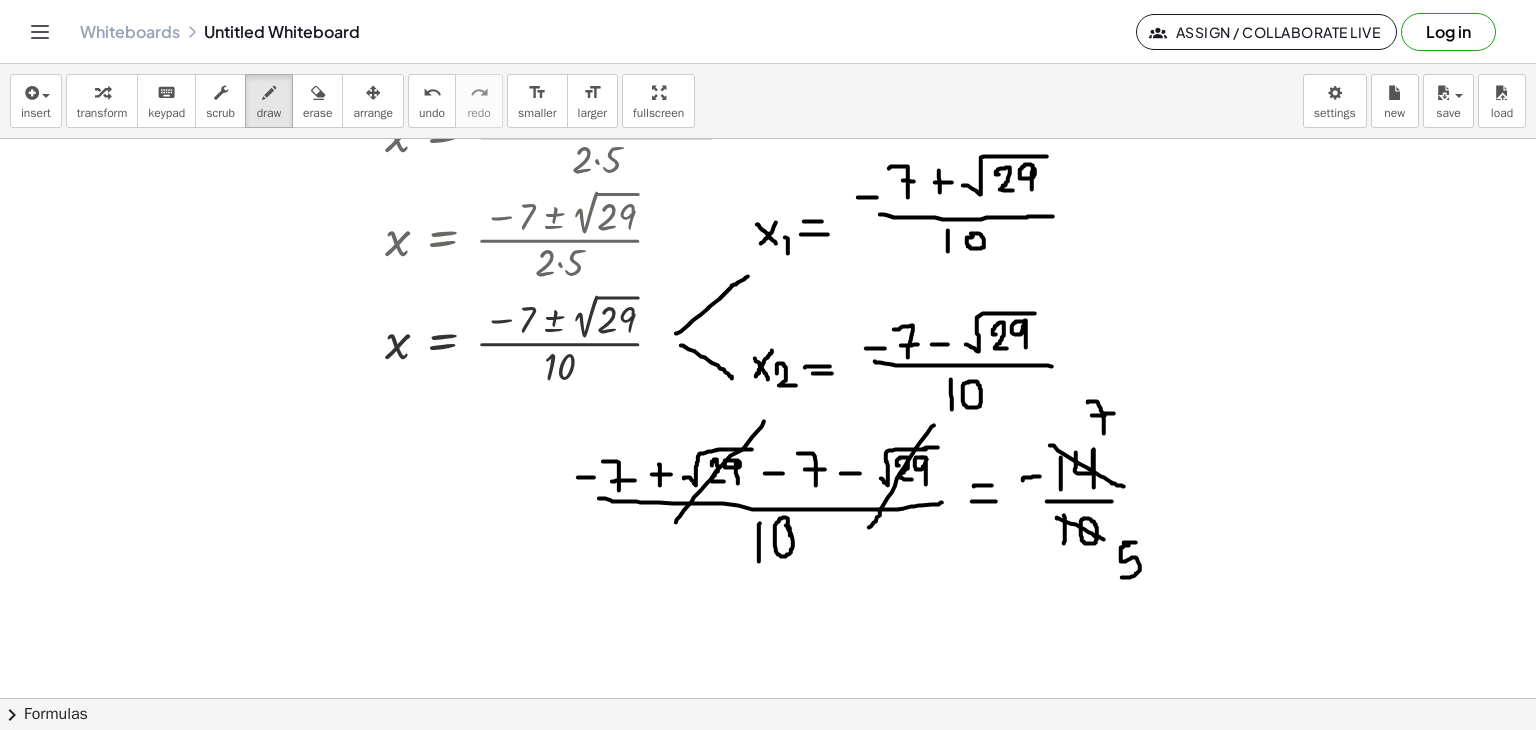drag, startPoint x: 1124, startPoint y: 543, endPoint x: 1136, endPoint y: 542, distance: 12.0415945 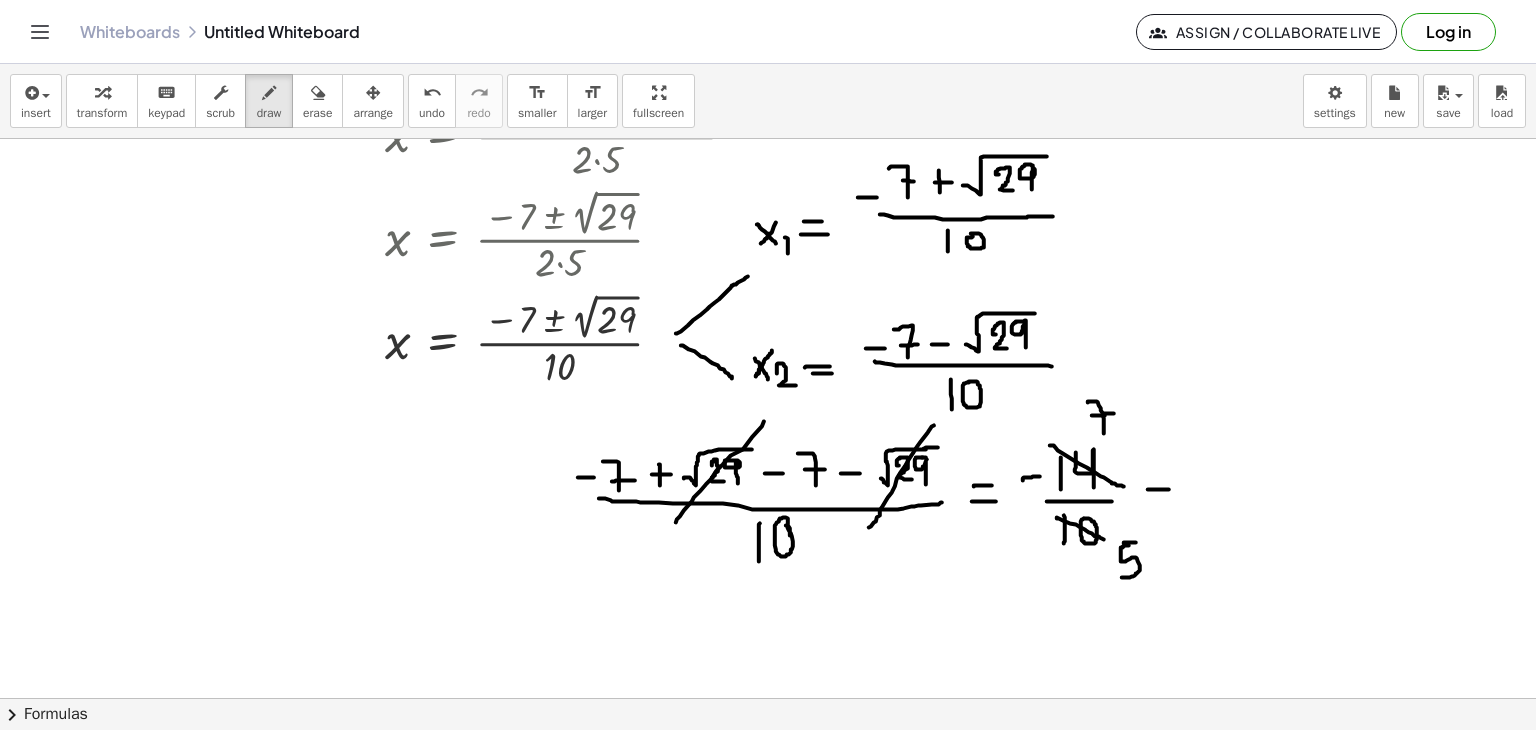 drag, startPoint x: 1148, startPoint y: 489, endPoint x: 1169, endPoint y: 489, distance: 21 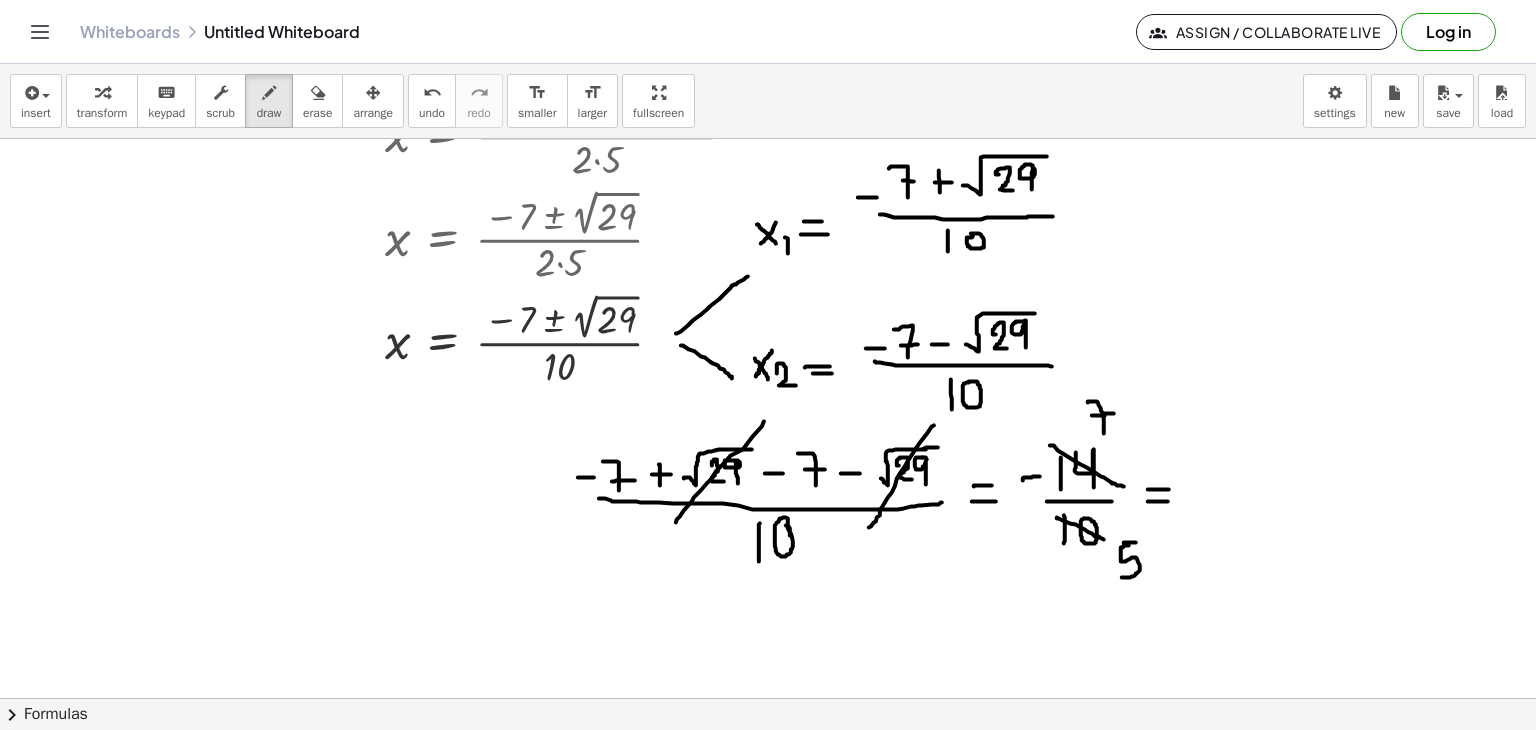 drag, startPoint x: 1148, startPoint y: 501, endPoint x: 1168, endPoint y: 501, distance: 20 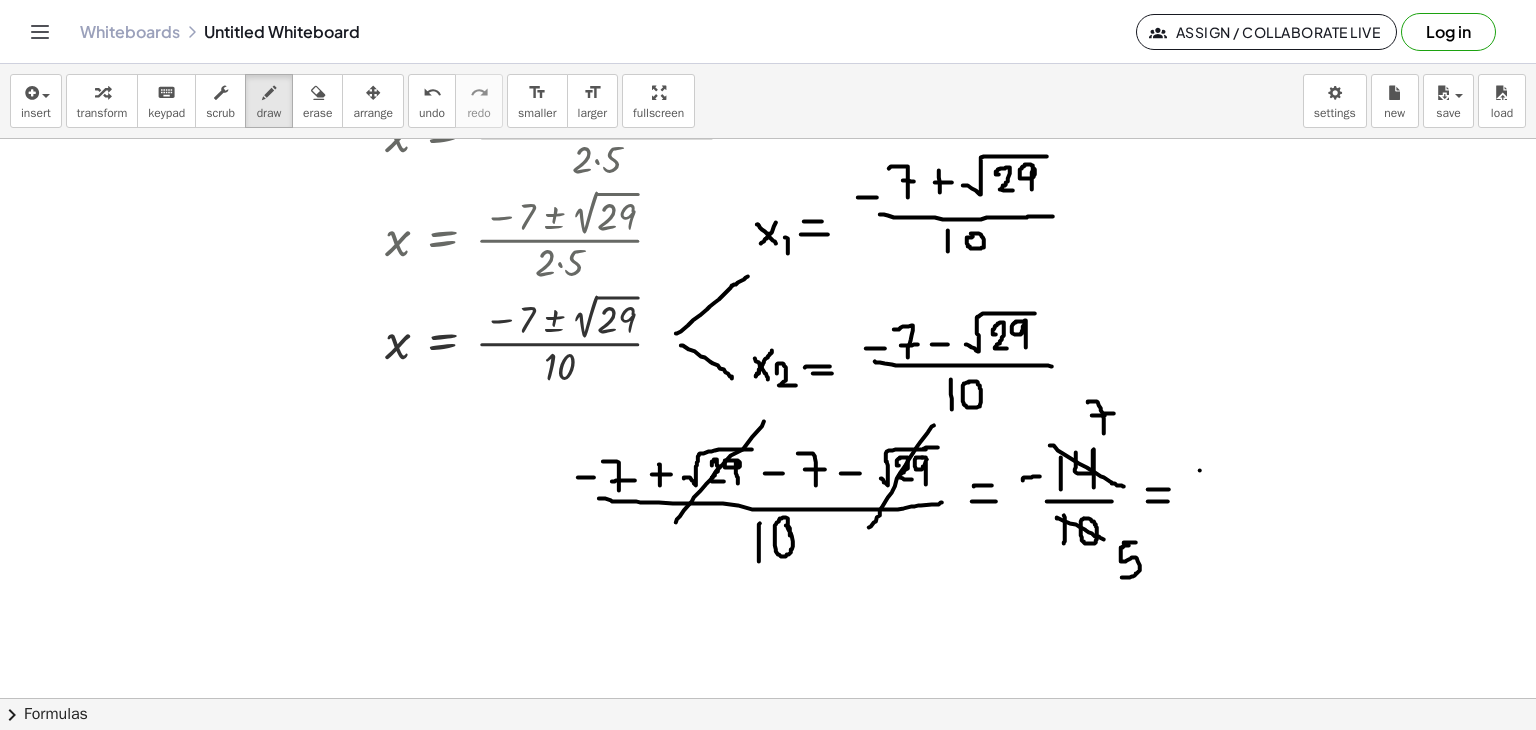 drag, startPoint x: 1200, startPoint y: 470, endPoint x: 1218, endPoint y: 470, distance: 18 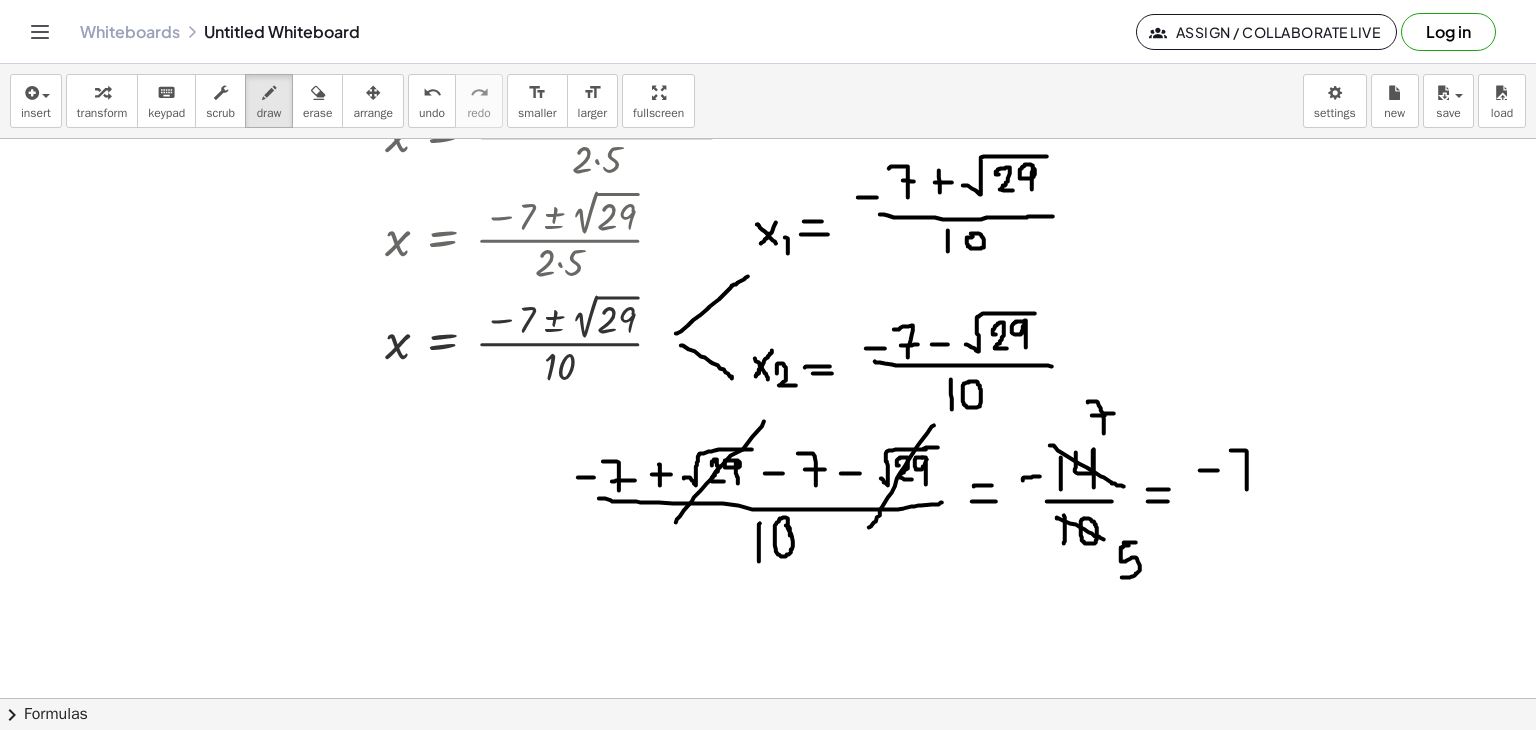 drag, startPoint x: 1231, startPoint y: 450, endPoint x: 1247, endPoint y: 489, distance: 42.154476 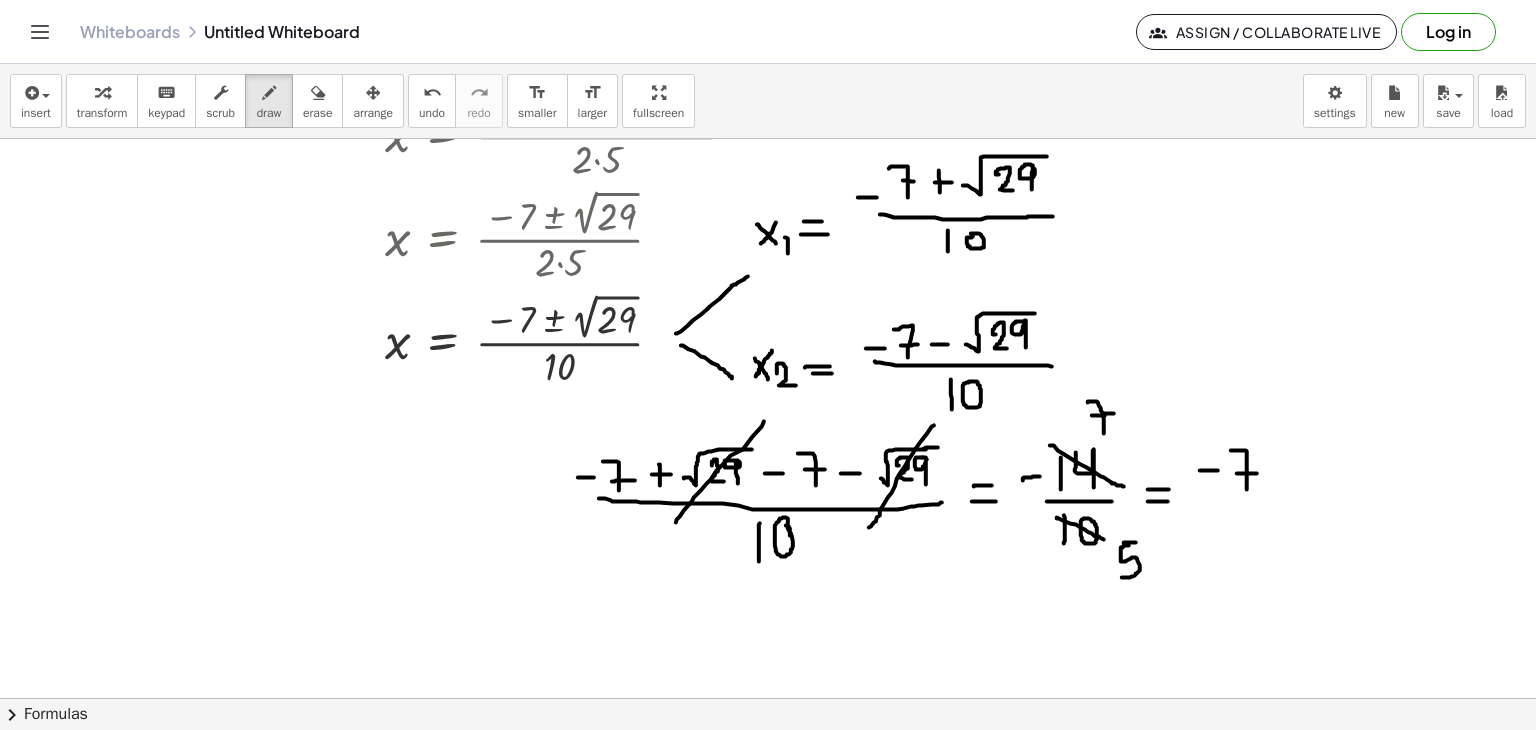 drag, startPoint x: 1237, startPoint y: 473, endPoint x: 1257, endPoint y: 473, distance: 20 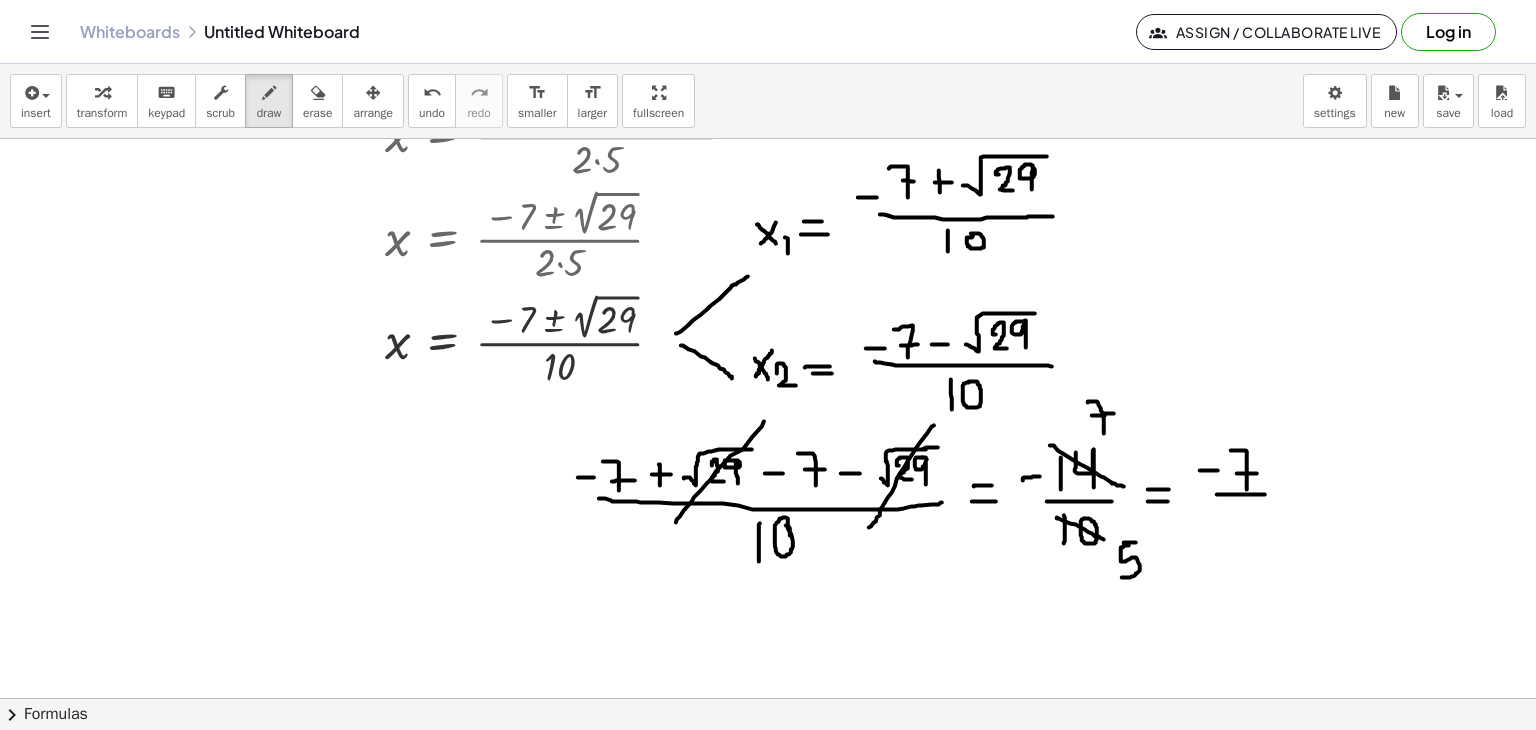 drag, startPoint x: 1217, startPoint y: 494, endPoint x: 1268, endPoint y: 494, distance: 51 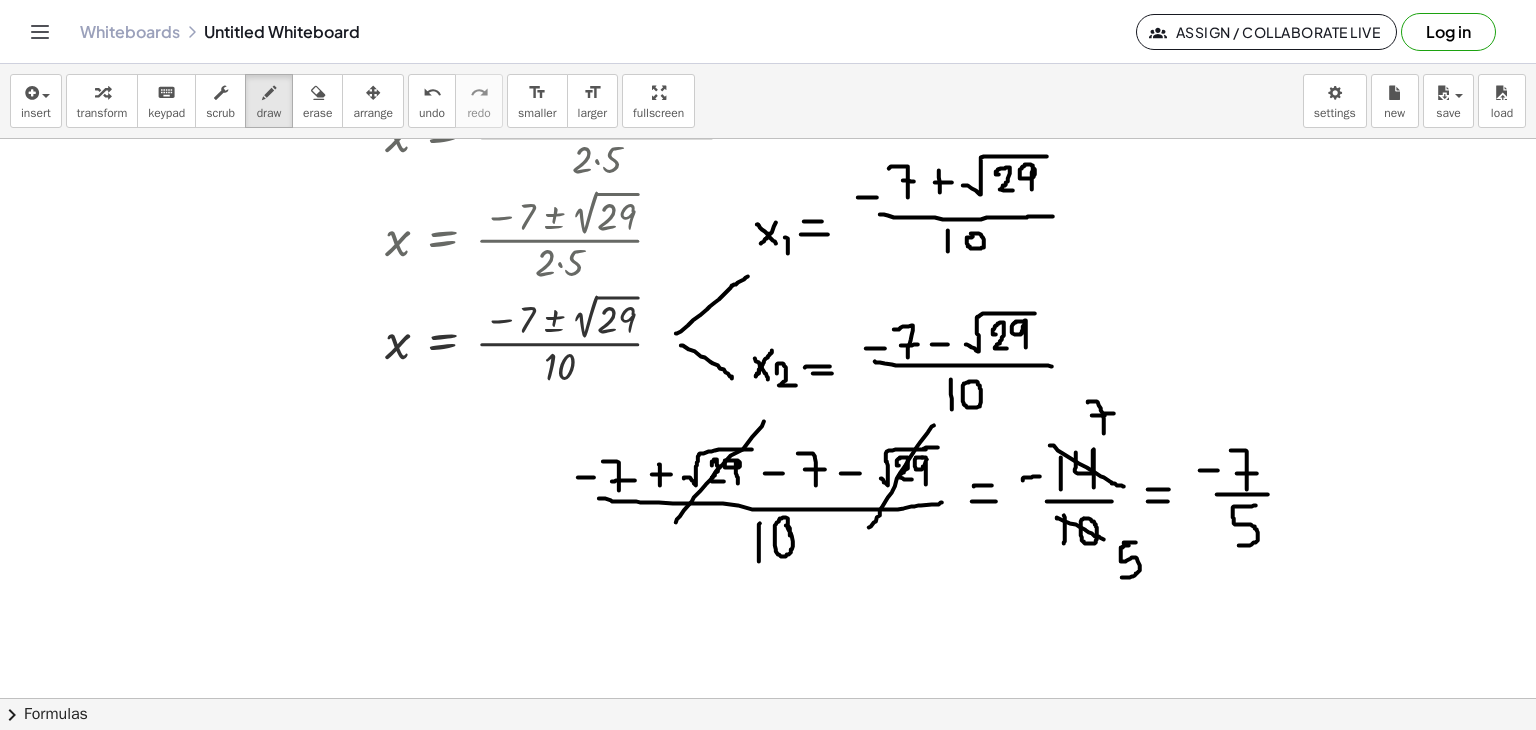 drag, startPoint x: 1256, startPoint y: 505, endPoint x: 1239, endPoint y: 545, distance: 43.462627 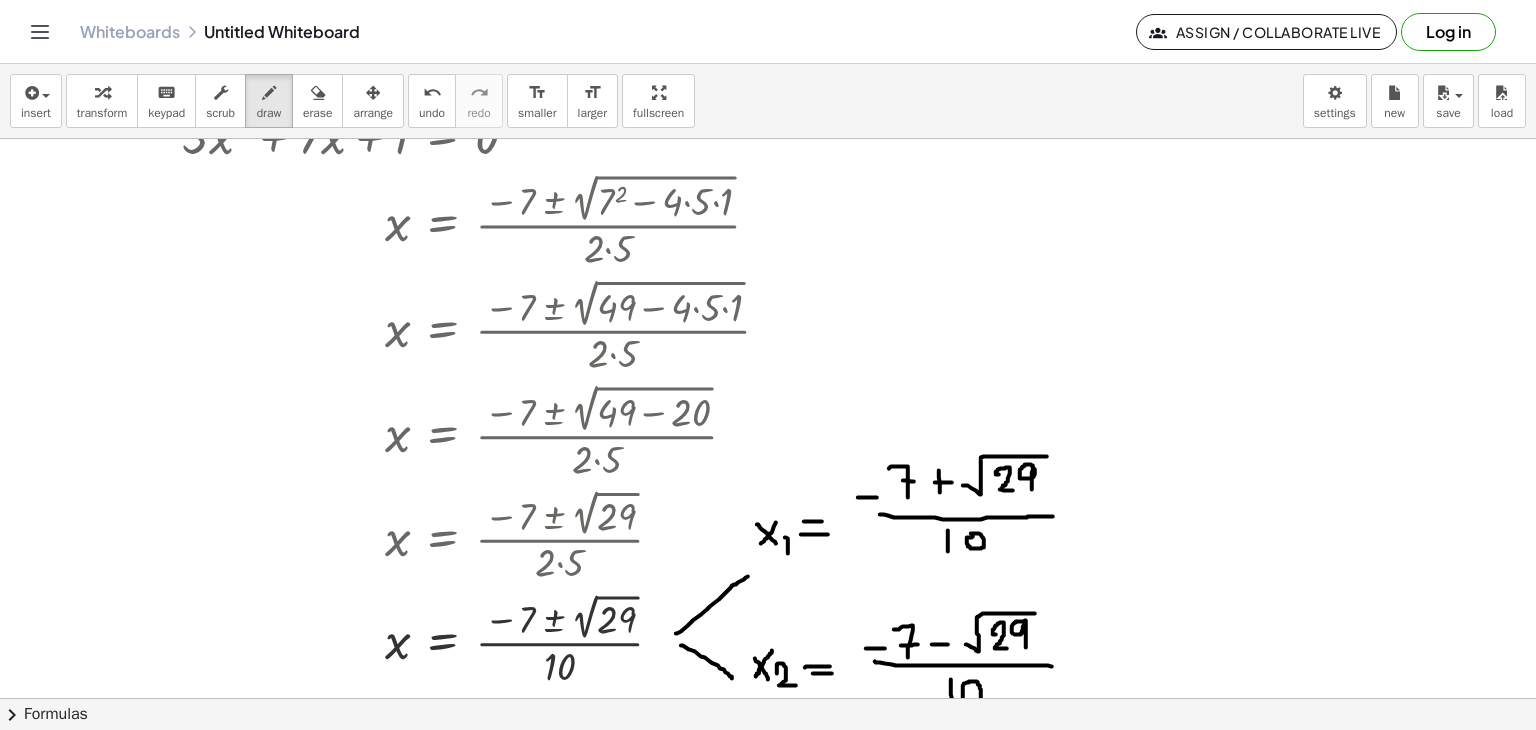 scroll, scrollTop: 0, scrollLeft: 0, axis: both 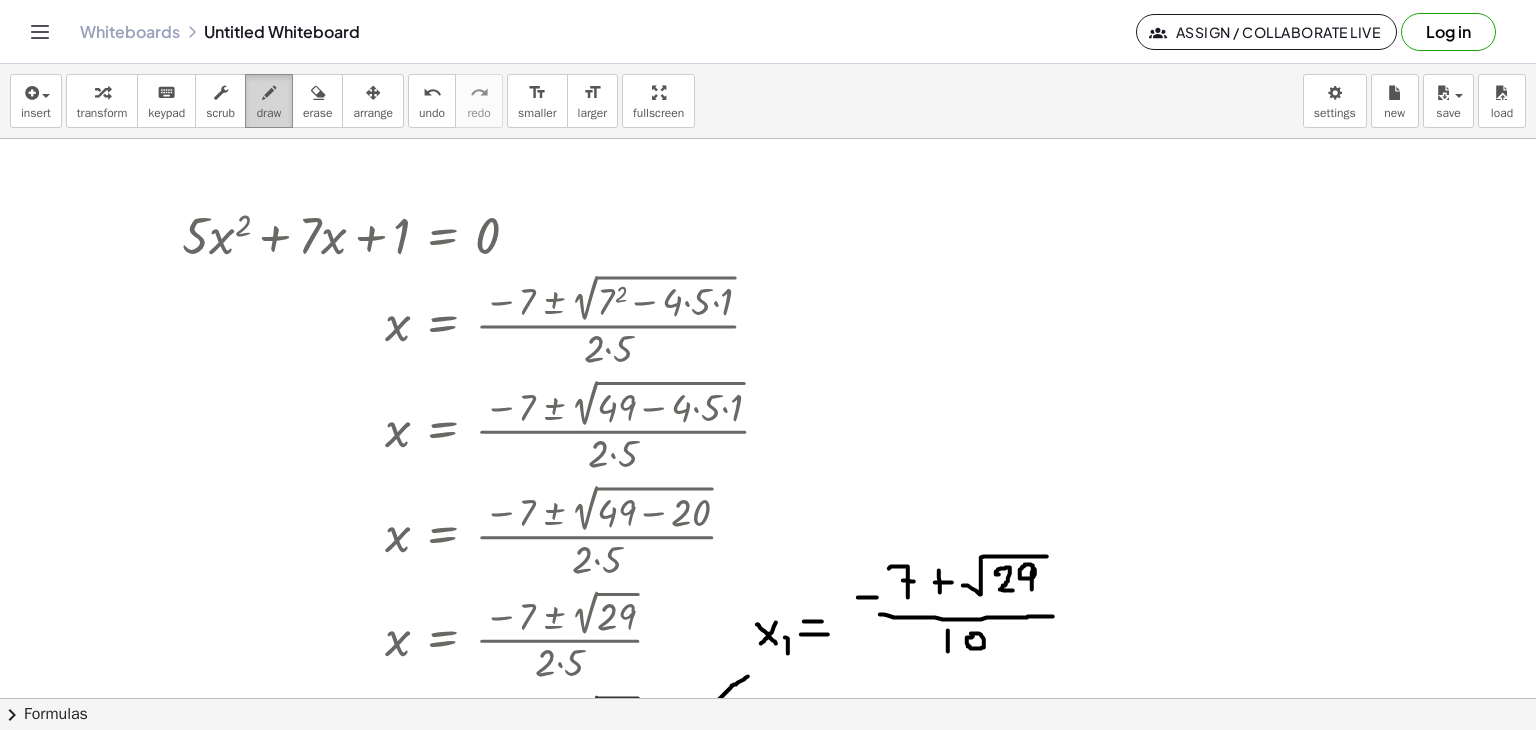 click at bounding box center (269, 93) 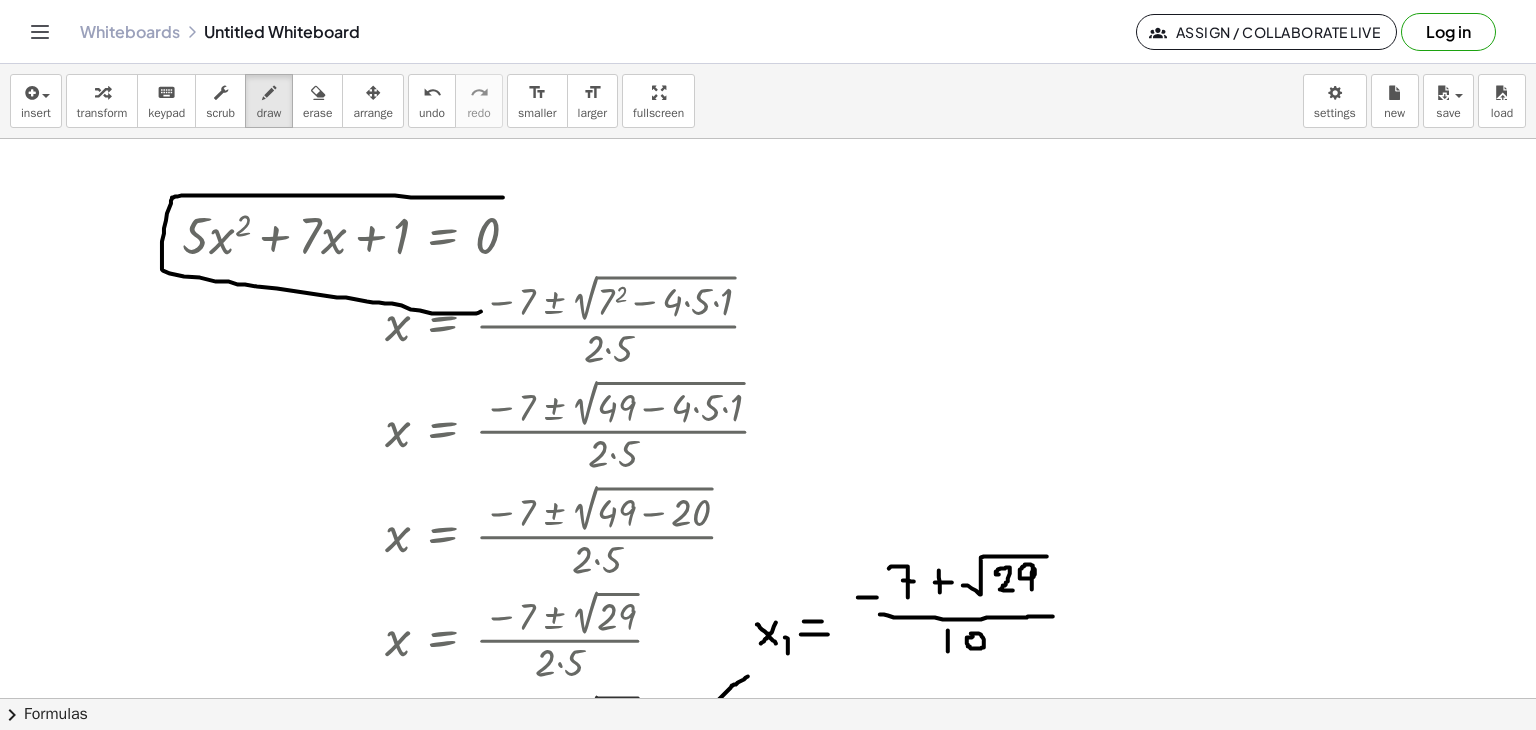 drag, startPoint x: 503, startPoint y: 197, endPoint x: 470, endPoint y: 301, distance: 109.11004 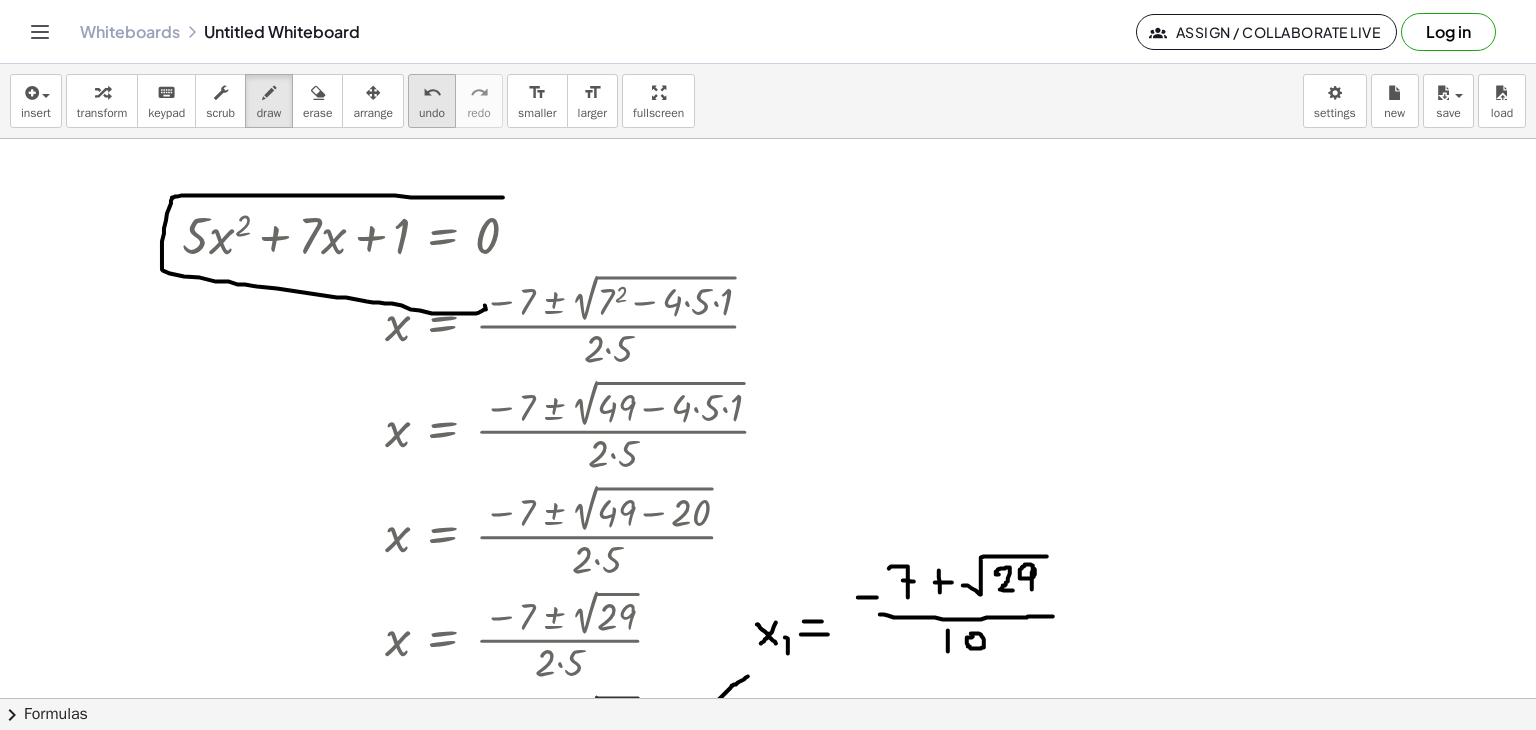 click on "undo" at bounding box center [432, 92] 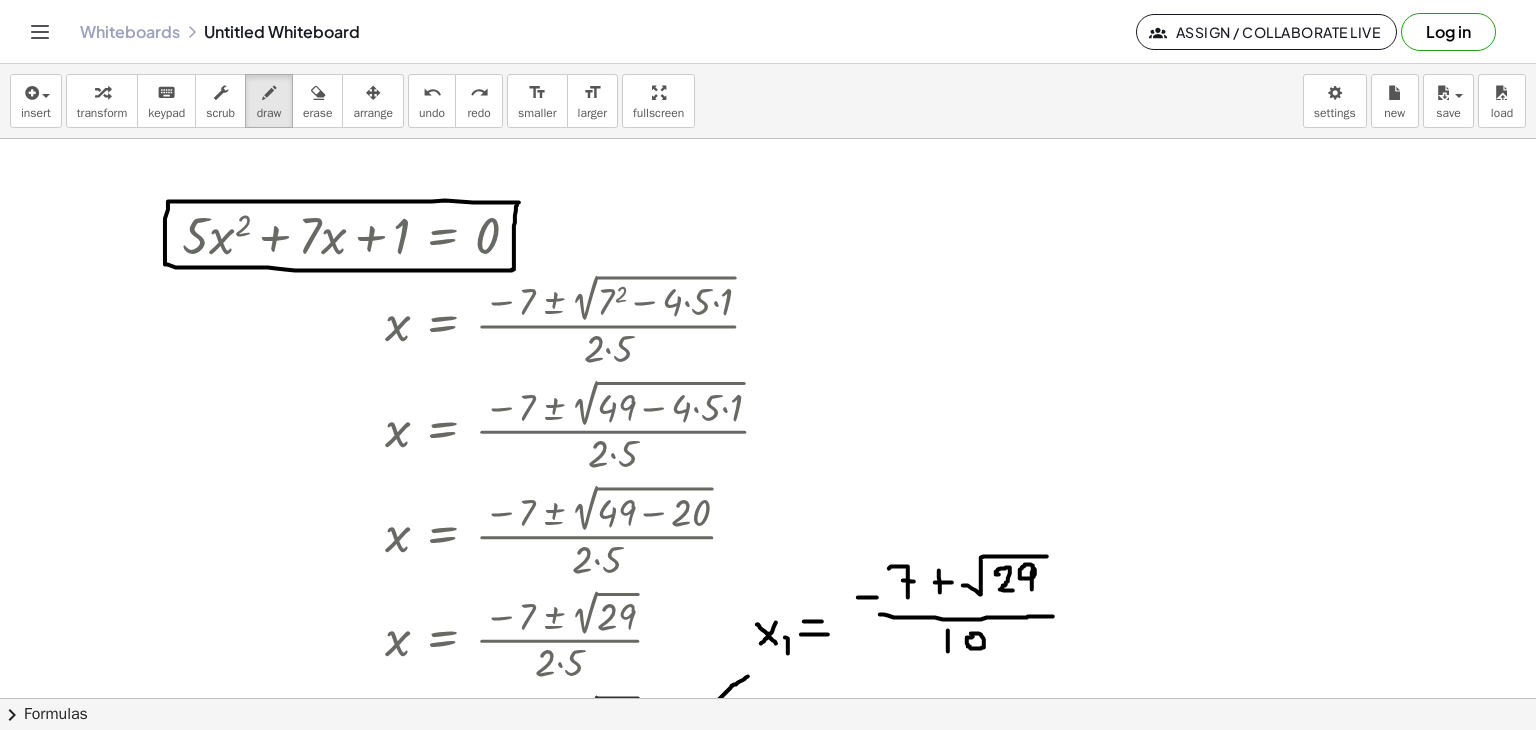 click at bounding box center [768, 698] 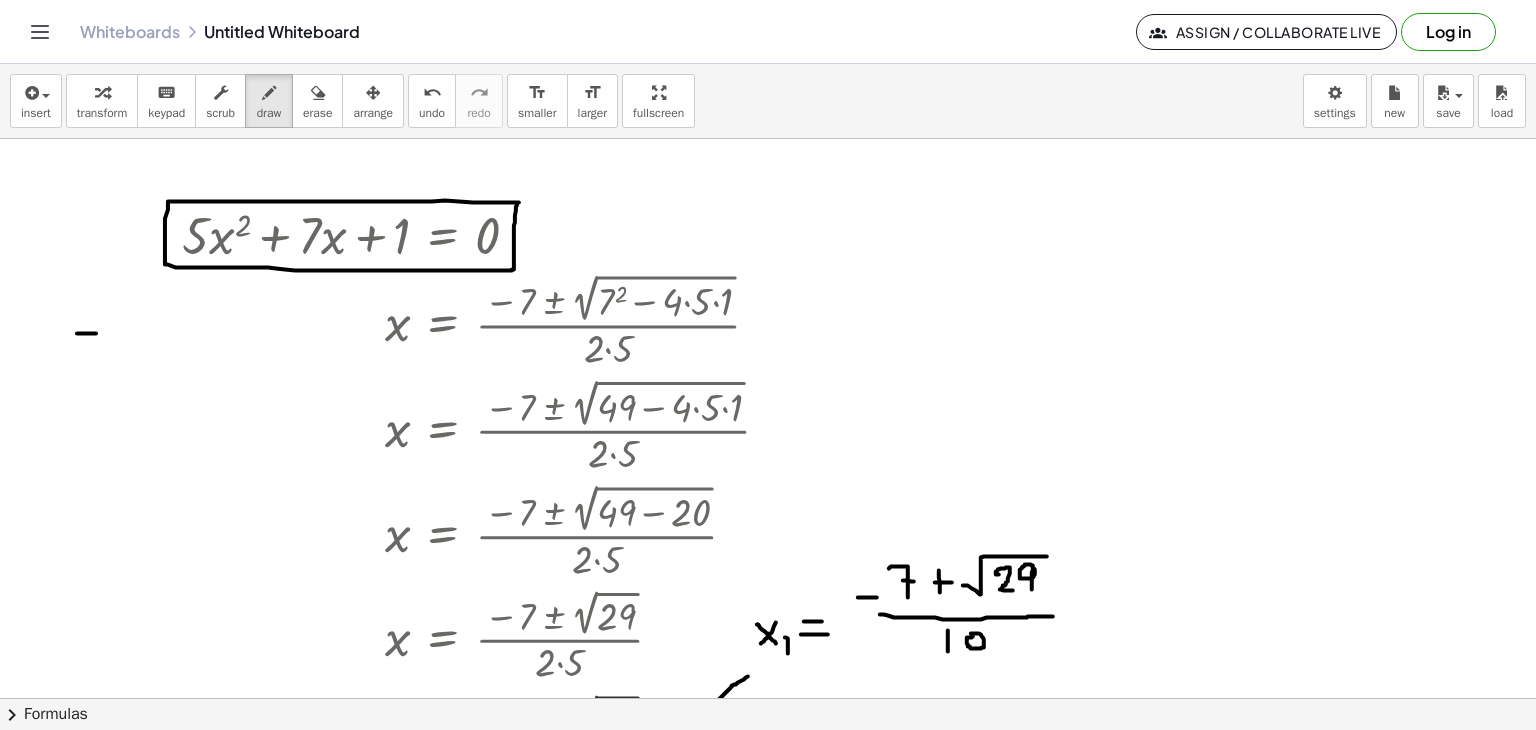 drag, startPoint x: 77, startPoint y: 333, endPoint x: 96, endPoint y: 333, distance: 19 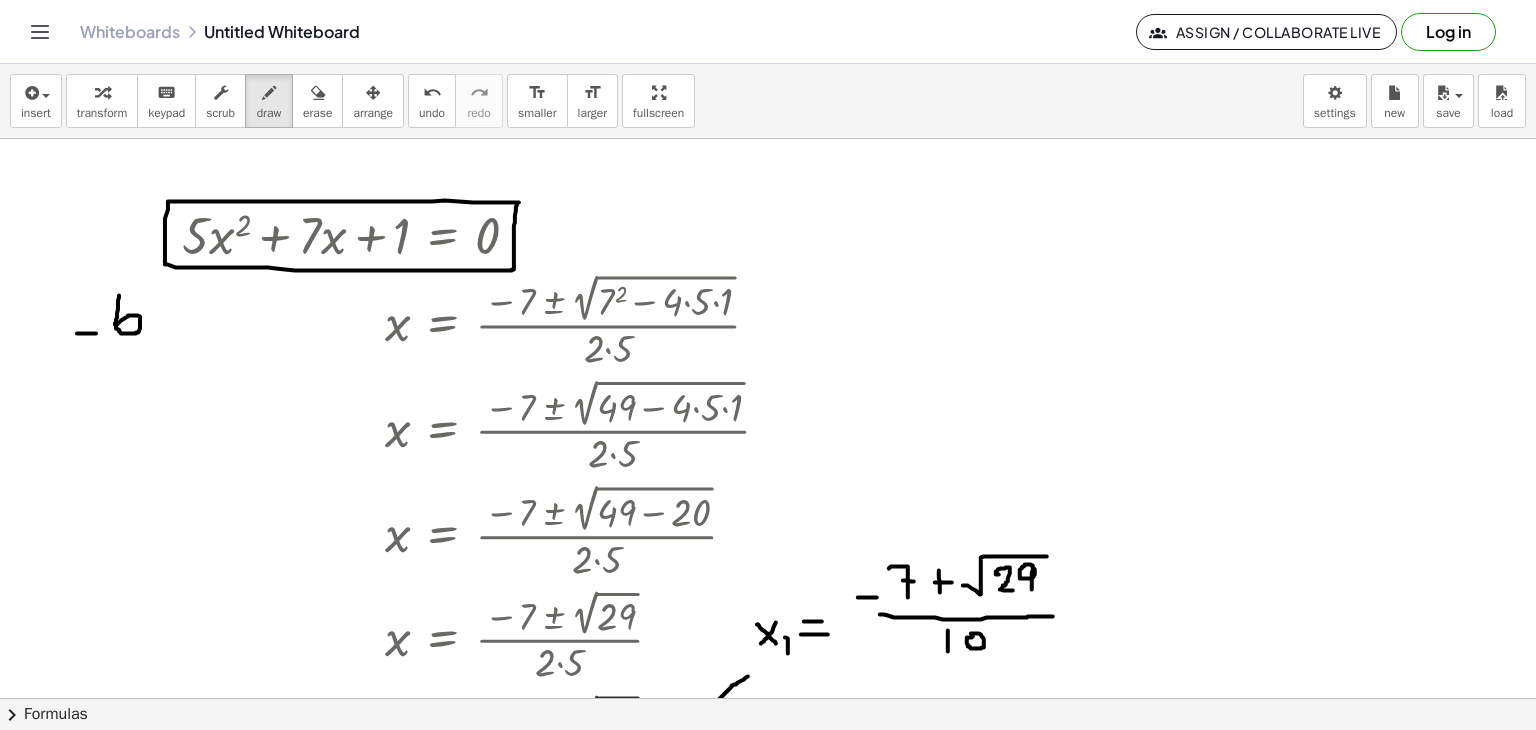 drag, startPoint x: 119, startPoint y: 295, endPoint x: 116, endPoint y: 326, distance: 31.144823 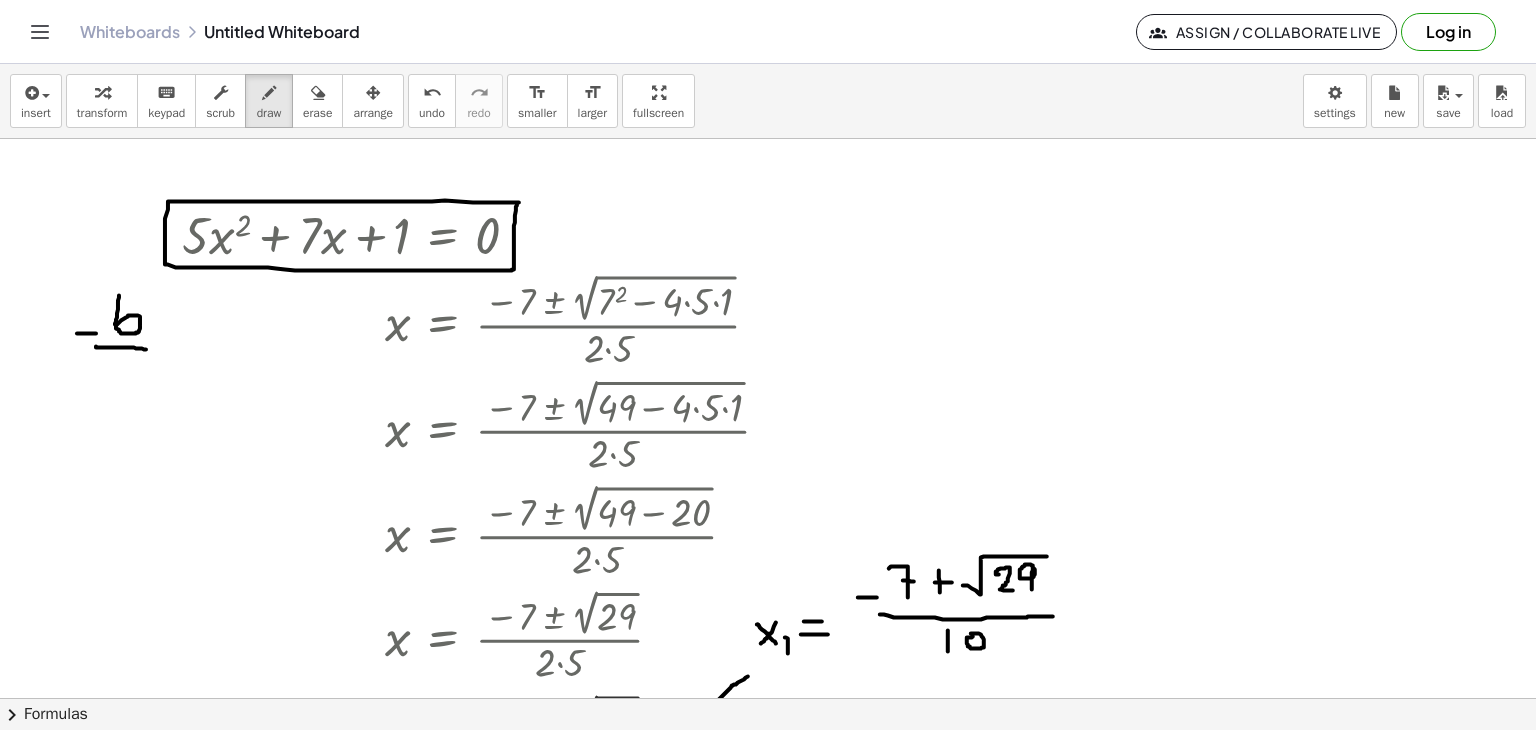 drag, startPoint x: 96, startPoint y: 346, endPoint x: 144, endPoint y: 352, distance: 48.373547 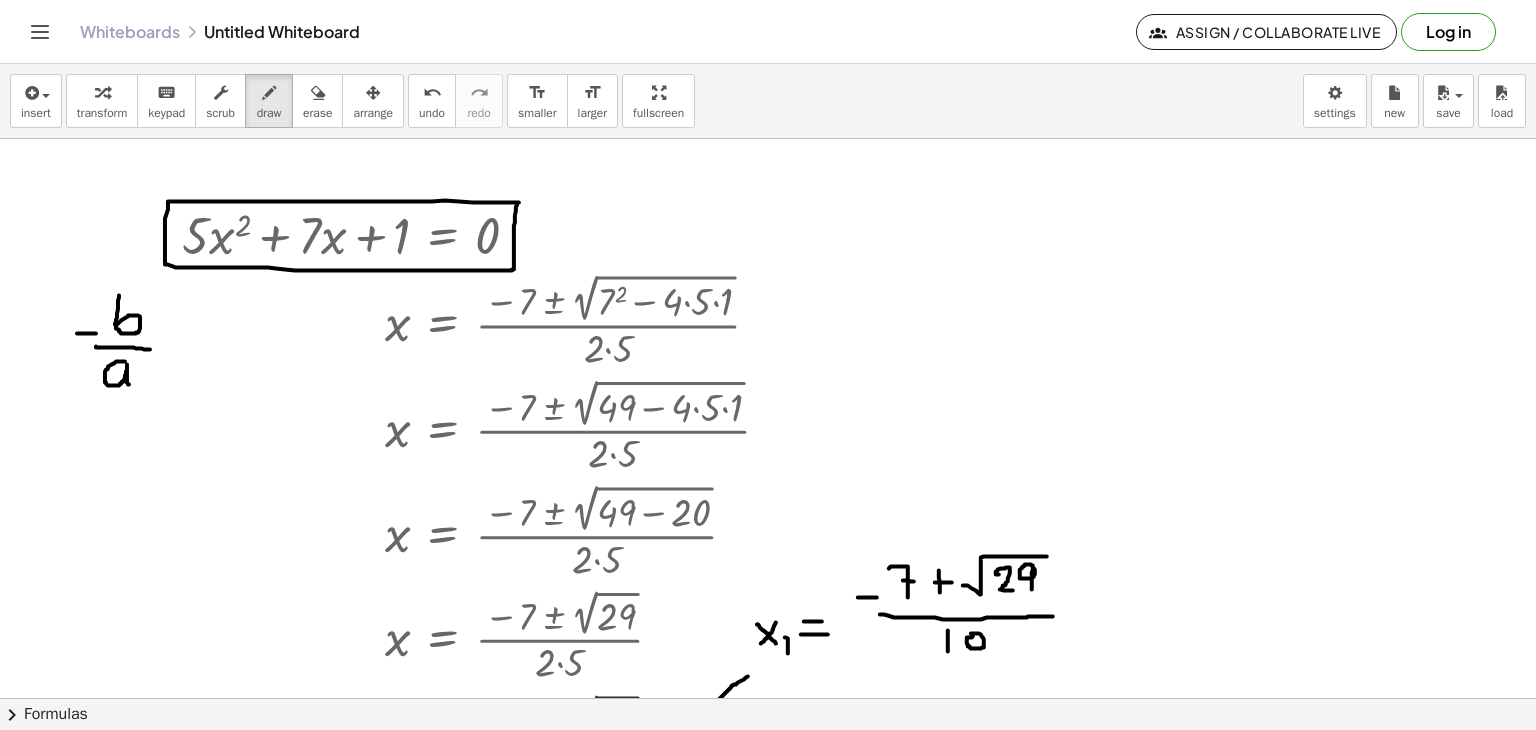 drag, startPoint x: 125, startPoint y: 361, endPoint x: 130, endPoint y: 385, distance: 24.5153 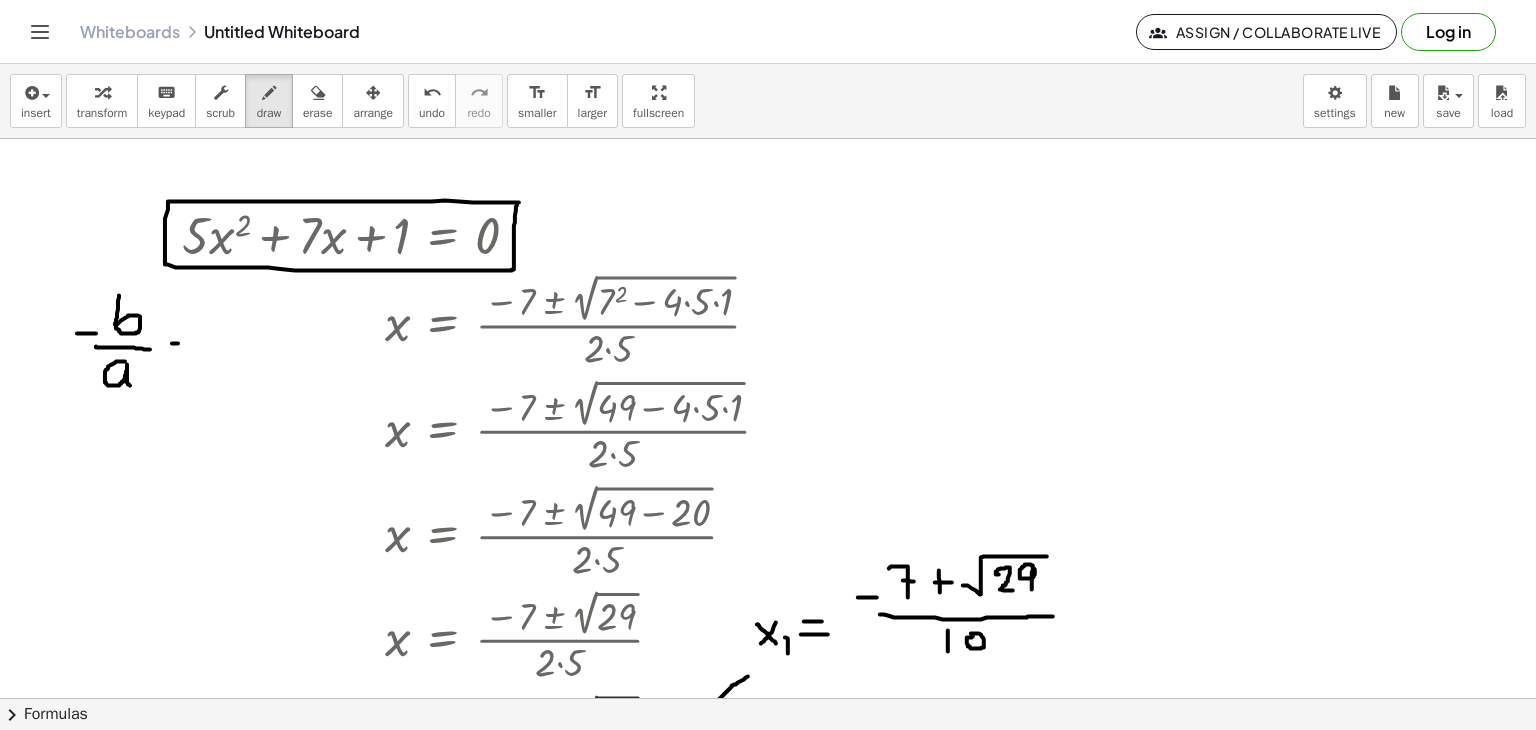 drag, startPoint x: 172, startPoint y: 343, endPoint x: 188, endPoint y: 343, distance: 16 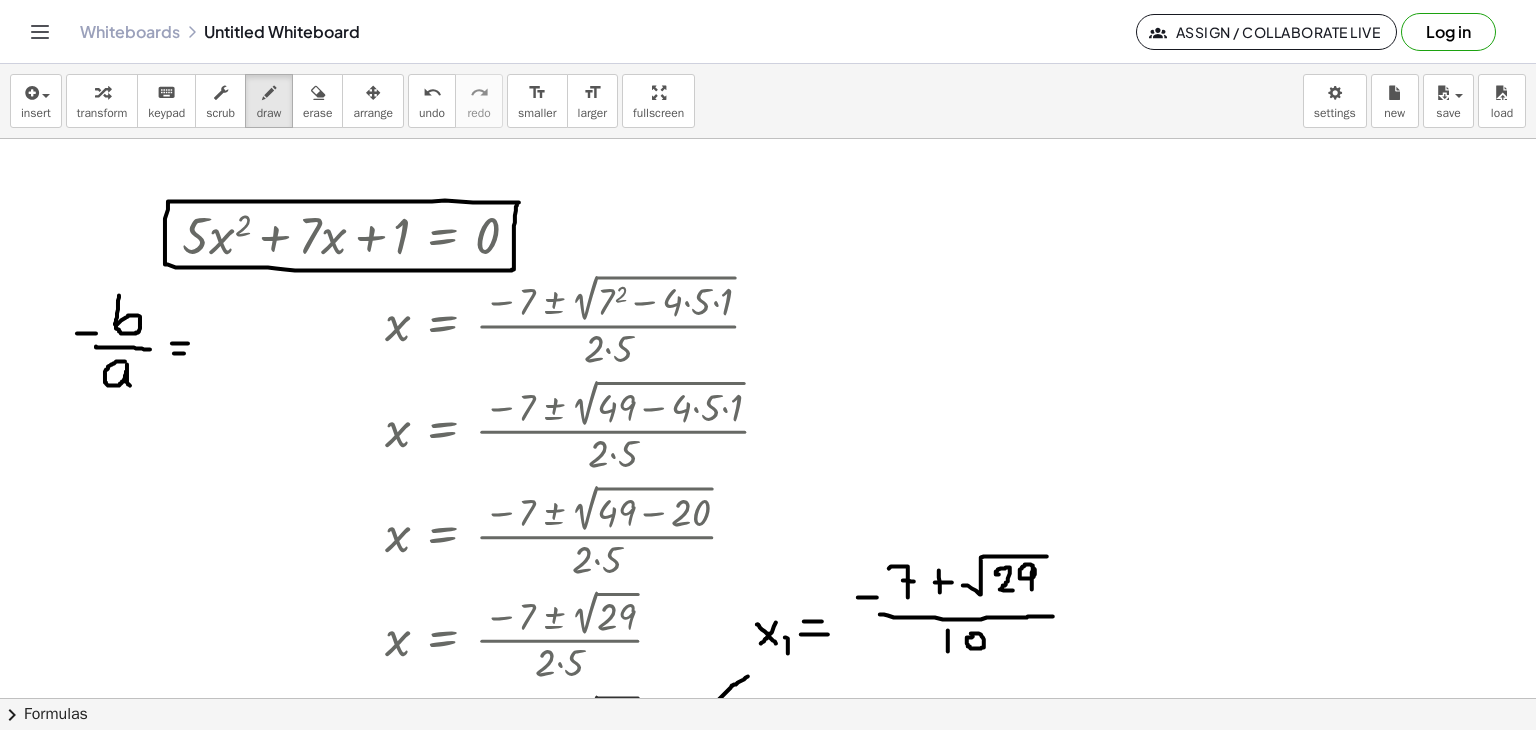 drag, startPoint x: 174, startPoint y: 353, endPoint x: 190, endPoint y: 353, distance: 16 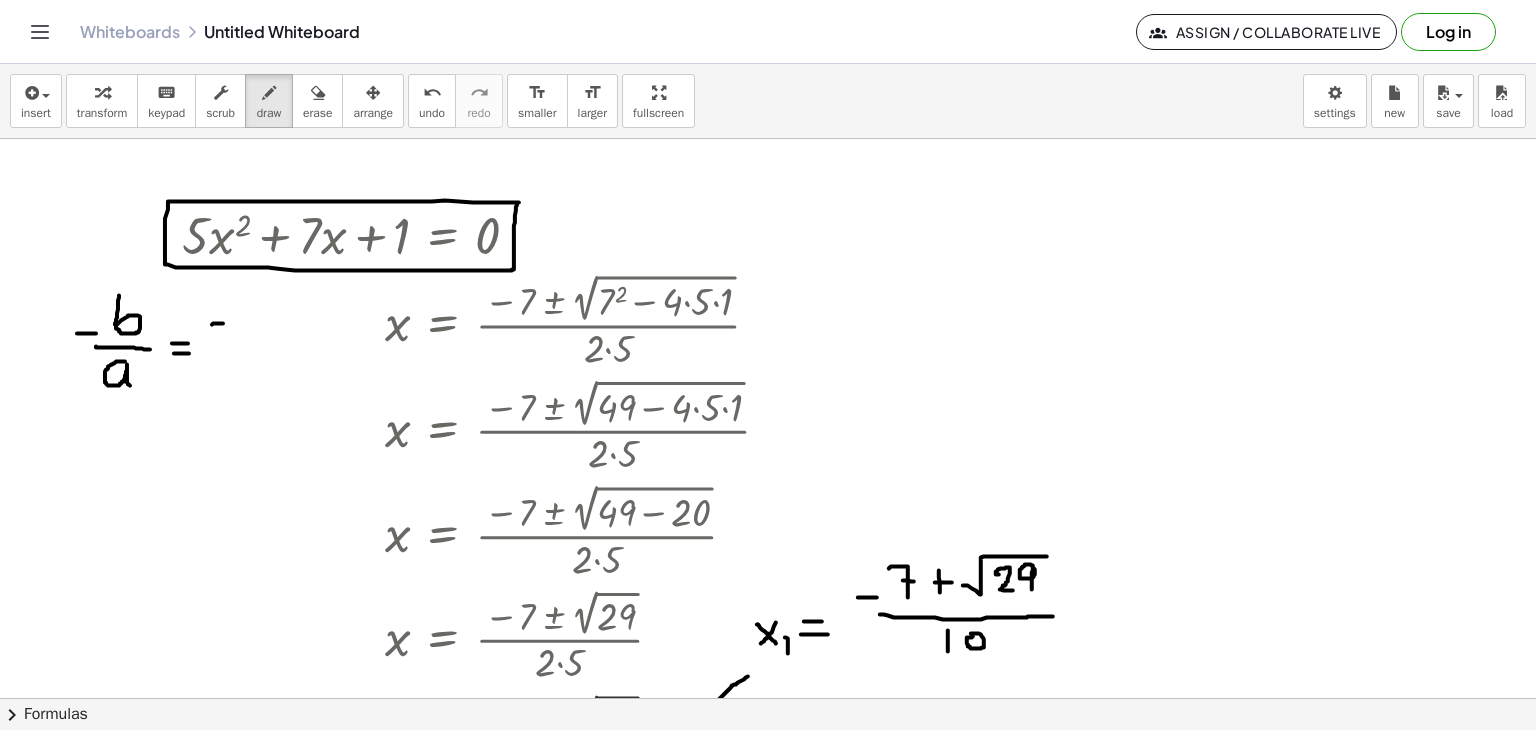 drag, startPoint x: 212, startPoint y: 324, endPoint x: 228, endPoint y: 323, distance: 16.03122 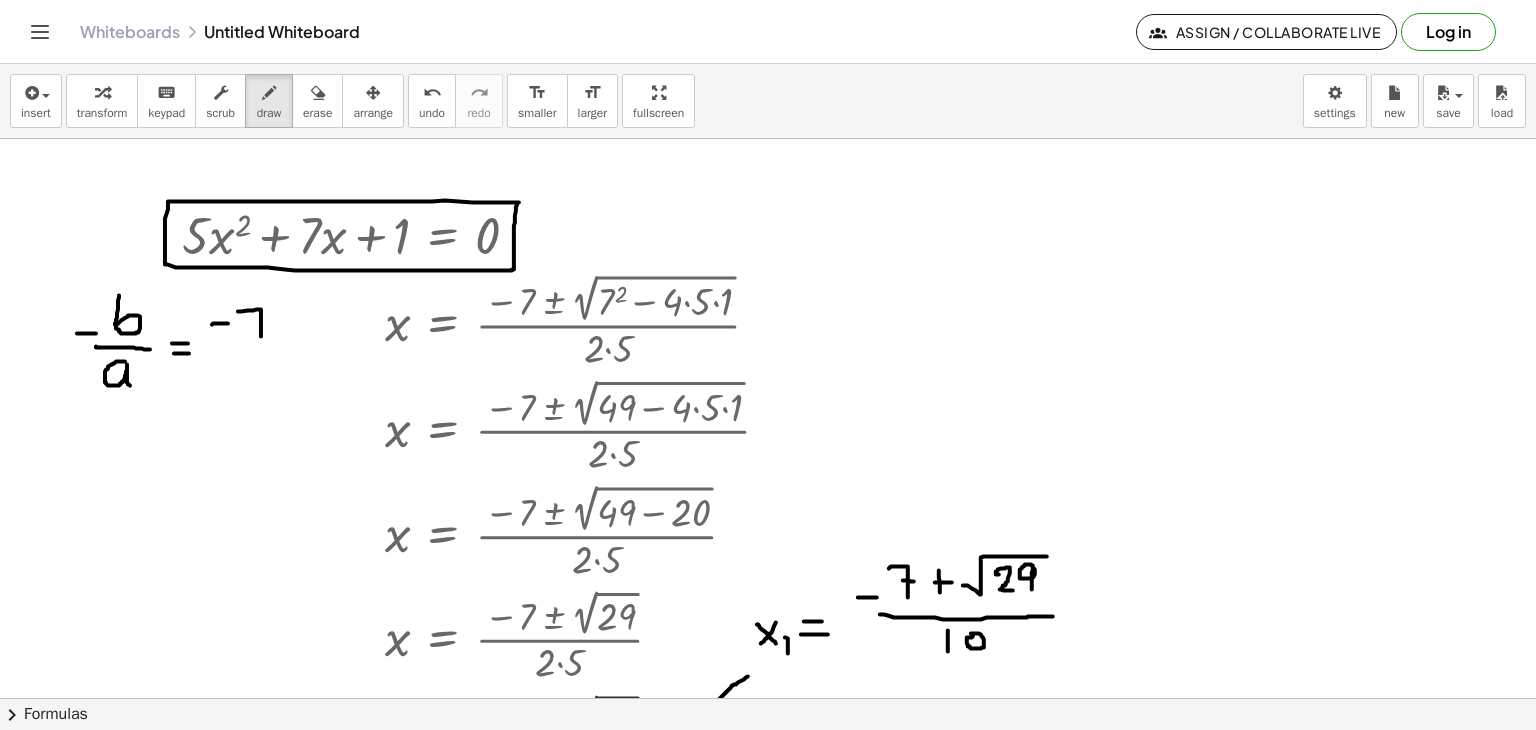 drag, startPoint x: 258, startPoint y: 309, endPoint x: 259, endPoint y: 347, distance: 38.013157 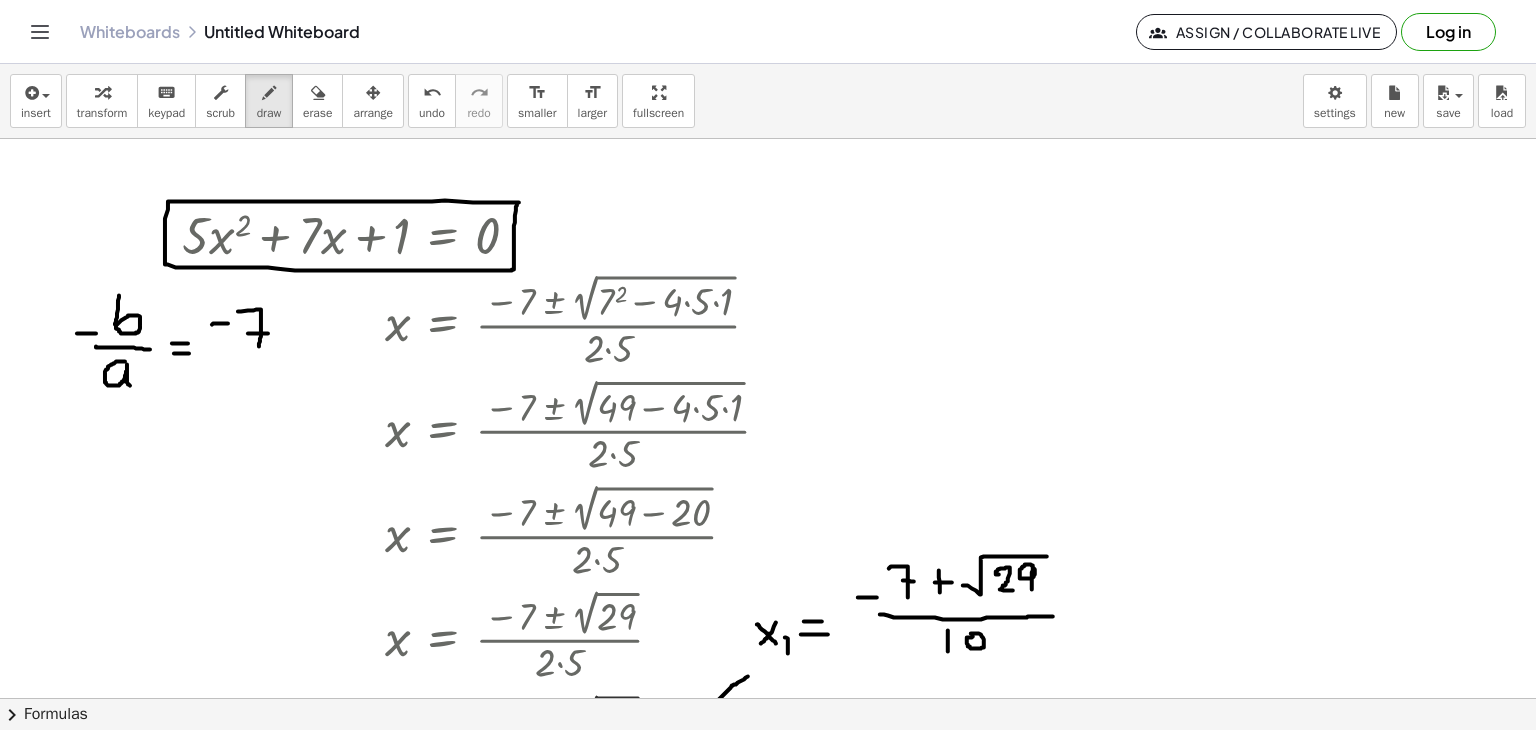 drag, startPoint x: 248, startPoint y: 333, endPoint x: 274, endPoint y: 333, distance: 26 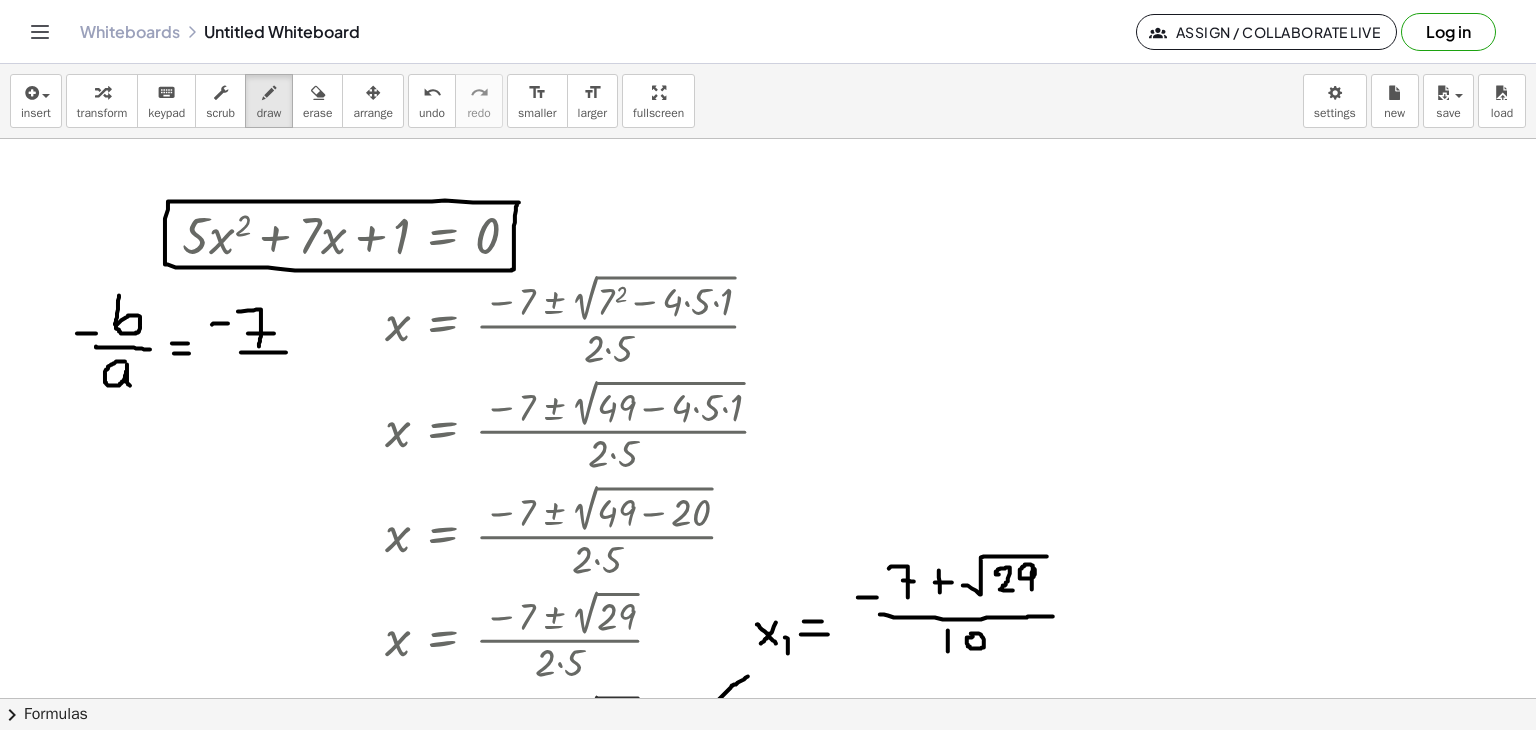 drag, startPoint x: 241, startPoint y: 352, endPoint x: 287, endPoint y: 352, distance: 46 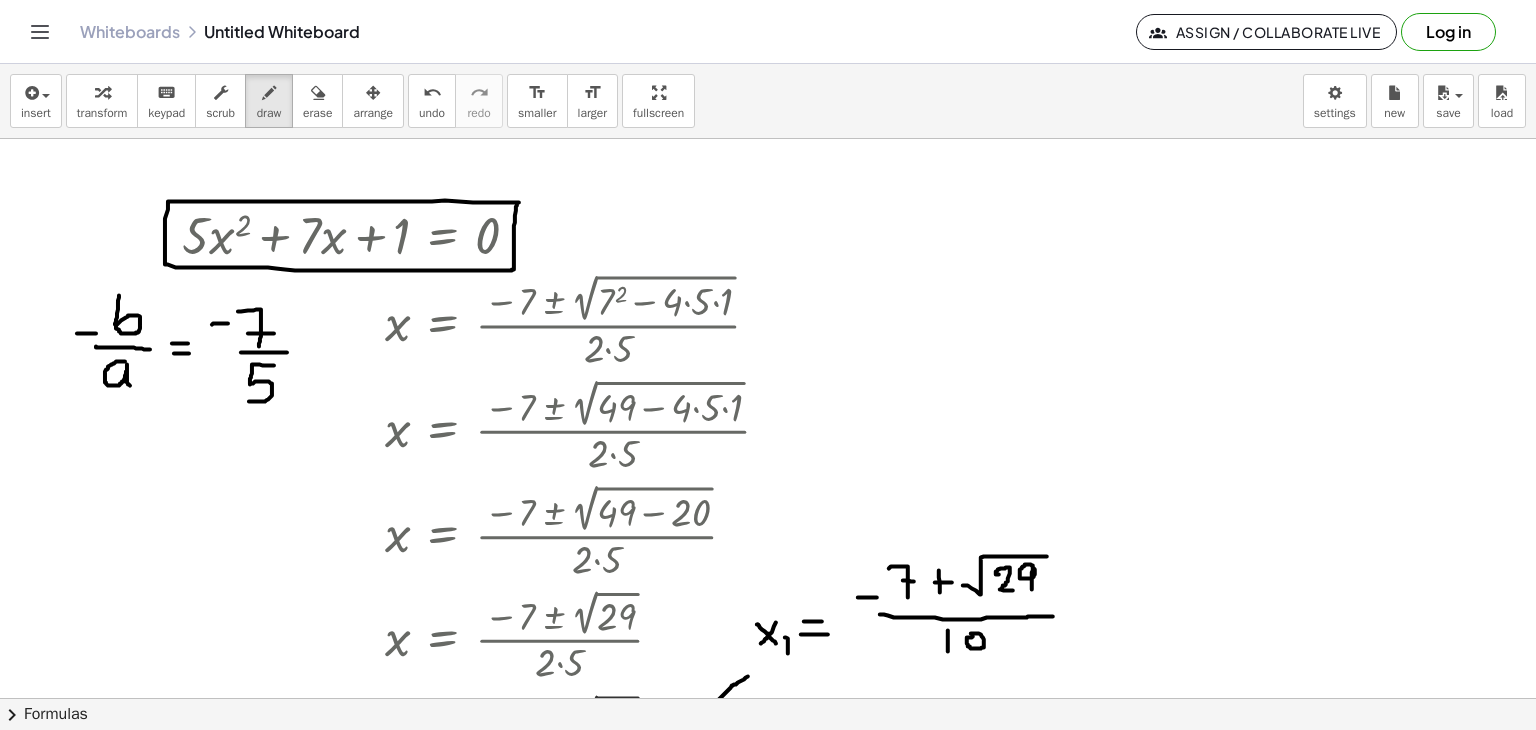 drag, startPoint x: 274, startPoint y: 365, endPoint x: 249, endPoint y: 401, distance: 43.829212 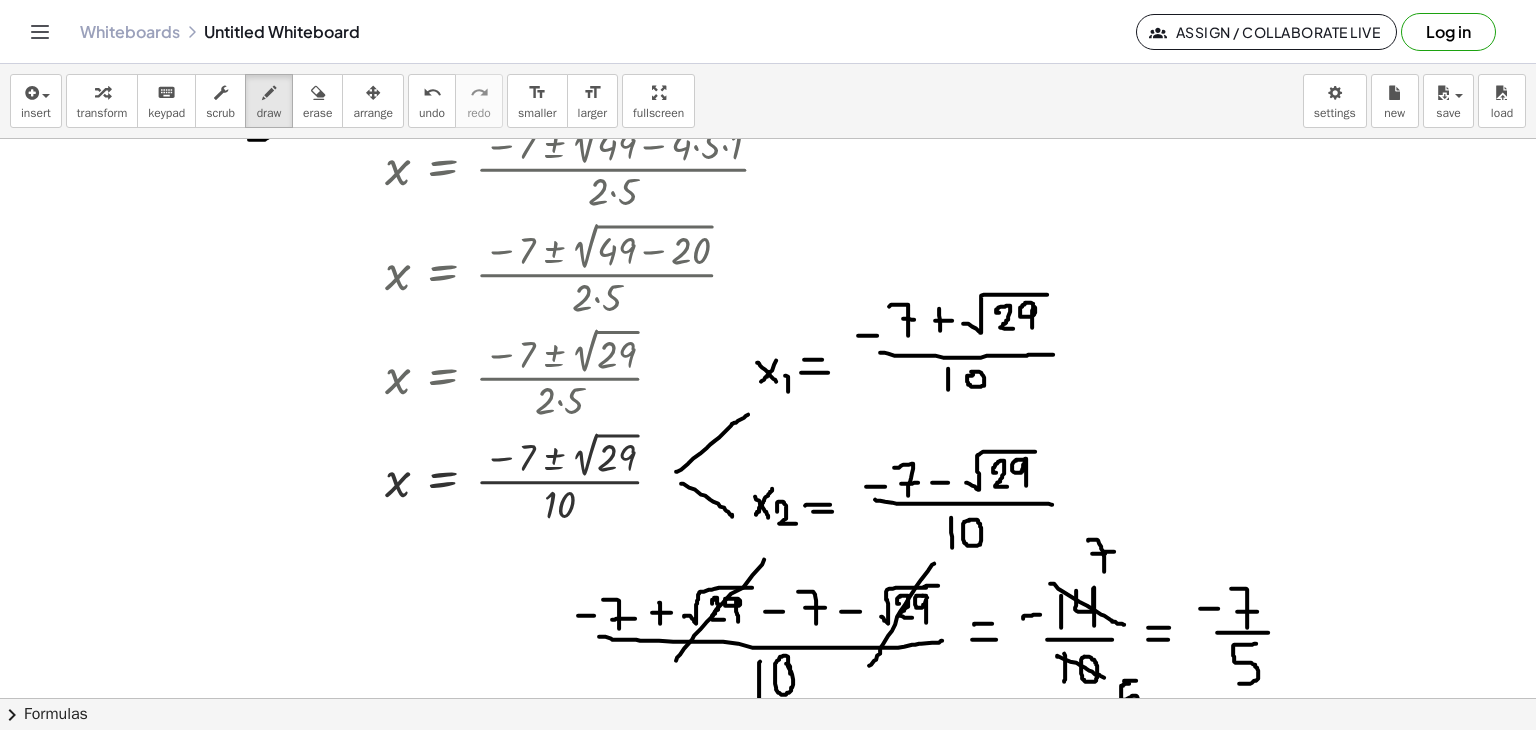 scroll, scrollTop: 0, scrollLeft: 0, axis: both 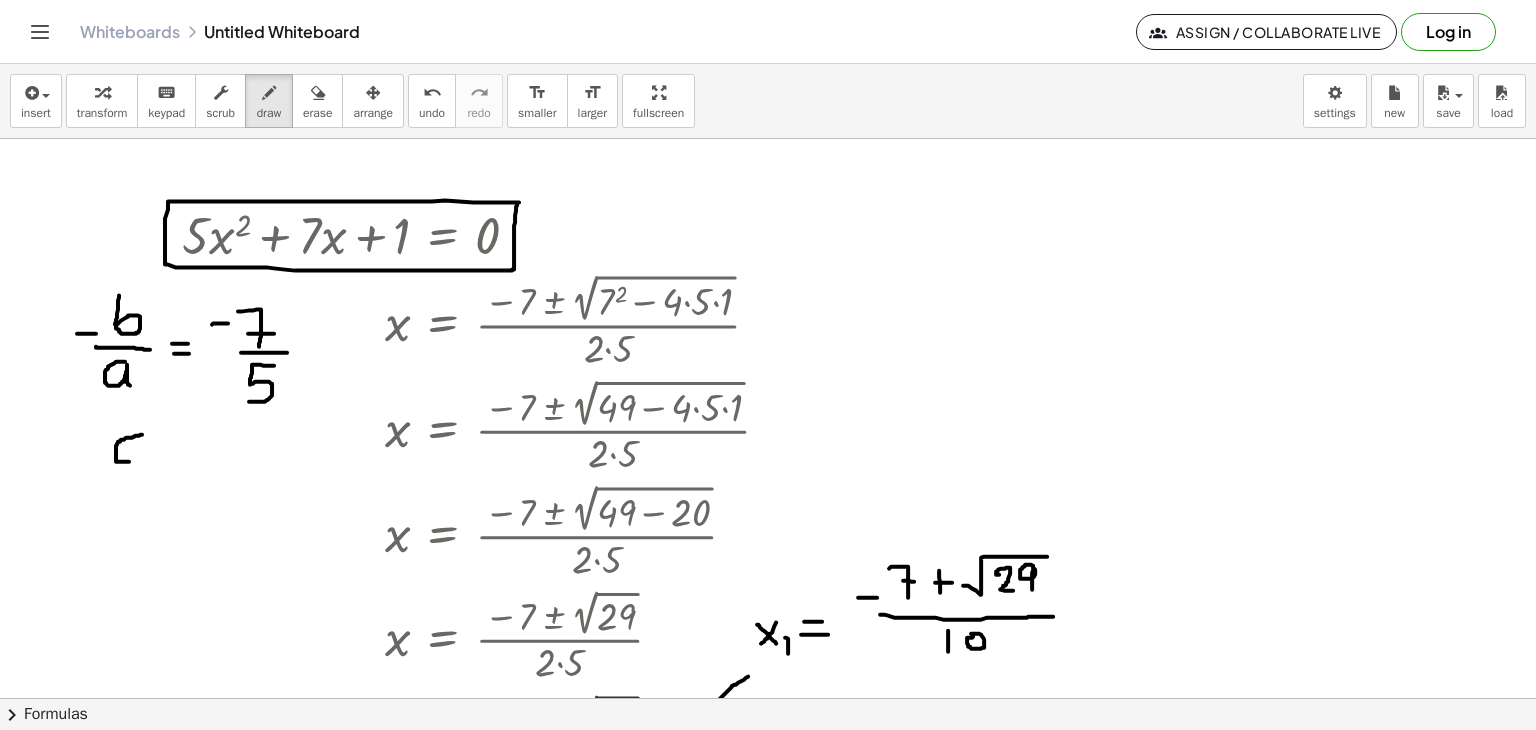 drag, startPoint x: 142, startPoint y: 434, endPoint x: 140, endPoint y: 461, distance: 27.073973 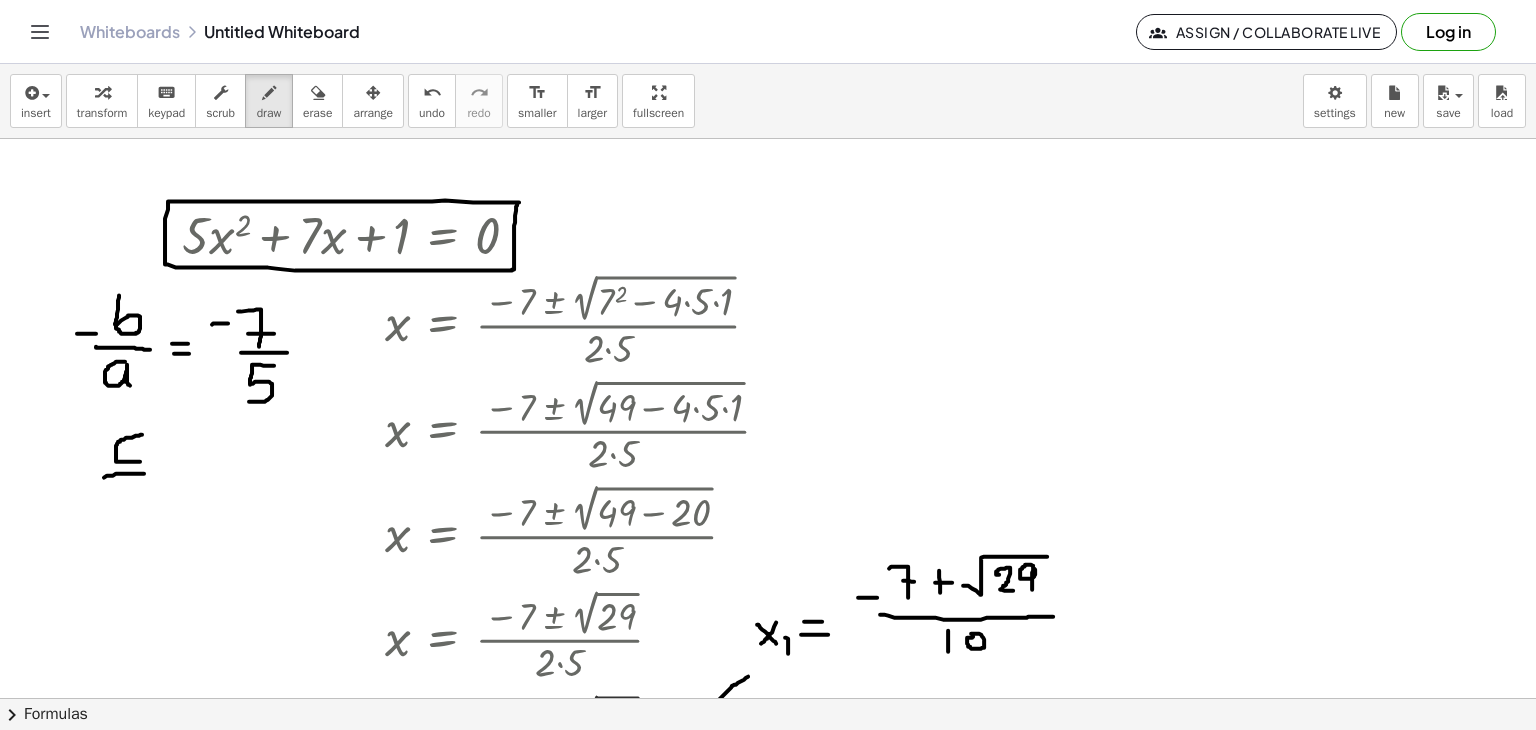 drag, startPoint x: 129, startPoint y: 473, endPoint x: 150, endPoint y: 473, distance: 21 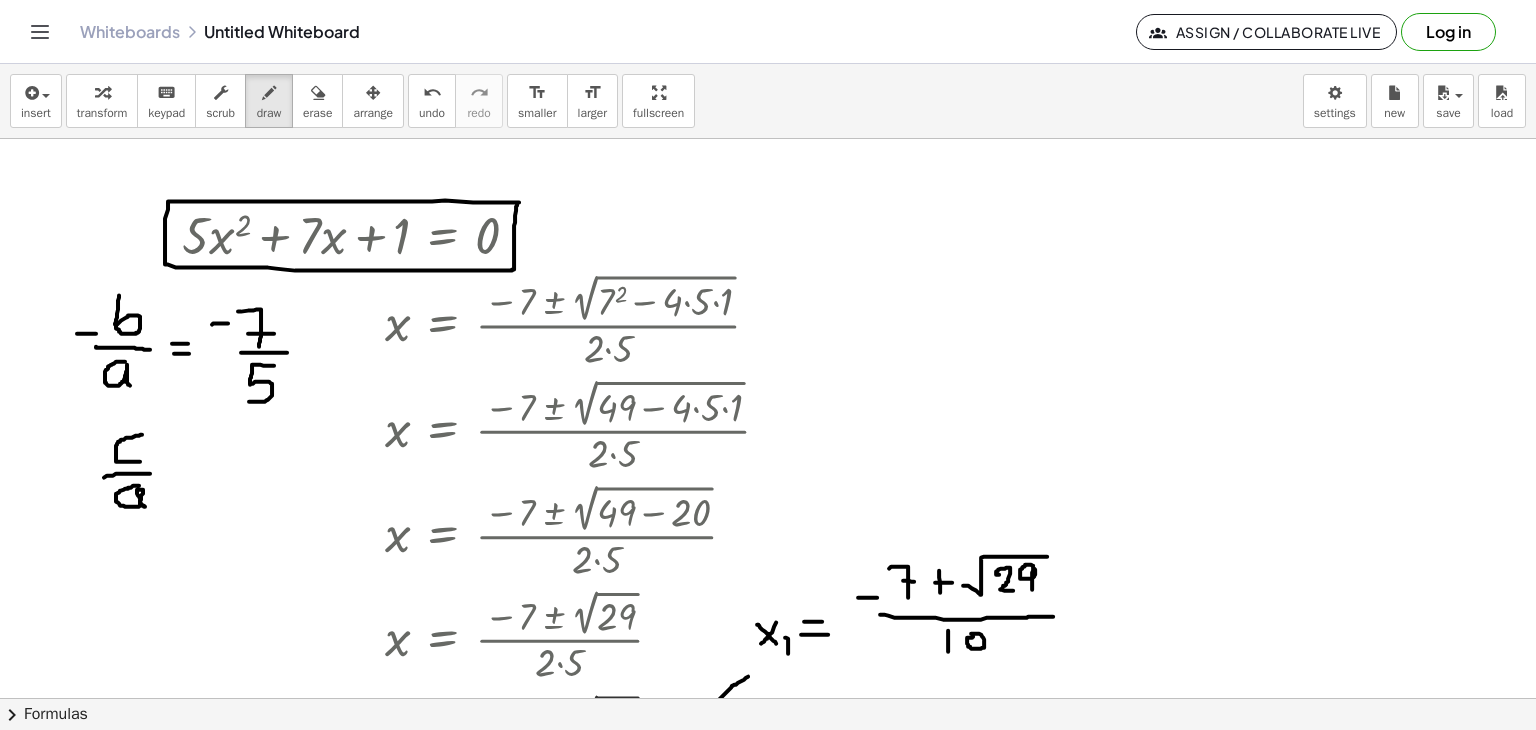 drag, startPoint x: 139, startPoint y: 485, endPoint x: 152, endPoint y: 509, distance: 27.294687 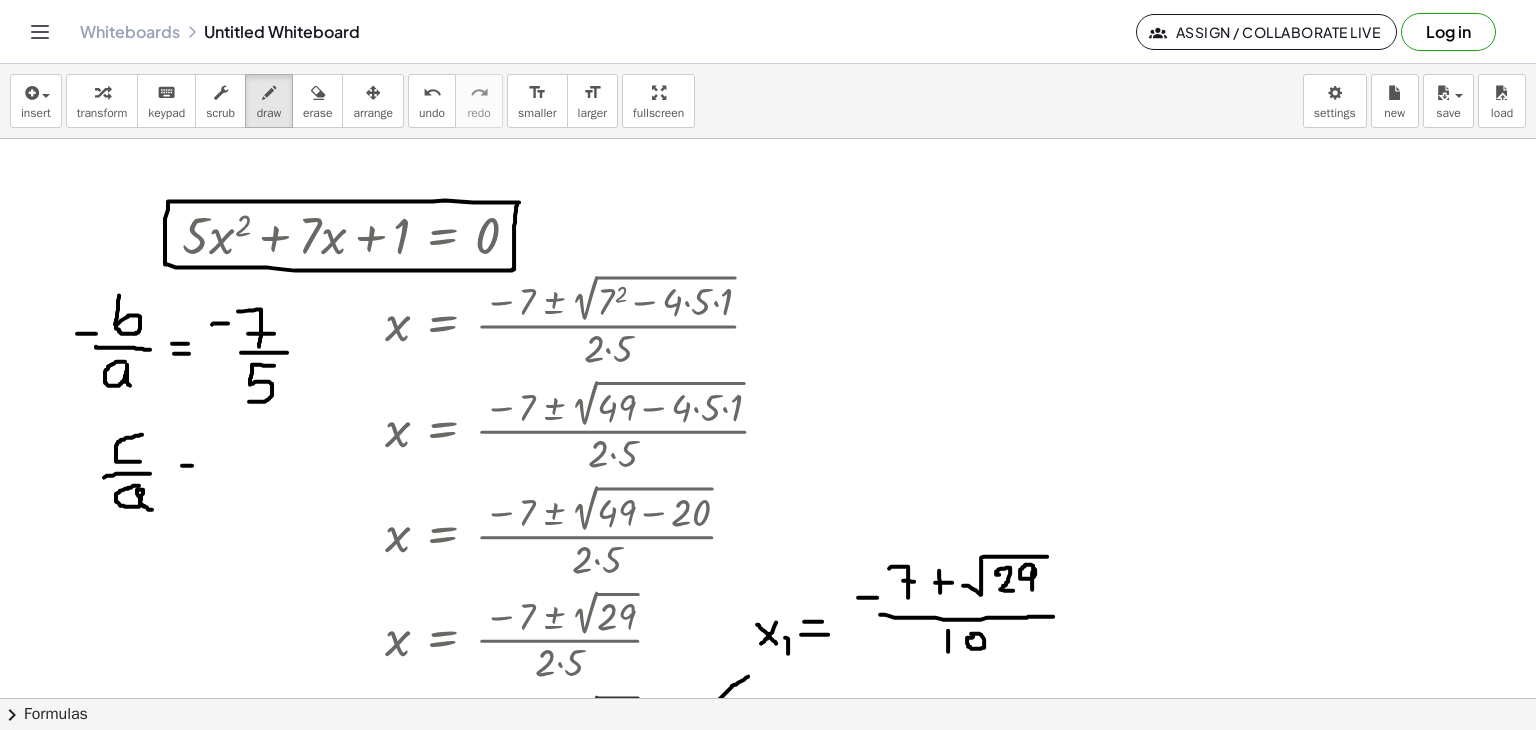 drag, startPoint x: 187, startPoint y: 465, endPoint x: 199, endPoint y: 465, distance: 12 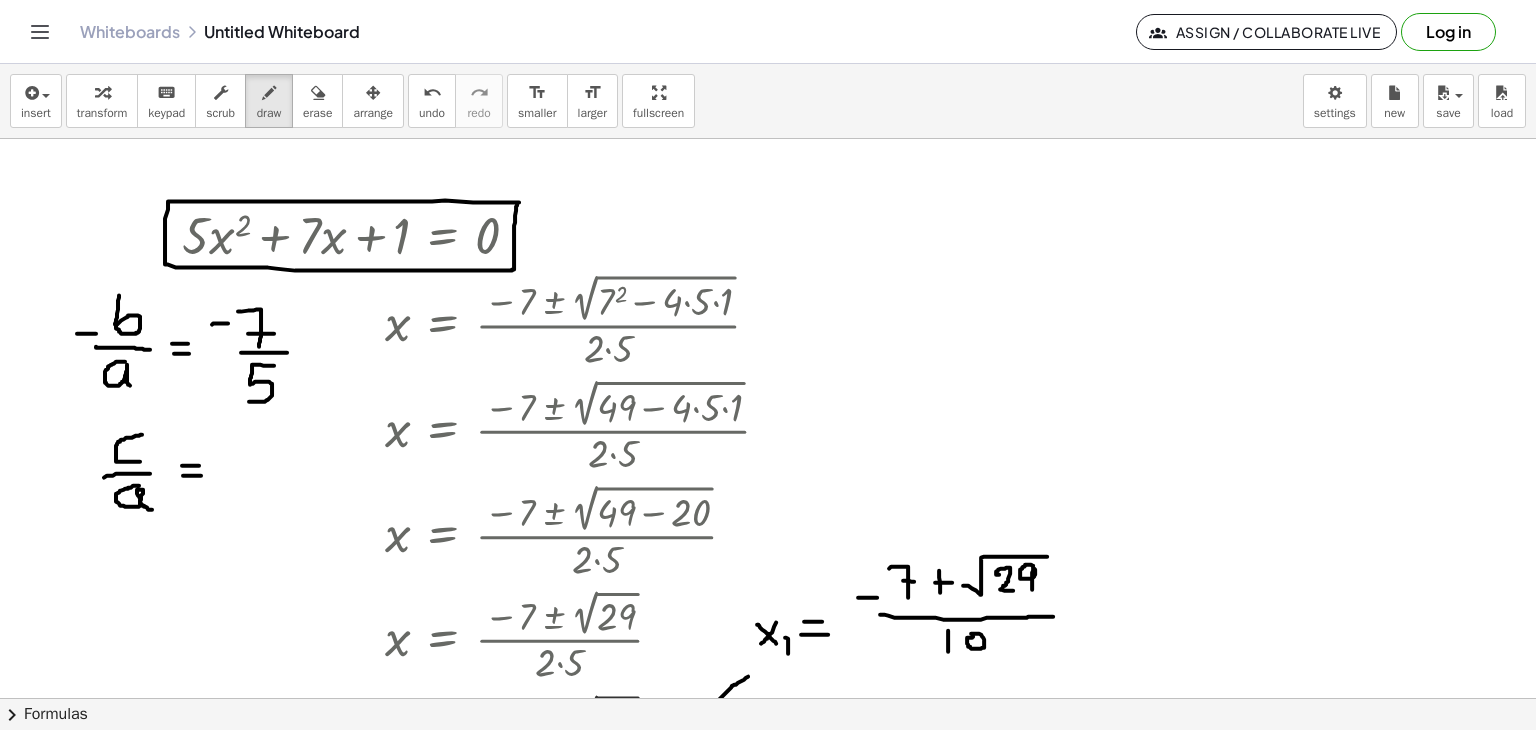 drag, startPoint x: 183, startPoint y: 475, endPoint x: 203, endPoint y: 475, distance: 20 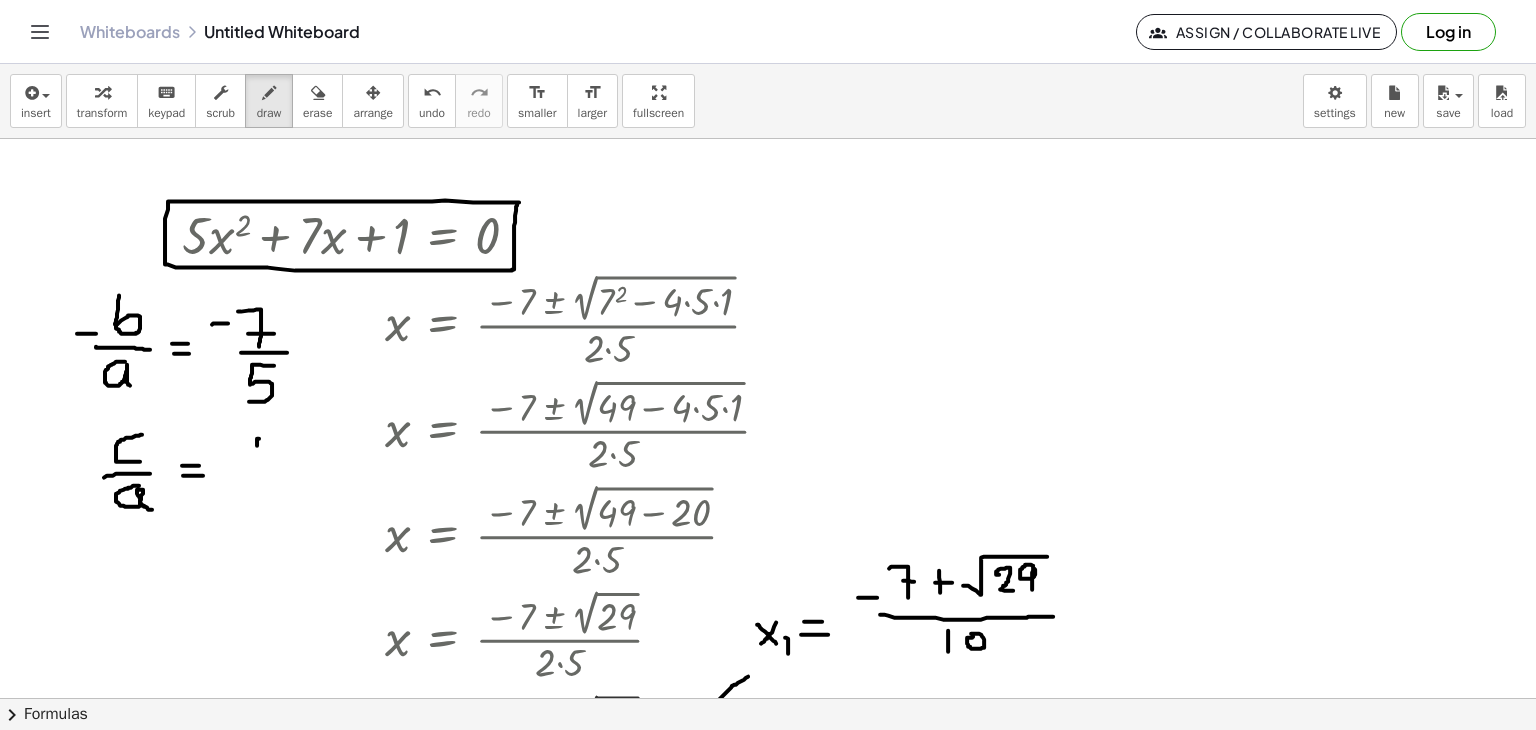 drag, startPoint x: 259, startPoint y: 438, endPoint x: 254, endPoint y: 465, distance: 27.45906 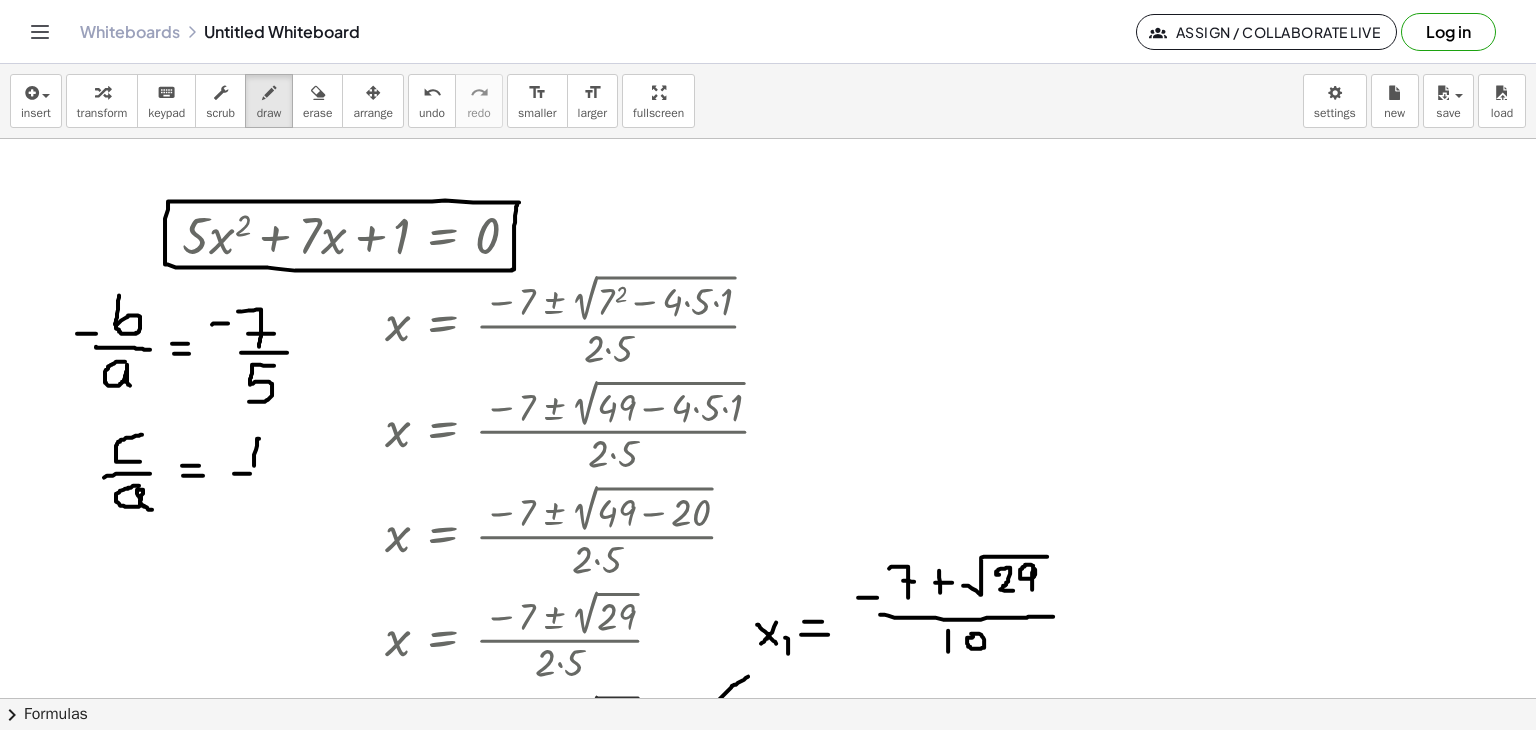 drag, startPoint x: 234, startPoint y: 473, endPoint x: 272, endPoint y: 473, distance: 38 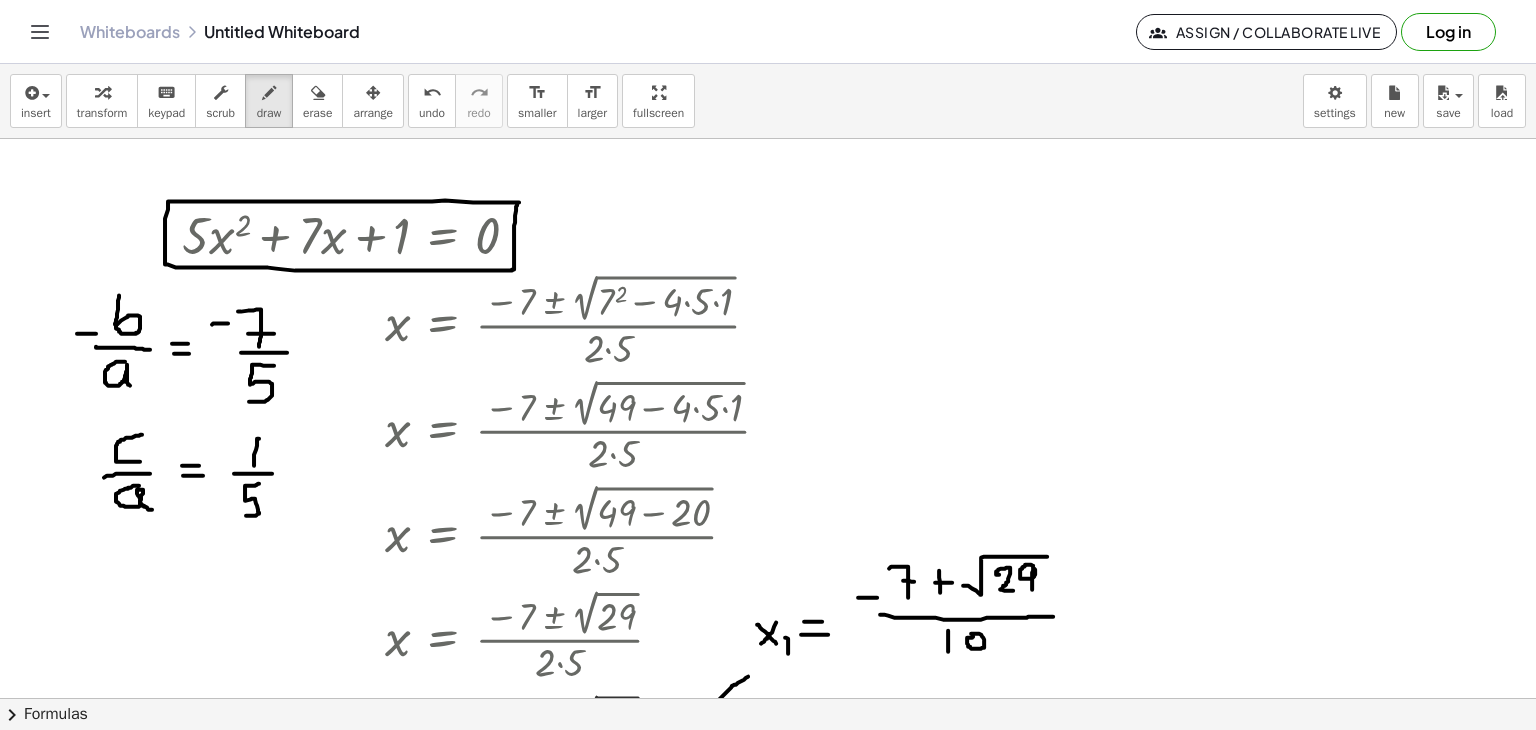 drag, startPoint x: 259, startPoint y: 483, endPoint x: 245, endPoint y: 515, distance: 34.928497 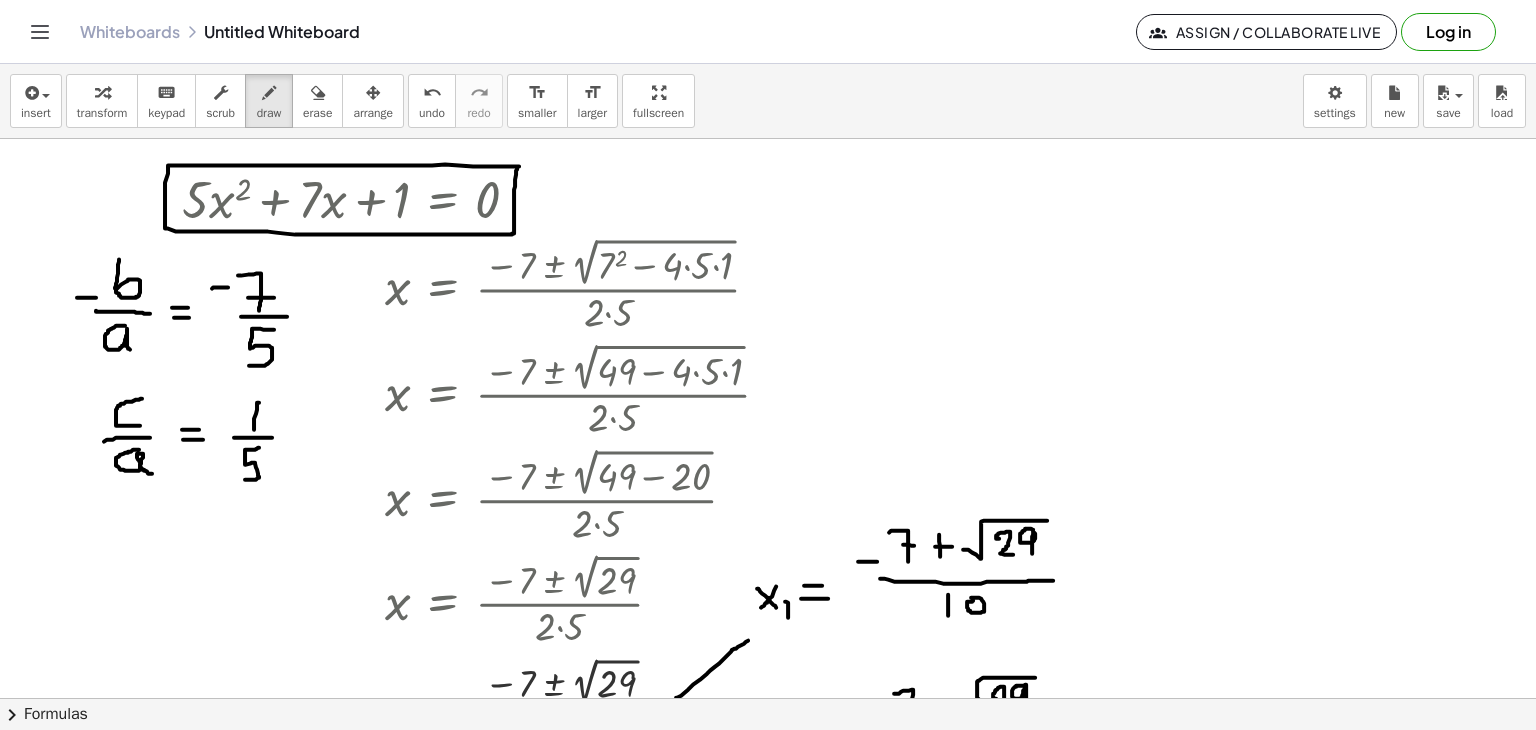 scroll, scrollTop: 0, scrollLeft: 0, axis: both 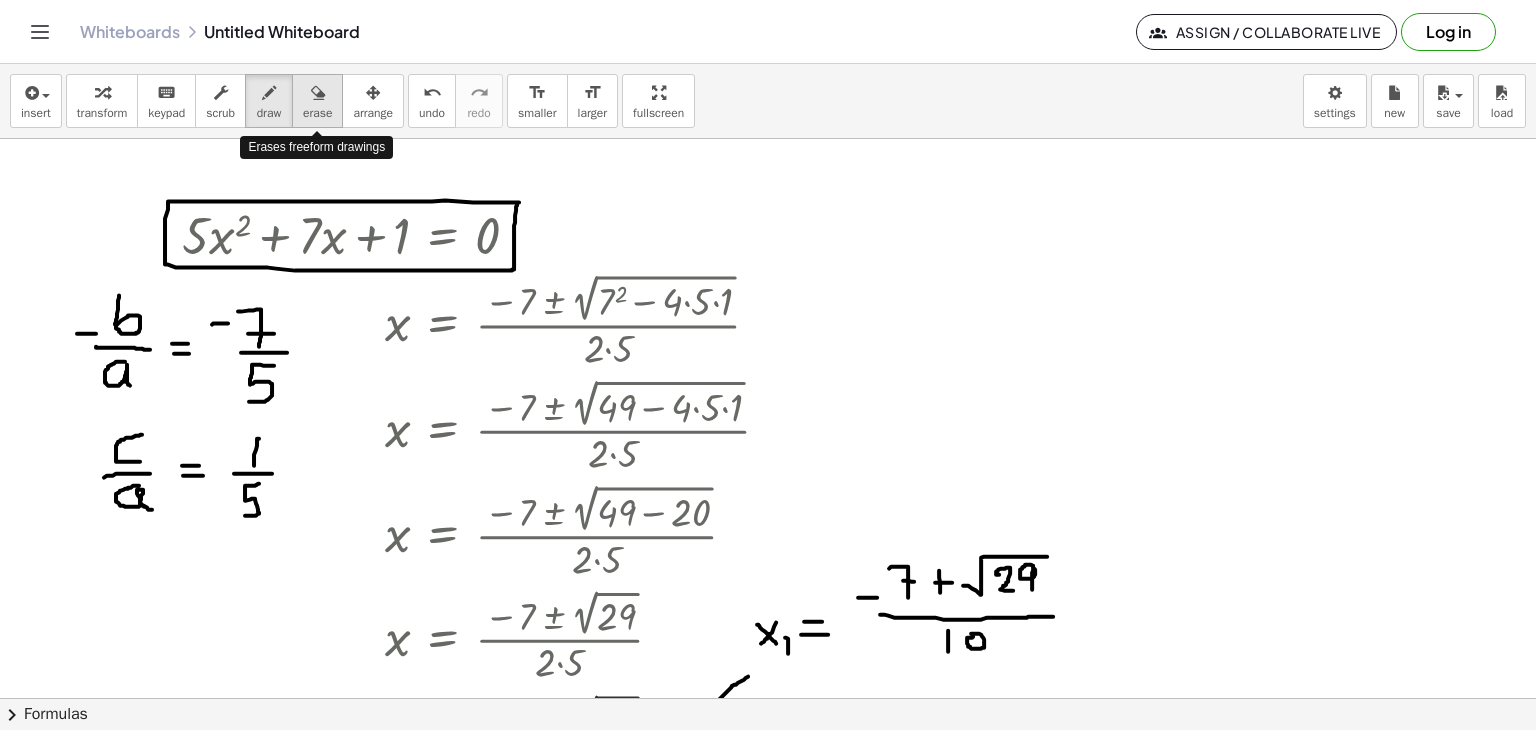 click at bounding box center (318, 93) 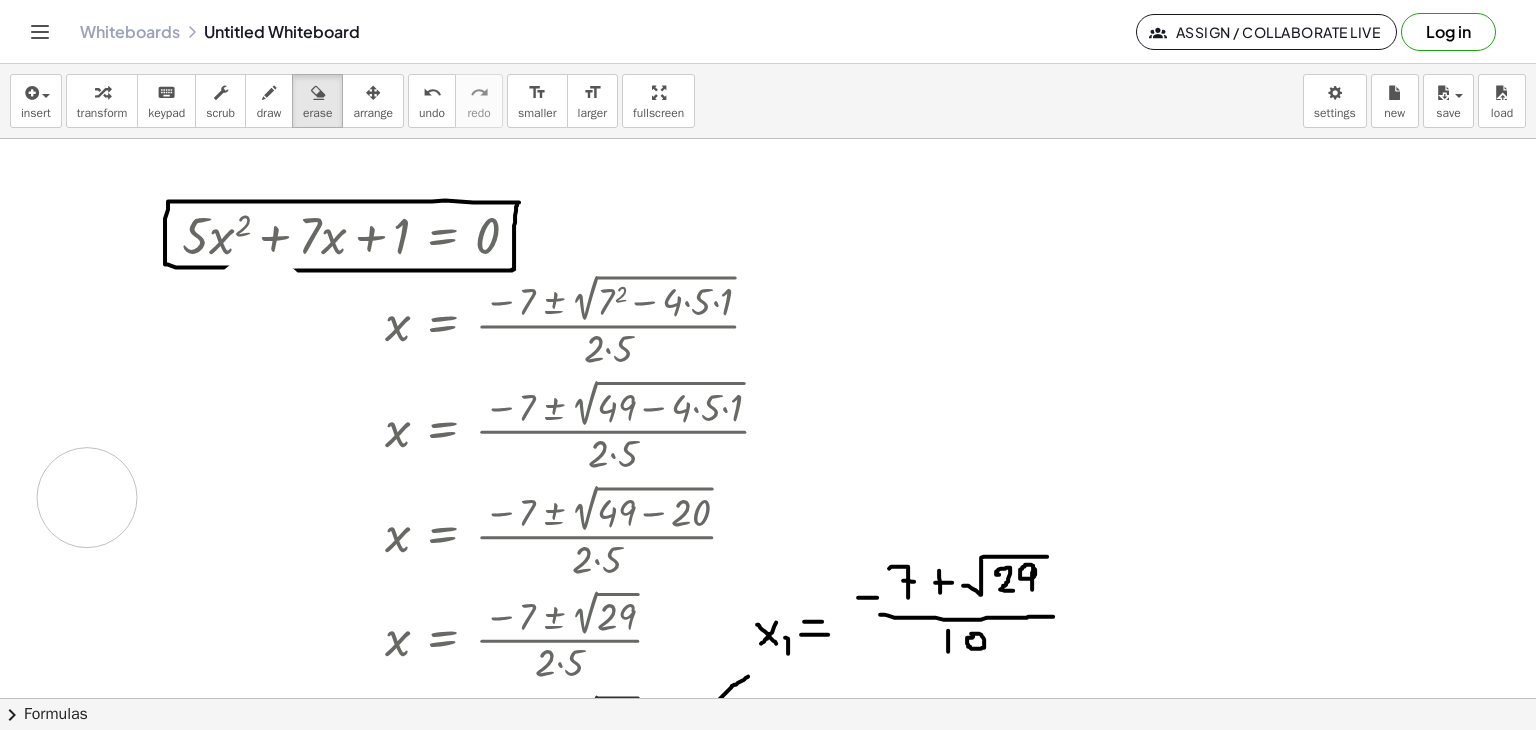drag, startPoint x: 103, startPoint y: 309, endPoint x: 0, endPoint y: 61, distance: 268.53864 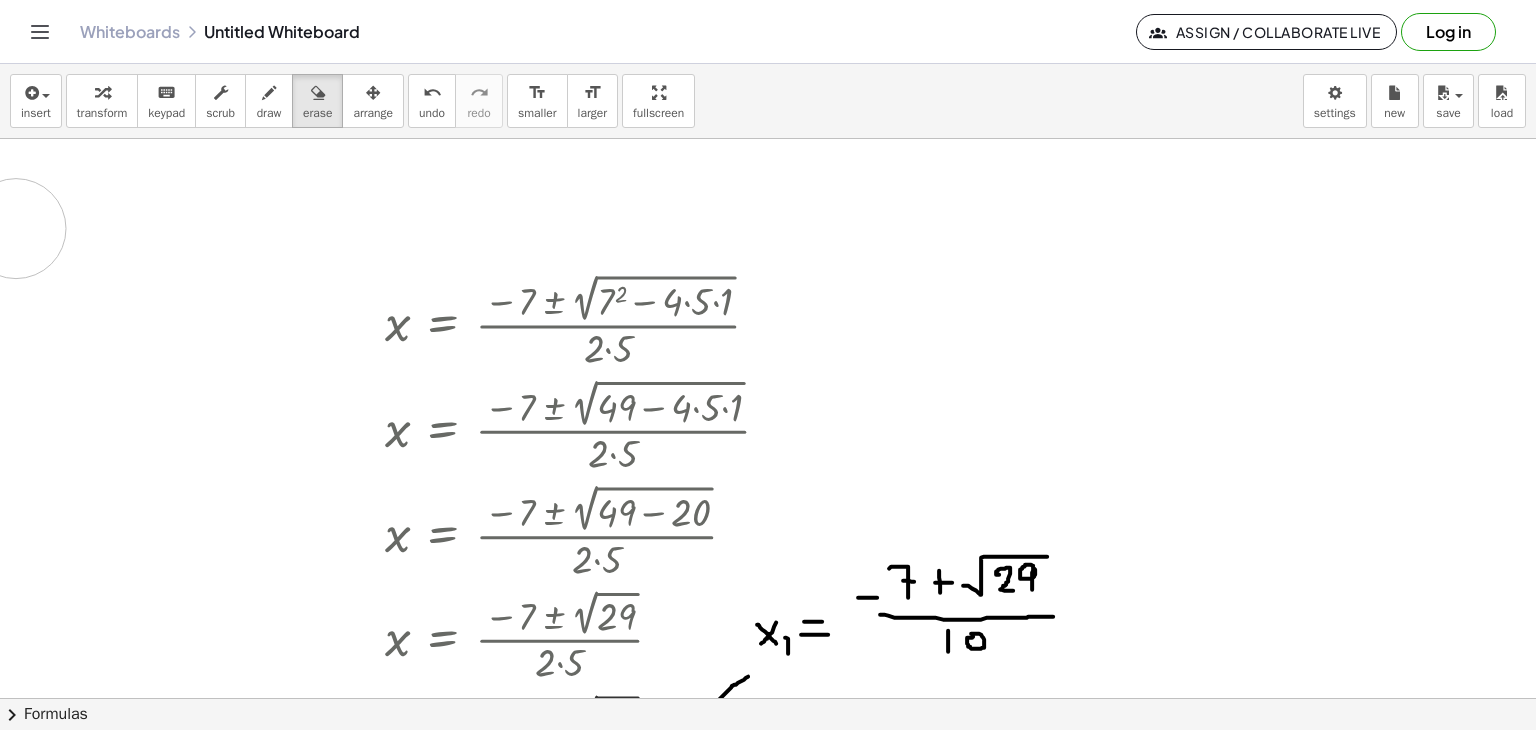 drag, startPoint x: 555, startPoint y: 227, endPoint x: 572, endPoint y: 185, distance: 45.310043 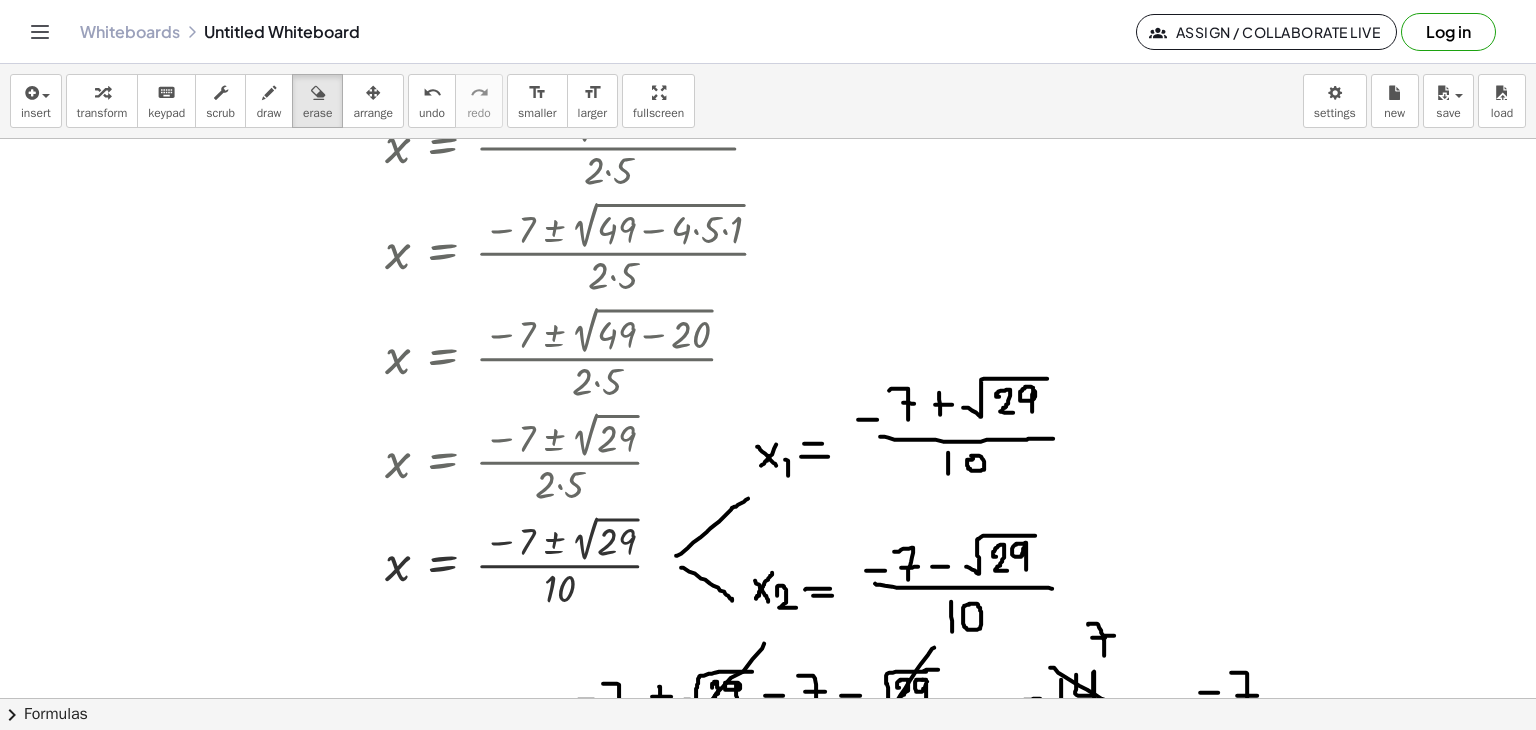 scroll, scrollTop: 300, scrollLeft: 0, axis: vertical 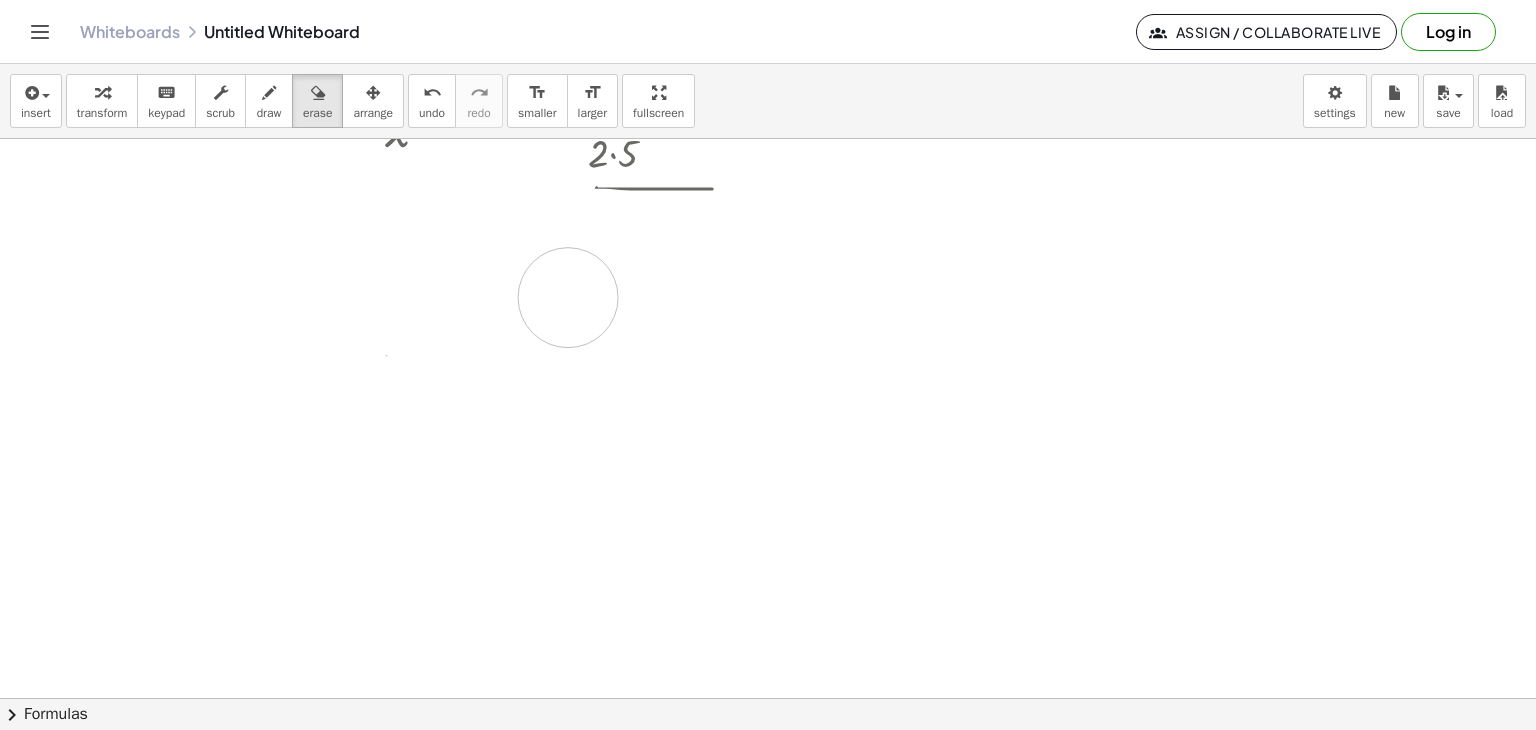 drag, startPoint x: 1114, startPoint y: 281, endPoint x: 779, endPoint y: 335, distance: 339.32434 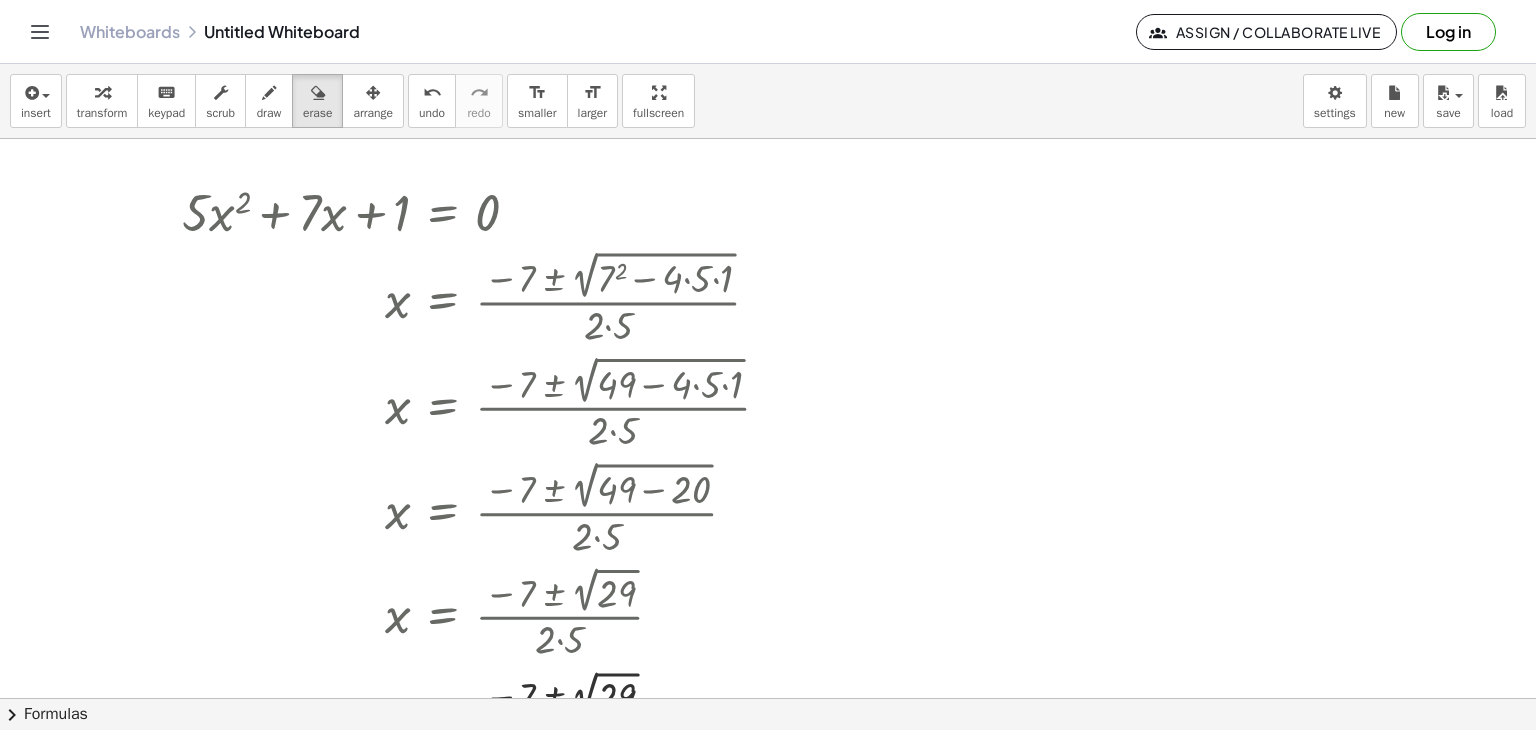 scroll, scrollTop: 0, scrollLeft: 0, axis: both 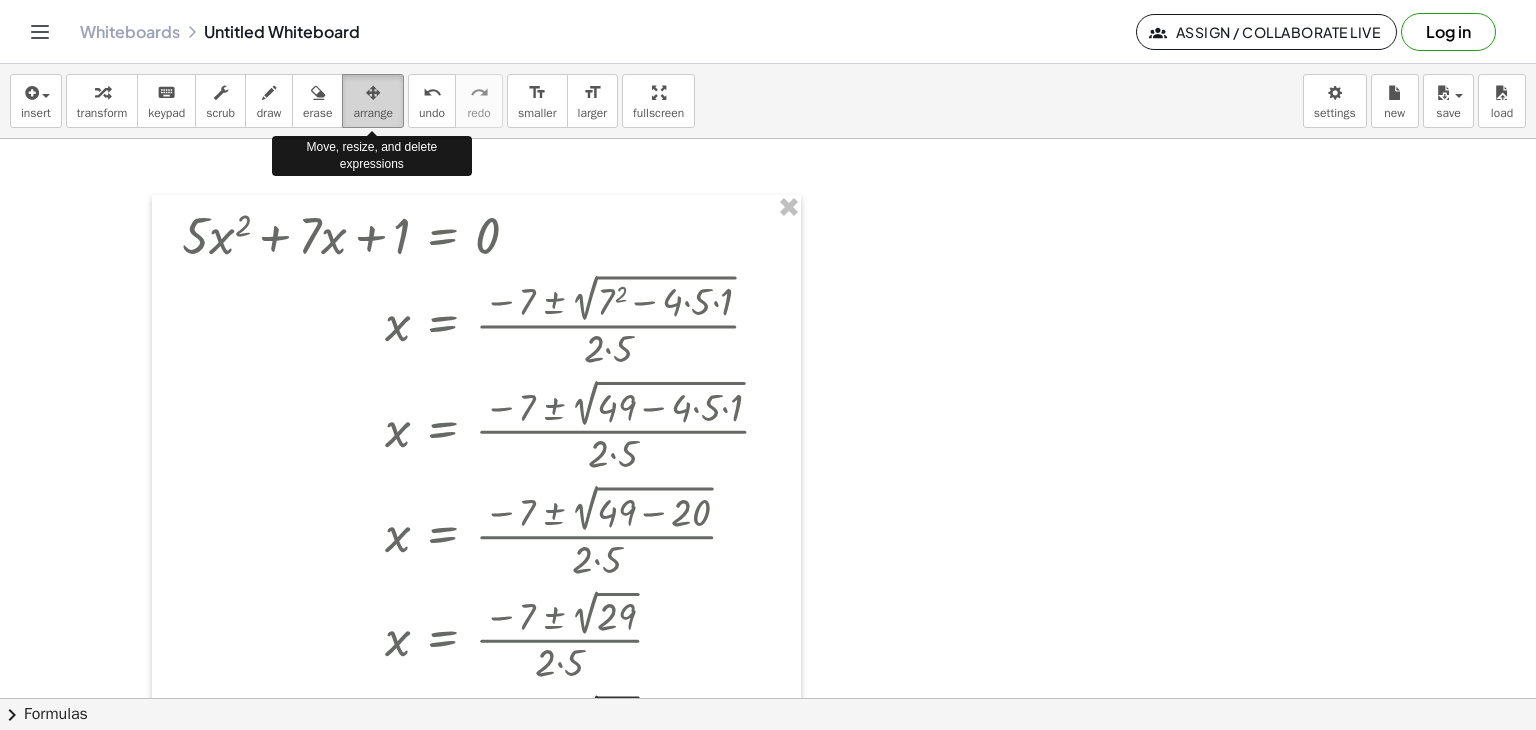 click on "arrange" at bounding box center (373, 113) 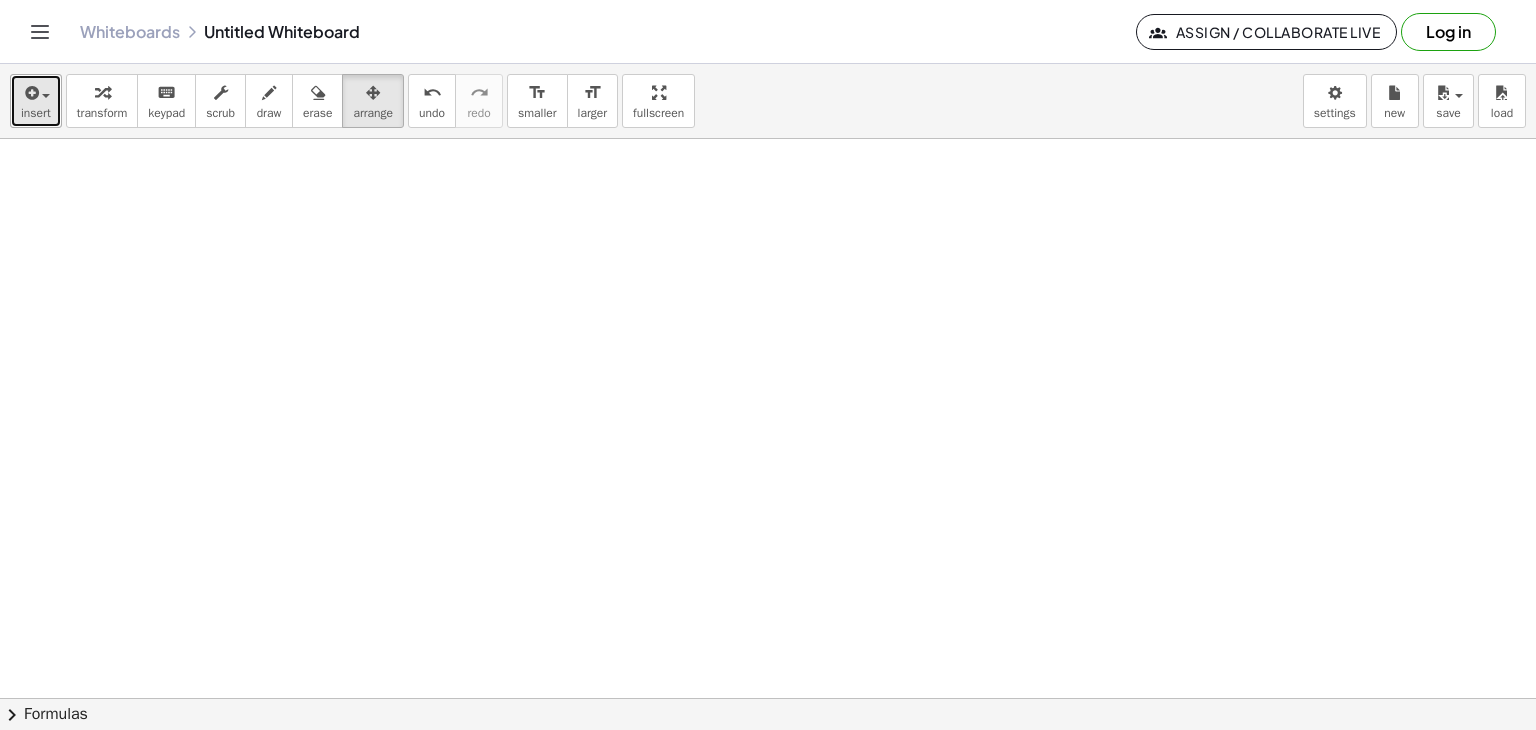 click at bounding box center [36, 92] 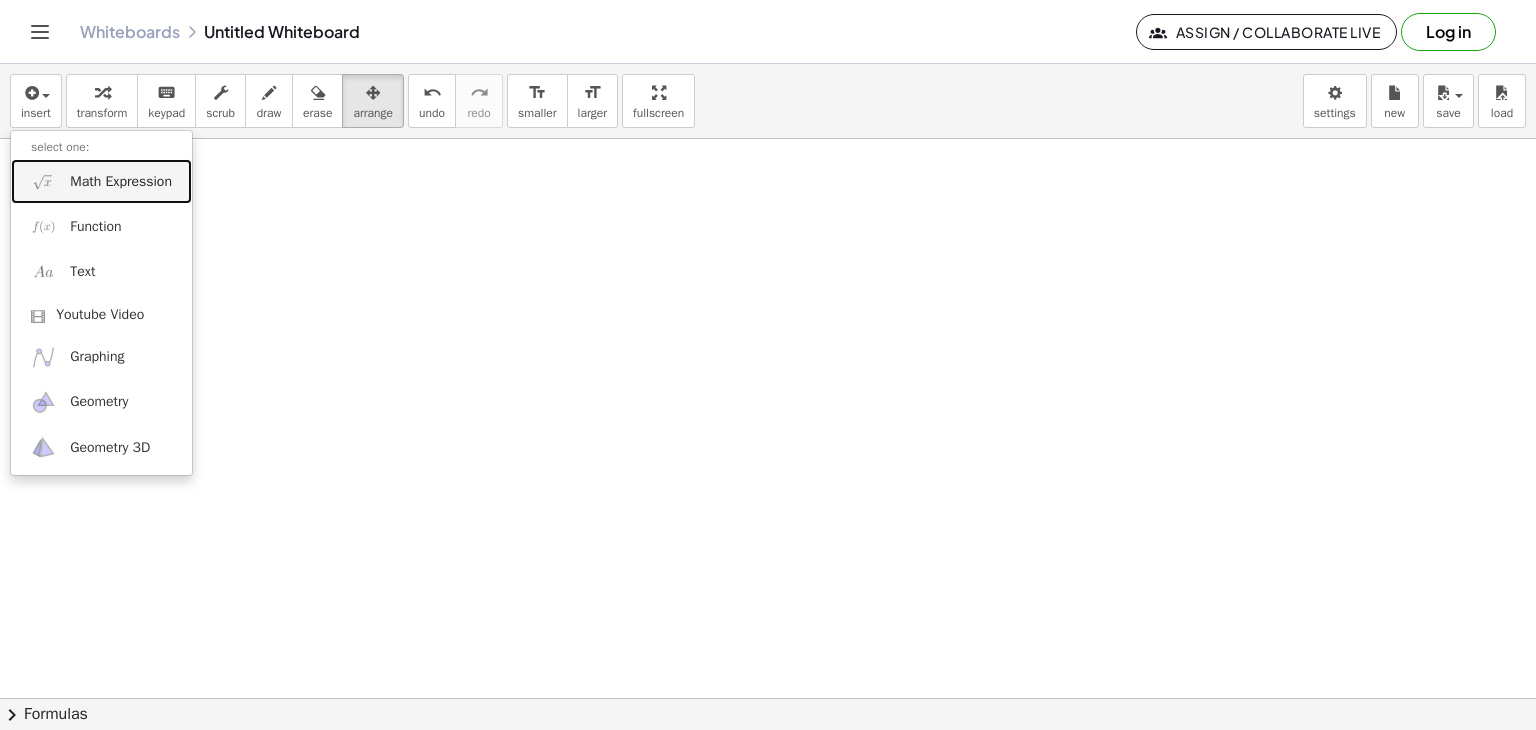 click on "Math Expression" at bounding box center [121, 182] 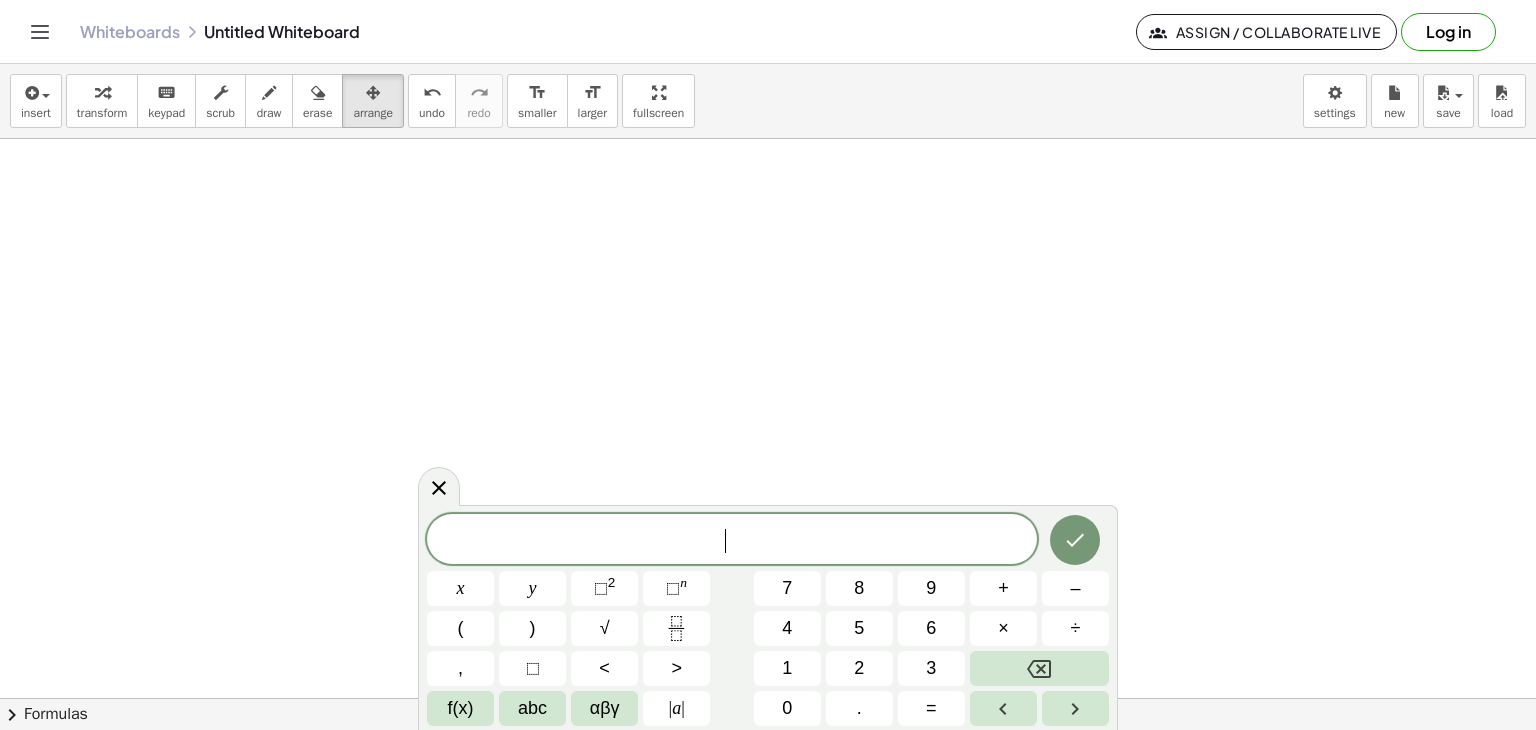 click on "​ x y ⬚ 2 ⬚ n 7 8 9 + – ( ) √ 4 5 6 × ÷ , ⬚ < > 1 2 3 f(x) abc αβγ | a | 0 . =" at bounding box center [768, 620] 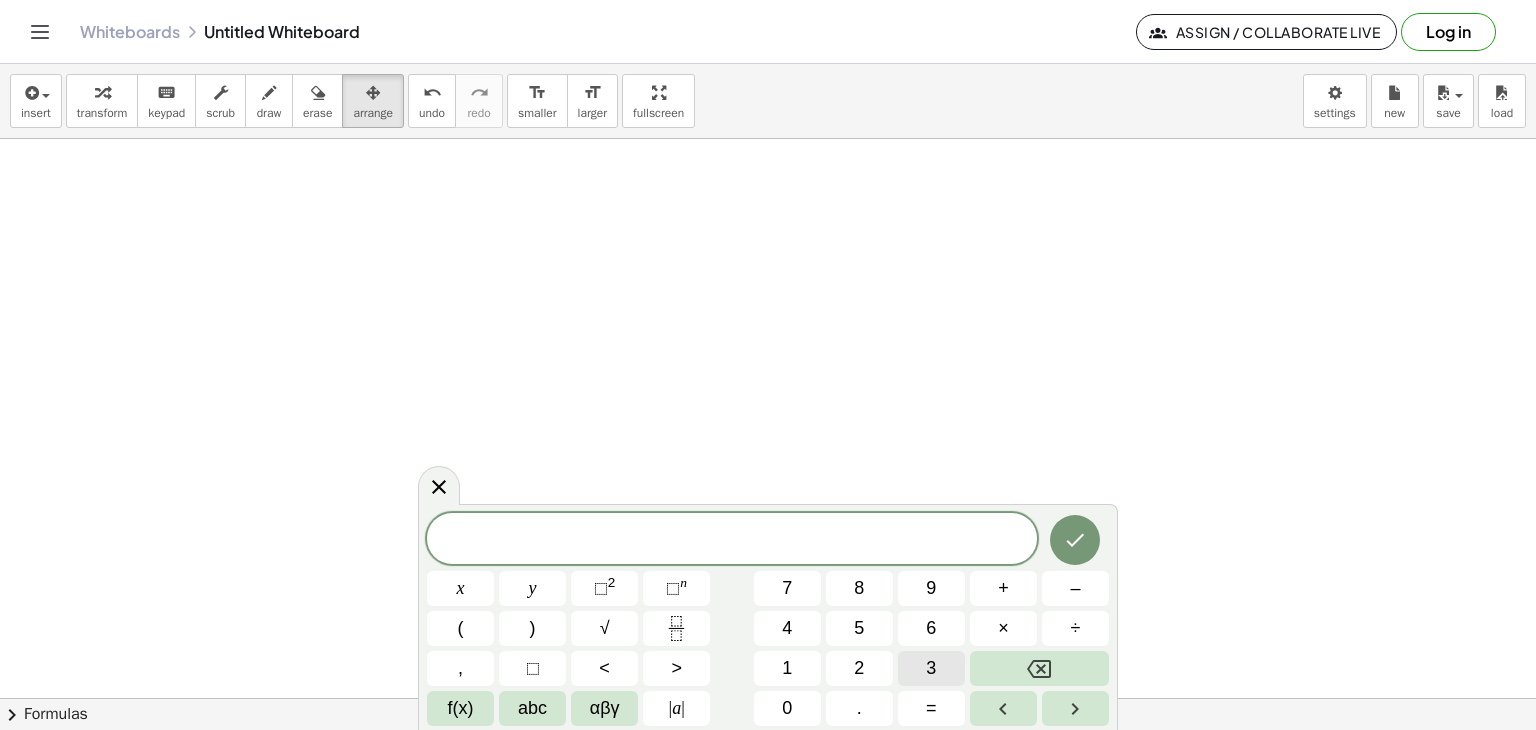 click on "3" at bounding box center [931, 668] 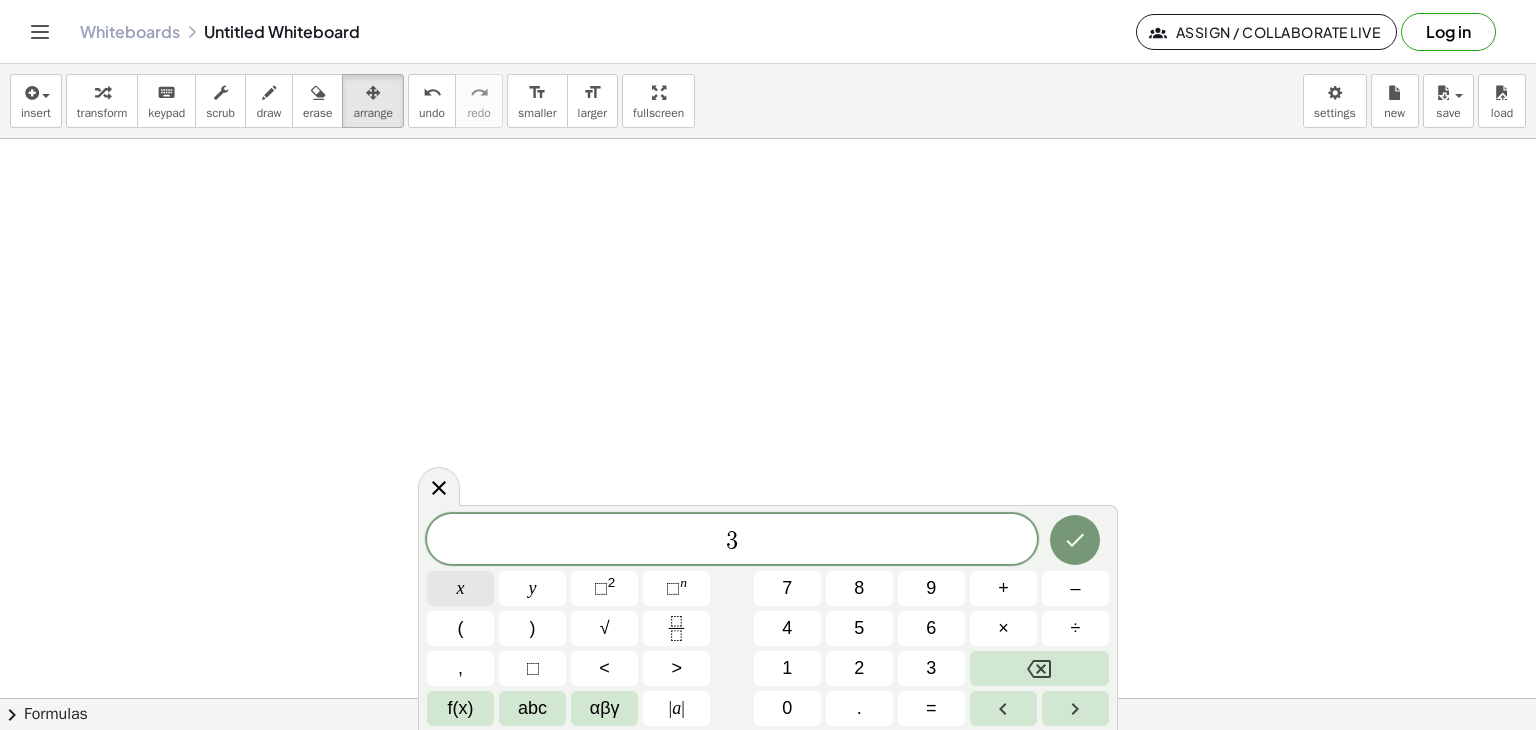 click on "x" at bounding box center [460, 588] 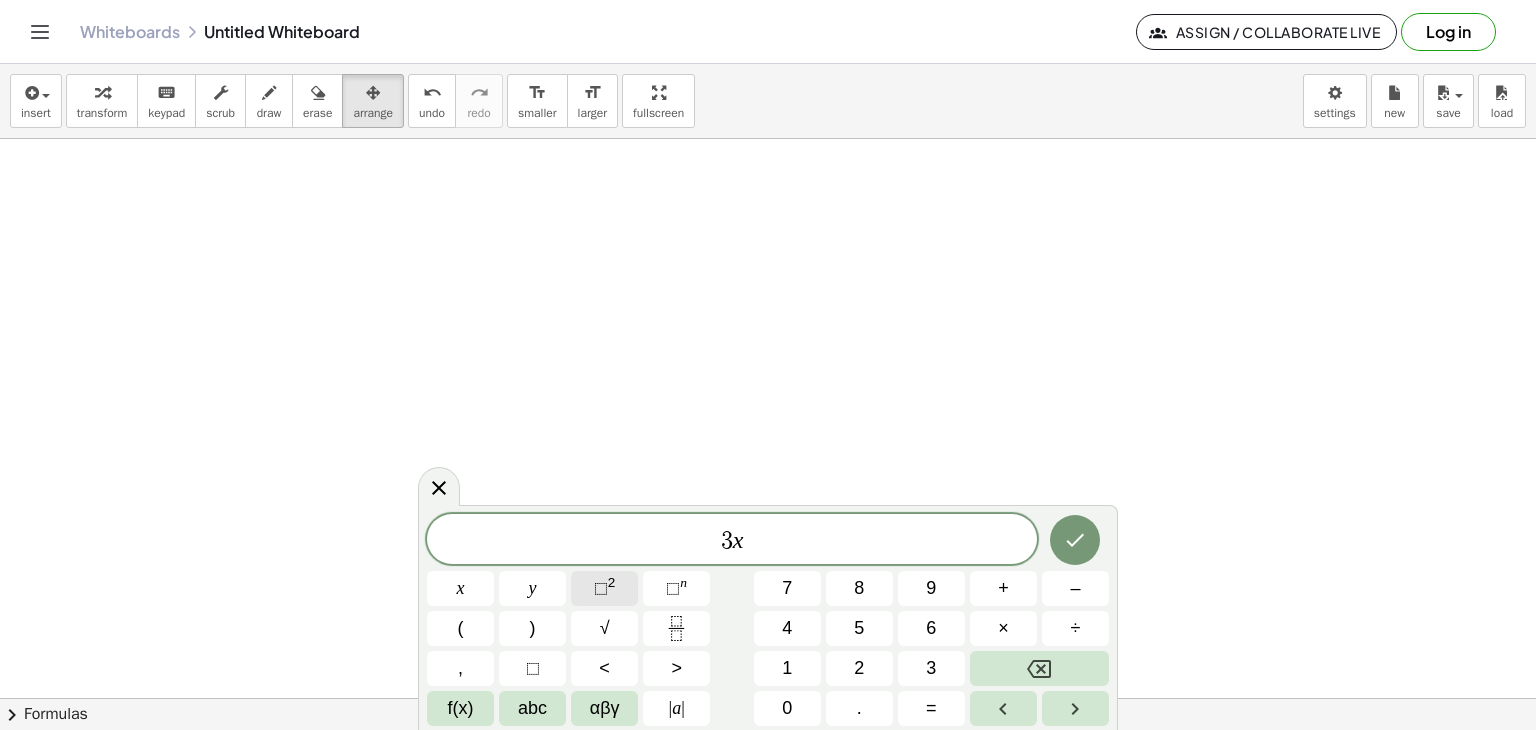 click on "⬚ 2" at bounding box center [604, 588] 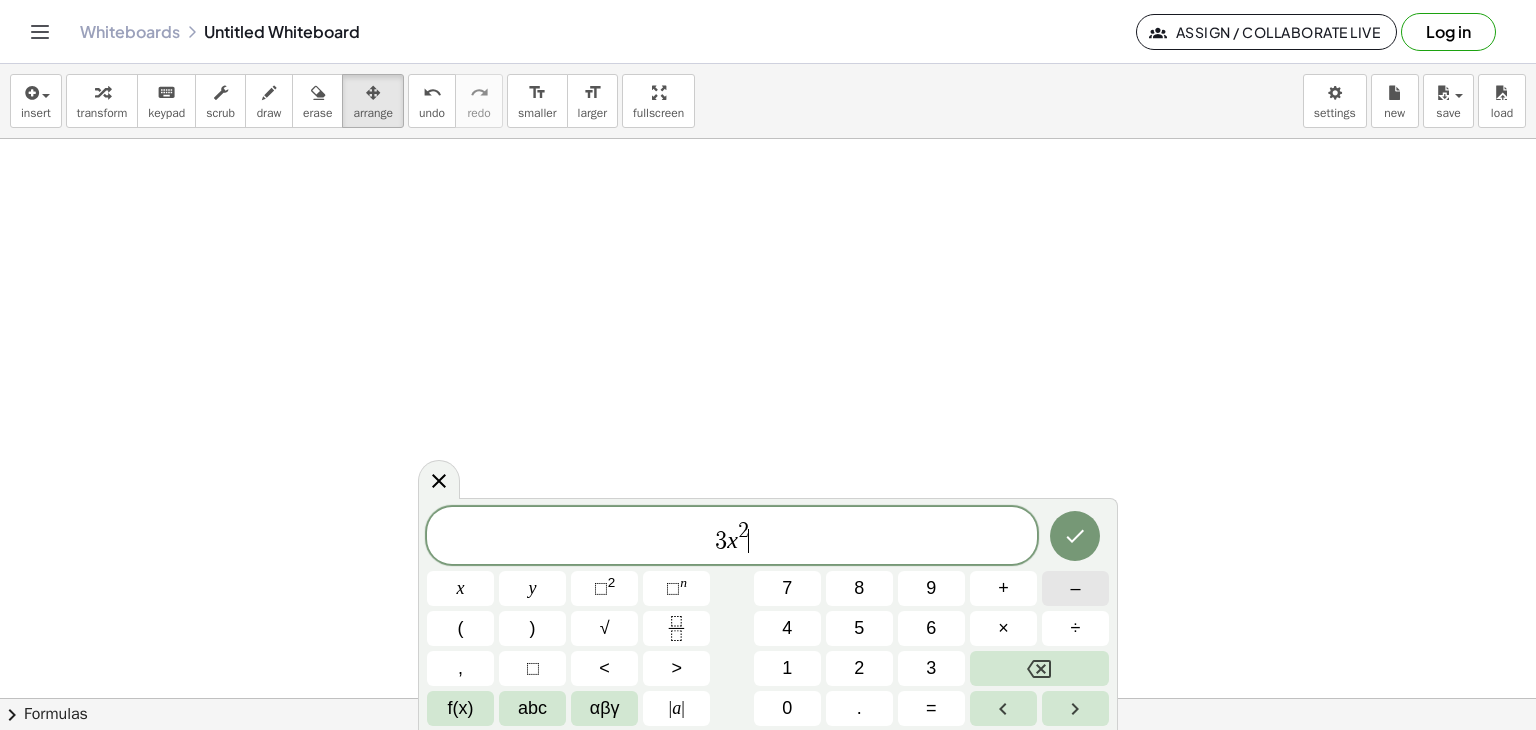 click on "–" at bounding box center (1075, 588) 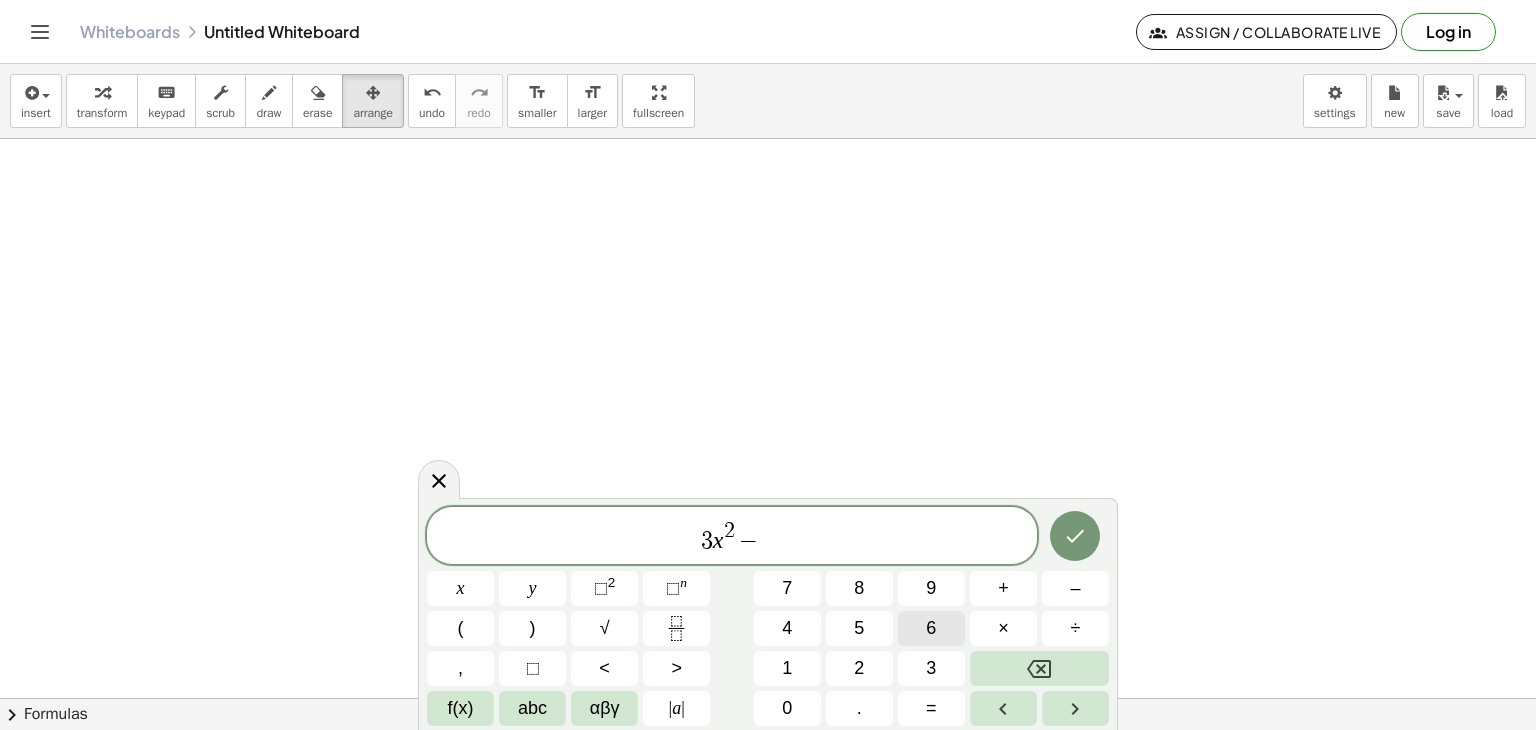 click on "6" at bounding box center [931, 628] 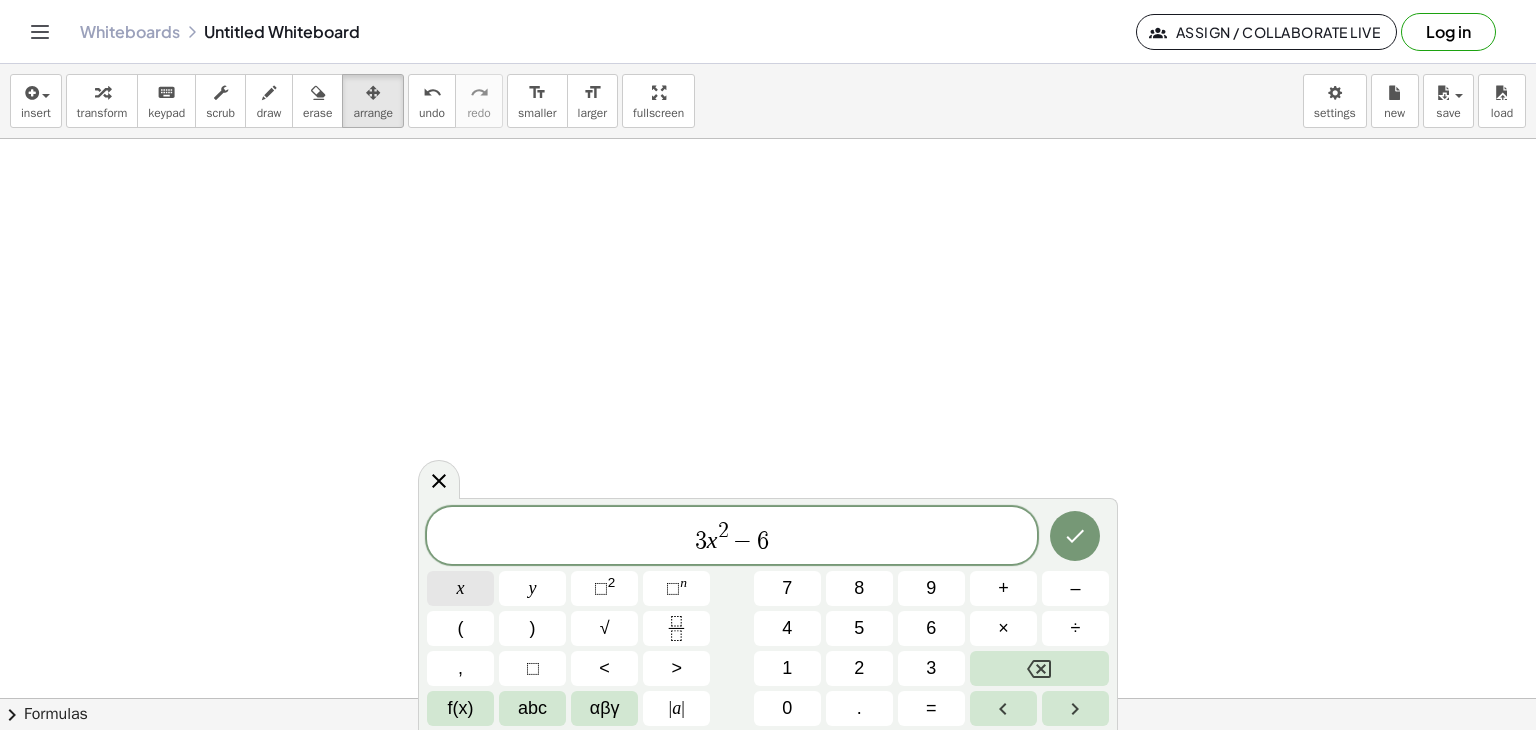 click on "x" at bounding box center [460, 588] 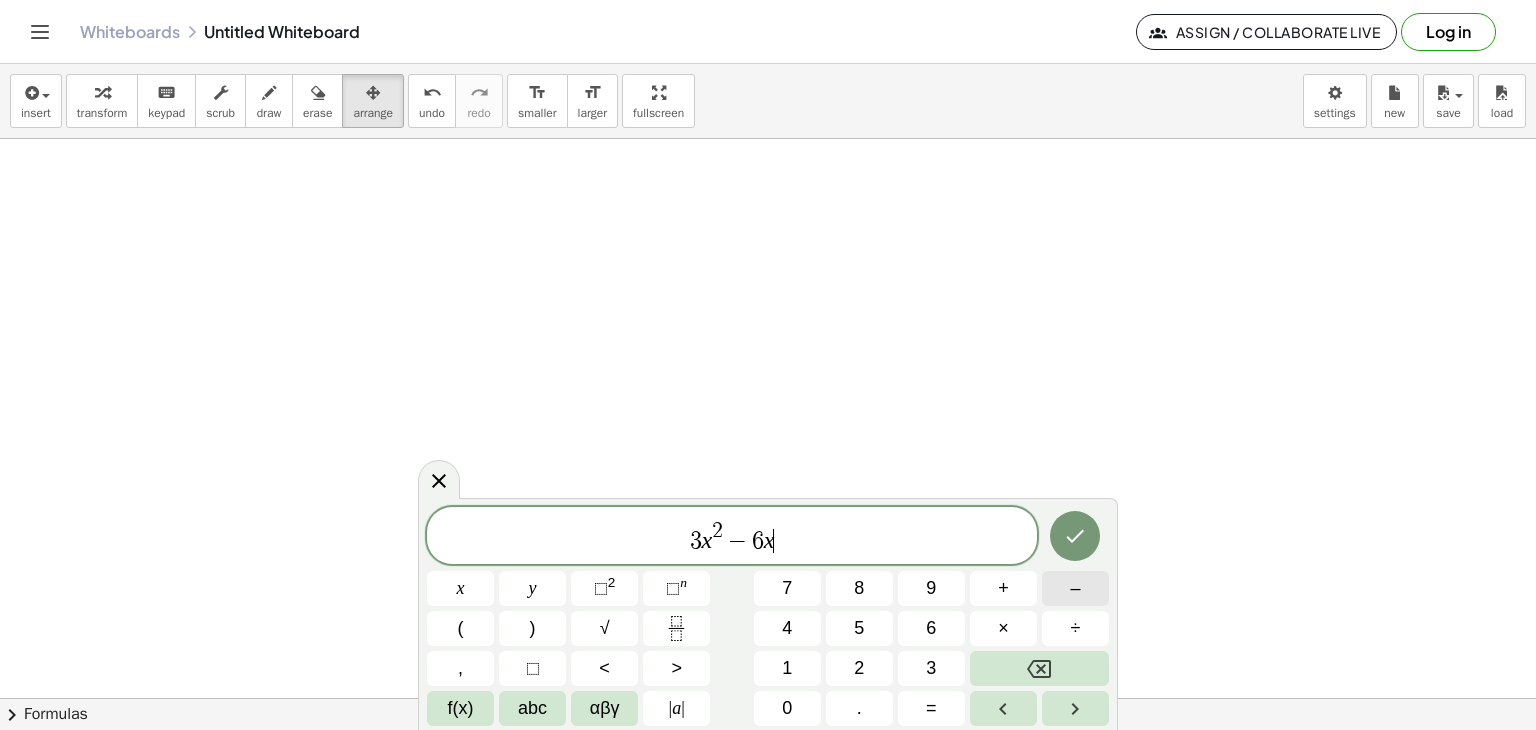 click on "–" at bounding box center [1075, 588] 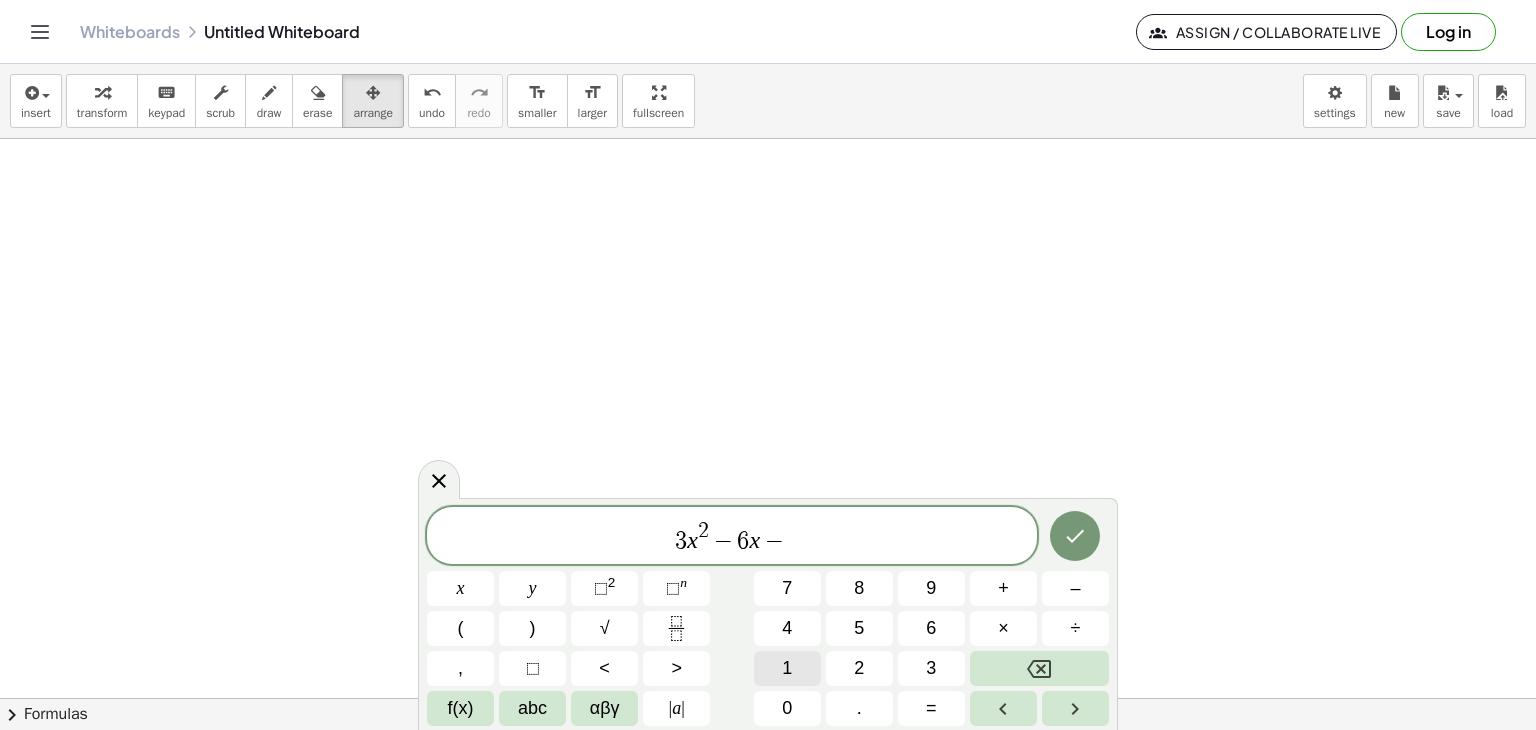 click on "1" at bounding box center (787, 668) 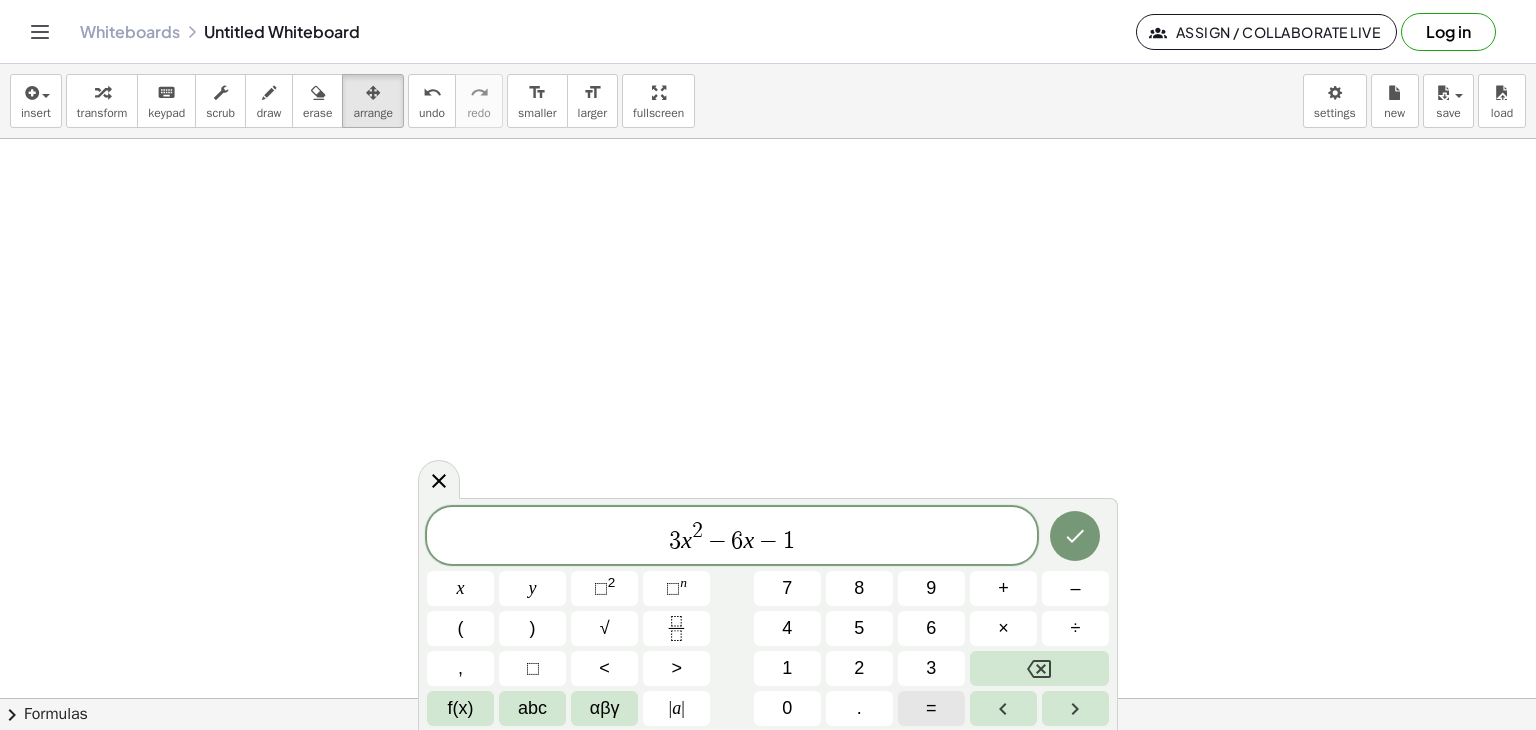 click on "=" at bounding box center [931, 708] 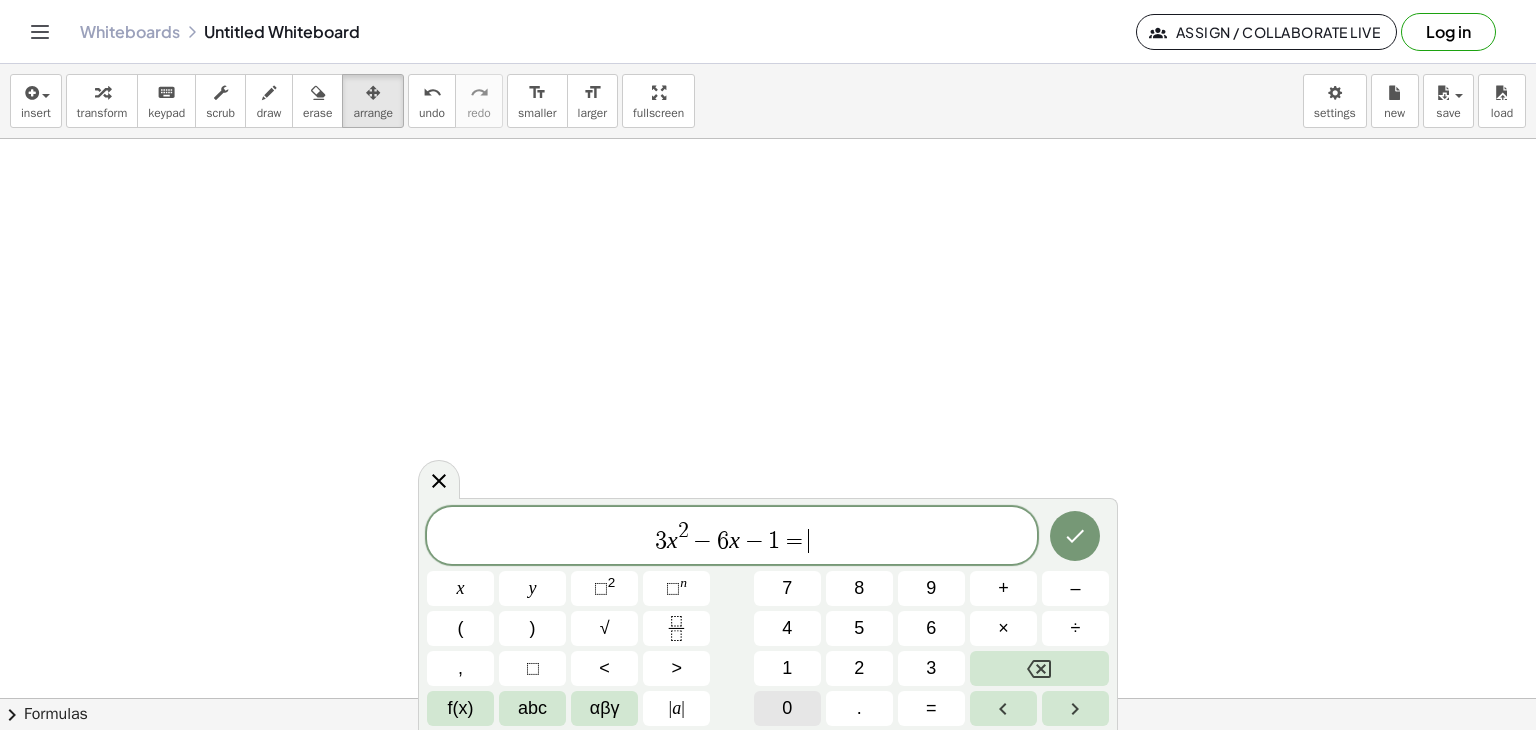 click on "0" at bounding box center (787, 708) 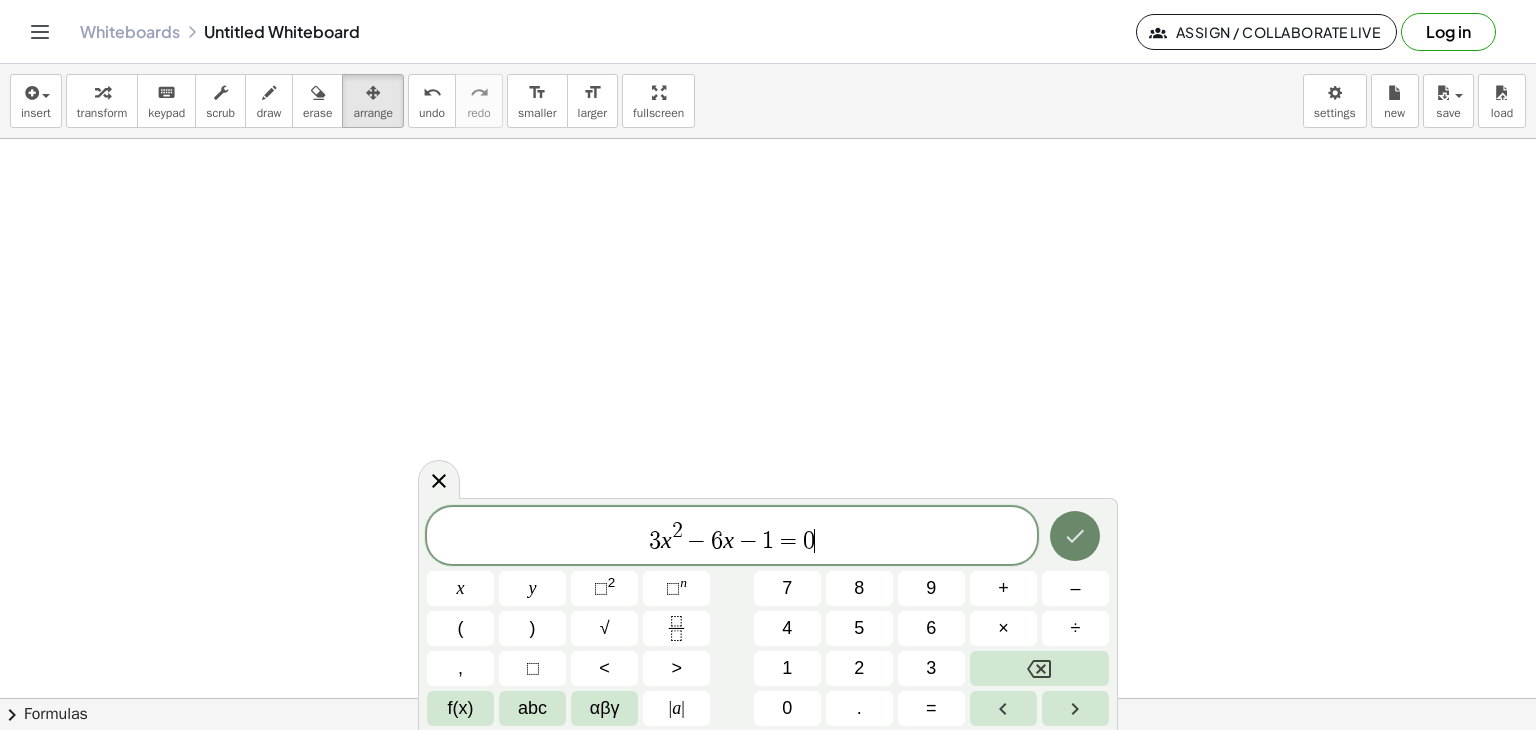 click at bounding box center [1075, 536] 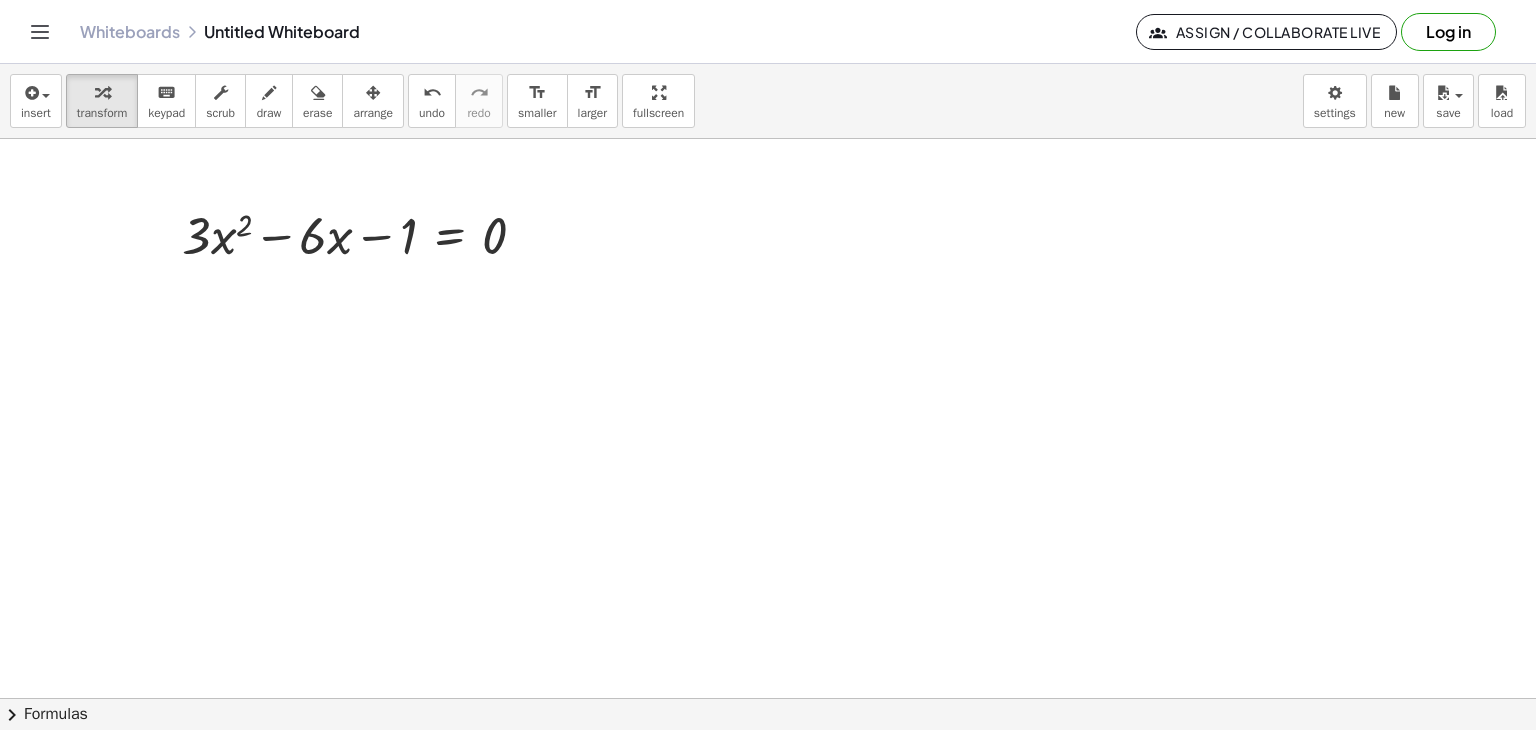 click on "chevron_right  Formulas" 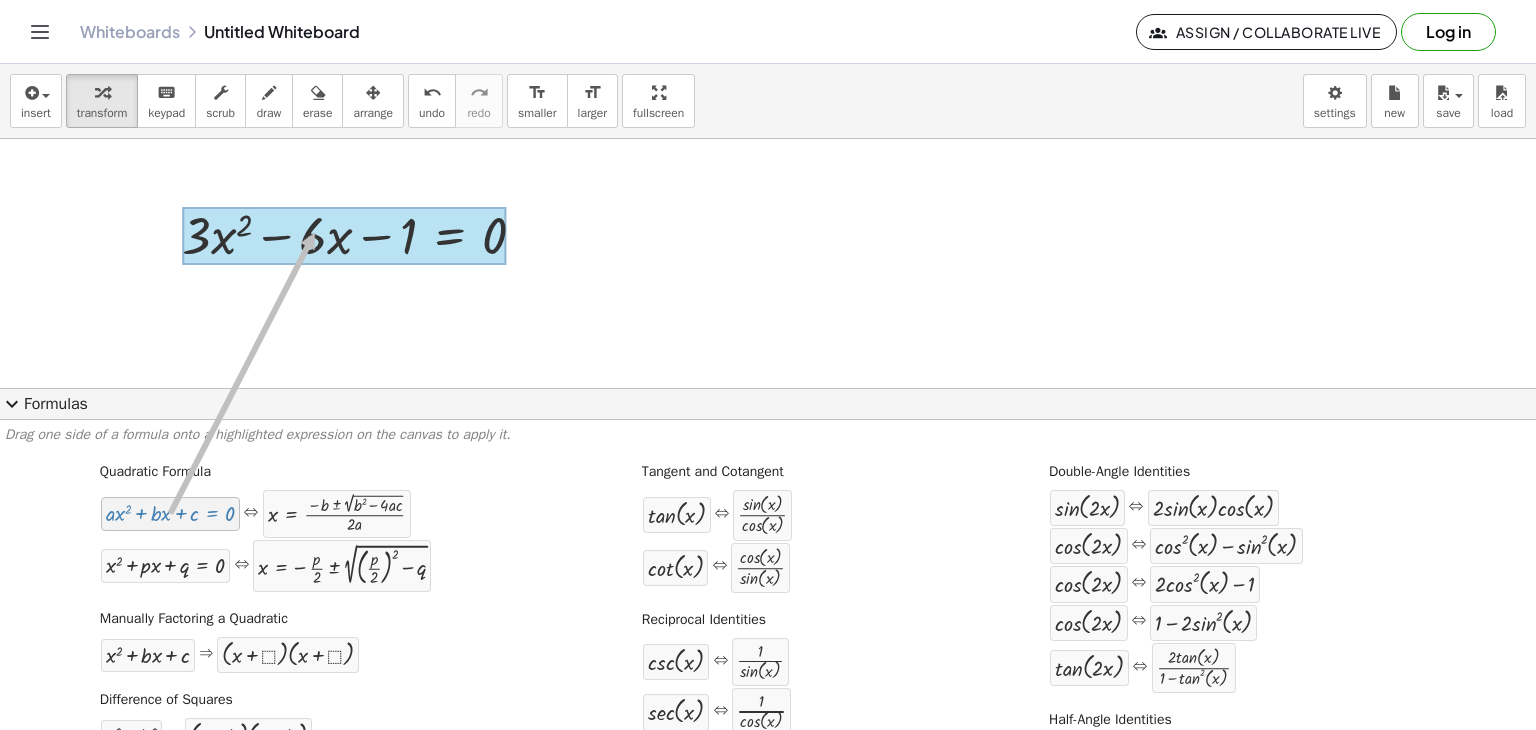 drag, startPoint x: 153, startPoint y: 523, endPoint x: 312, endPoint y: 233, distance: 330.728 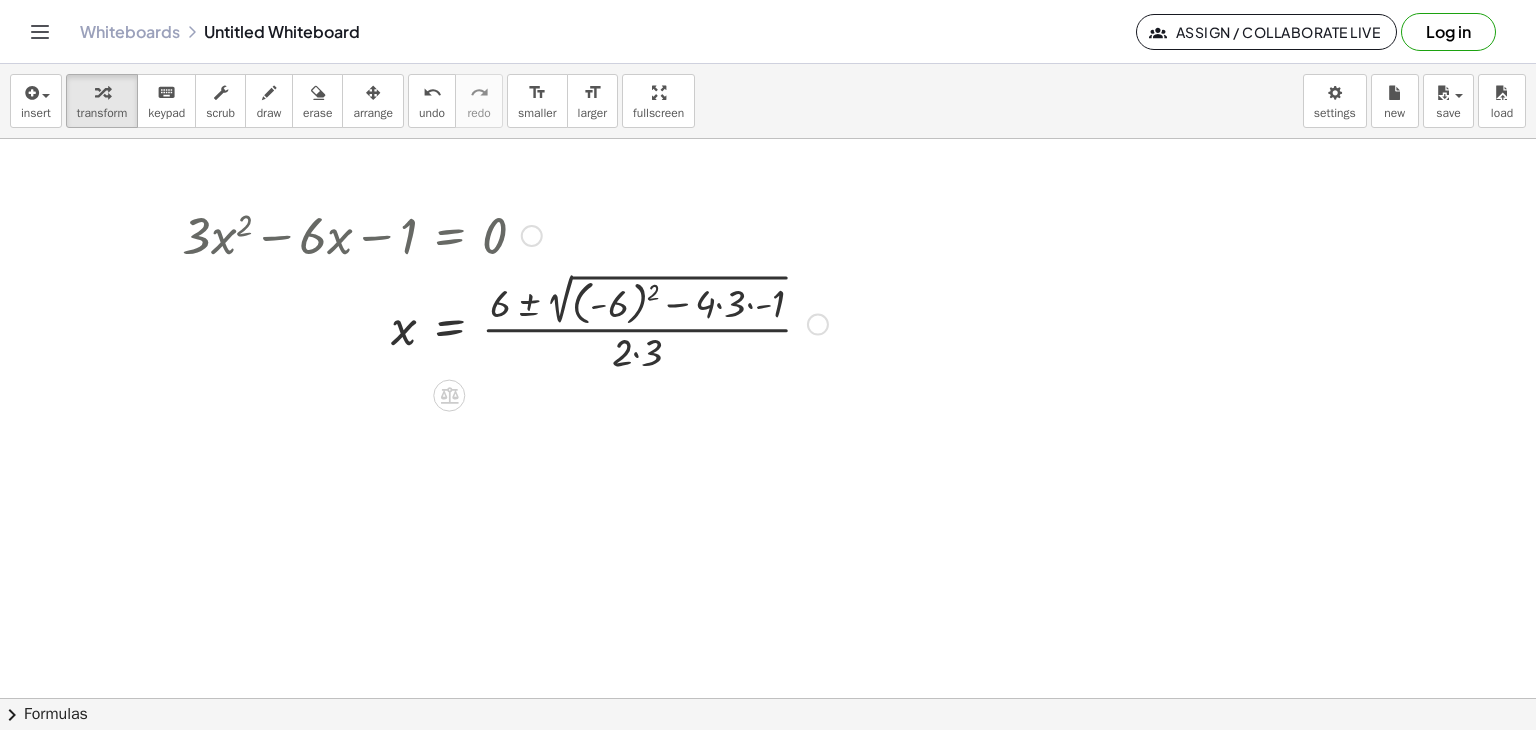 click at bounding box center [505, 322] 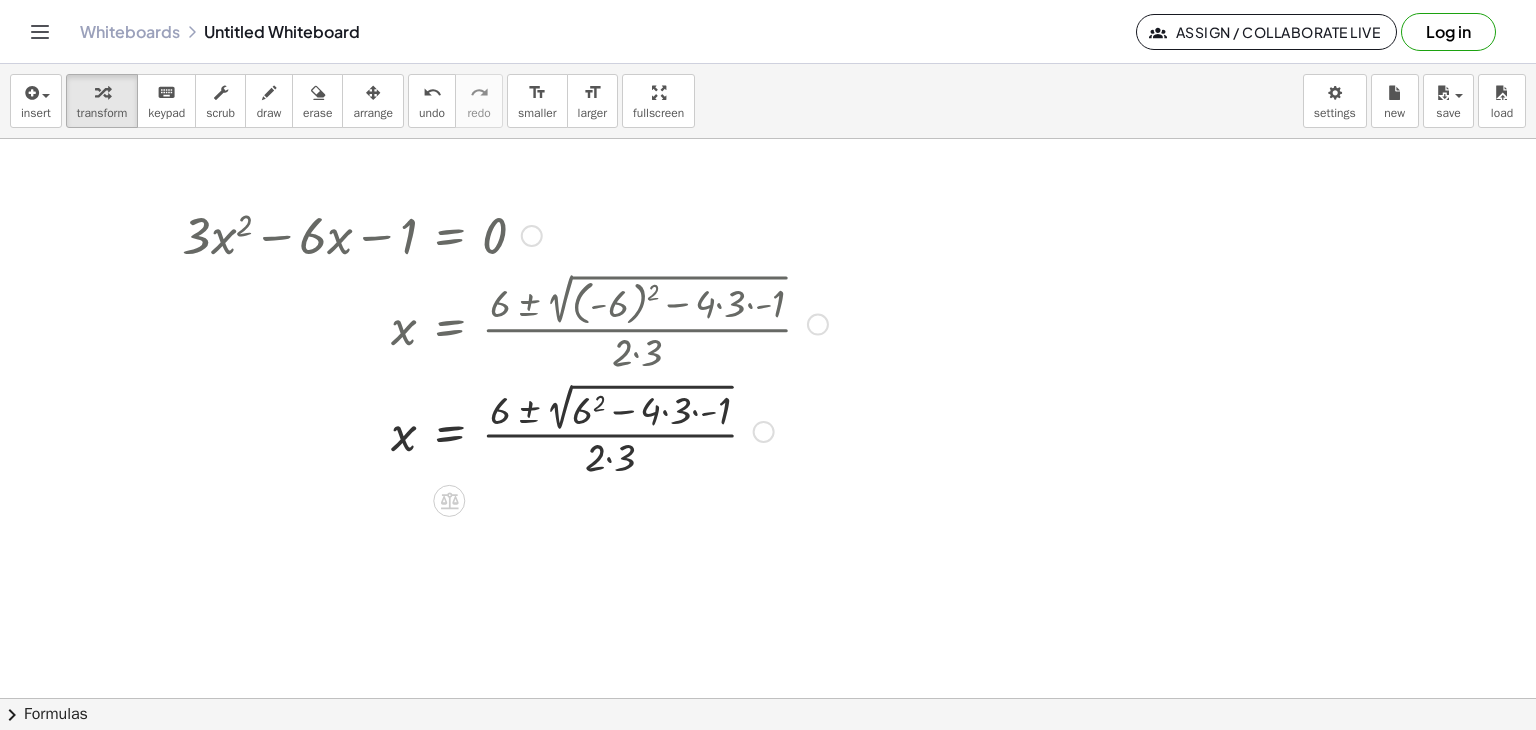 click at bounding box center [505, 429] 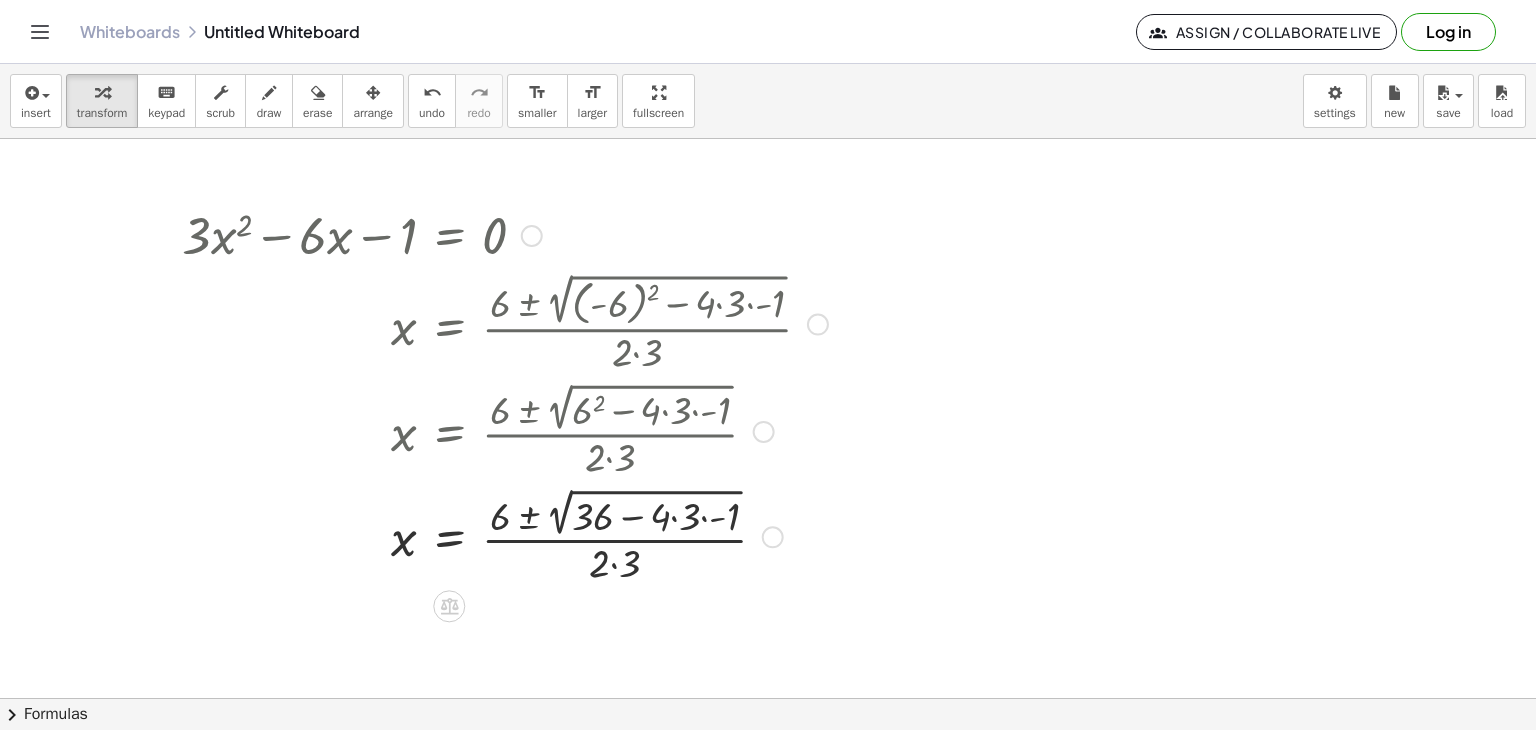 scroll, scrollTop: 200, scrollLeft: 0, axis: vertical 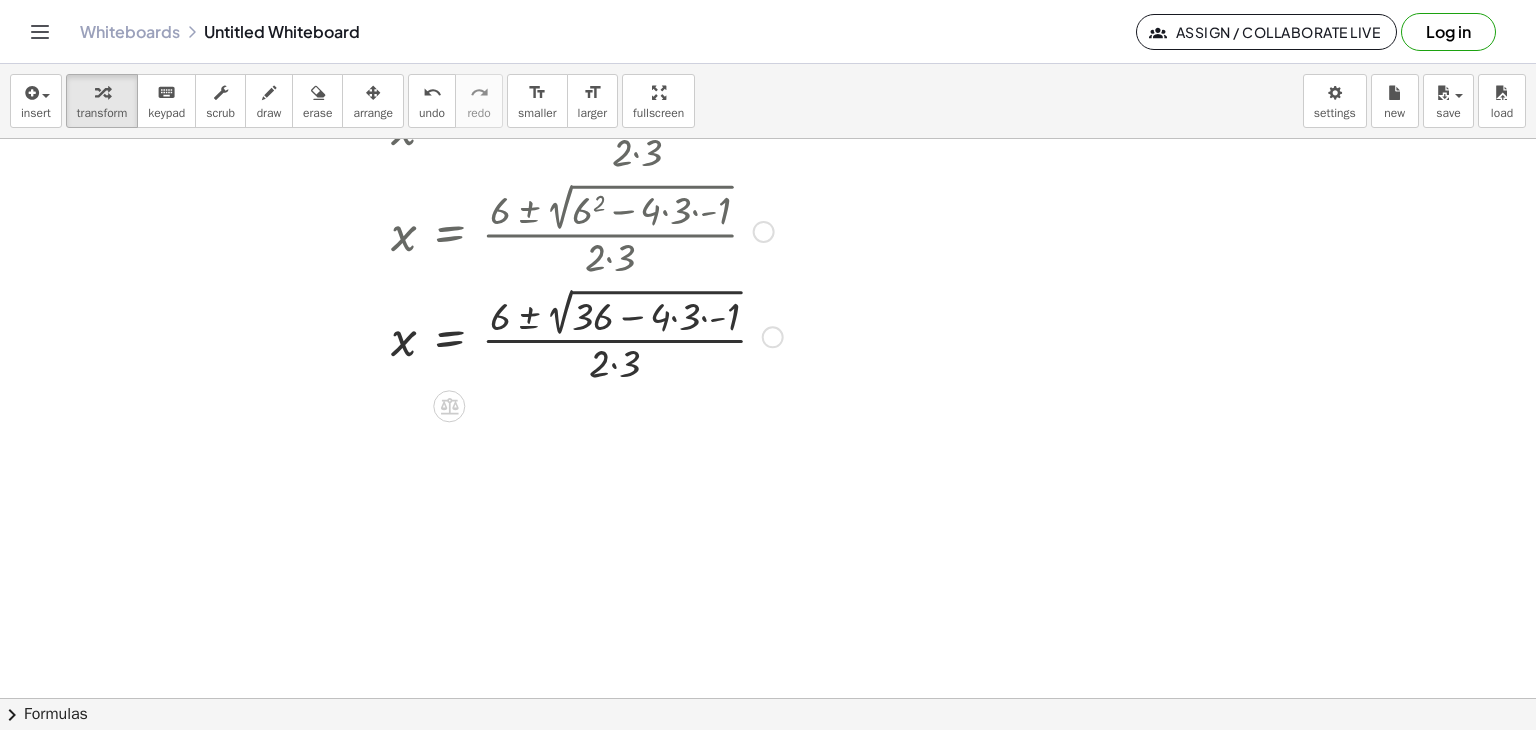 click at bounding box center [505, 335] 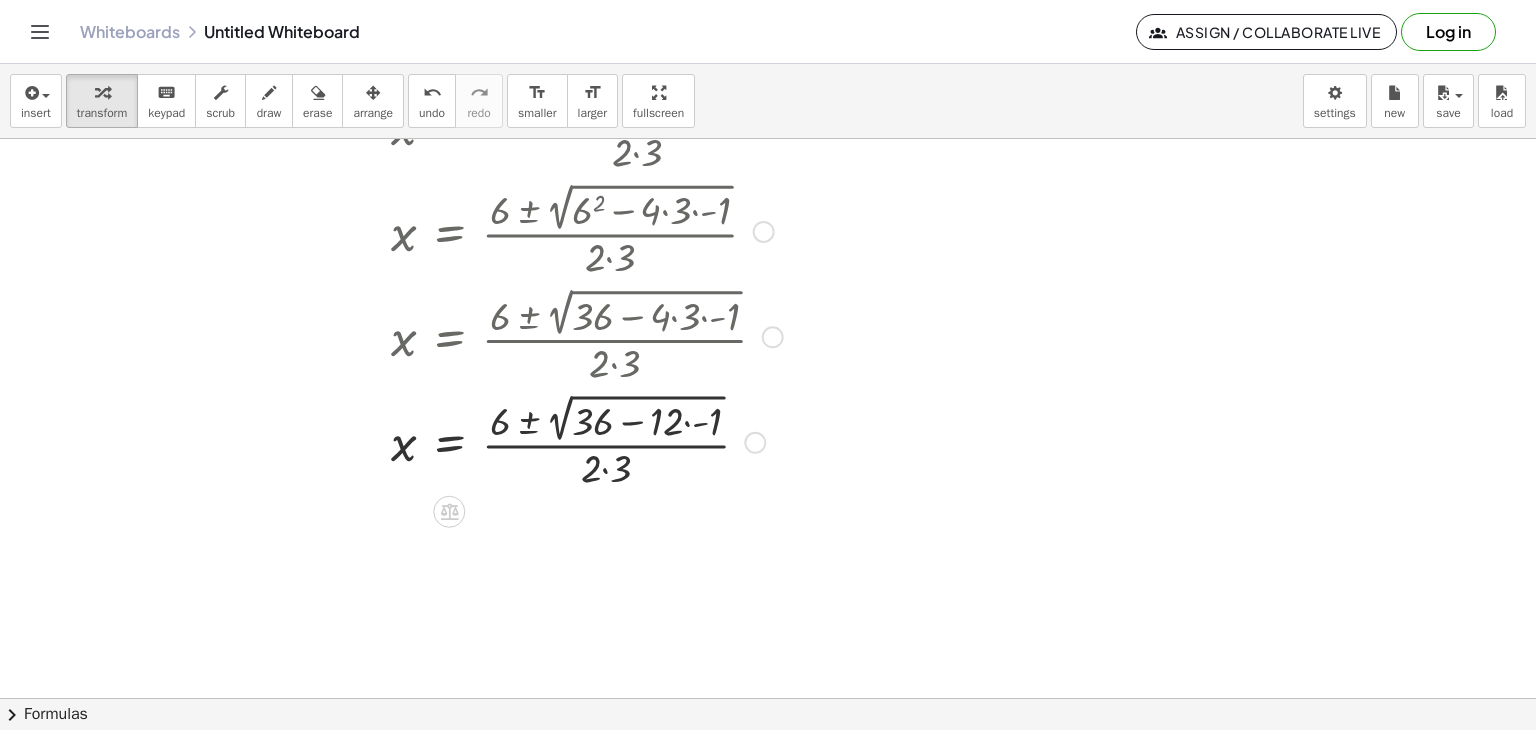 click at bounding box center (505, 440) 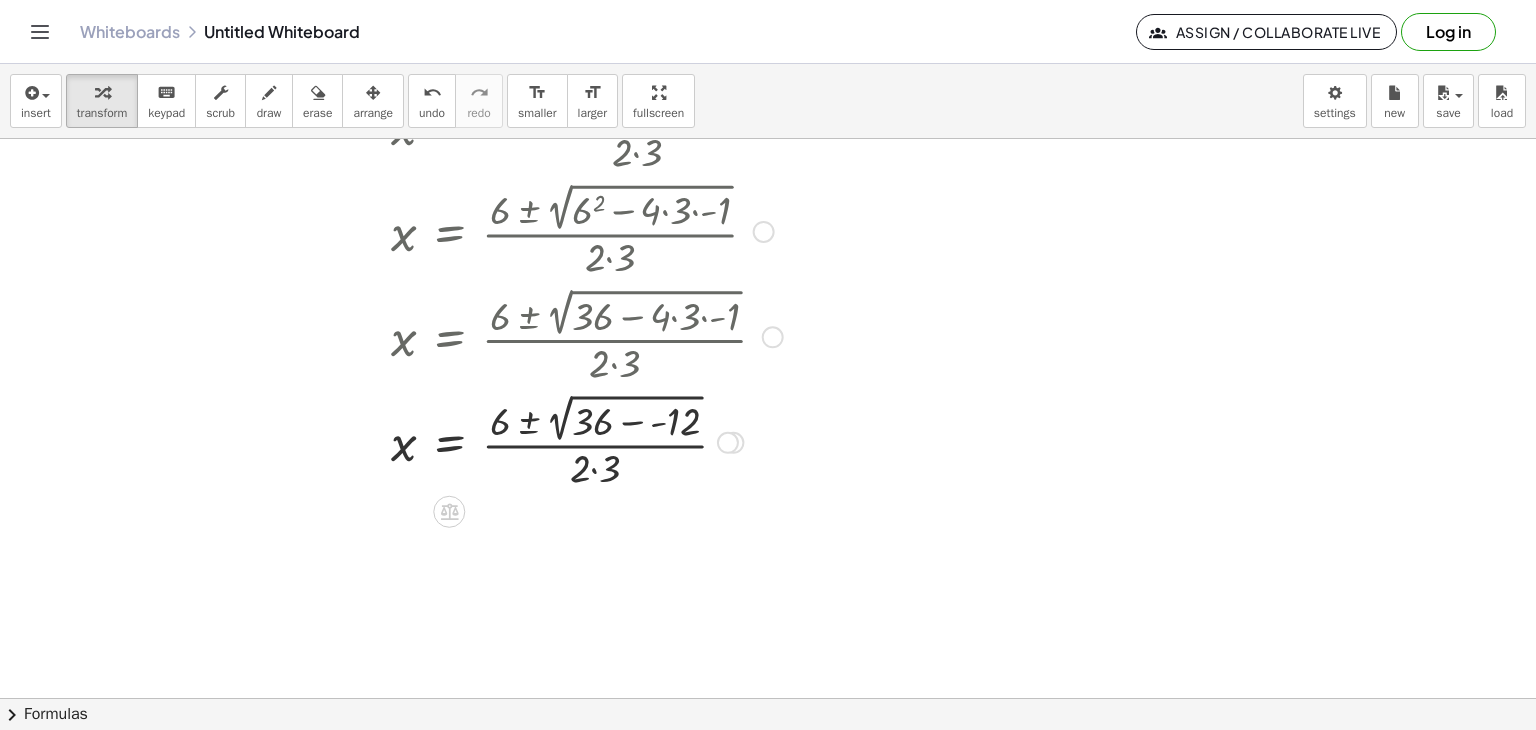 click at bounding box center (505, 440) 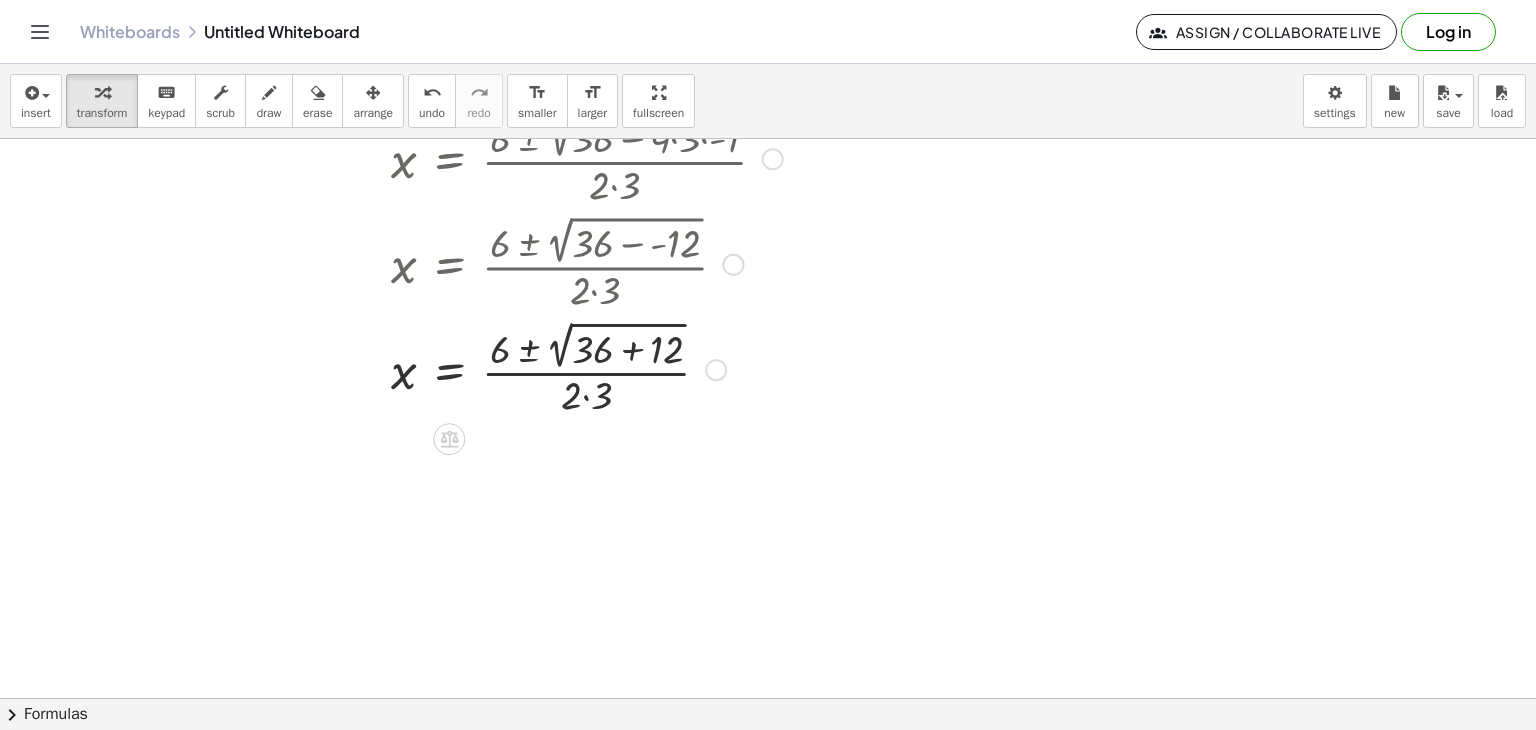 scroll, scrollTop: 400, scrollLeft: 0, axis: vertical 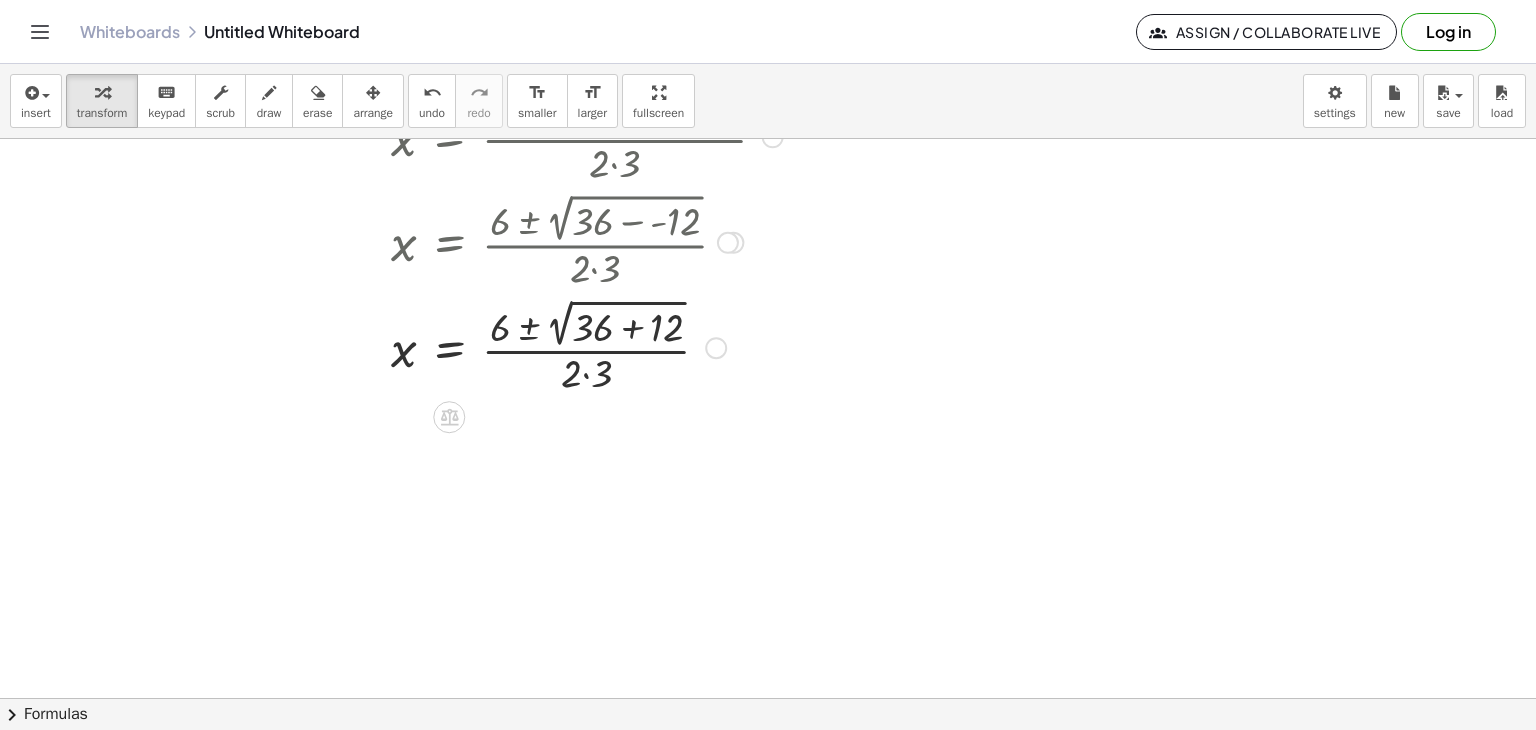 click at bounding box center (505, 346) 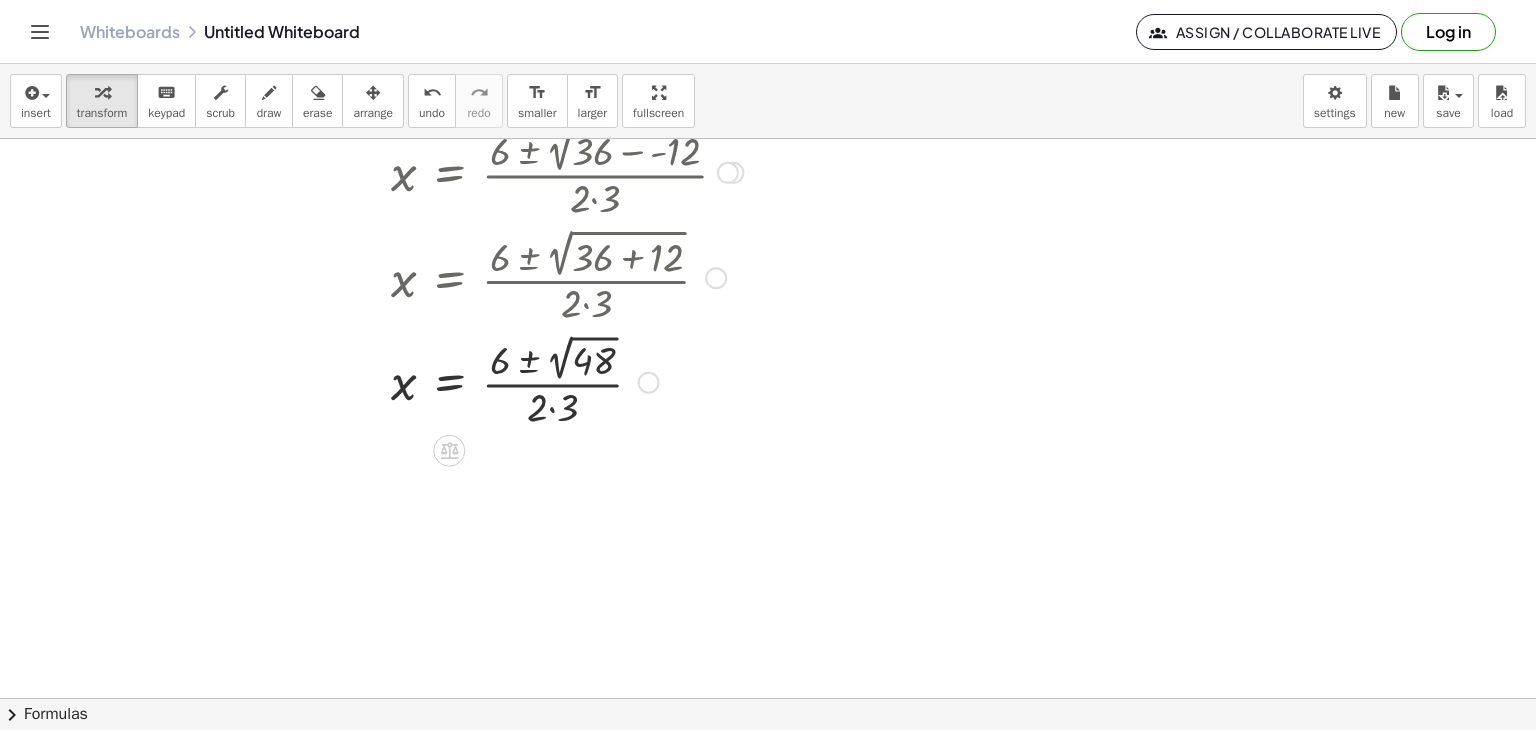 scroll, scrollTop: 500, scrollLeft: 0, axis: vertical 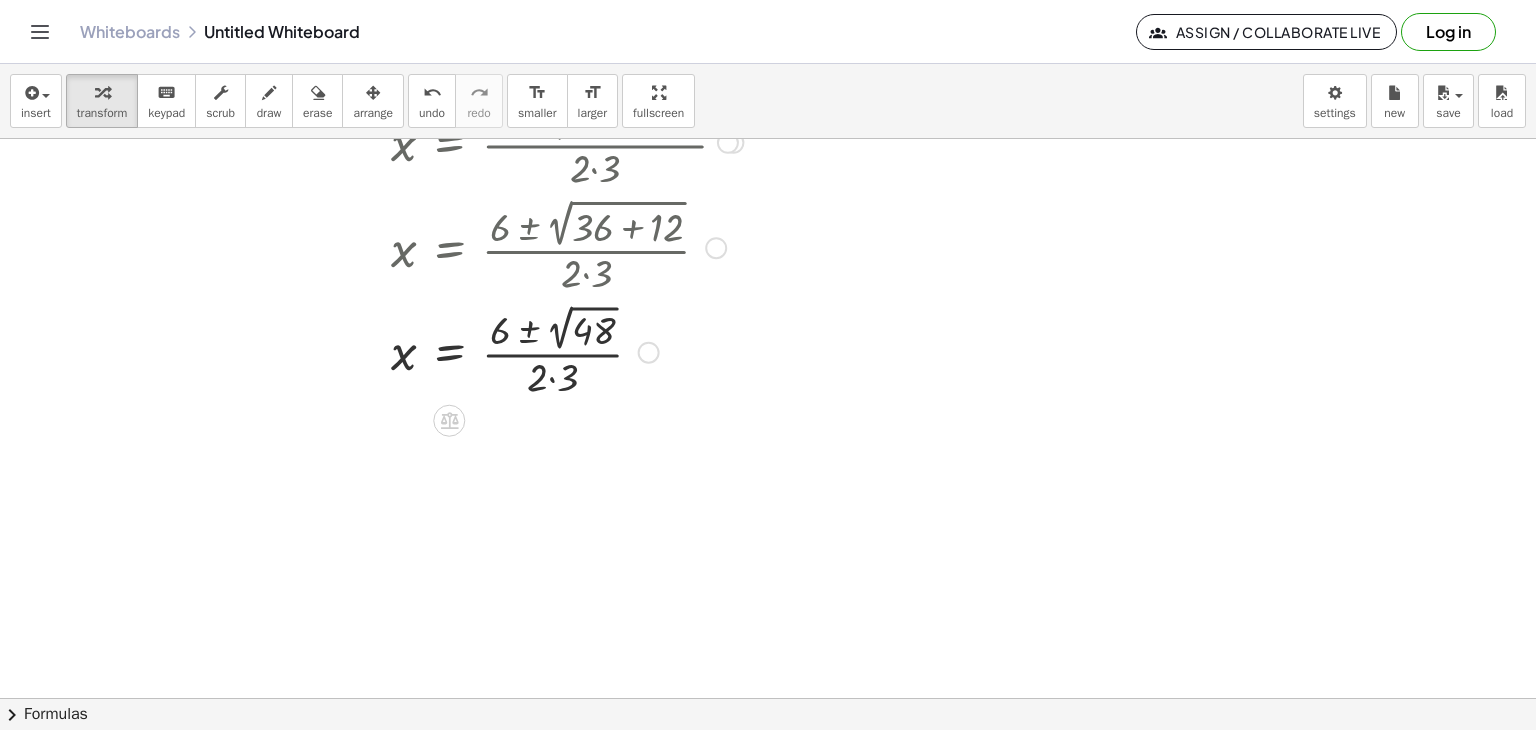 click at bounding box center (505, 351) 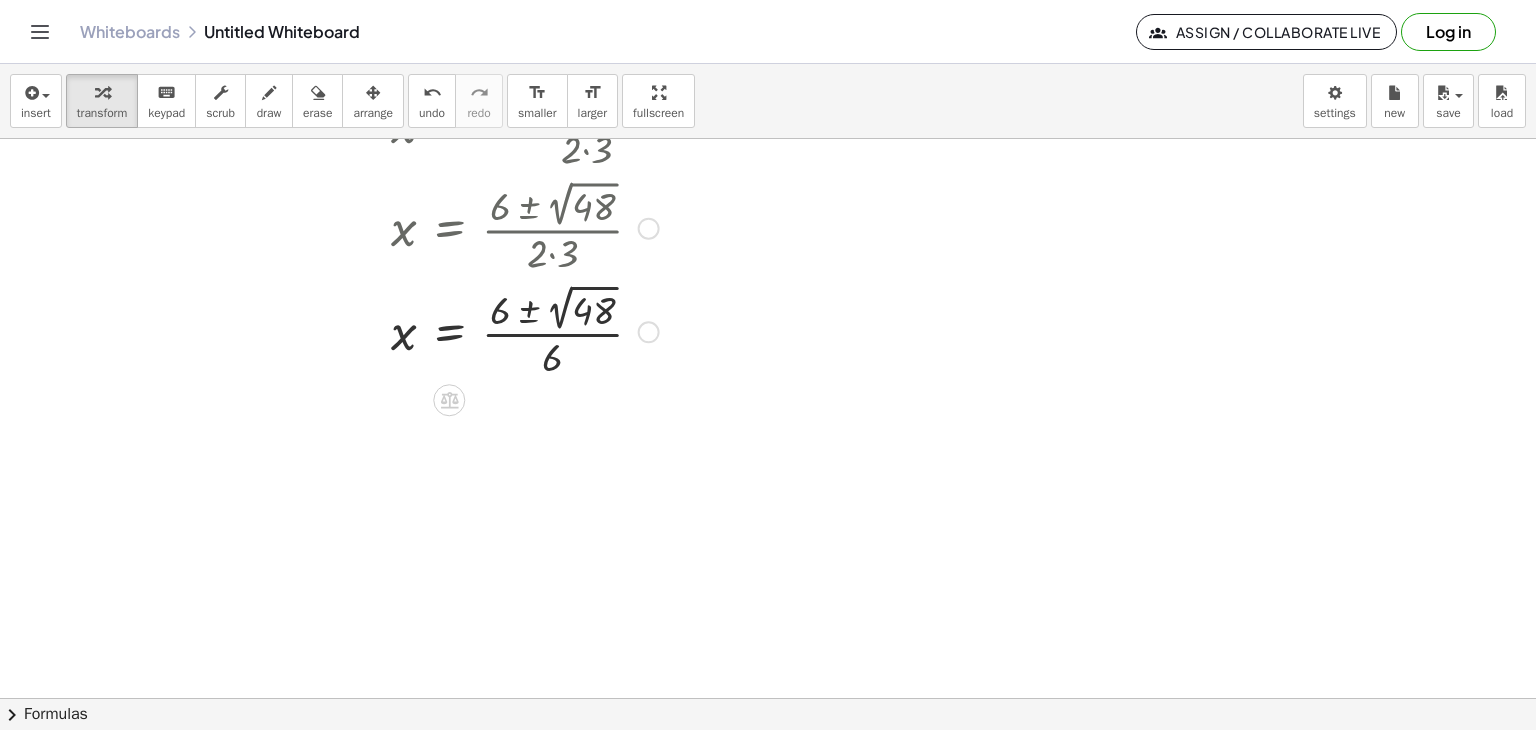 scroll, scrollTop: 659, scrollLeft: 0, axis: vertical 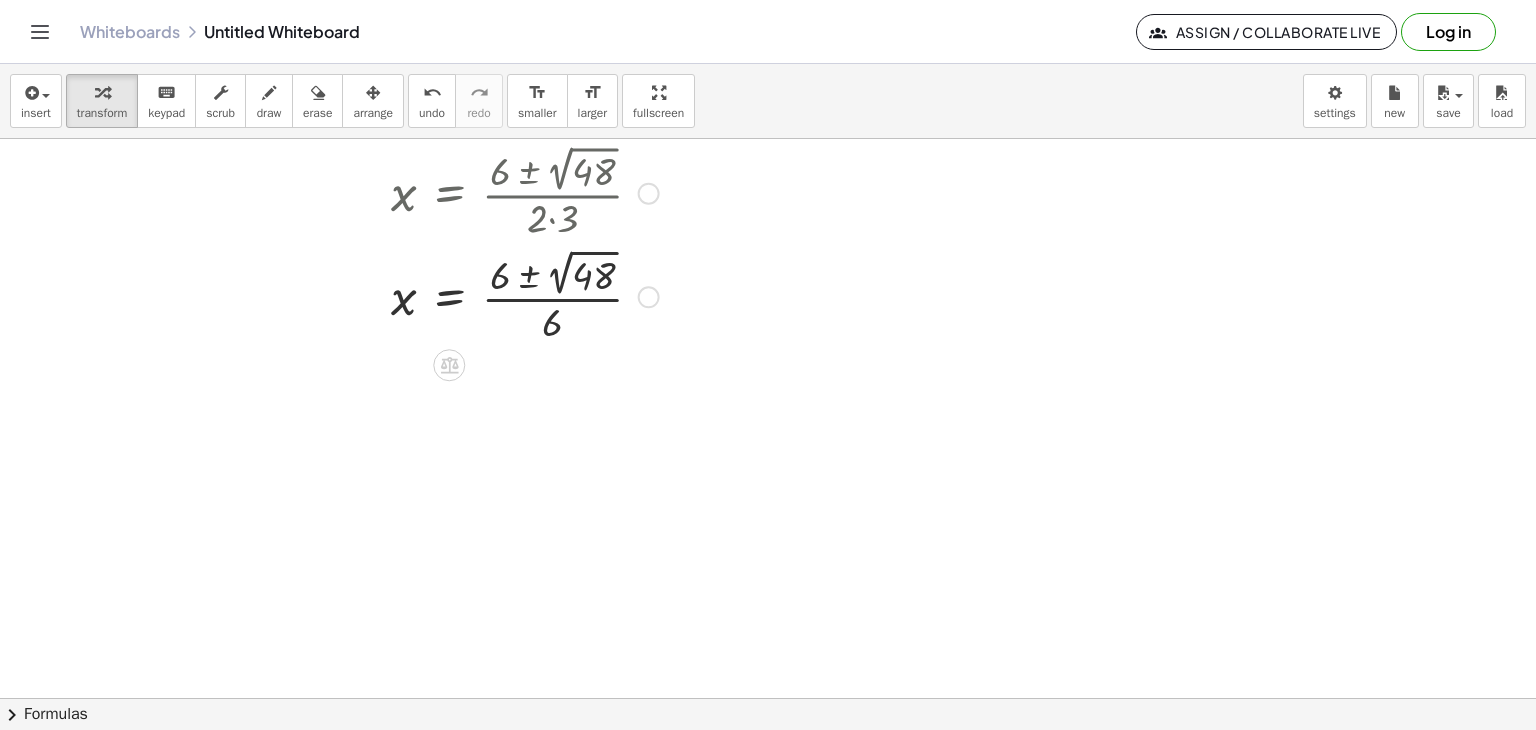 click at bounding box center [505, 296] 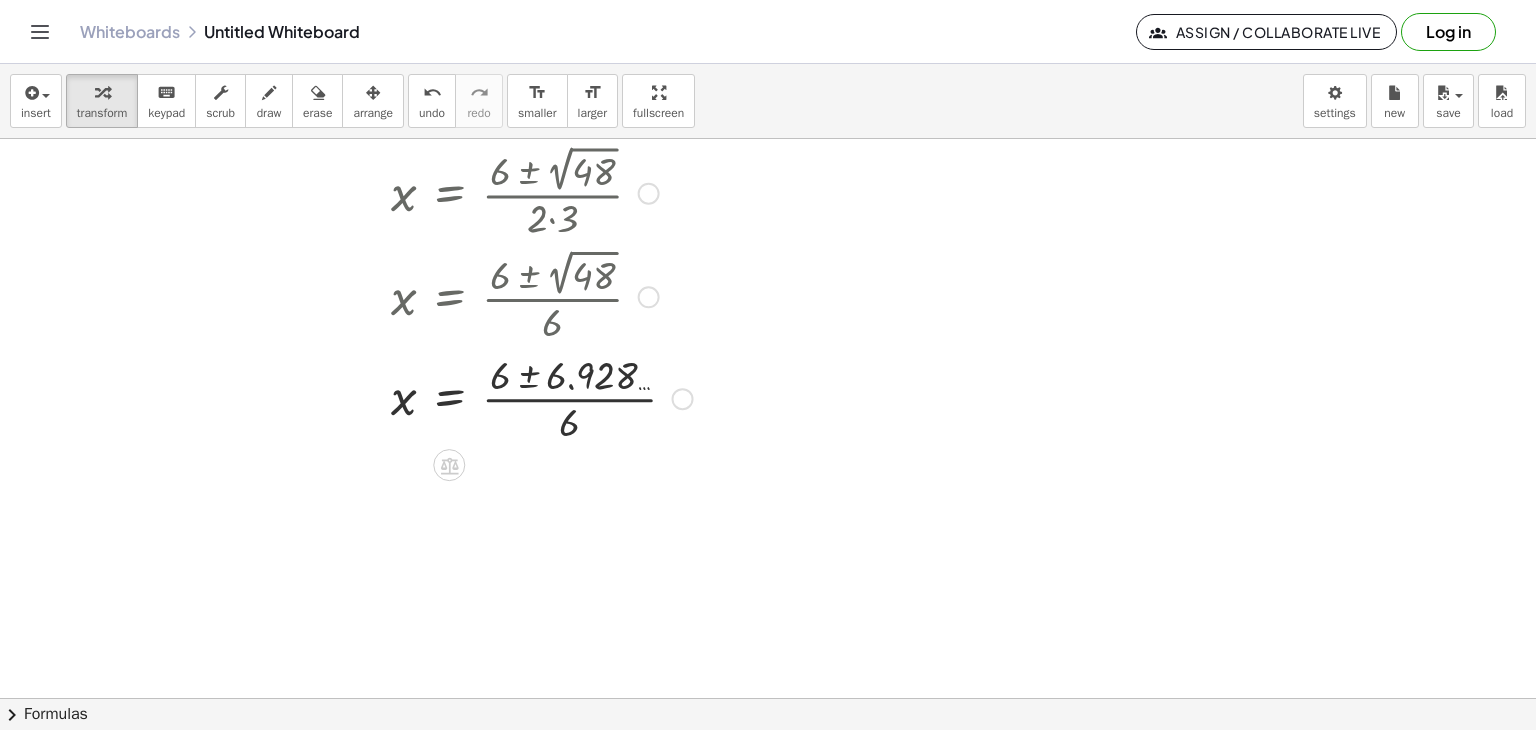 click at bounding box center [683, 399] 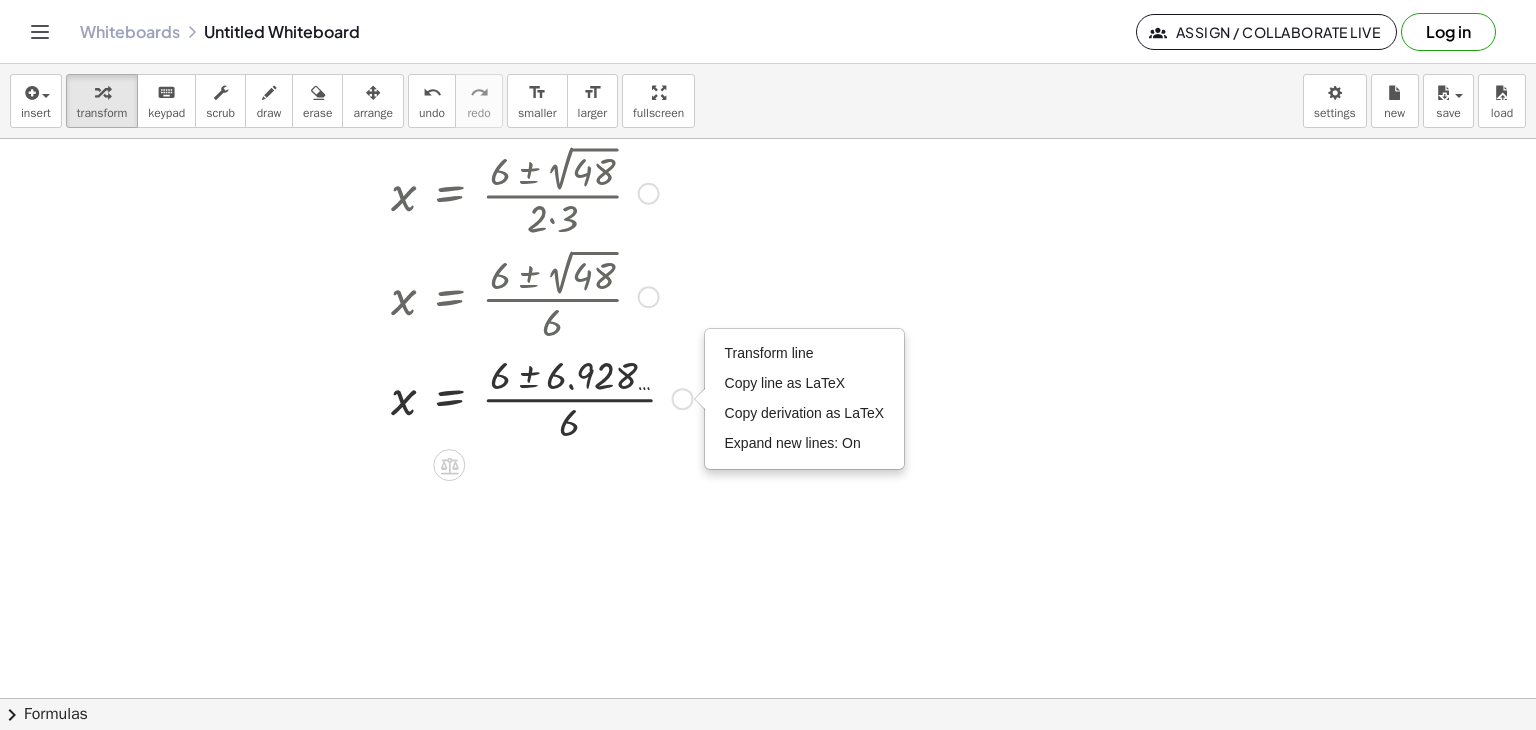 click at bounding box center (649, 297) 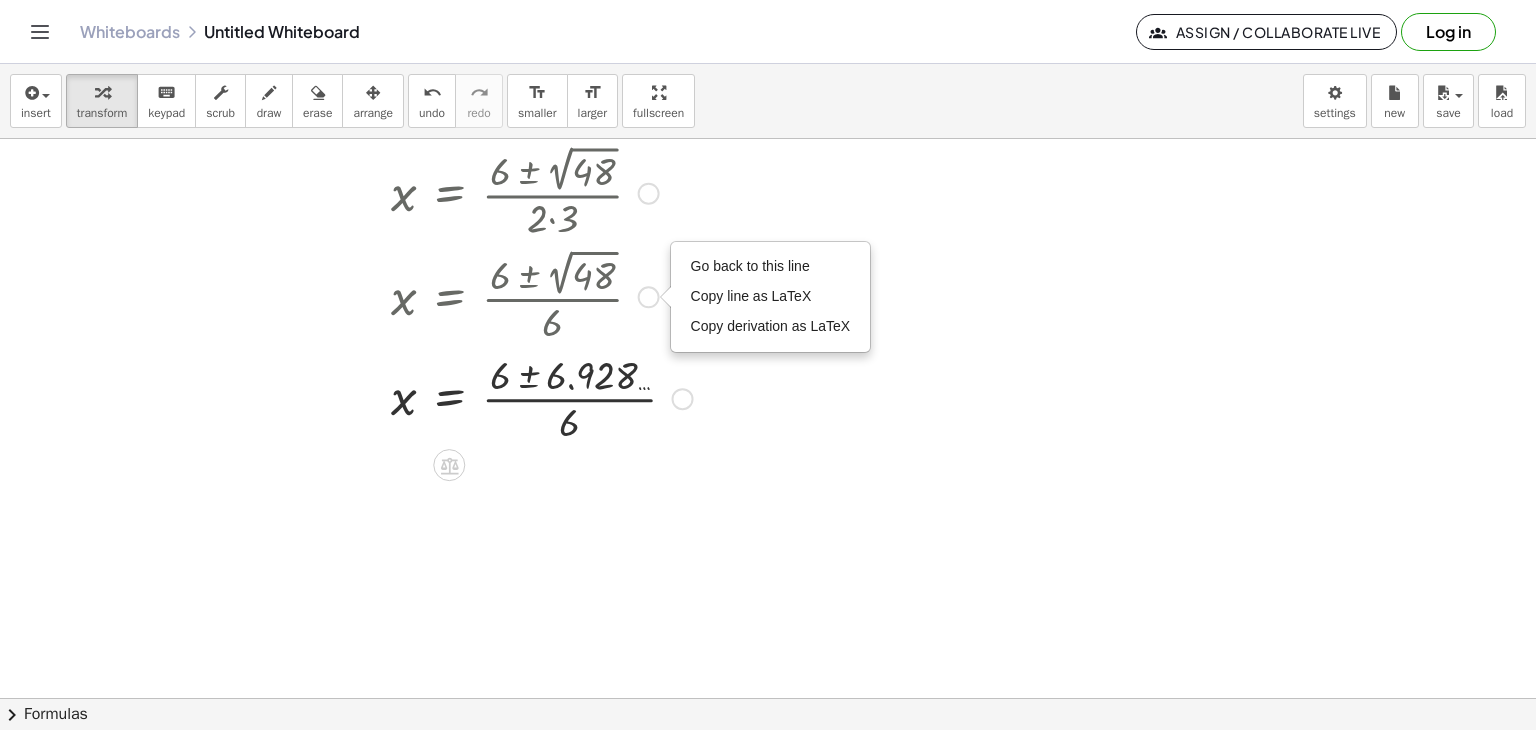 click on "Transform line Copy line as LaTeX Copy derivation as LaTeX Expand new lines: On" at bounding box center [683, 399] 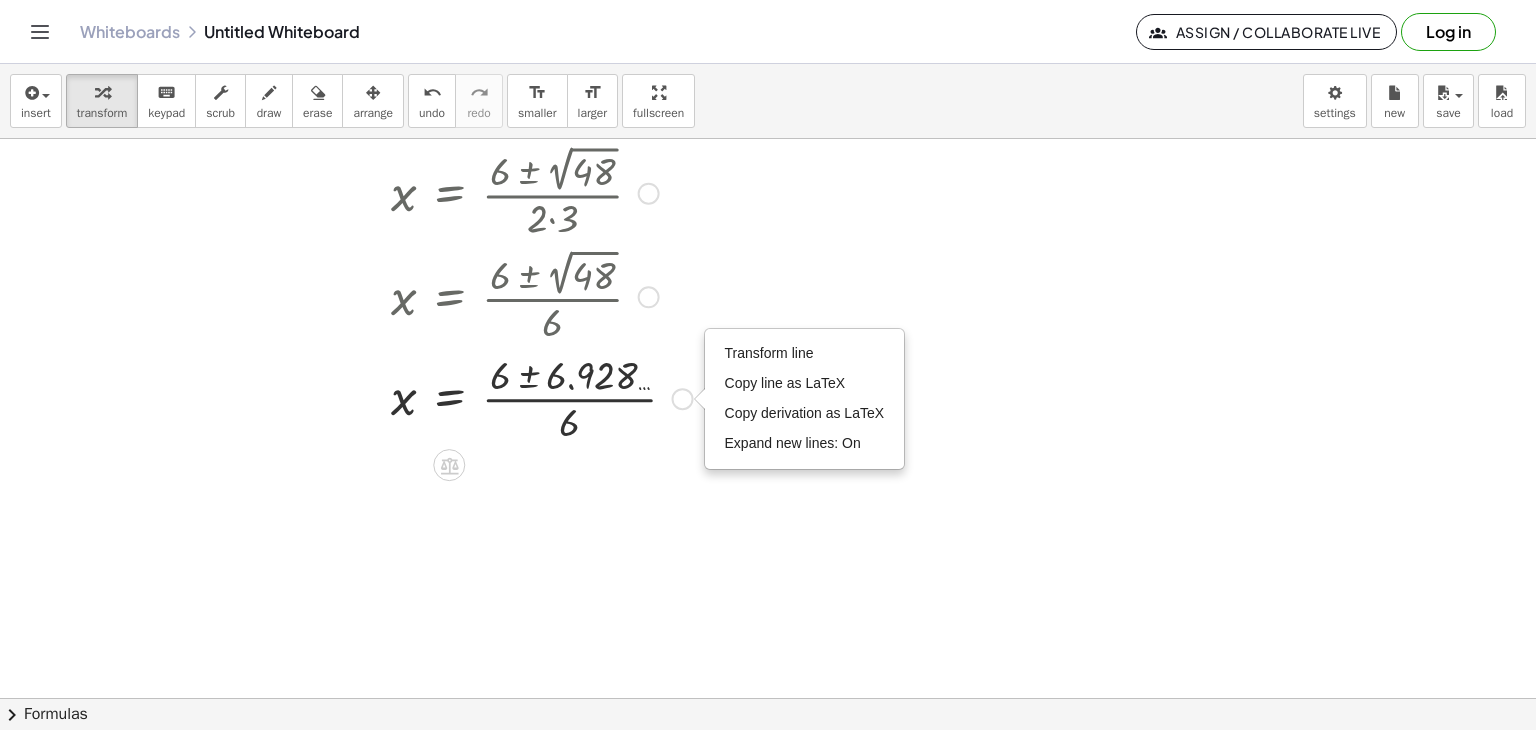 click on "Transform line Copy line as LaTeX Copy derivation as LaTeX Expand new lines: On" at bounding box center [683, 399] 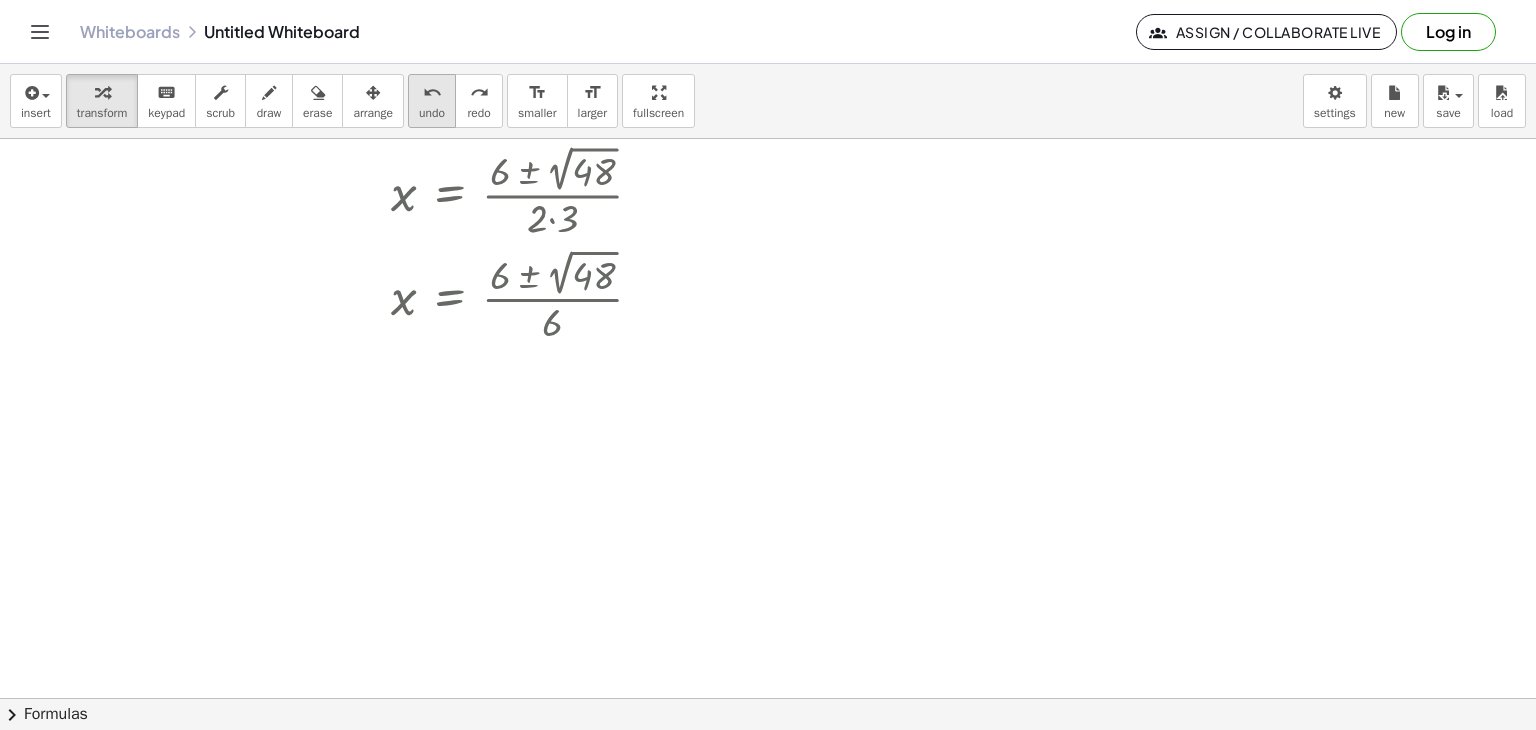 click on "undo" at bounding box center [432, 93] 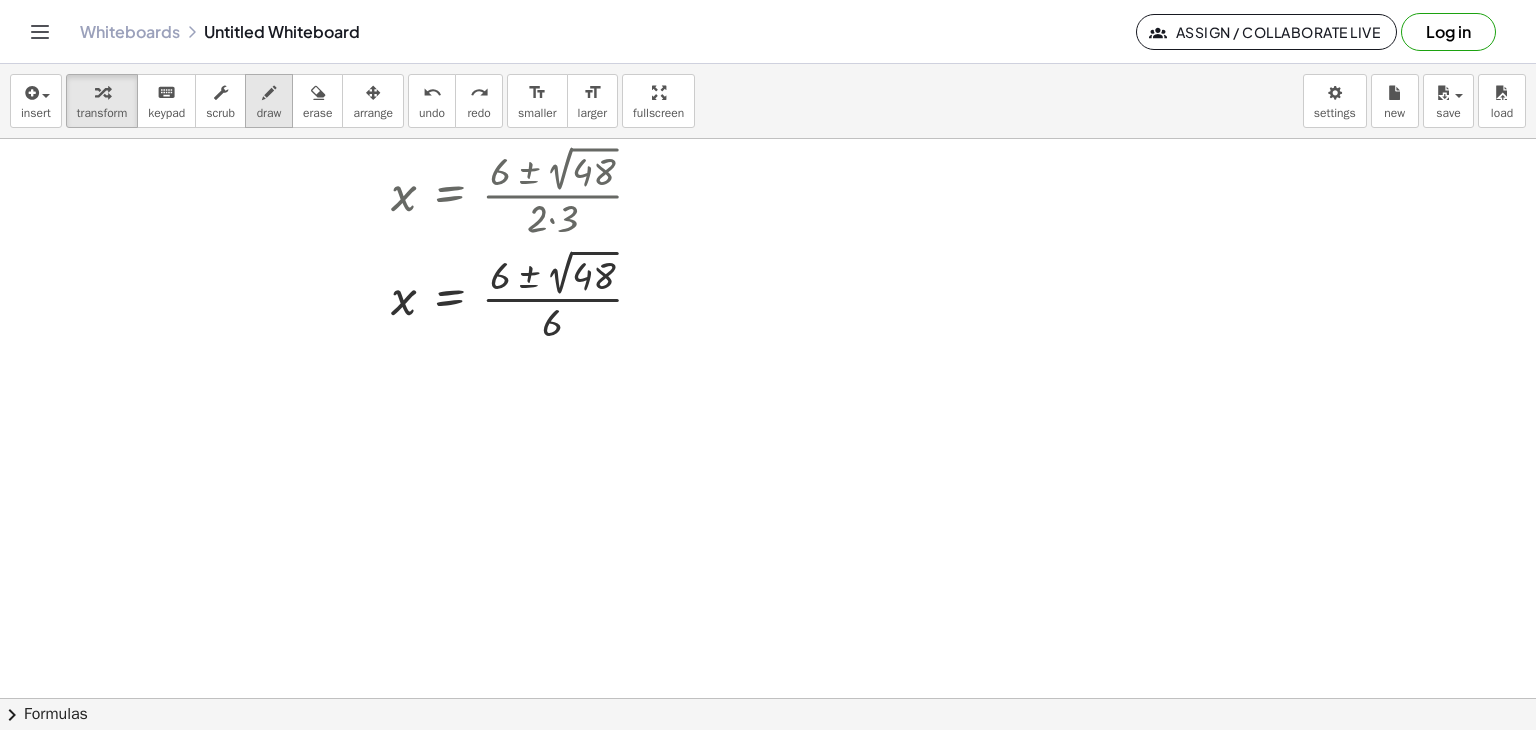 click on "draw" at bounding box center [269, 101] 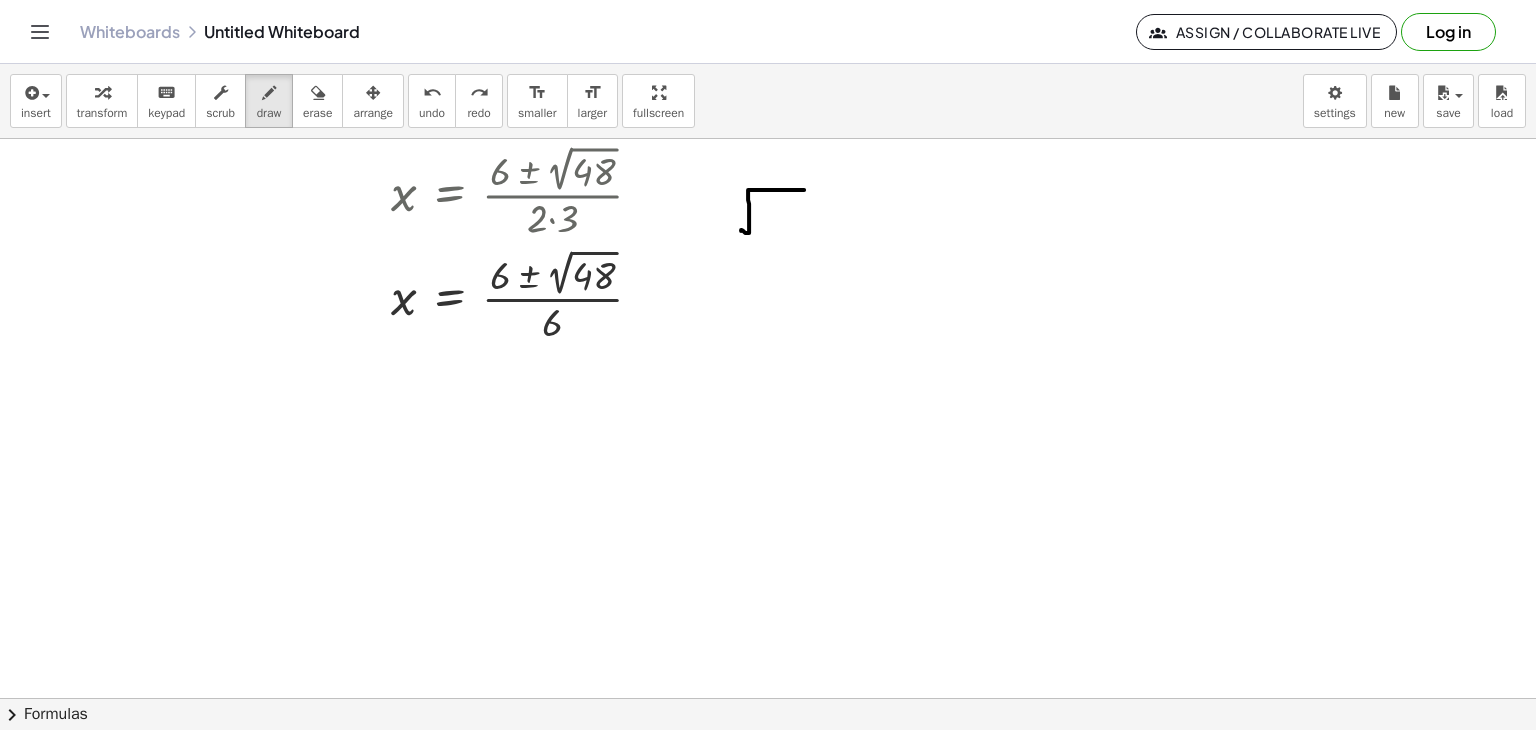 drag, startPoint x: 741, startPoint y: 230, endPoint x: 805, endPoint y: 189, distance: 76.00658 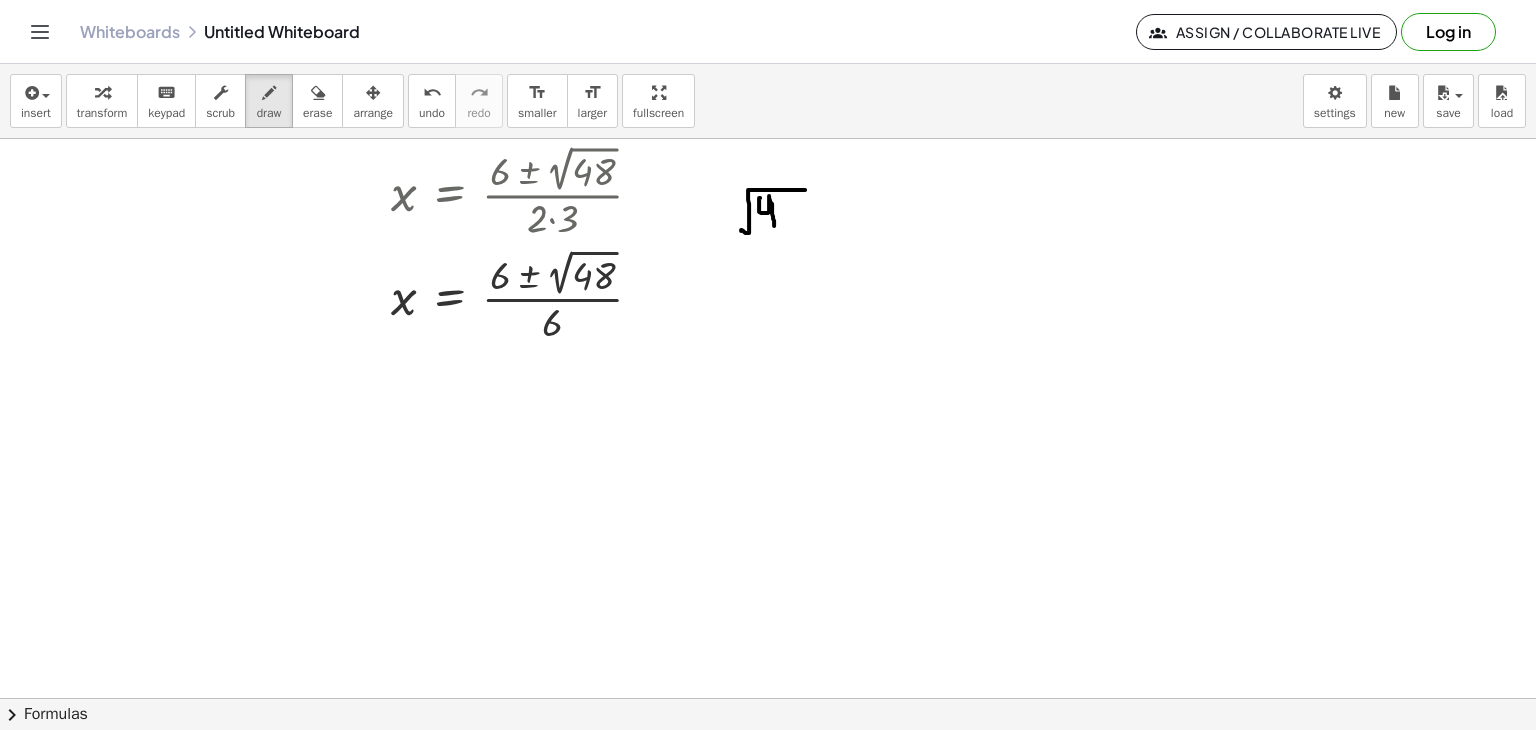 drag, startPoint x: 760, startPoint y: 197, endPoint x: 774, endPoint y: 225, distance: 31.304953 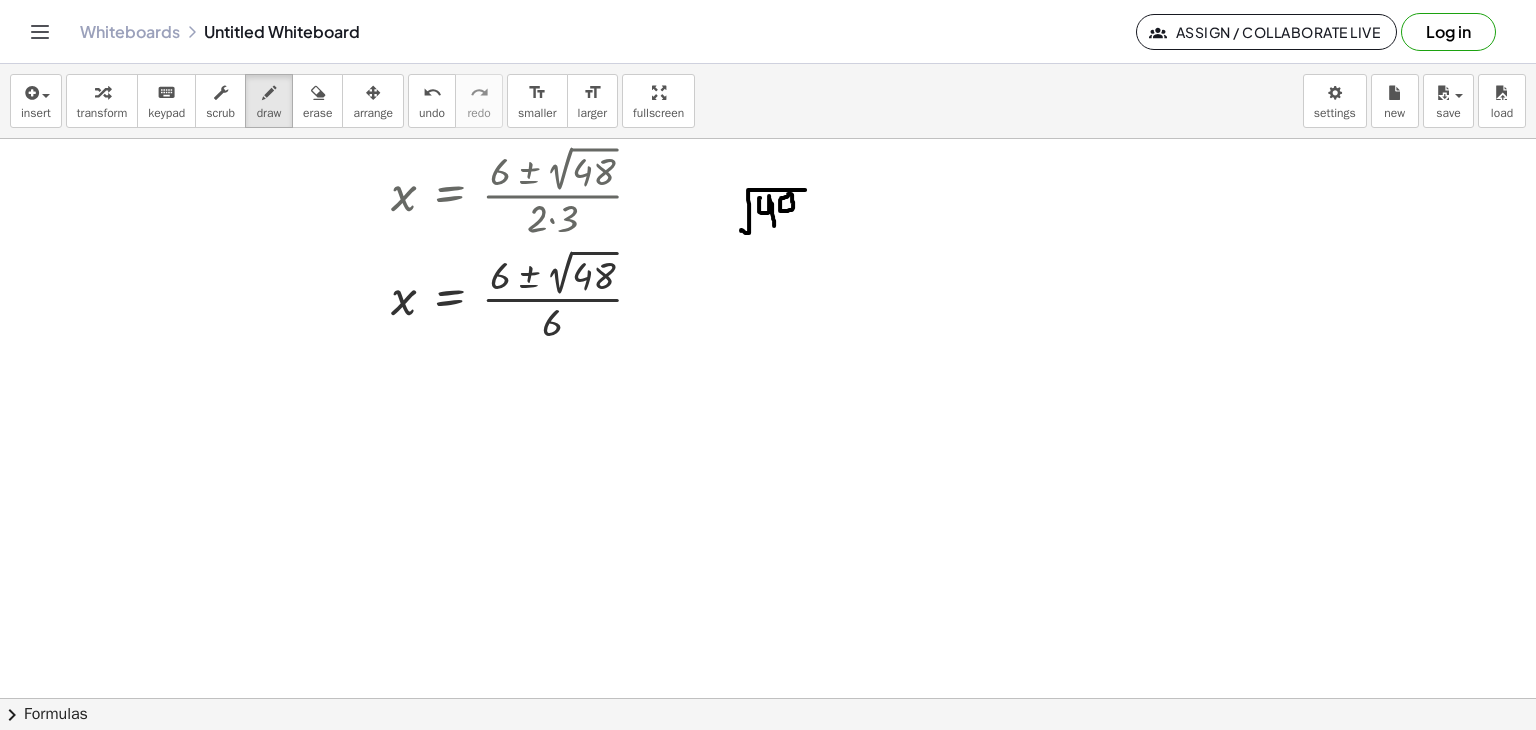 click at bounding box center (768, 319) 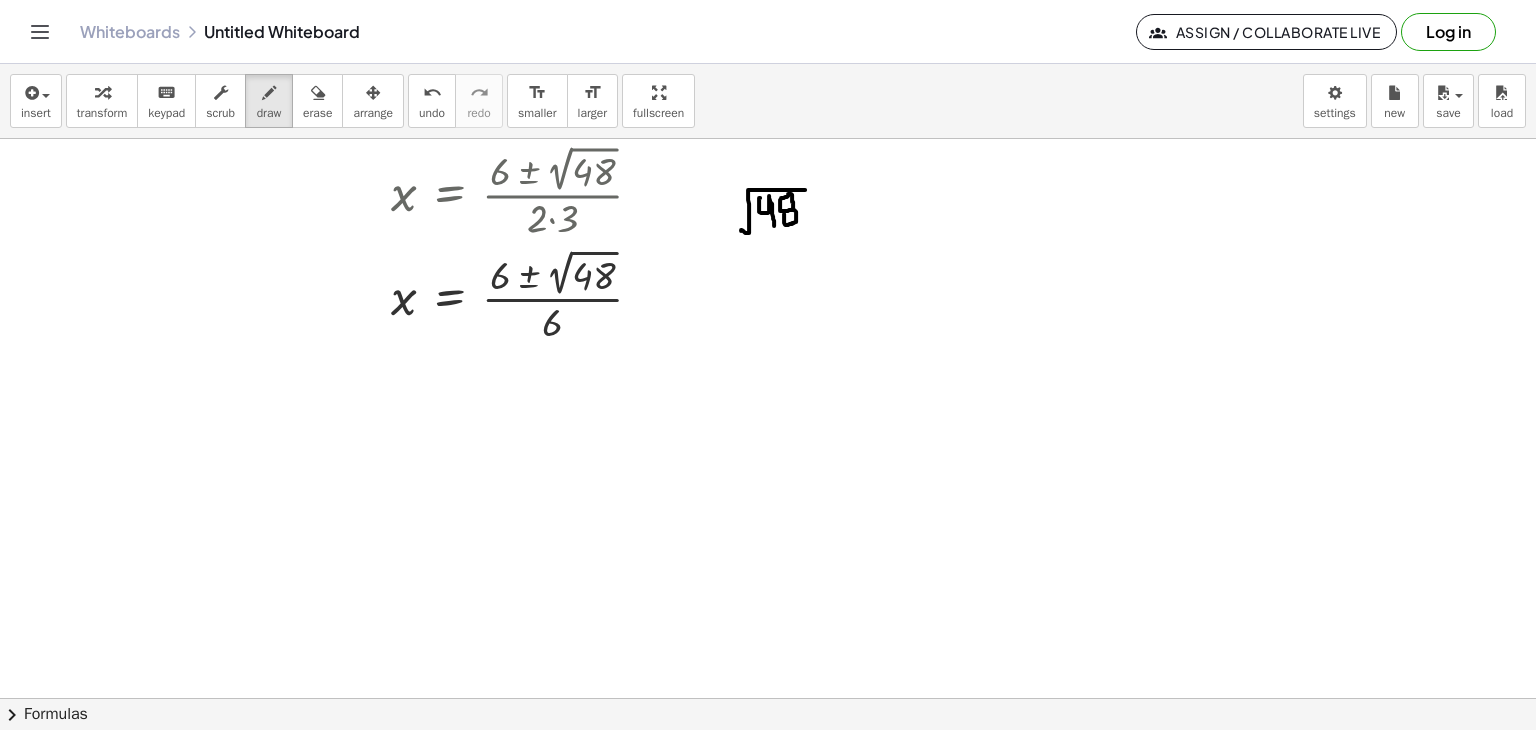 click at bounding box center (768, 319) 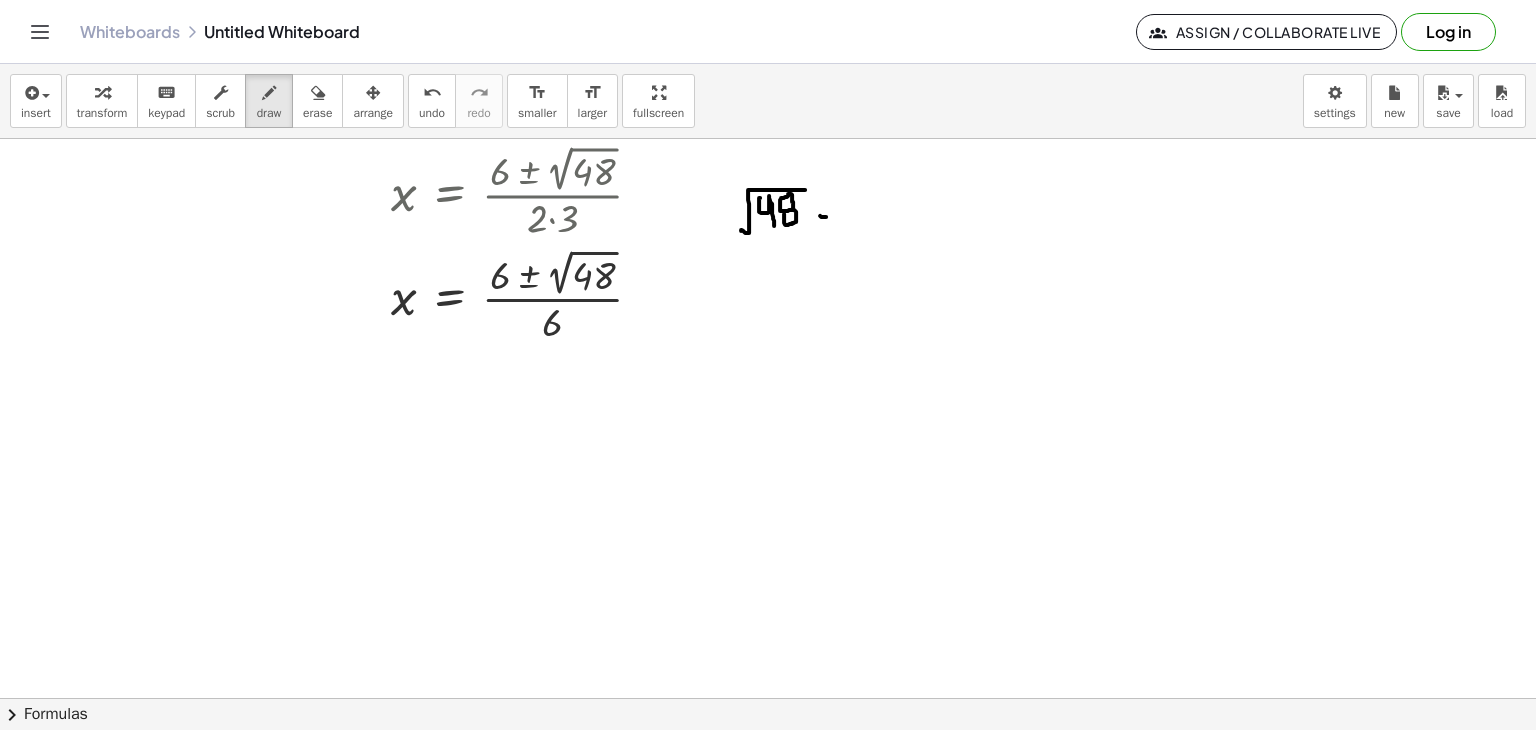 drag, startPoint x: 820, startPoint y: 215, endPoint x: 837, endPoint y: 216, distance: 17.029387 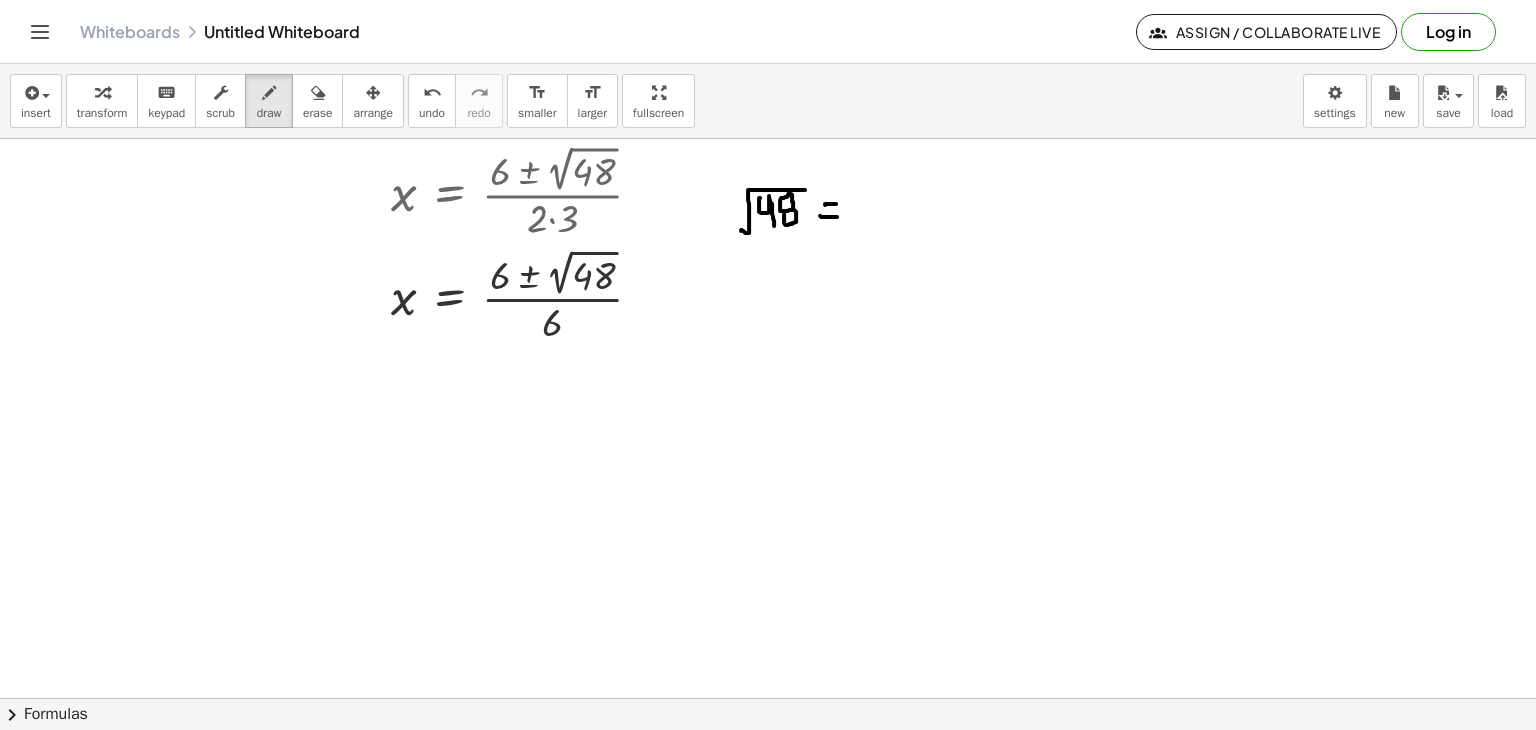 drag, startPoint x: 825, startPoint y: 204, endPoint x: 836, endPoint y: 203, distance: 11.045361 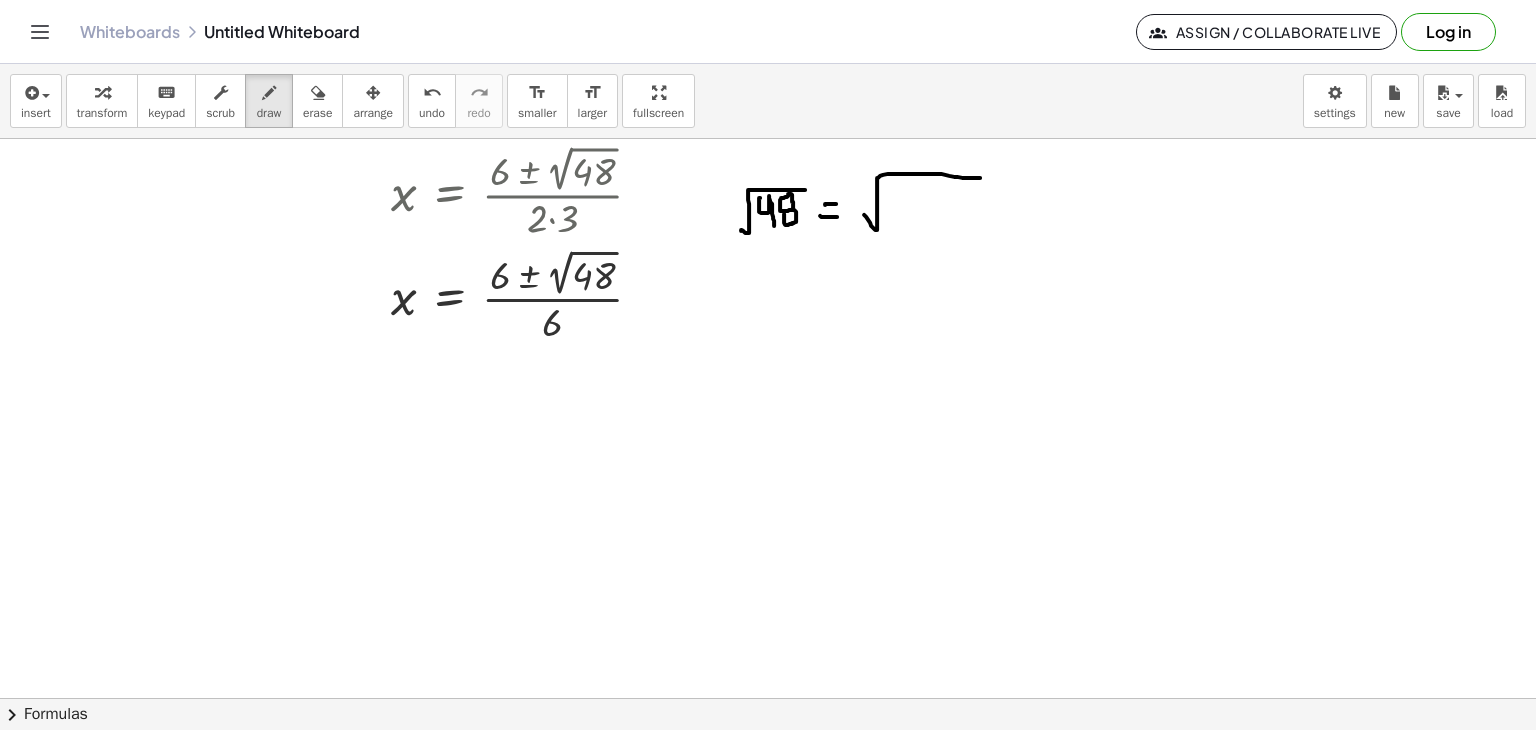drag, startPoint x: 864, startPoint y: 214, endPoint x: 983, endPoint y: 177, distance: 124.61942 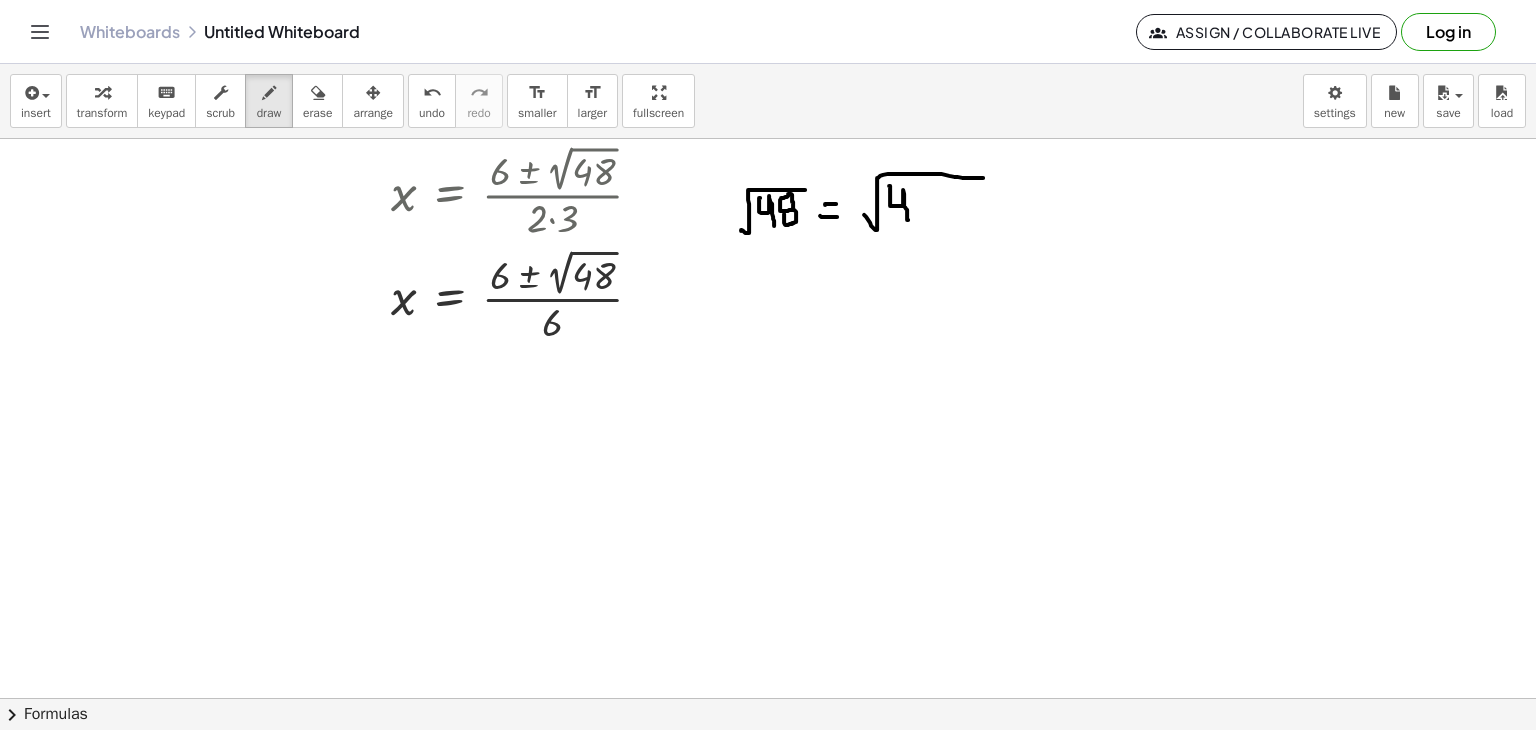 drag, startPoint x: 889, startPoint y: 185, endPoint x: 908, endPoint y: 221, distance: 40.706264 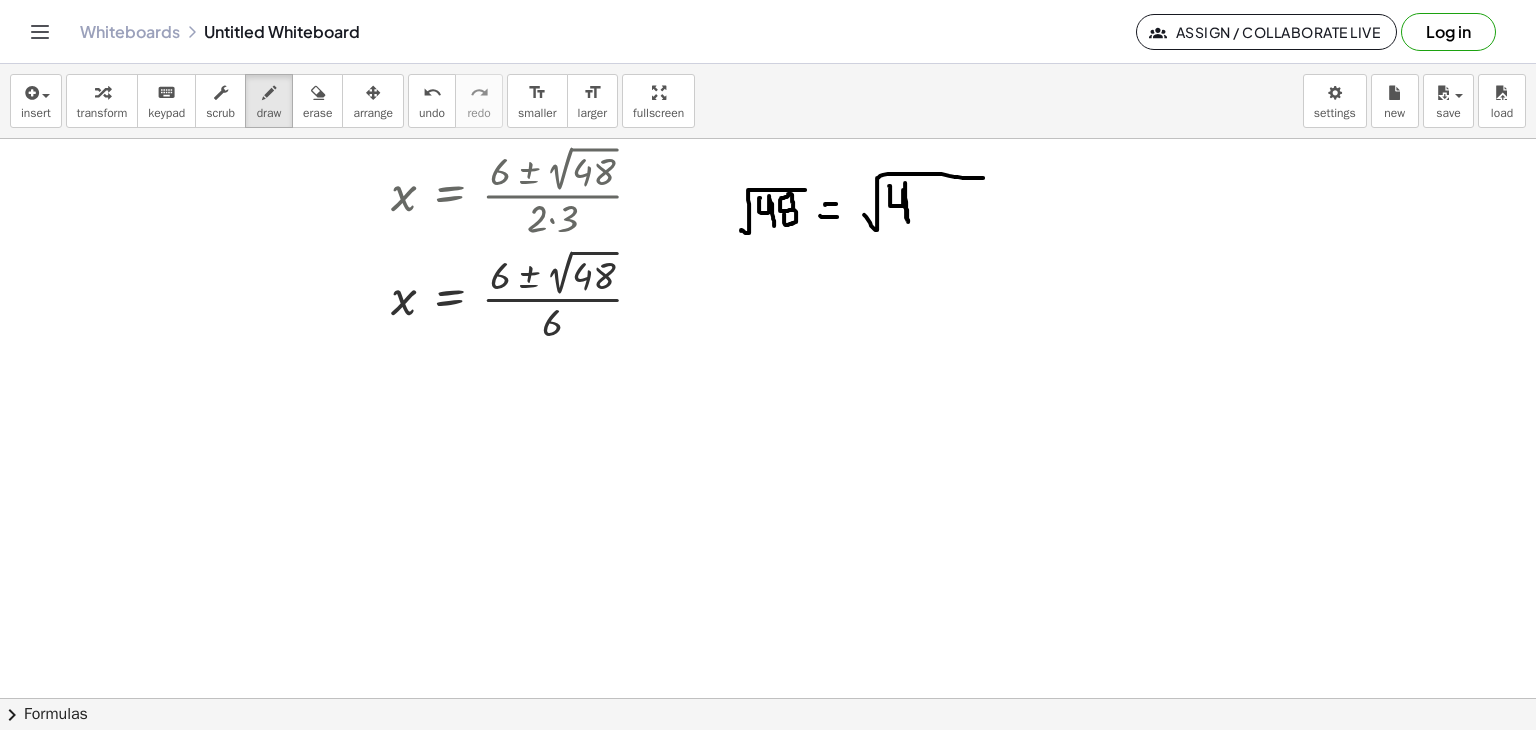 drag, startPoint x: 905, startPoint y: 182, endPoint x: 906, endPoint y: 217, distance: 35.014282 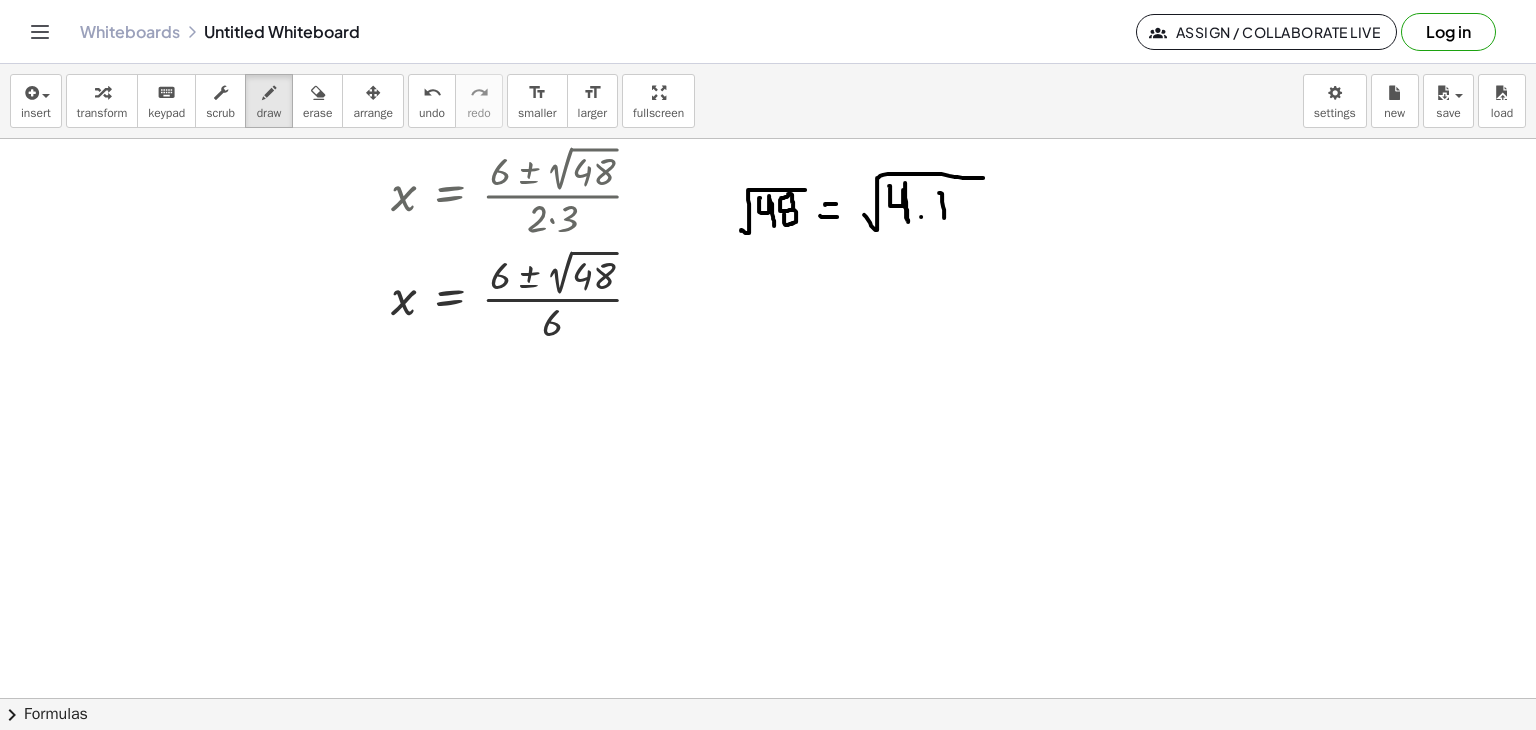 drag, startPoint x: 939, startPoint y: 192, endPoint x: 944, endPoint y: 218, distance: 26.476404 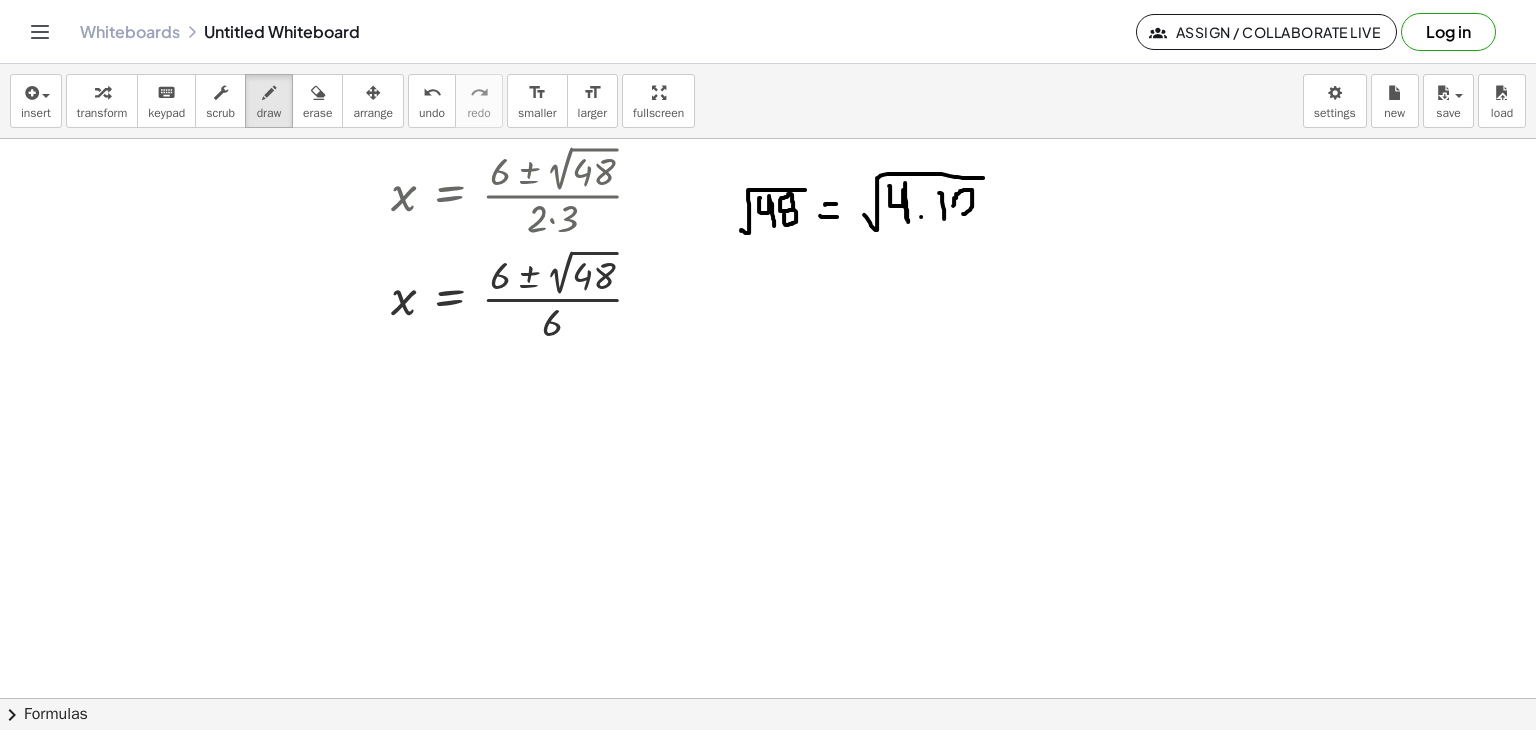 drag, startPoint x: 953, startPoint y: 205, endPoint x: 961, endPoint y: 214, distance: 12.0415945 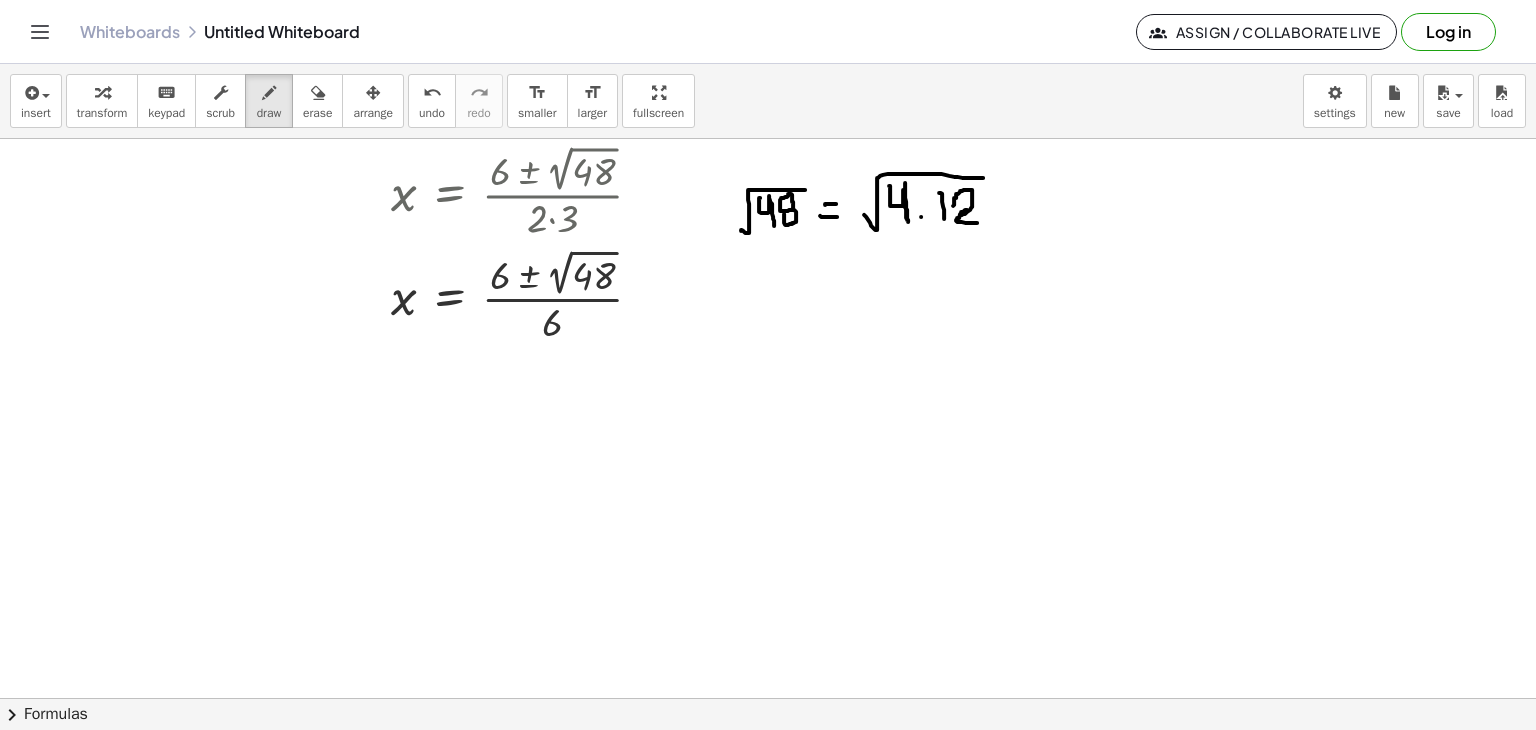 drag, startPoint x: 967, startPoint y: 209, endPoint x: 982, endPoint y: 225, distance: 21.931713 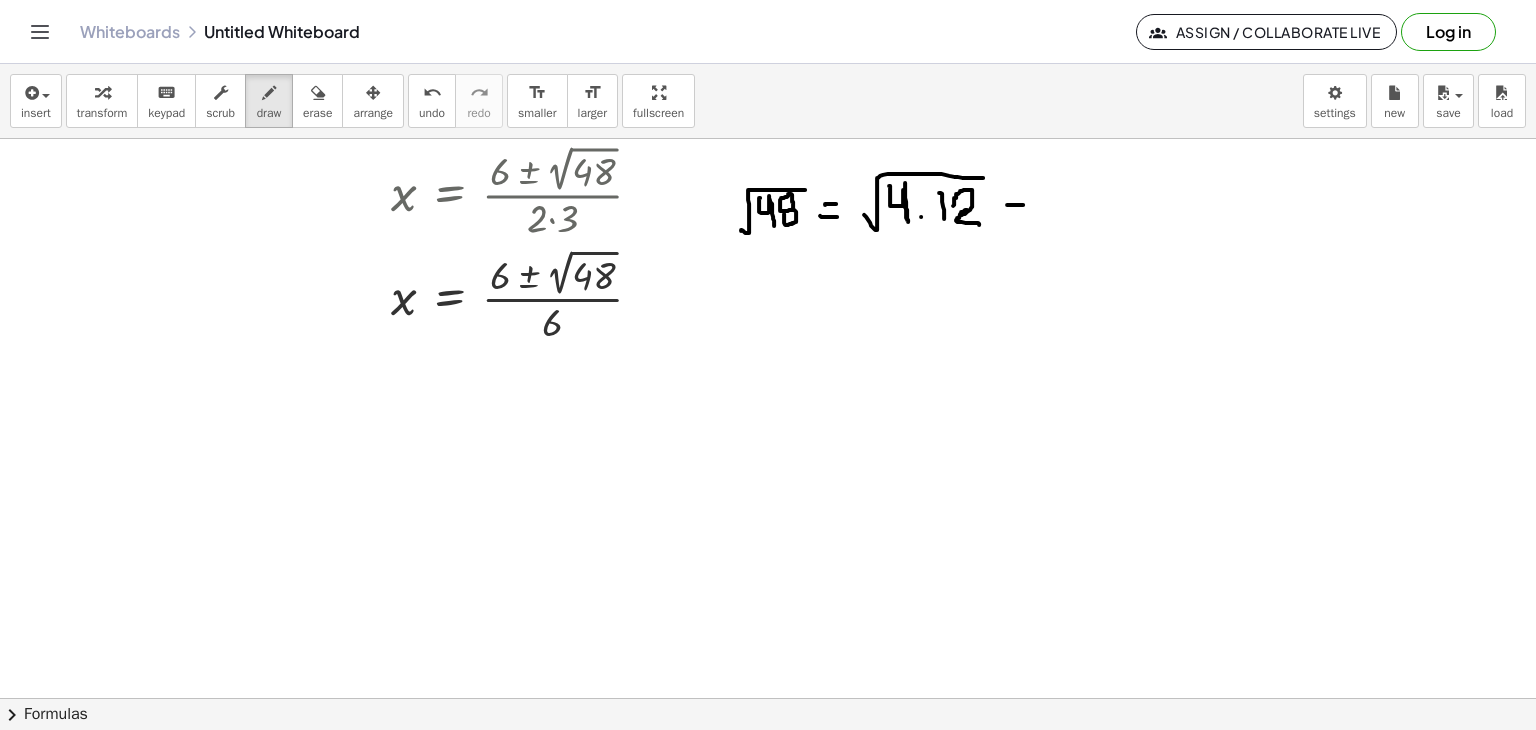 drag, startPoint x: 1007, startPoint y: 204, endPoint x: 1023, endPoint y: 204, distance: 16 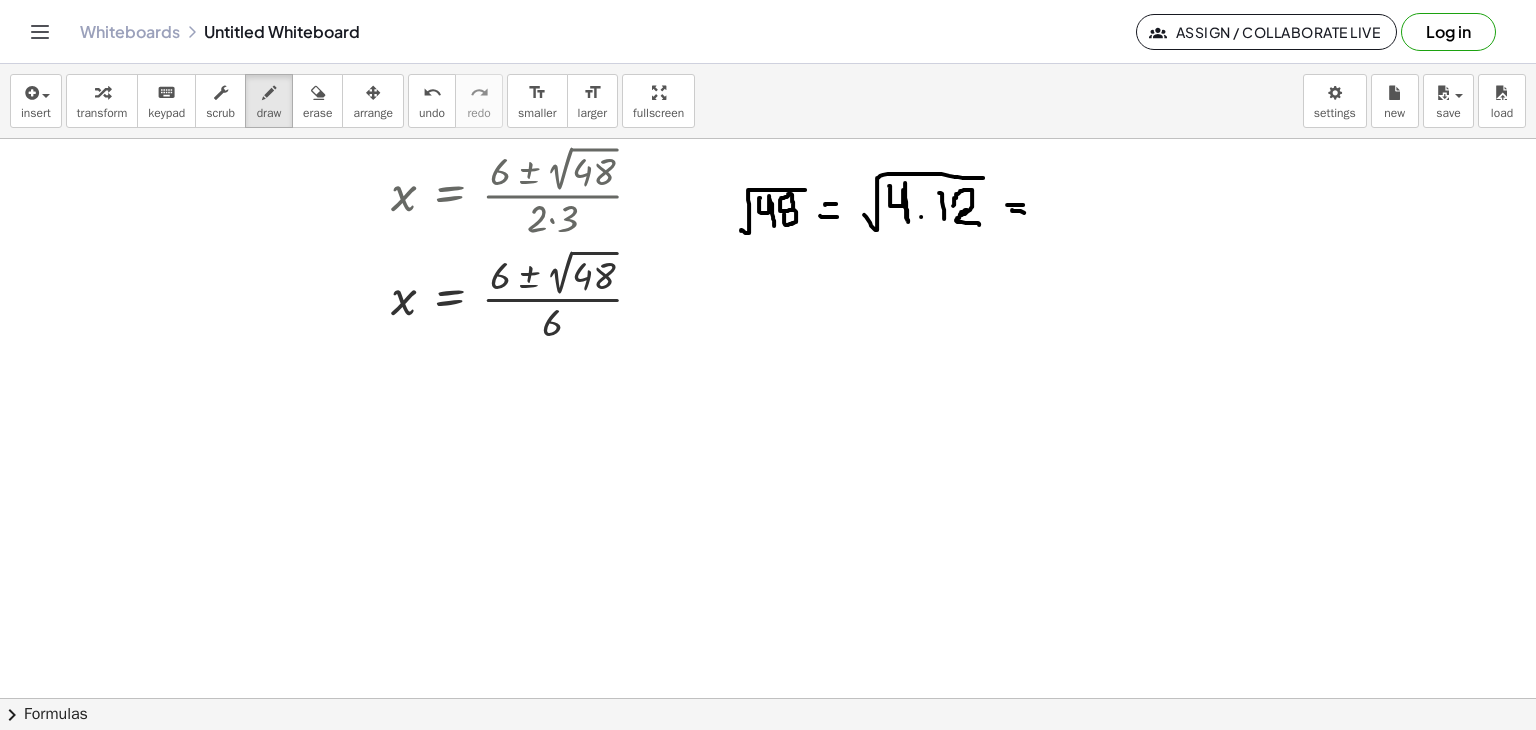 drag, startPoint x: 1012, startPoint y: 209, endPoint x: 1024, endPoint y: 212, distance: 12.369317 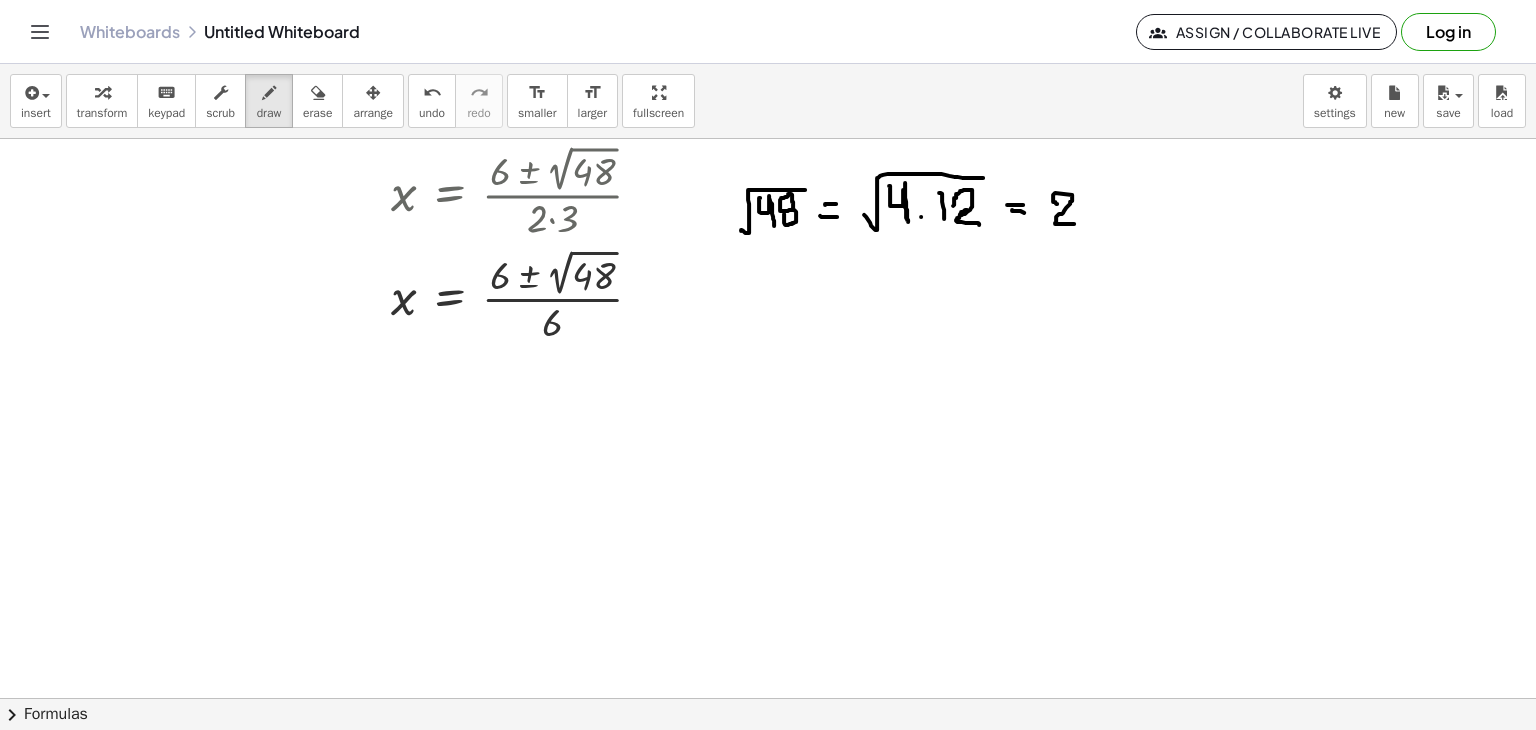 drag, startPoint x: 1057, startPoint y: 203, endPoint x: 1076, endPoint y: 223, distance: 27.58623 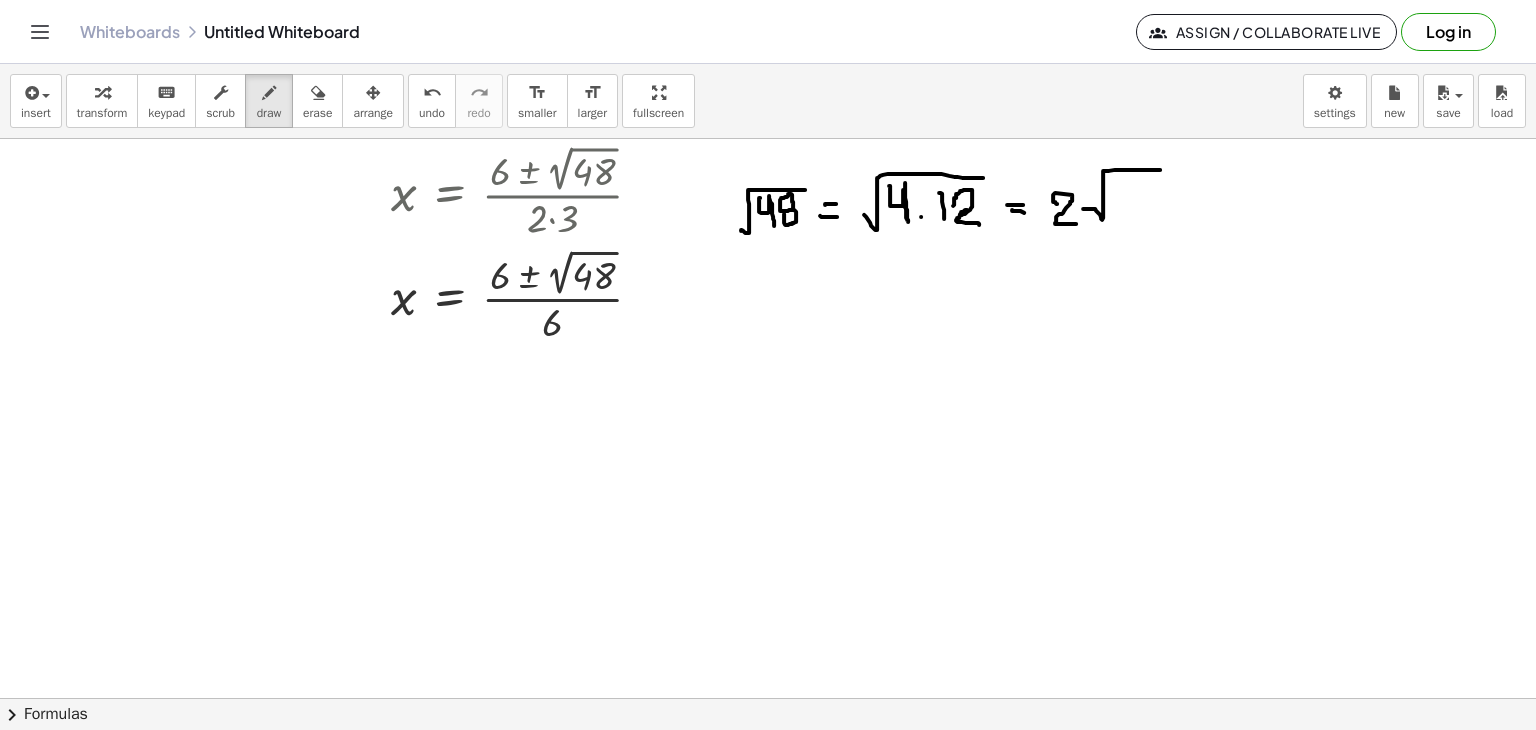 drag, startPoint x: 1083, startPoint y: 208, endPoint x: 1160, endPoint y: 169, distance: 86.313385 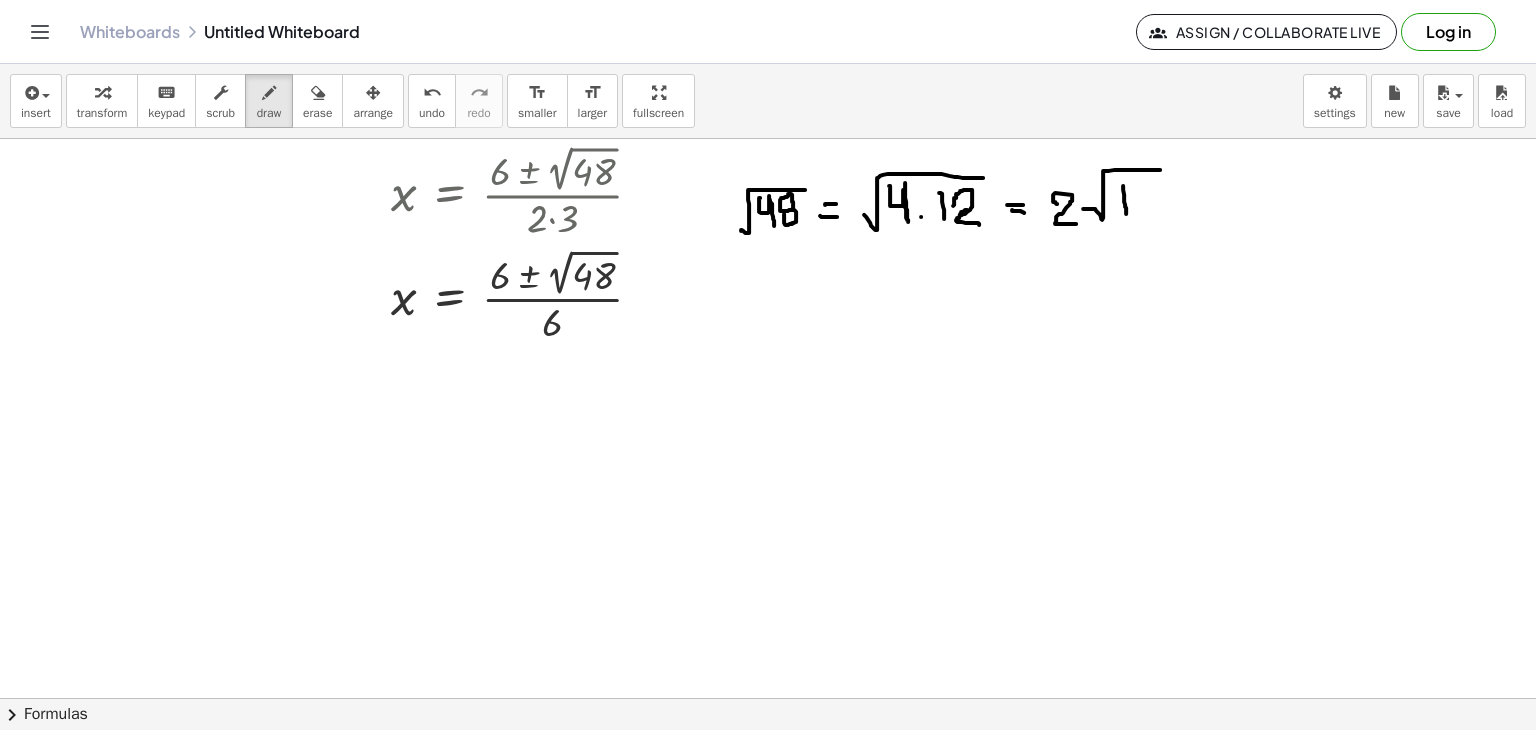 drag, startPoint x: 1123, startPoint y: 185, endPoint x: 1126, endPoint y: 213, distance: 28.160255 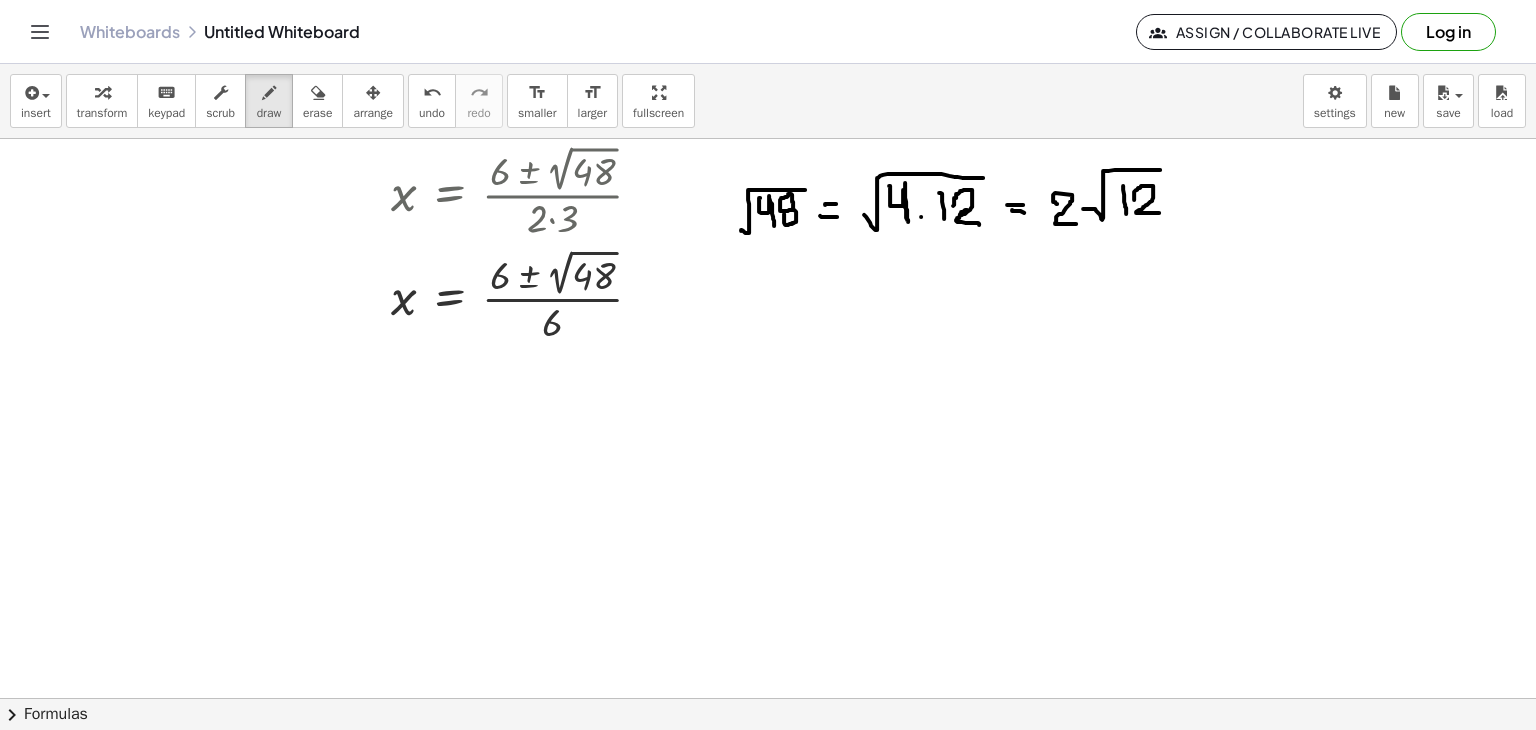 drag, startPoint x: 1134, startPoint y: 199, endPoint x: 1159, endPoint y: 212, distance: 28.178005 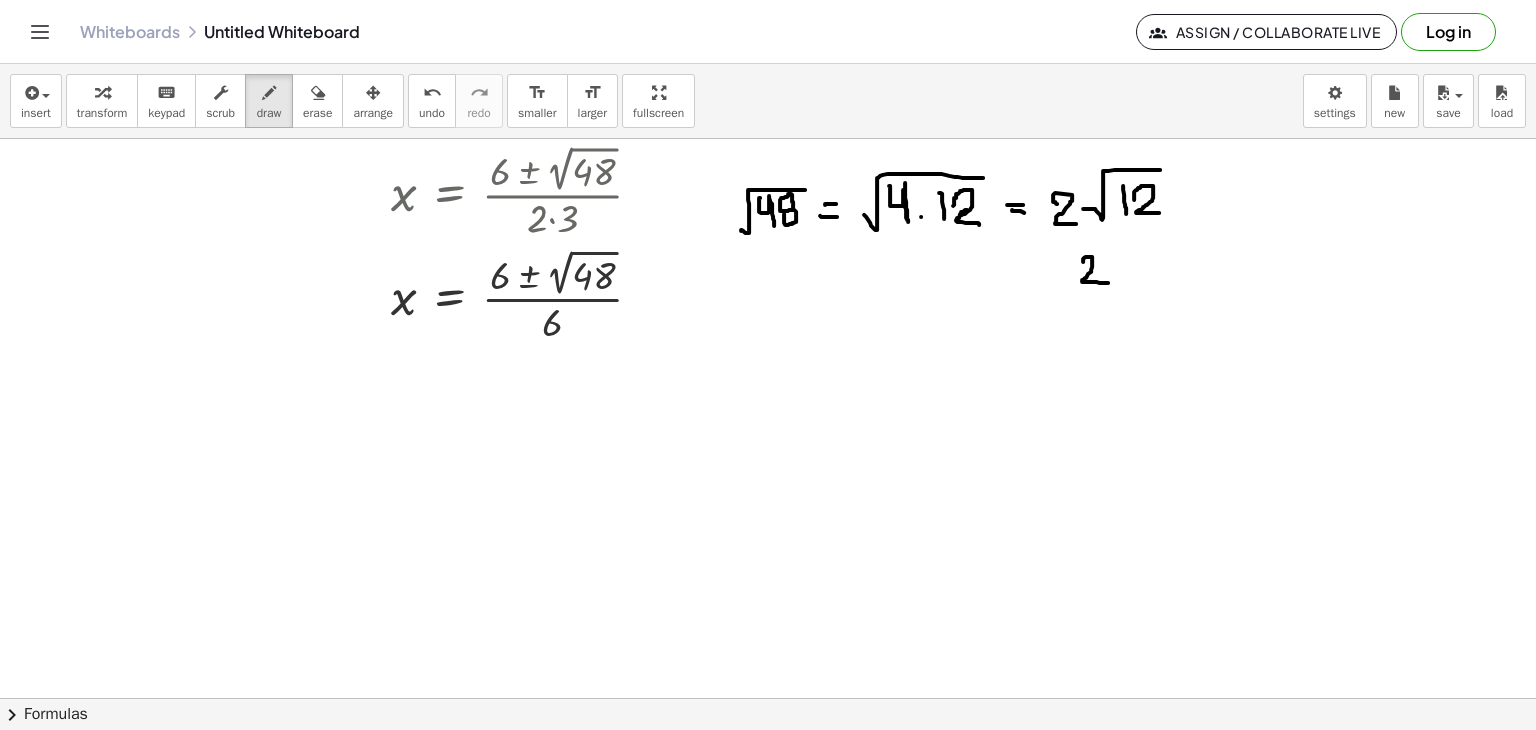 drag, startPoint x: 1083, startPoint y: 261, endPoint x: 1108, endPoint y: 282, distance: 32.649654 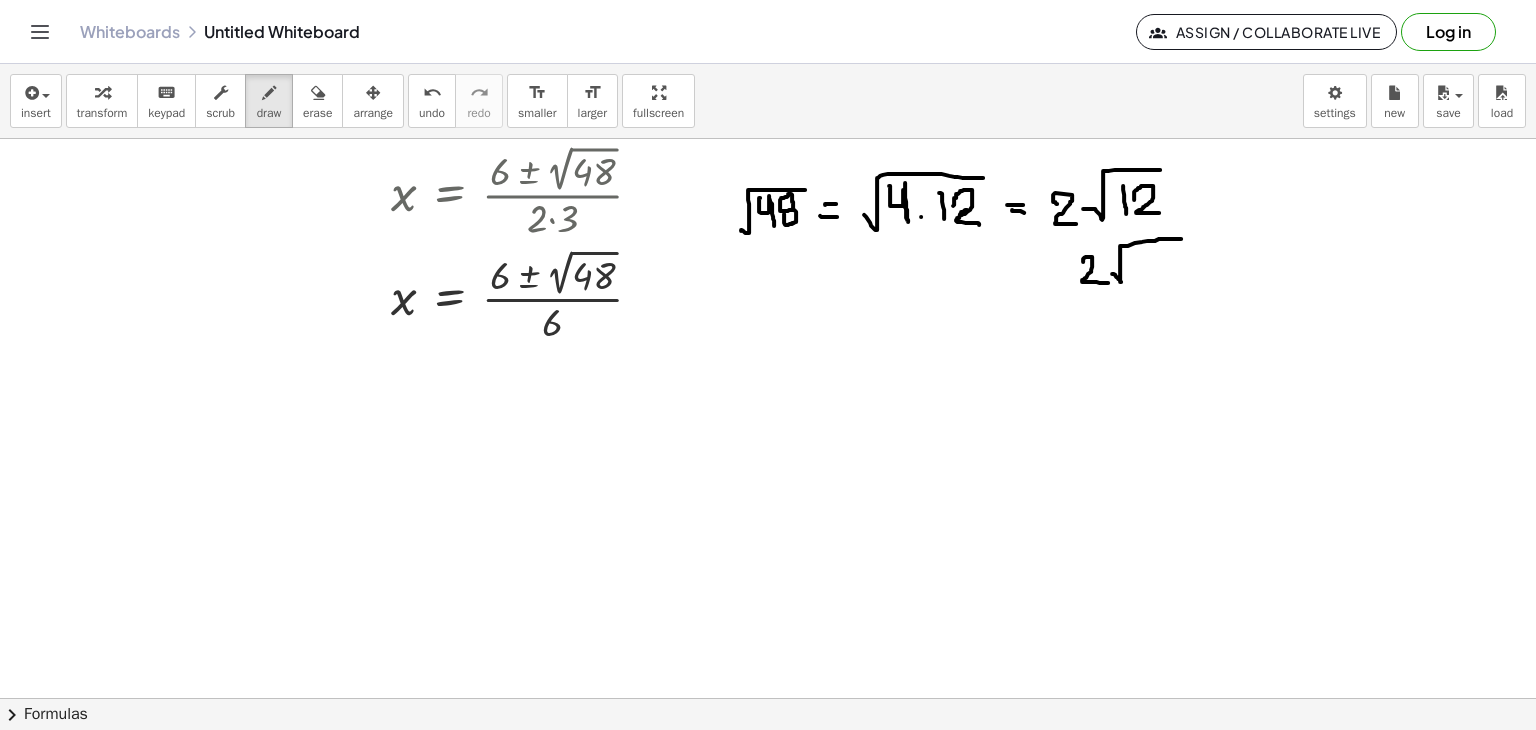 drag, startPoint x: 1112, startPoint y: 273, endPoint x: 1181, endPoint y: 238, distance: 77.36925 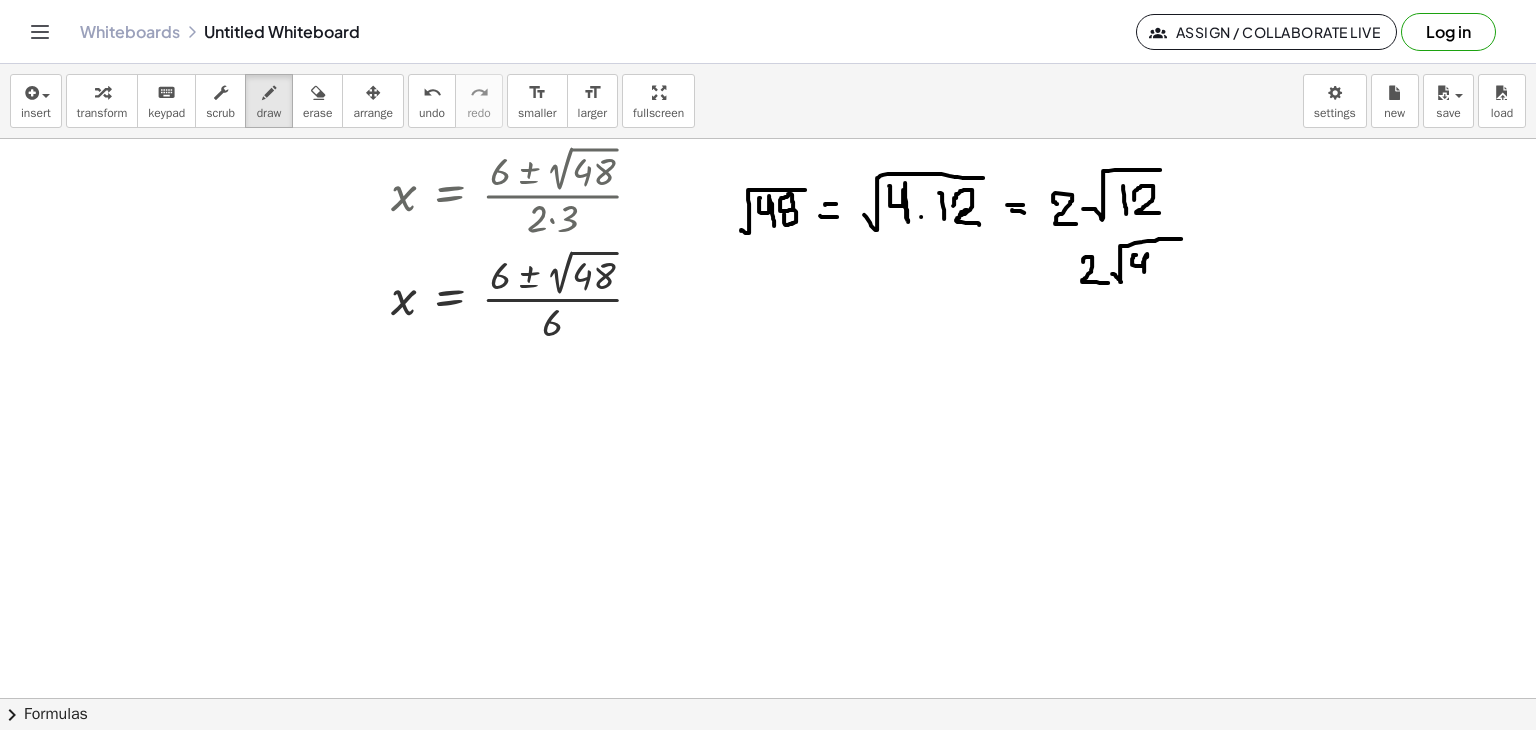 drag, startPoint x: 1136, startPoint y: 254, endPoint x: 1144, endPoint y: 273, distance: 20.615528 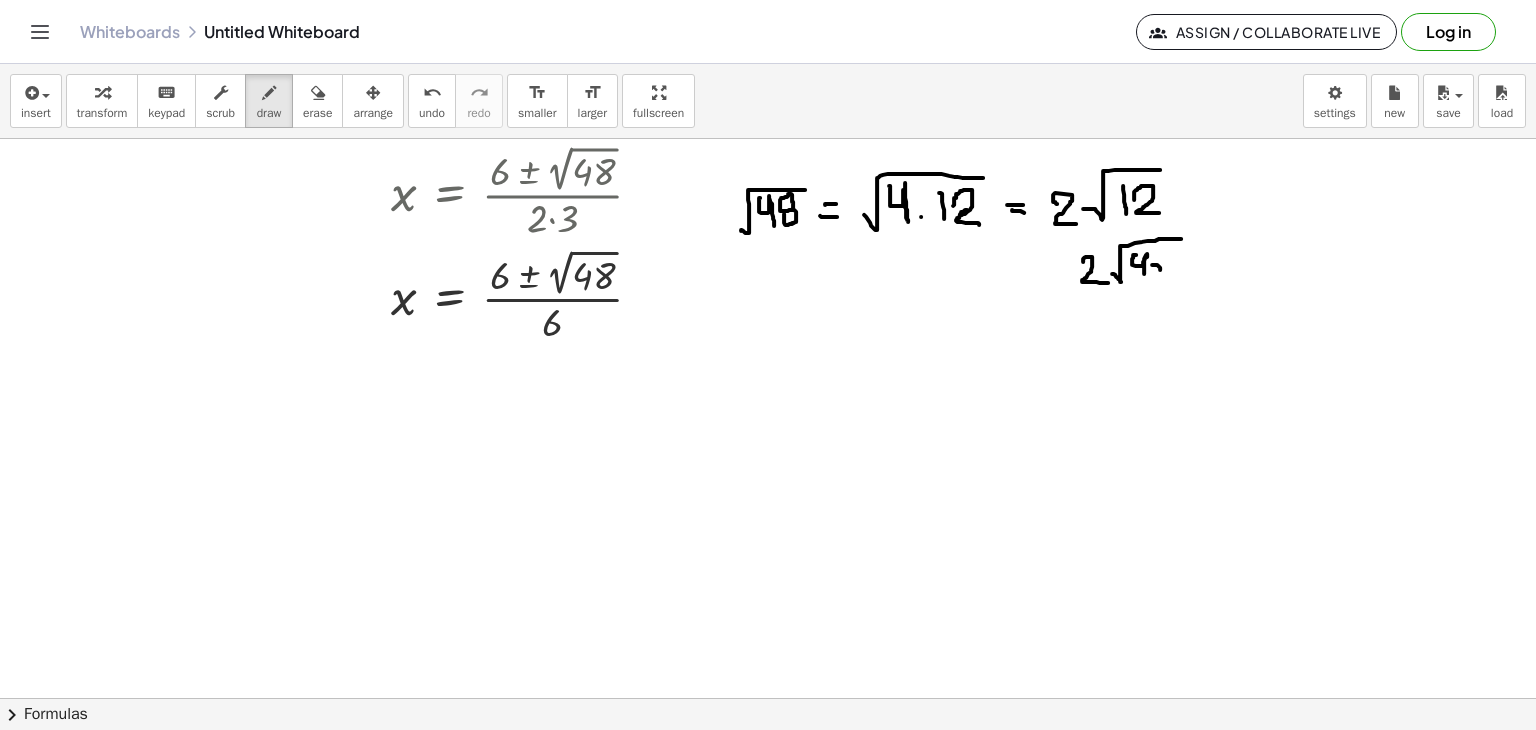click at bounding box center (768, 319) 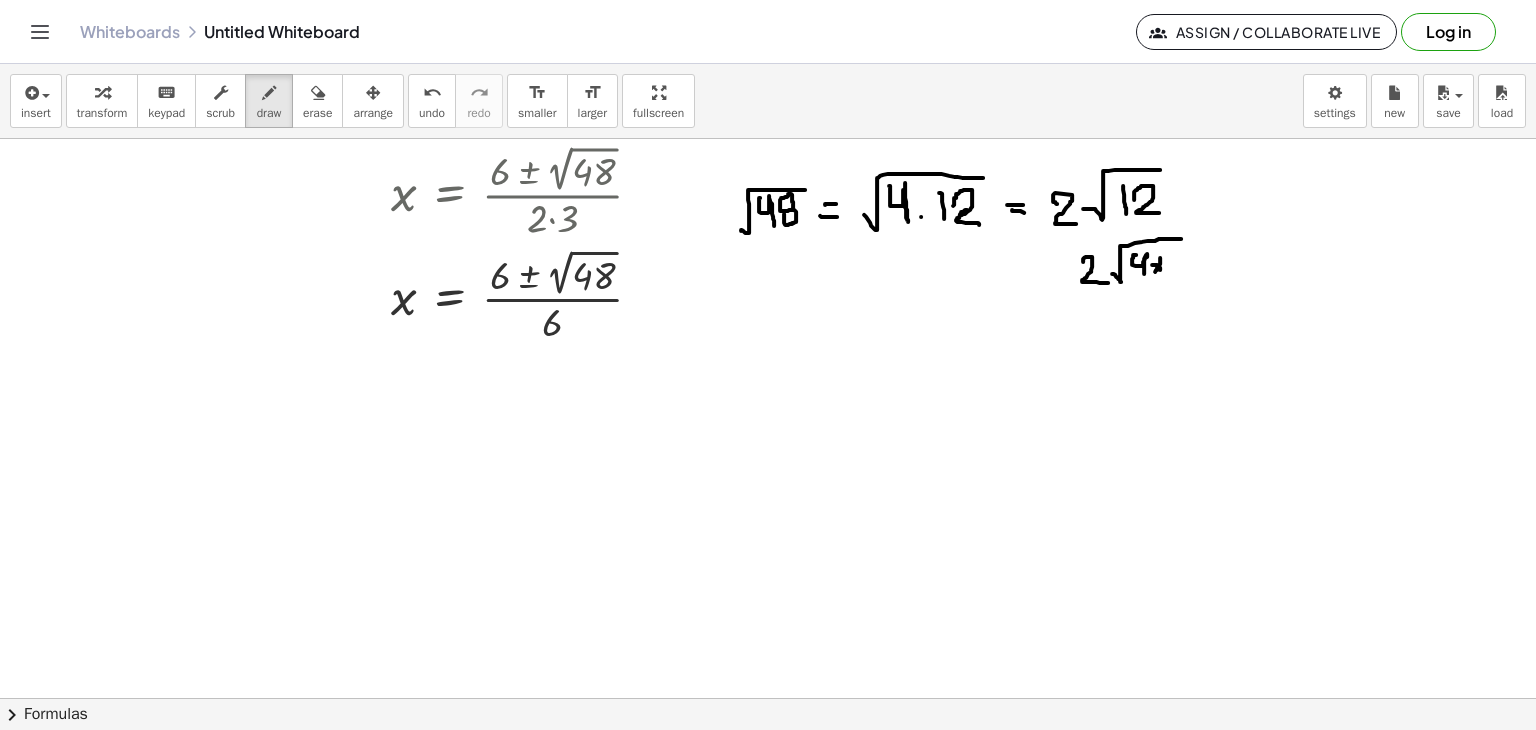 drag, startPoint x: 1160, startPoint y: 257, endPoint x: 1153, endPoint y: 274, distance: 18.384777 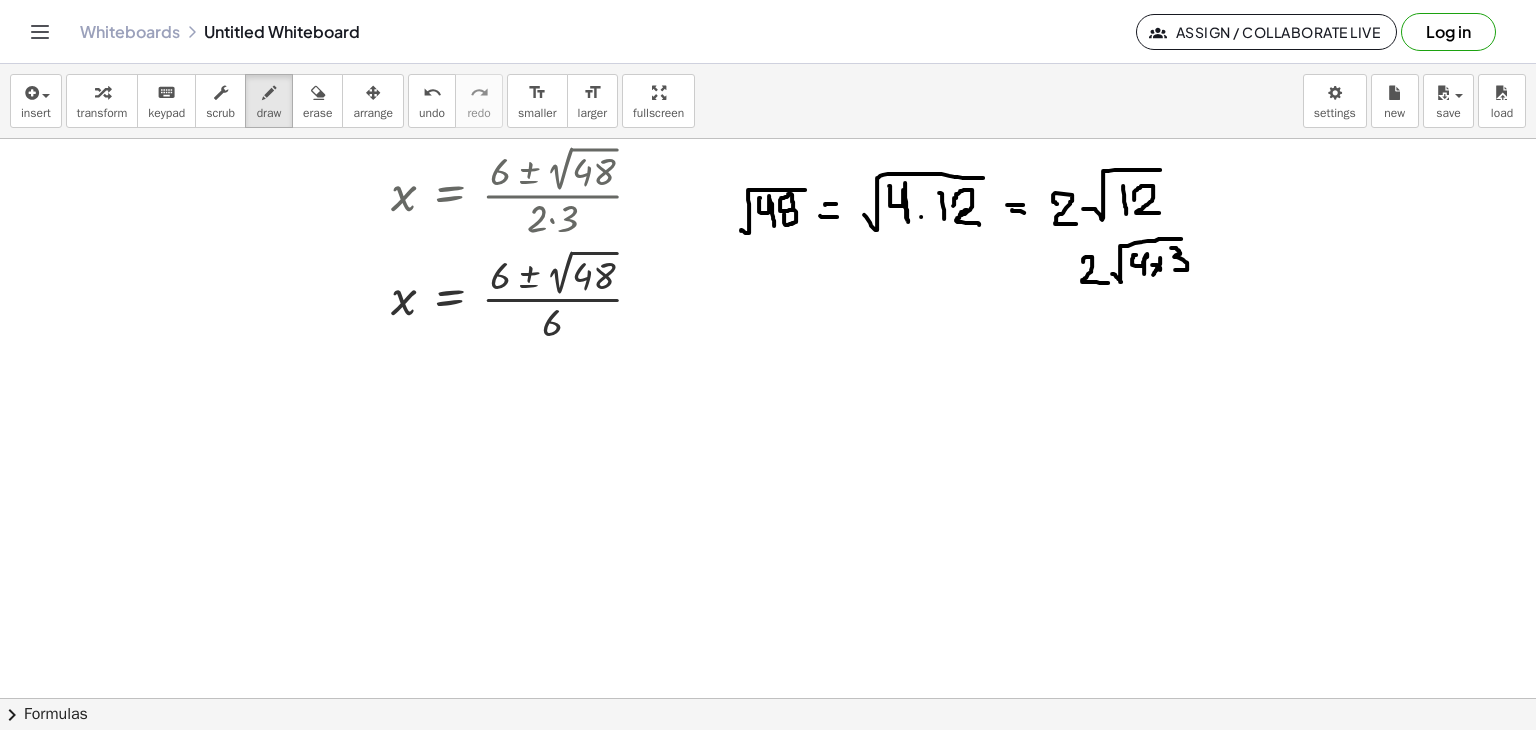 drag, startPoint x: 1171, startPoint y: 247, endPoint x: 1175, endPoint y: 269, distance: 22.36068 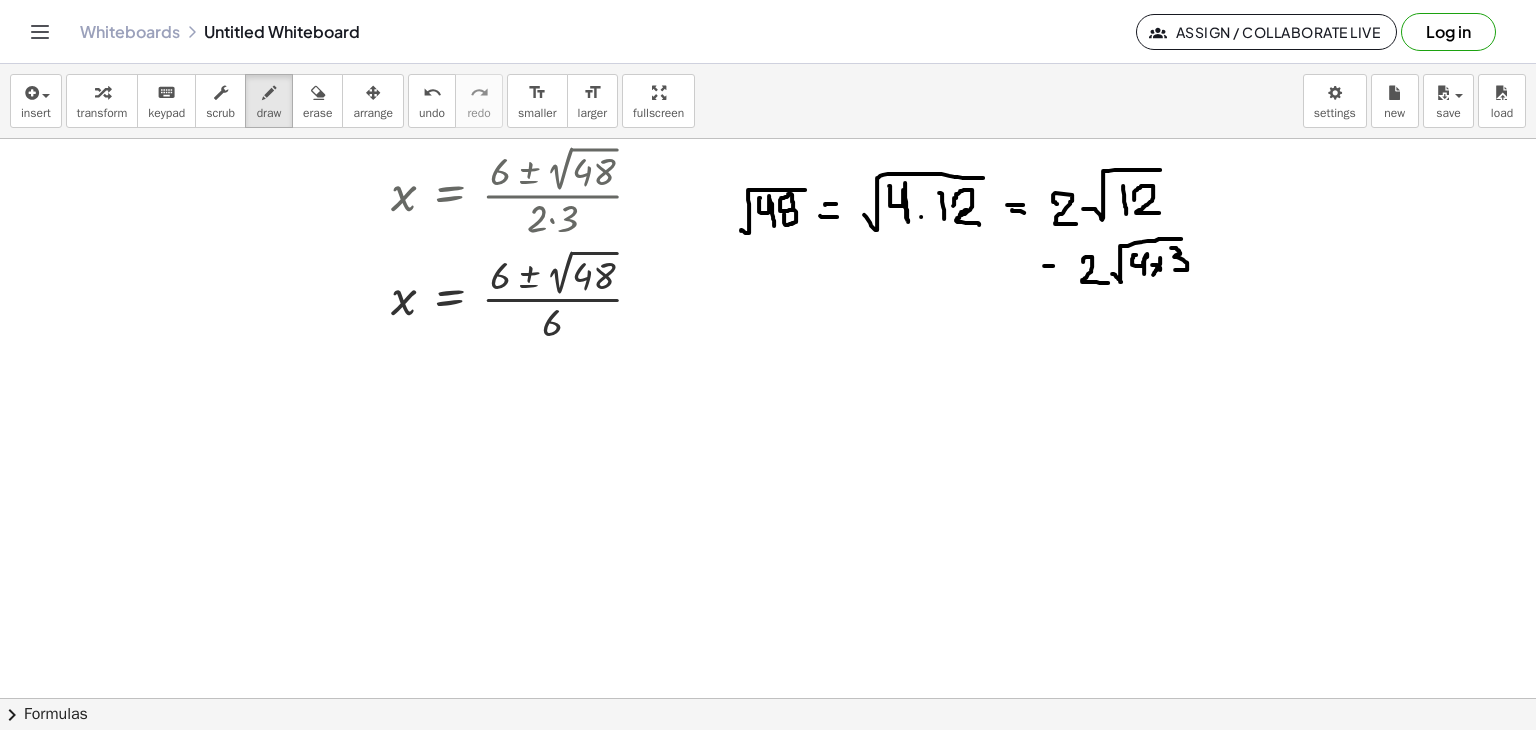 drag, startPoint x: 1044, startPoint y: 265, endPoint x: 1056, endPoint y: 265, distance: 12 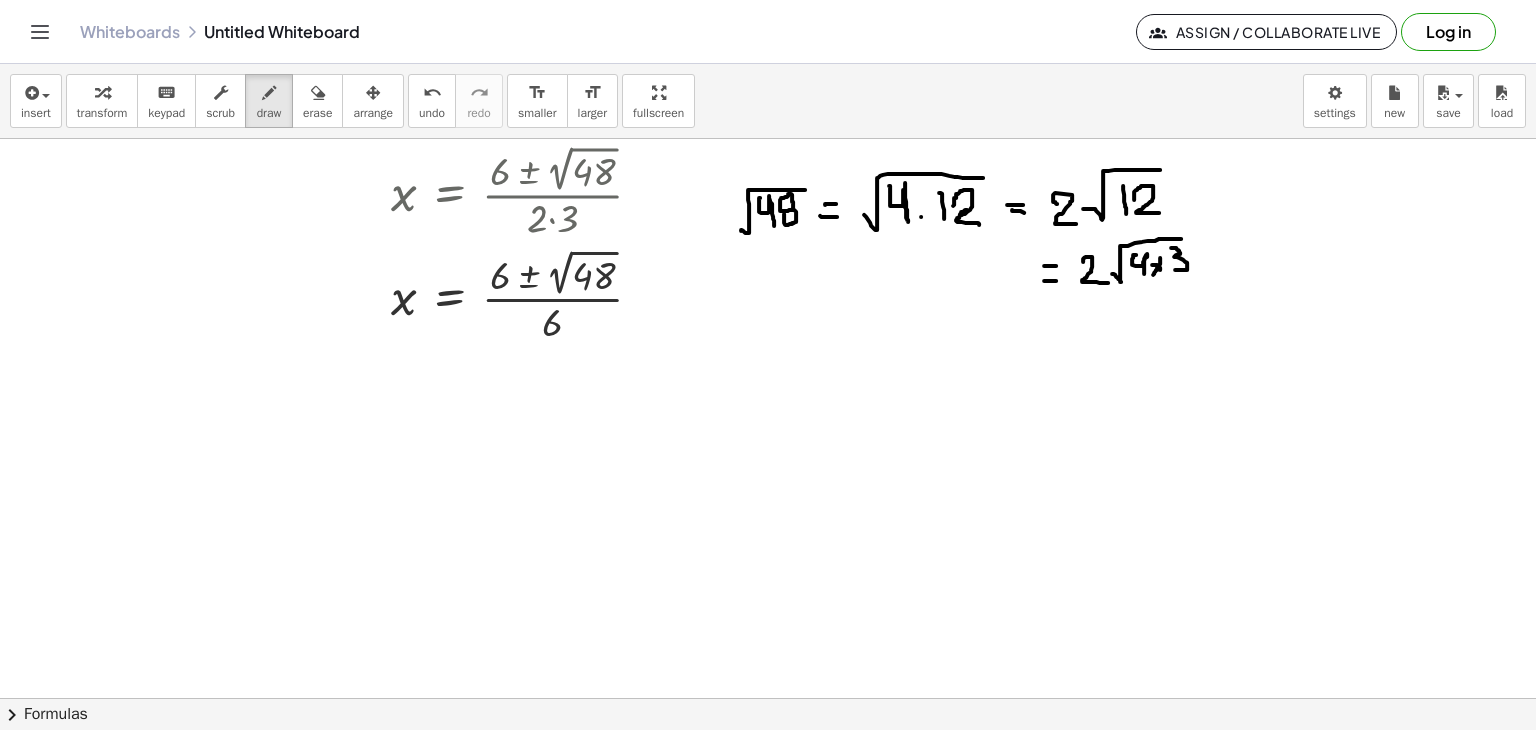 drag, startPoint x: 1044, startPoint y: 280, endPoint x: 1056, endPoint y: 280, distance: 12 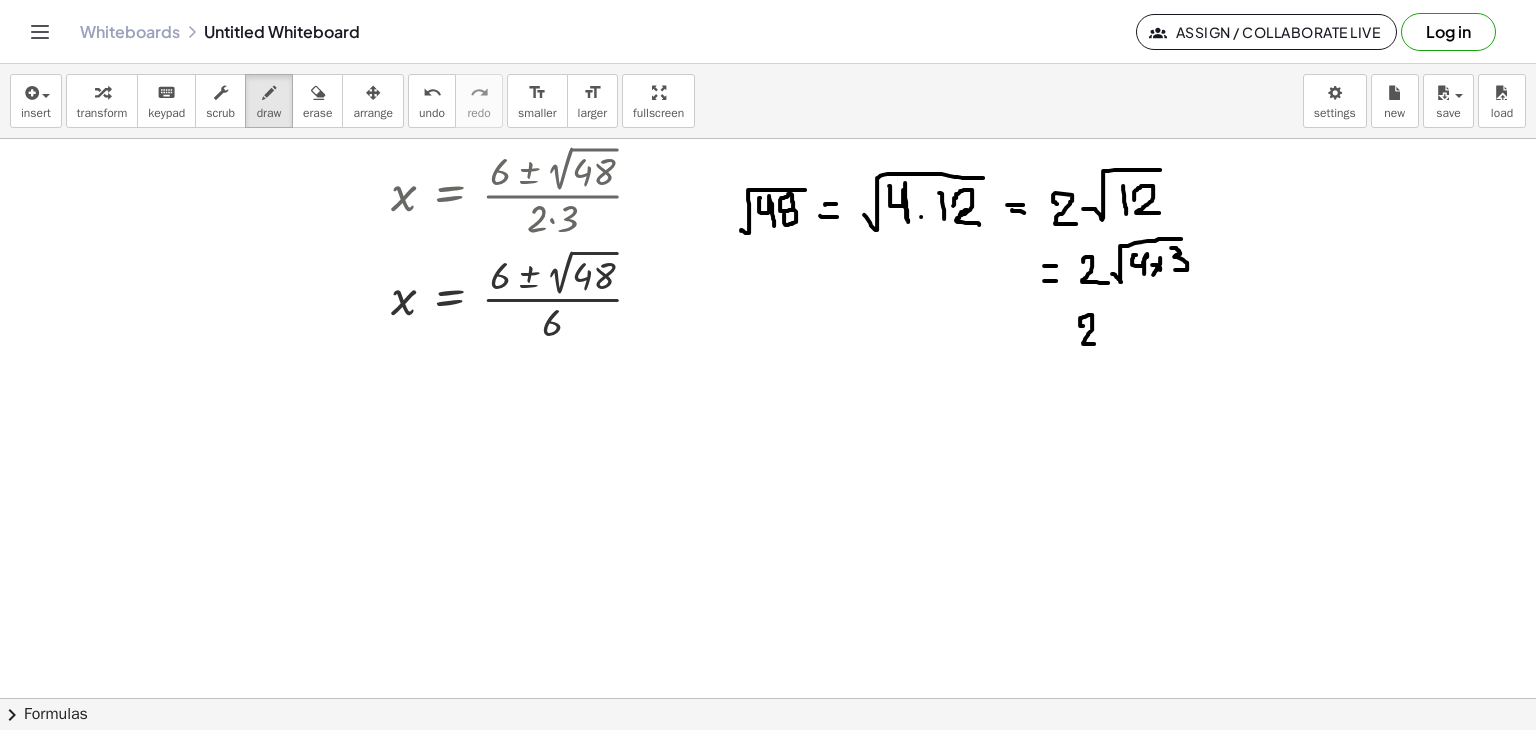 drag, startPoint x: 1083, startPoint y: 325, endPoint x: 1094, endPoint y: 343, distance: 21.095022 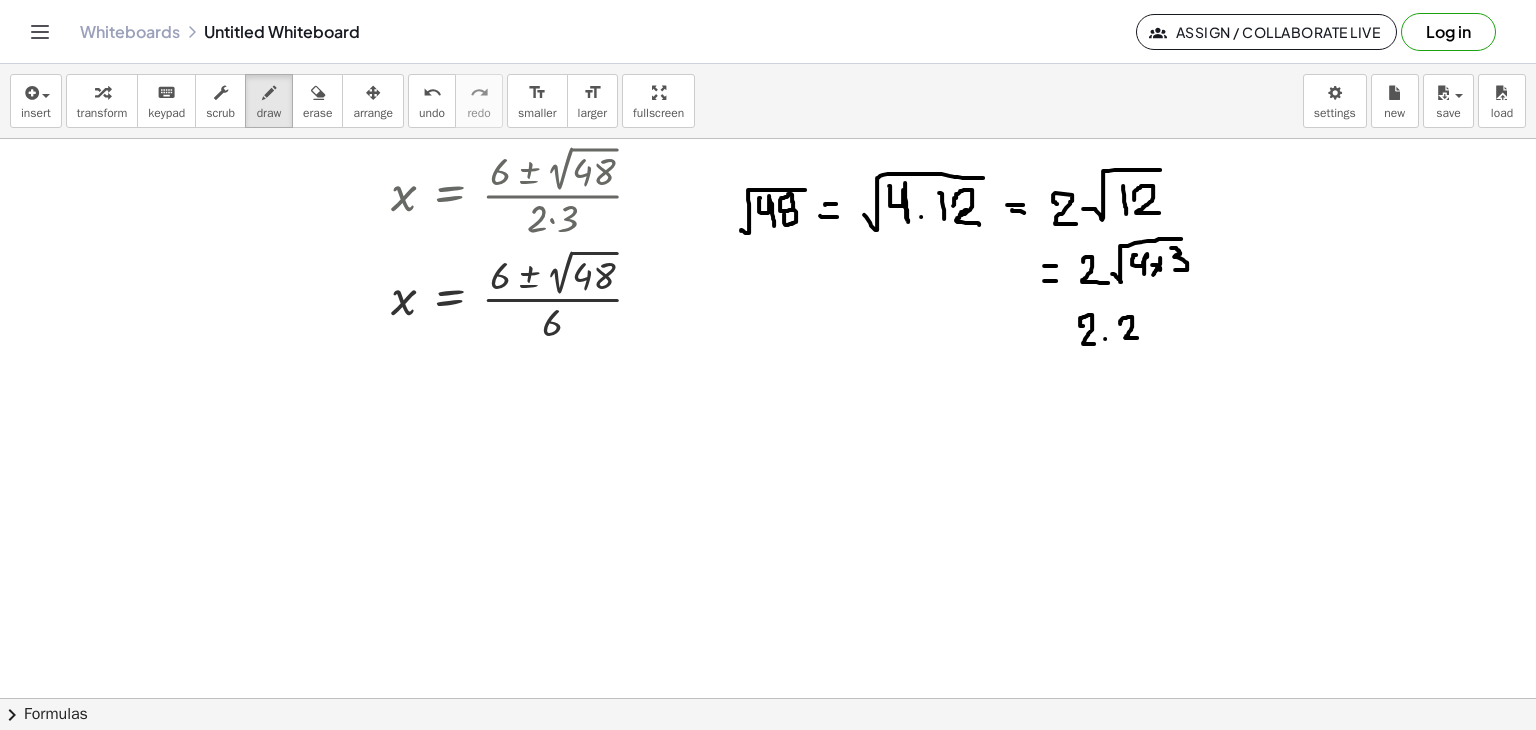 drag, startPoint x: 1120, startPoint y: 323, endPoint x: 1137, endPoint y: 337, distance: 22.022715 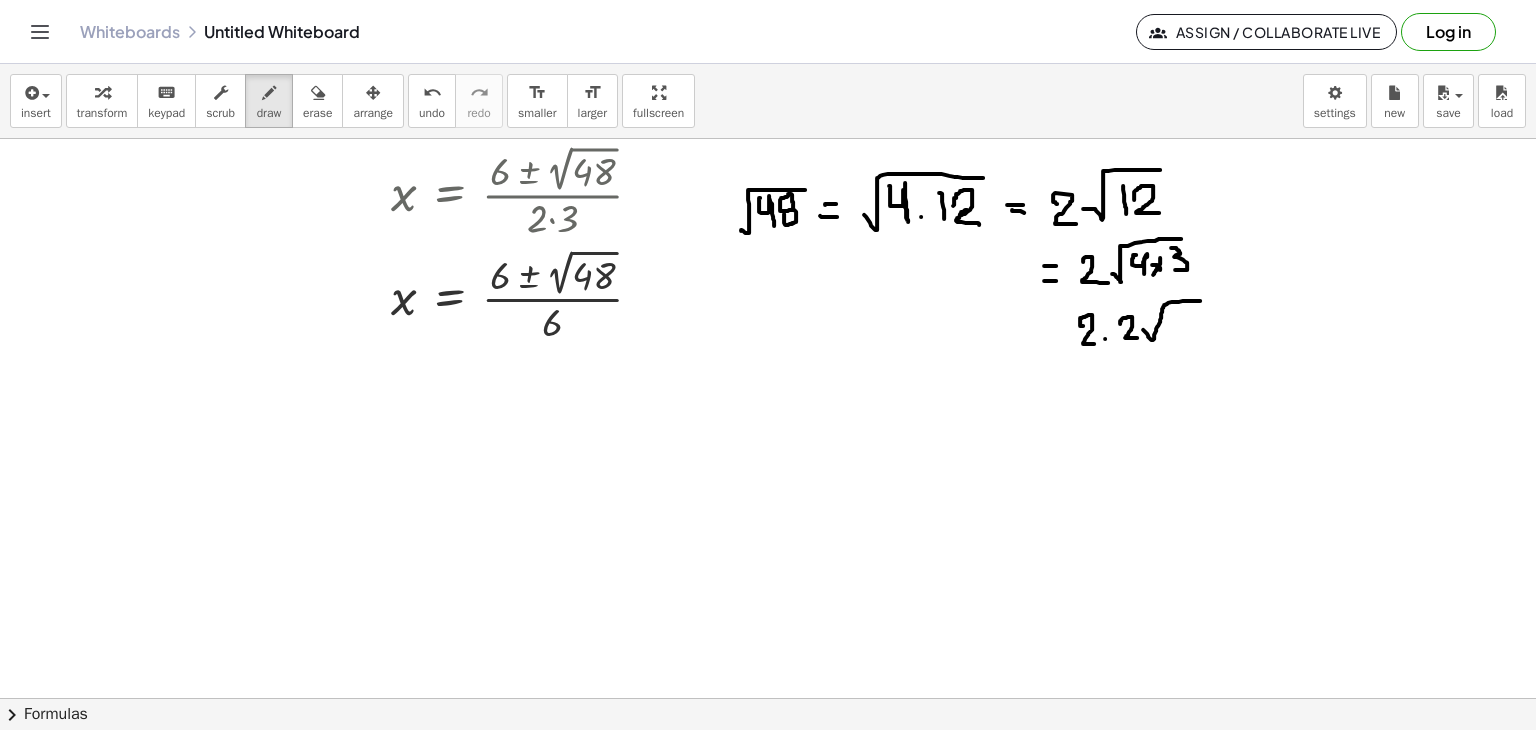 drag, startPoint x: 1143, startPoint y: 329, endPoint x: 1200, endPoint y: 300, distance: 63.953106 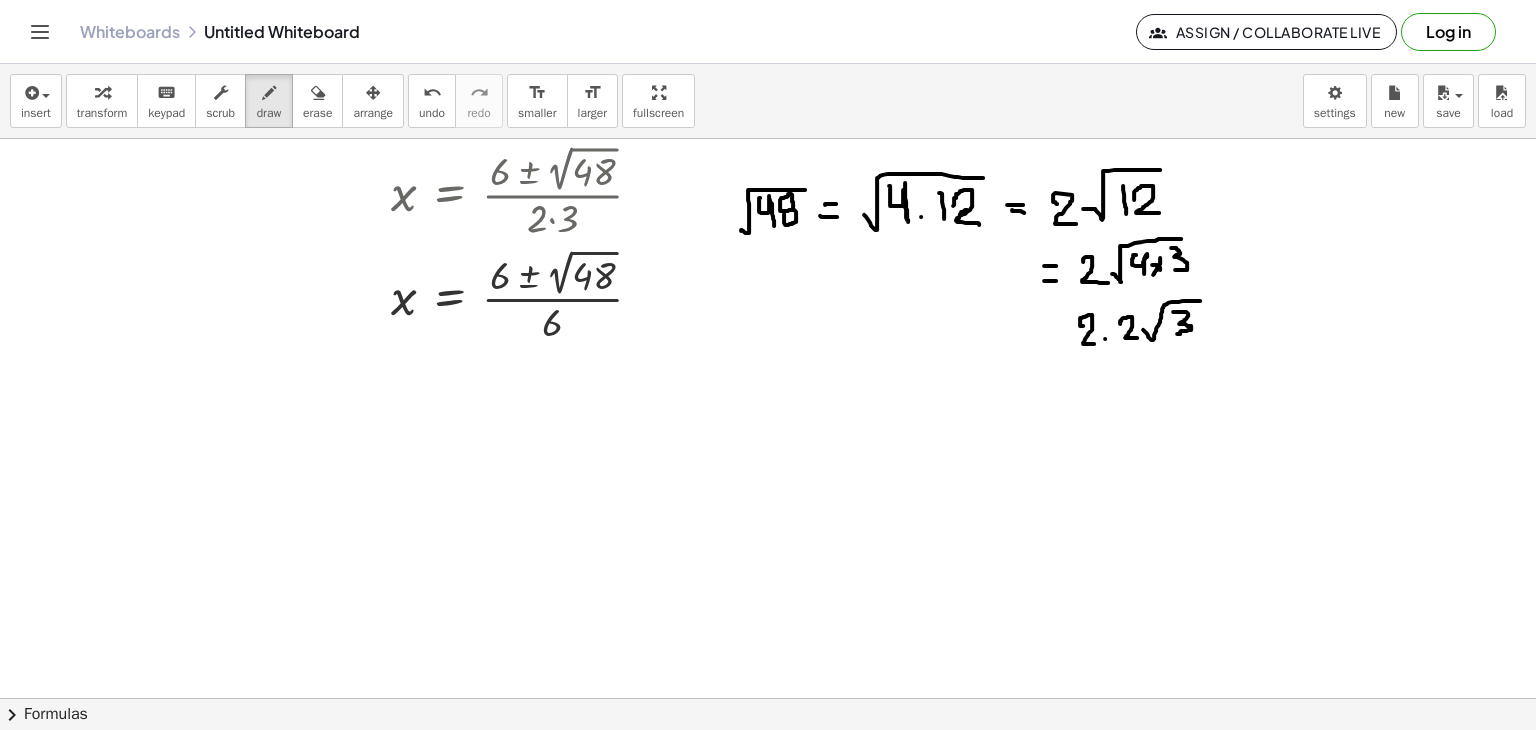 drag, startPoint x: 1173, startPoint y: 311, endPoint x: 1177, endPoint y: 334, distance: 23.345236 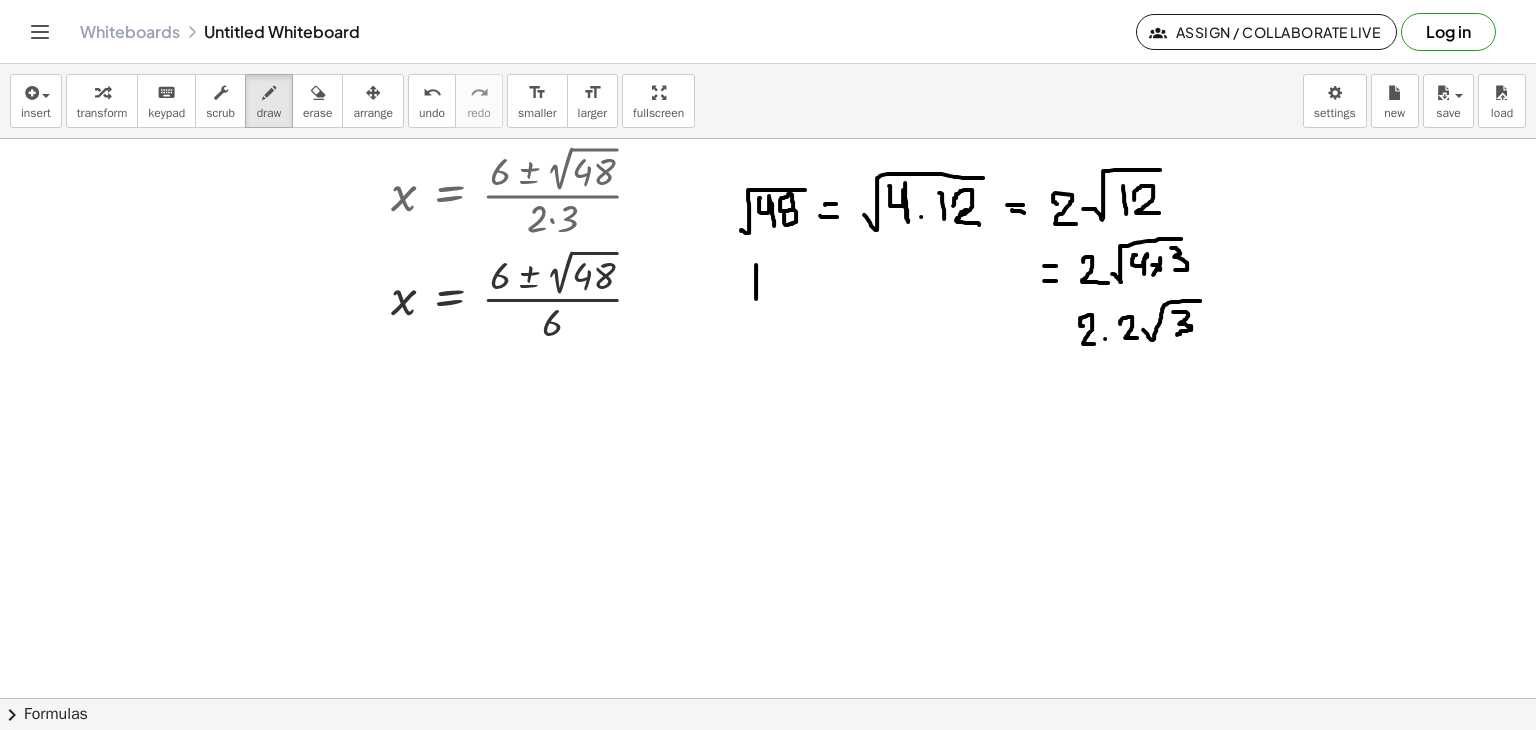 drag, startPoint x: 756, startPoint y: 264, endPoint x: 756, endPoint y: 299, distance: 35 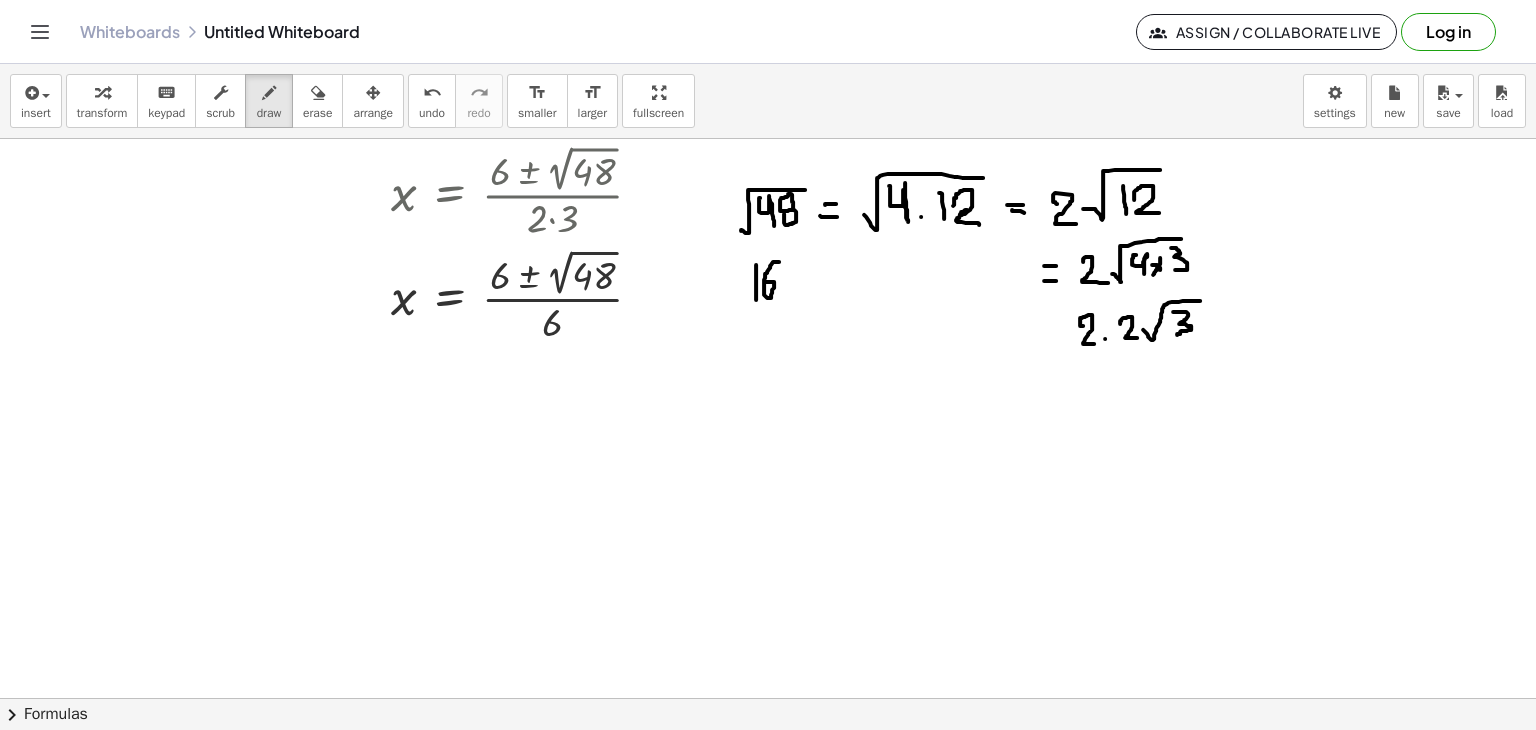 drag, startPoint x: 779, startPoint y: 261, endPoint x: 764, endPoint y: 282, distance: 25.806976 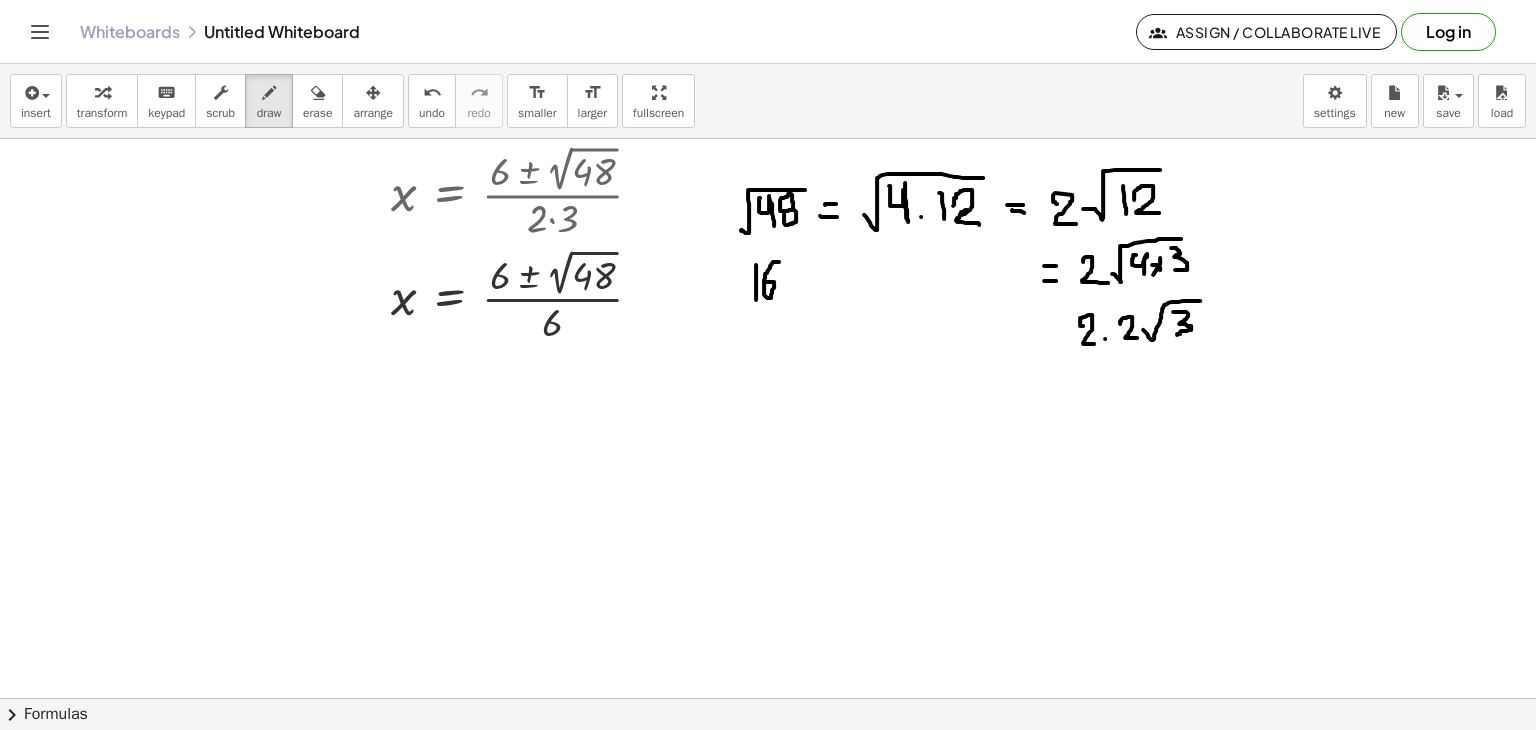 click at bounding box center [768, 319] 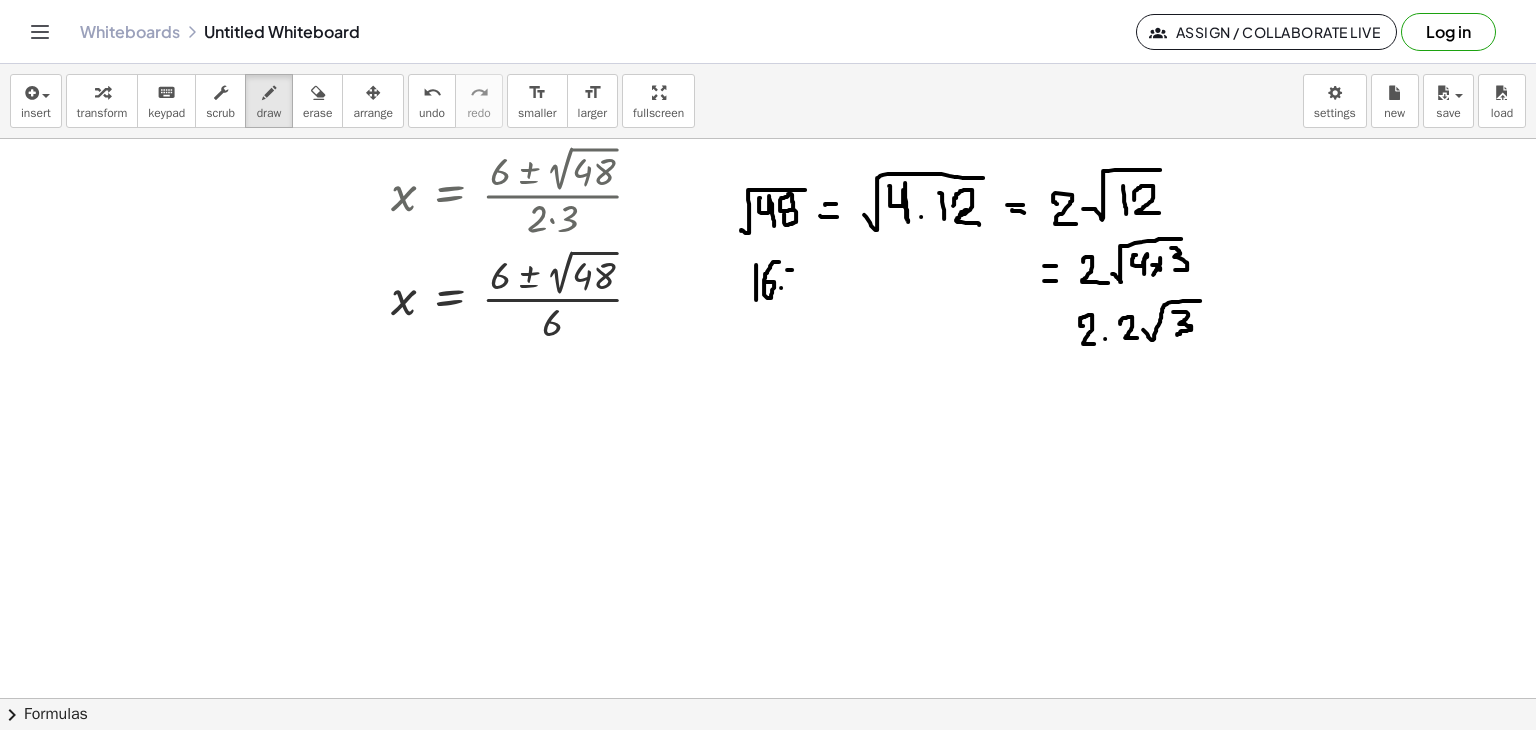 click at bounding box center (768, 319) 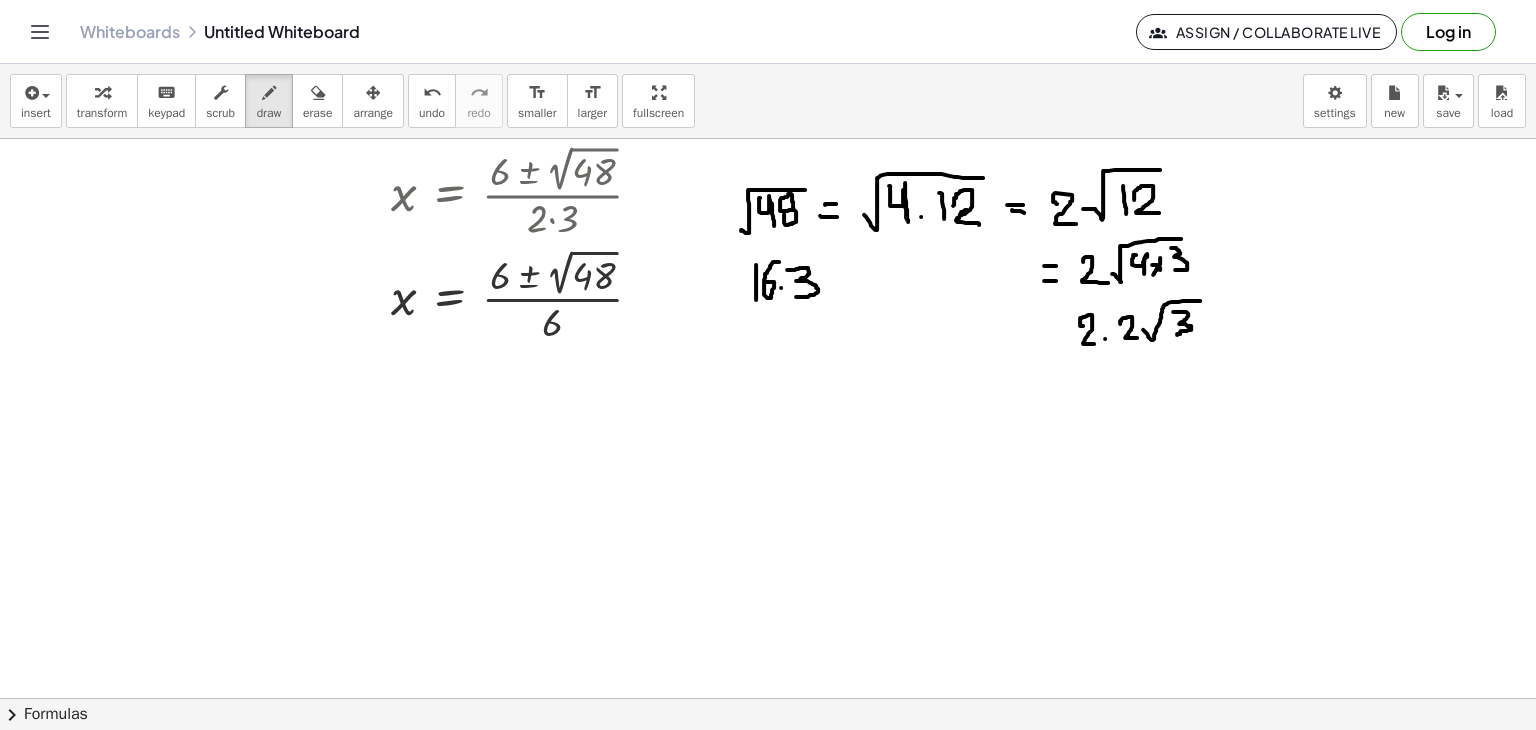 drag, startPoint x: 794, startPoint y: 269, endPoint x: 795, endPoint y: 296, distance: 27.018513 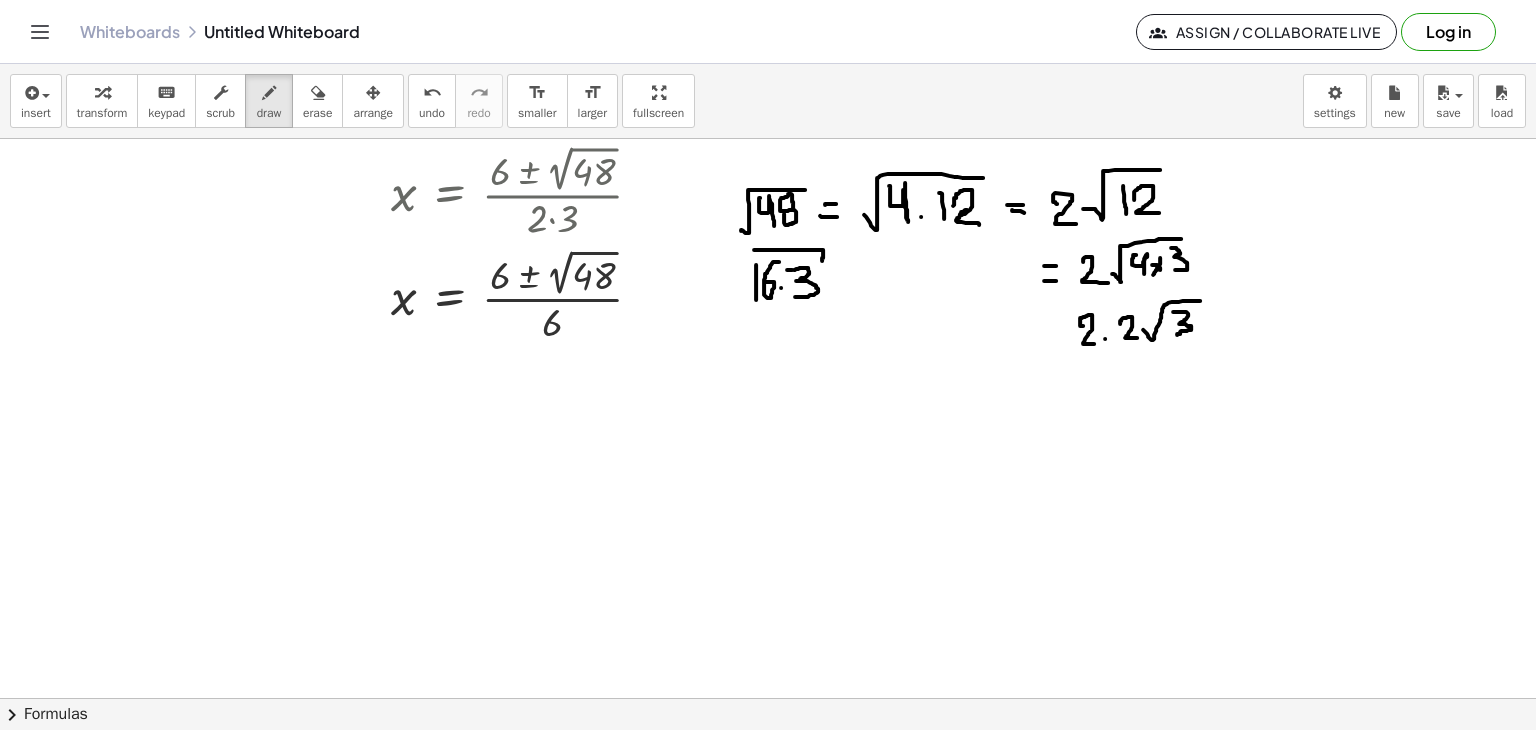 drag, startPoint x: 754, startPoint y: 249, endPoint x: 822, endPoint y: 261, distance: 69.050705 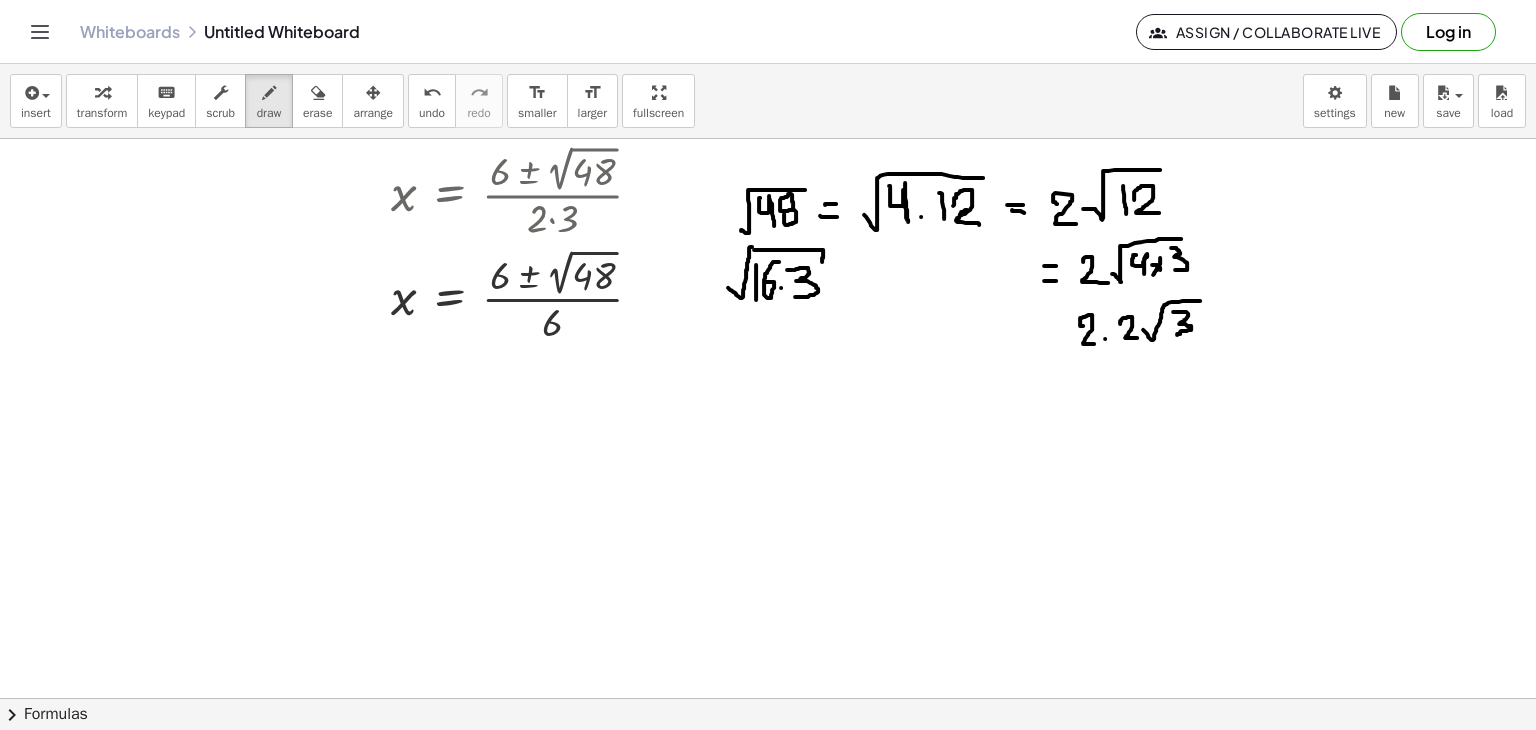 drag, startPoint x: 752, startPoint y: 246, endPoint x: 728, endPoint y: 287, distance: 47.507893 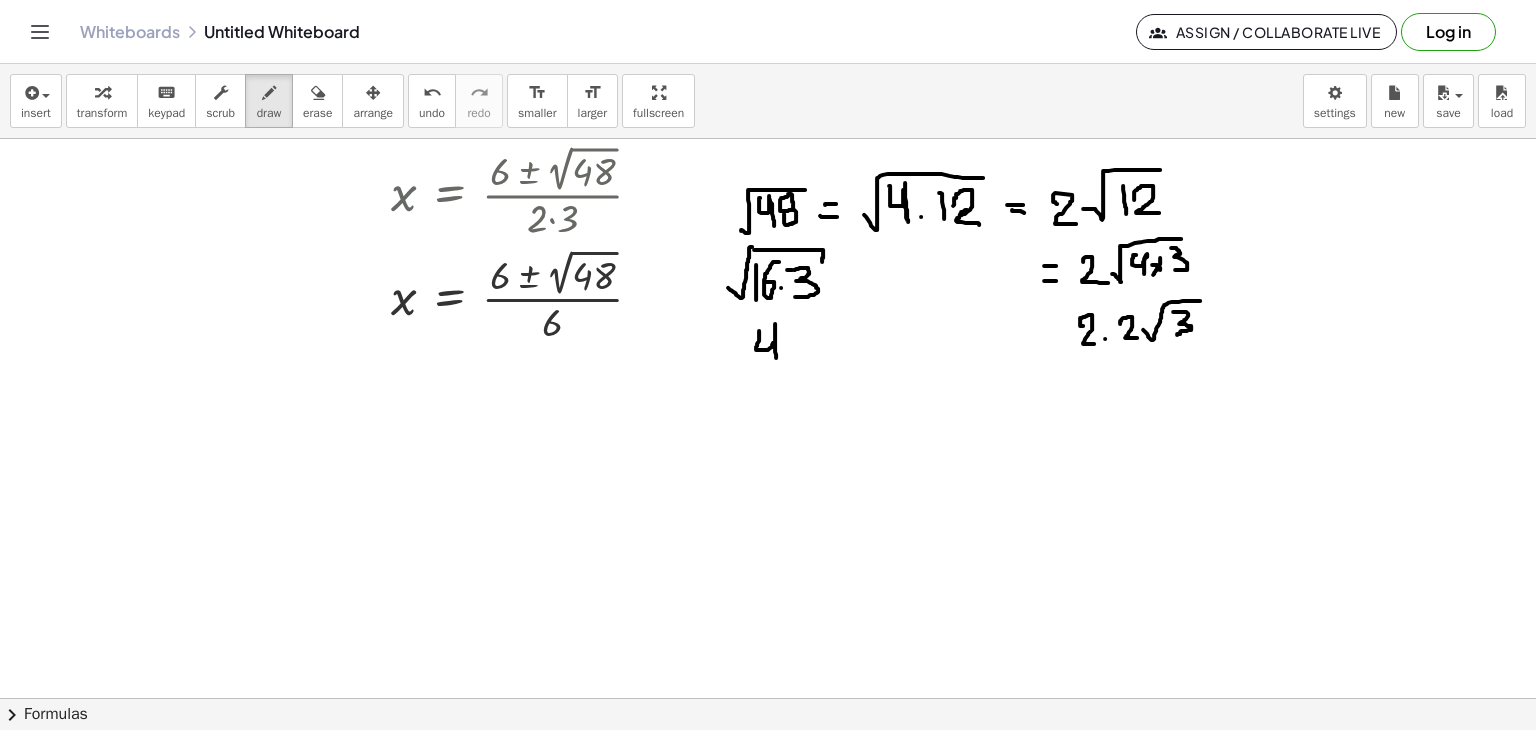 drag, startPoint x: 759, startPoint y: 330, endPoint x: 781, endPoint y: 350, distance: 29.732138 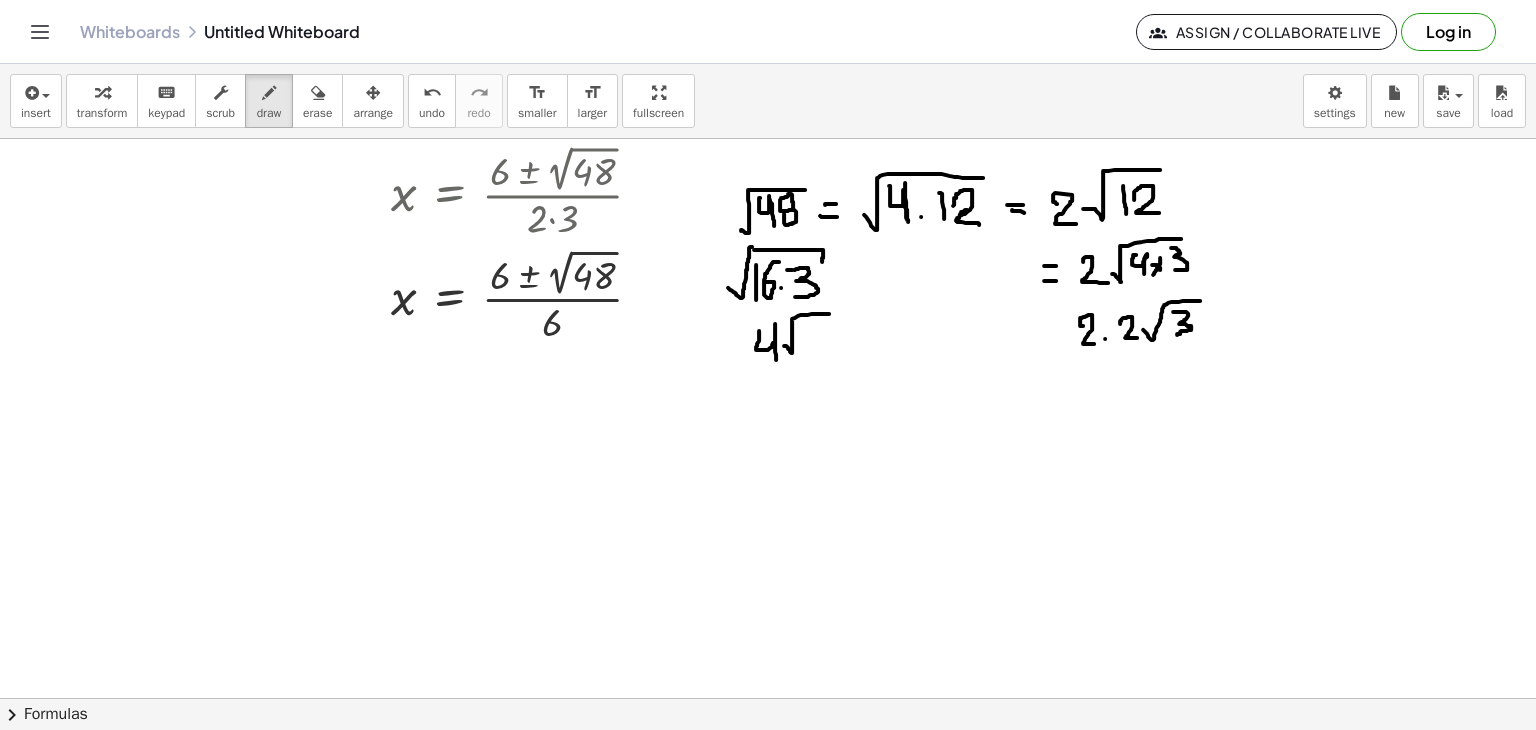 drag, startPoint x: 784, startPoint y: 345, endPoint x: 836, endPoint y: 313, distance: 61.05735 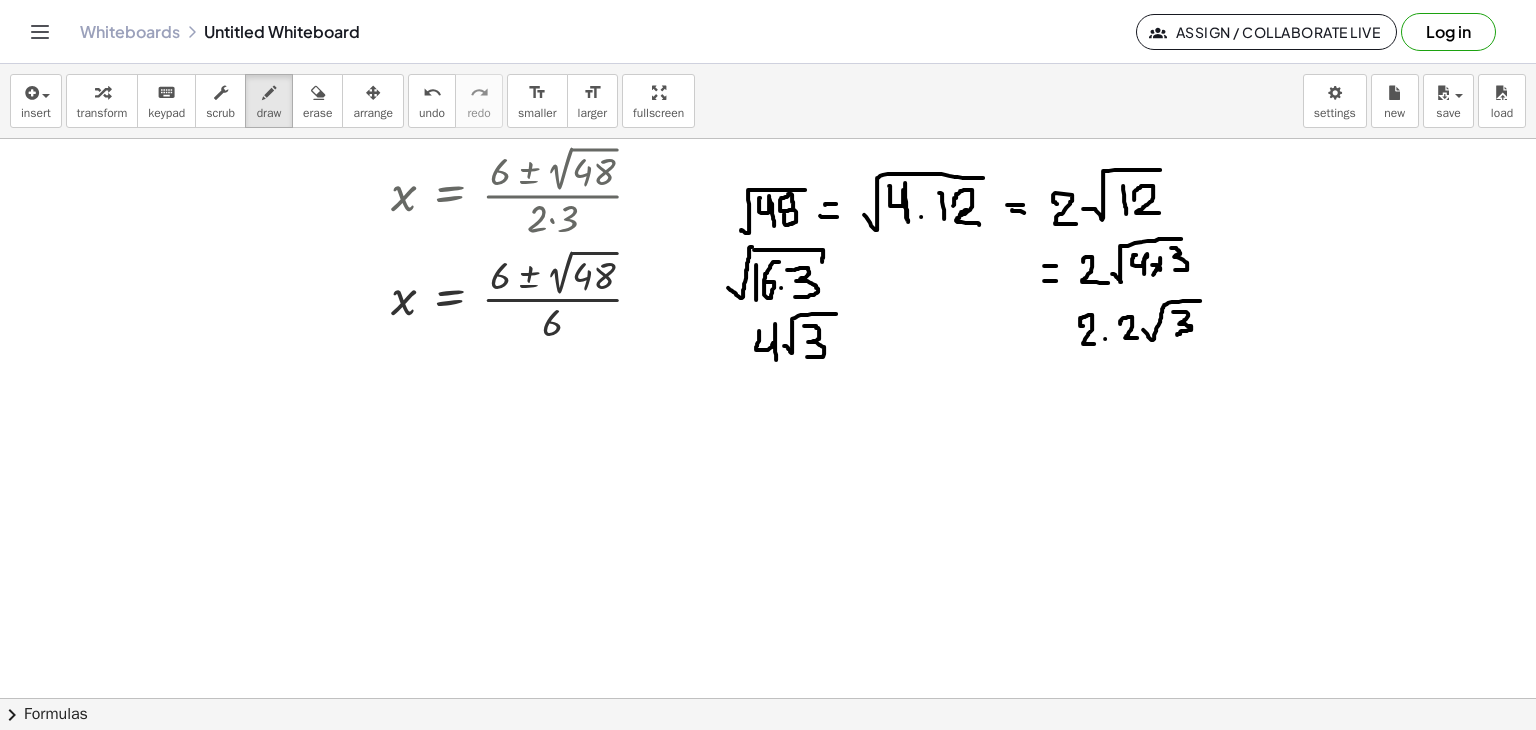 drag, startPoint x: 804, startPoint y: 325, endPoint x: 806, endPoint y: 356, distance: 31.06445 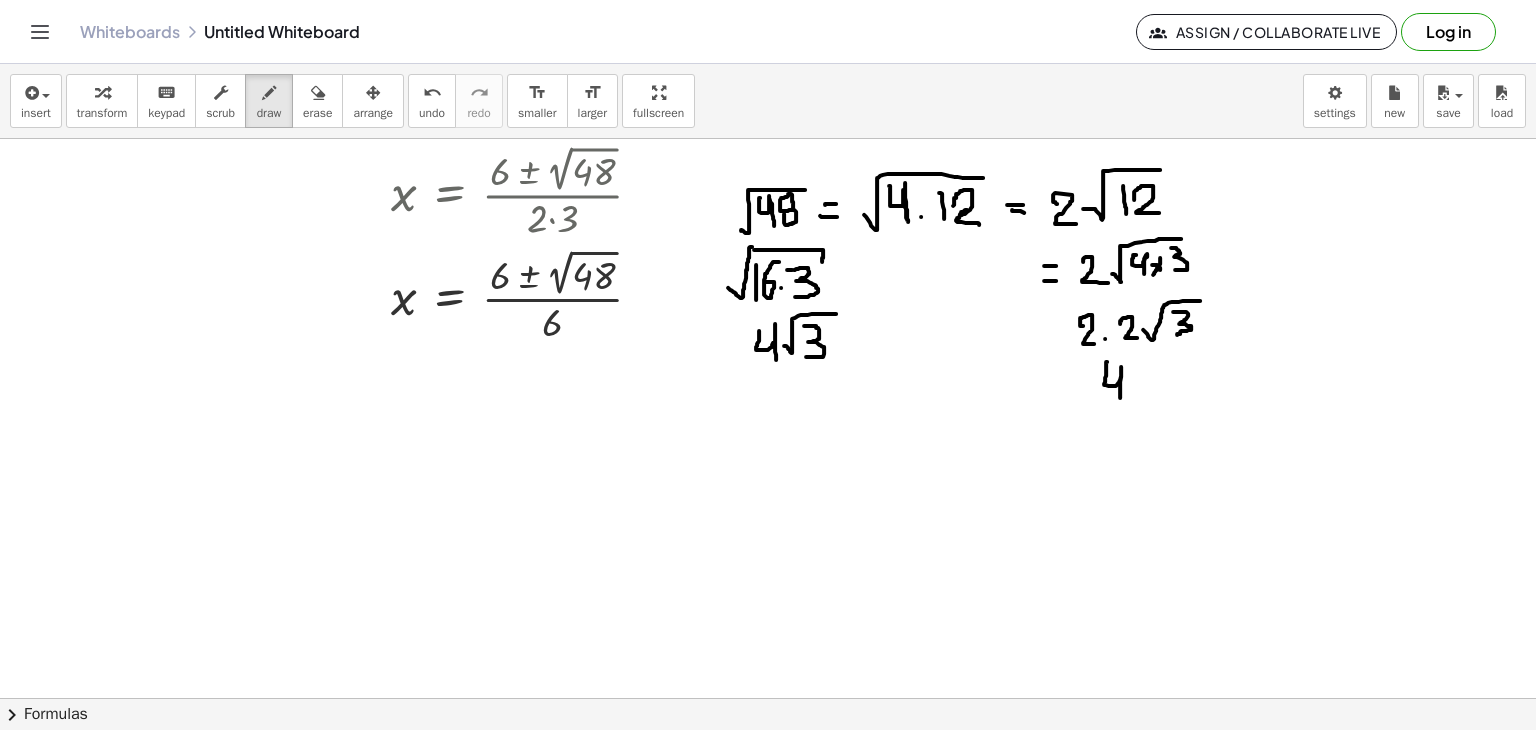 drag, startPoint x: 1107, startPoint y: 361, endPoint x: 1120, endPoint y: 397, distance: 38.27532 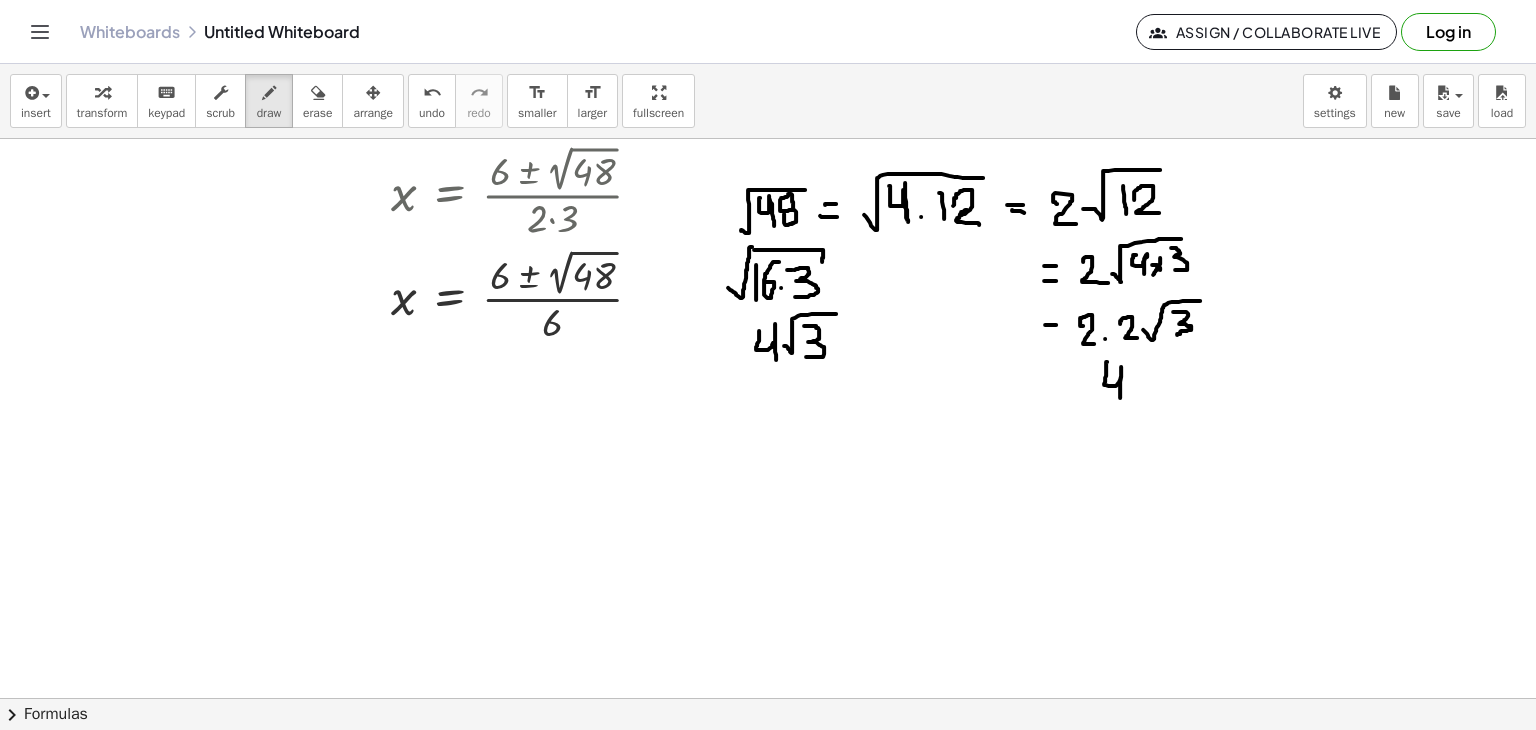 drag, startPoint x: 1045, startPoint y: 324, endPoint x: 1056, endPoint y: 324, distance: 11 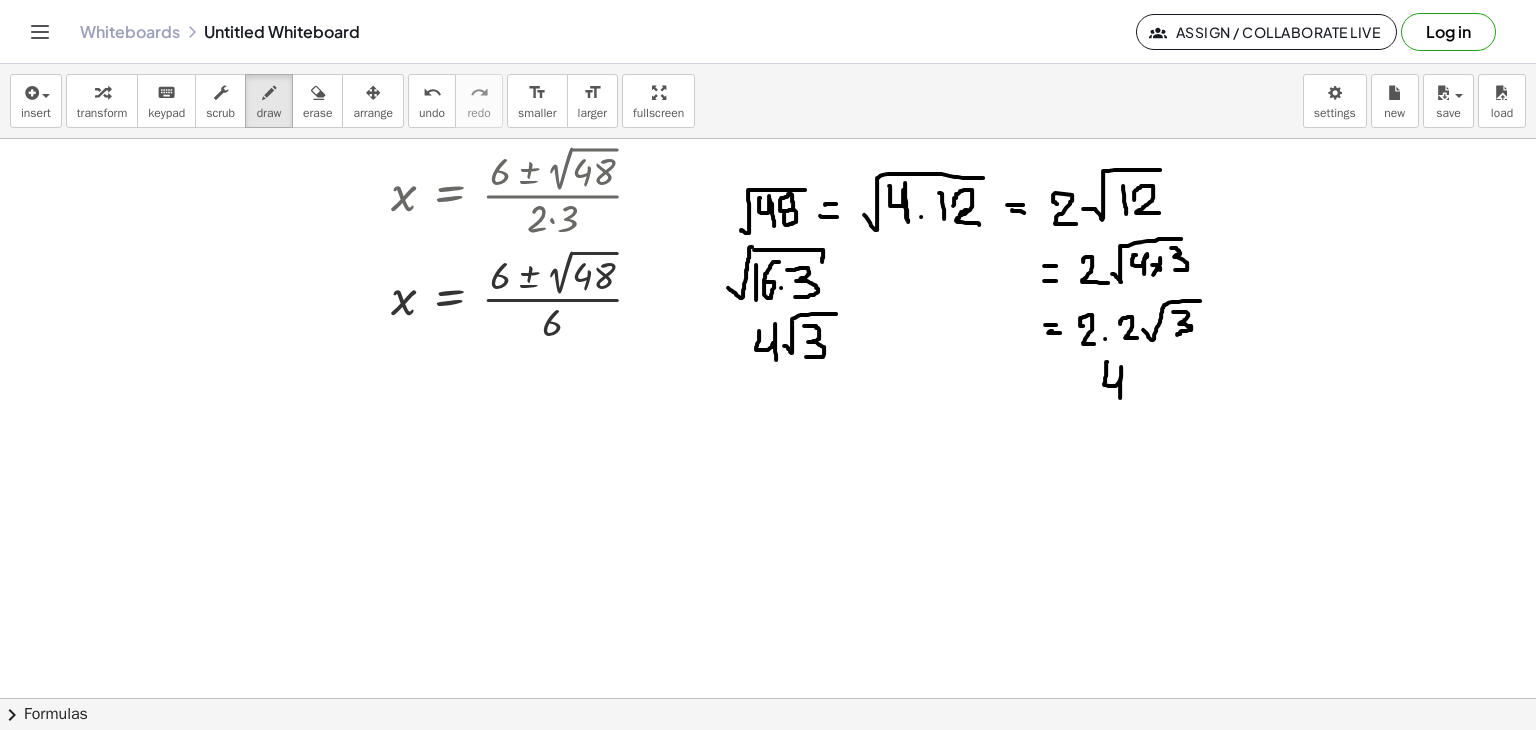 click at bounding box center [768, 319] 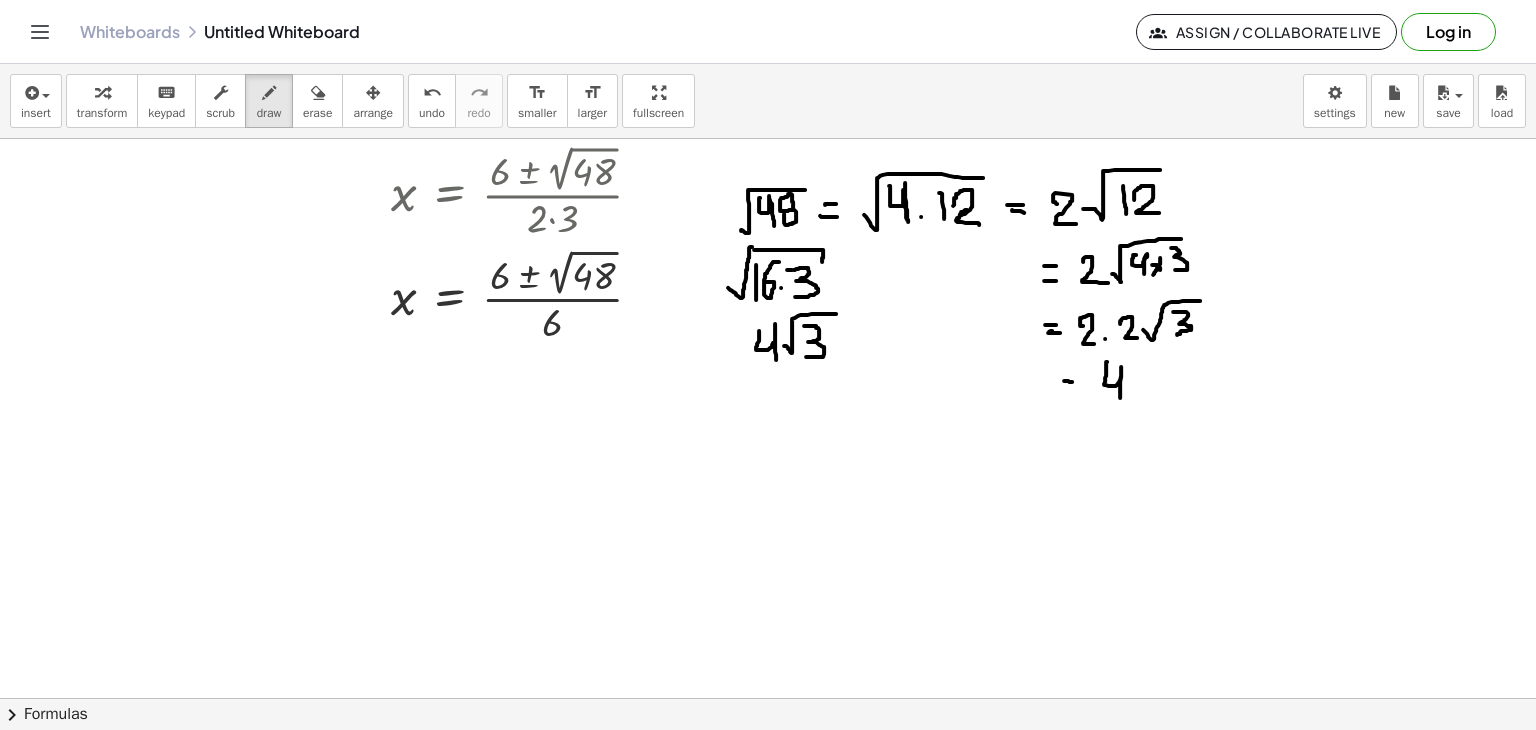 click at bounding box center [768, 319] 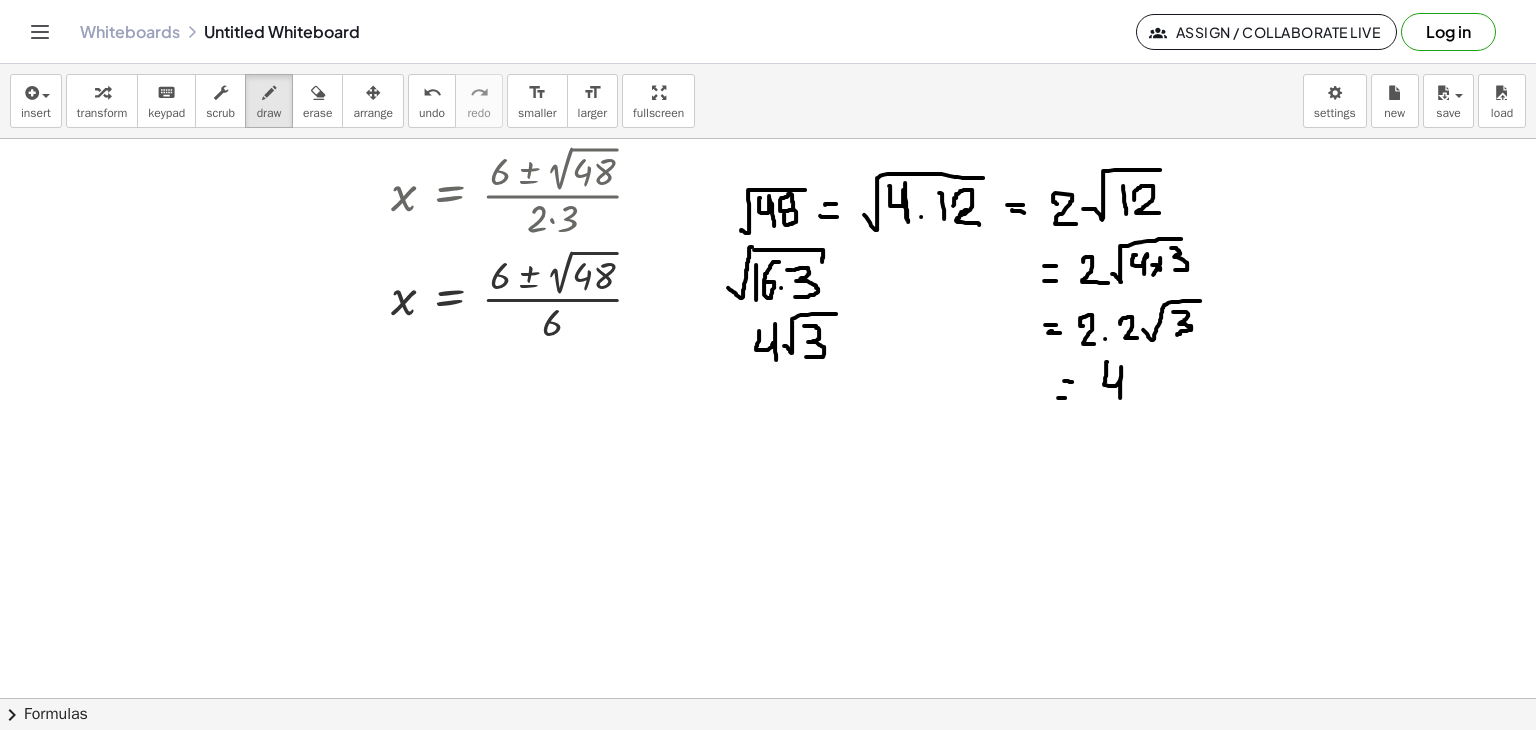 drag, startPoint x: 1059, startPoint y: 397, endPoint x: 1073, endPoint y: 397, distance: 14 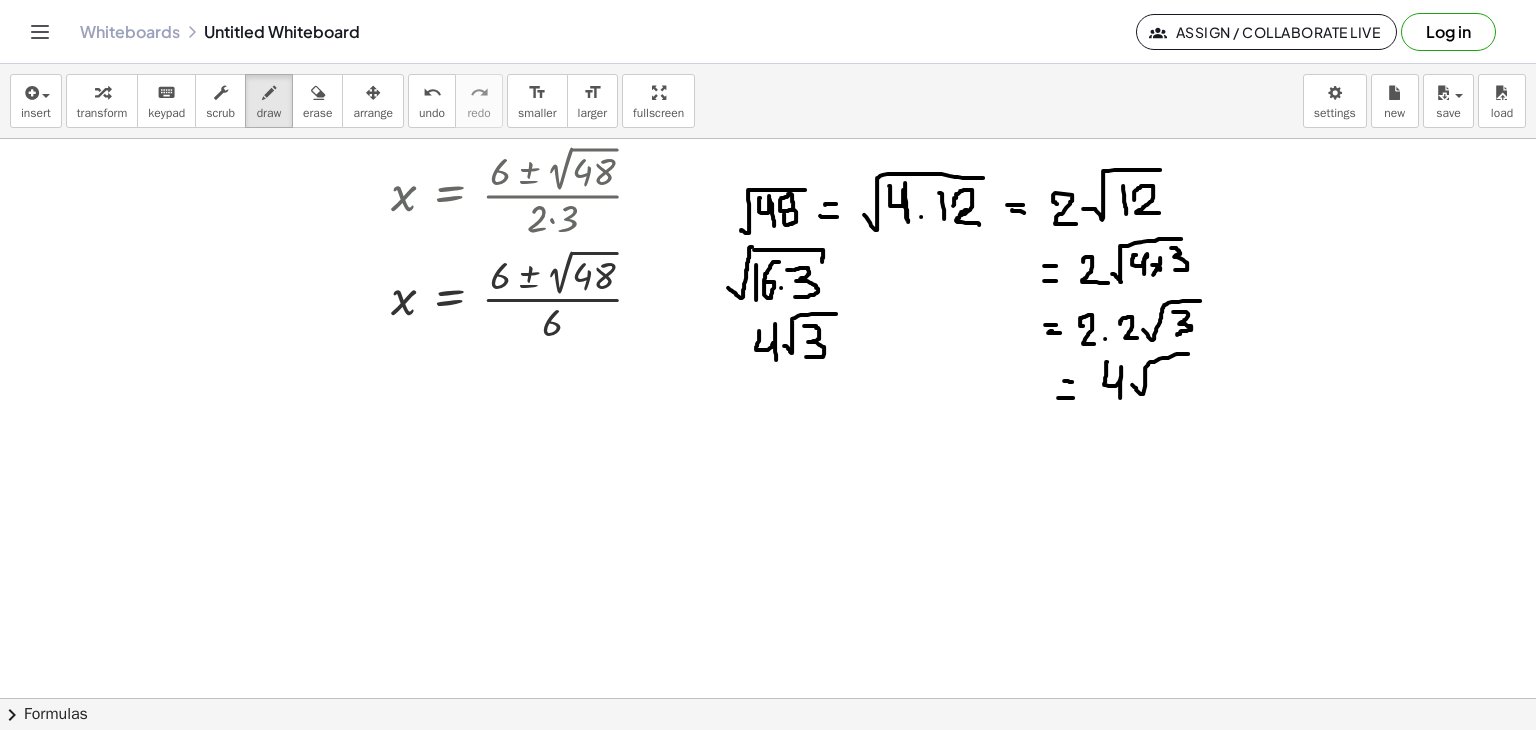 drag, startPoint x: 1132, startPoint y: 384, endPoint x: 1188, endPoint y: 353, distance: 64.00781 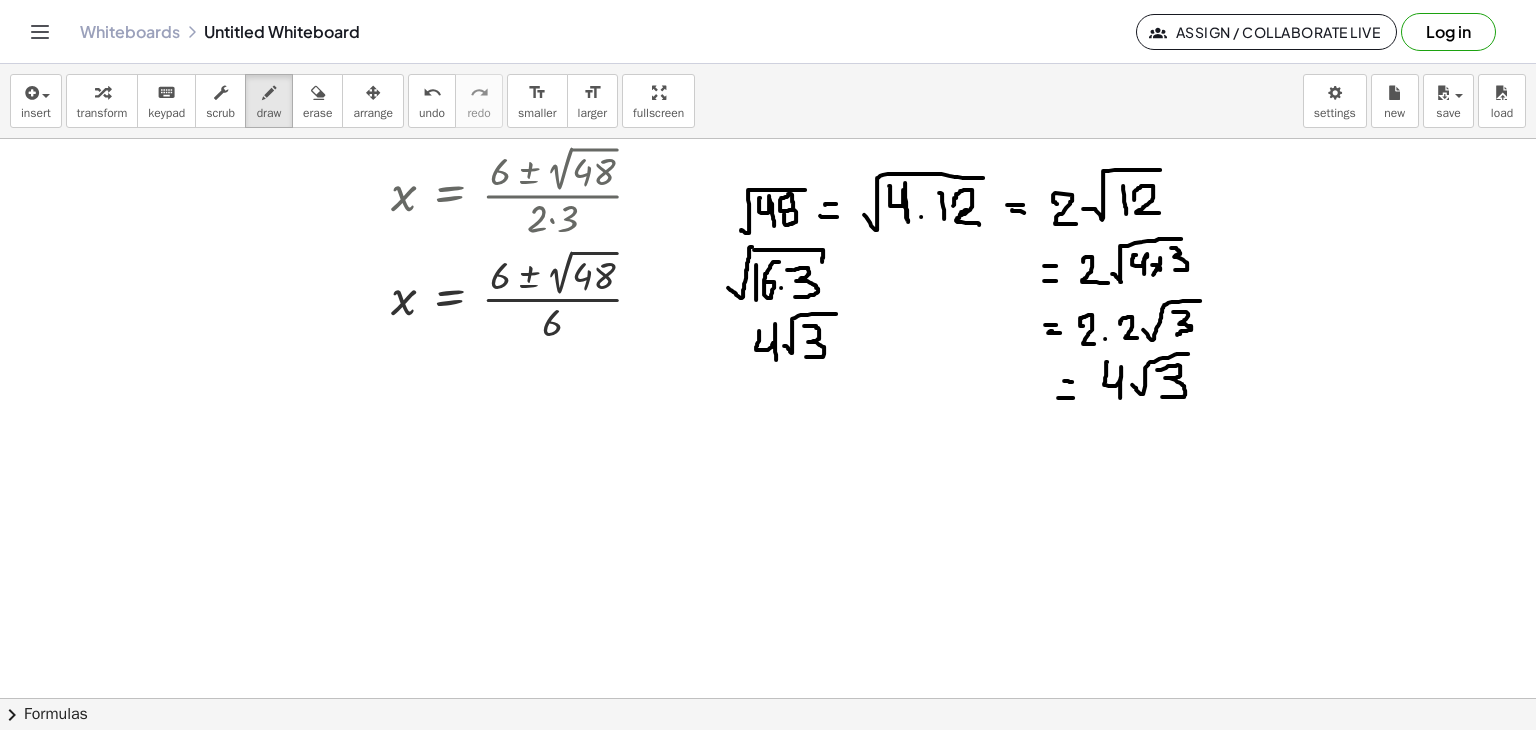 drag, startPoint x: 1158, startPoint y: 369, endPoint x: 1162, endPoint y: 396, distance: 27.294687 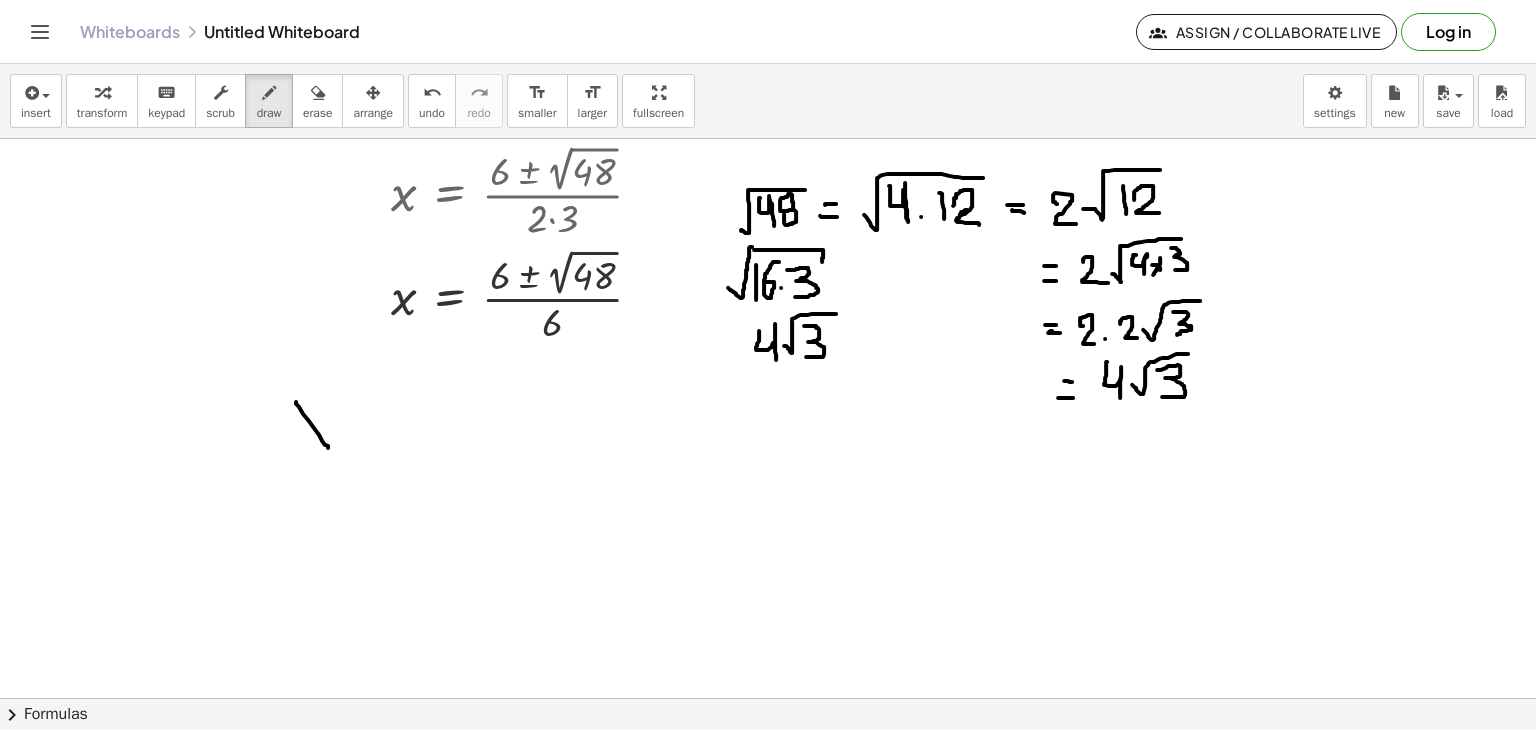 drag, startPoint x: 296, startPoint y: 401, endPoint x: 328, endPoint y: 447, distance: 56.0357 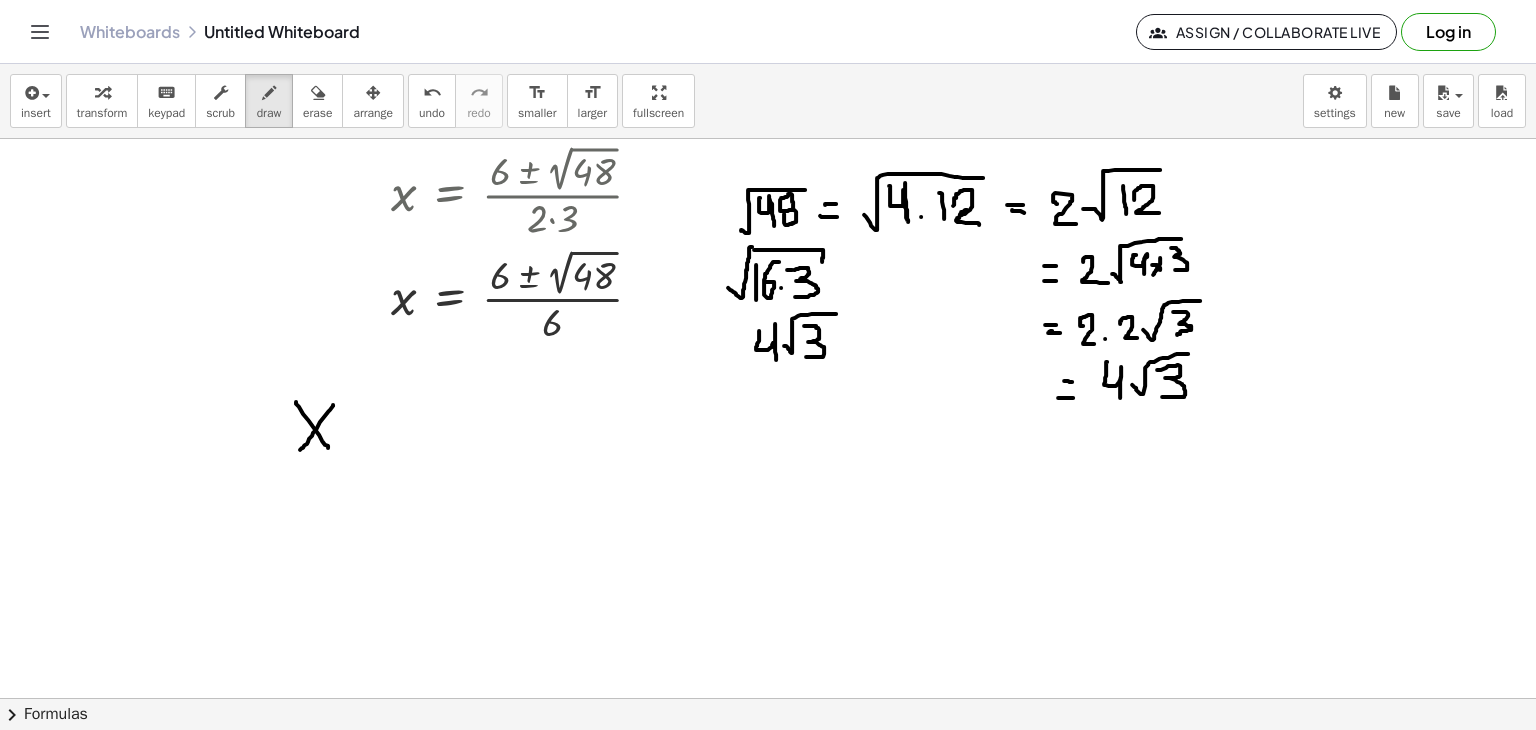 drag, startPoint x: 333, startPoint y: 404, endPoint x: 300, endPoint y: 449, distance: 55.803226 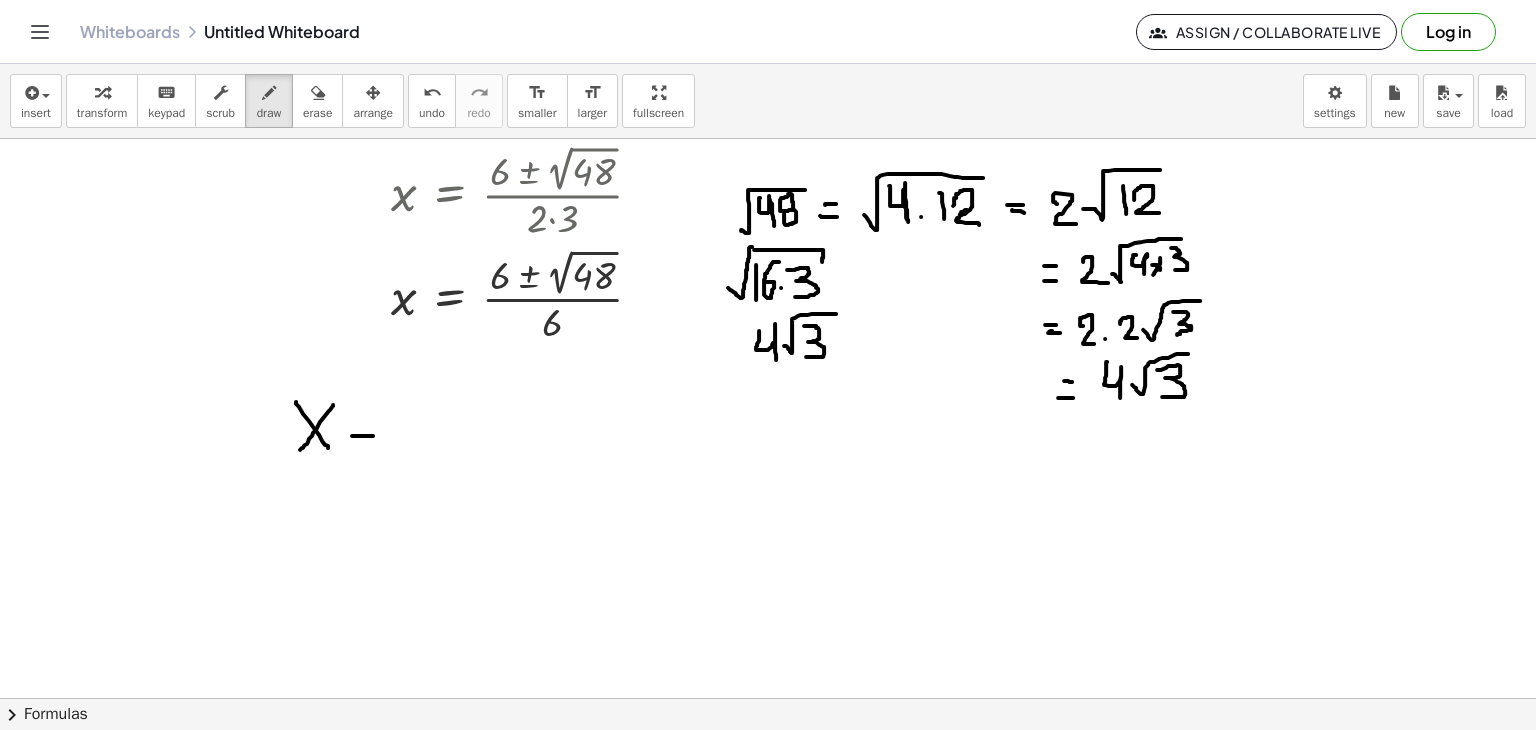 drag, startPoint x: 359, startPoint y: 435, endPoint x: 380, endPoint y: 440, distance: 21.587032 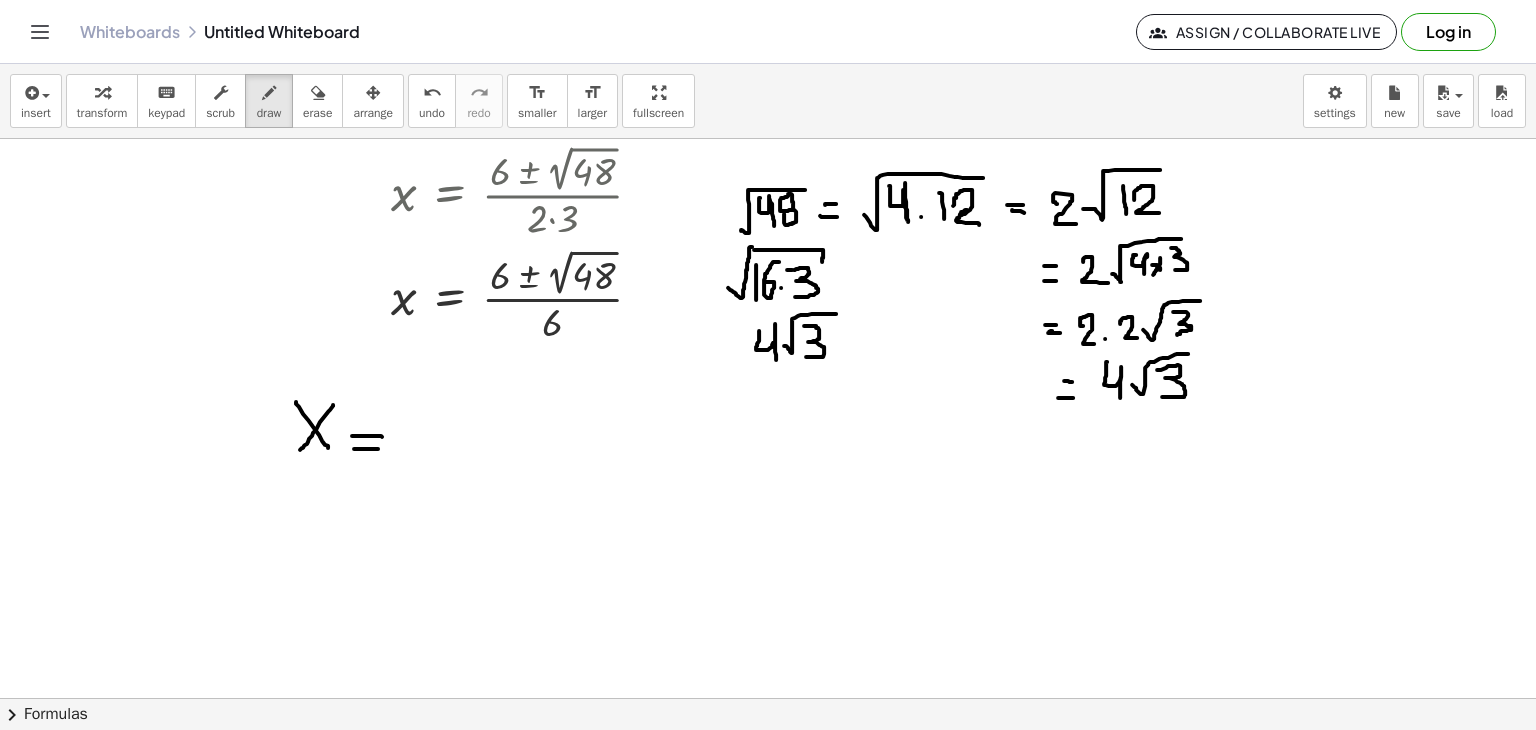drag, startPoint x: 354, startPoint y: 448, endPoint x: 378, endPoint y: 448, distance: 24 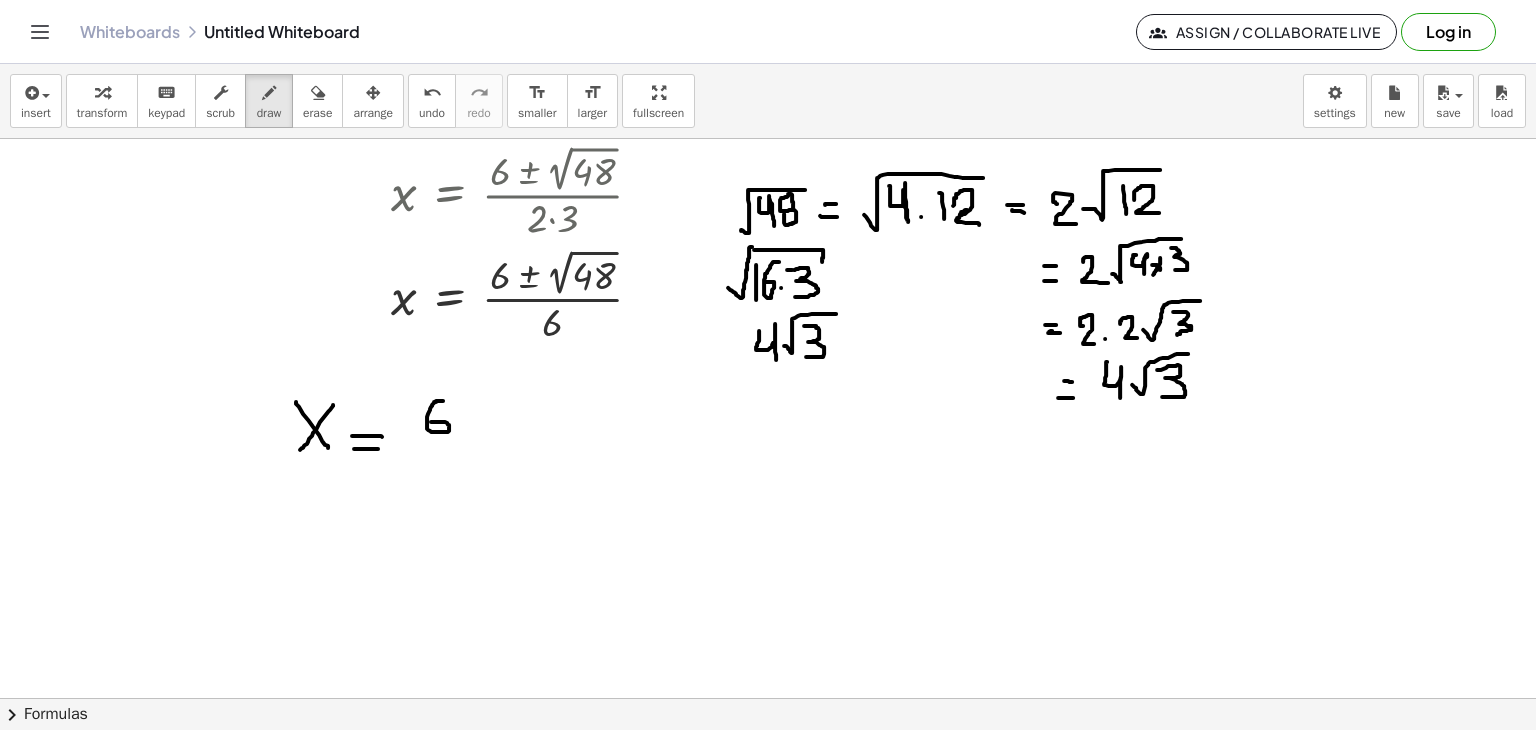 drag, startPoint x: 443, startPoint y: 400, endPoint x: 431, endPoint y: 421, distance: 24.186773 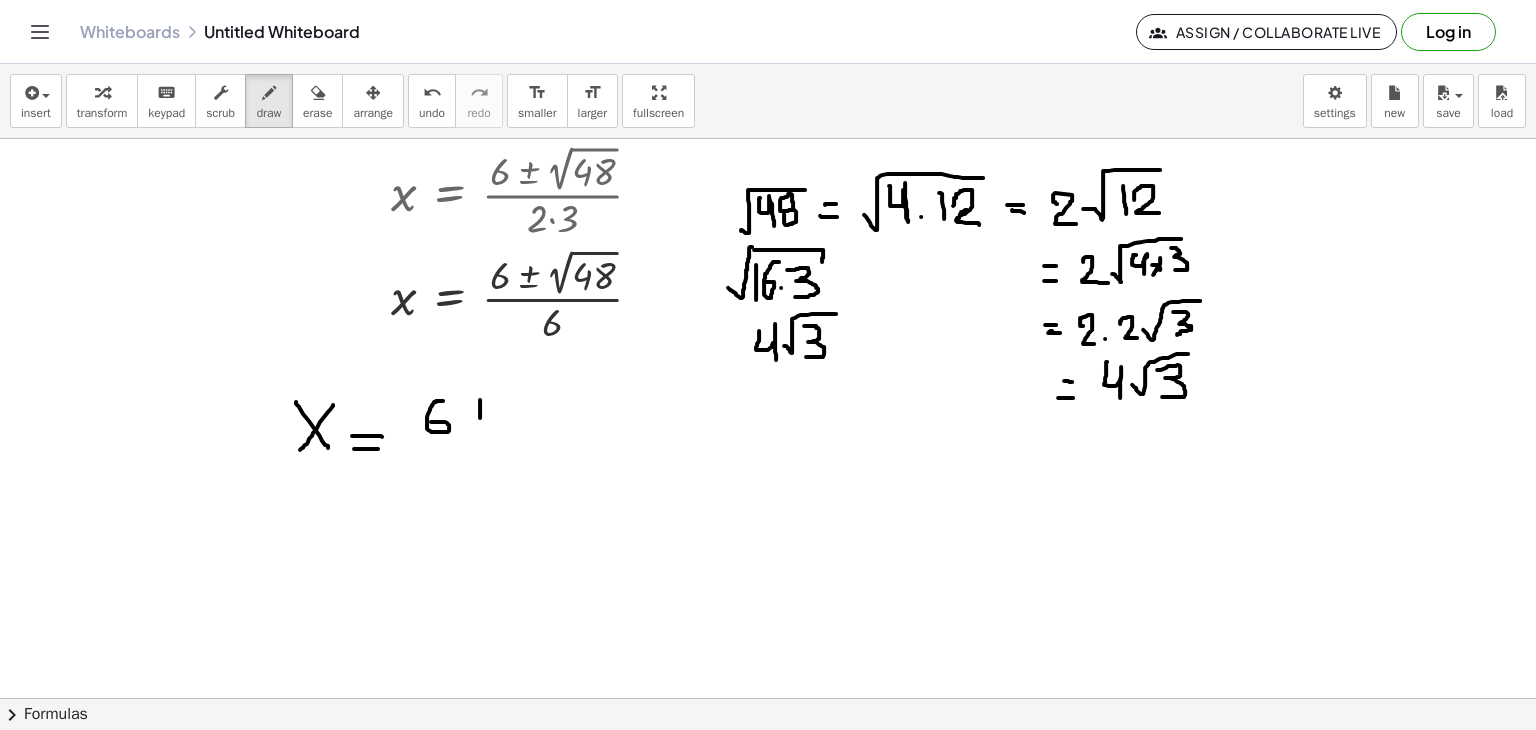 drag, startPoint x: 480, startPoint y: 399, endPoint x: 479, endPoint y: 417, distance: 18.027756 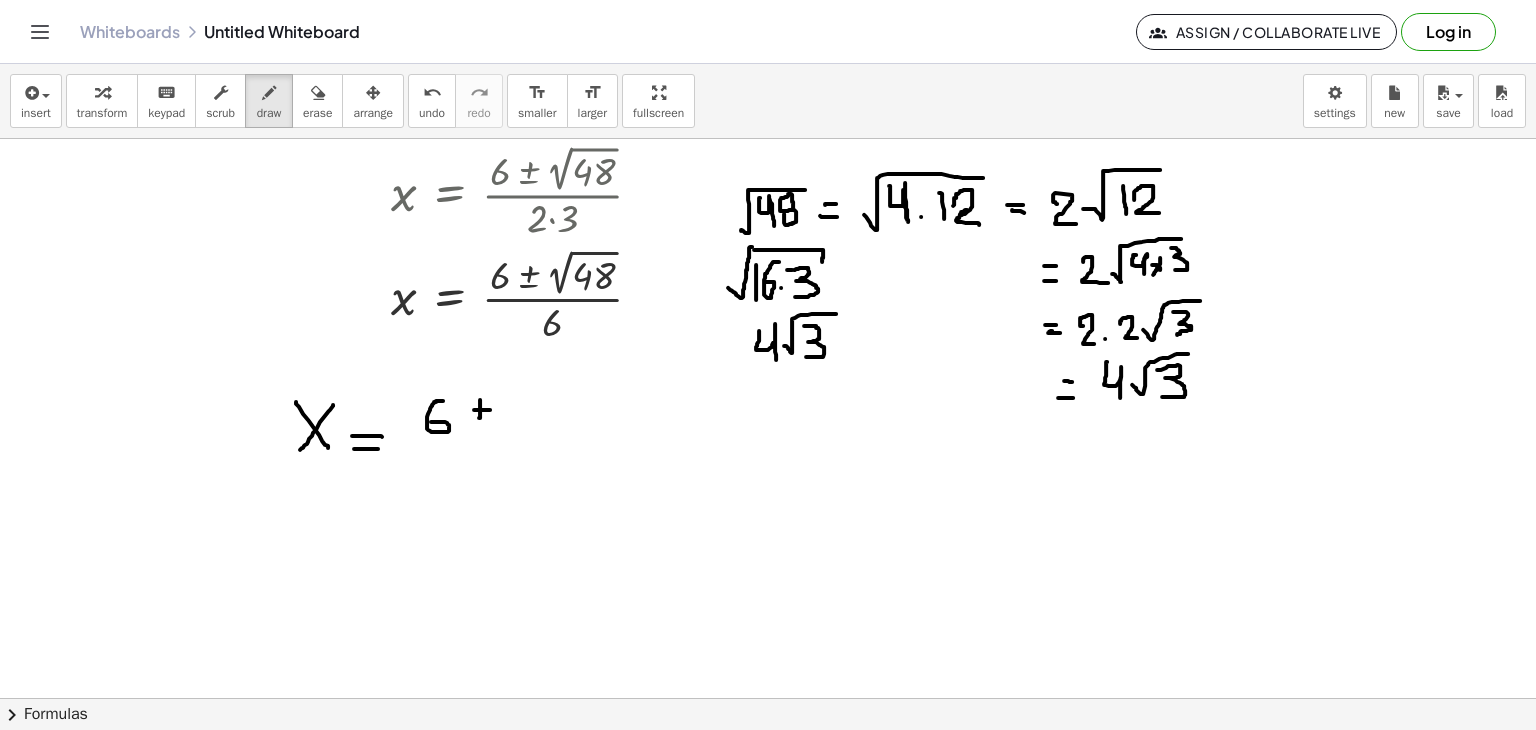 drag, startPoint x: 474, startPoint y: 409, endPoint x: 490, endPoint y: 409, distance: 16 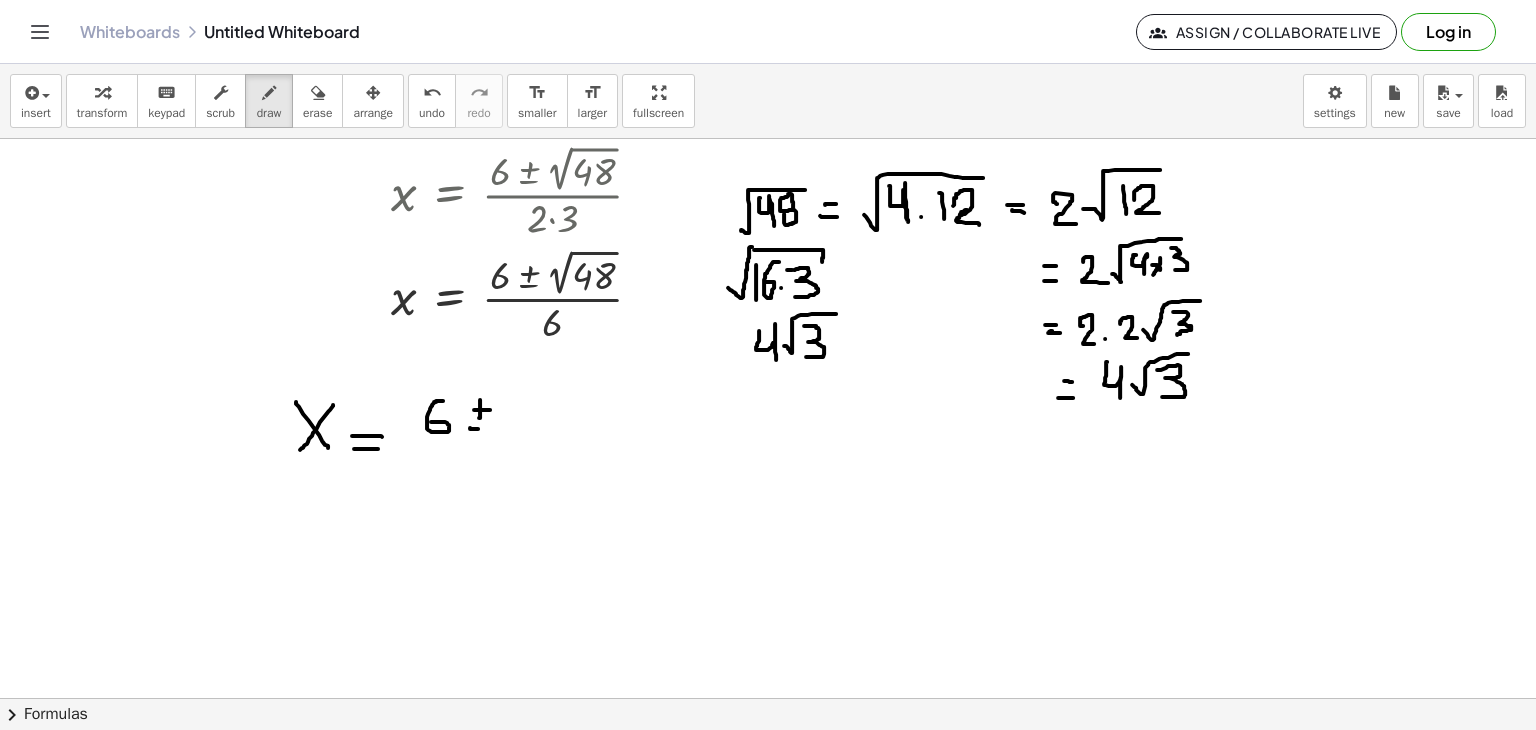 drag, startPoint x: 470, startPoint y: 427, endPoint x: 484, endPoint y: 428, distance: 14.035668 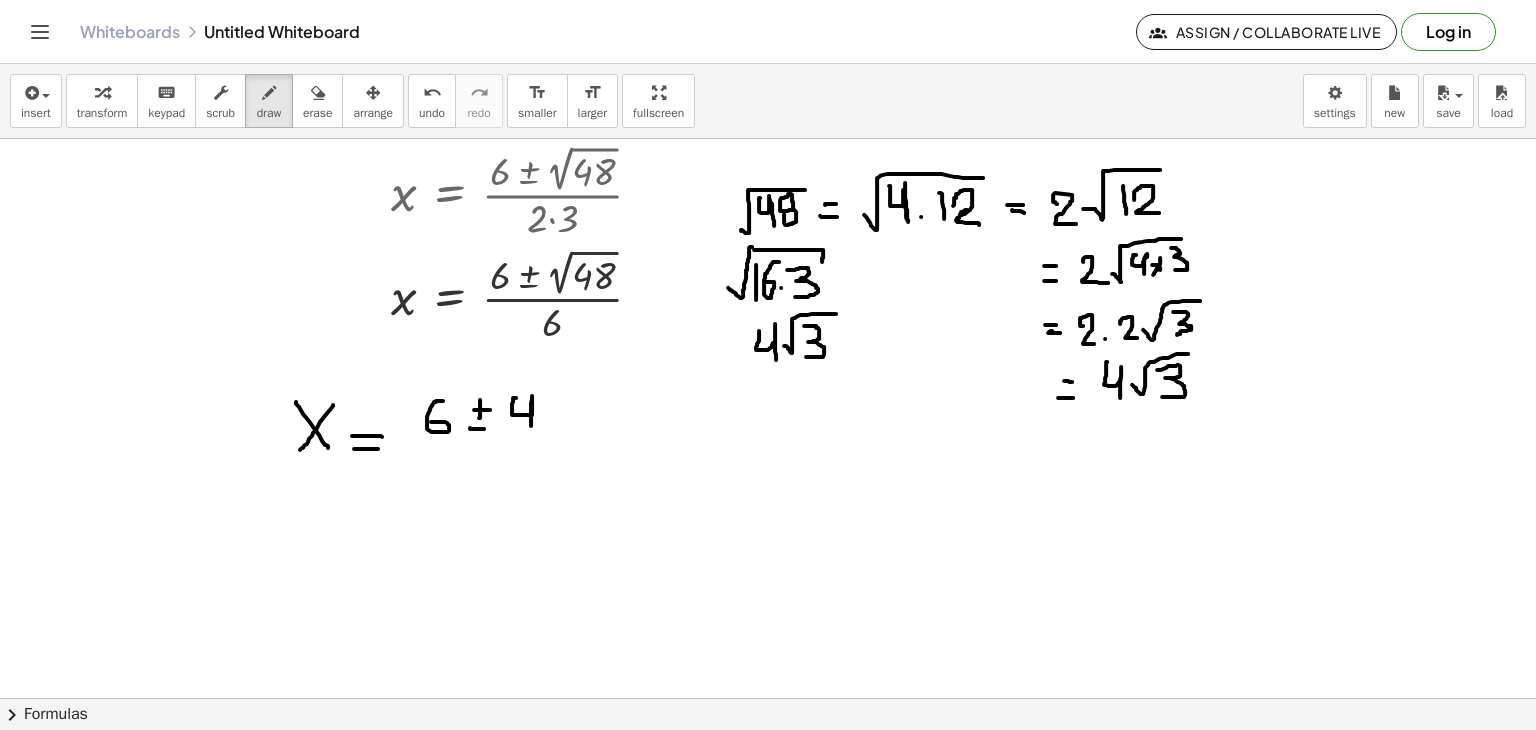 drag, startPoint x: 516, startPoint y: 397, endPoint x: 531, endPoint y: 425, distance: 31.764761 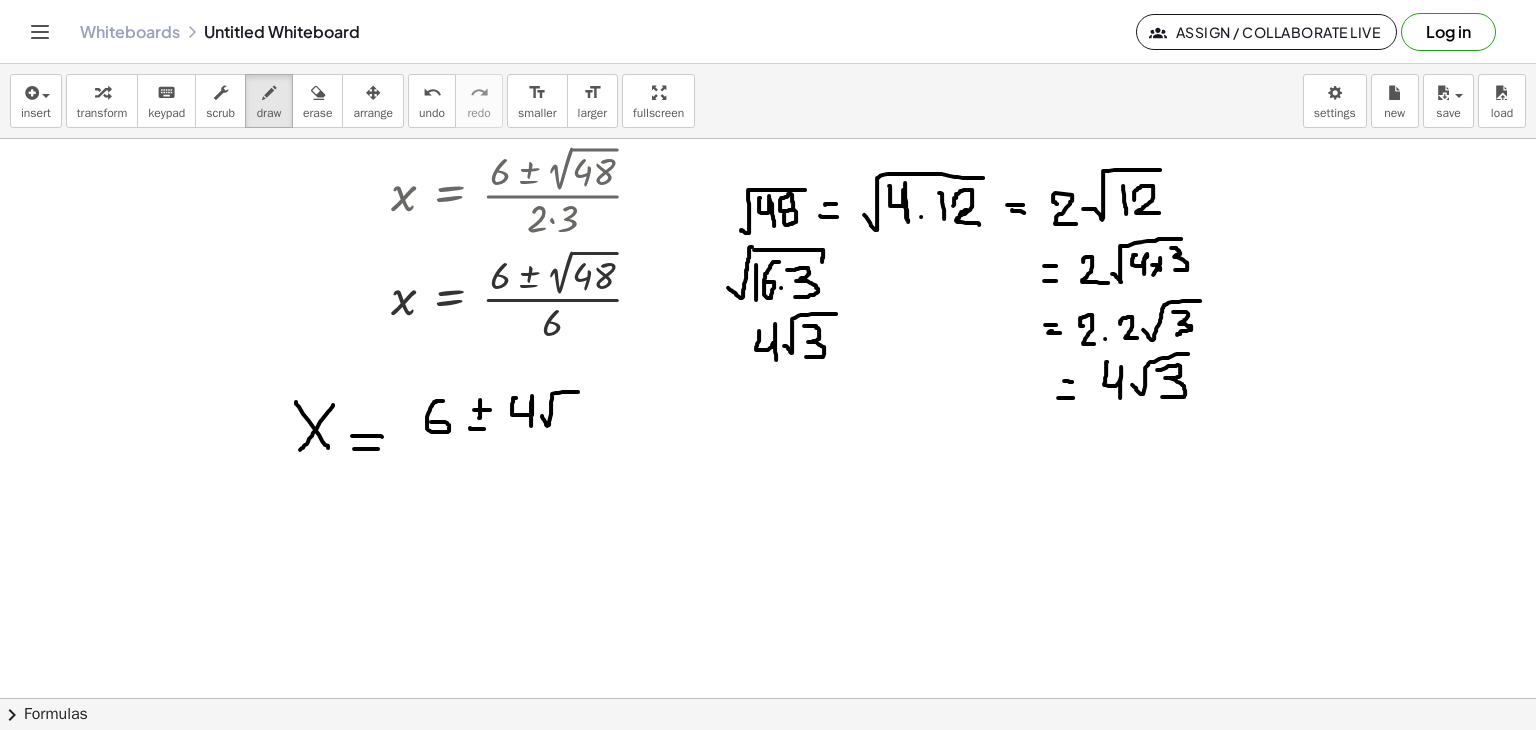 drag, startPoint x: 542, startPoint y: 415, endPoint x: 592, endPoint y: 391, distance: 55.461697 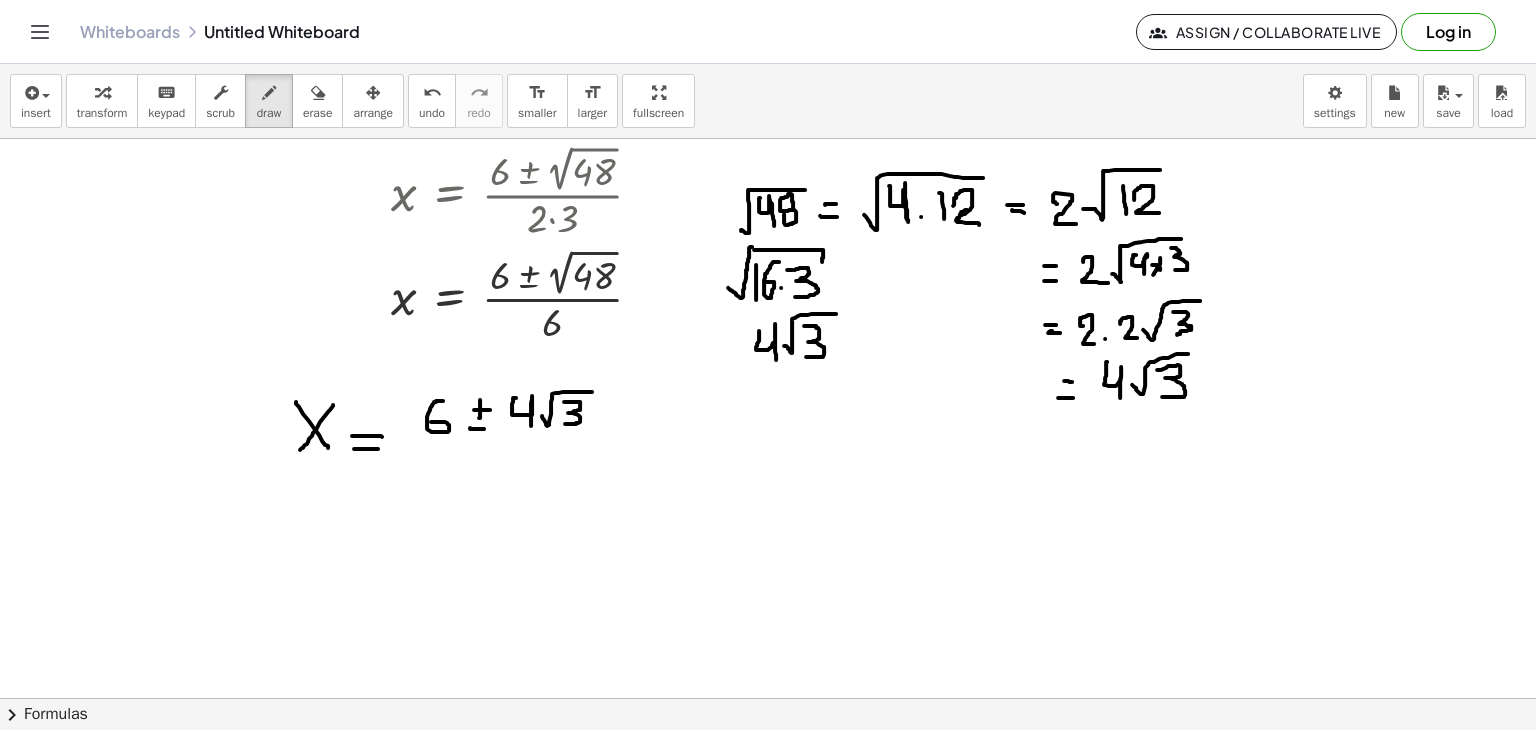 drag, startPoint x: 564, startPoint y: 401, endPoint x: 565, endPoint y: 423, distance: 22.022715 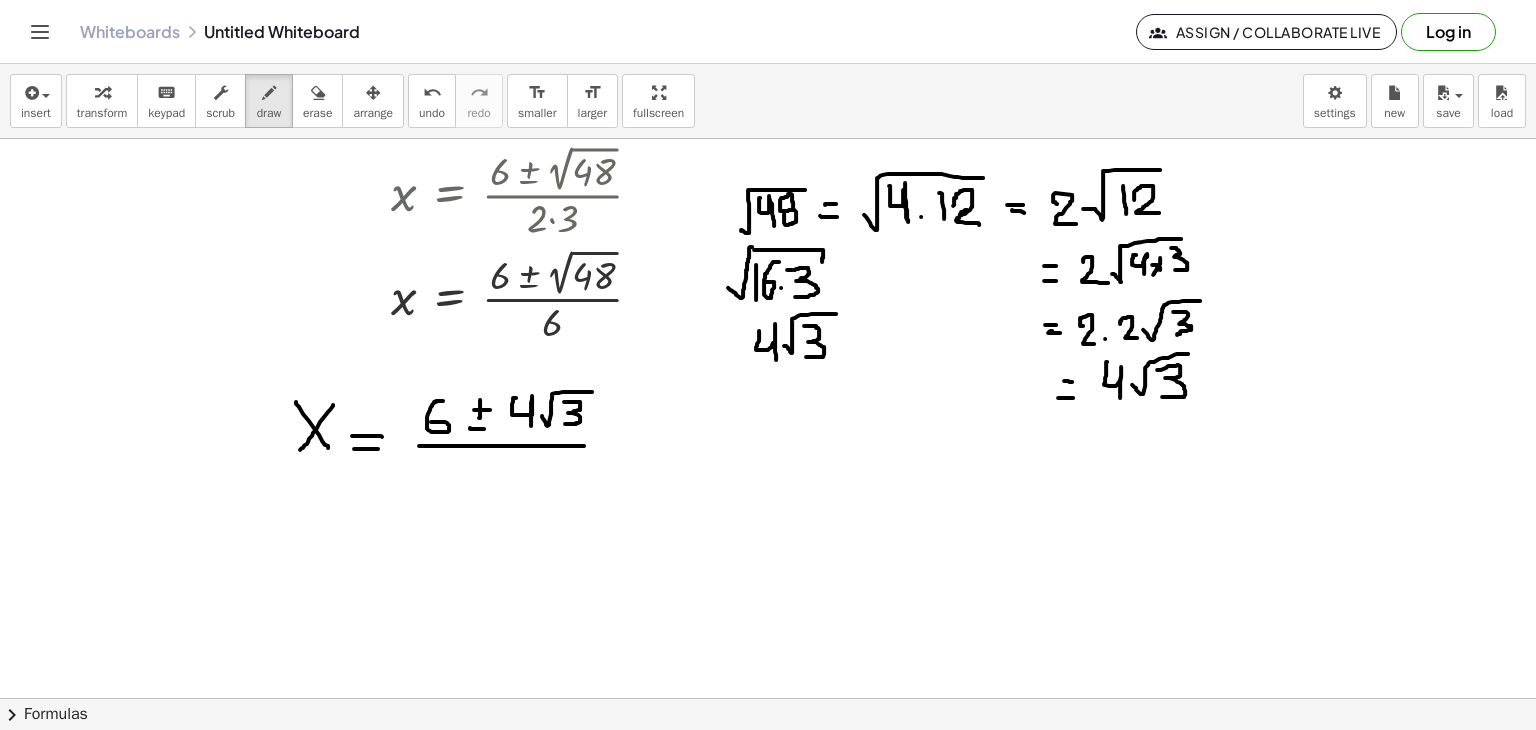drag, startPoint x: 419, startPoint y: 445, endPoint x: 584, endPoint y: 445, distance: 165 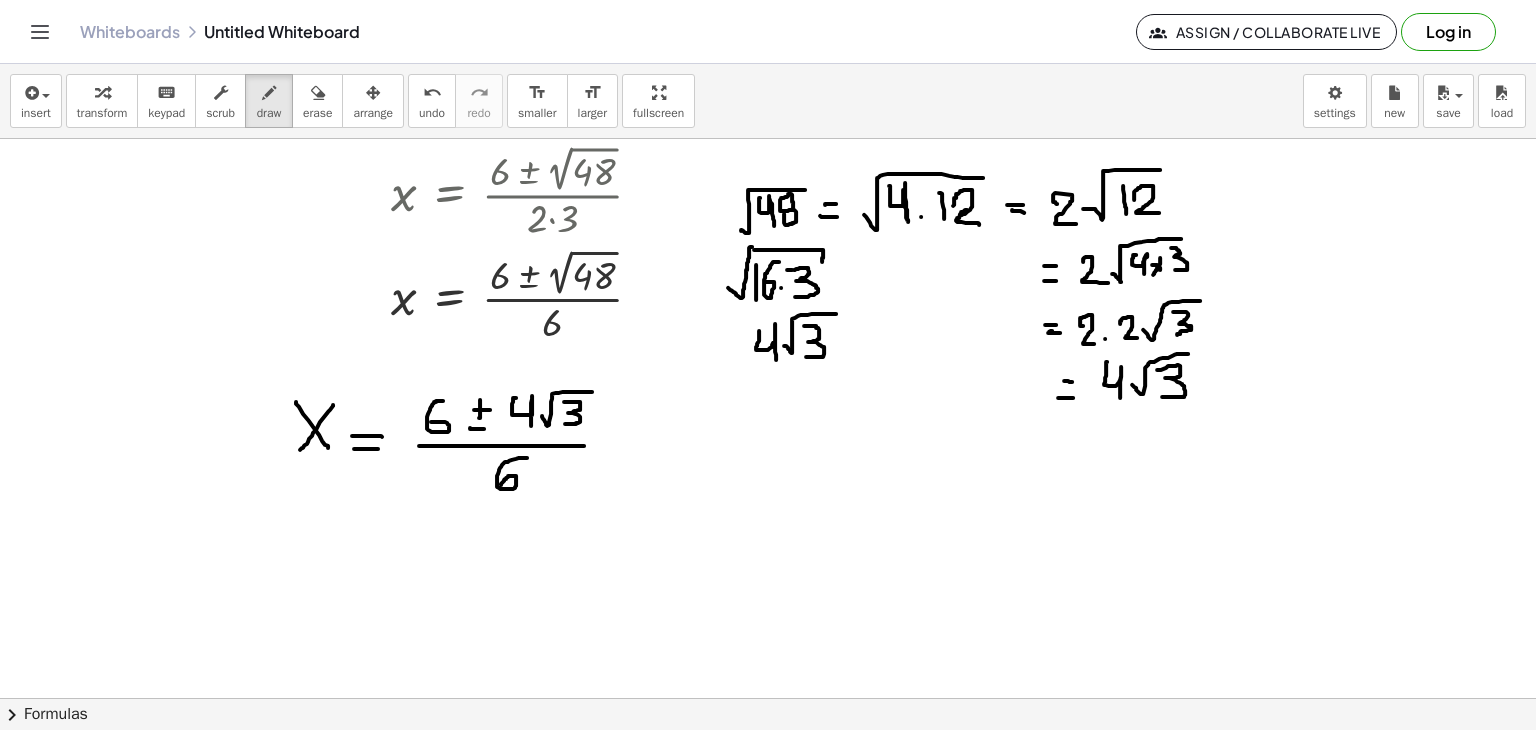 drag, startPoint x: 527, startPoint y: 457, endPoint x: 501, endPoint y: 484, distance: 37.48333 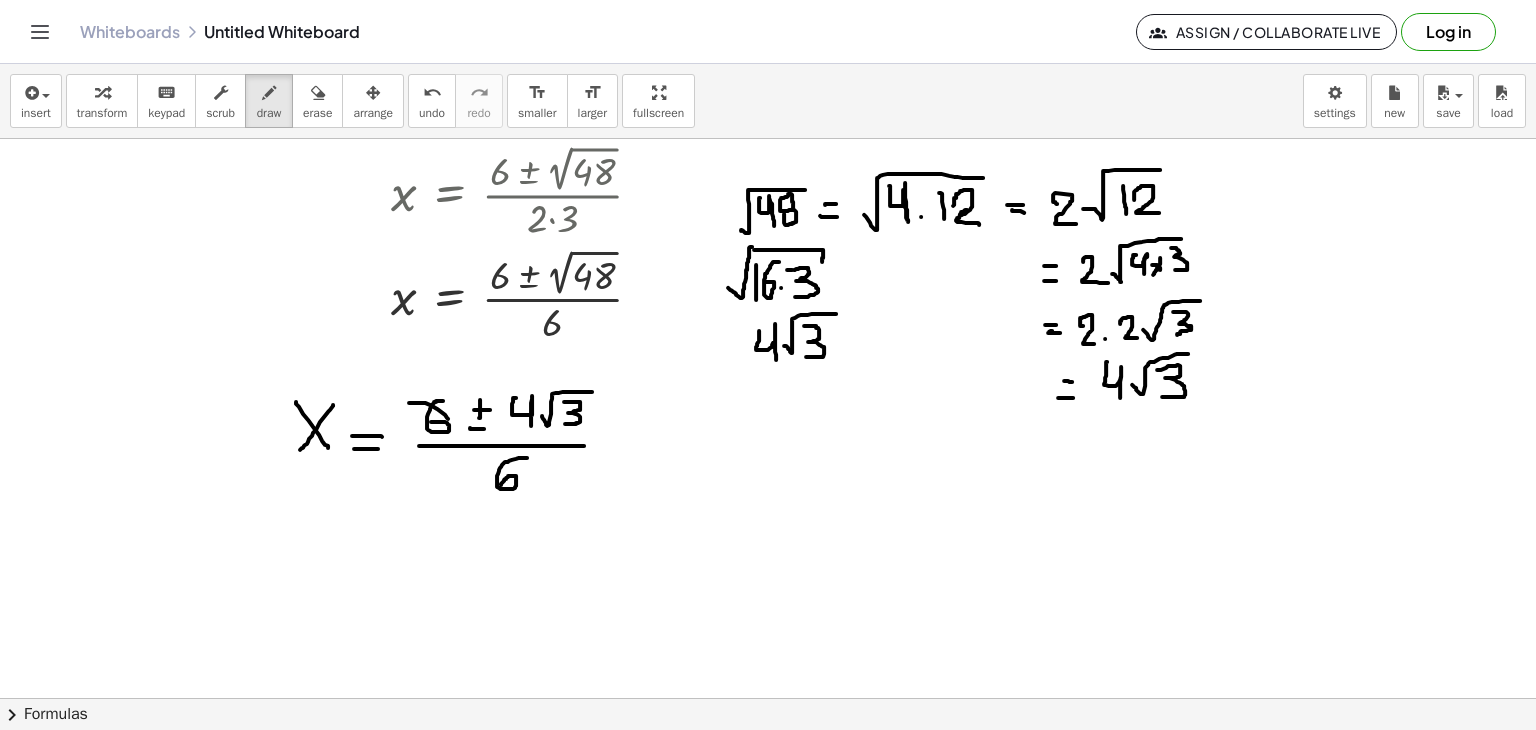 drag, startPoint x: 409, startPoint y: 402, endPoint x: 448, endPoint y: 418, distance: 42.154476 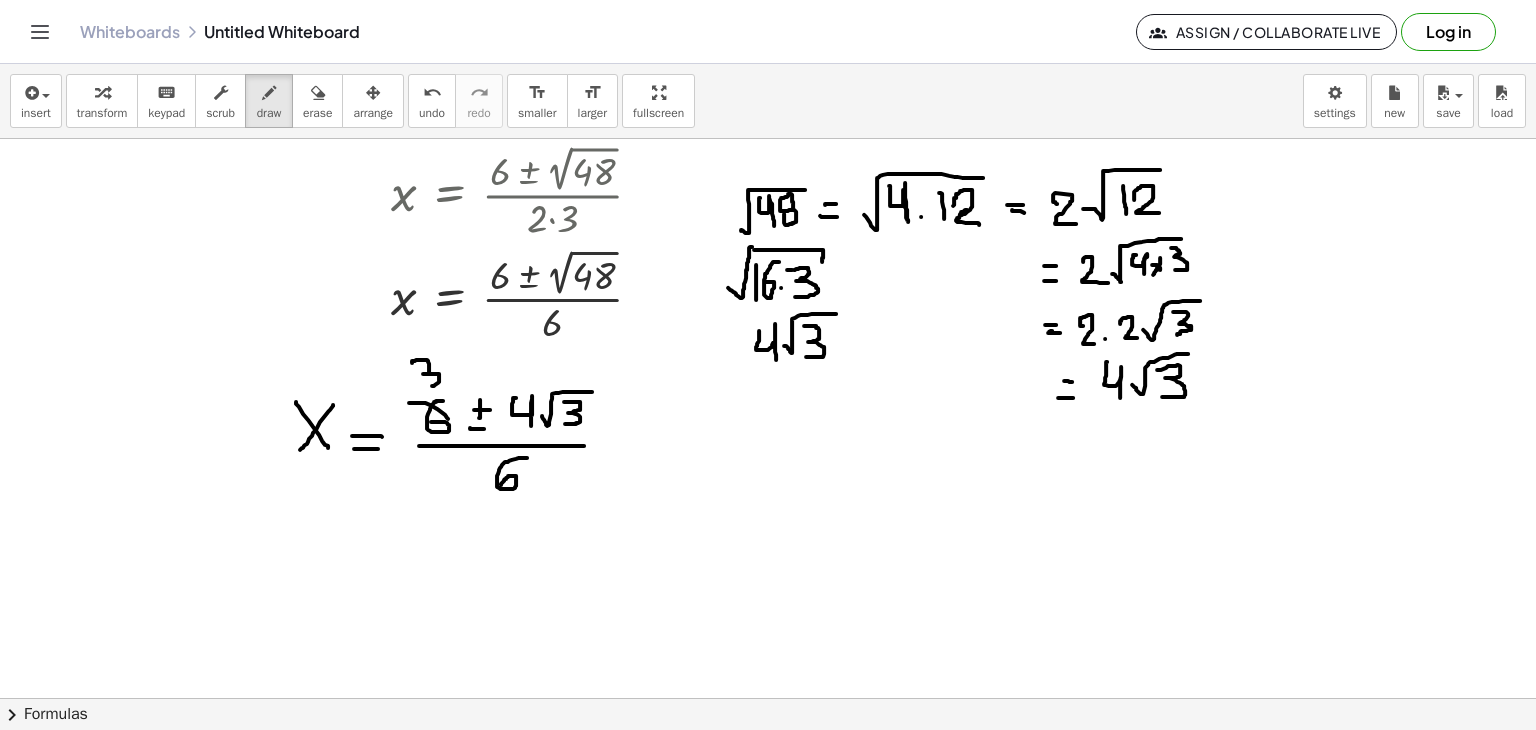 drag, startPoint x: 412, startPoint y: 362, endPoint x: 416, endPoint y: 387, distance: 25.317978 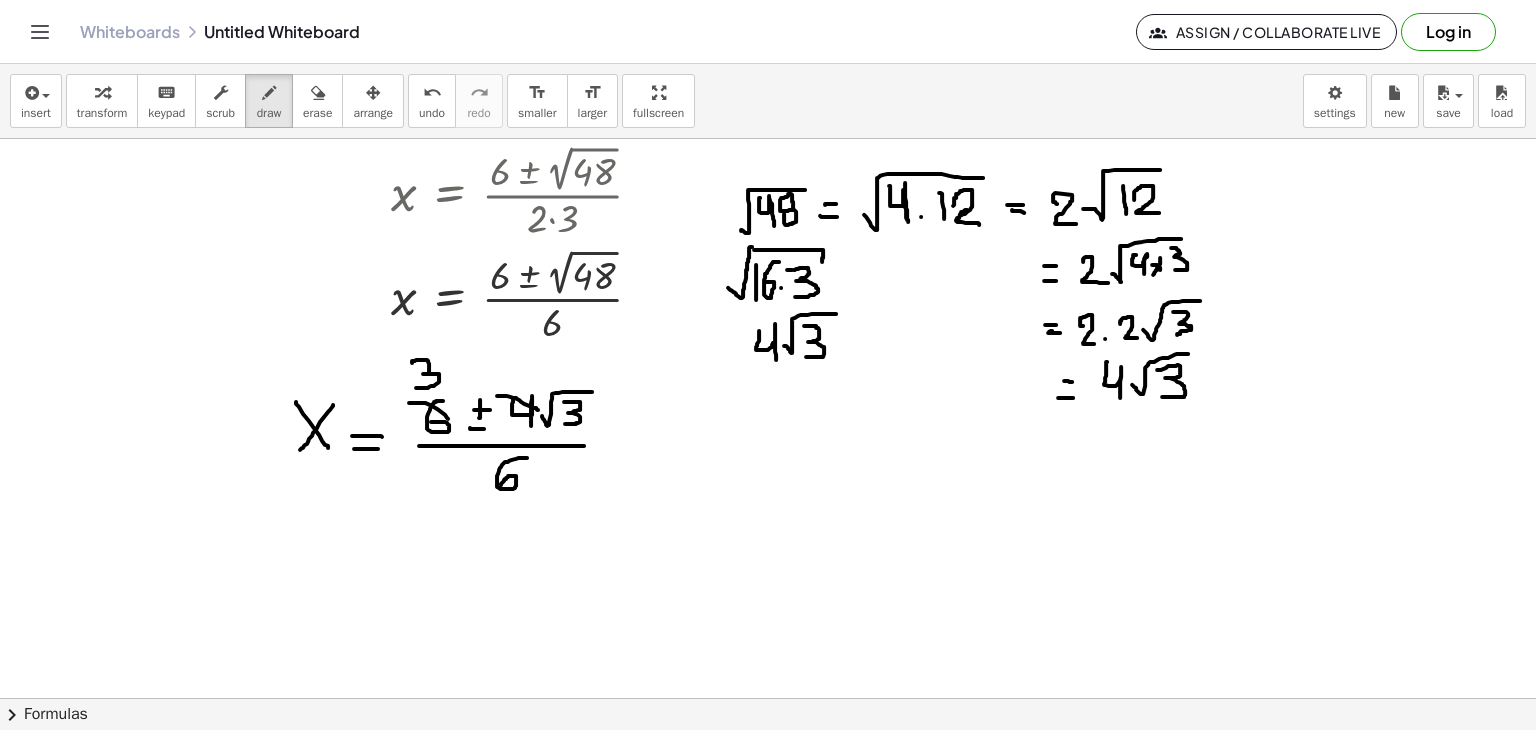 drag, startPoint x: 517, startPoint y: 398, endPoint x: 538, endPoint y: 409, distance: 23.70654 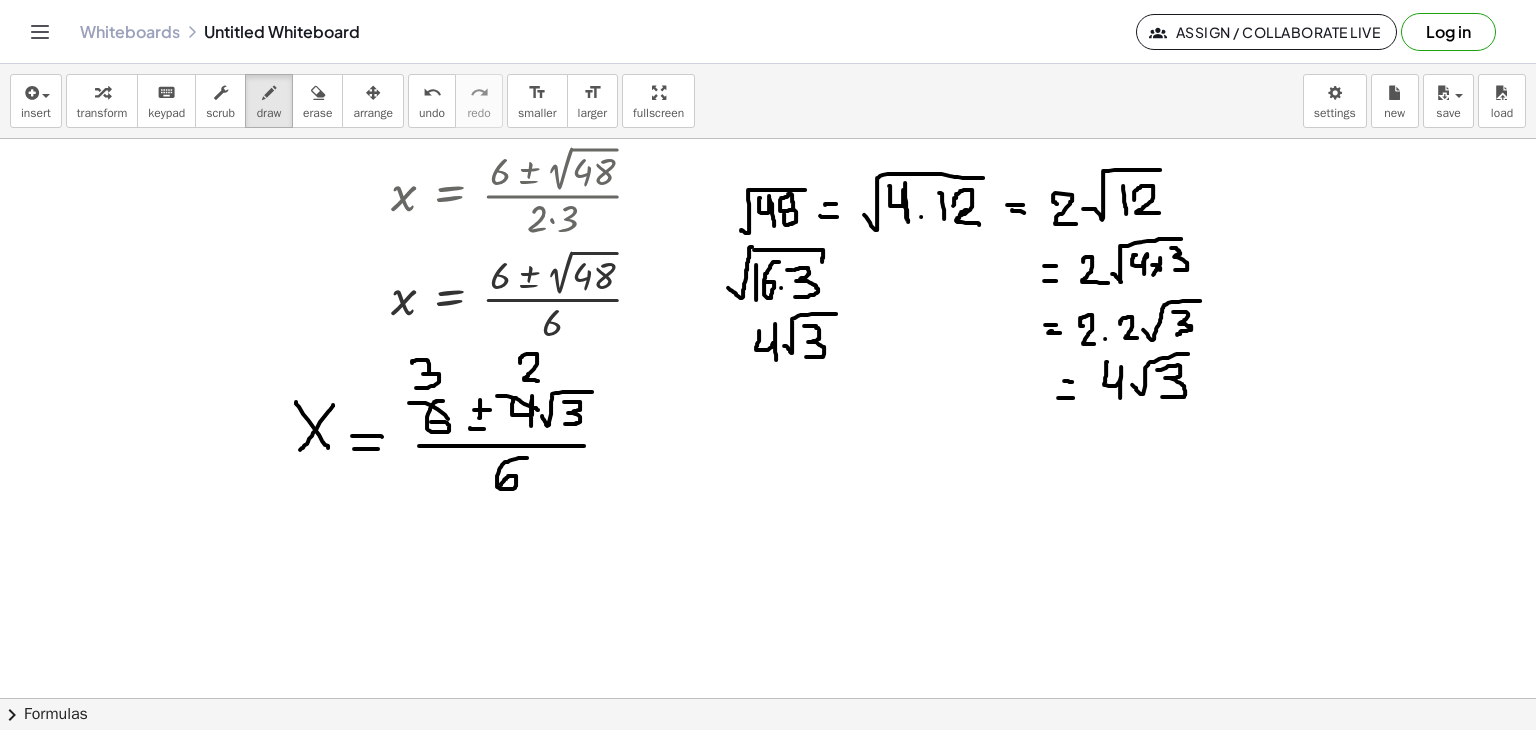 drag, startPoint x: 520, startPoint y: 362, endPoint x: 538, endPoint y: 380, distance: 25.455845 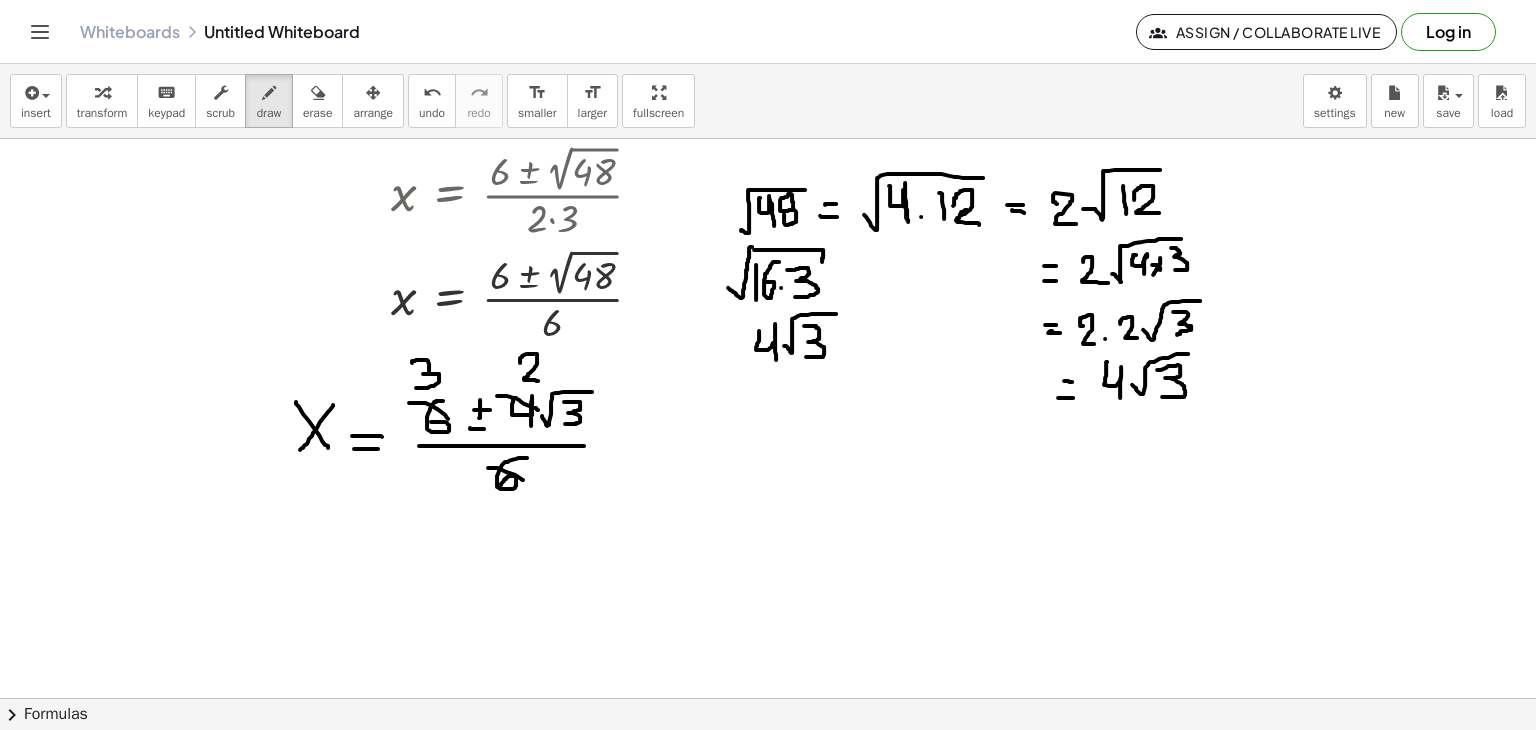 drag, startPoint x: 488, startPoint y: 467, endPoint x: 536, endPoint y: 495, distance: 55.569775 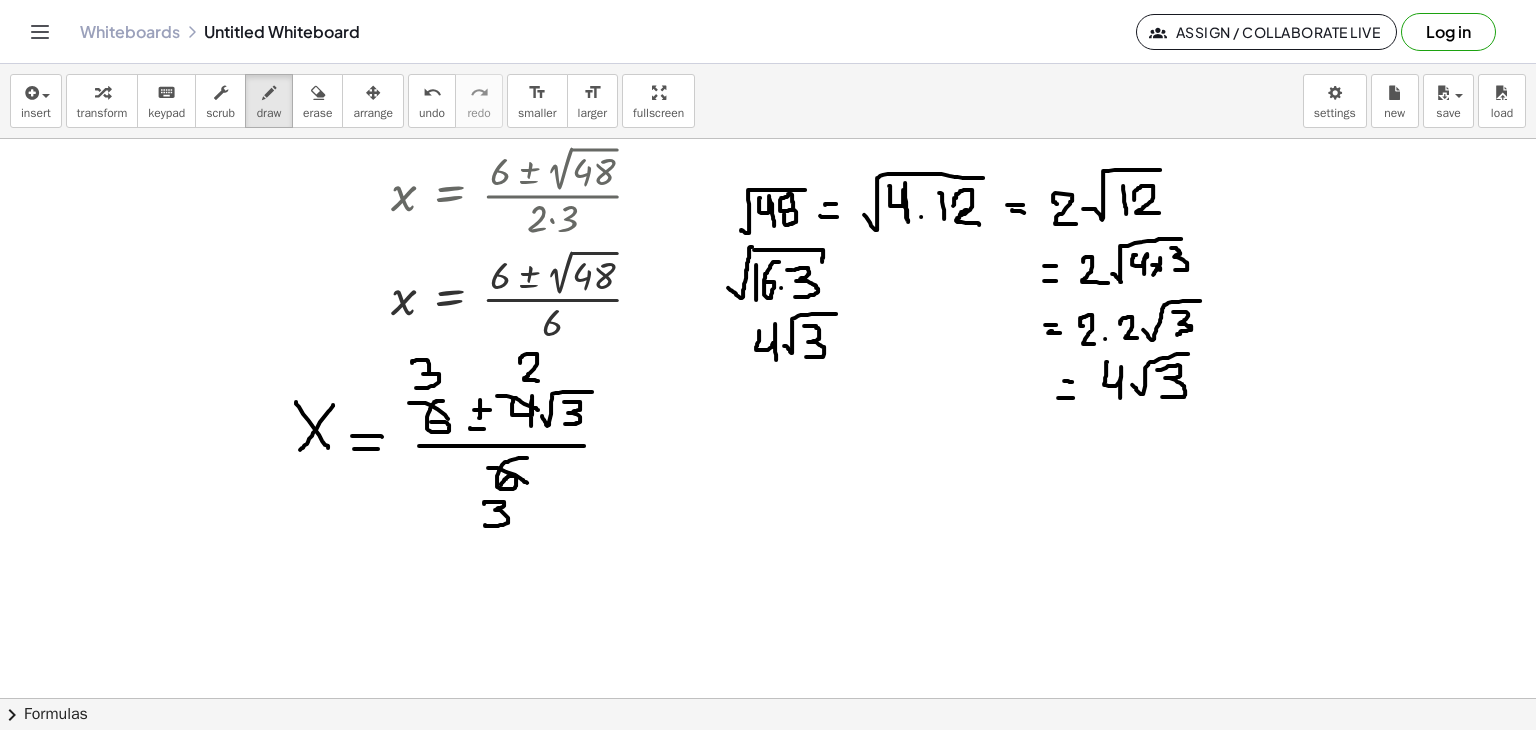 drag, startPoint x: 484, startPoint y: 503, endPoint x: 485, endPoint y: 524, distance: 21.023796 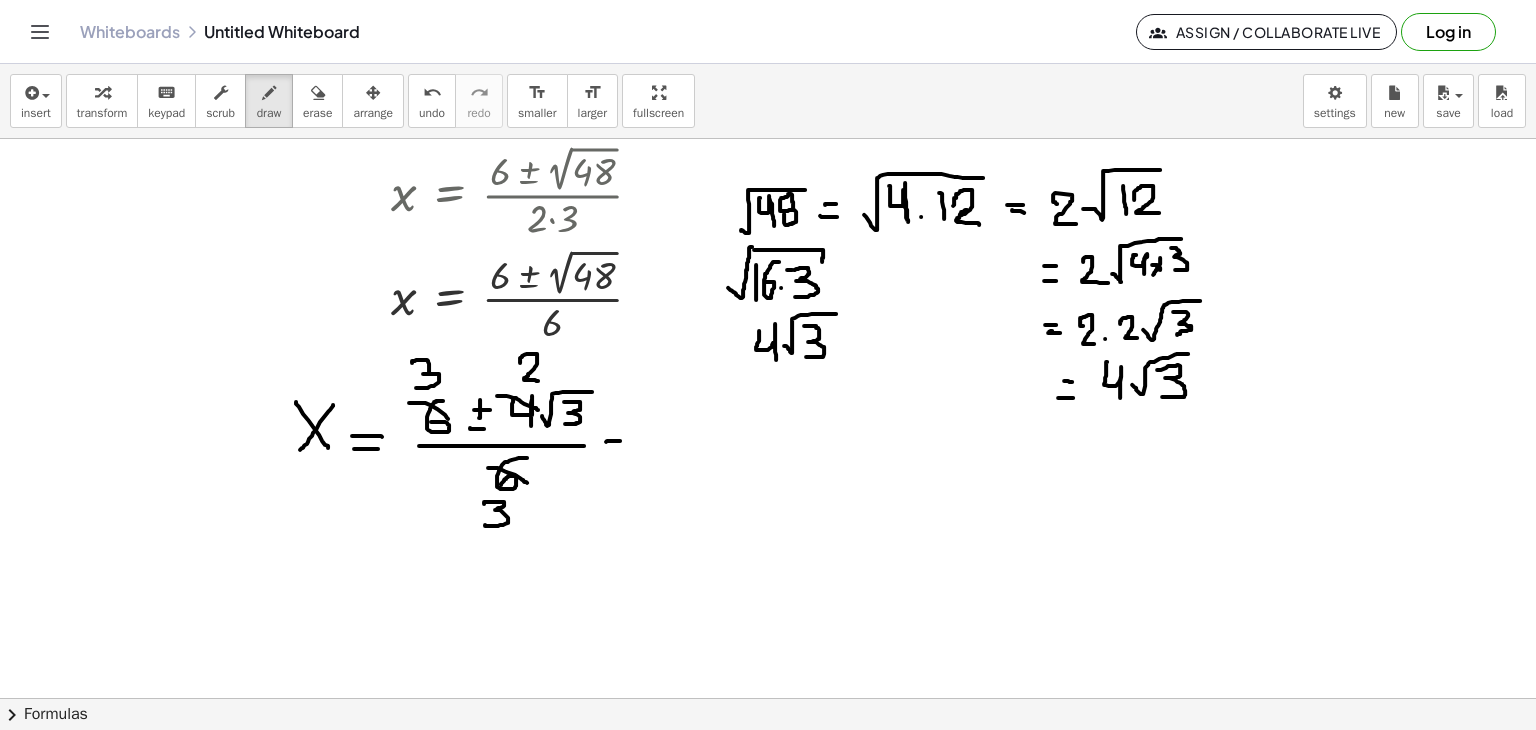 drag, startPoint x: 606, startPoint y: 441, endPoint x: 620, endPoint y: 446, distance: 14.866069 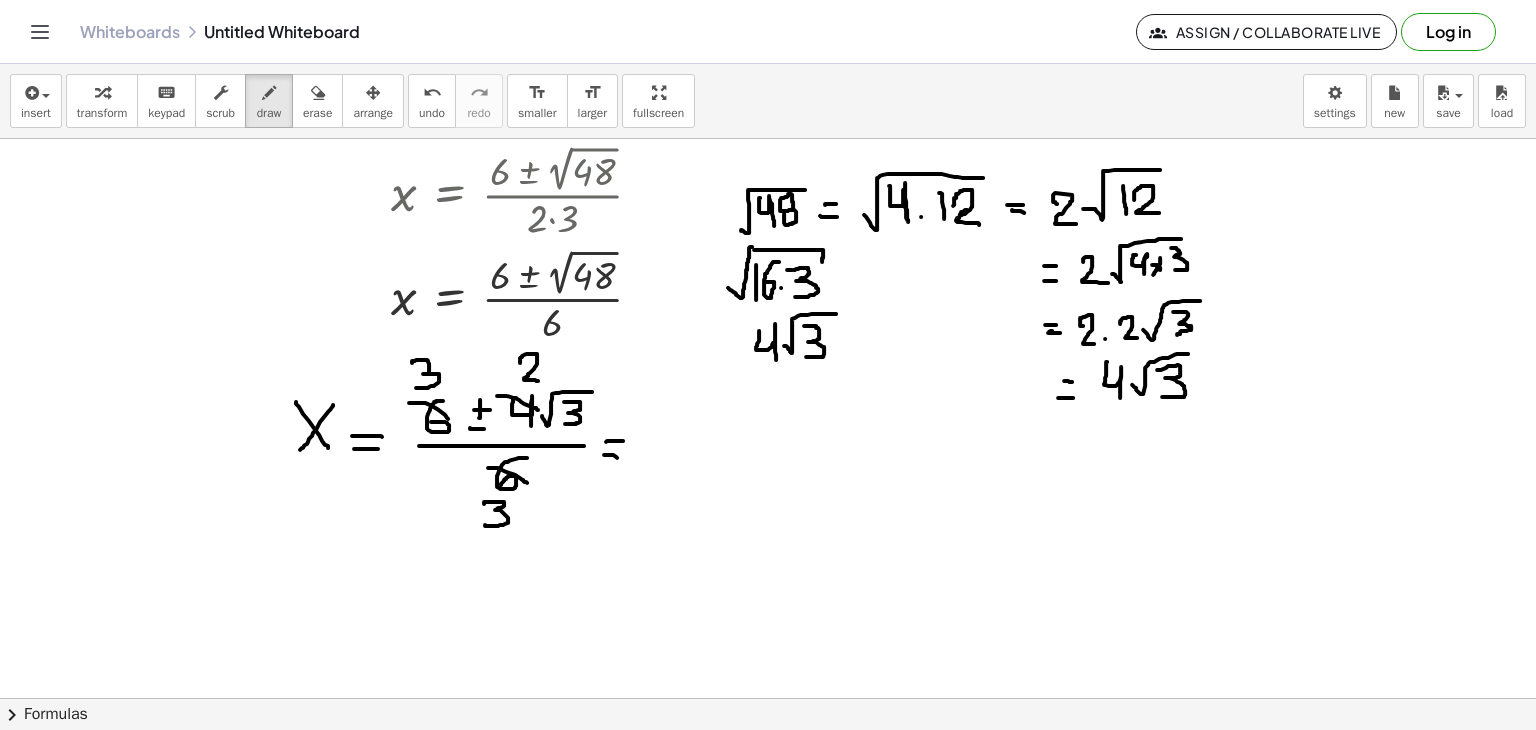 drag, startPoint x: 604, startPoint y: 454, endPoint x: 623, endPoint y: 458, distance: 19.416489 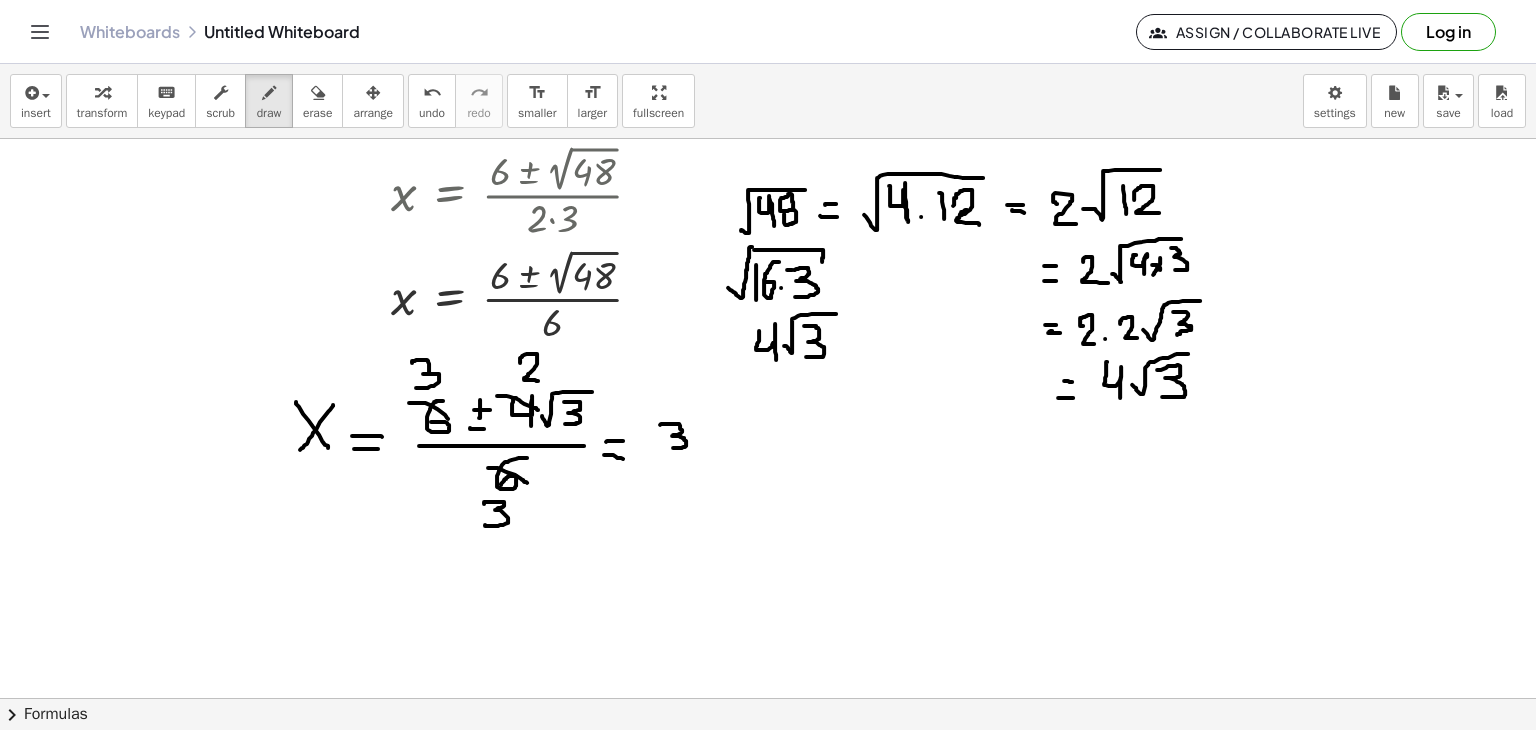 drag, startPoint x: 660, startPoint y: 424, endPoint x: 669, endPoint y: 447, distance: 24.698177 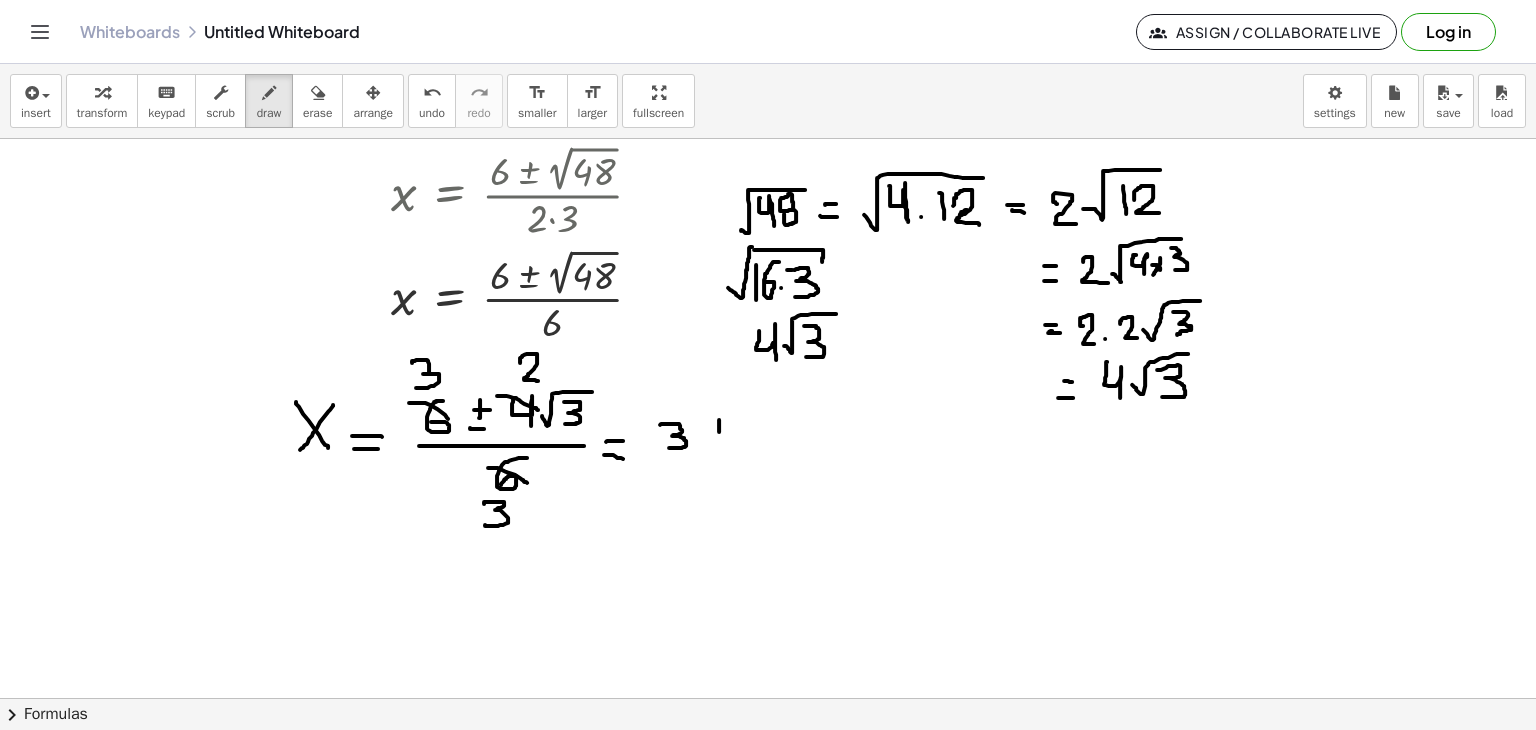 drag, startPoint x: 719, startPoint y: 419, endPoint x: 719, endPoint y: 433, distance: 14 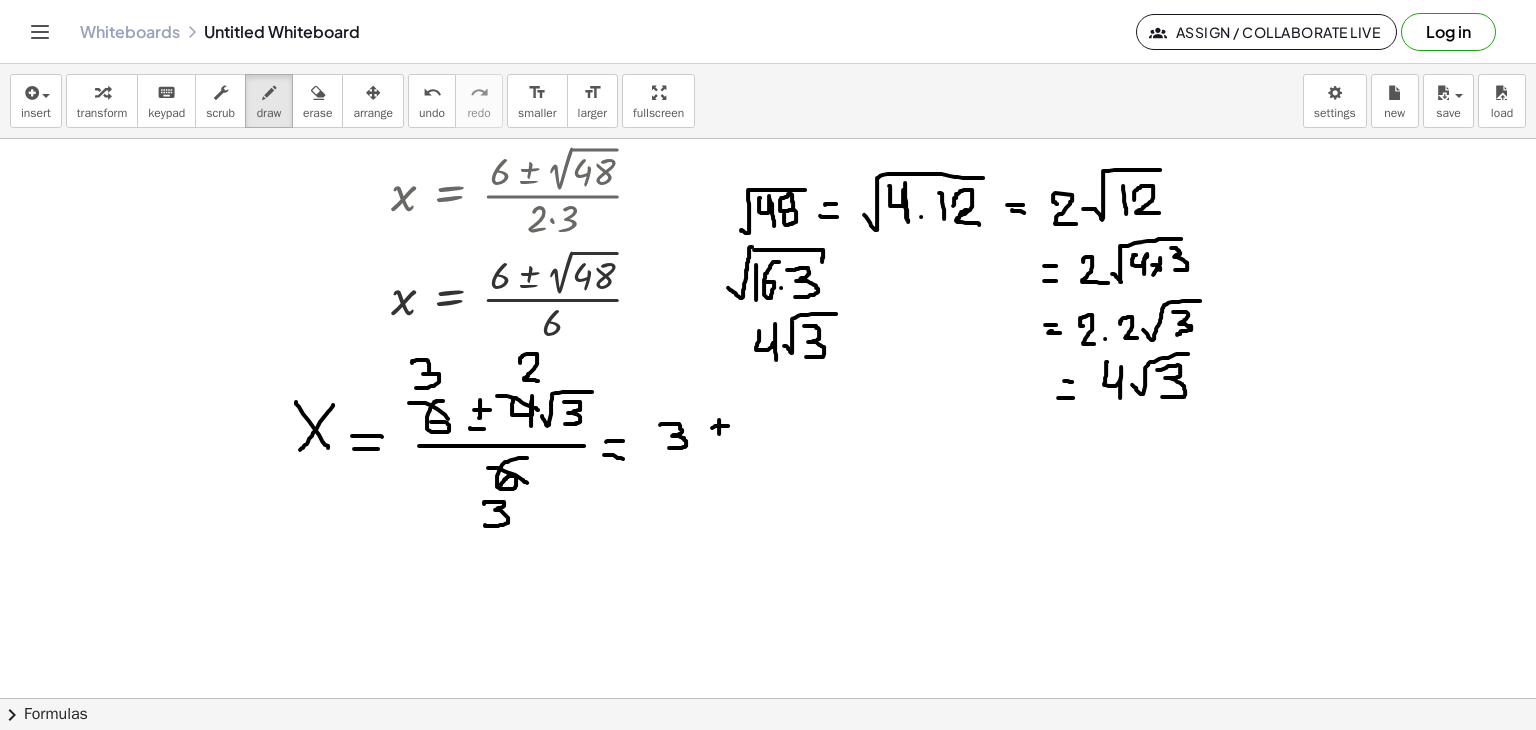 drag, startPoint x: 717, startPoint y: 425, endPoint x: 728, endPoint y: 425, distance: 11 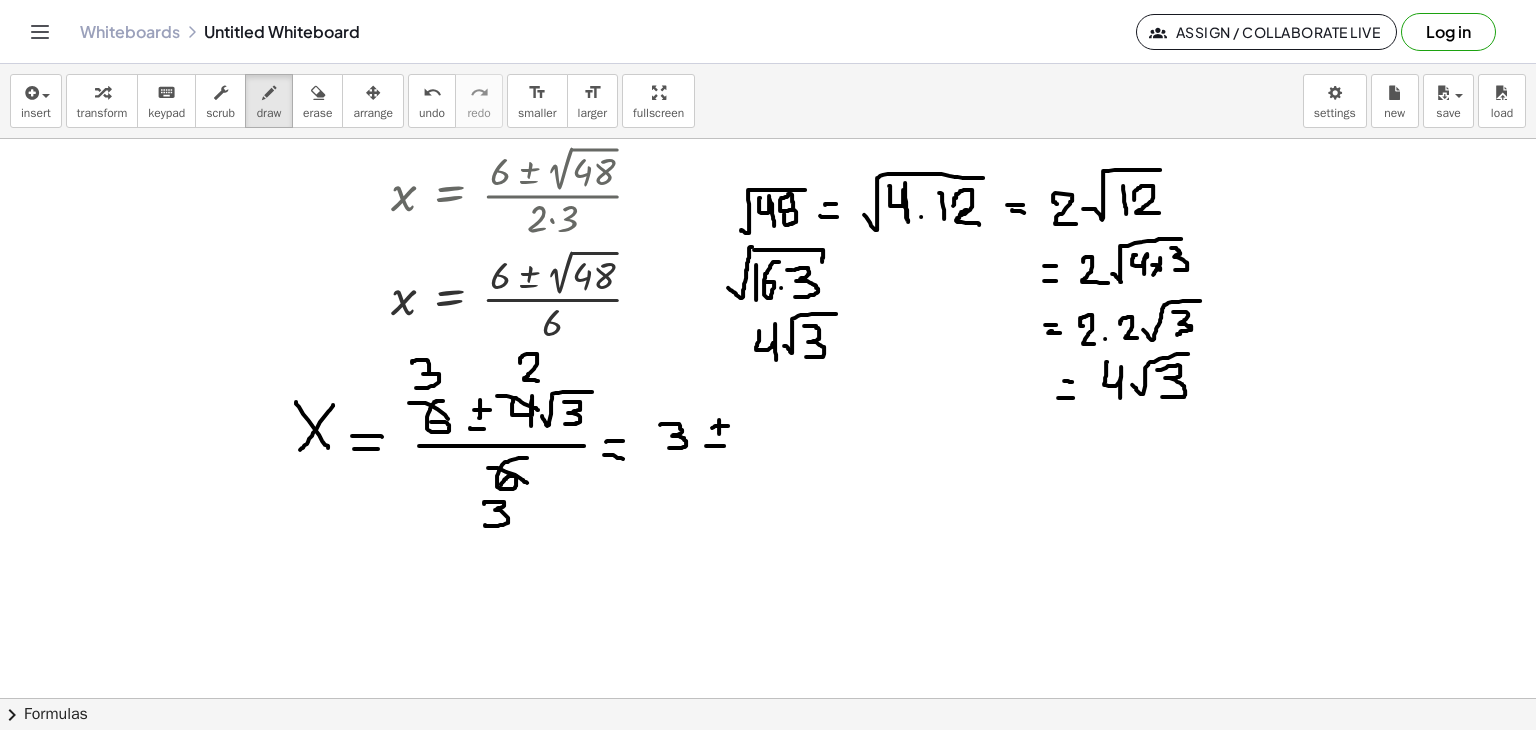 drag, startPoint x: 706, startPoint y: 445, endPoint x: 725, endPoint y: 445, distance: 19 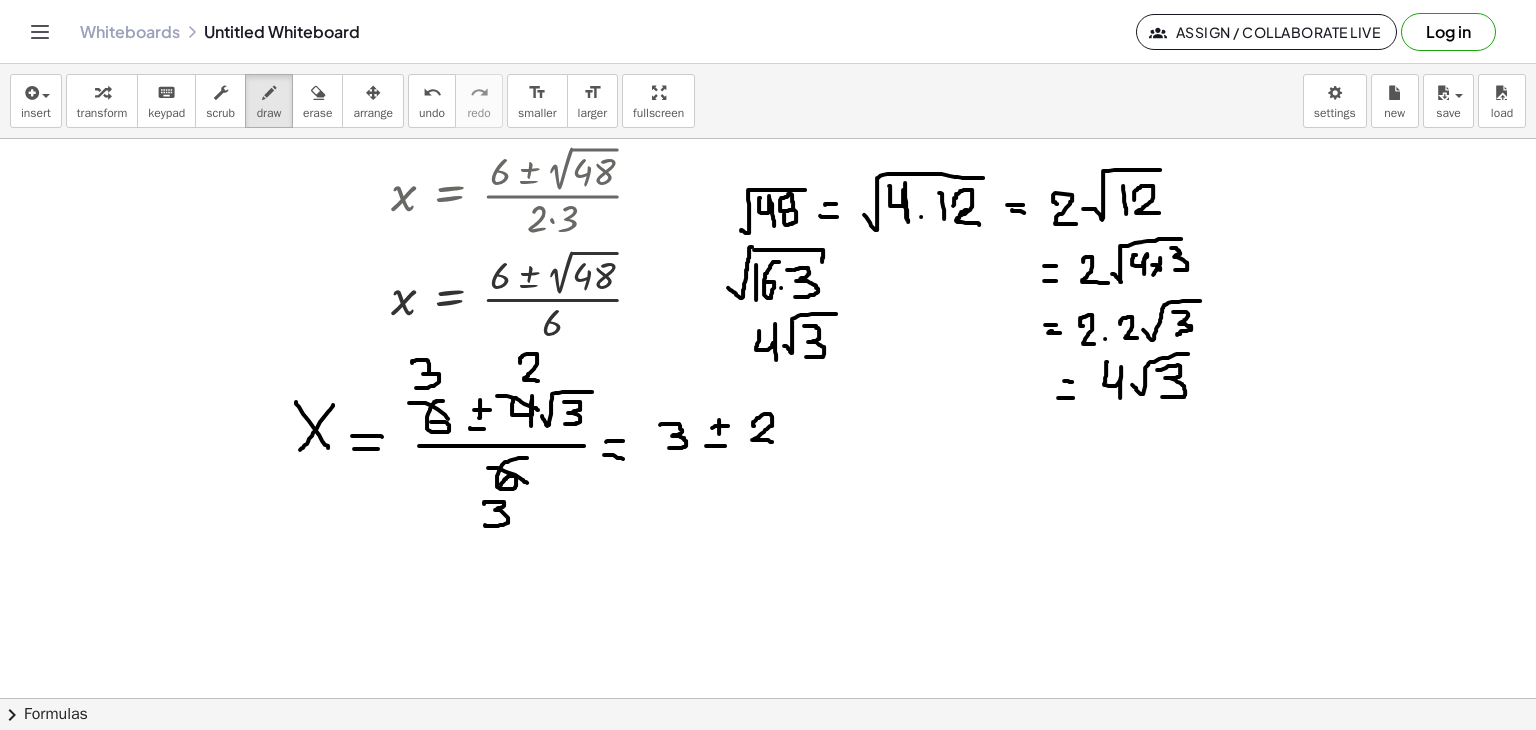 drag, startPoint x: 753, startPoint y: 425, endPoint x: 772, endPoint y: 441, distance: 24.839485 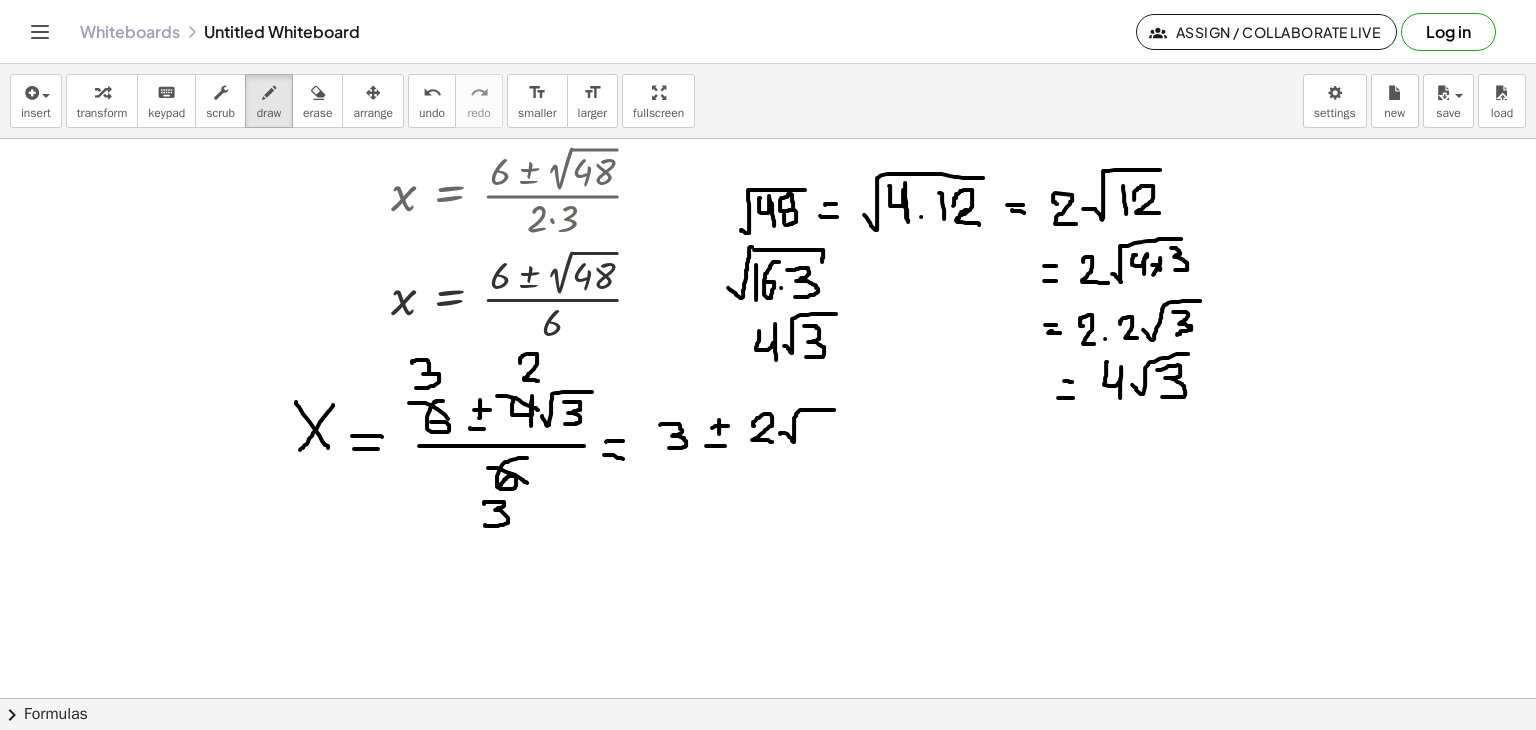 drag, startPoint x: 780, startPoint y: 433, endPoint x: 834, endPoint y: 409, distance: 59.093147 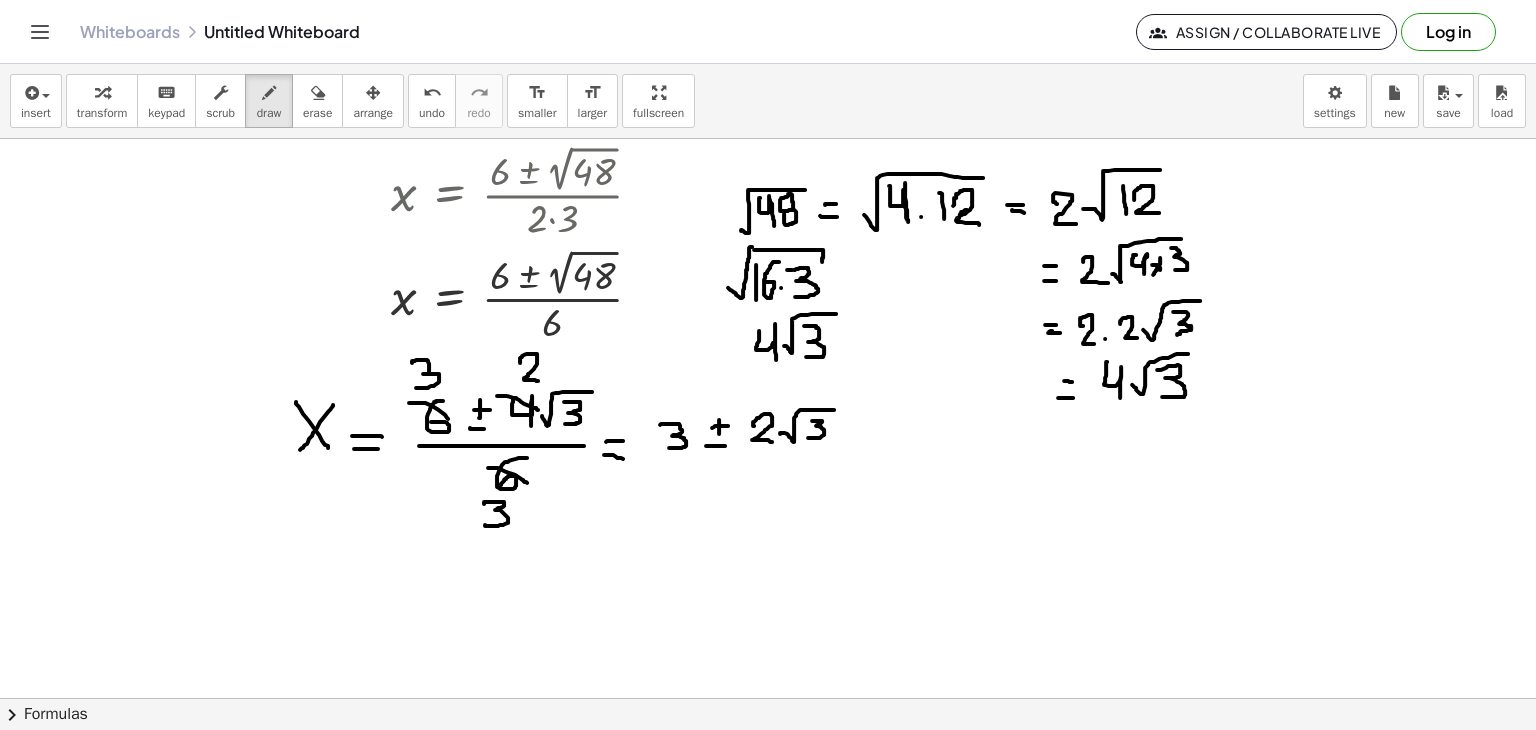 drag, startPoint x: 812, startPoint y: 420, endPoint x: 808, endPoint y: 437, distance: 17.464249 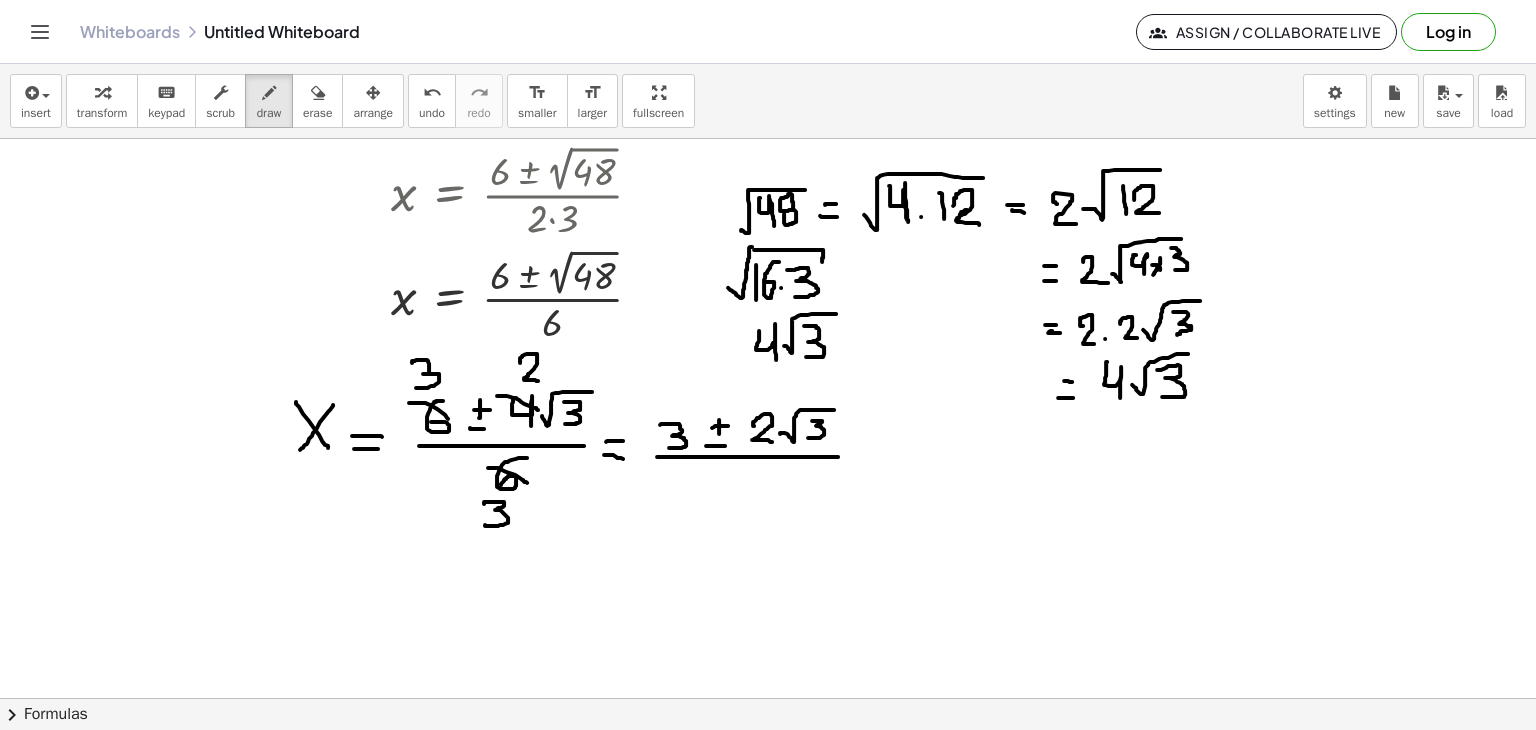 drag, startPoint x: 657, startPoint y: 456, endPoint x: 838, endPoint y: 456, distance: 181 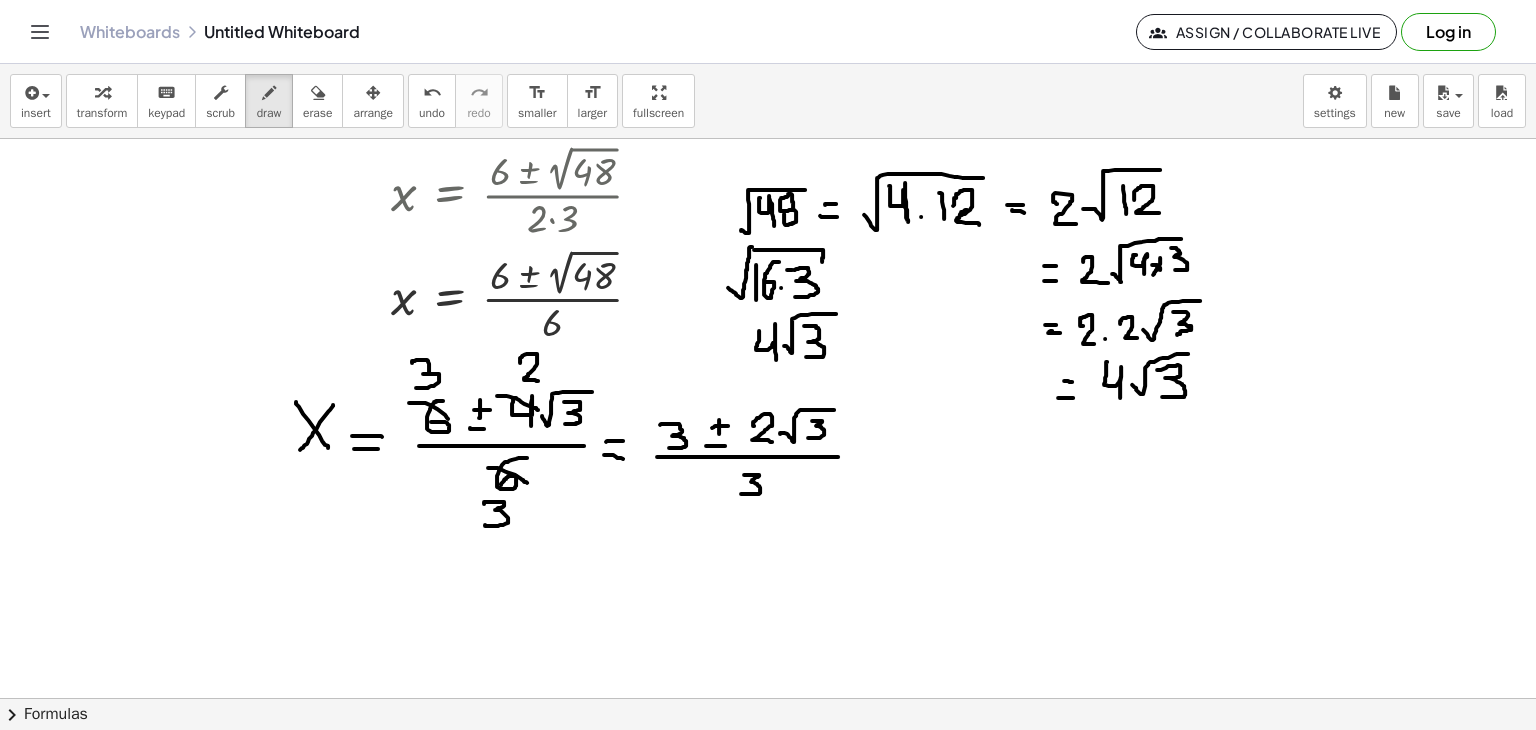 drag, startPoint x: 744, startPoint y: 474, endPoint x: 815, endPoint y: 453, distance: 74.04053 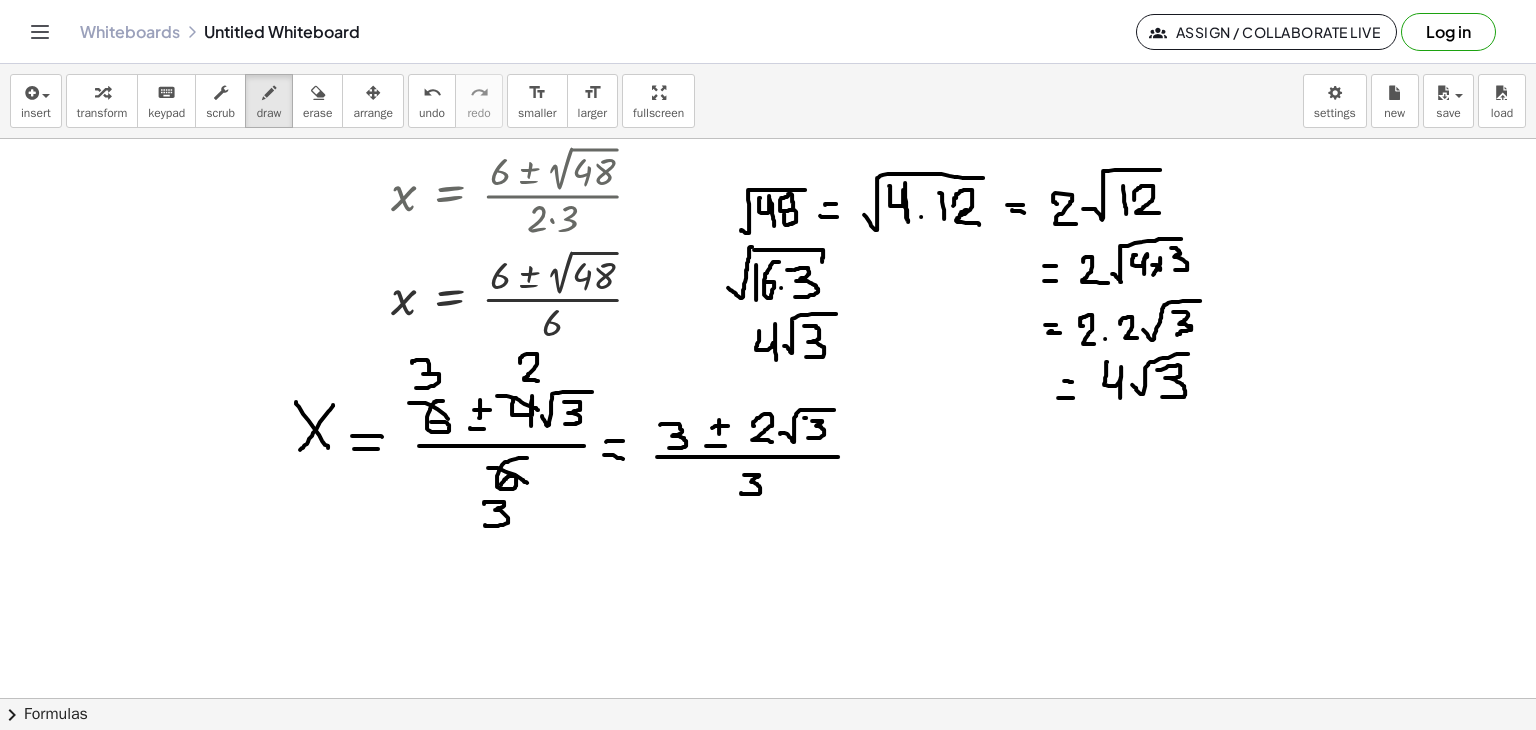 drag, startPoint x: 806, startPoint y: 417, endPoint x: 824, endPoint y: 417, distance: 18 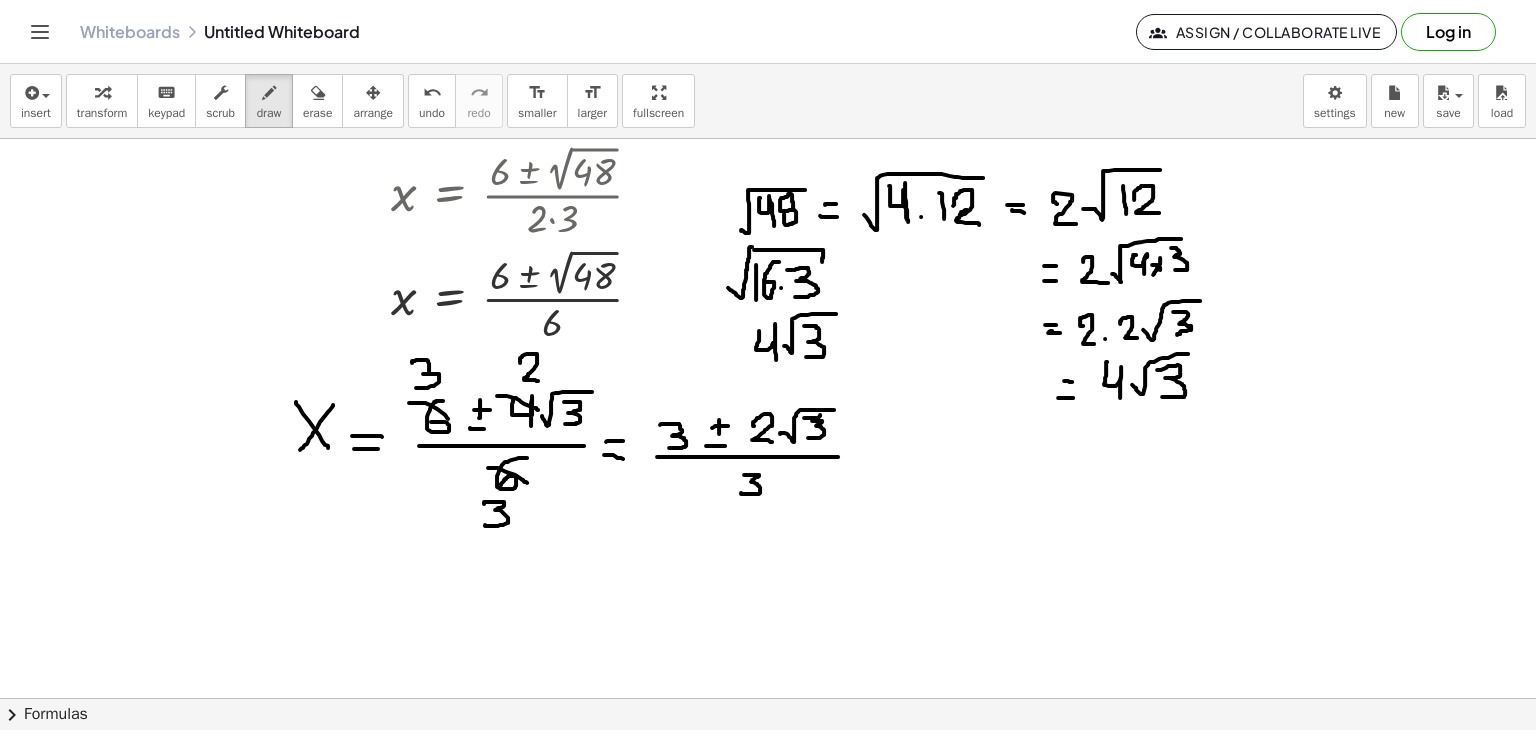 click at bounding box center (768, 319) 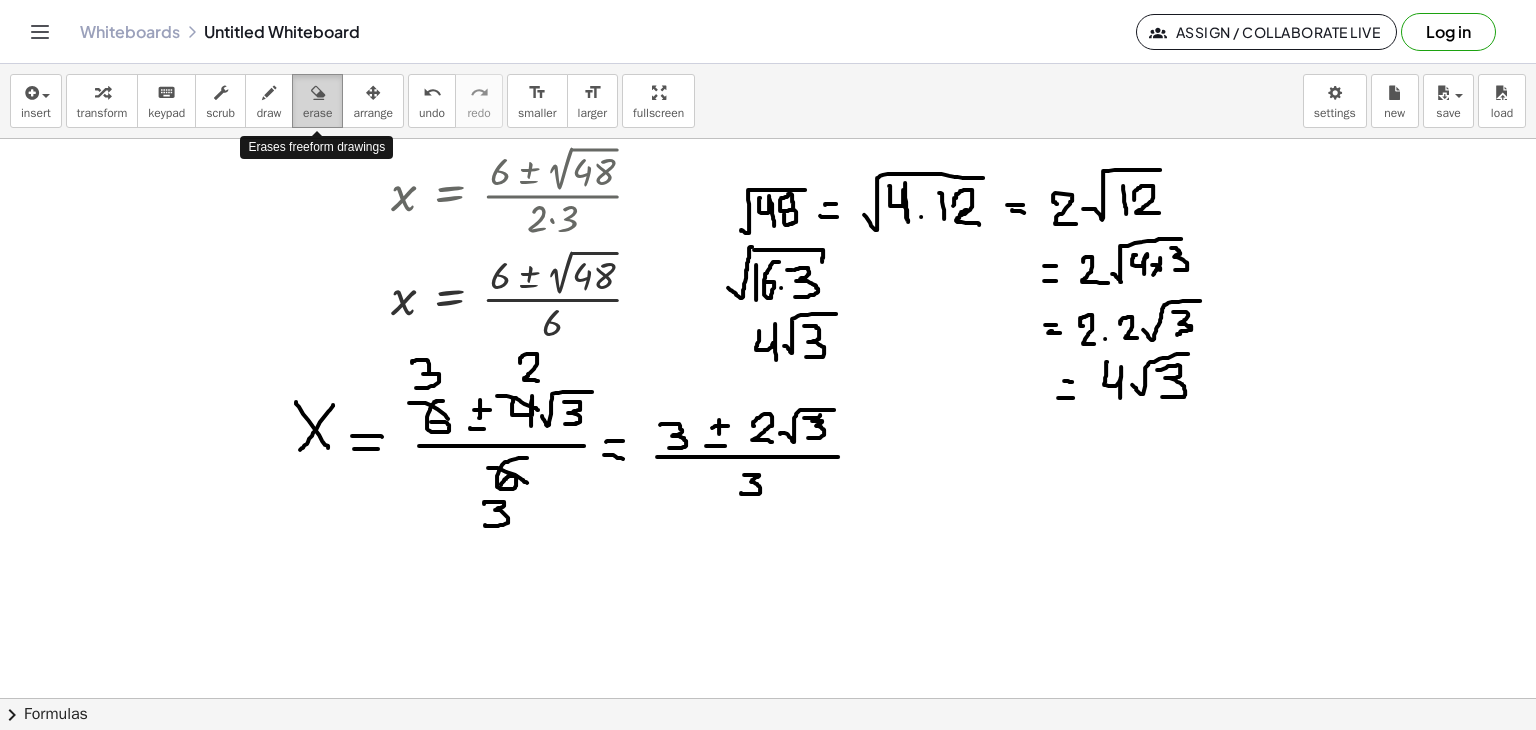 click on "erase" at bounding box center [317, 113] 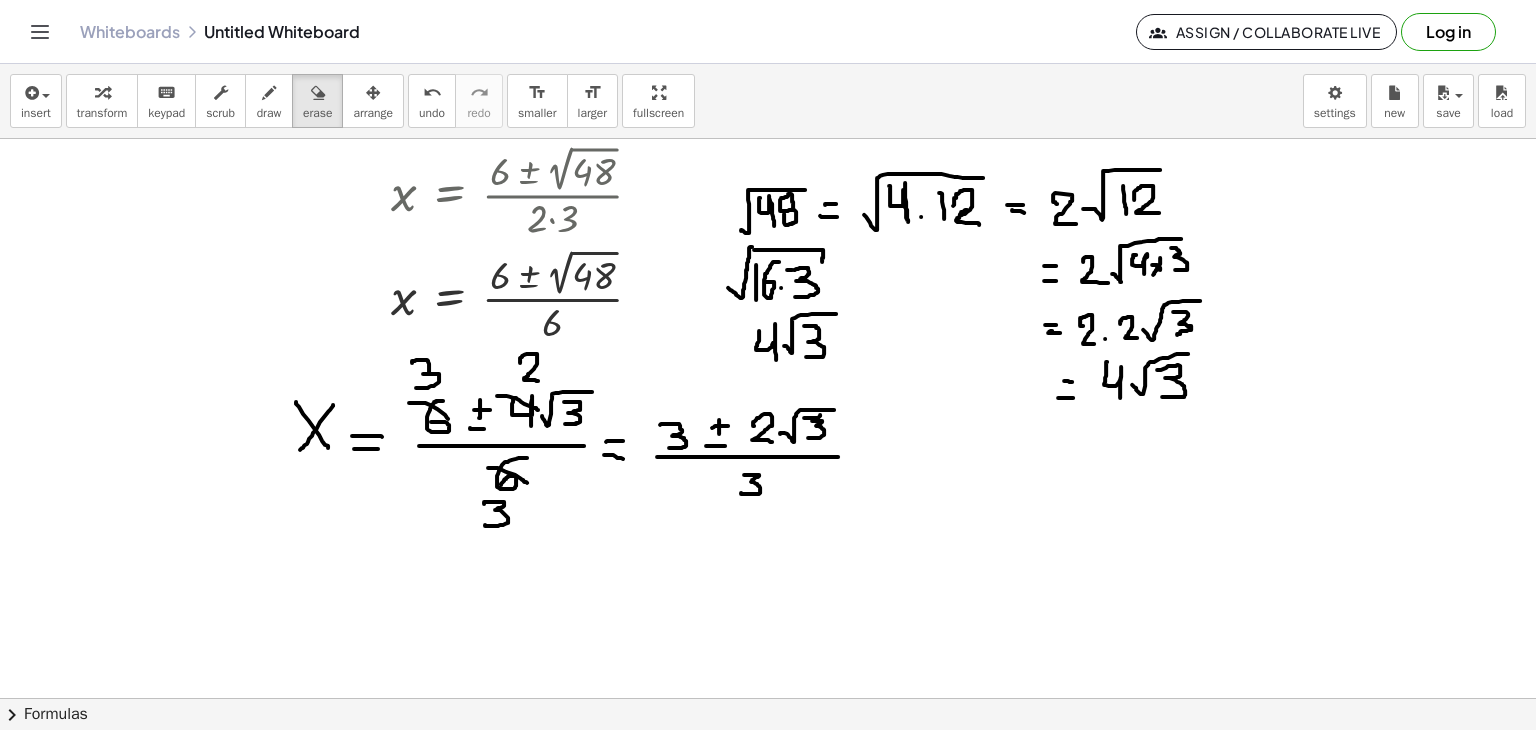 click at bounding box center [768, 319] 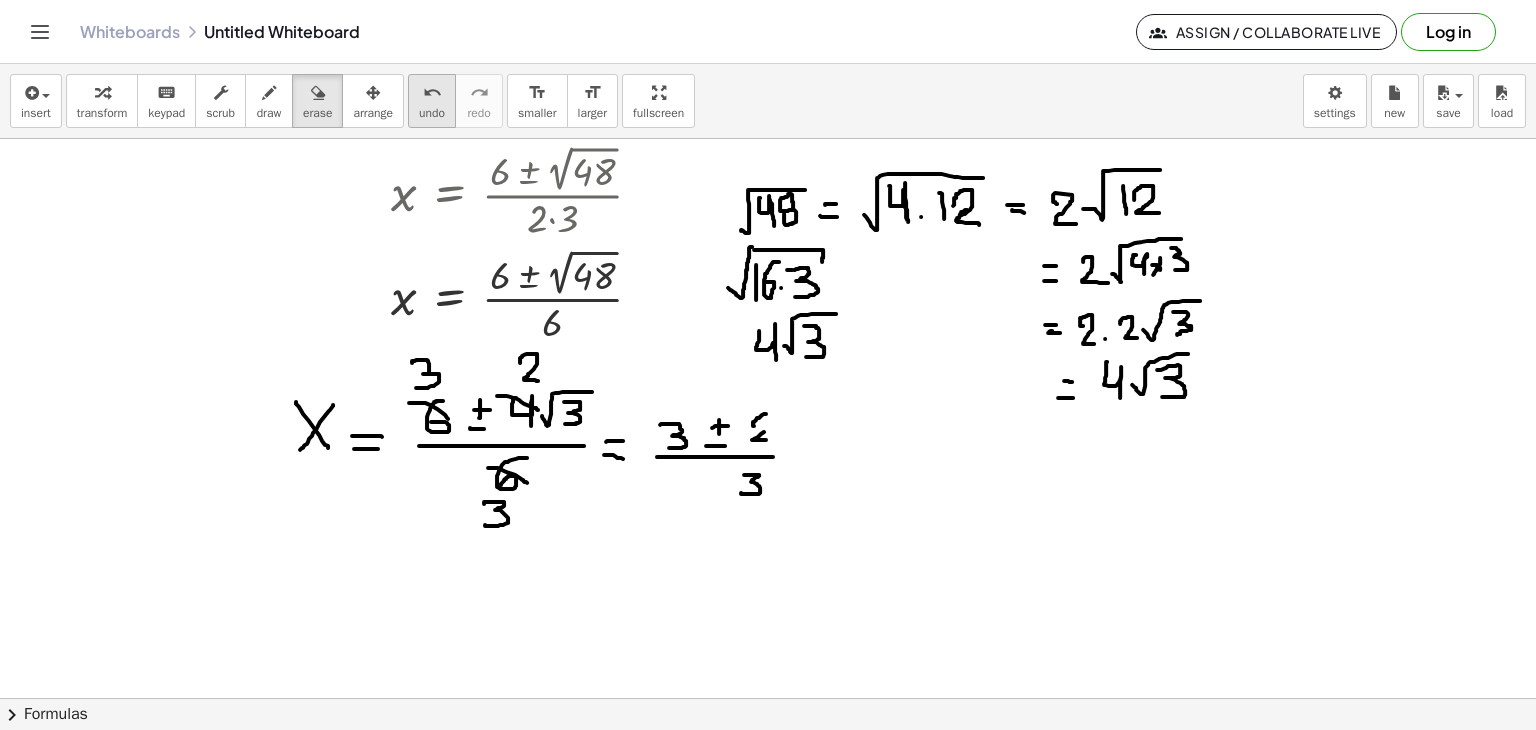 click on "undo" at bounding box center [432, 93] 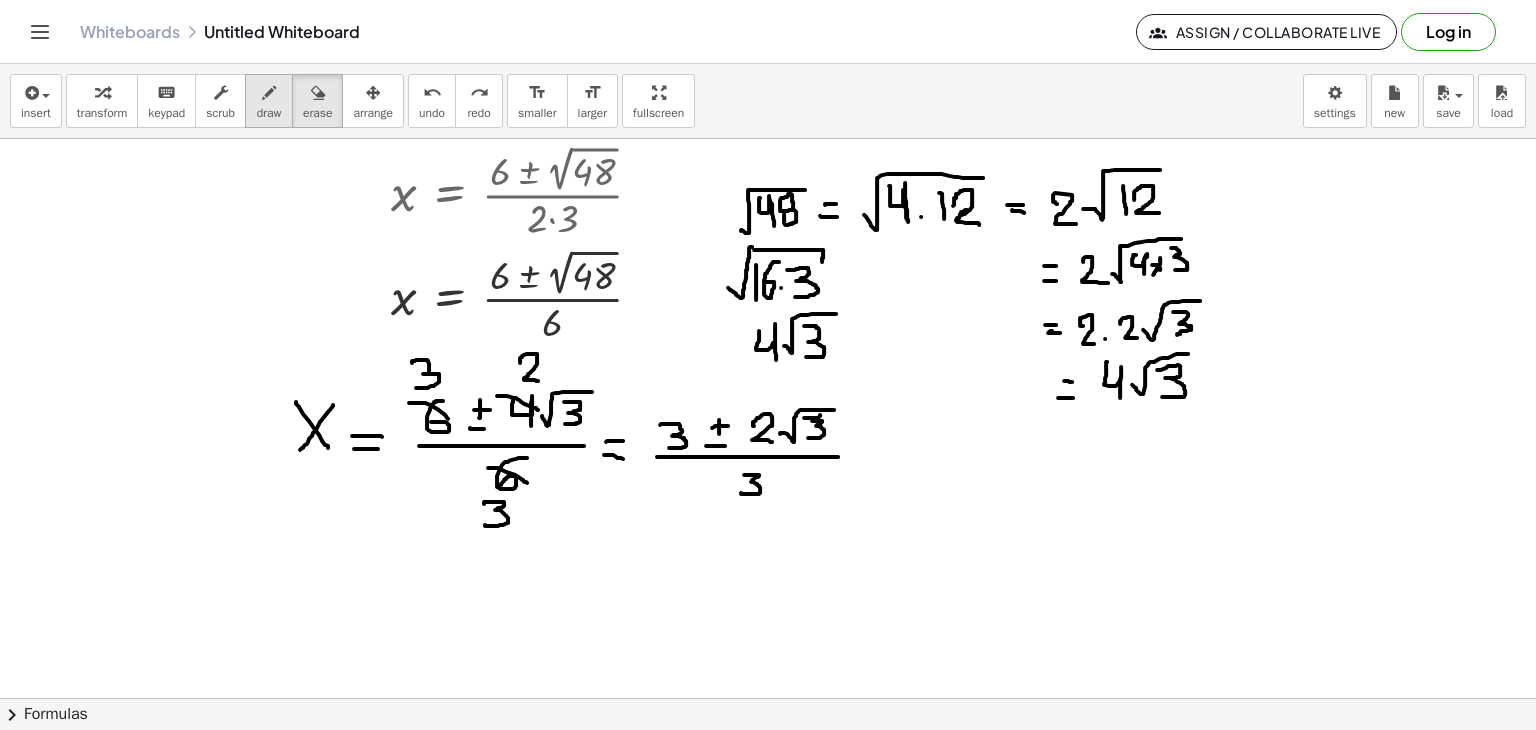 click at bounding box center [269, 92] 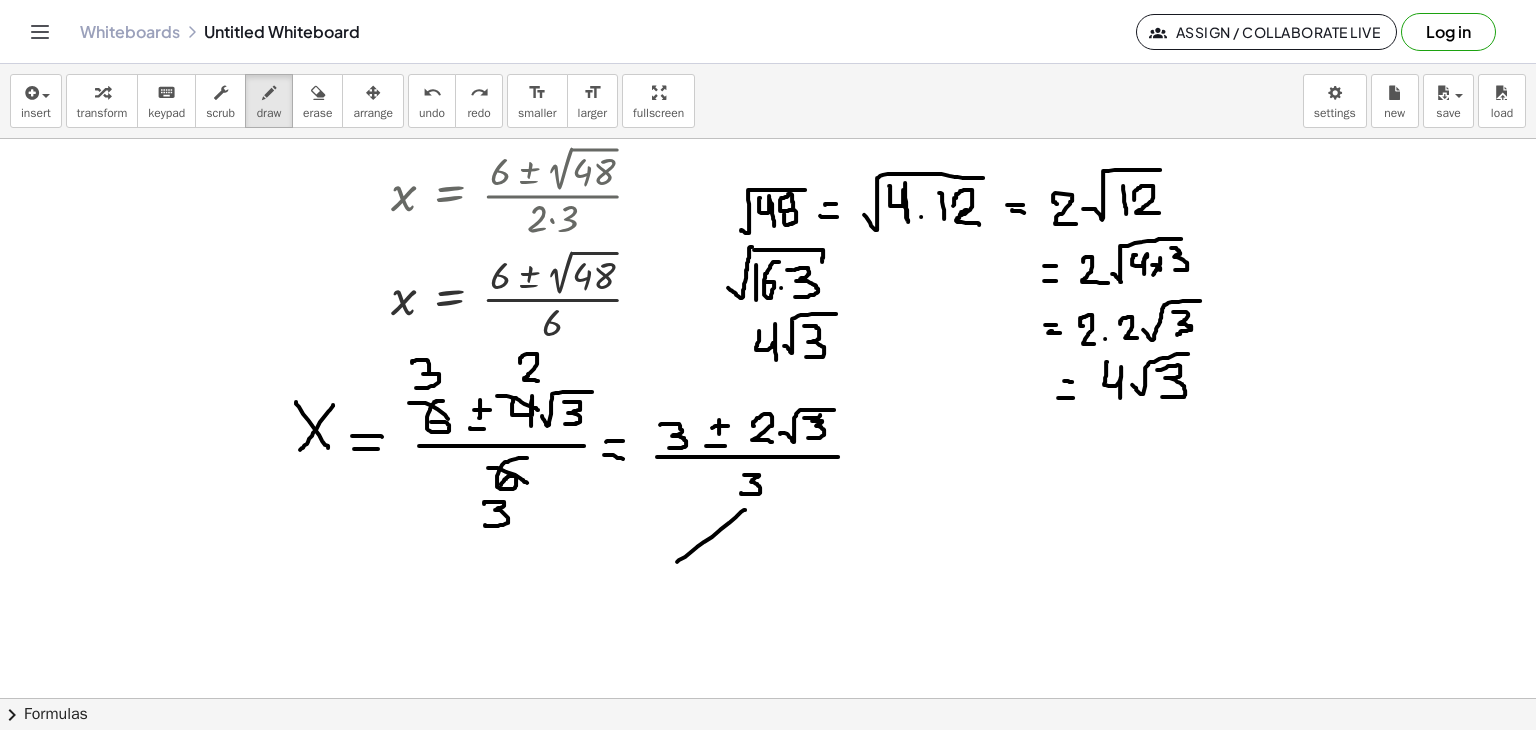 drag, startPoint x: 745, startPoint y: 509, endPoint x: 674, endPoint y: 563, distance: 89.20202 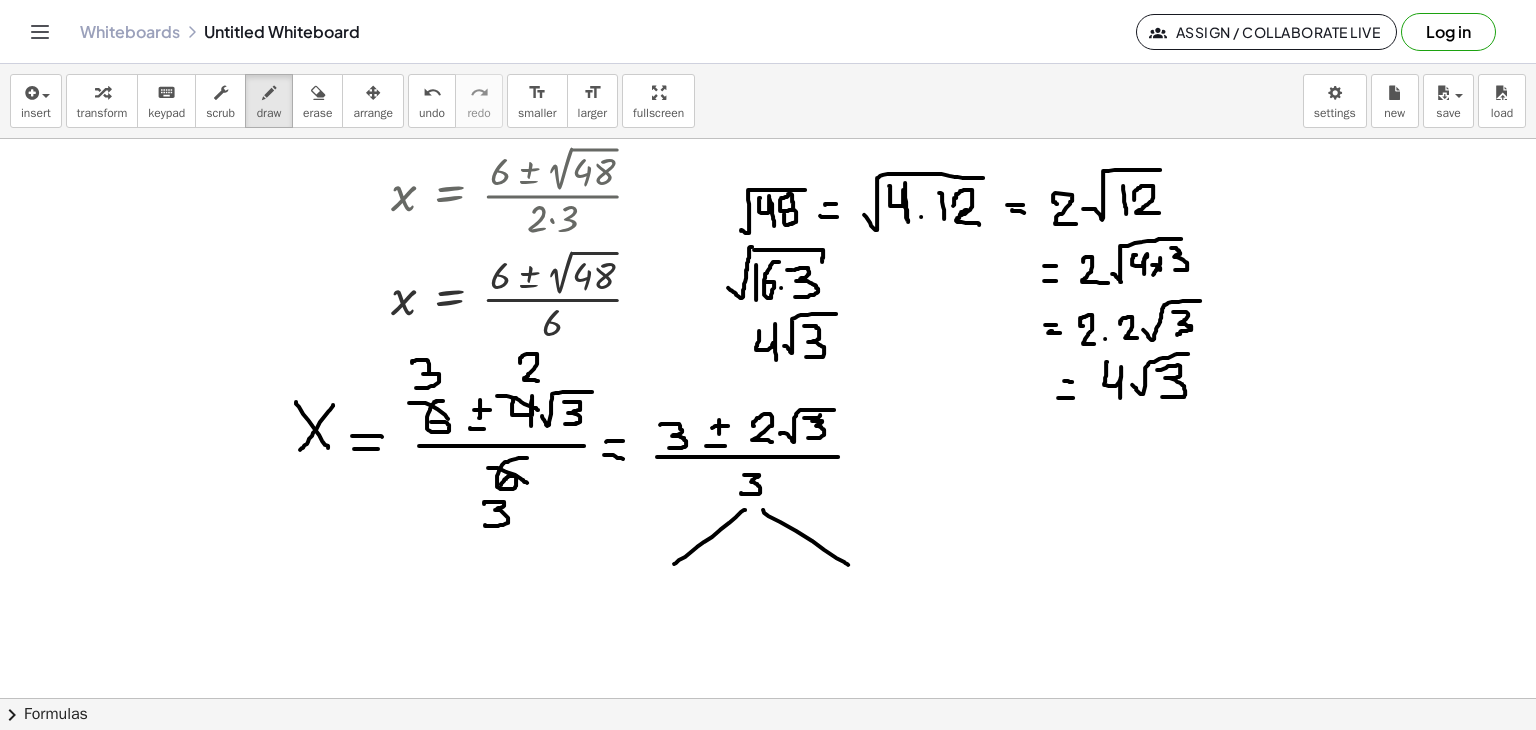 drag, startPoint x: 763, startPoint y: 509, endPoint x: 848, endPoint y: 564, distance: 101.24229 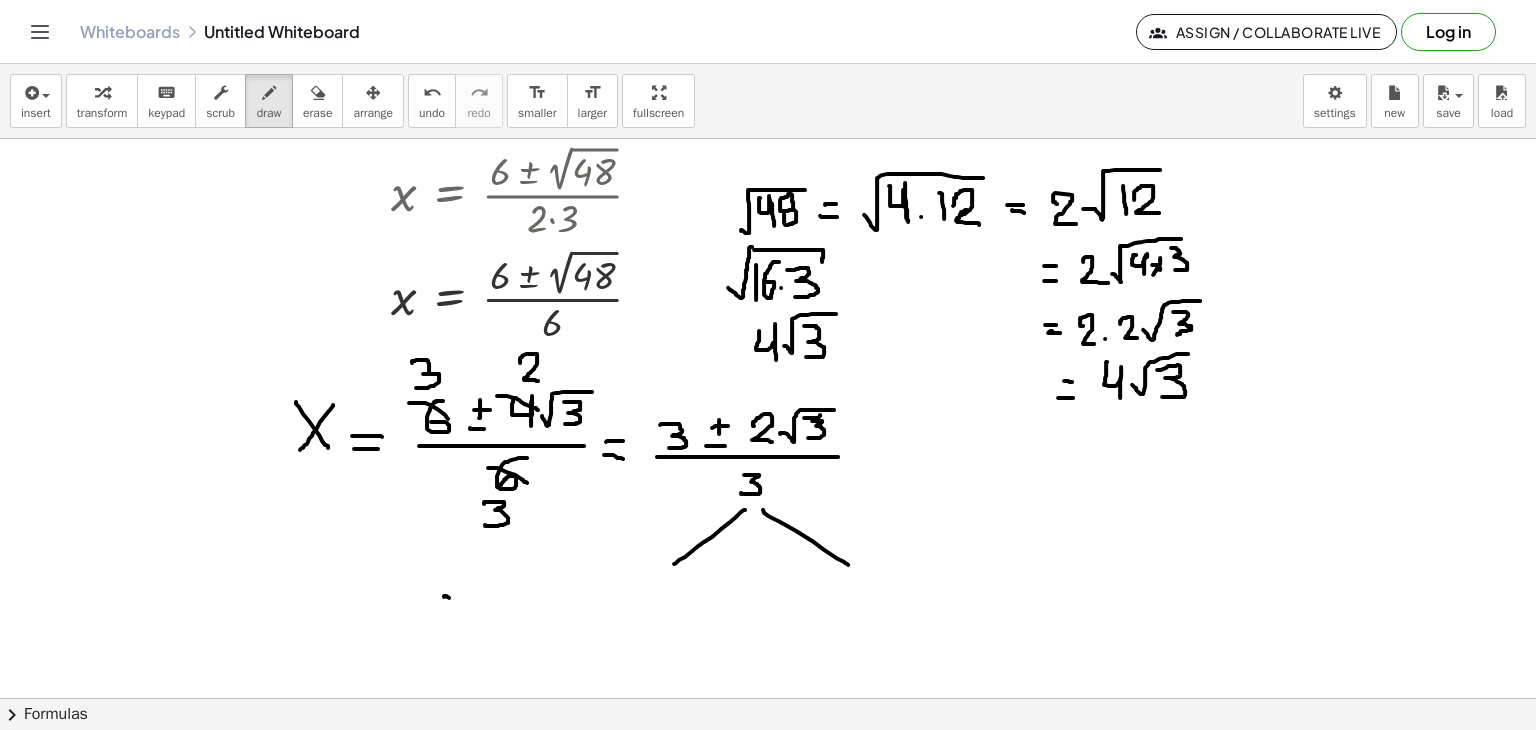 drag, startPoint x: 444, startPoint y: 596, endPoint x: 462, endPoint y: 618, distance: 28.42534 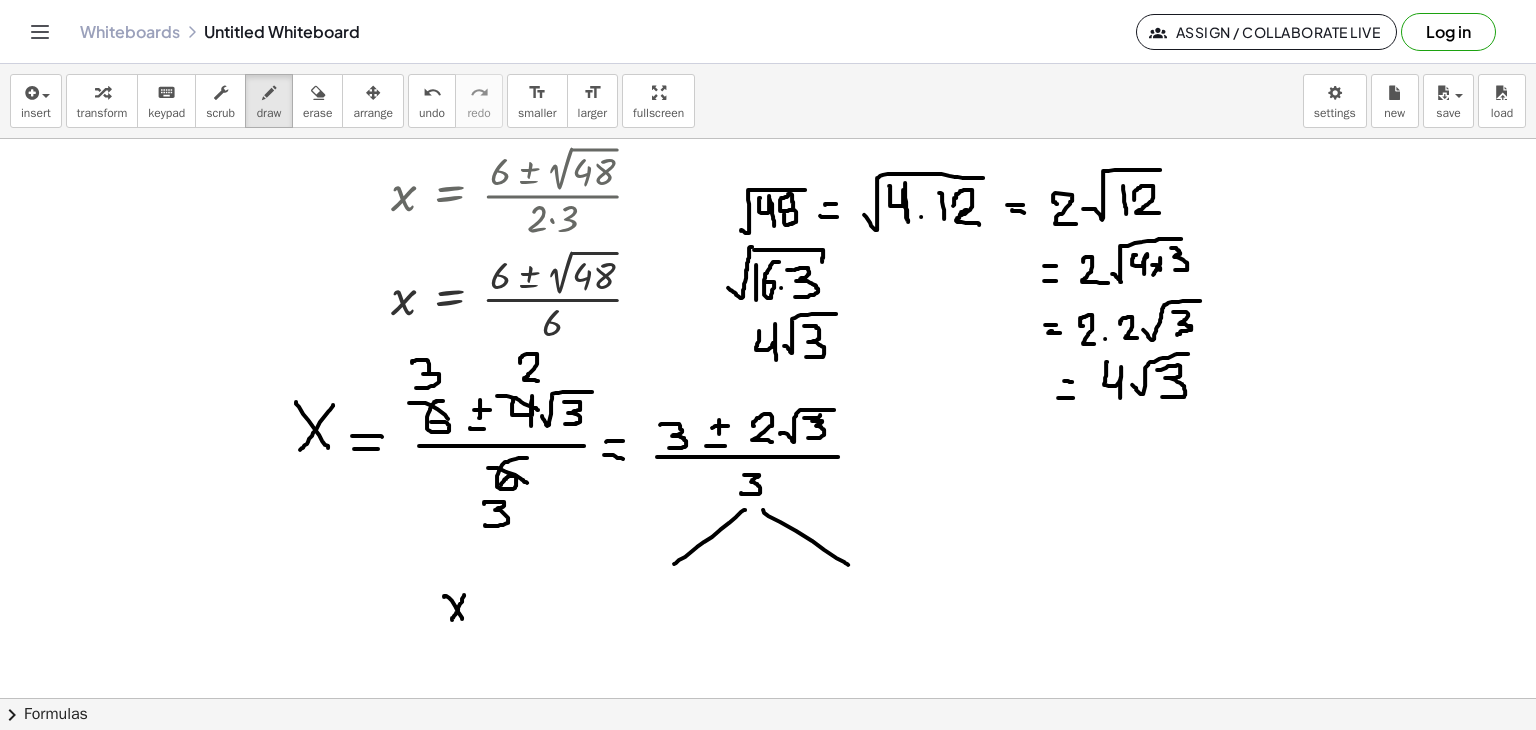 drag, startPoint x: 464, startPoint y: 594, endPoint x: 452, endPoint y: 619, distance: 27.730848 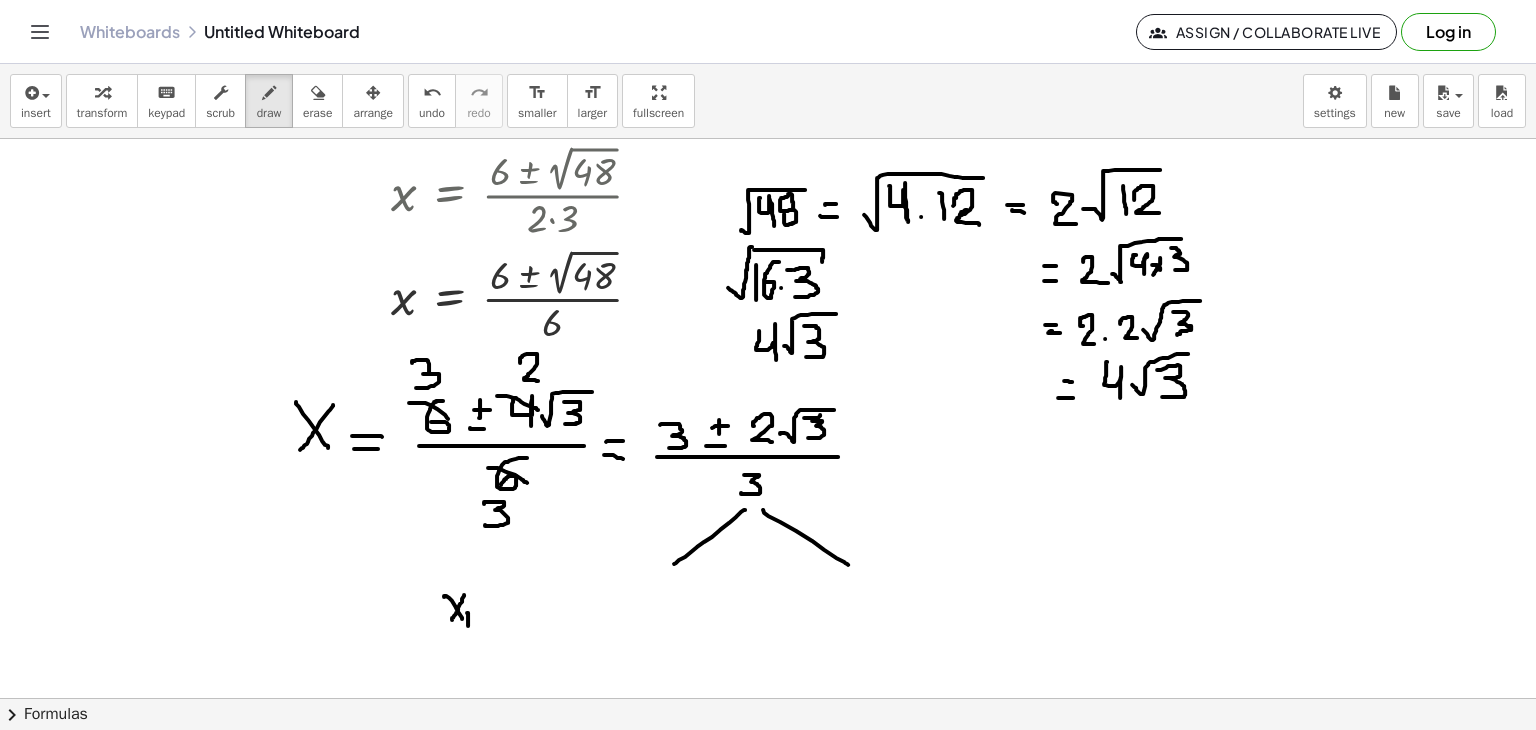 drag, startPoint x: 467, startPoint y: 612, endPoint x: 468, endPoint y: 627, distance: 15.033297 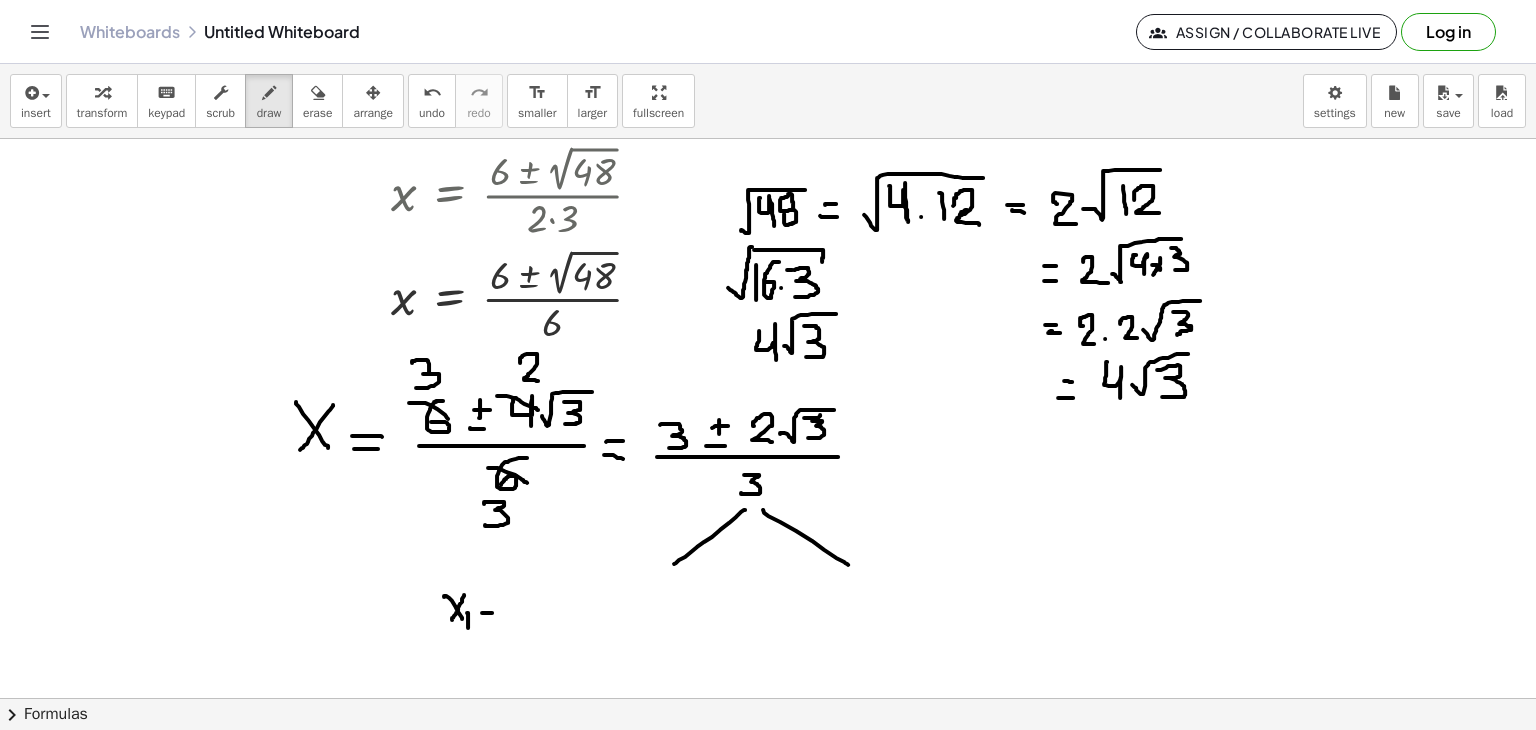 drag, startPoint x: 482, startPoint y: 612, endPoint x: 497, endPoint y: 613, distance: 15.033297 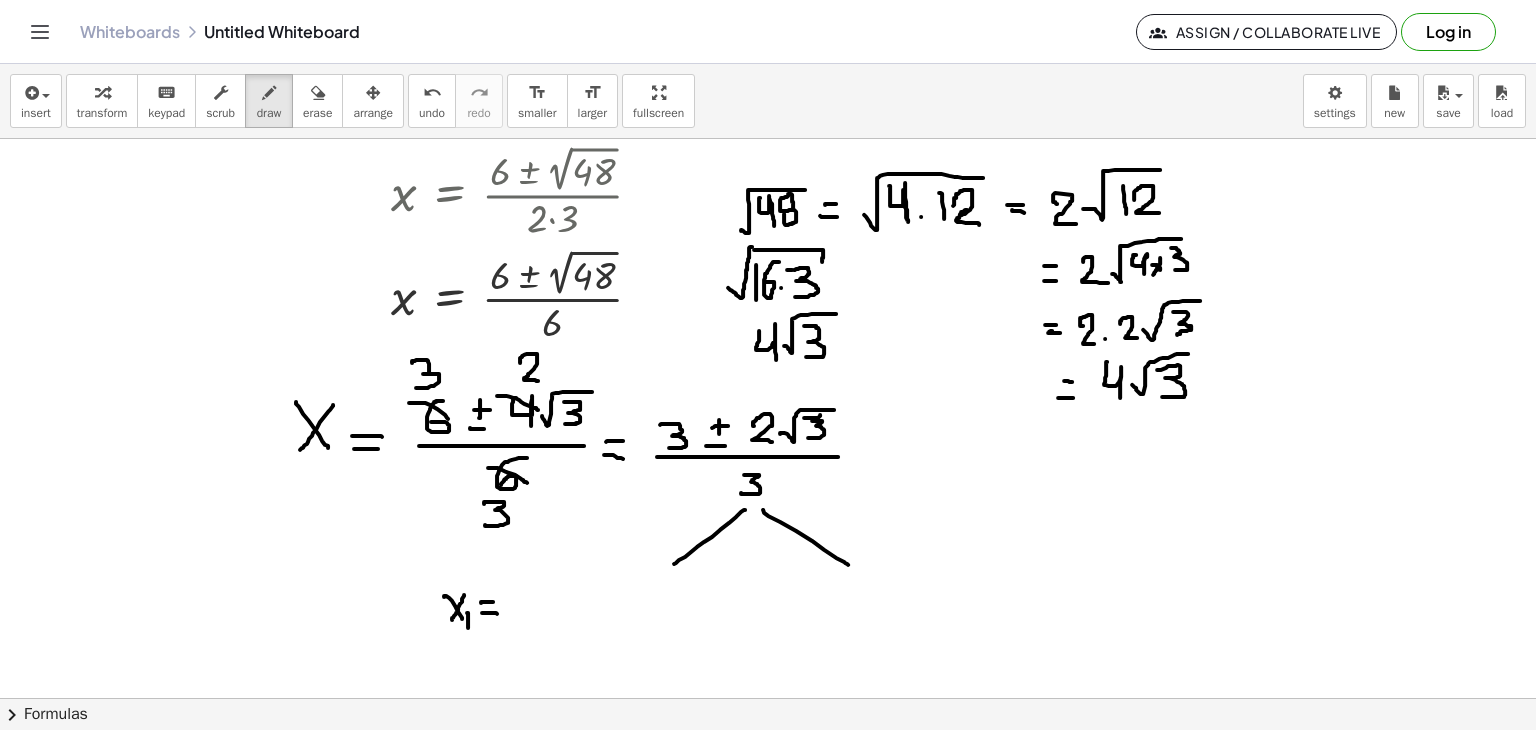 drag, startPoint x: 481, startPoint y: 602, endPoint x: 501, endPoint y: 601, distance: 20.024984 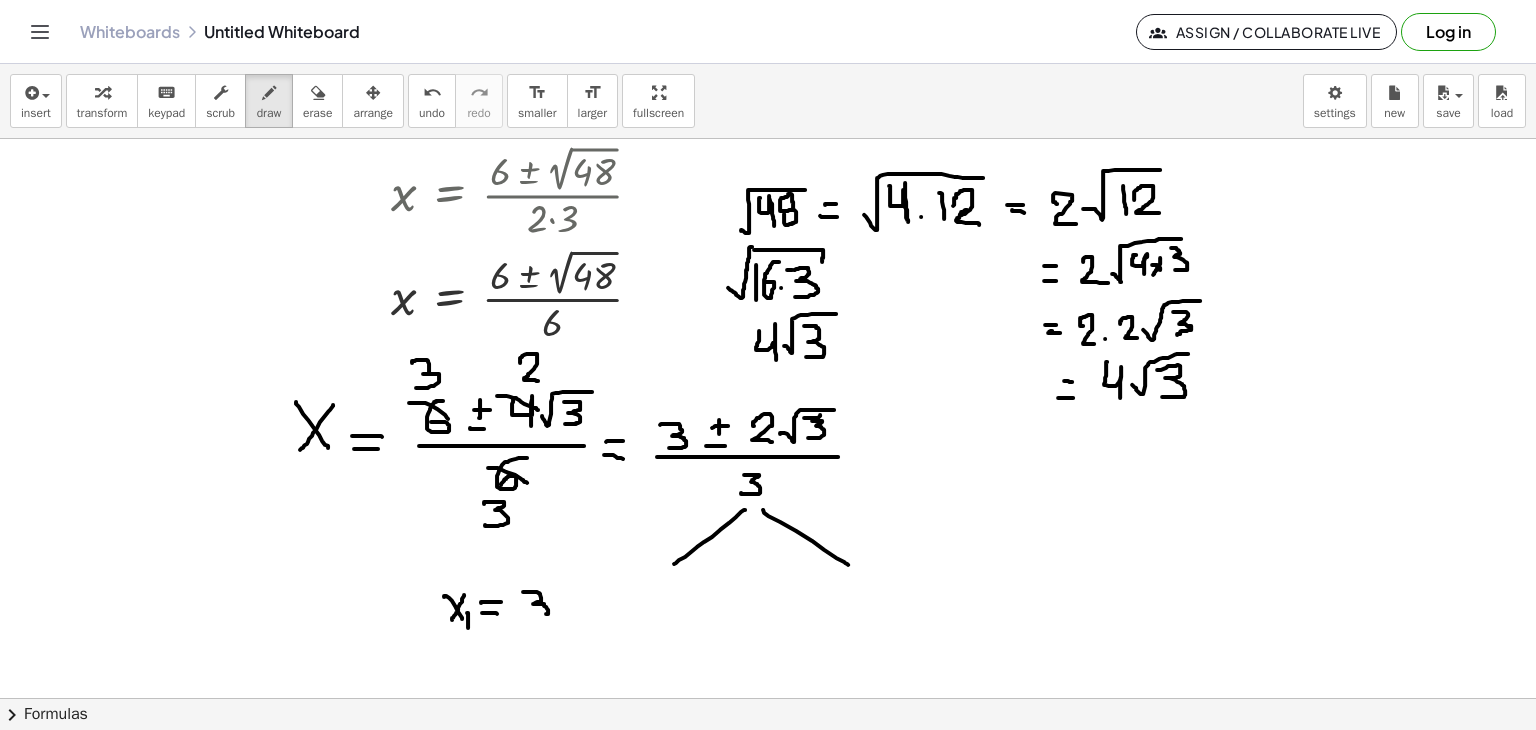 drag, startPoint x: 523, startPoint y: 591, endPoint x: 529, endPoint y: 613, distance: 22.803509 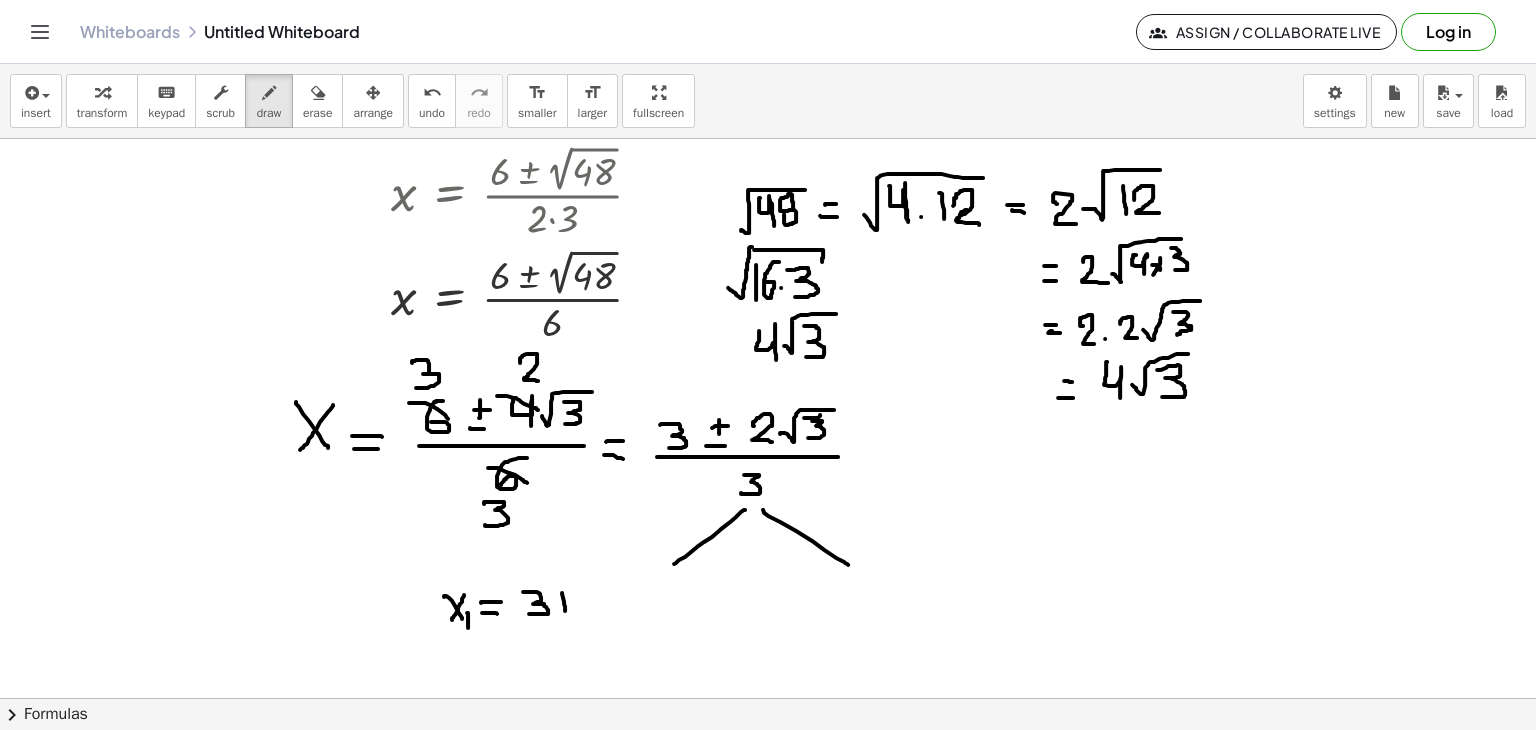 drag, startPoint x: 562, startPoint y: 592, endPoint x: 566, endPoint y: 613, distance: 21.377558 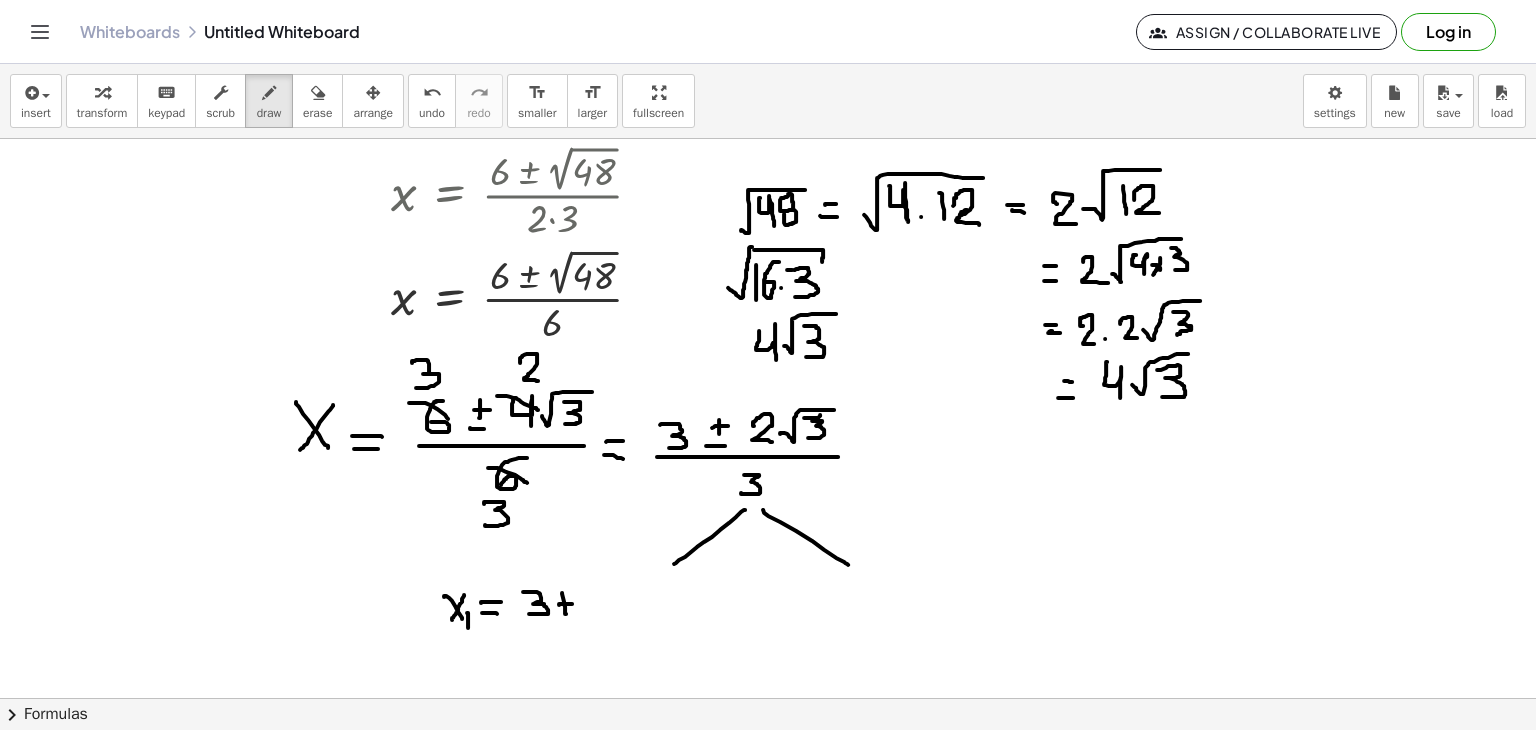 drag, startPoint x: 559, startPoint y: 604, endPoint x: 574, endPoint y: 603, distance: 15.033297 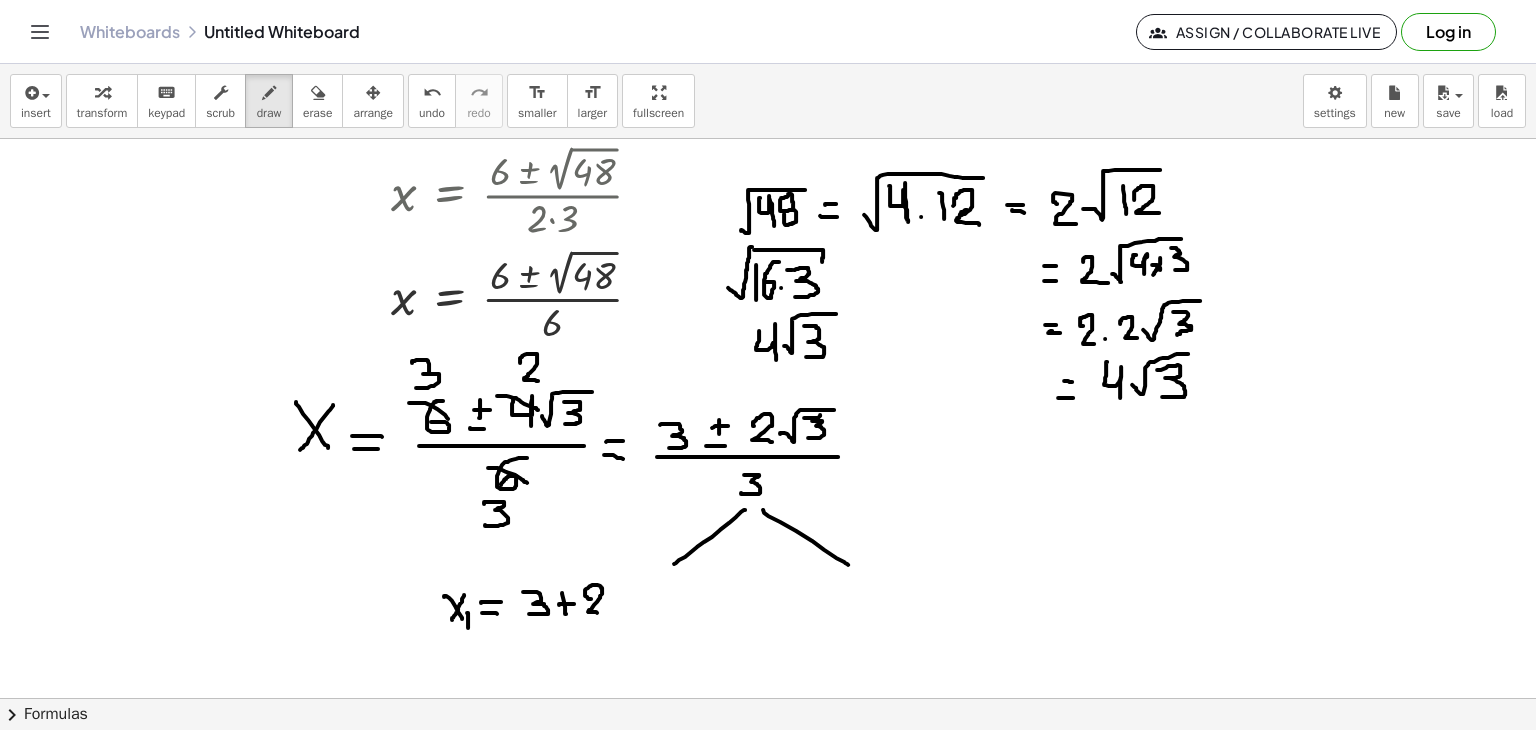 drag, startPoint x: 591, startPoint y: 598, endPoint x: 601, endPoint y: 612, distance: 17.20465 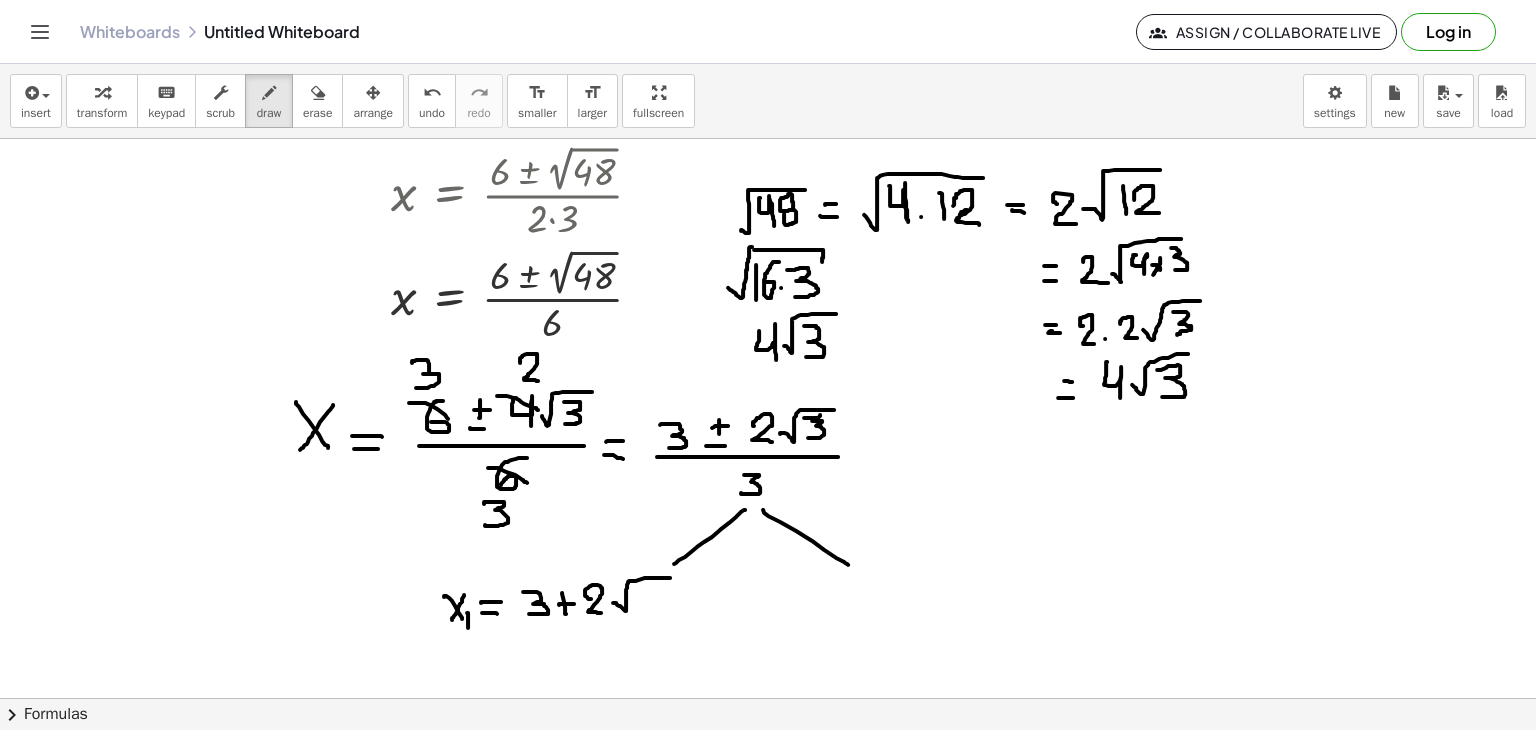 drag, startPoint x: 613, startPoint y: 602, endPoint x: 670, endPoint y: 577, distance: 62.241467 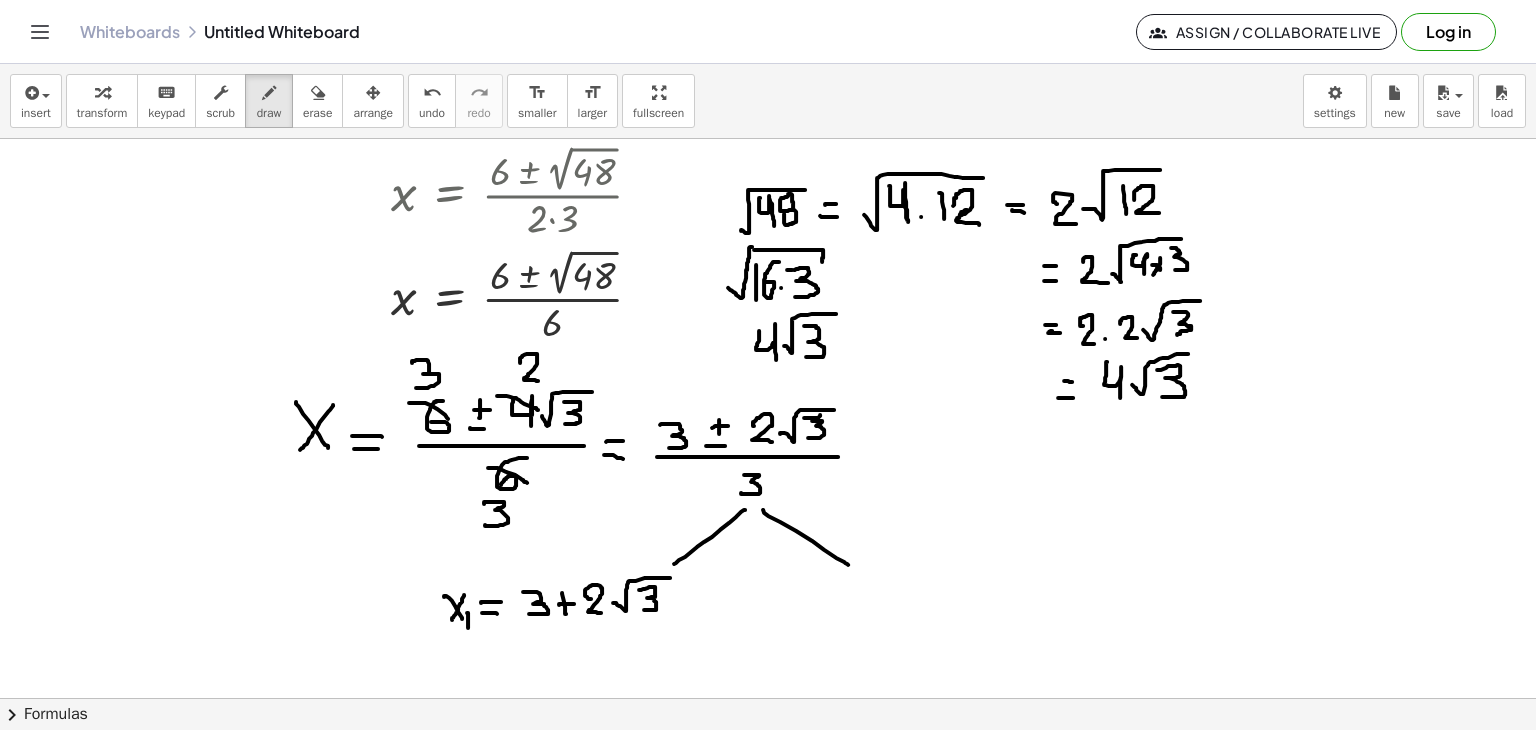 drag, startPoint x: 639, startPoint y: 589, endPoint x: 644, endPoint y: 609, distance: 20.615528 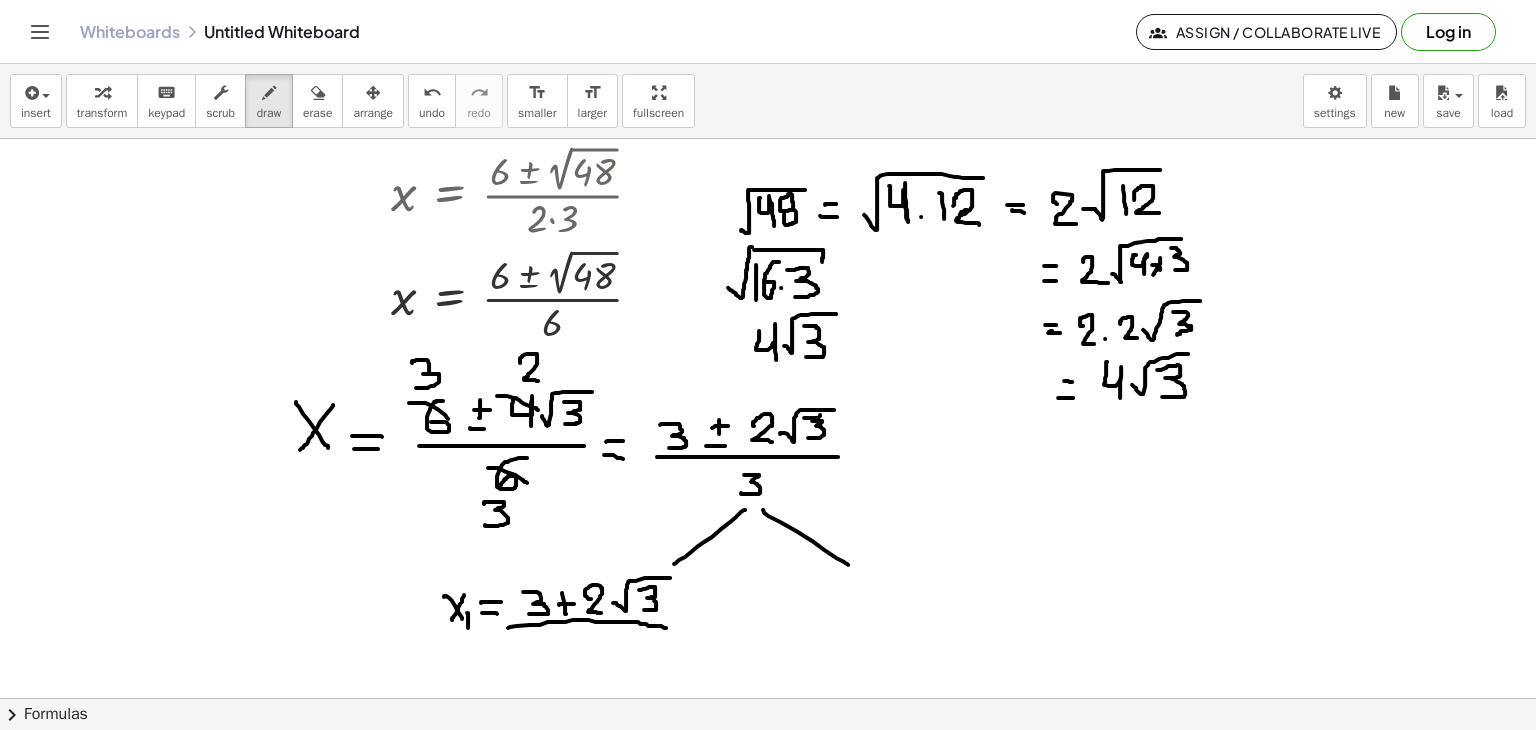 drag, startPoint x: 508, startPoint y: 627, endPoint x: 666, endPoint y: 627, distance: 158 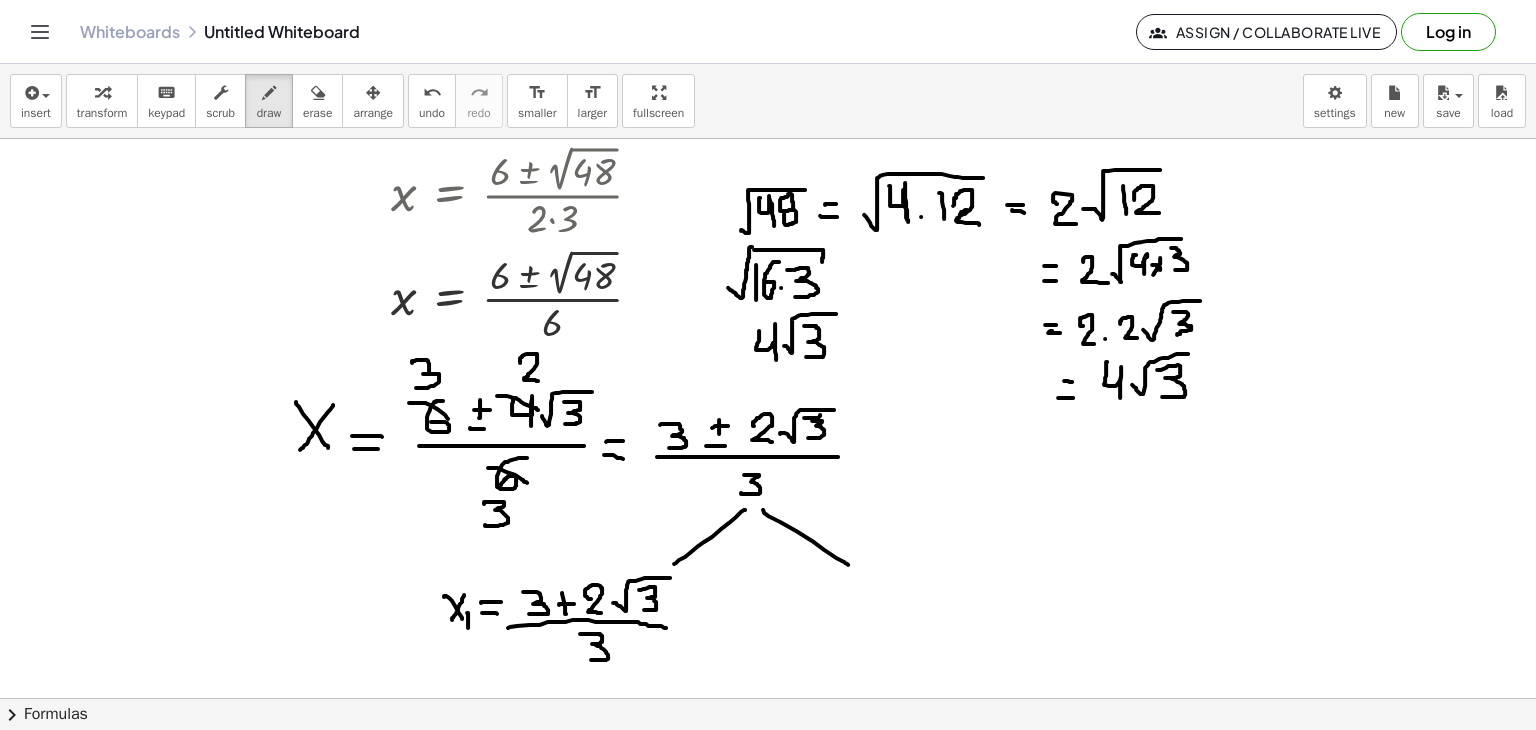drag, startPoint x: 580, startPoint y: 633, endPoint x: 591, endPoint y: 659, distance: 28.231188 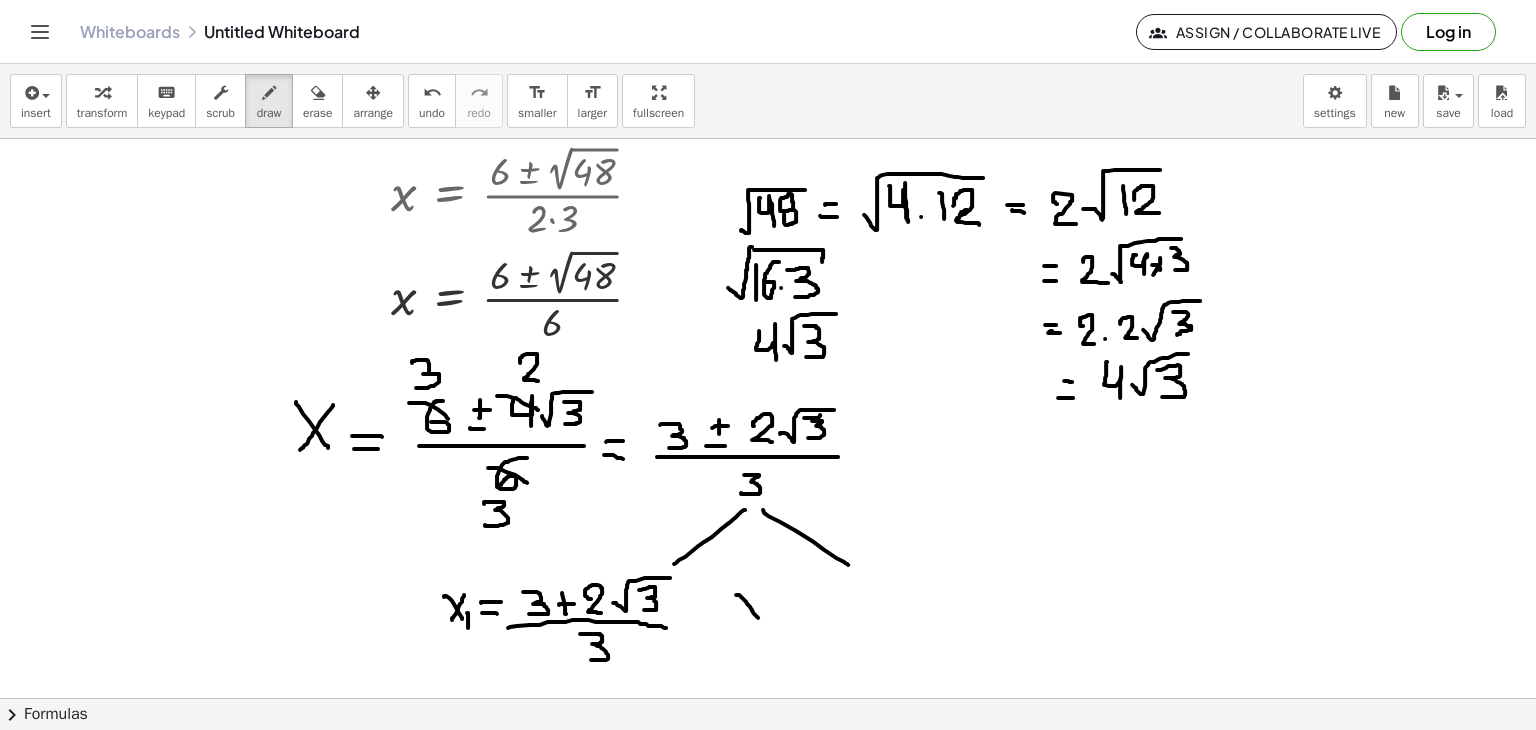 drag, startPoint x: 746, startPoint y: 601, endPoint x: 758, endPoint y: 617, distance: 20 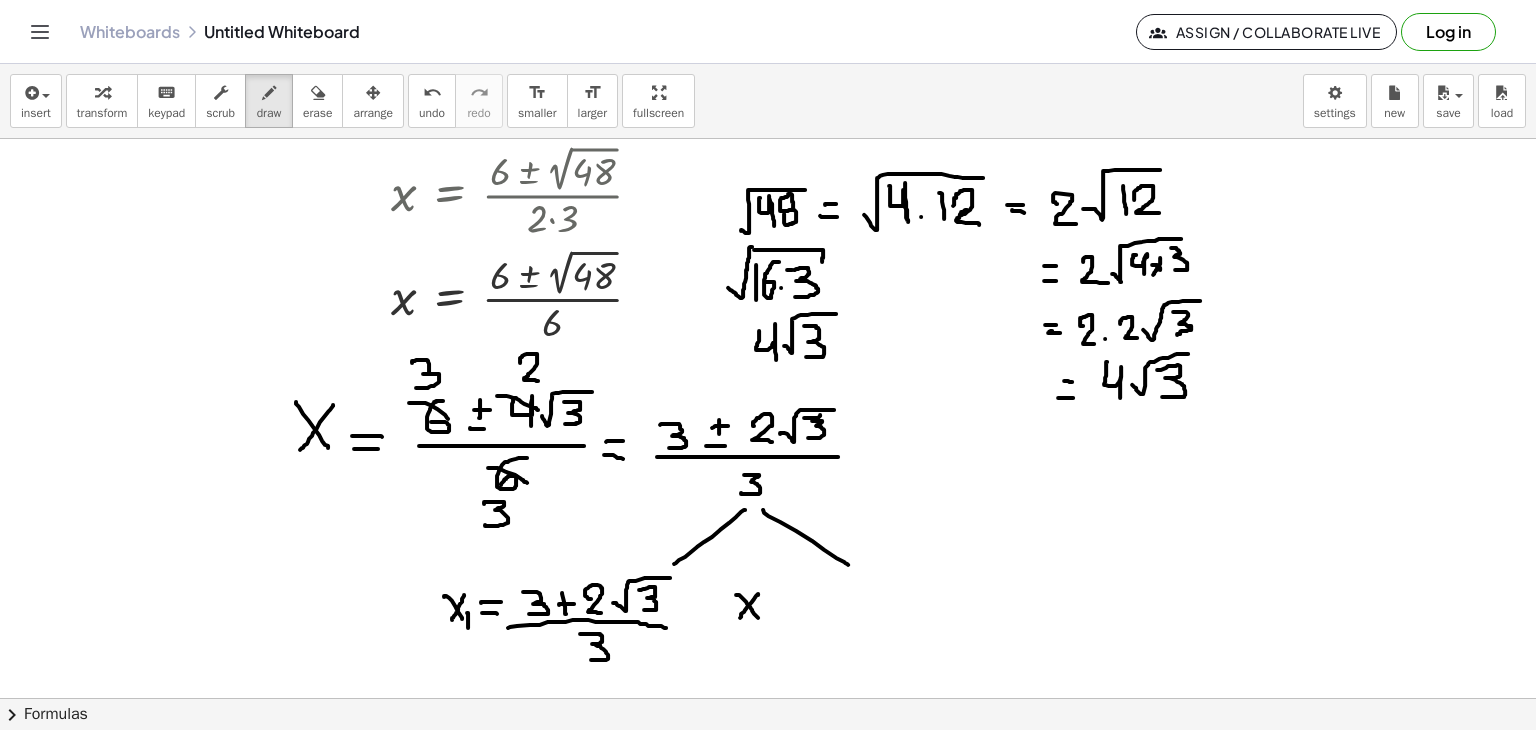 drag, startPoint x: 758, startPoint y: 594, endPoint x: 757, endPoint y: 612, distance: 18.027756 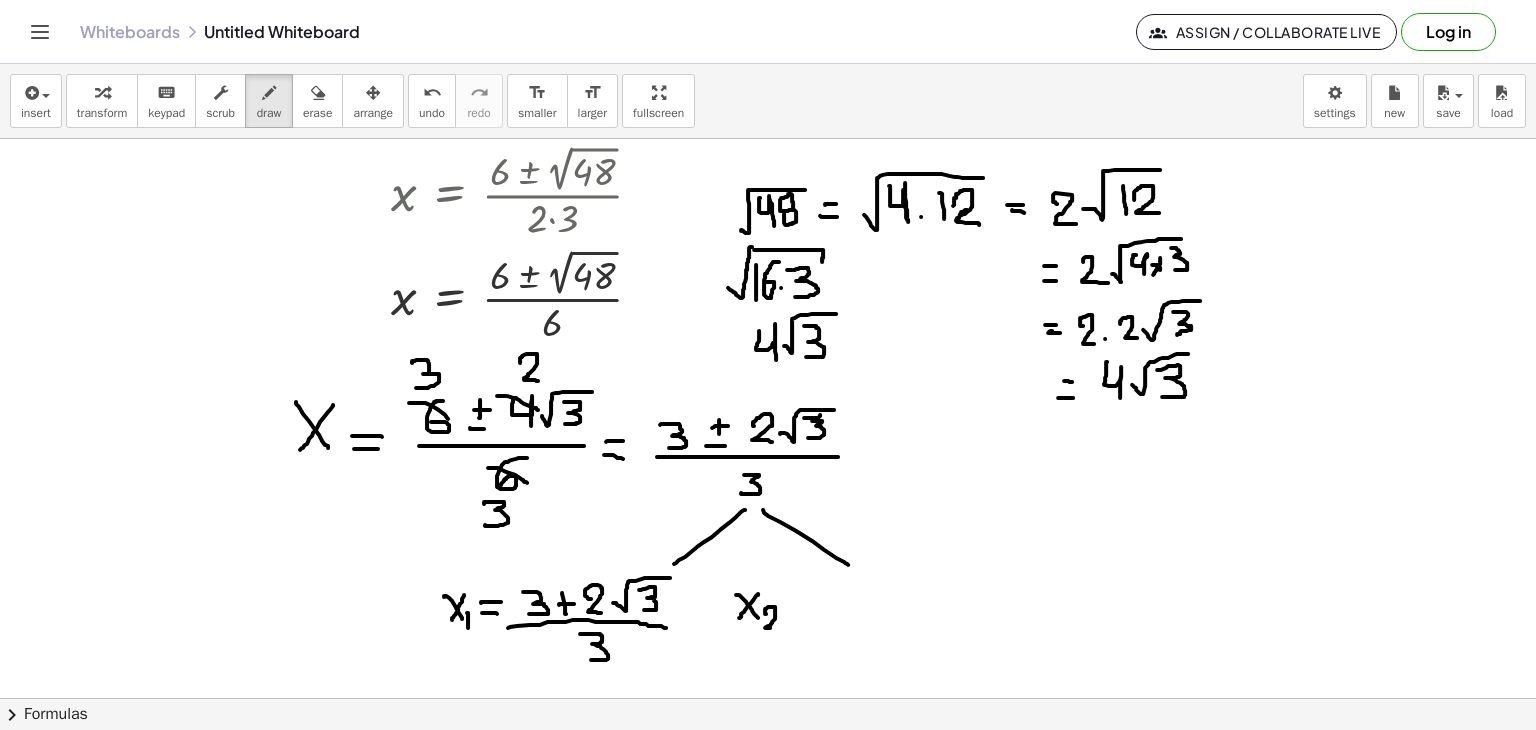 drag, startPoint x: 766, startPoint y: 613, endPoint x: 781, endPoint y: 627, distance: 20.518284 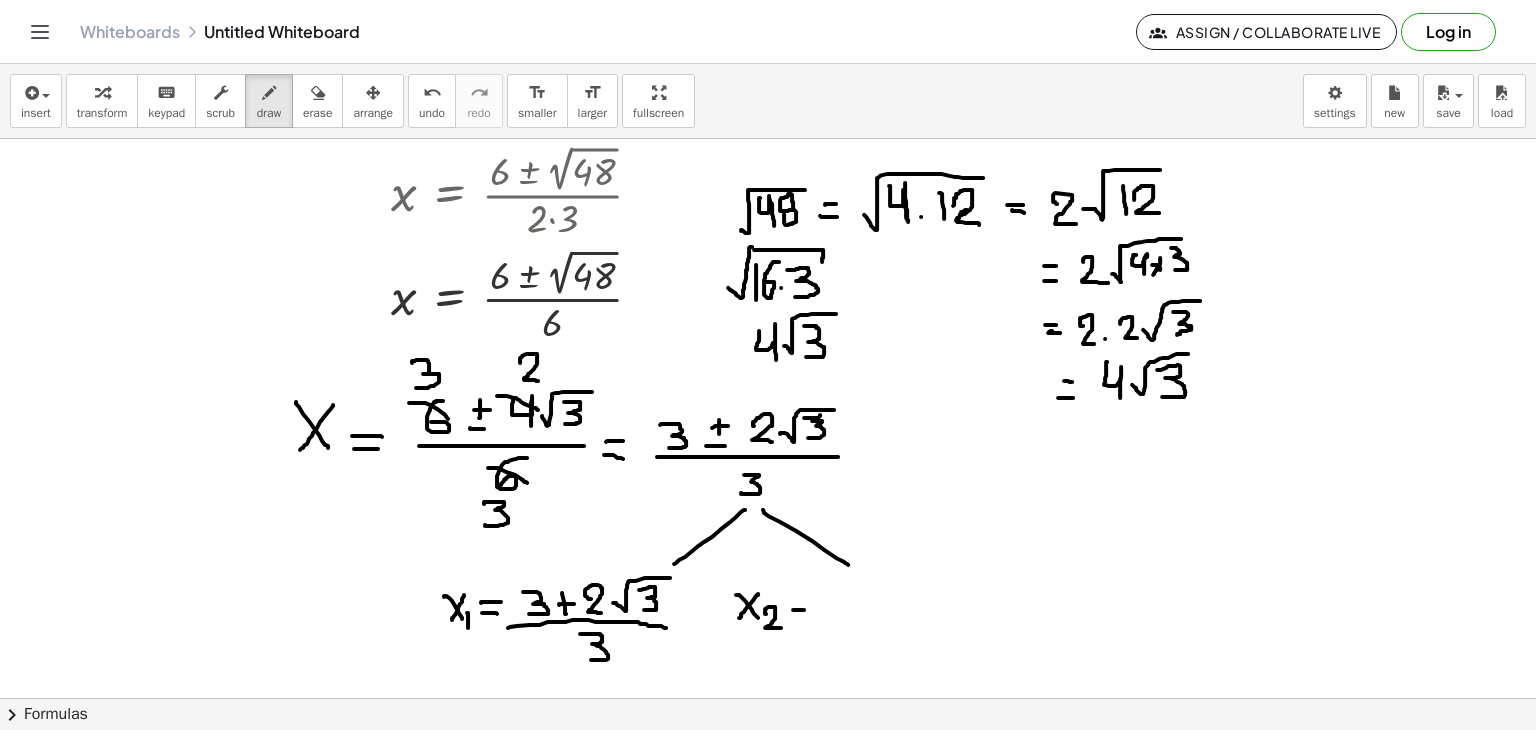 drag, startPoint x: 793, startPoint y: 609, endPoint x: 805, endPoint y: 609, distance: 12 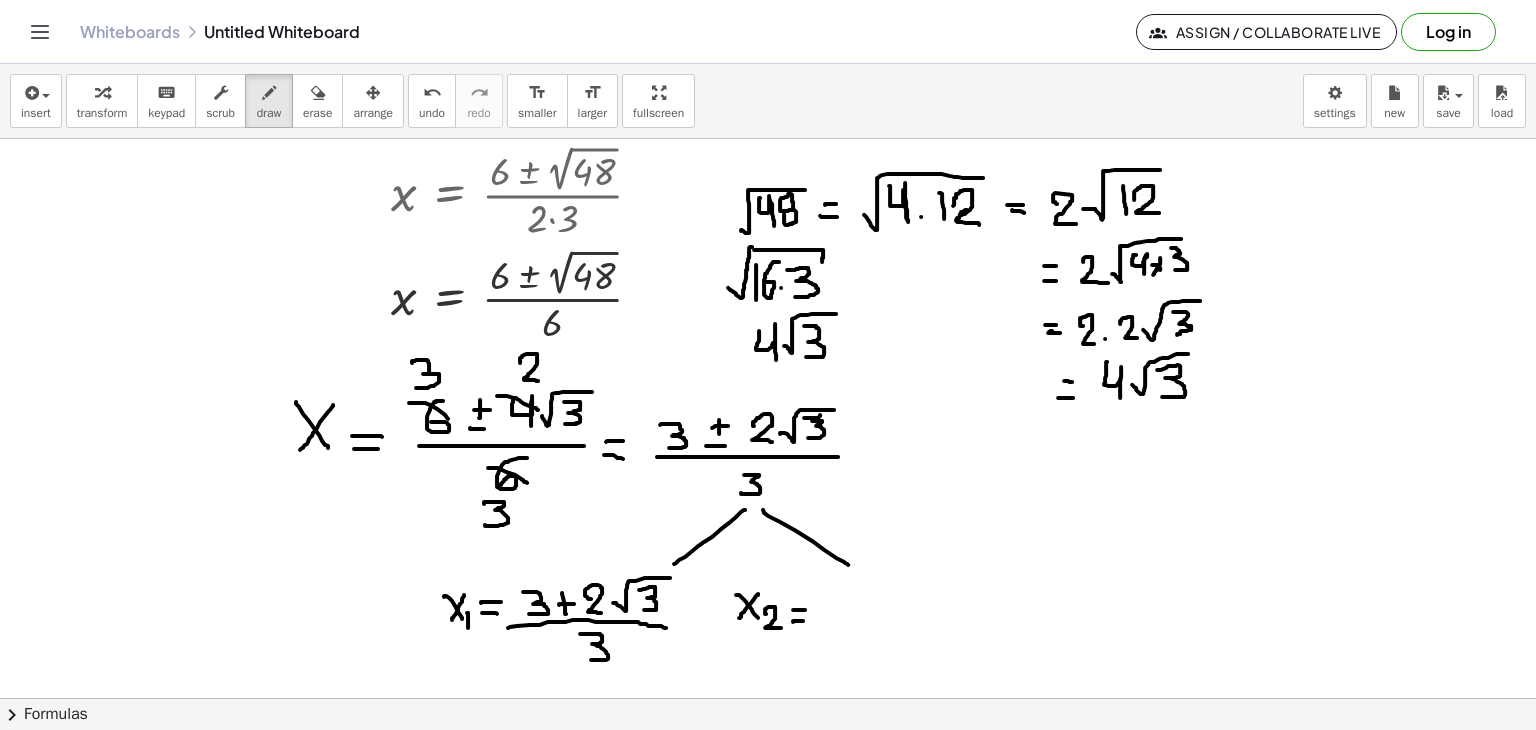 drag, startPoint x: 793, startPoint y: 621, endPoint x: 807, endPoint y: 620, distance: 14.035668 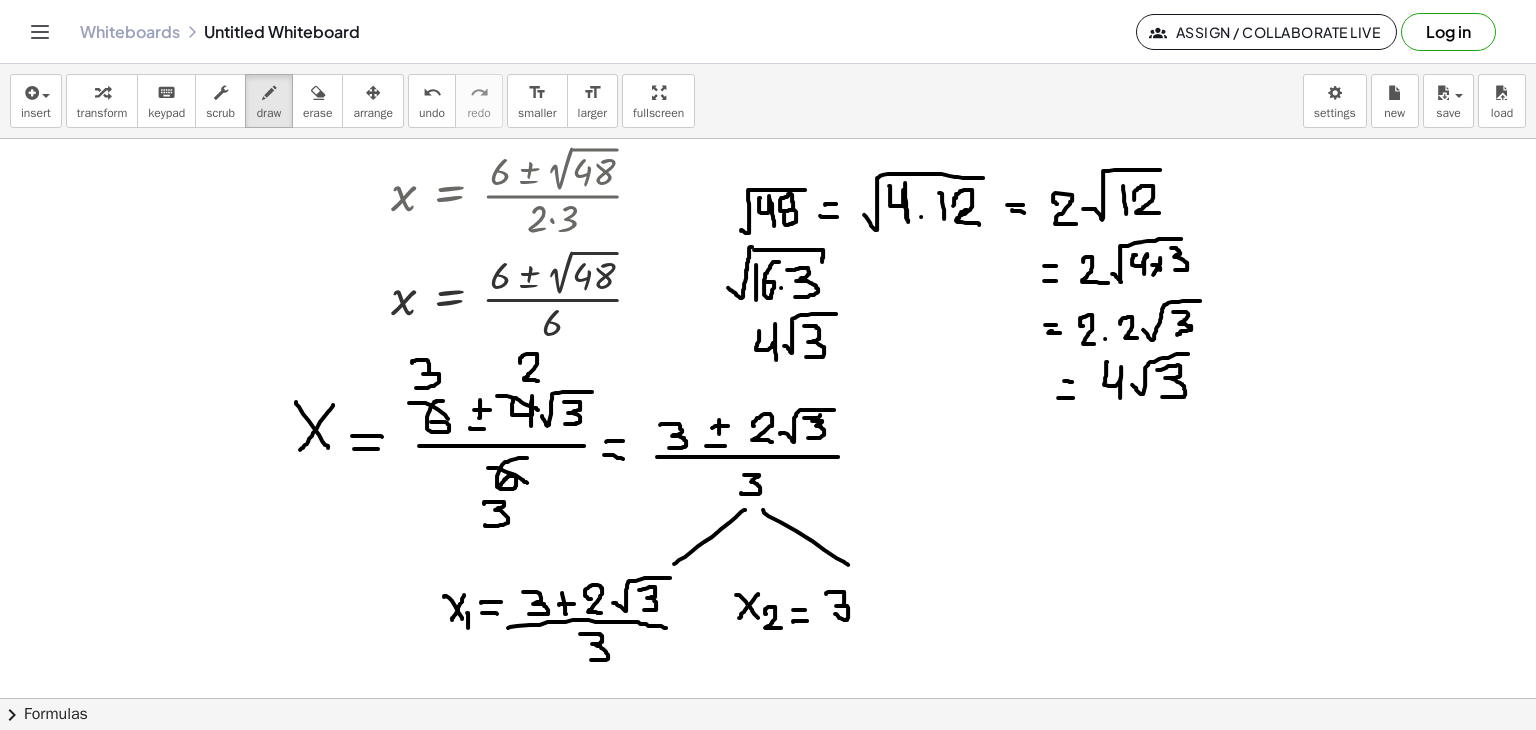 drag, startPoint x: 826, startPoint y: 593, endPoint x: 835, endPoint y: 613, distance: 21.931713 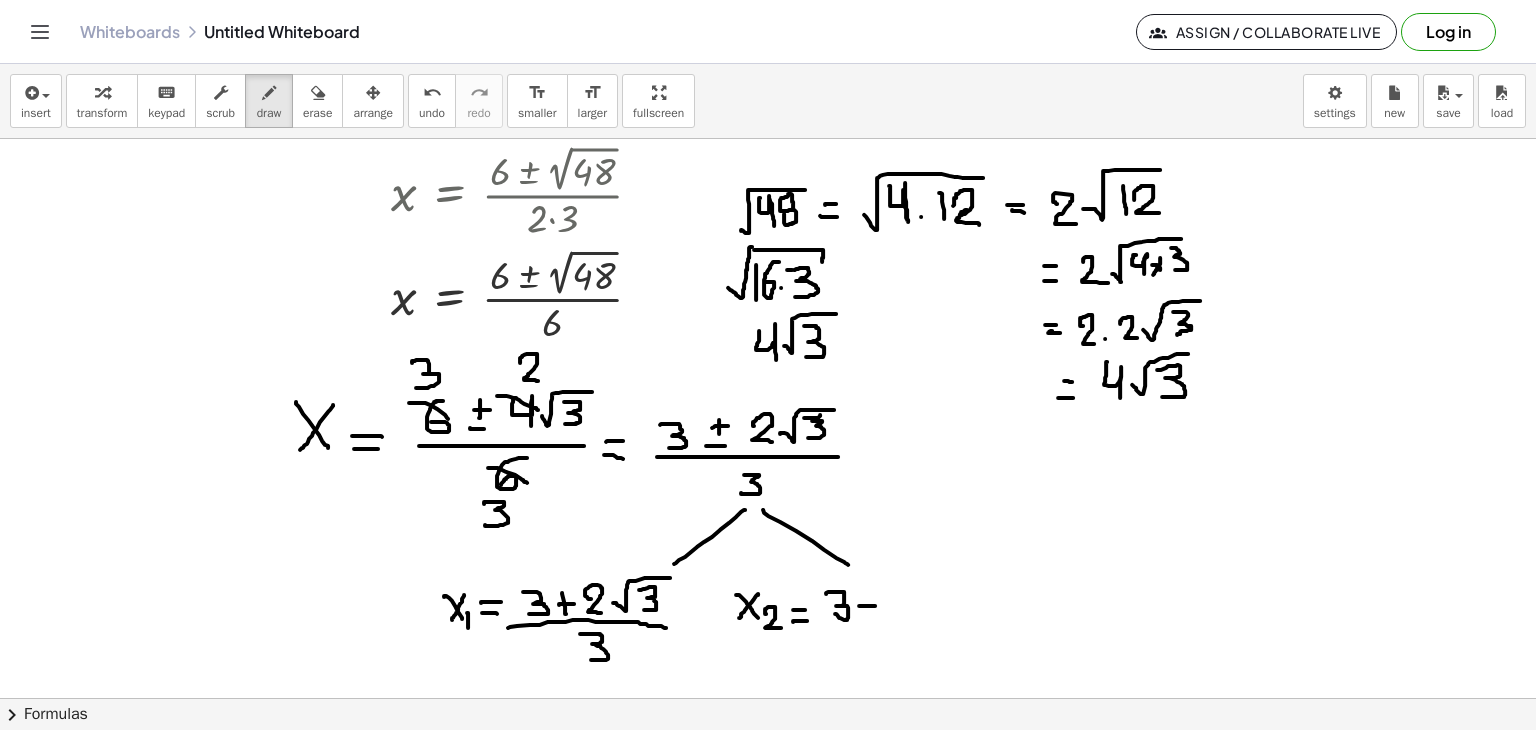 drag, startPoint x: 859, startPoint y: 605, endPoint x: 876, endPoint y: 605, distance: 17 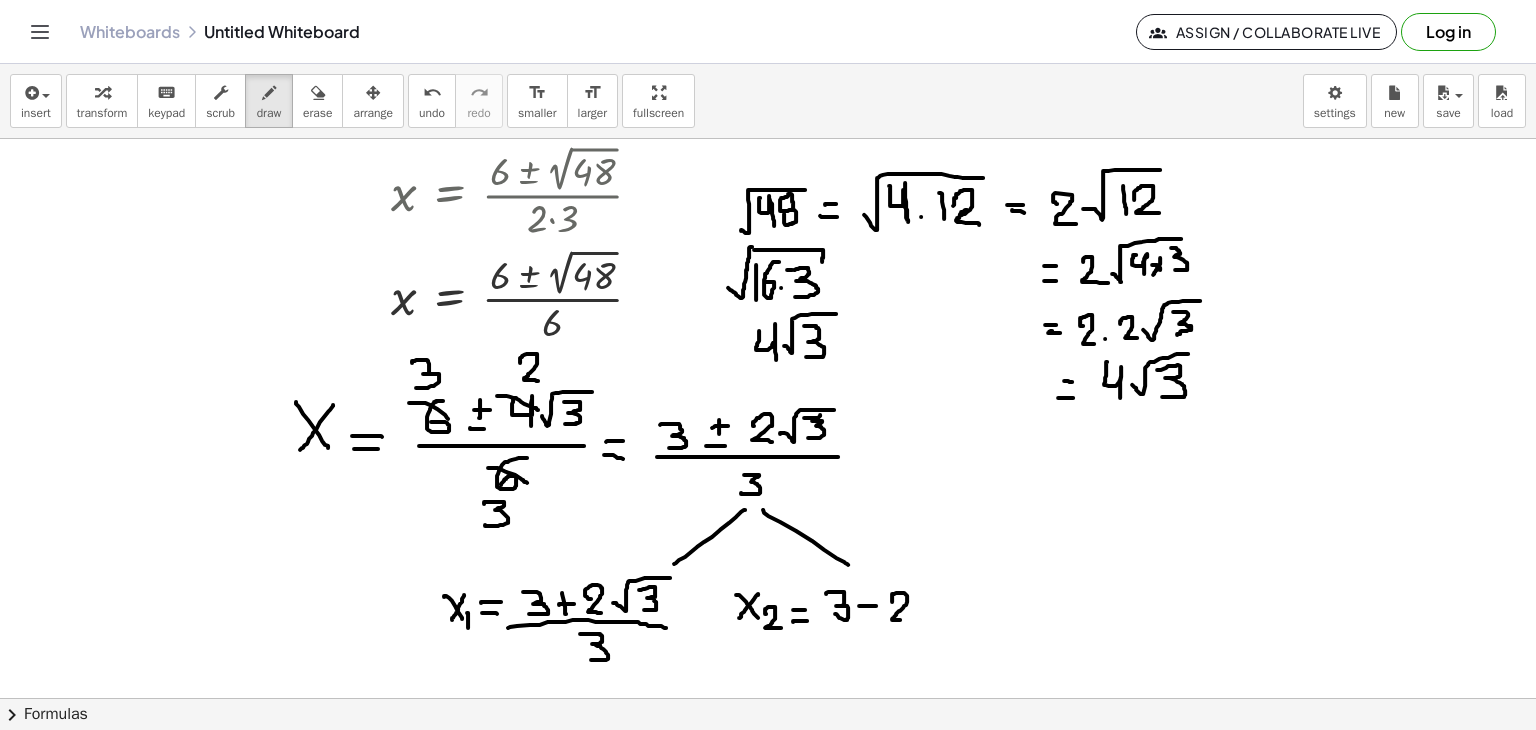 drag, startPoint x: 892, startPoint y: 601, endPoint x: 904, endPoint y: 619, distance: 21.633308 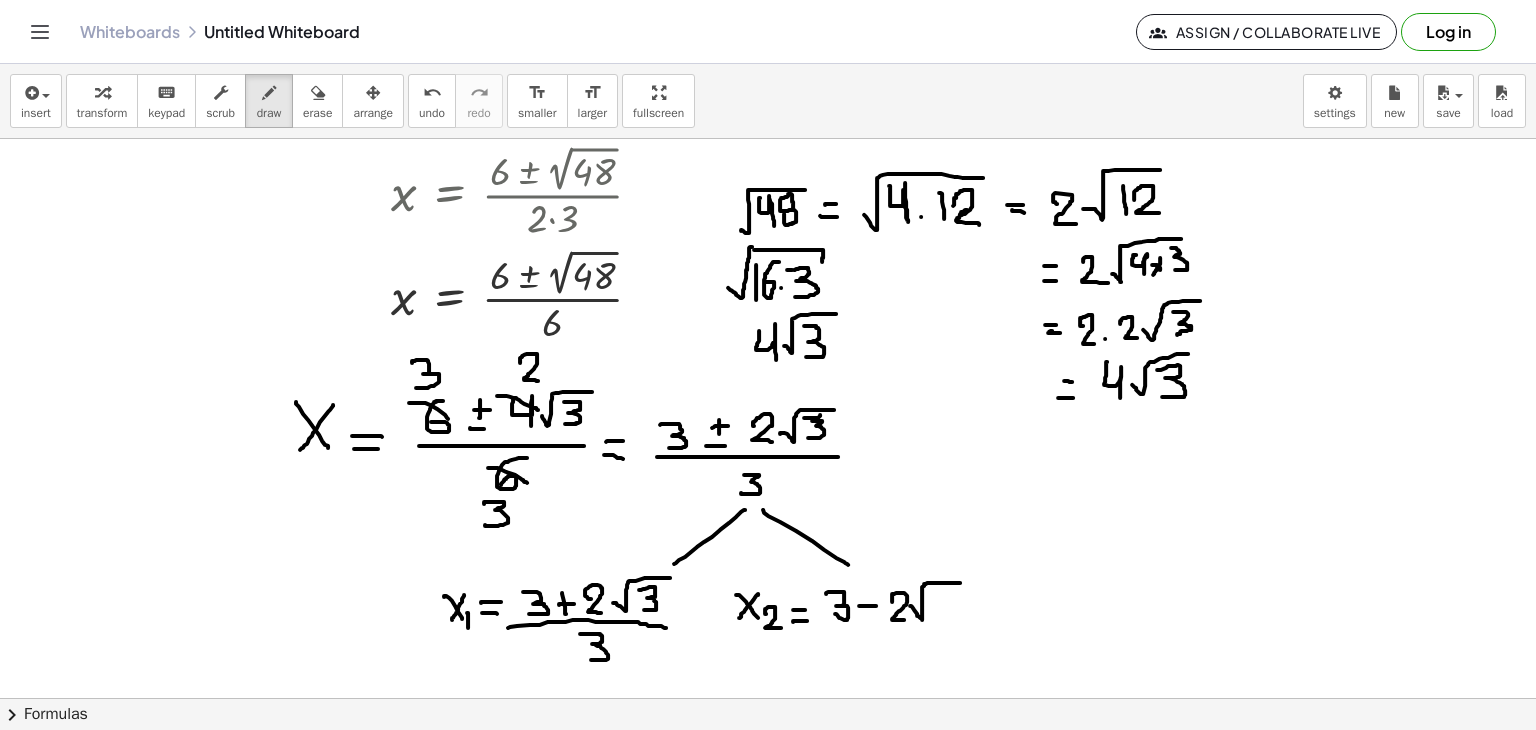 drag, startPoint x: 912, startPoint y: 606, endPoint x: 964, endPoint y: 582, distance: 57.271286 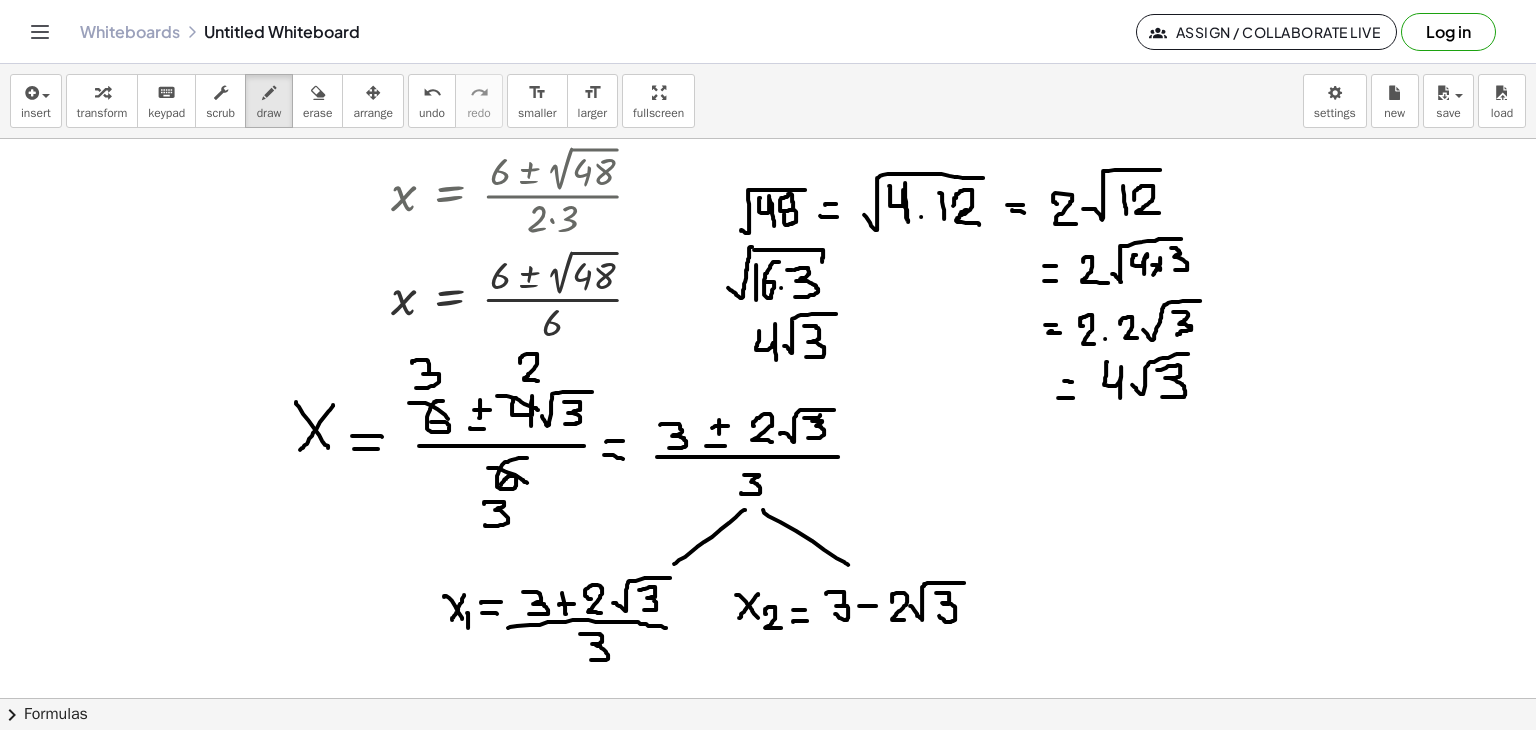 drag, startPoint x: 936, startPoint y: 592, endPoint x: 939, endPoint y: 615, distance: 23.194826 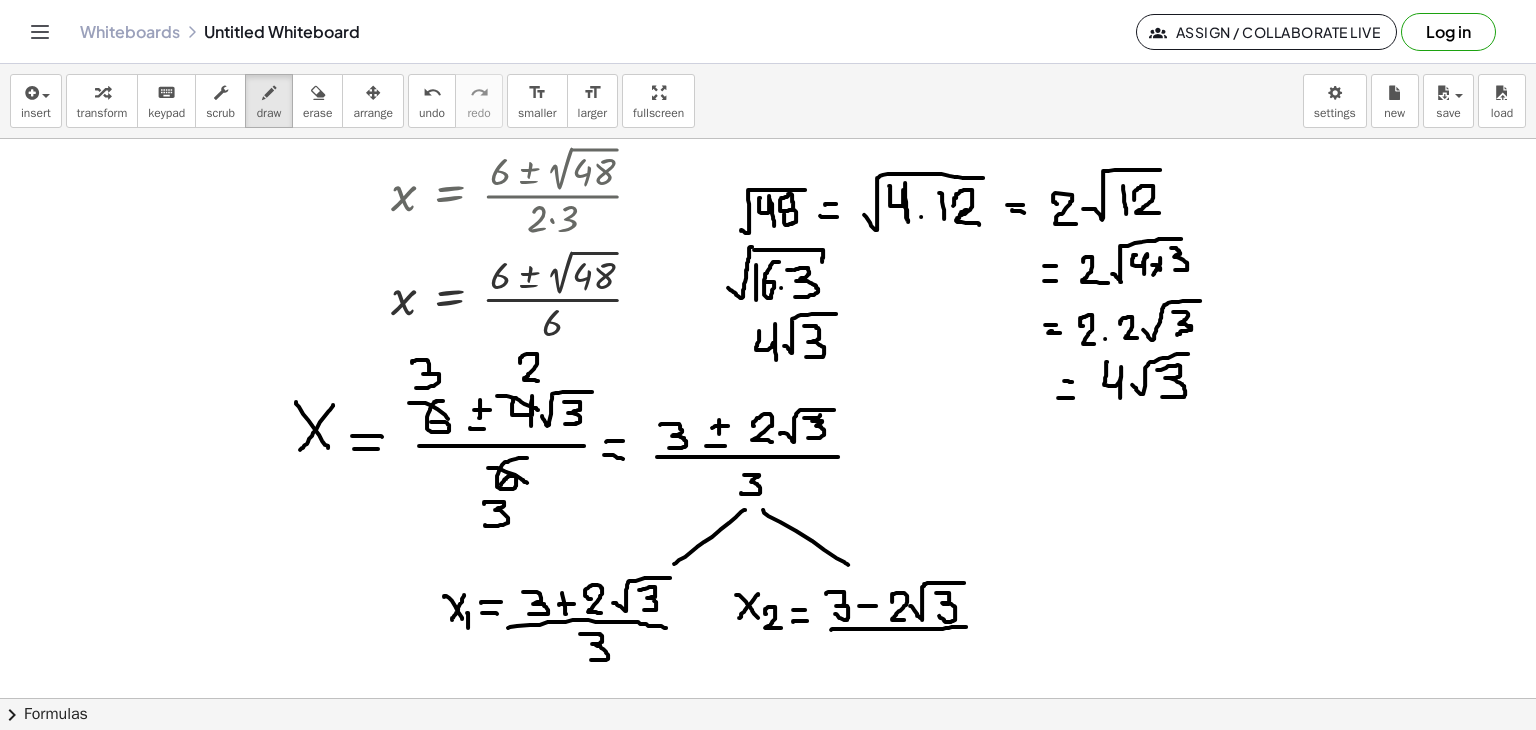 drag, startPoint x: 831, startPoint y: 629, endPoint x: 966, endPoint y: 626, distance: 135.03333 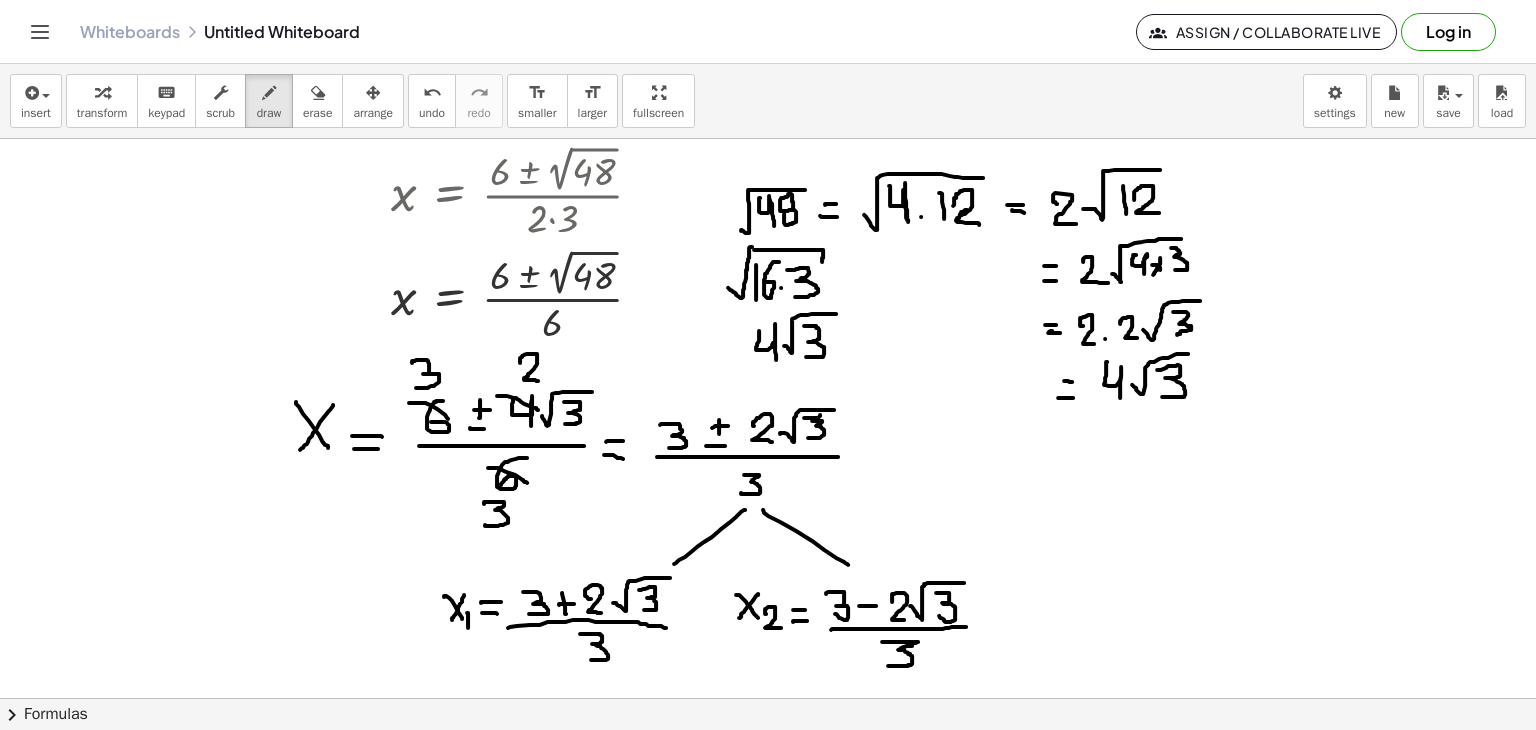 drag, startPoint x: 882, startPoint y: 641, endPoint x: 887, endPoint y: 665, distance: 24.5153 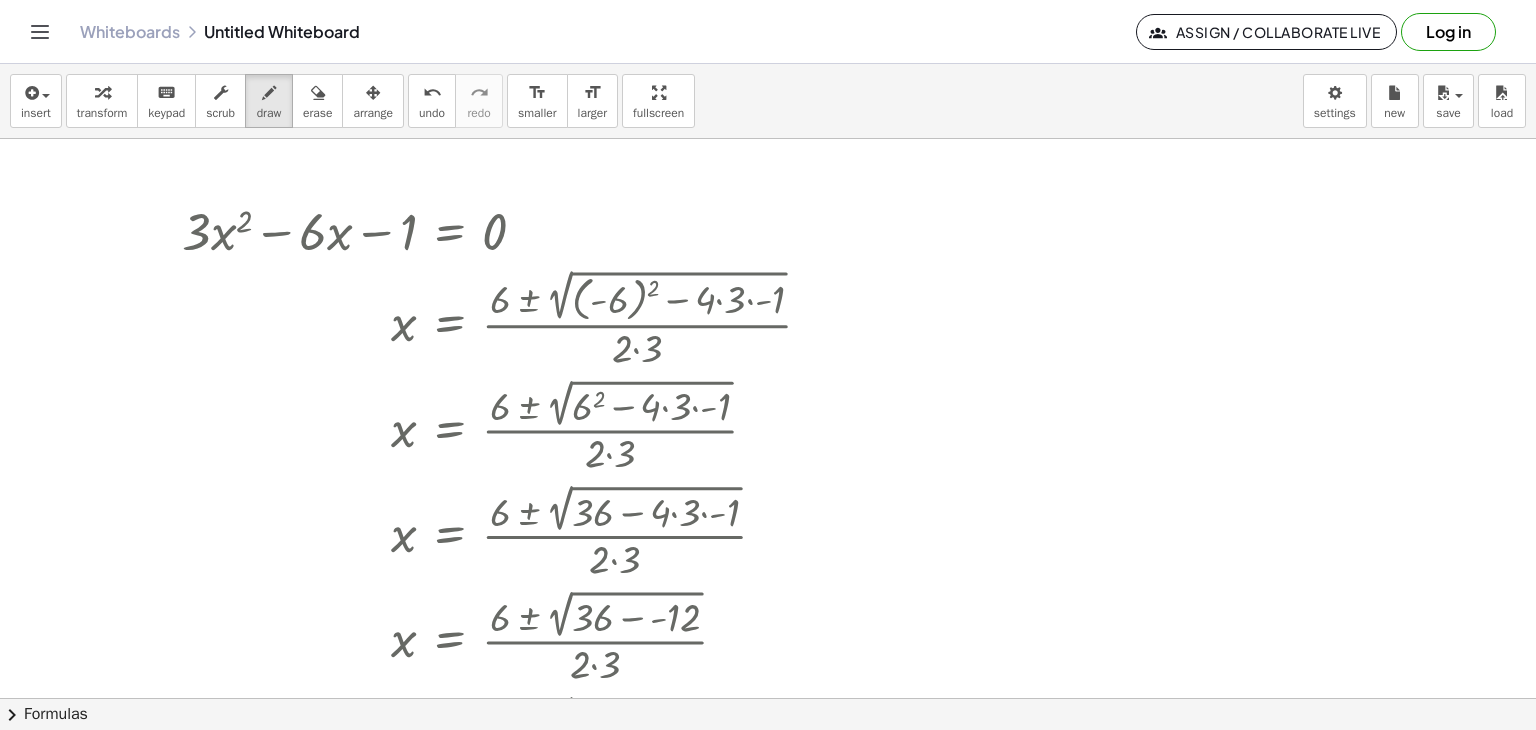 scroll, scrollTop: 0, scrollLeft: 0, axis: both 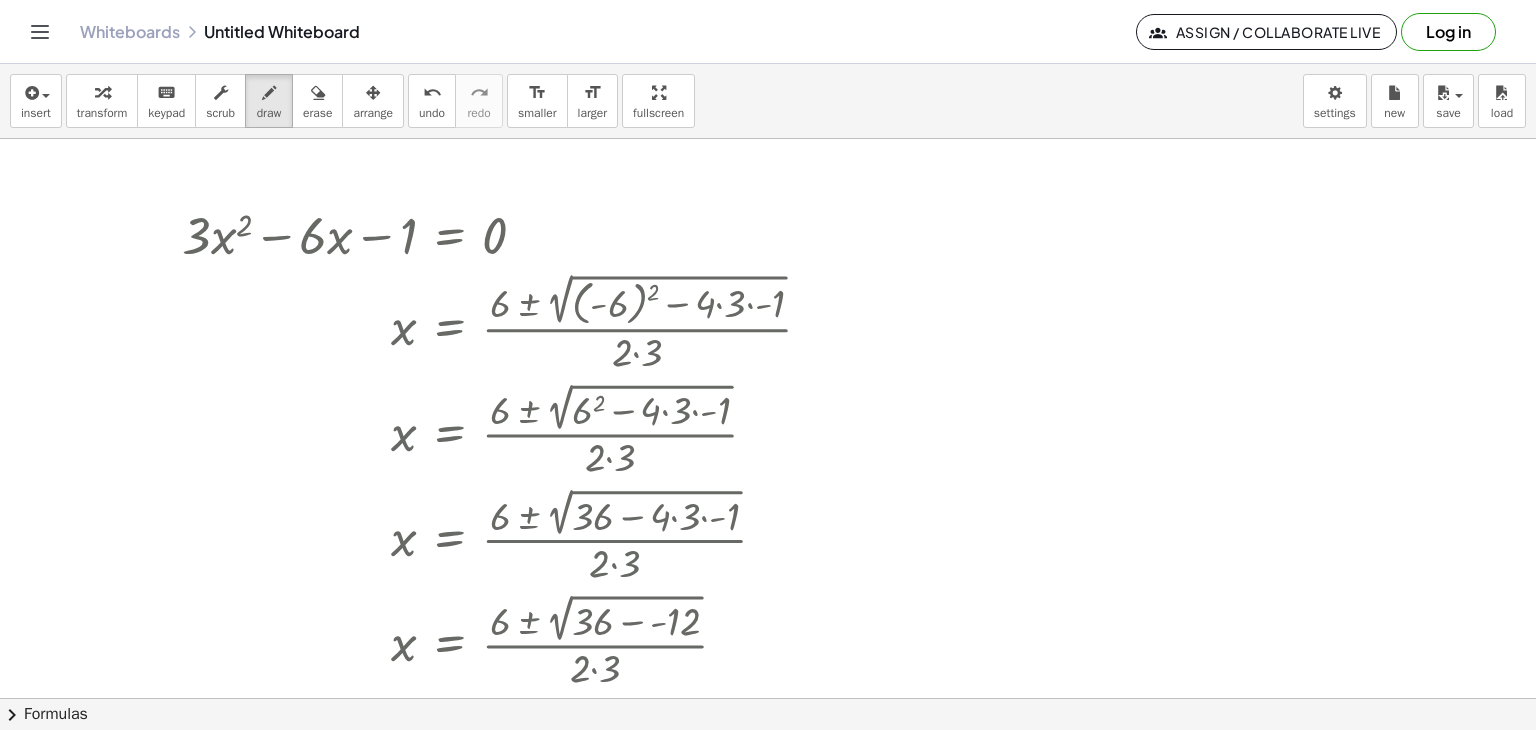 click on "chevron_right  Formulas" 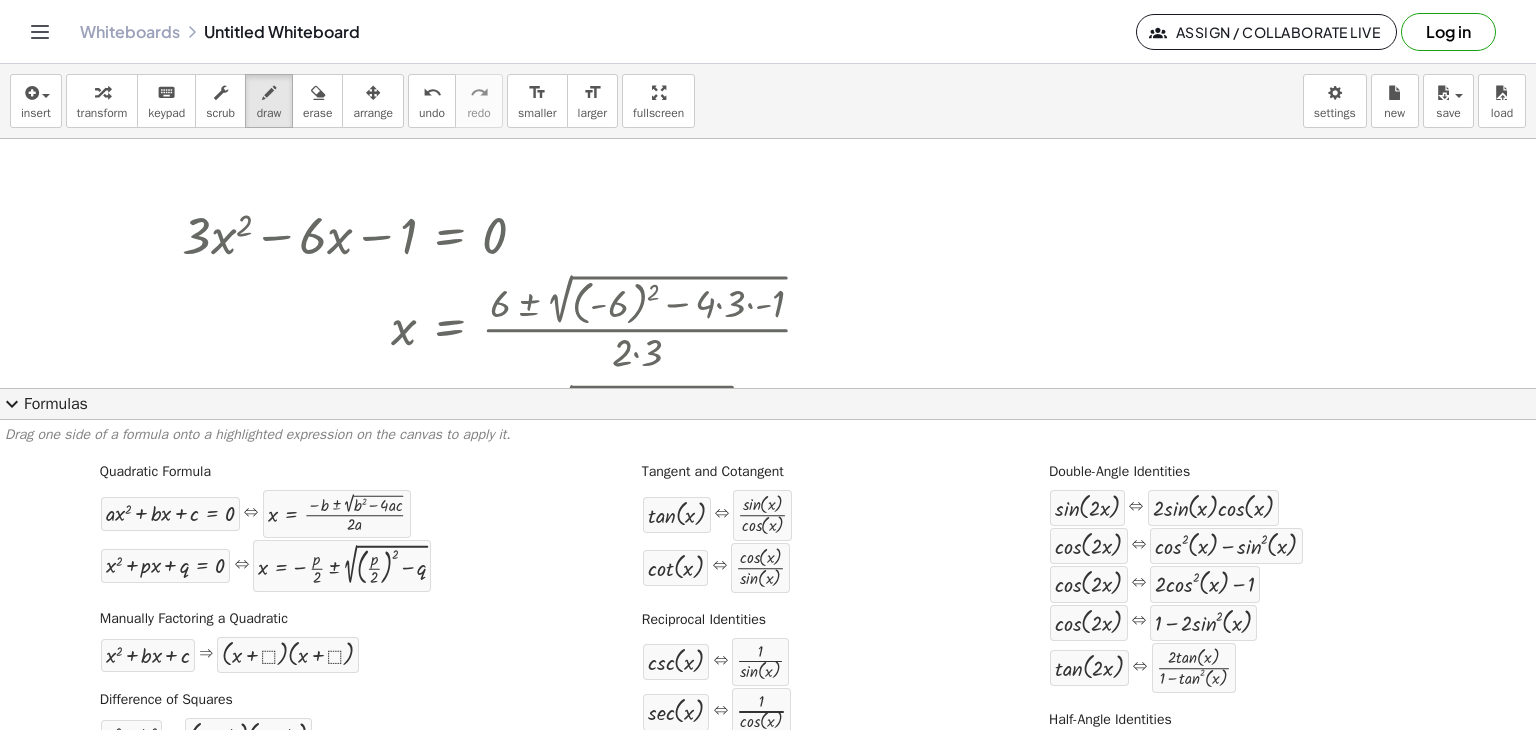 click on "expand_more  Formulas" 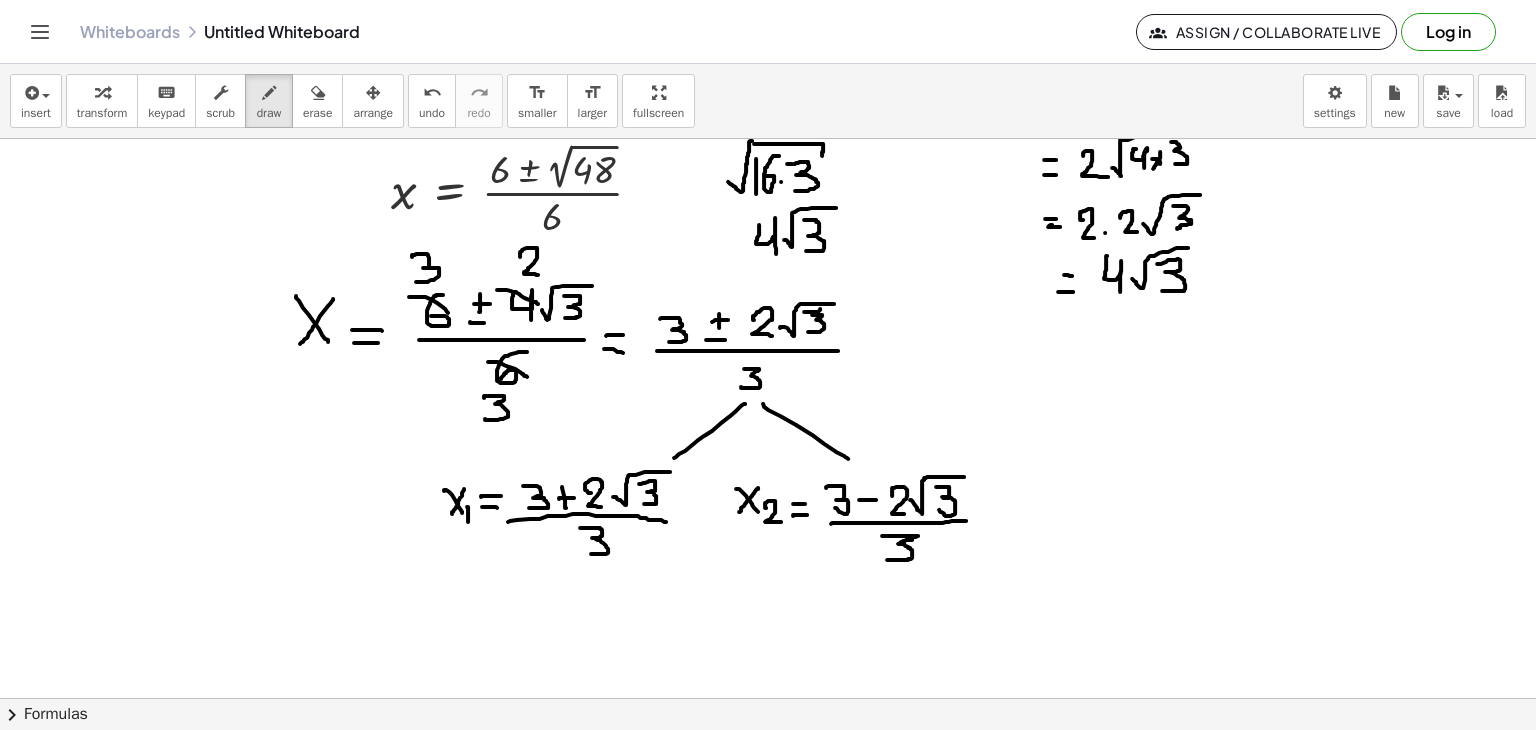 scroll, scrollTop: 800, scrollLeft: 0, axis: vertical 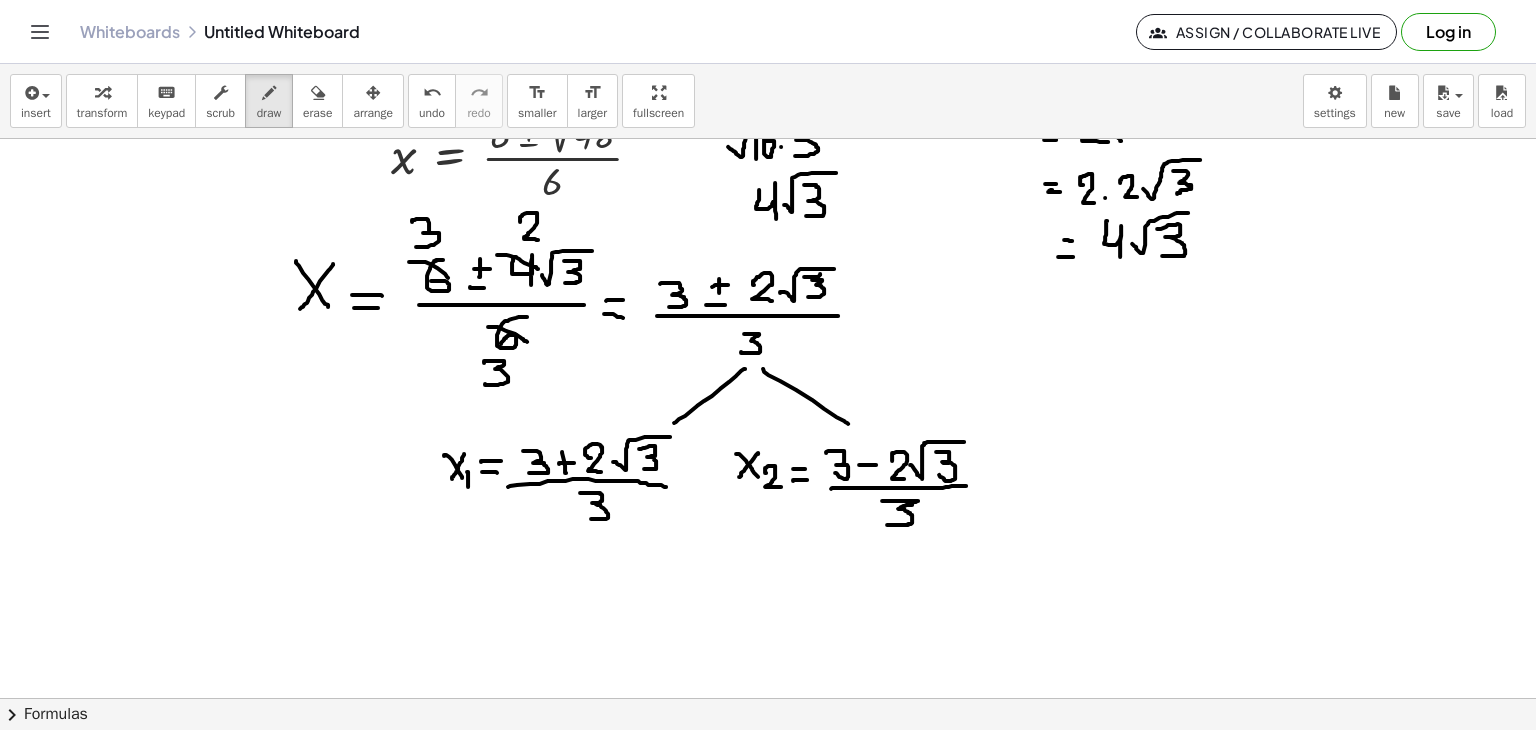 click on "chevron_right  Formulas" 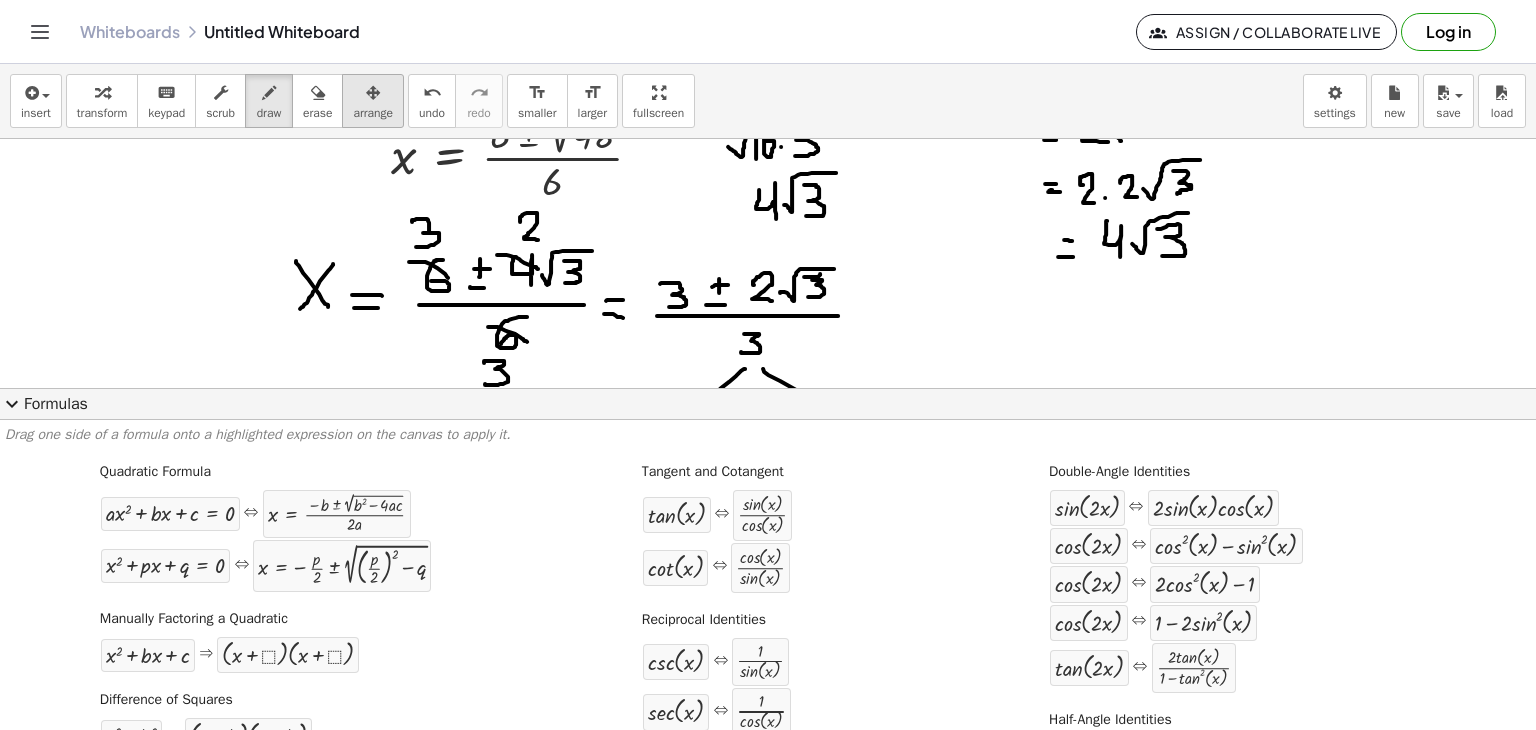 click at bounding box center (318, 93) 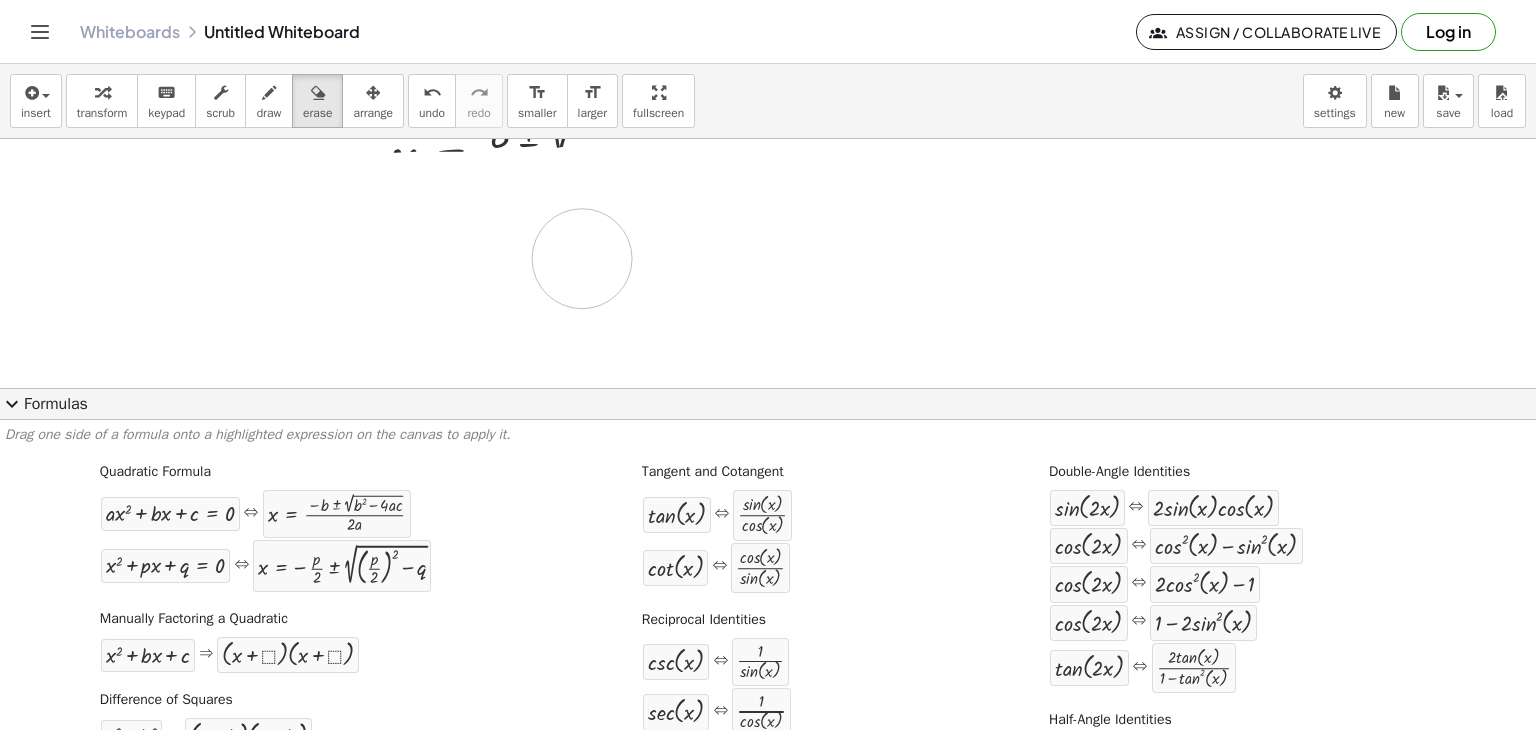 drag, startPoint x: 810, startPoint y: 209, endPoint x: 95, endPoint y: 403, distance: 740.85156 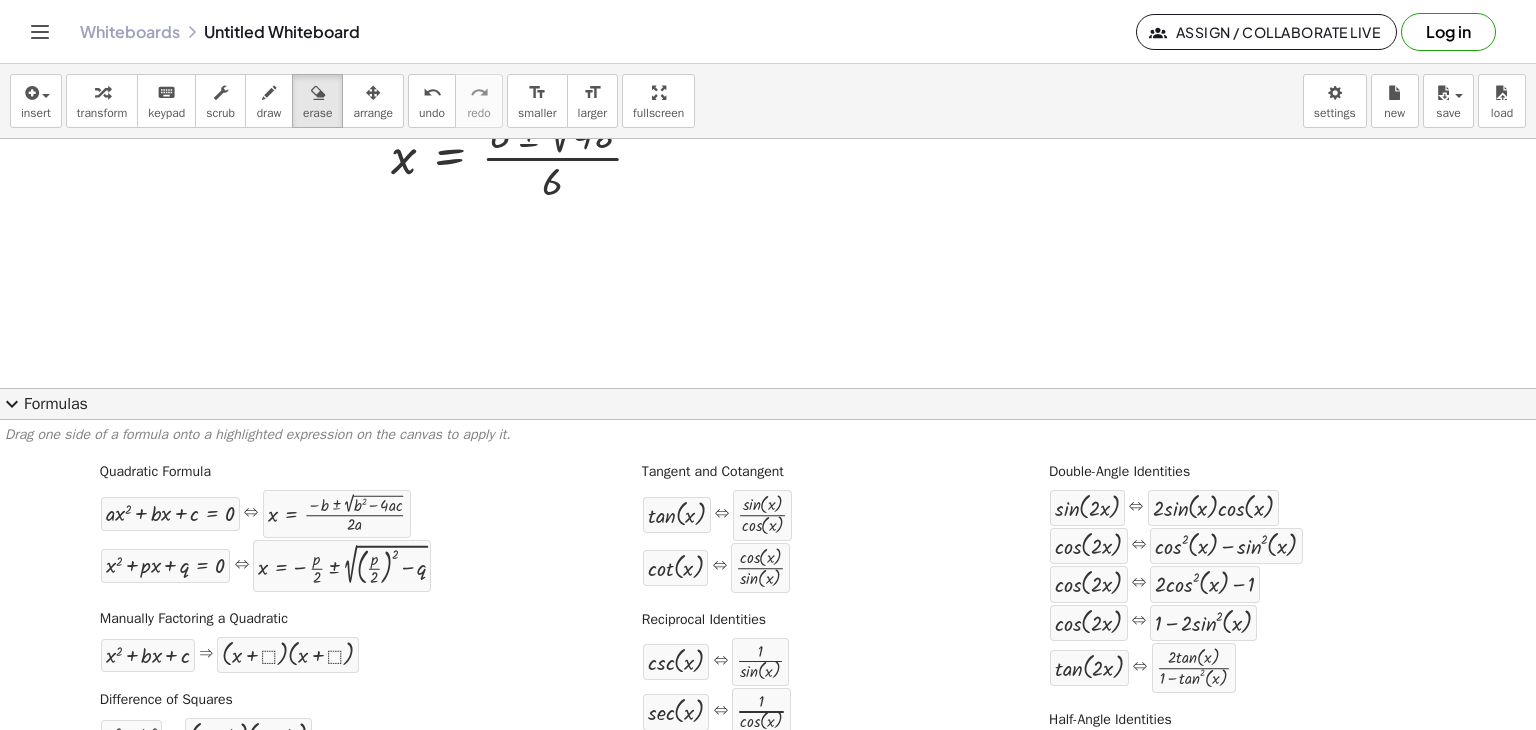 click on "expand_more  Formulas" 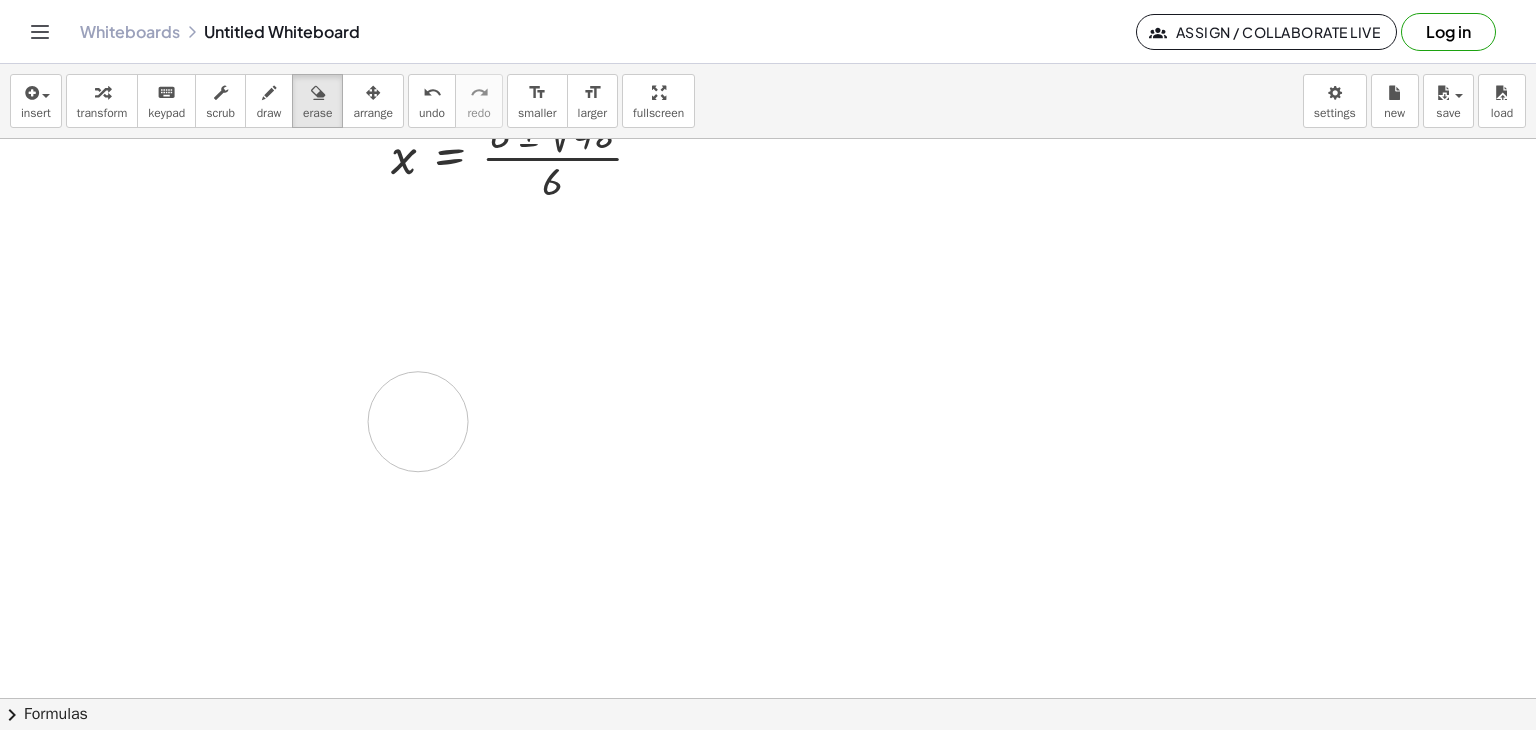 drag, startPoint x: 592, startPoint y: 431, endPoint x: 544, endPoint y: 352, distance: 92.43917 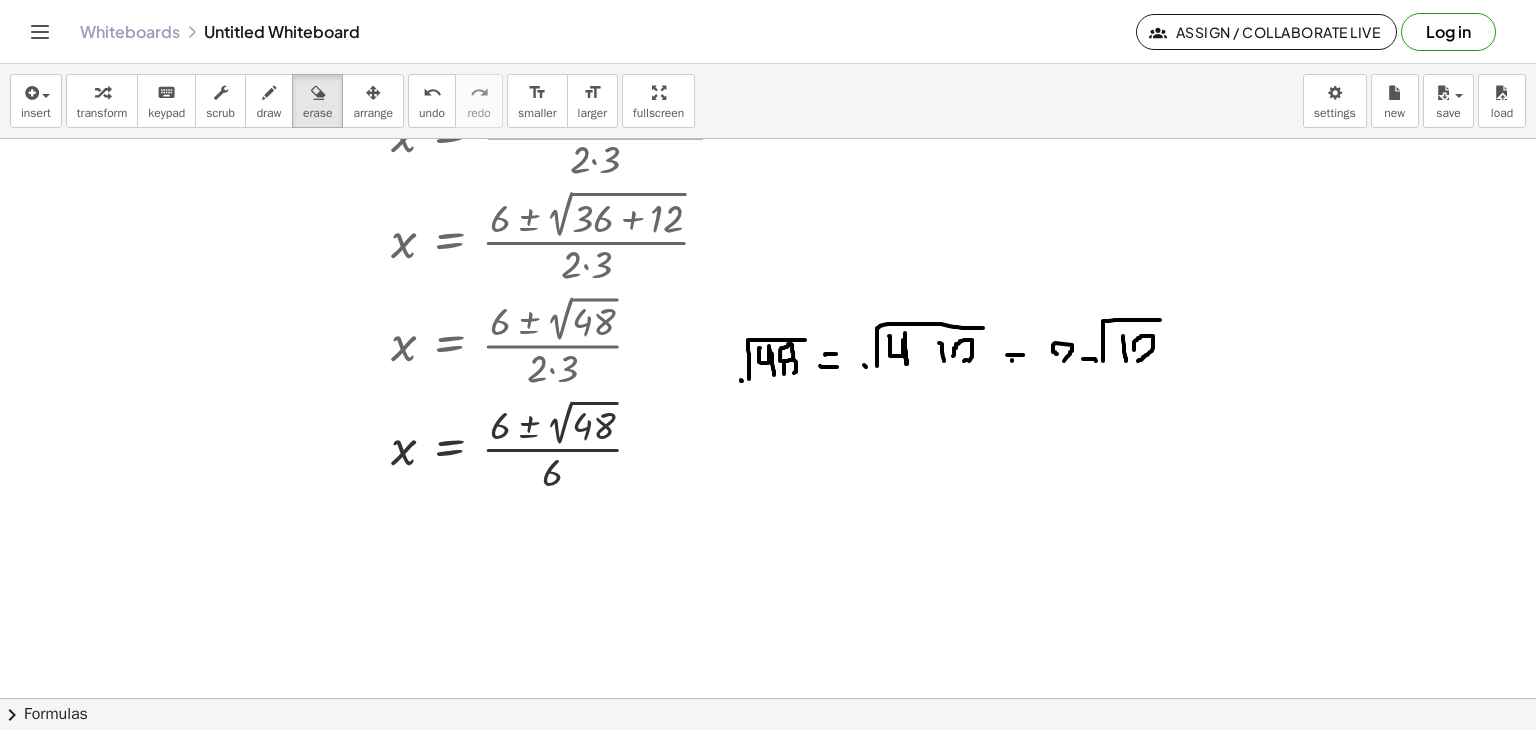 scroll, scrollTop: 500, scrollLeft: 0, axis: vertical 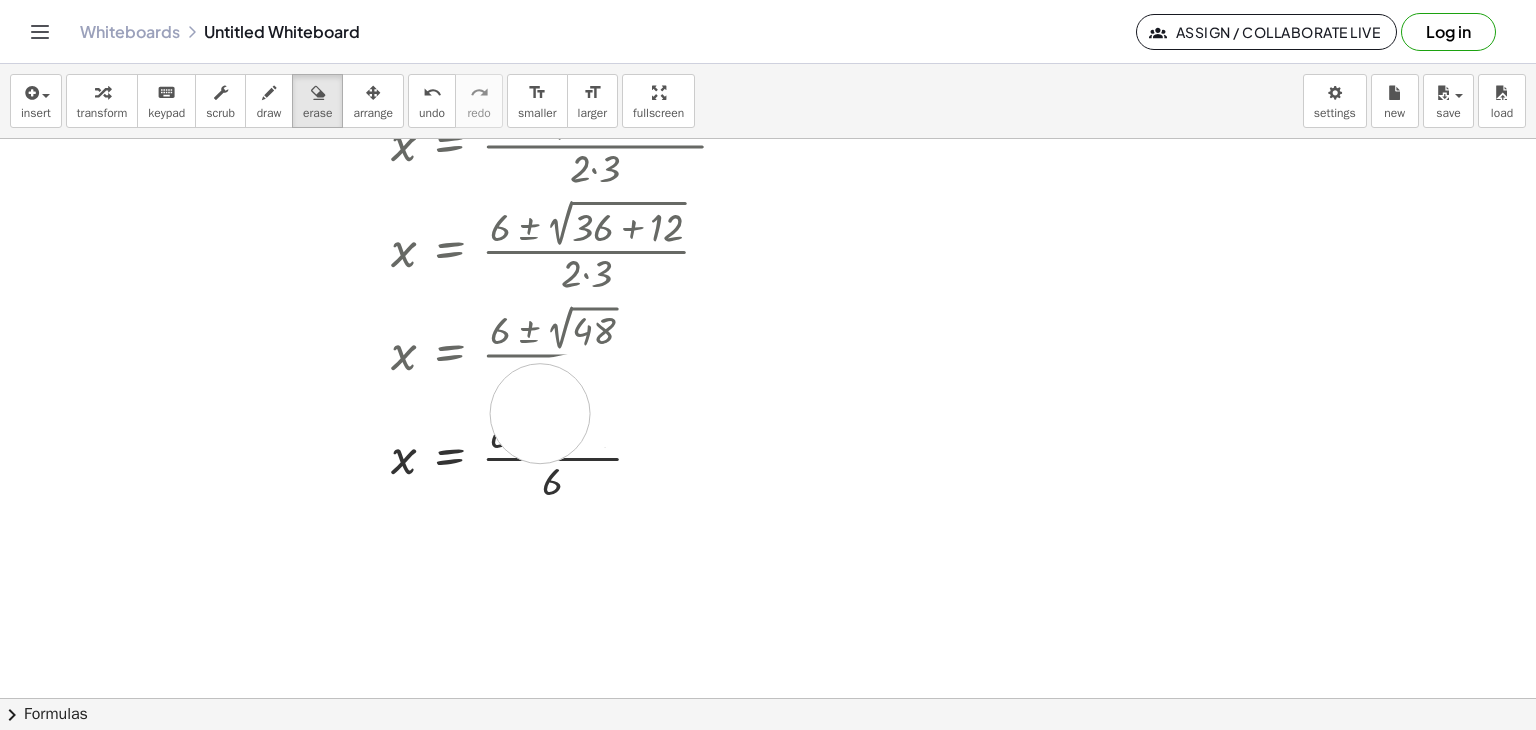 drag, startPoint x: 817, startPoint y: 355, endPoint x: 540, endPoint y: 413, distance: 283.00708 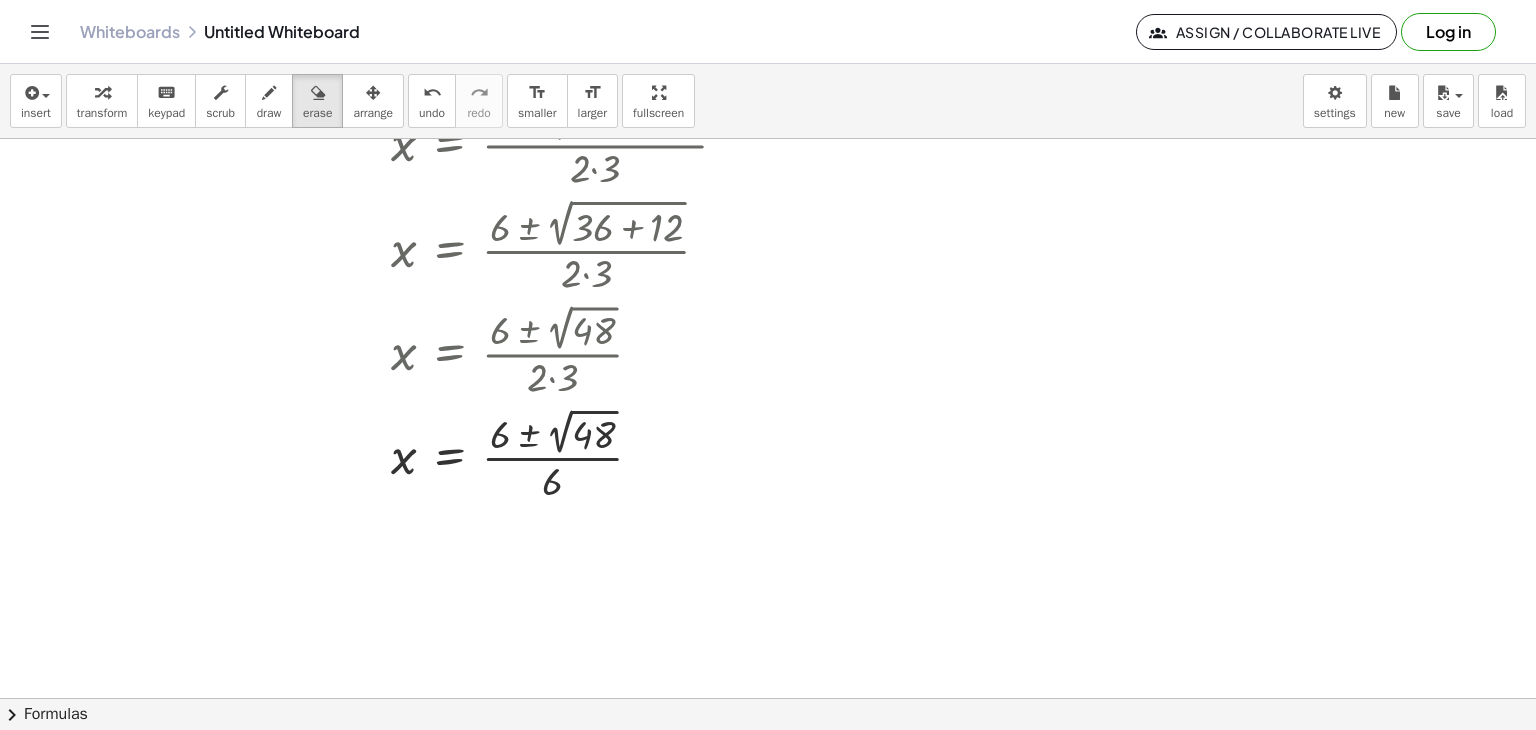 scroll, scrollTop: 0, scrollLeft: 0, axis: both 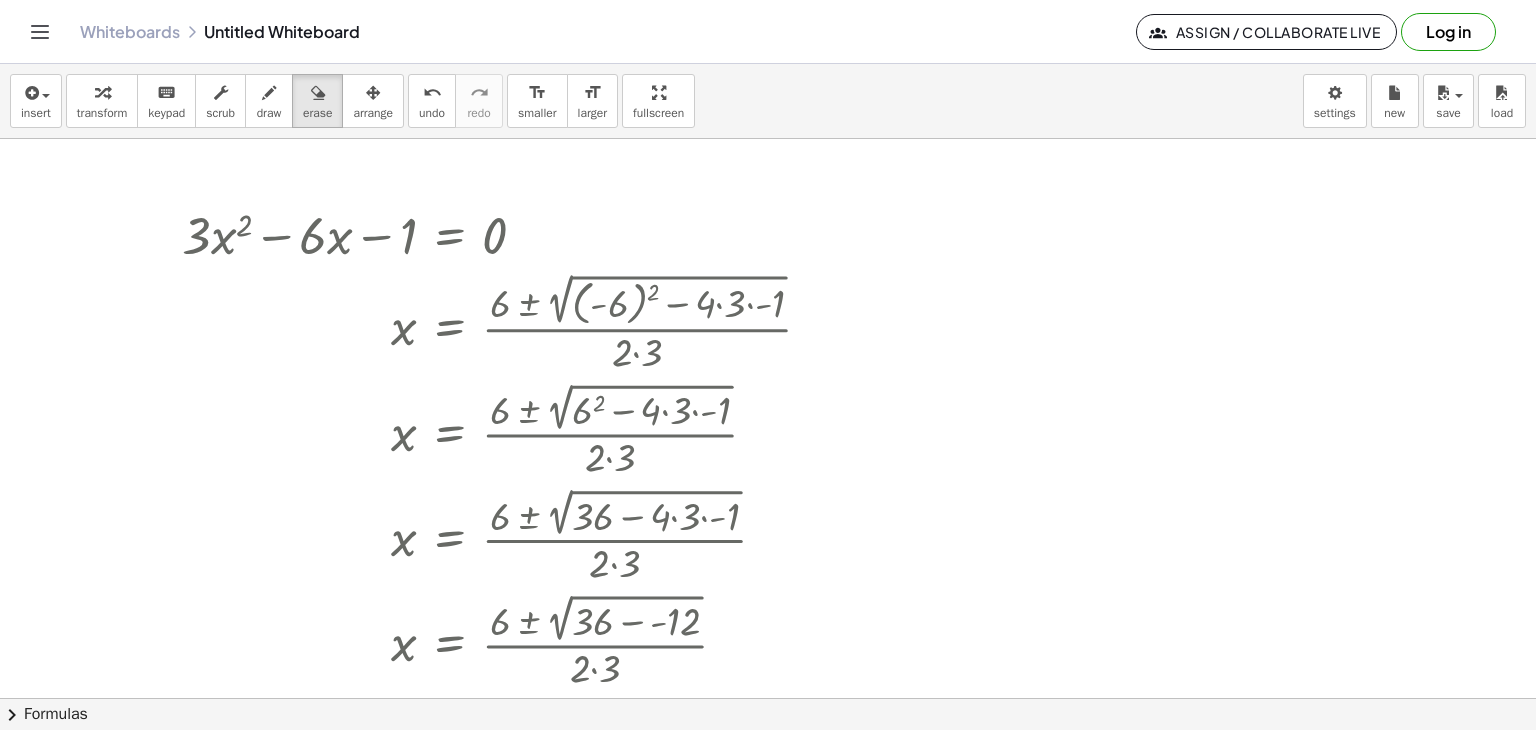 click at bounding box center [768, 698] 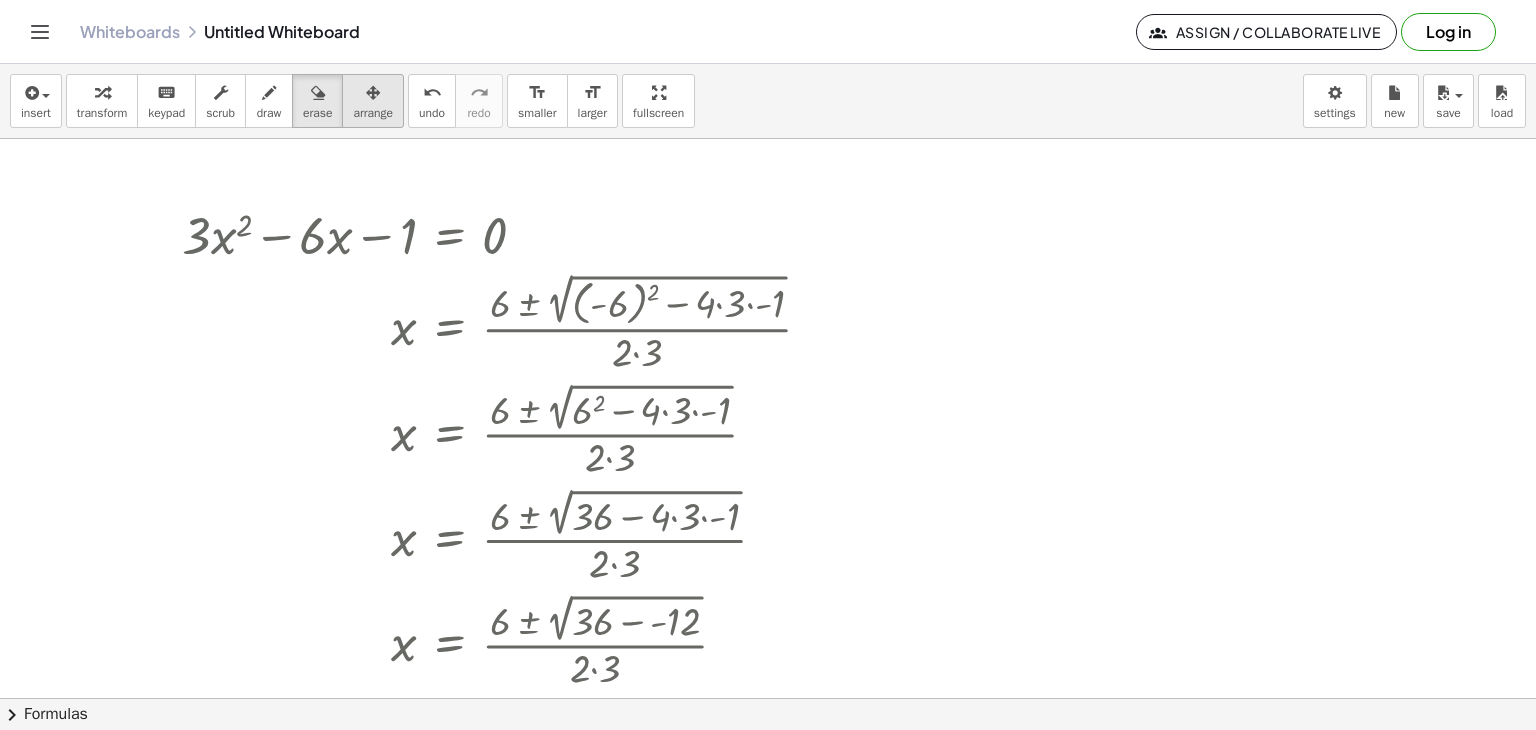 click on "arrange" at bounding box center (373, 101) 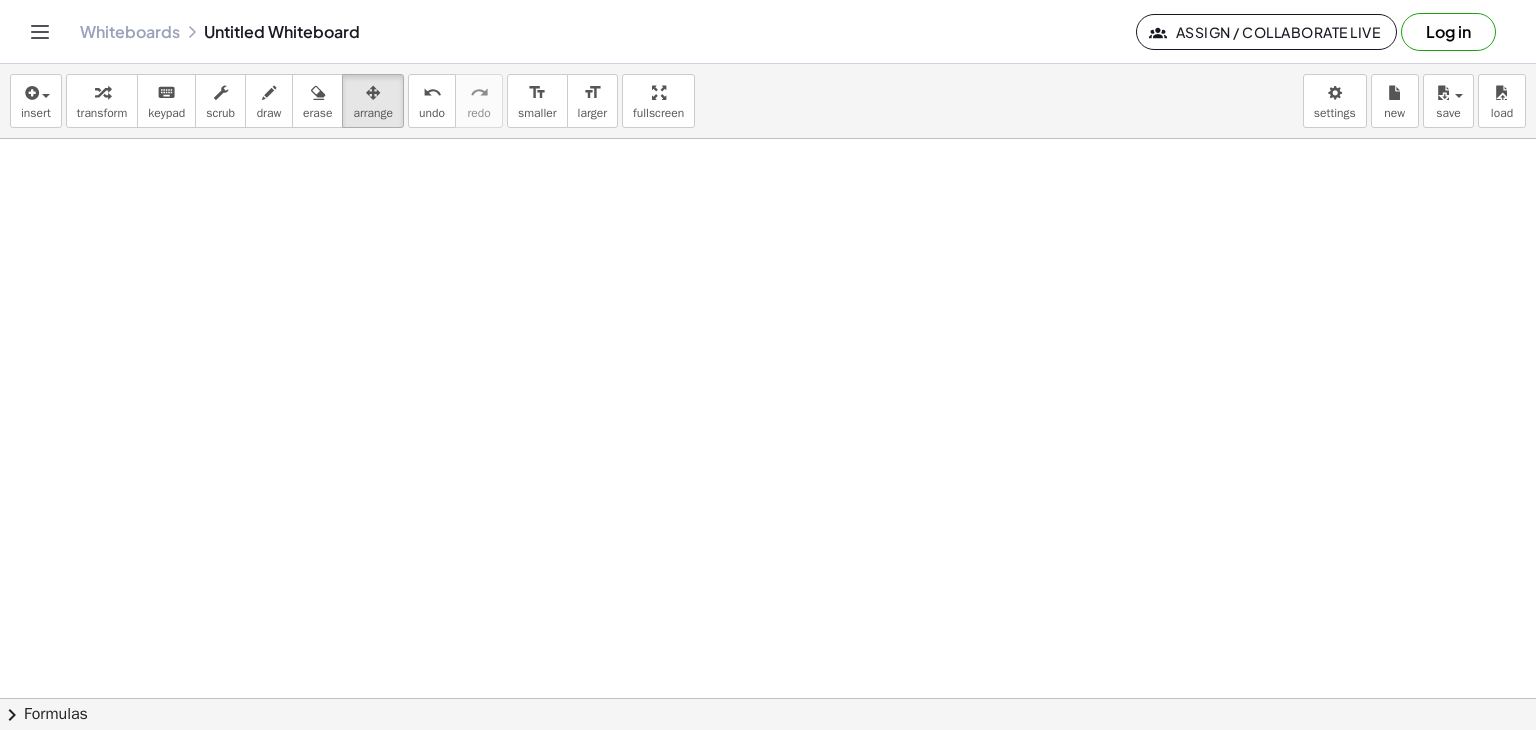 scroll, scrollTop: 59, scrollLeft: 0, axis: vertical 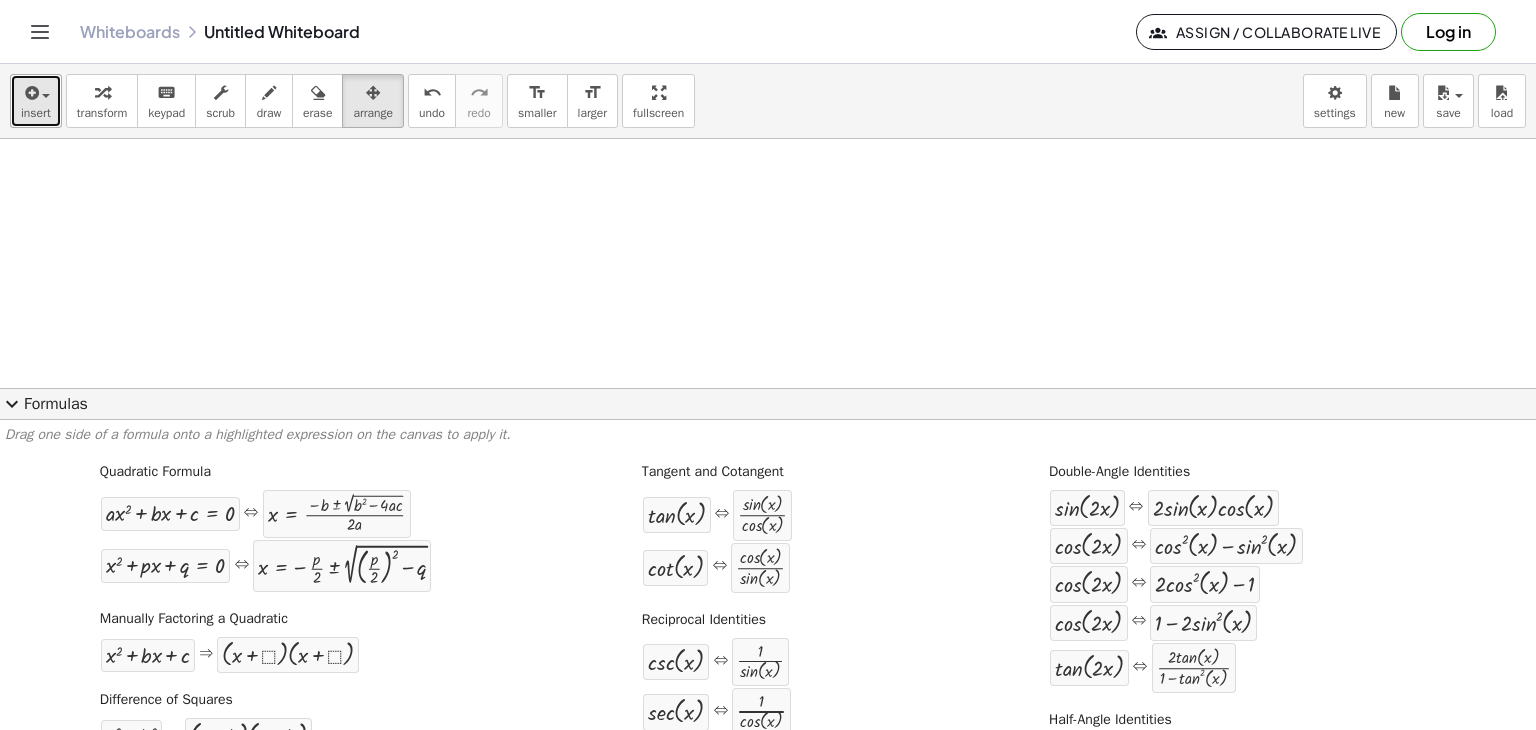 click on "insert" at bounding box center [36, 101] 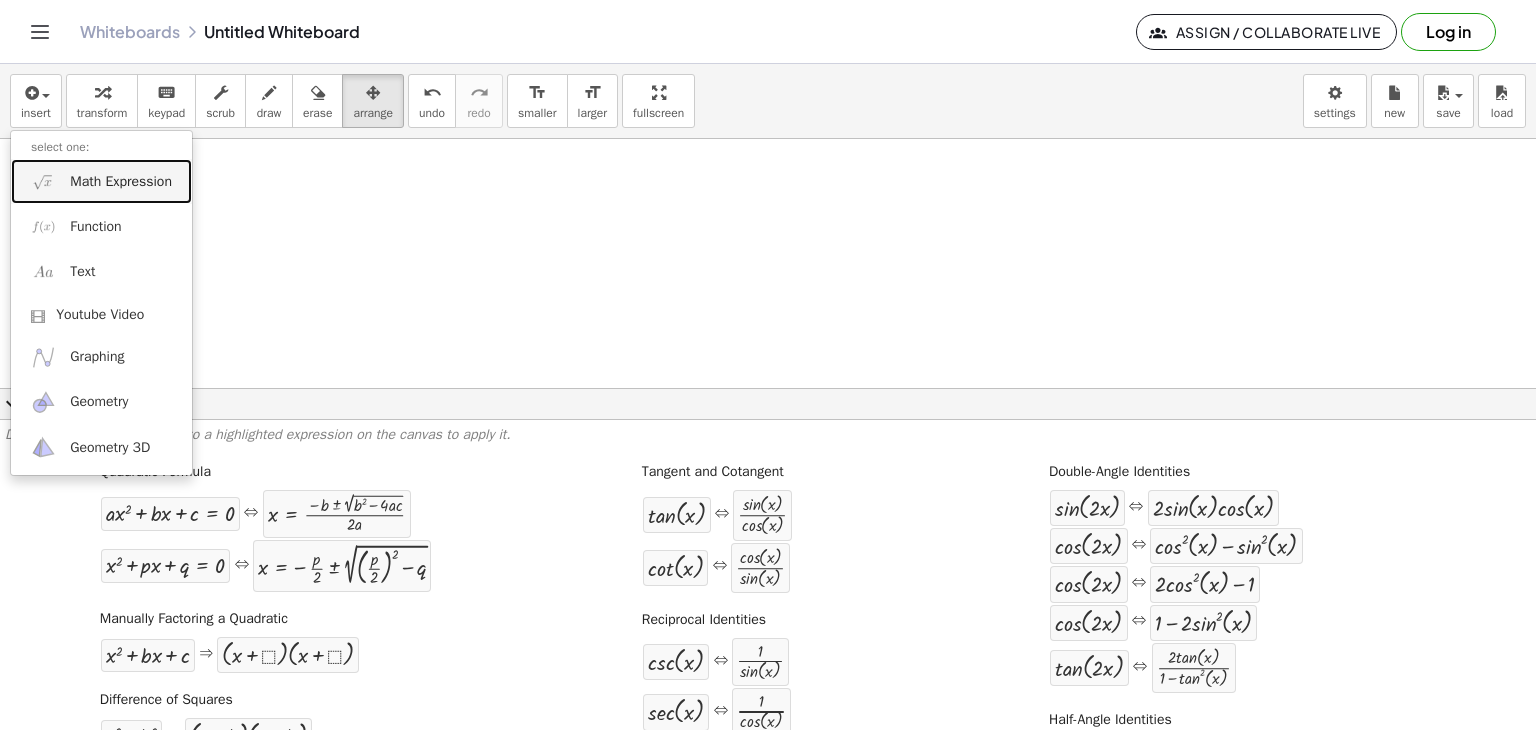 click on "Math Expression" at bounding box center (121, 182) 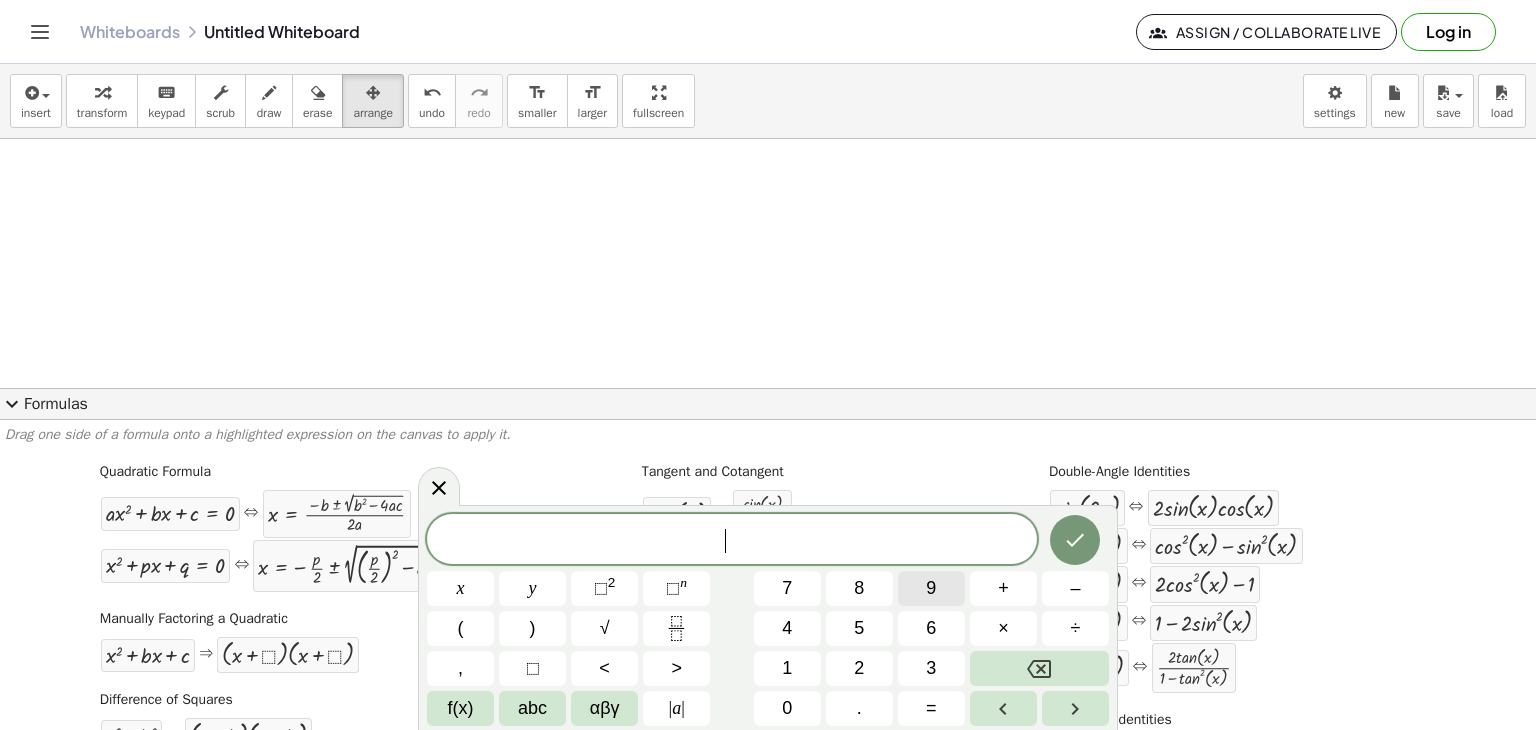 click on "9" at bounding box center [931, 588] 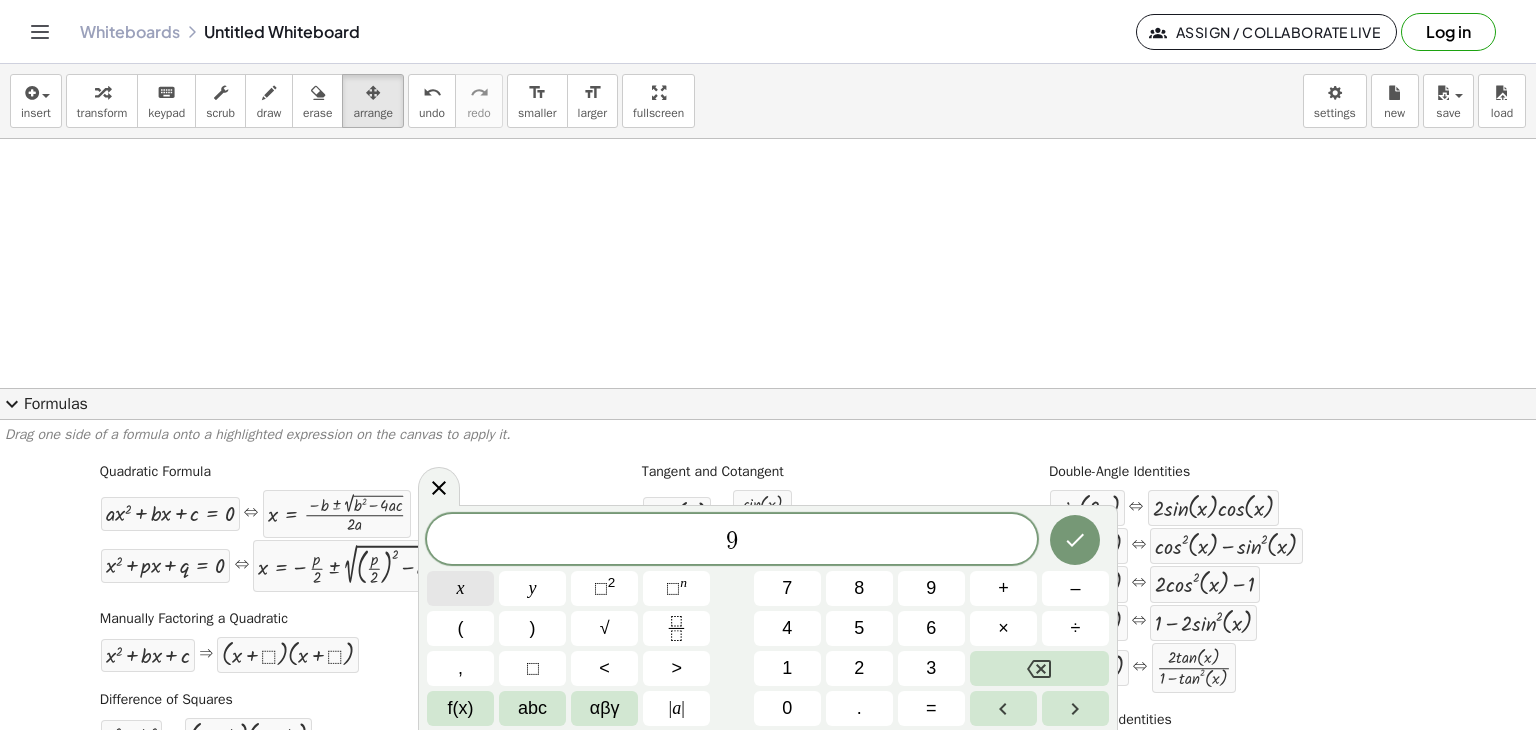 click on "x" at bounding box center (460, 588) 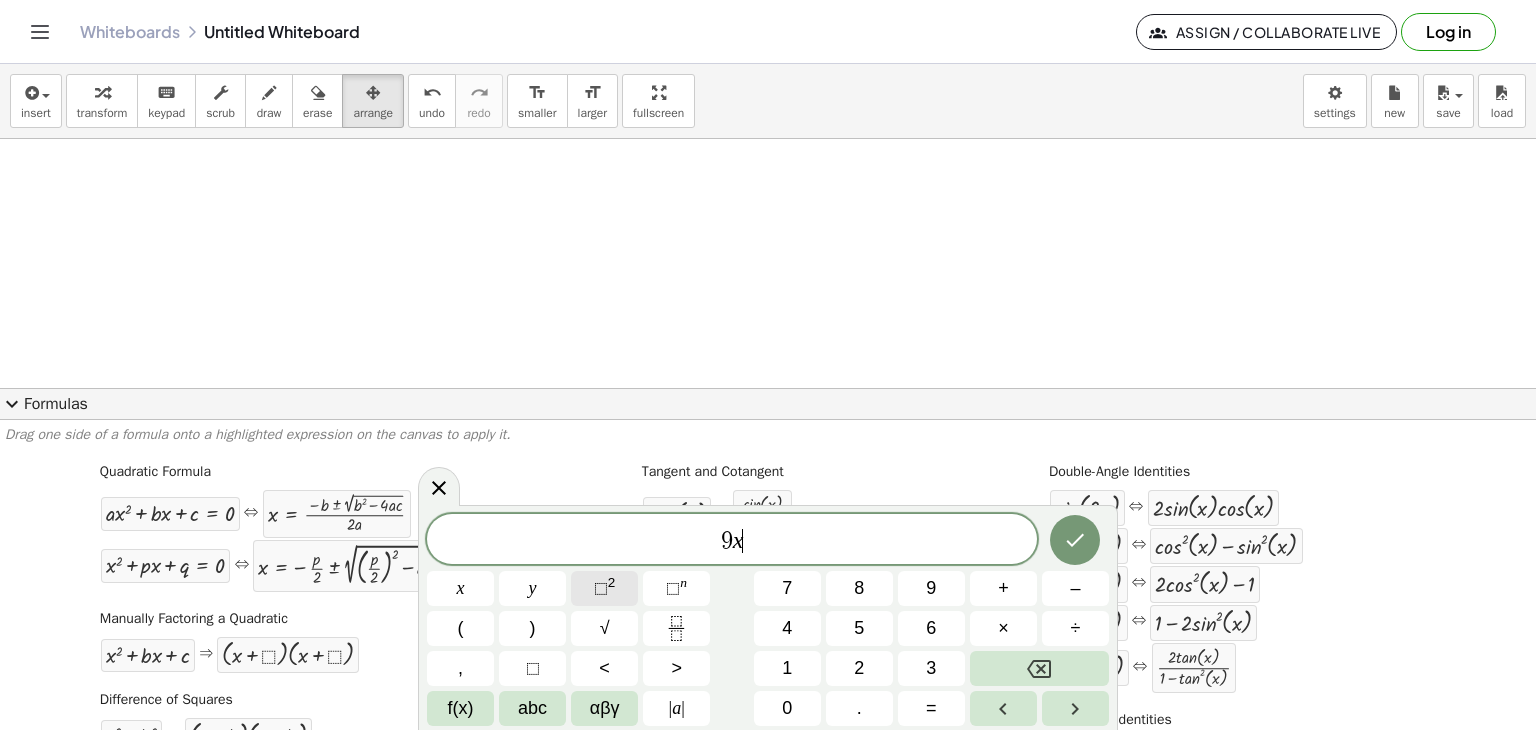 click on "⬚" at bounding box center [601, 588] 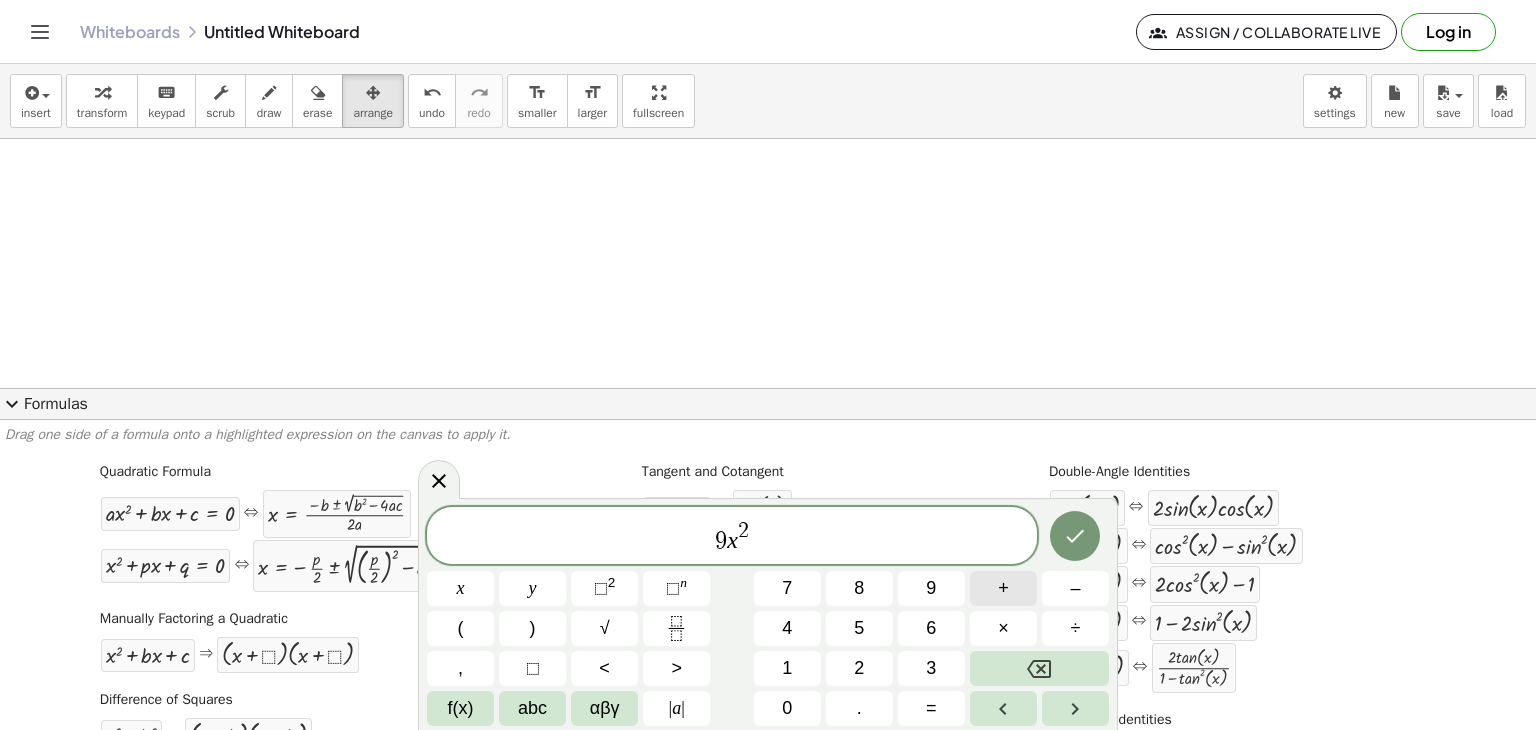 click on "+" at bounding box center (1003, 588) 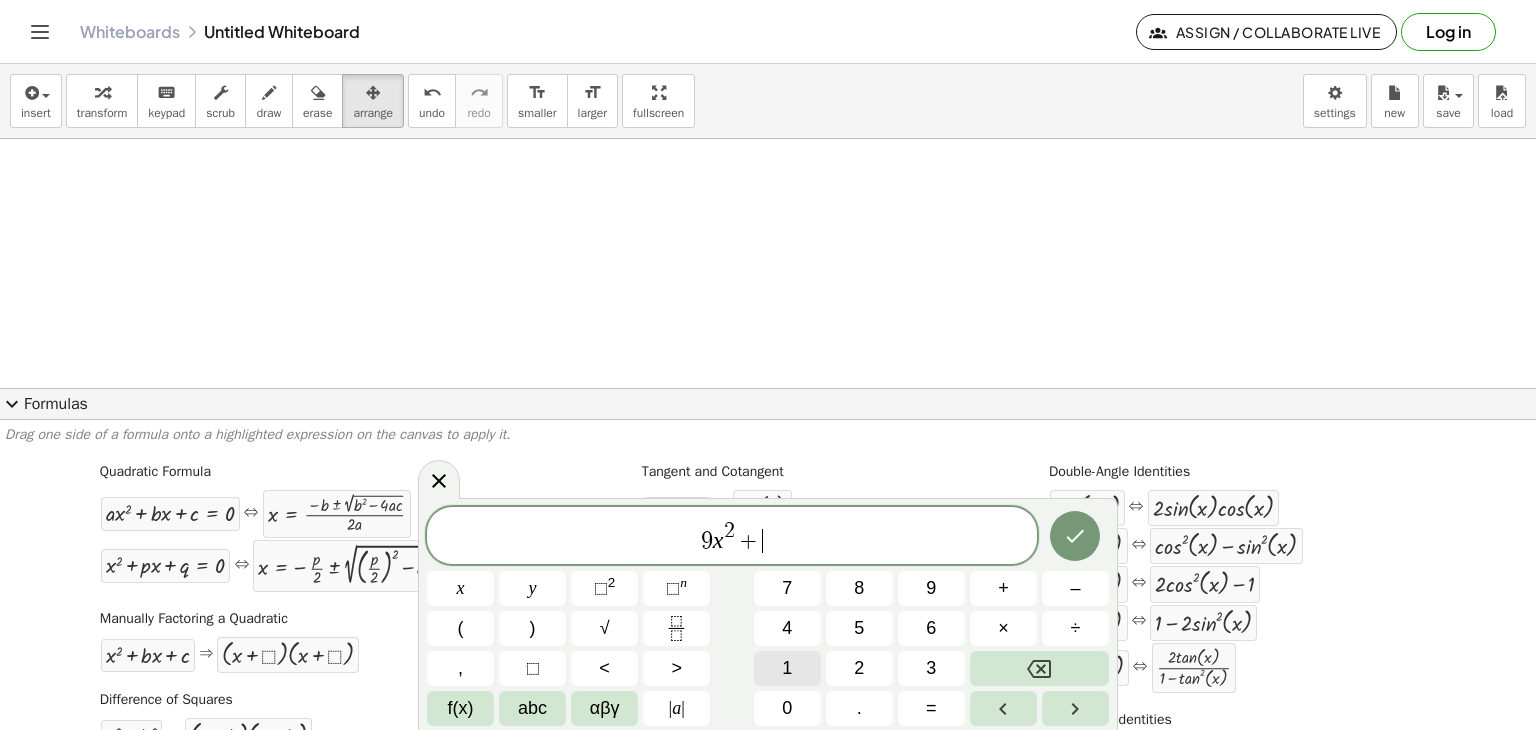 click on "1" at bounding box center [787, 668] 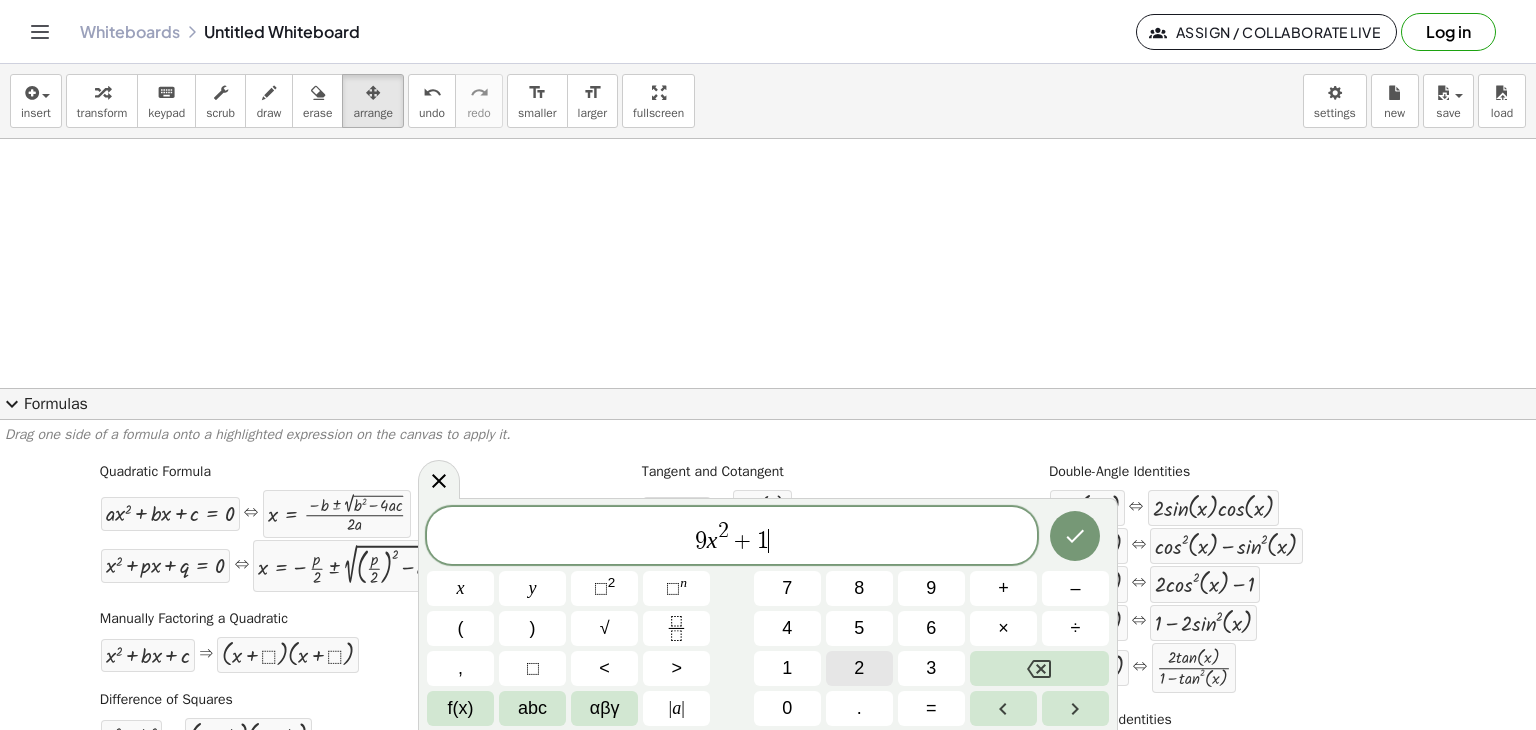 click on "2" at bounding box center [859, 668] 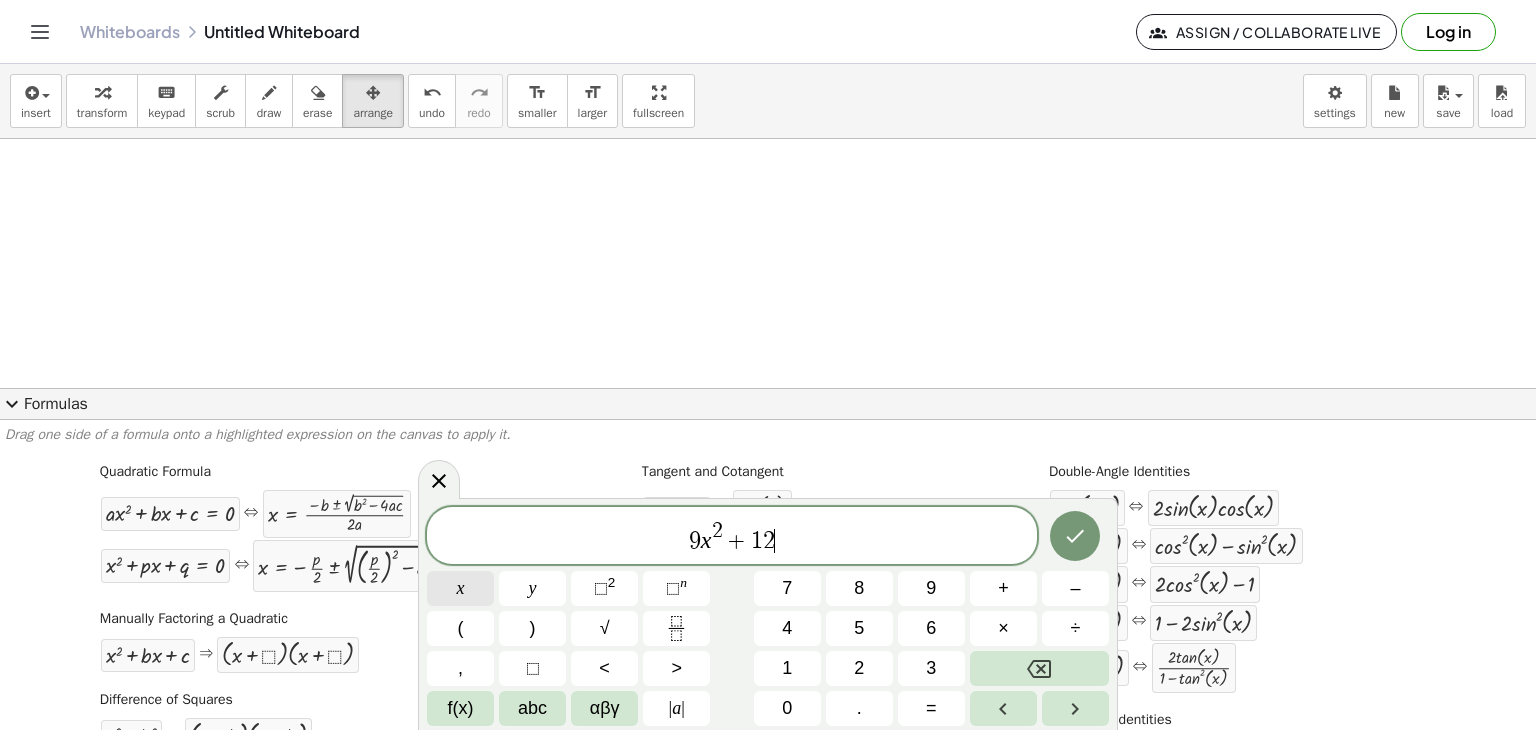 click on "x" at bounding box center [460, 588] 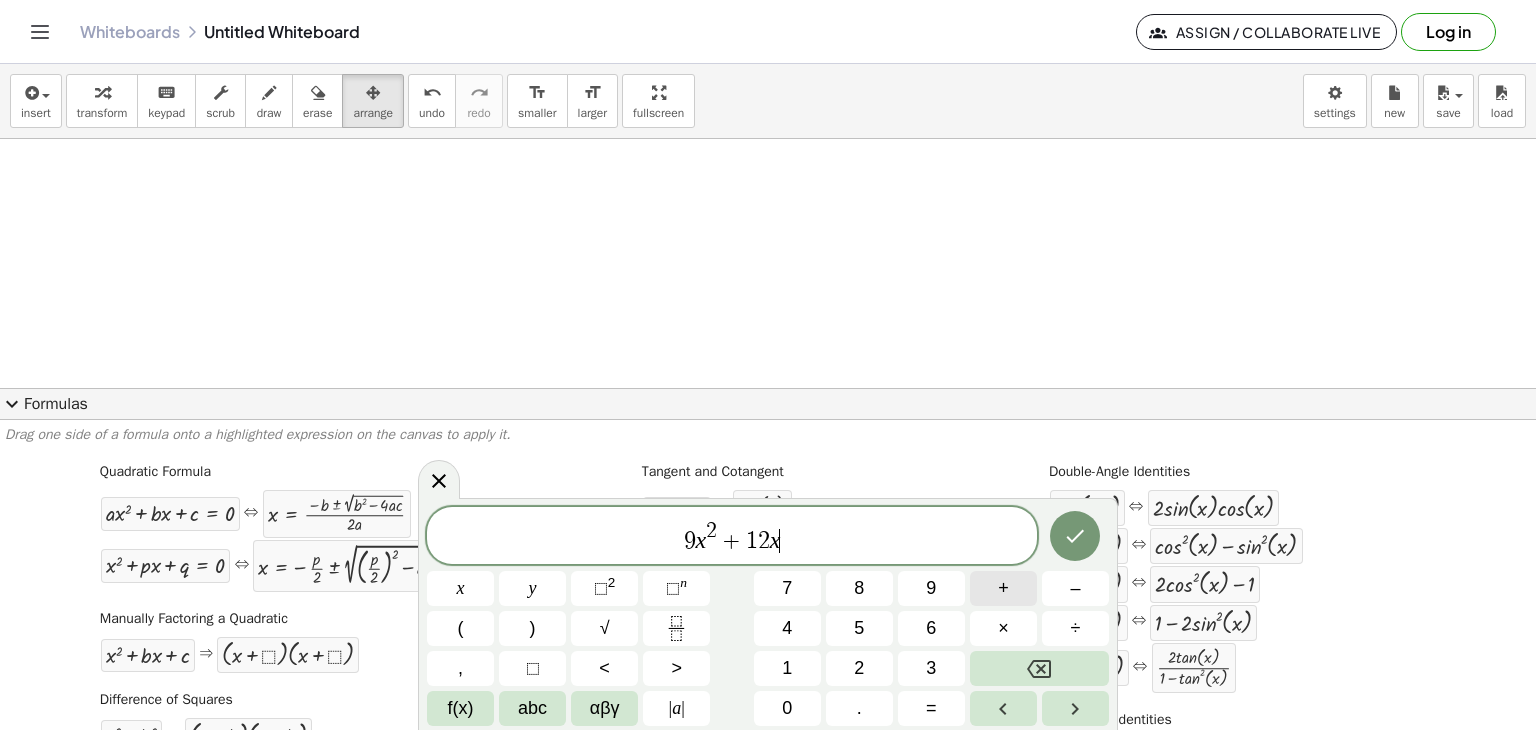 click on "+" at bounding box center (1003, 588) 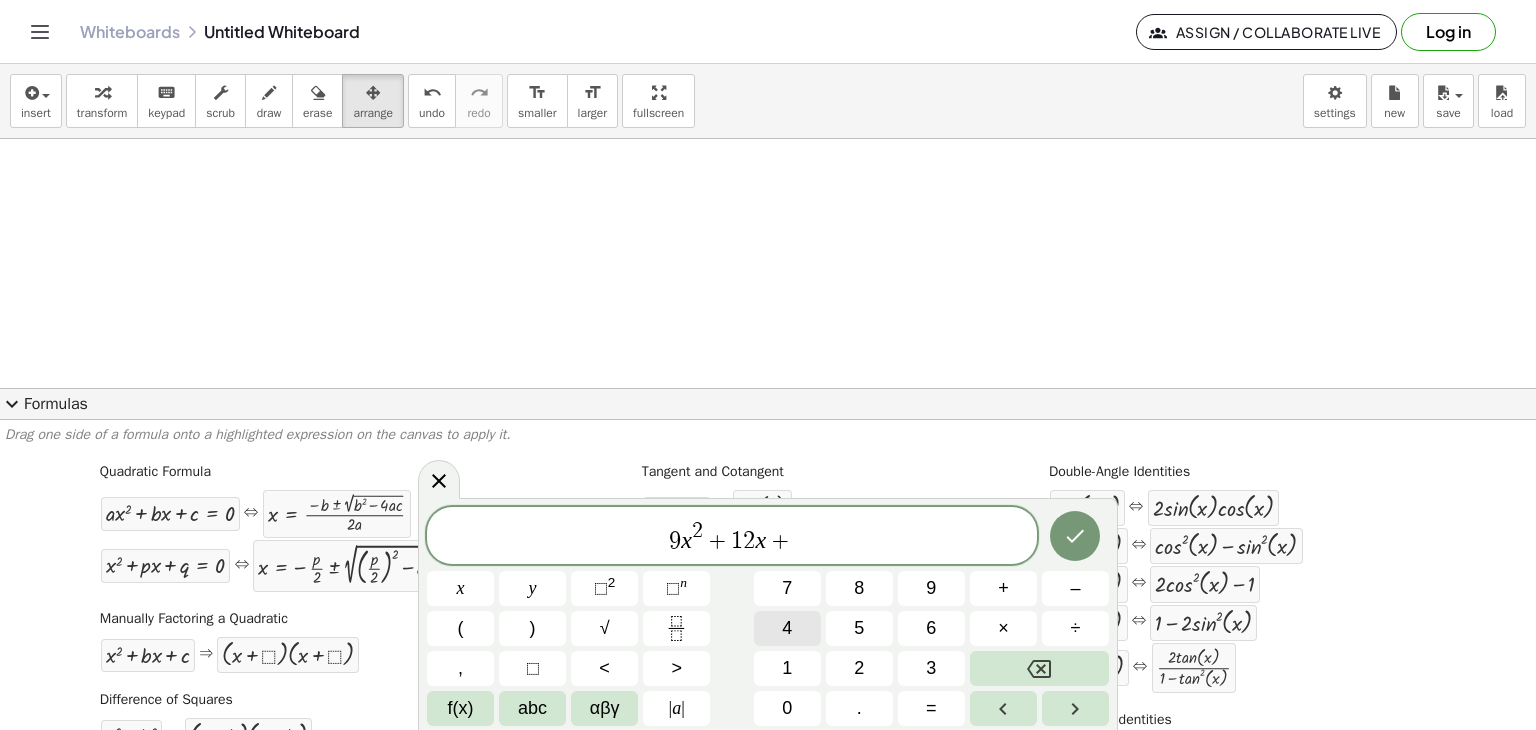 click on "4" at bounding box center [787, 628] 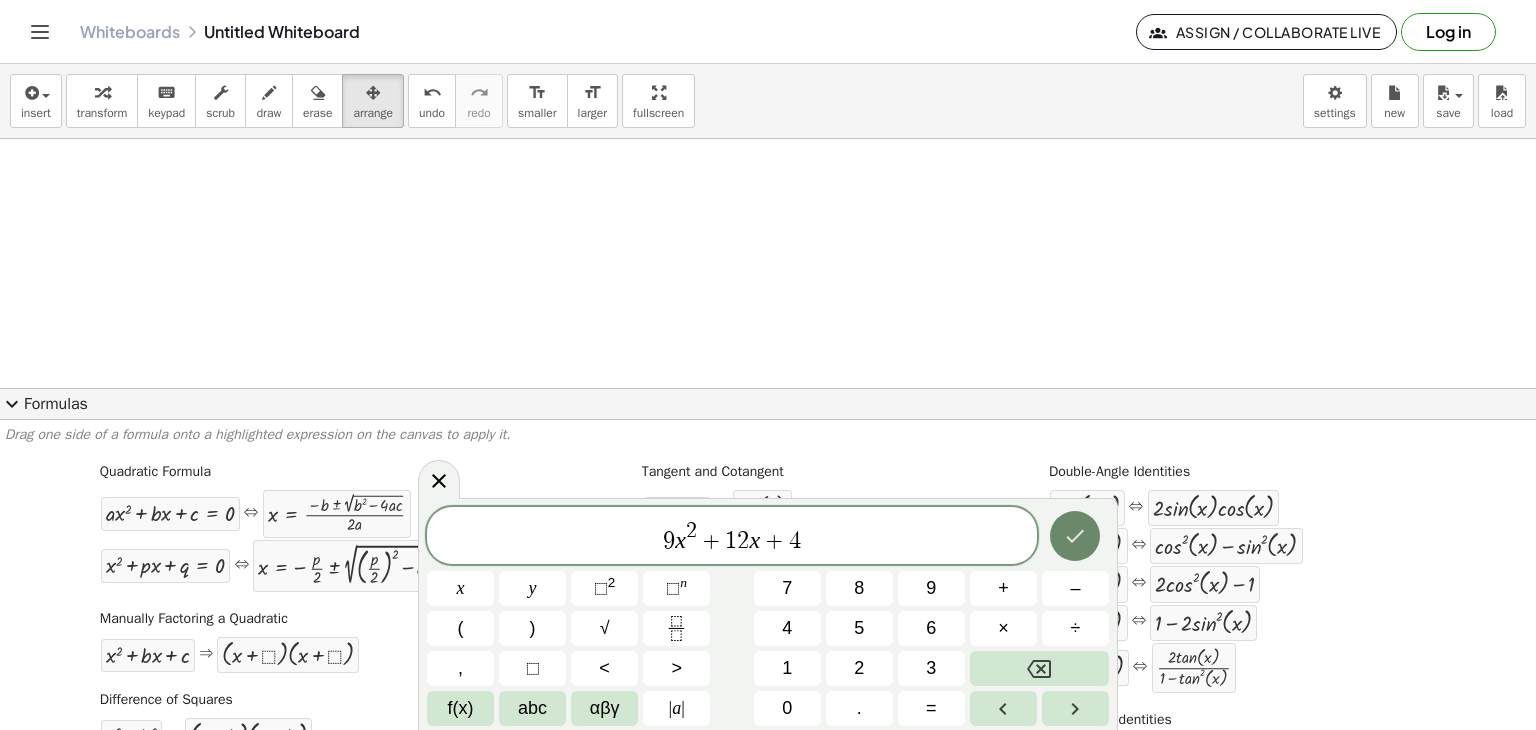 click 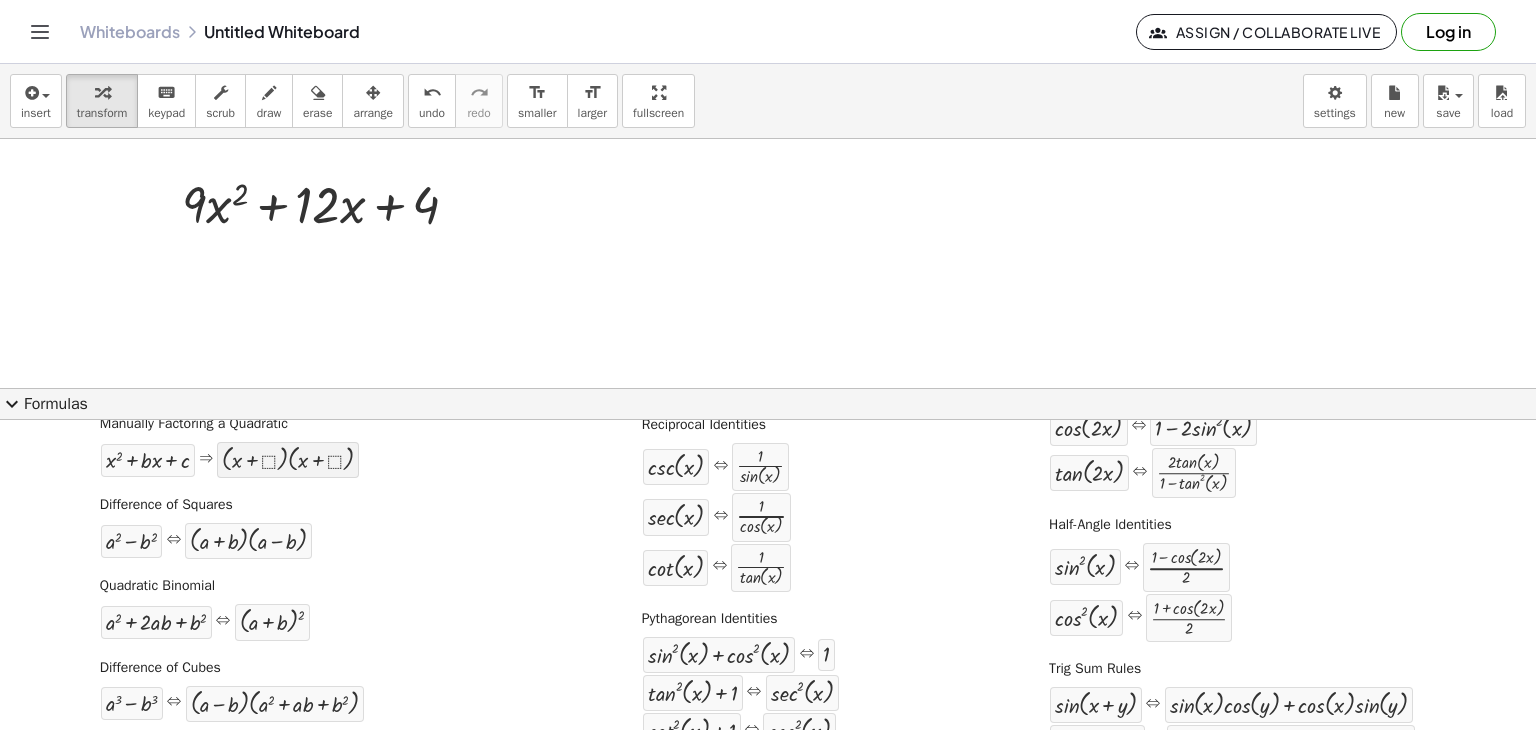 scroll, scrollTop: 300, scrollLeft: 0, axis: vertical 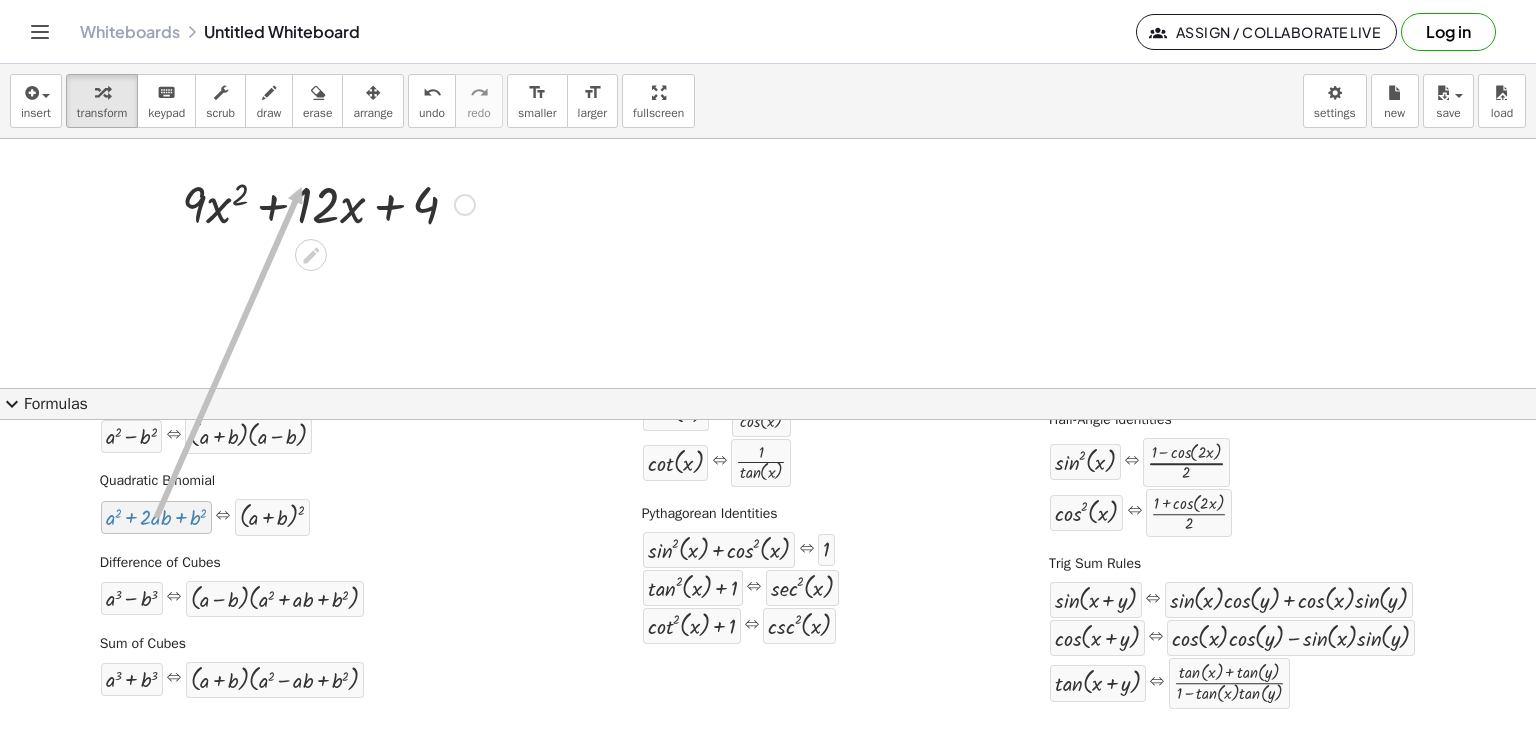 drag, startPoint x: 184, startPoint y: 517, endPoint x: 299, endPoint y: 185, distance: 351.3531 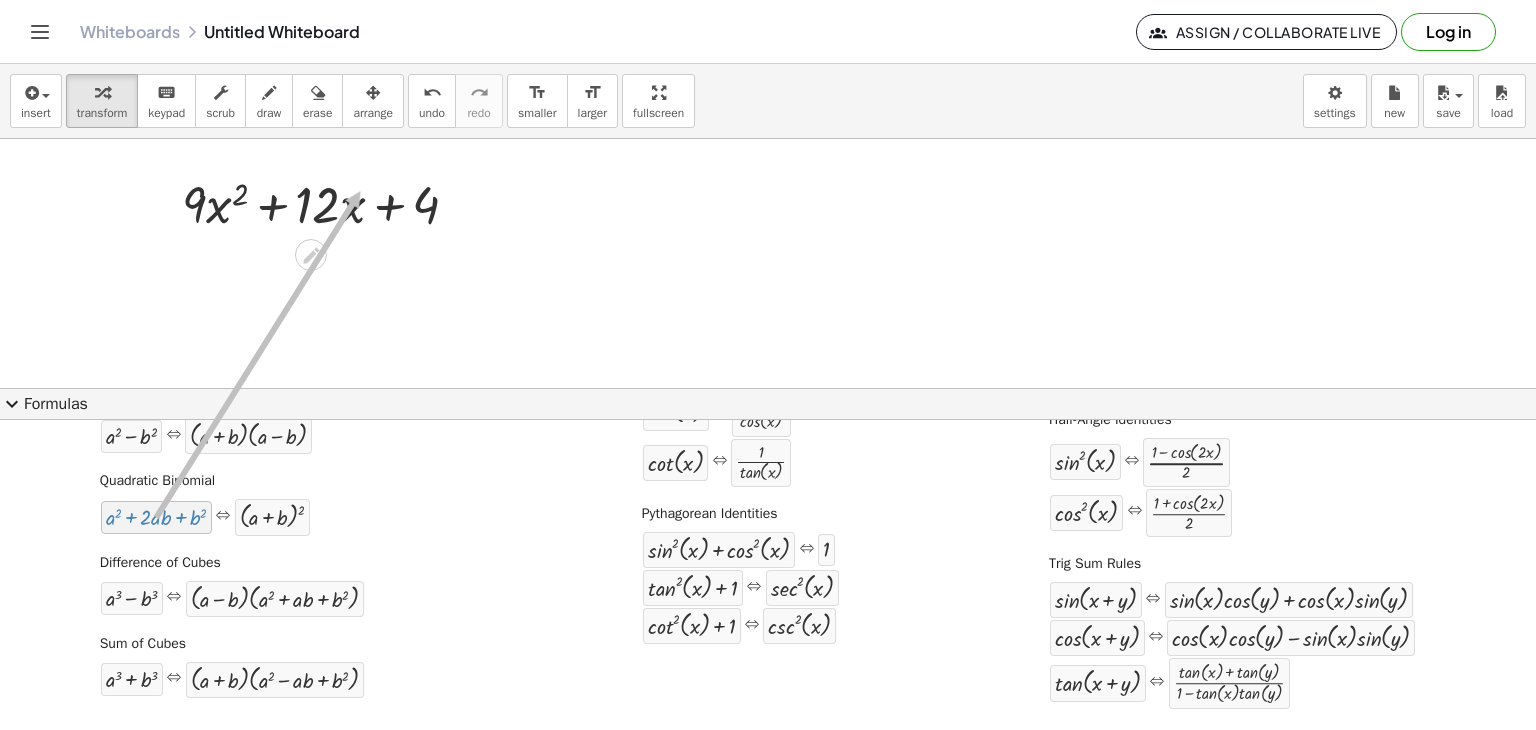 drag, startPoint x: 271, startPoint y: 375, endPoint x: 358, endPoint y: 189, distance: 205.34119 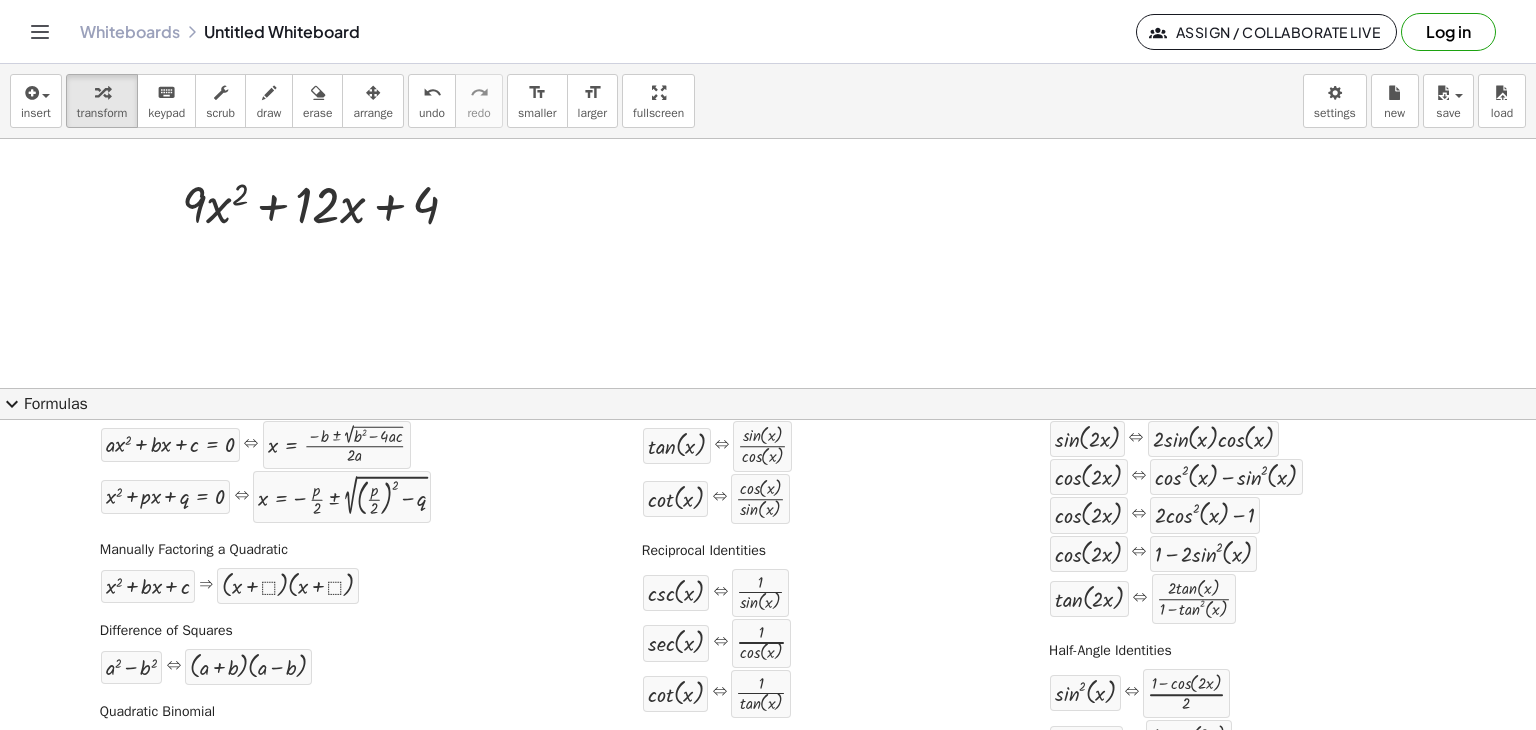 scroll, scrollTop: 100, scrollLeft: 0, axis: vertical 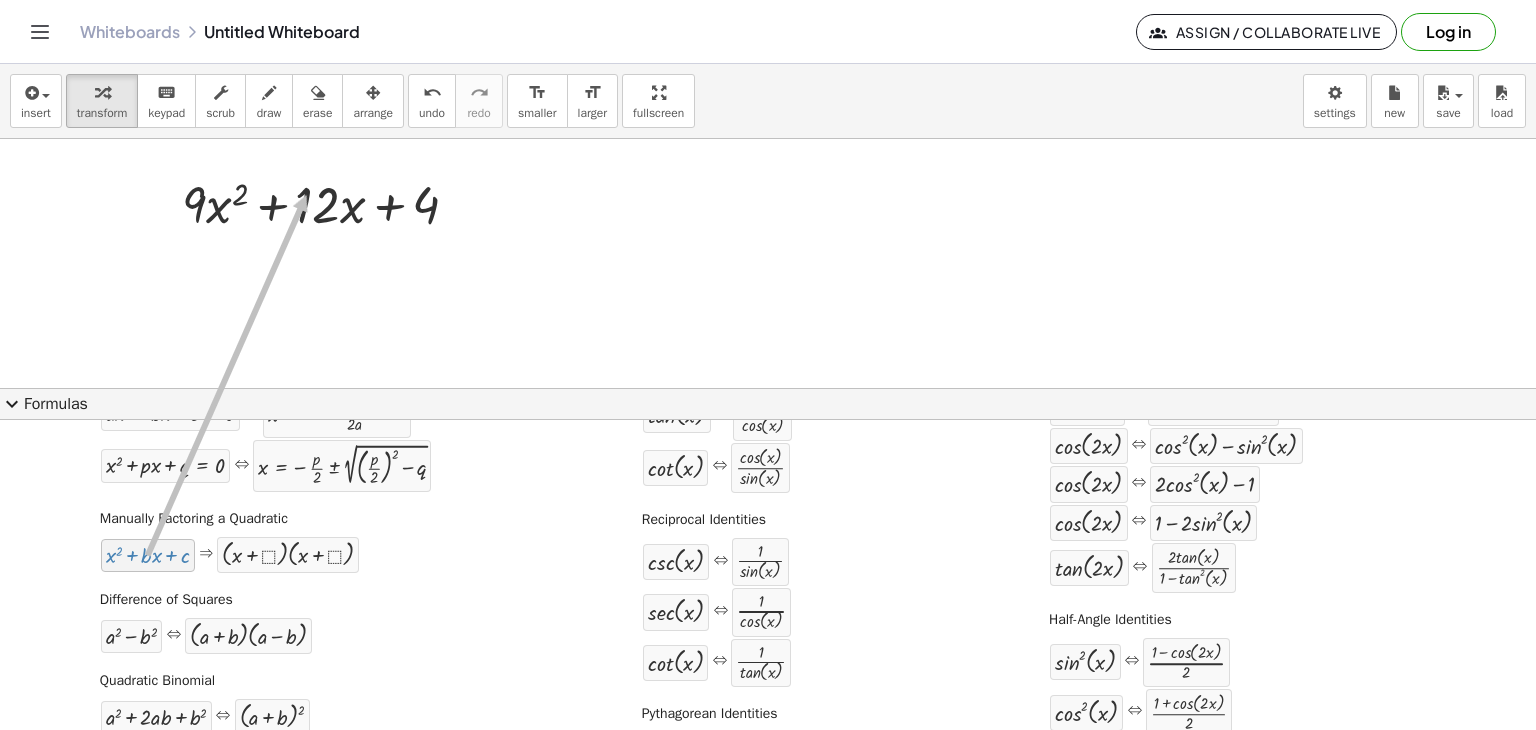 drag, startPoint x: 155, startPoint y: 557, endPoint x: 304, endPoint y: 193, distance: 393.3154 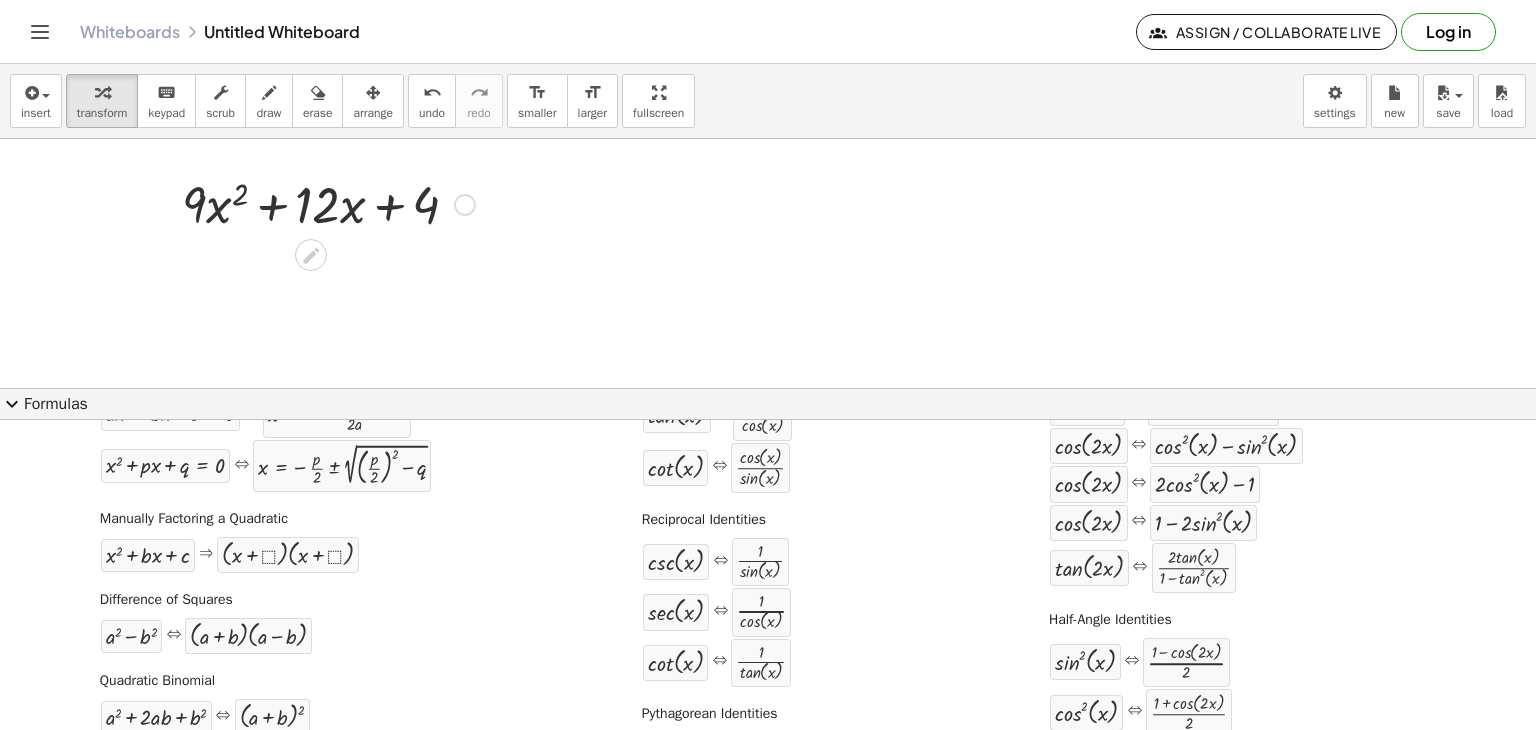 click 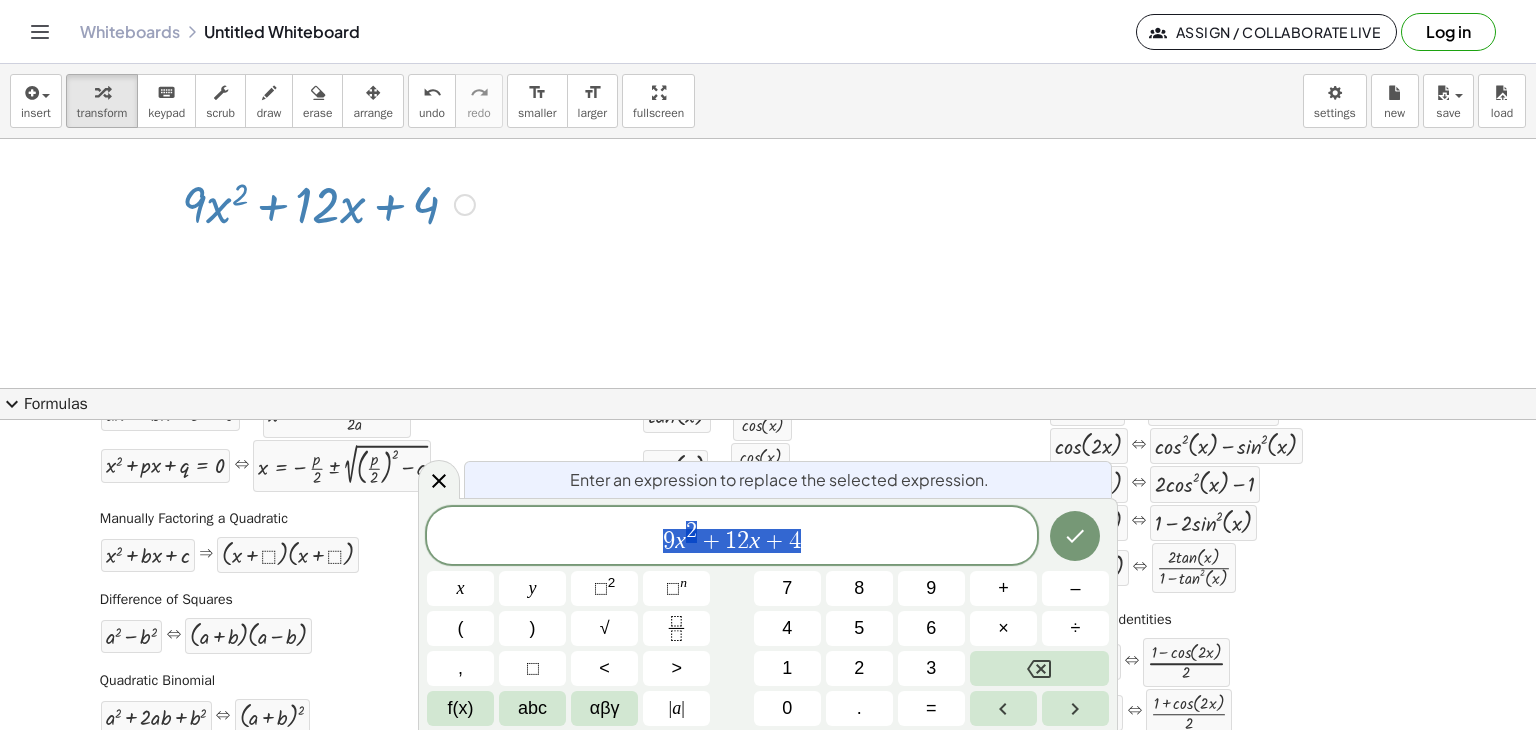click on "9 x 2 + 1 2 x + 4" 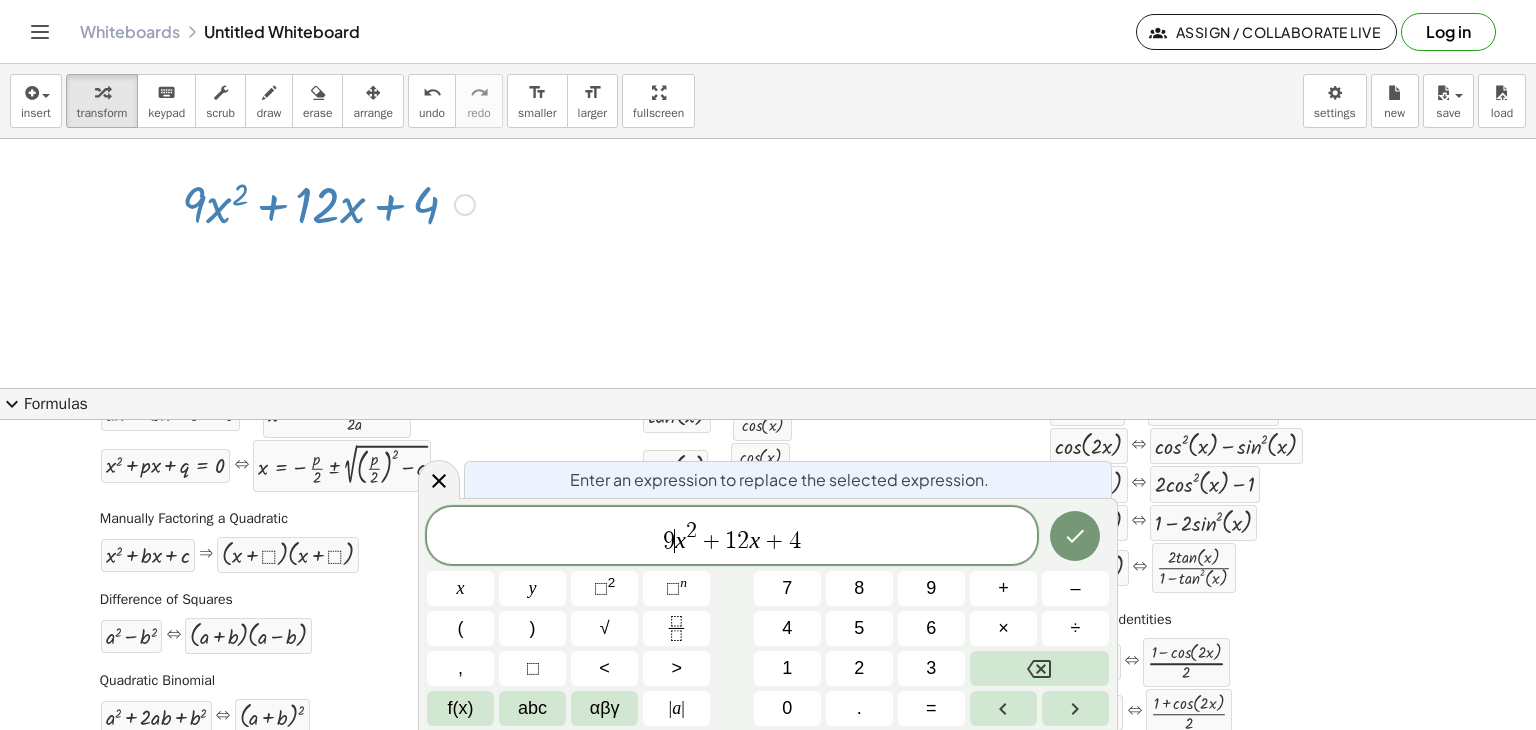 click on "9" at bounding box center [669, 541] 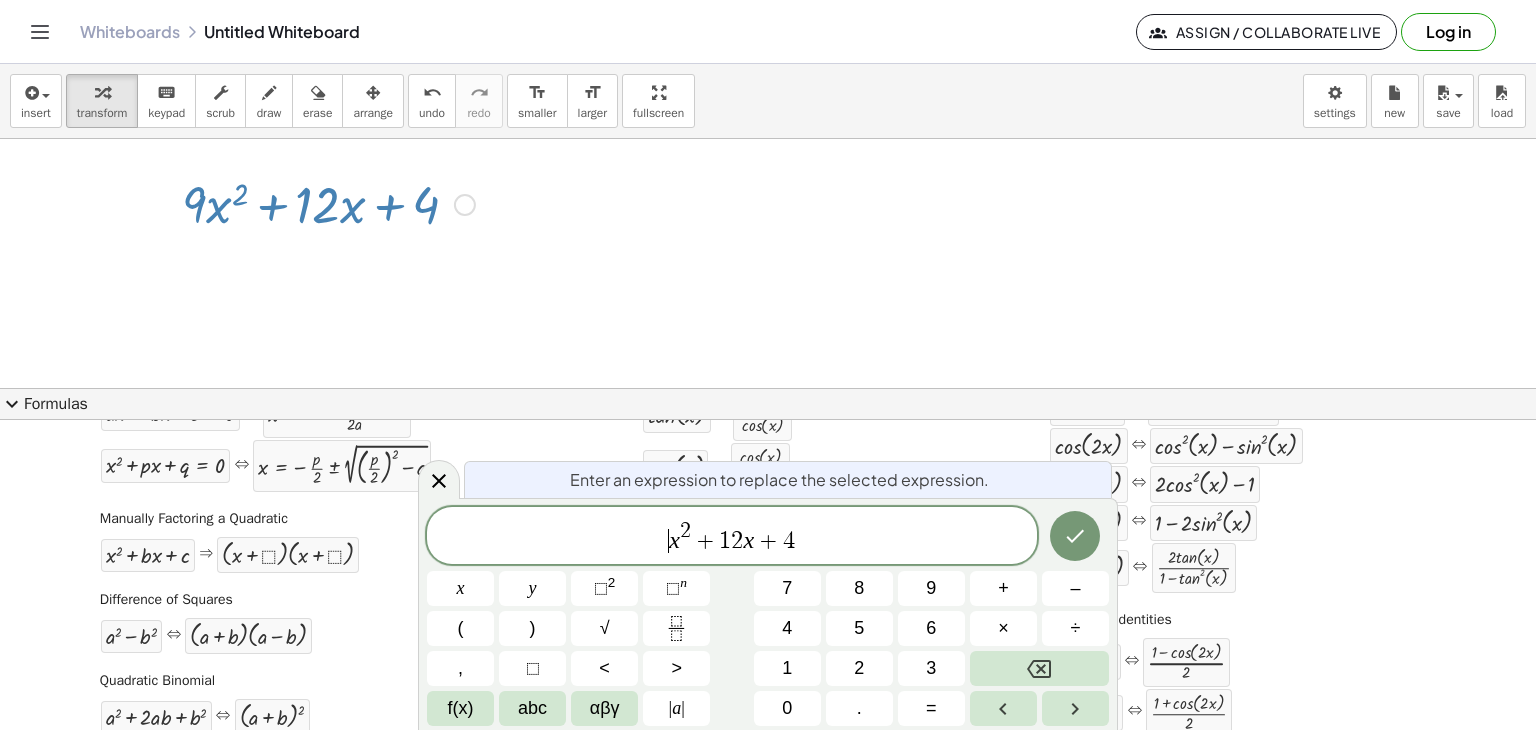 click on "2" at bounding box center (737, 541) 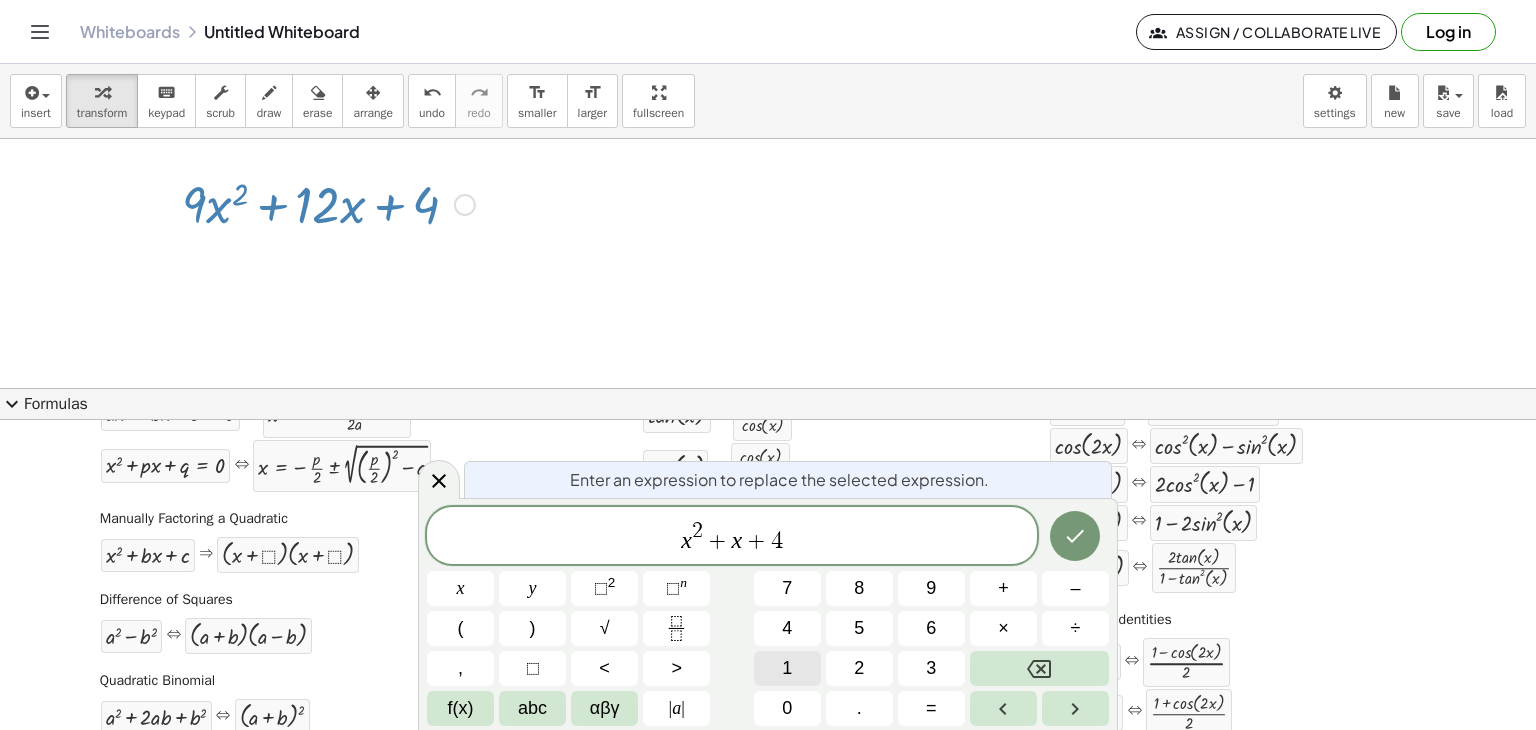 click on "1" at bounding box center [787, 668] 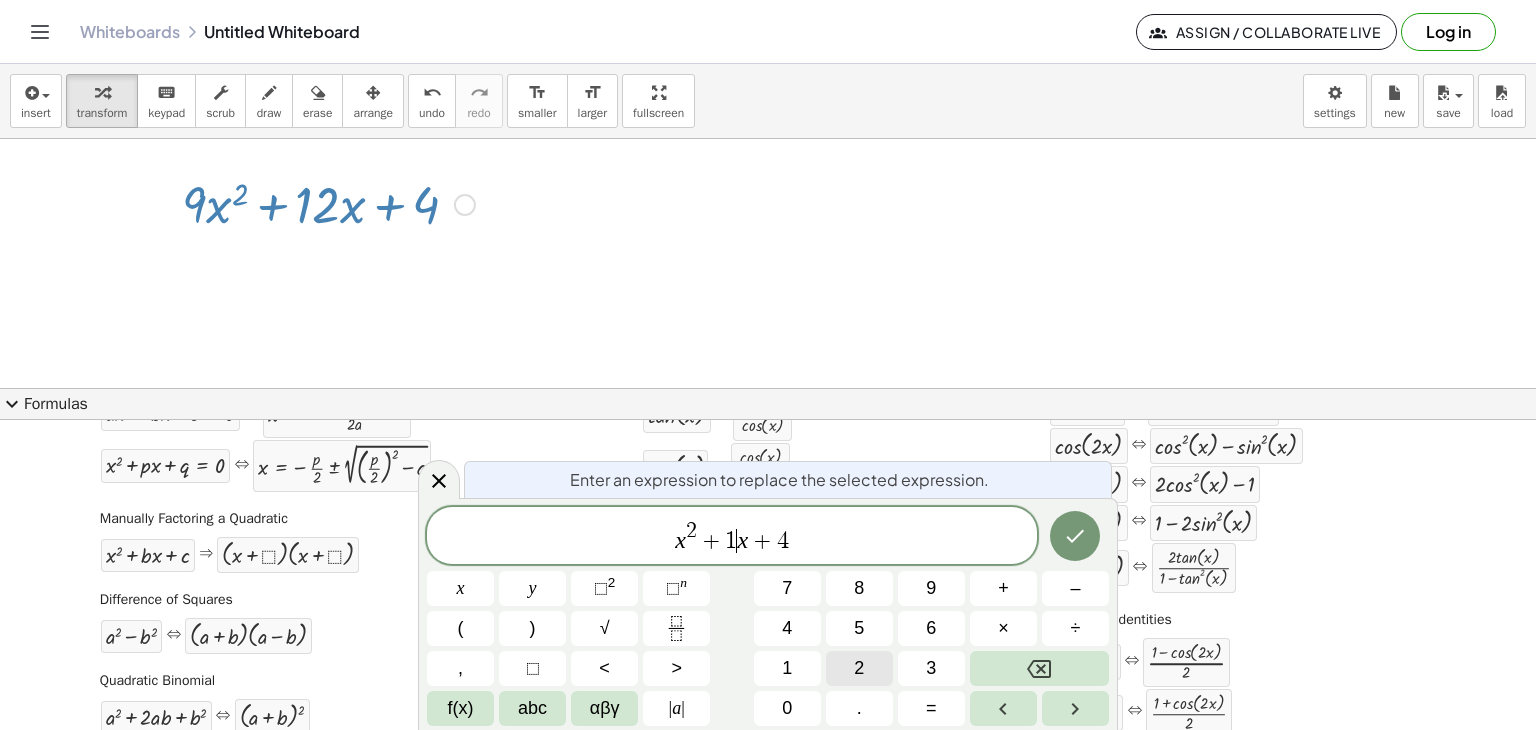 click on "2" at bounding box center [859, 668] 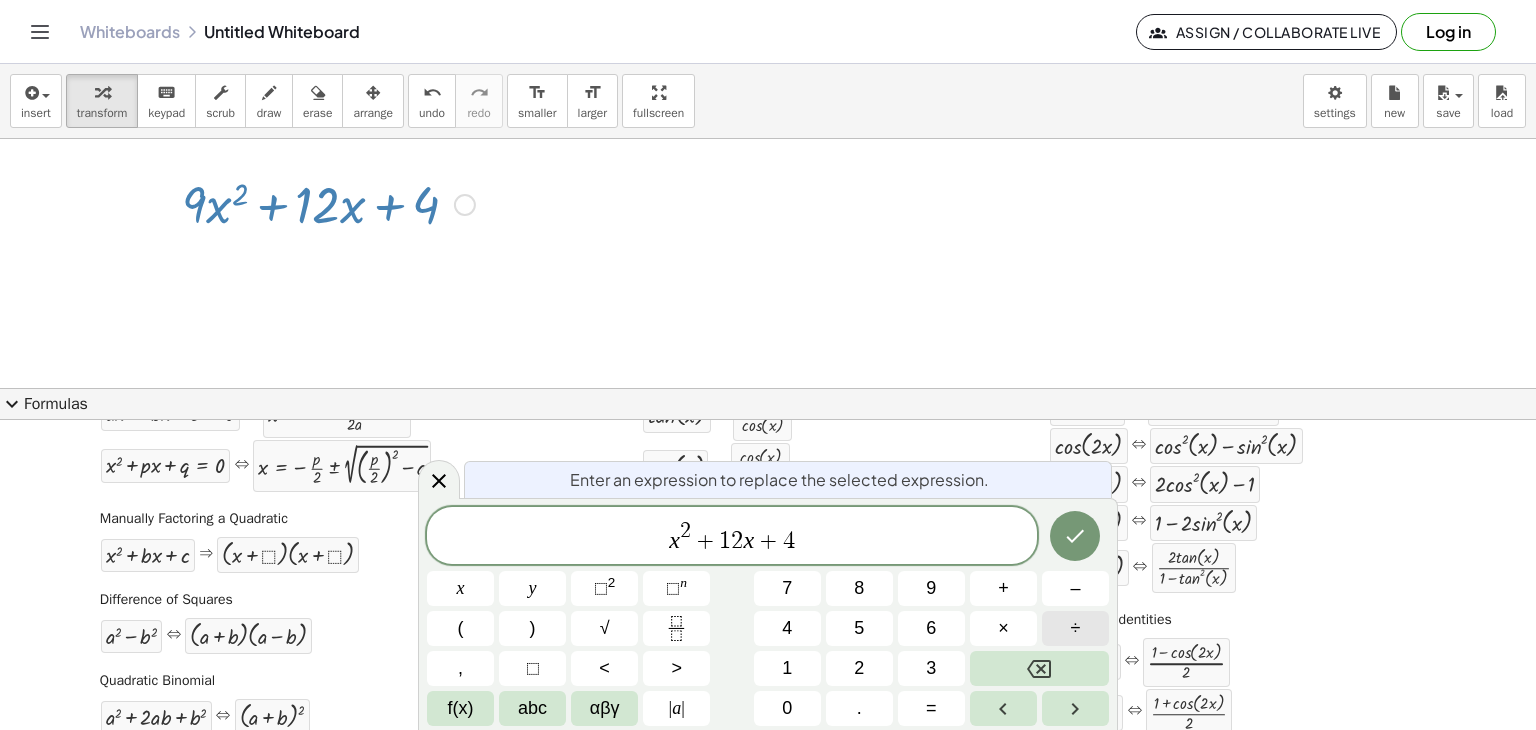 click on "÷" at bounding box center [1076, 628] 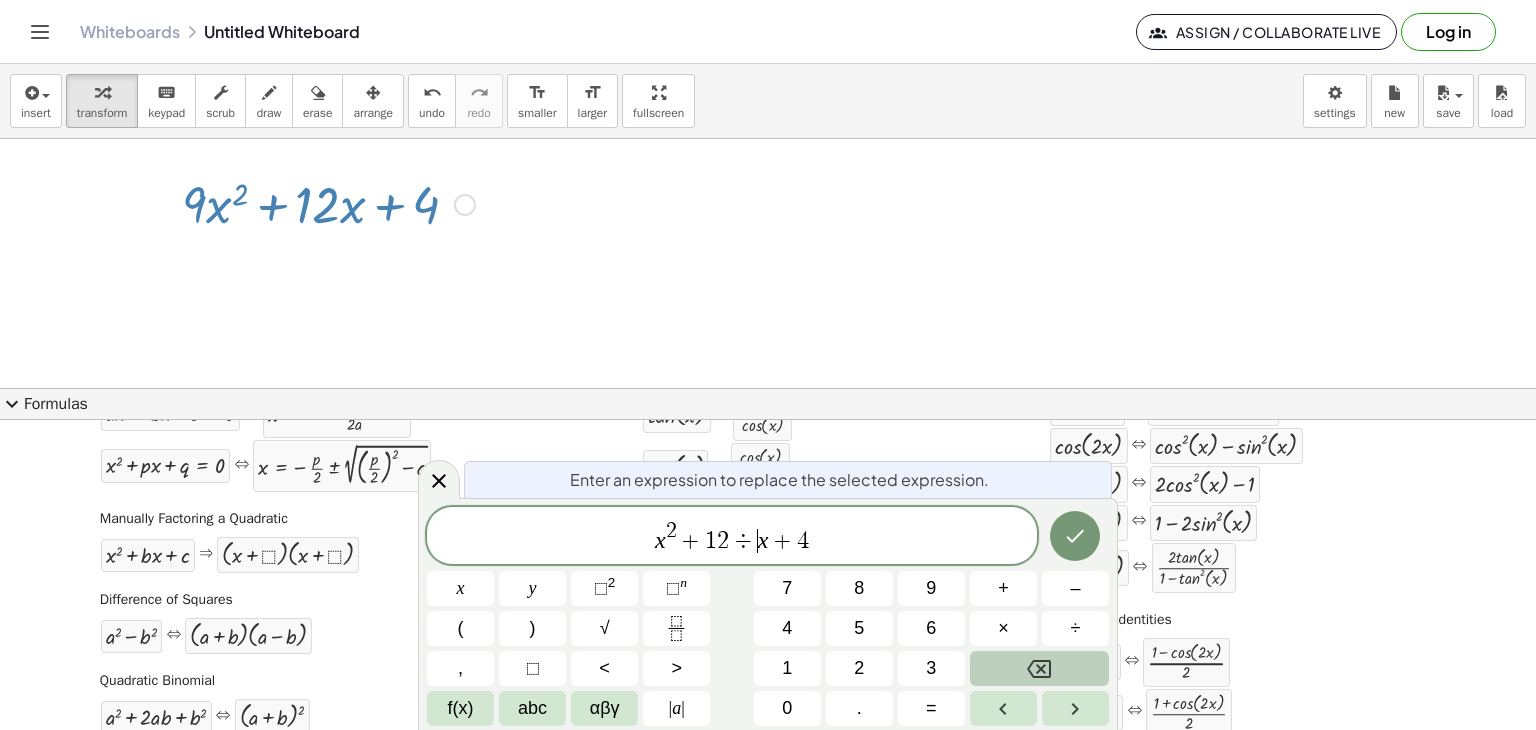 click at bounding box center (1039, 668) 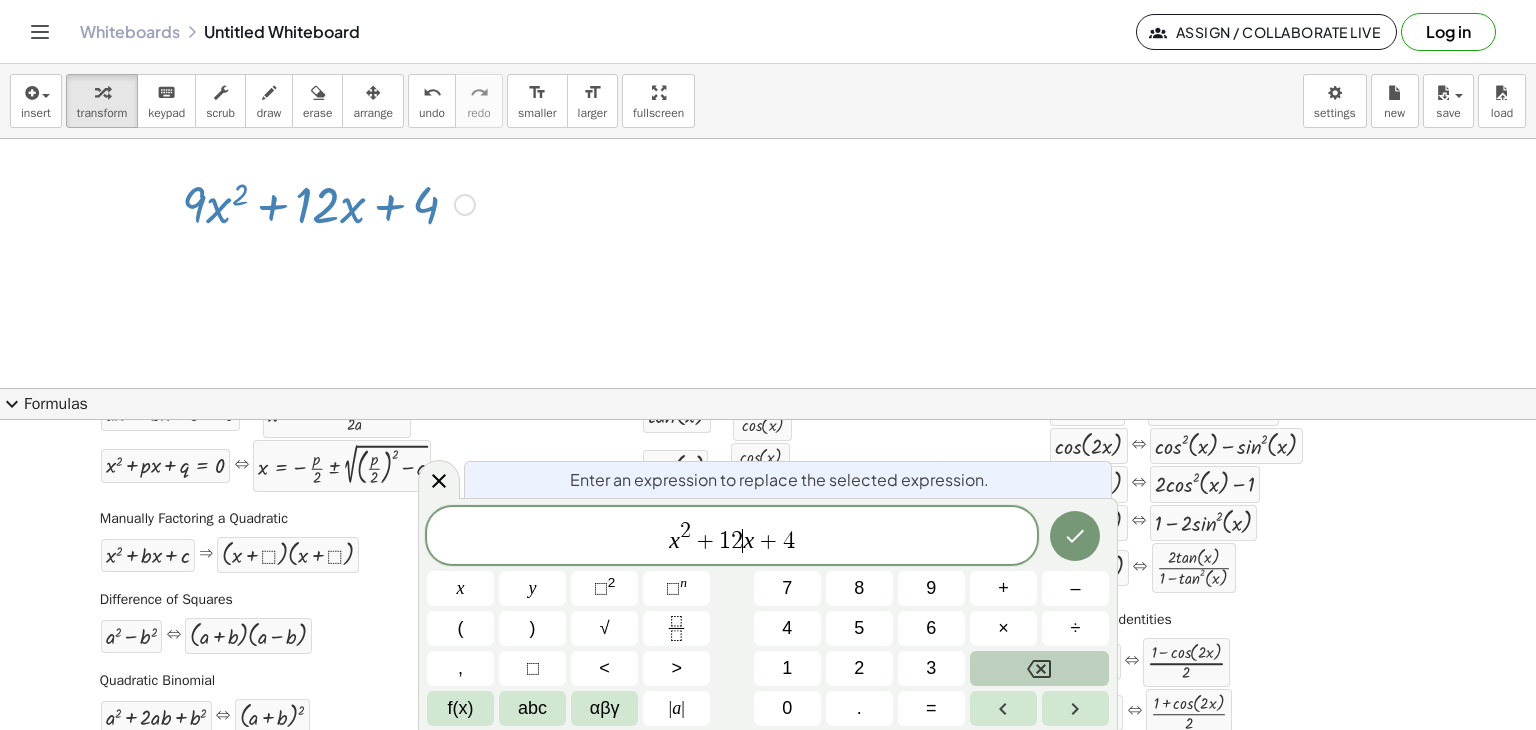 click at bounding box center (1039, 668) 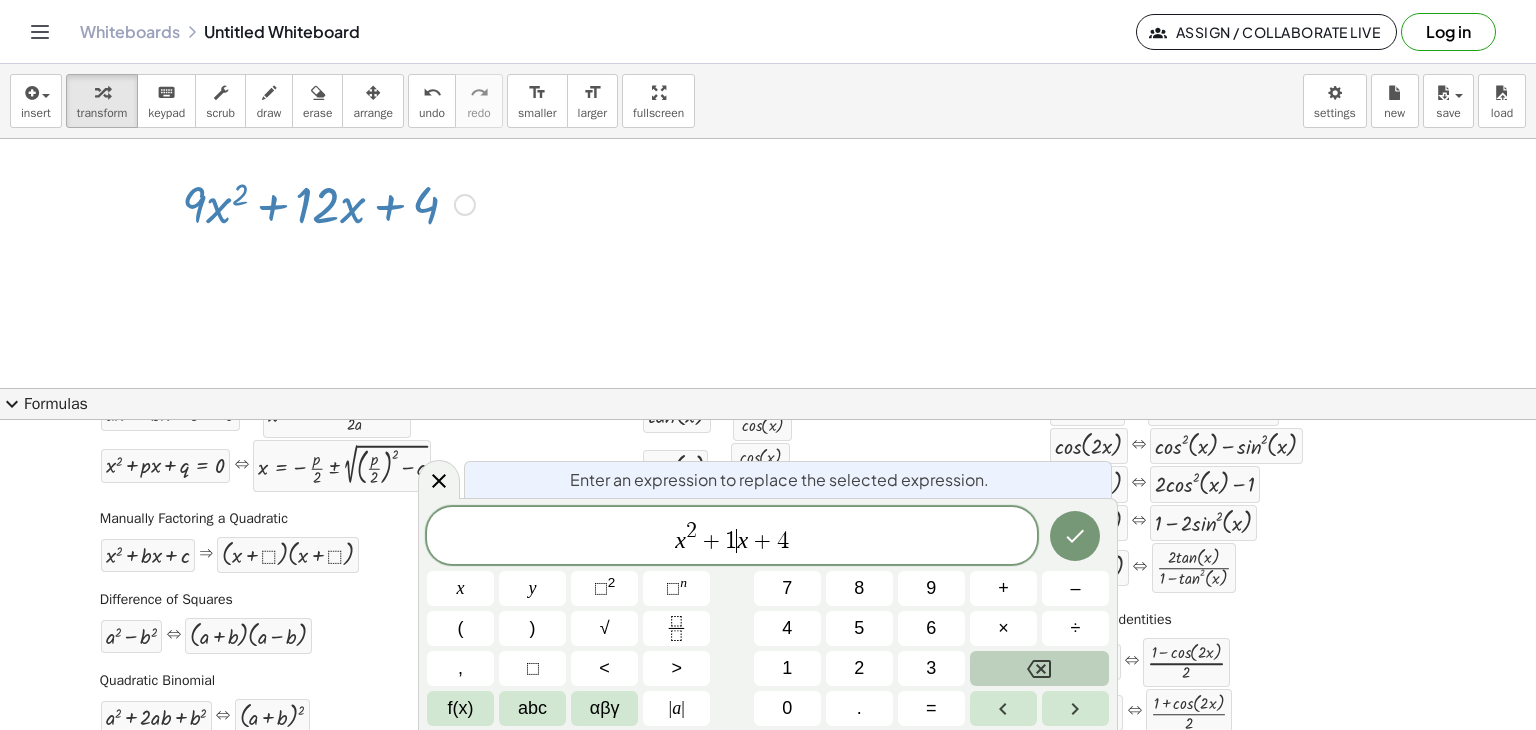 click at bounding box center (1039, 668) 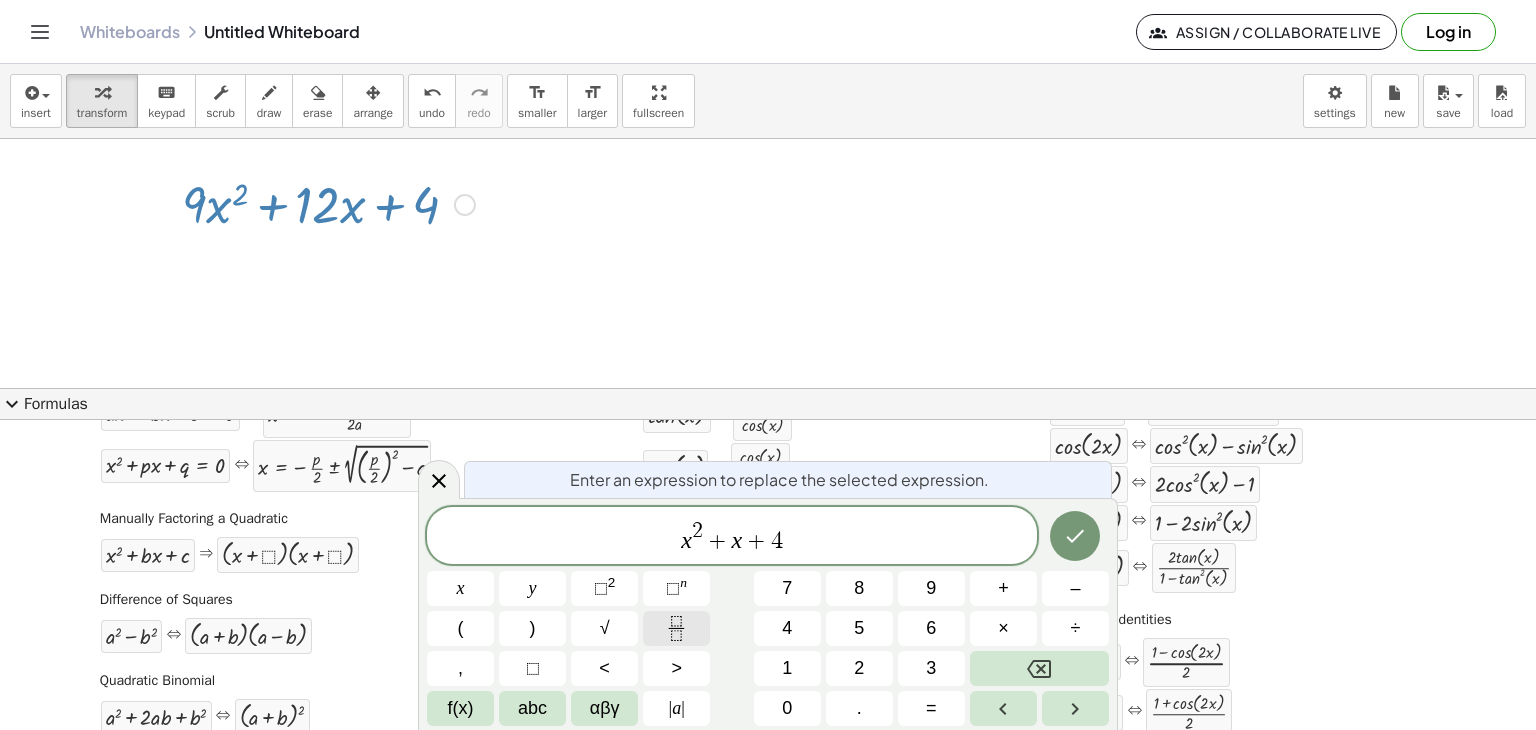click 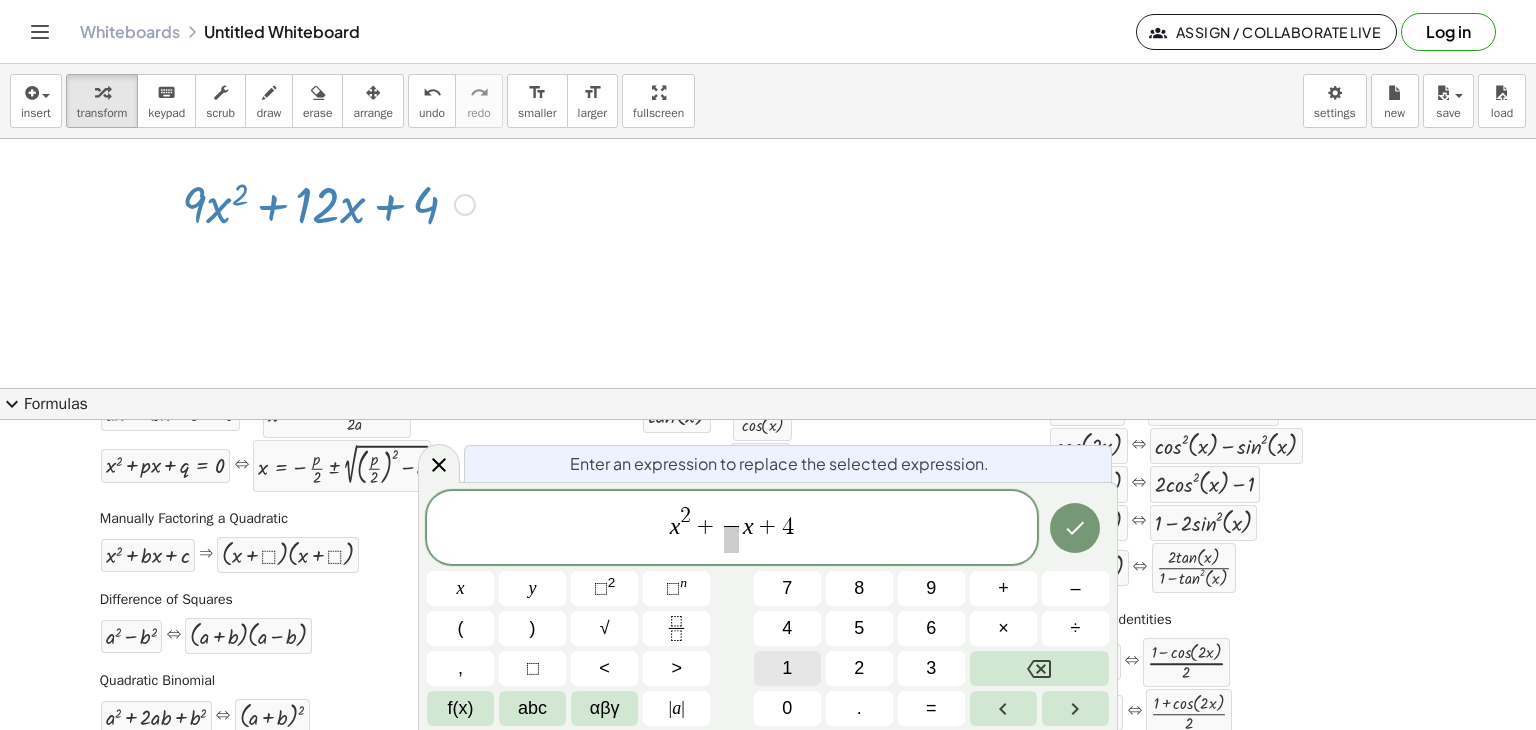click on "1" at bounding box center (787, 668) 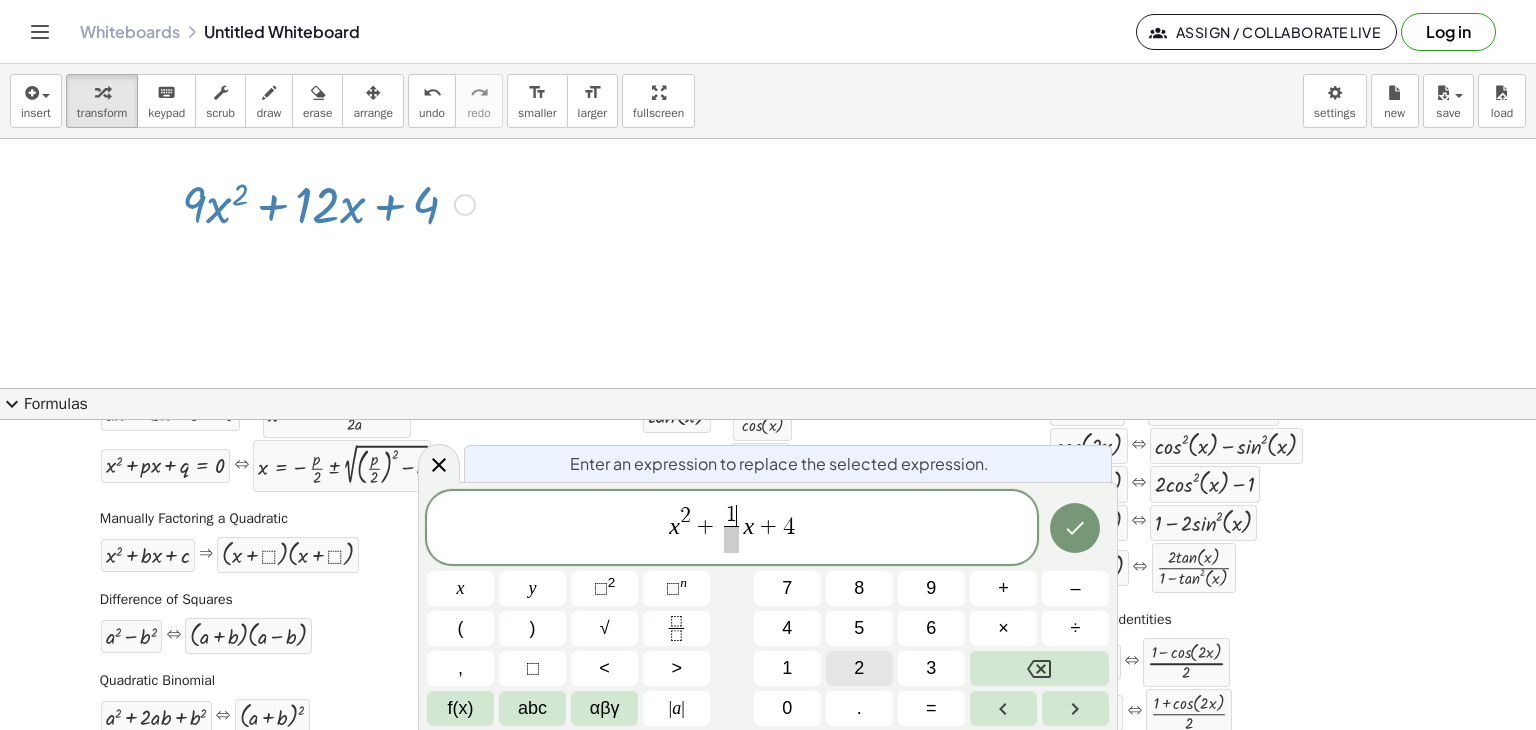 click on "2" at bounding box center [859, 668] 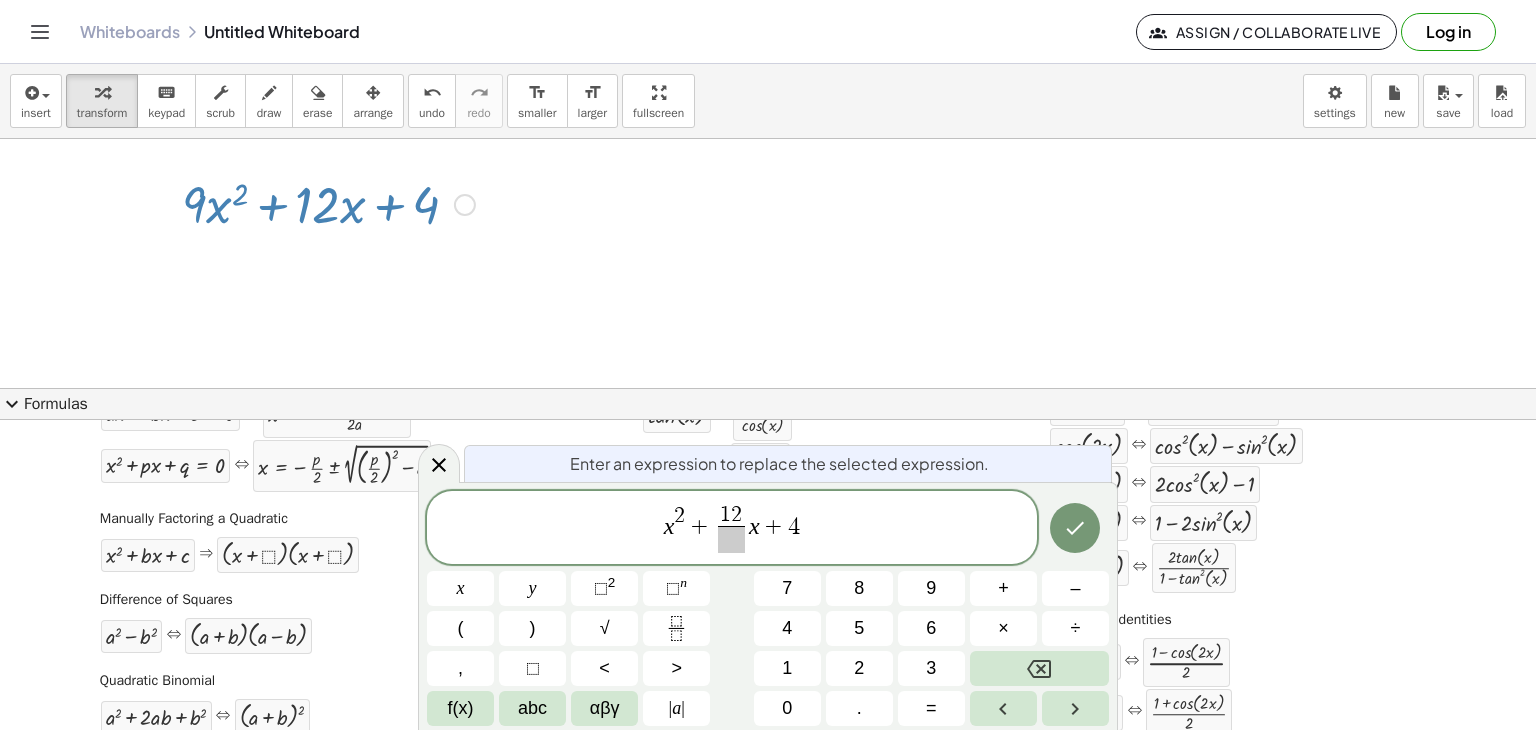 click at bounding box center [731, 539] 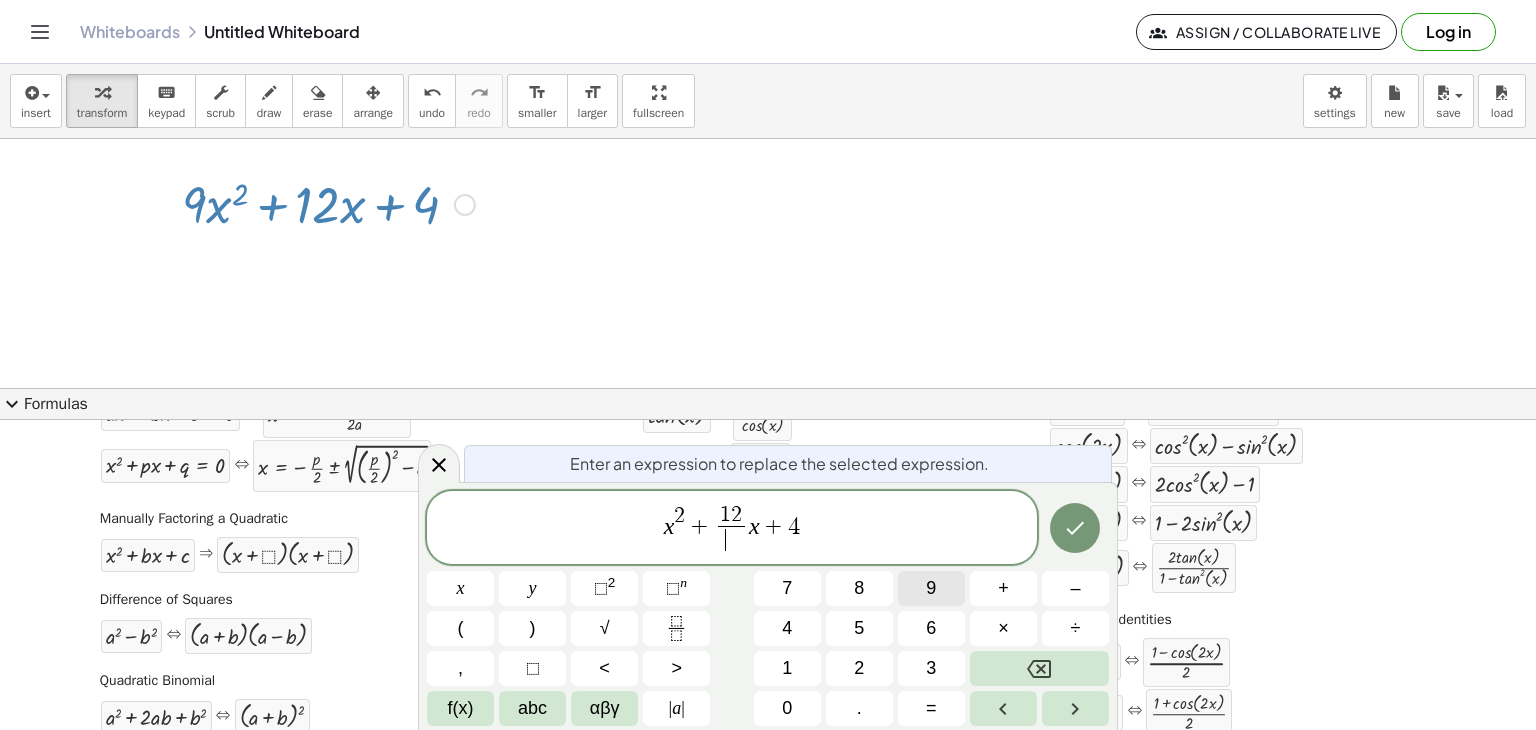 click on "9" at bounding box center (931, 588) 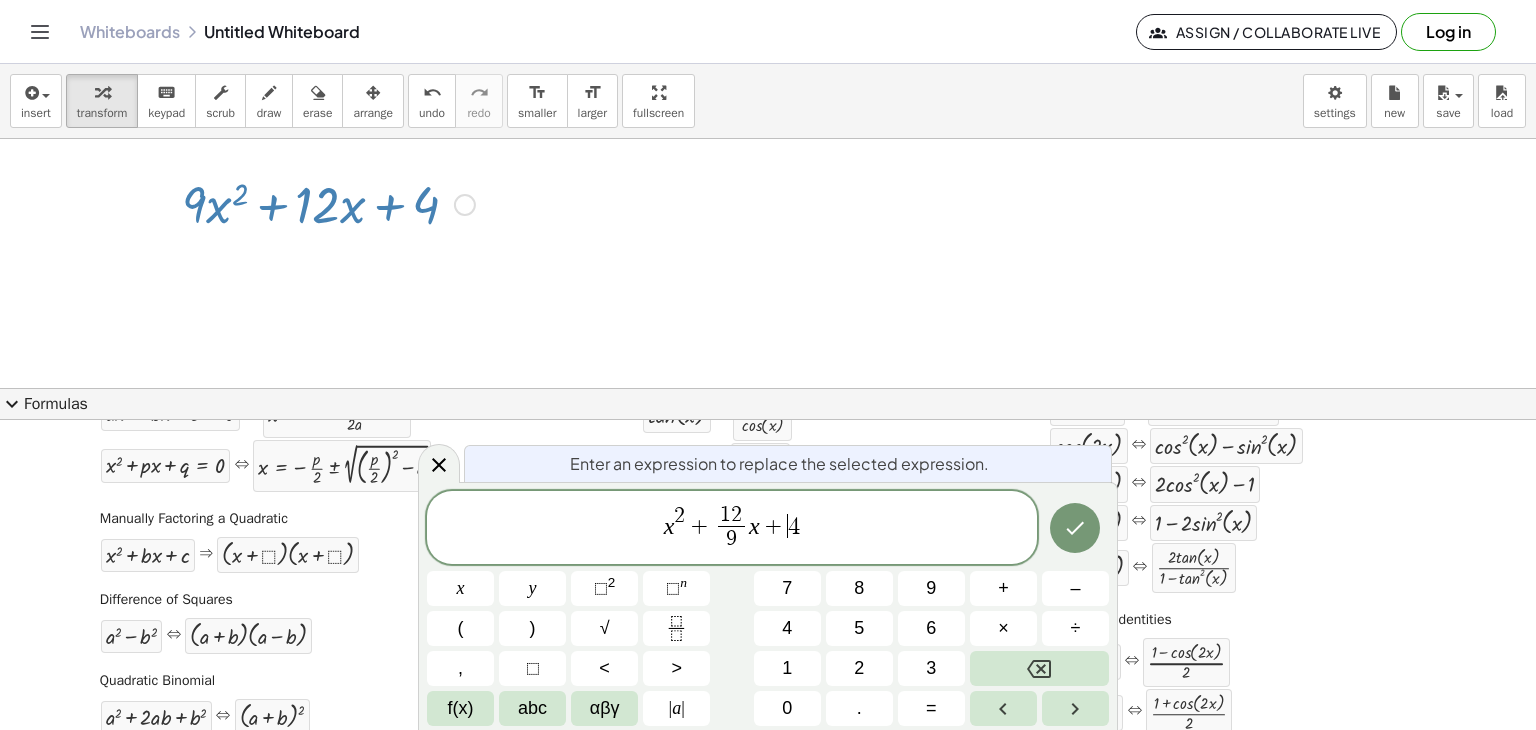 click on "4" at bounding box center (794, 526) 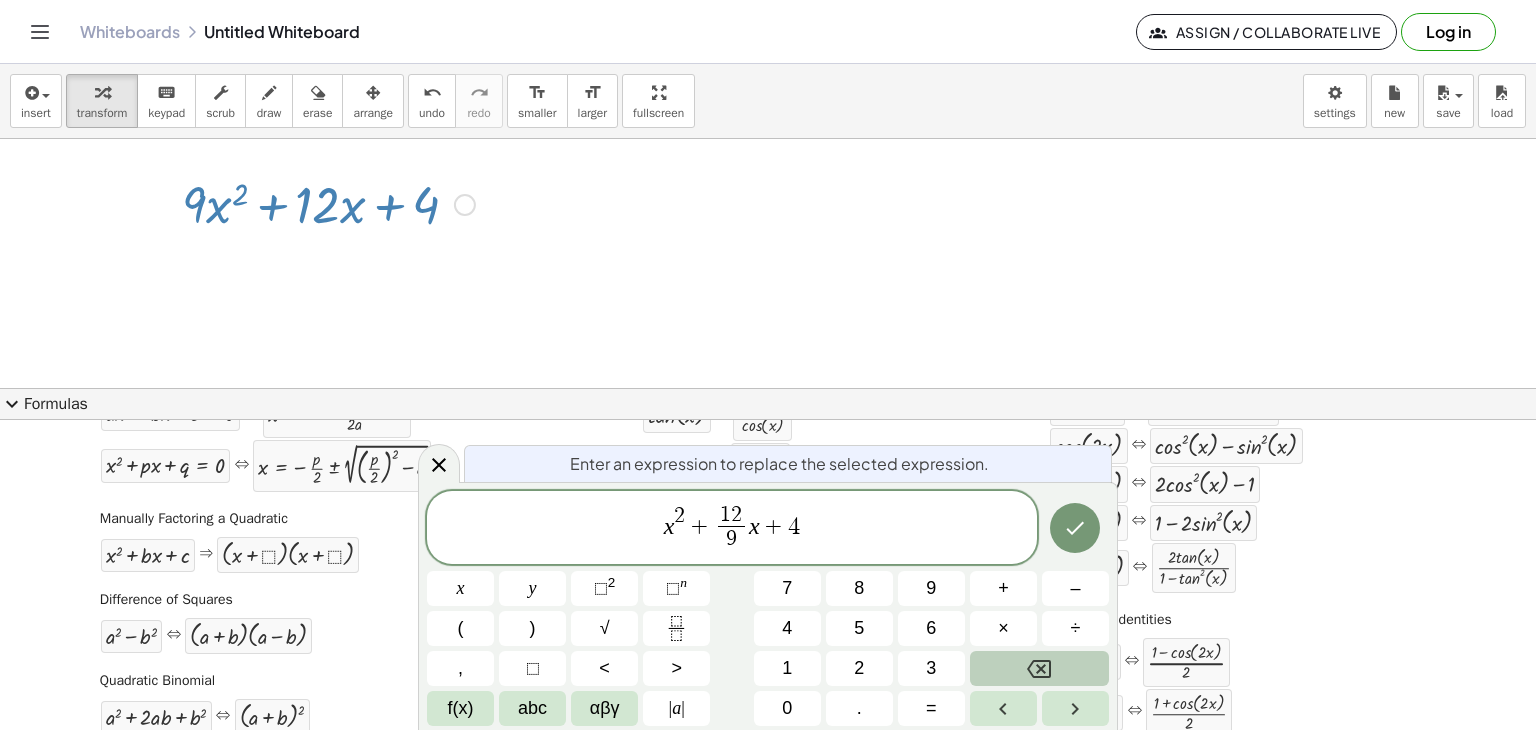 click 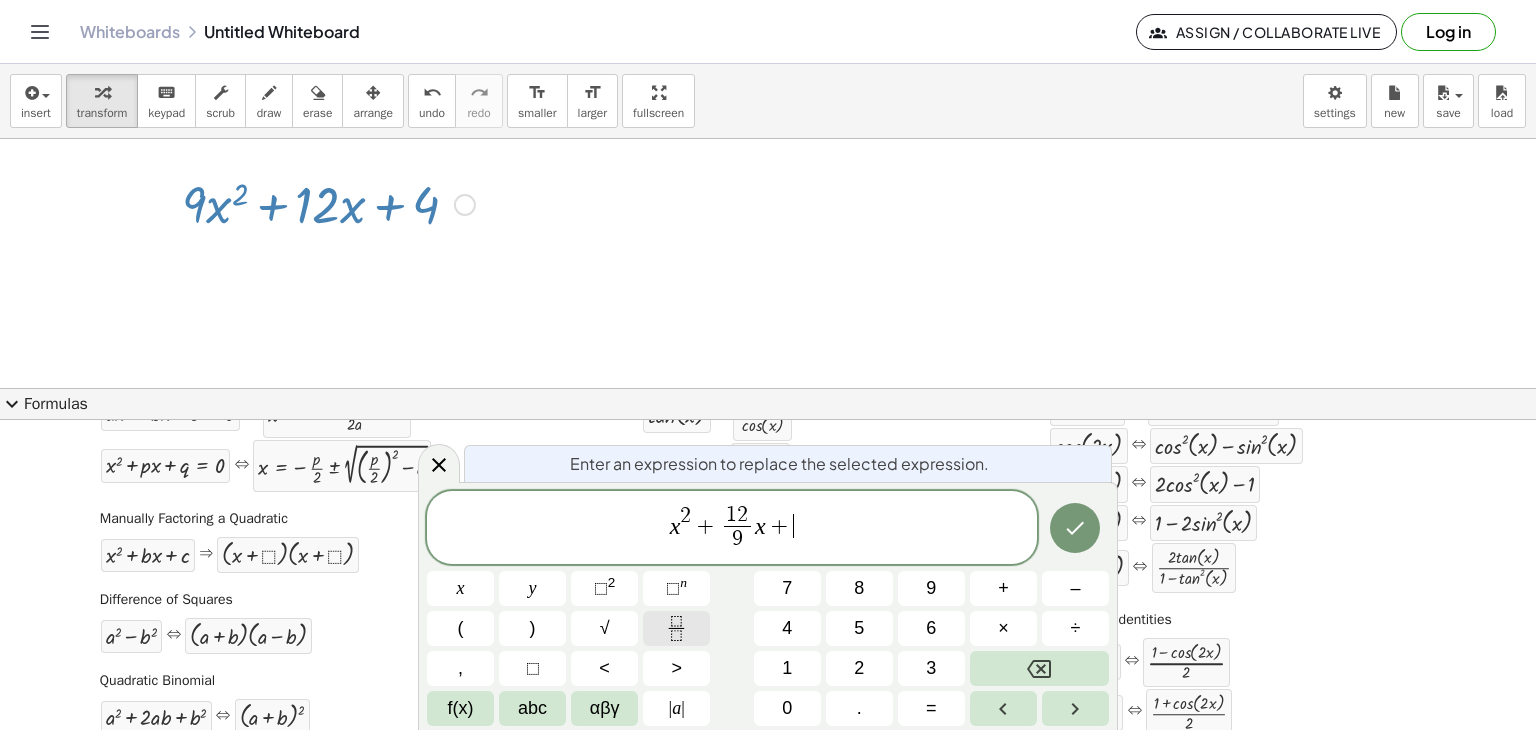 click 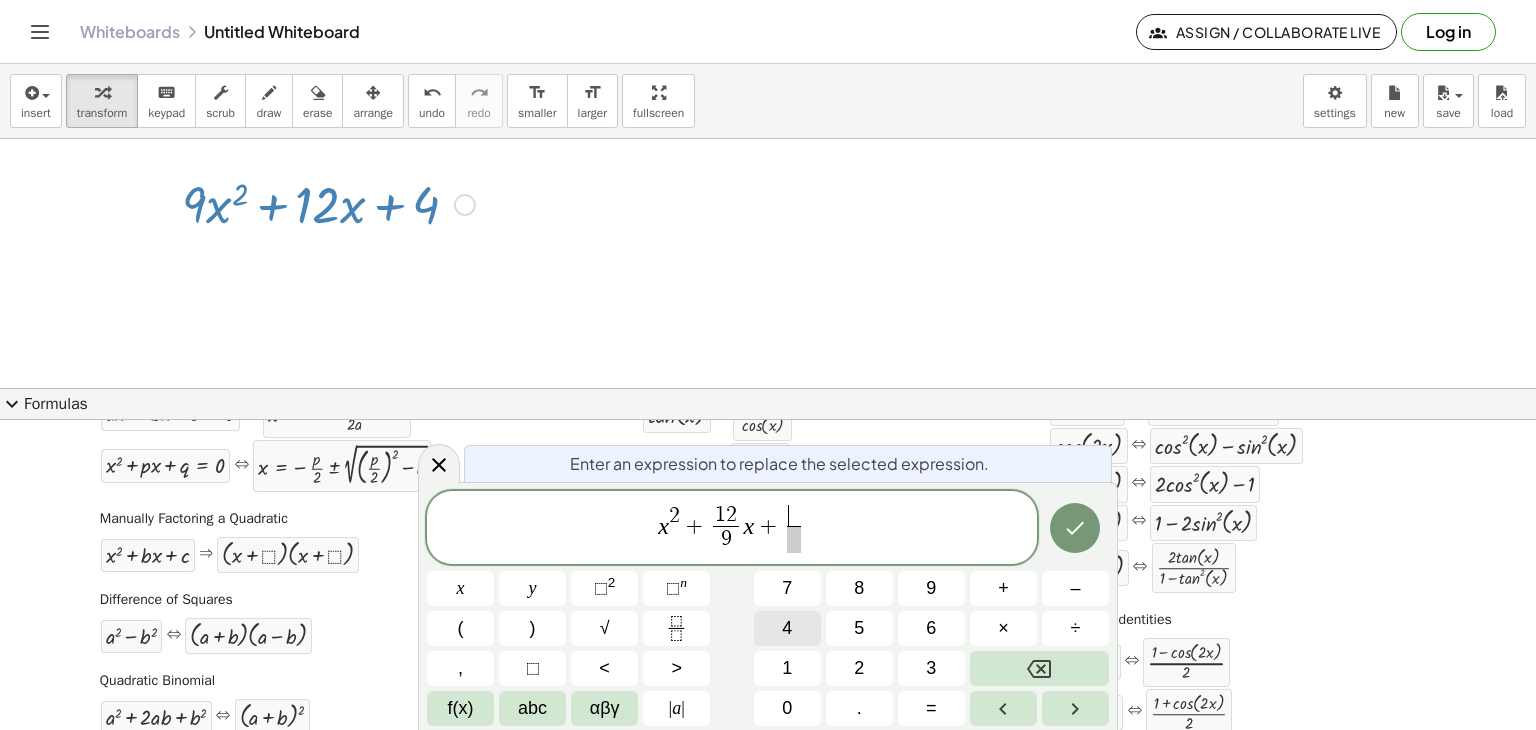 click on "4" at bounding box center (787, 628) 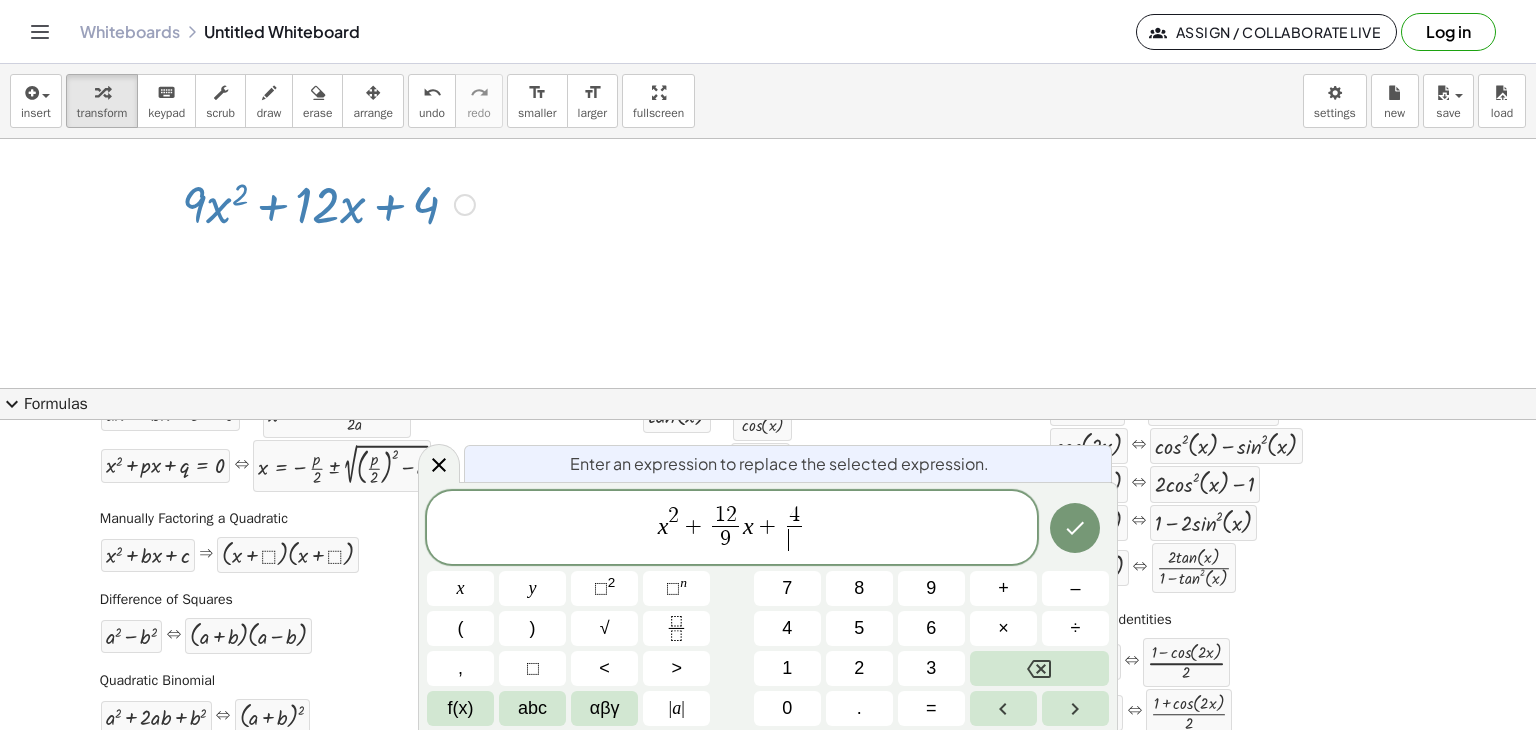 click on "​" at bounding box center [794, 539] 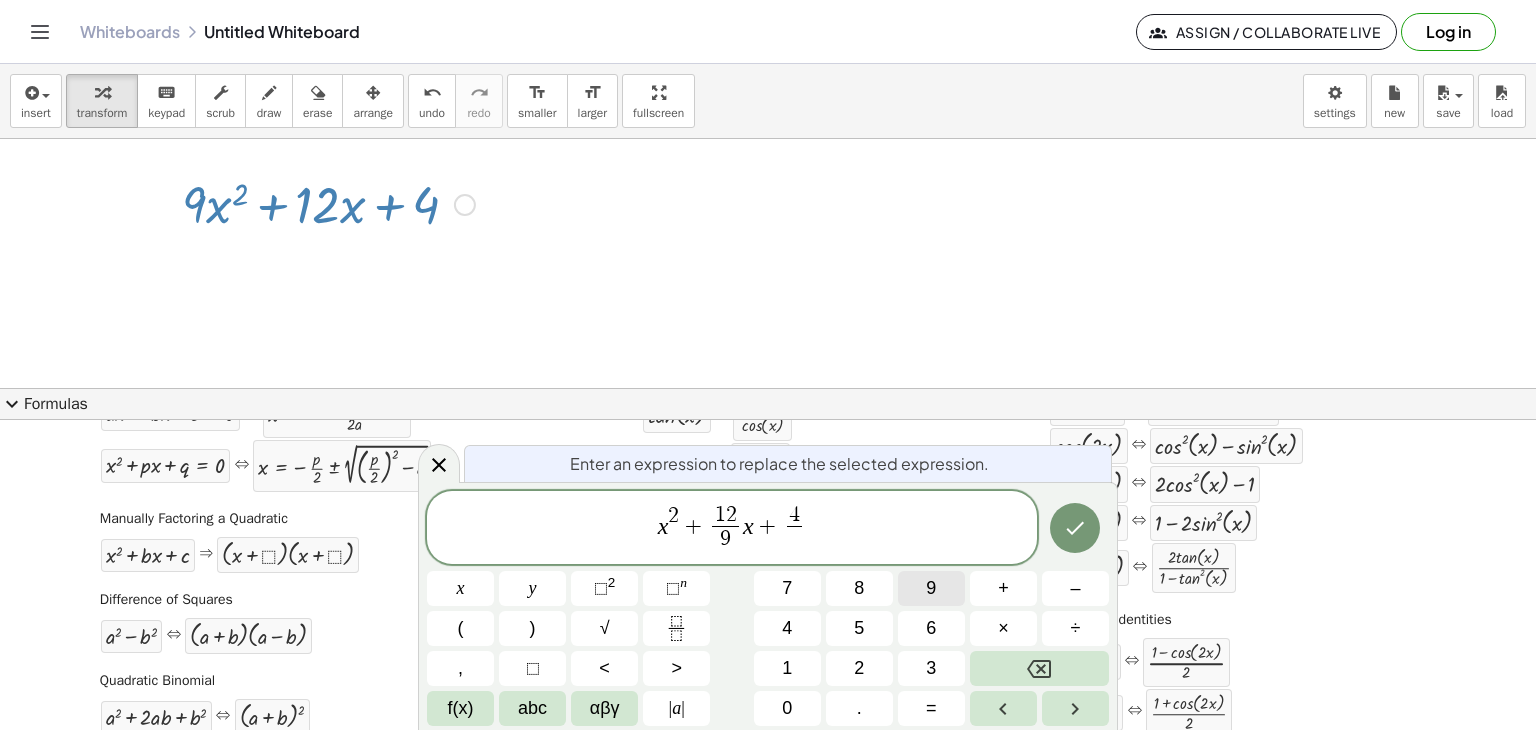 click on "9" at bounding box center (931, 588) 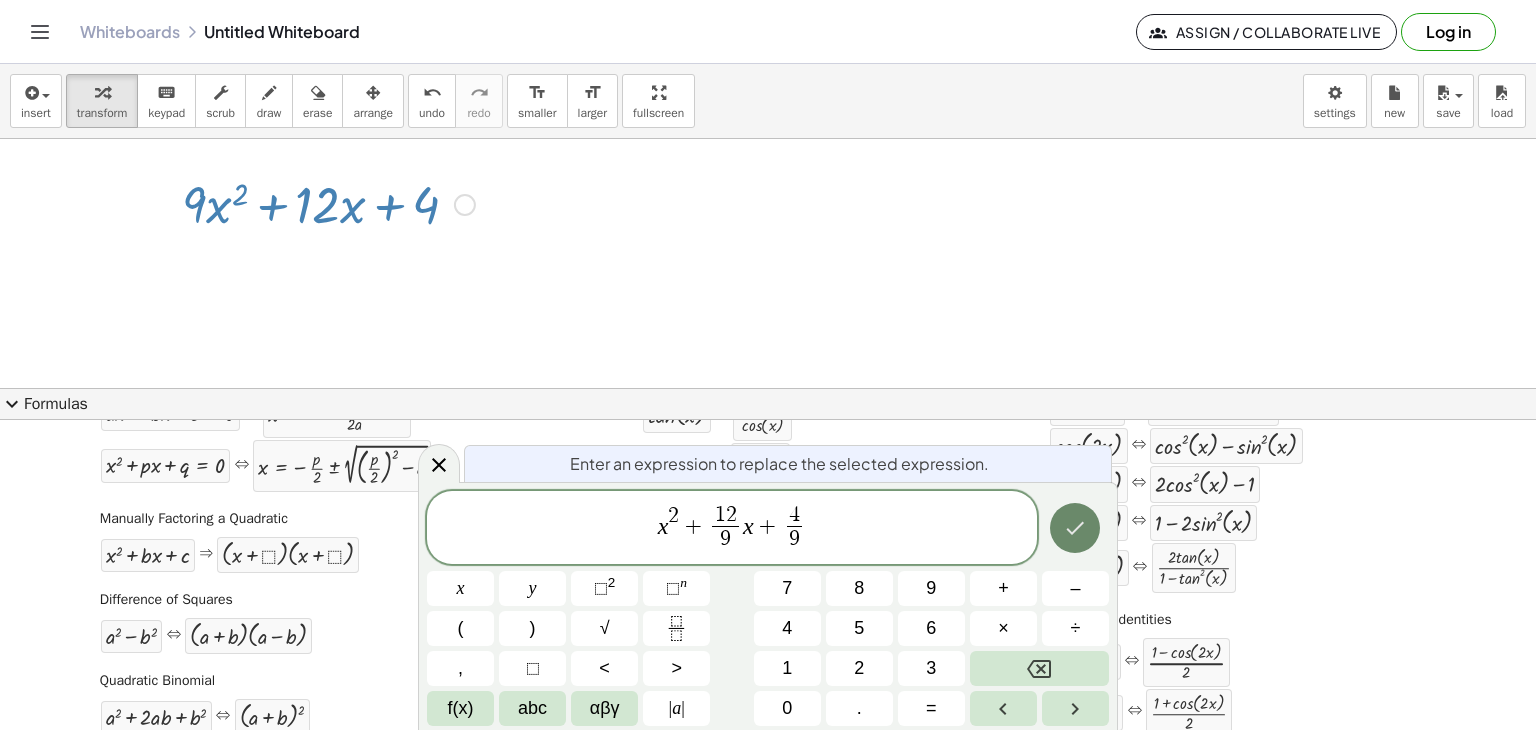 click 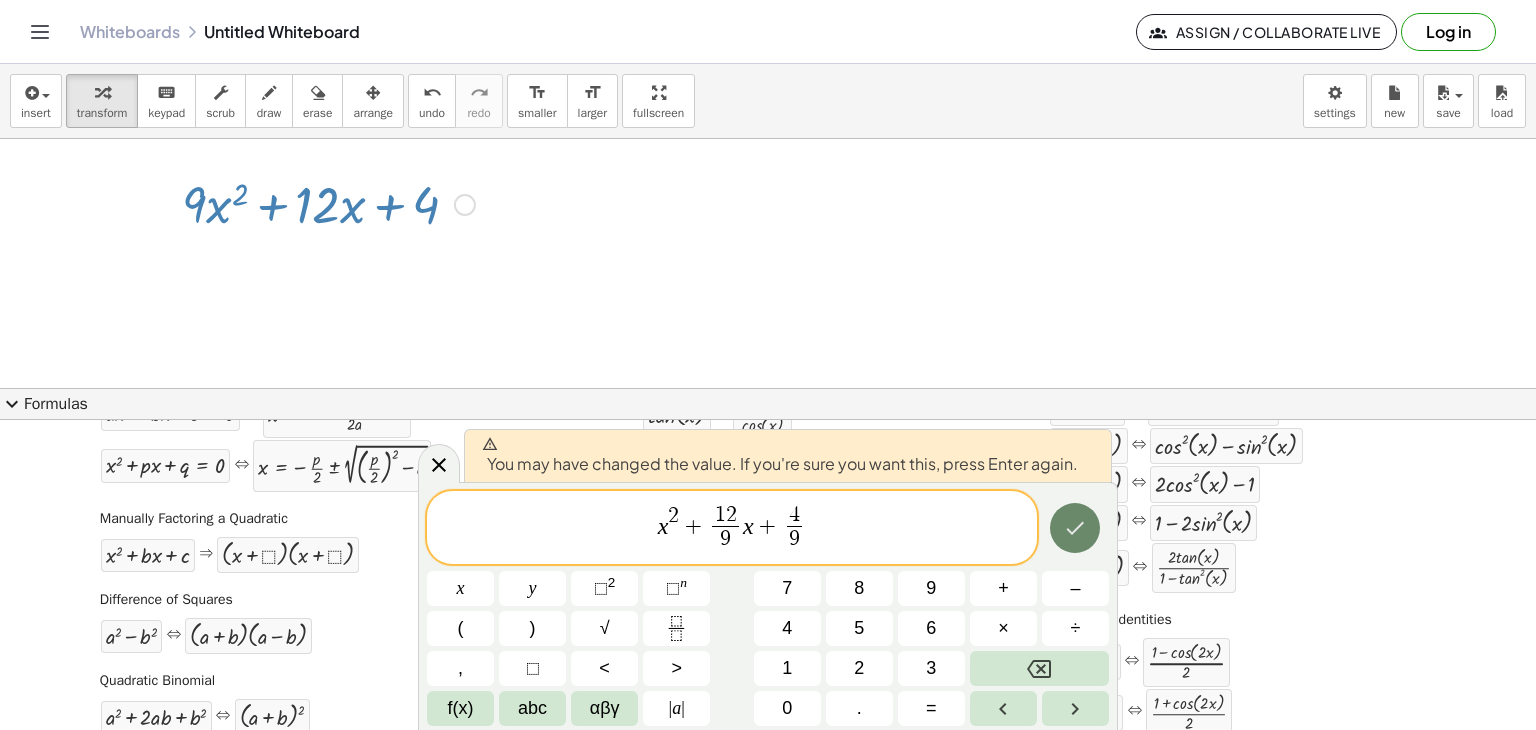 click 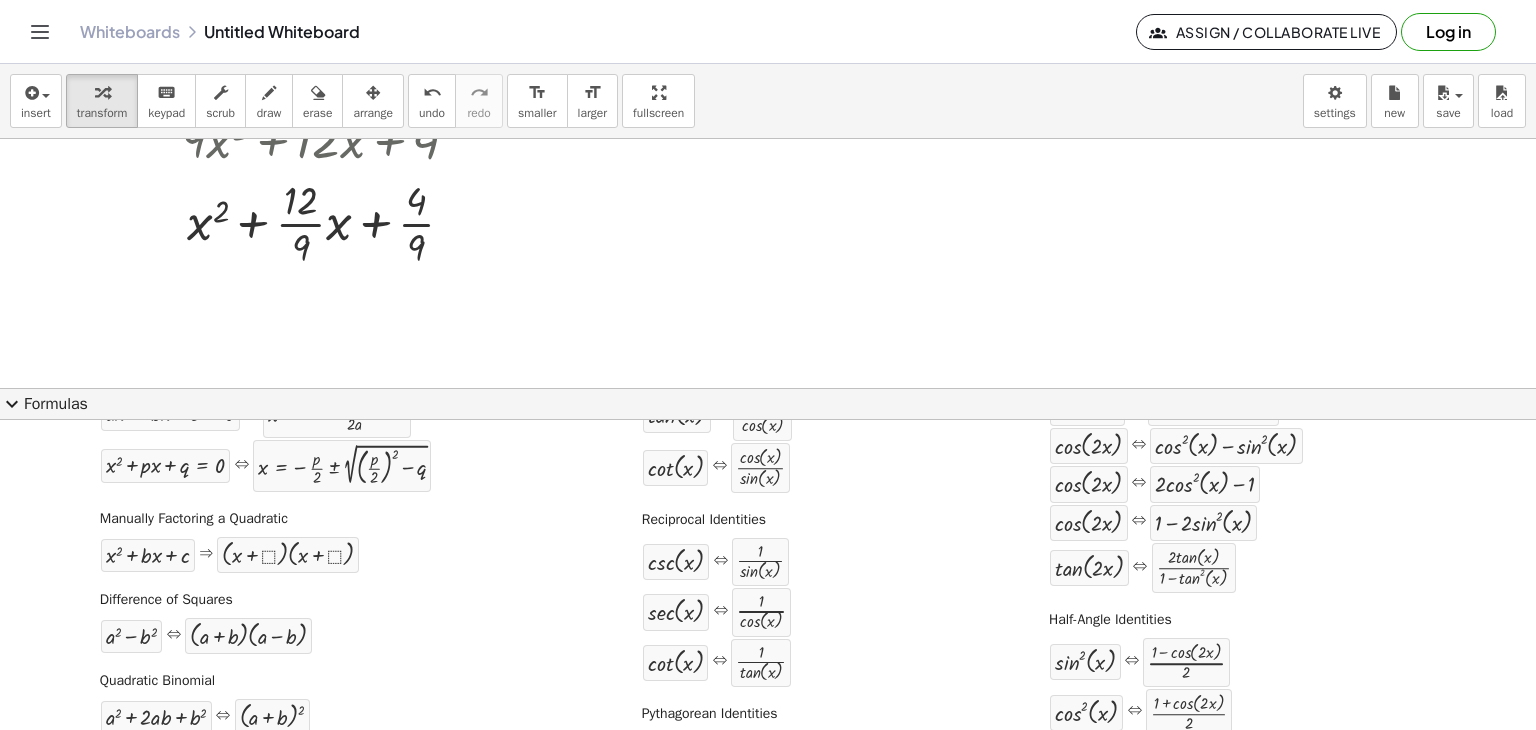 scroll, scrollTop: 159, scrollLeft: 0, axis: vertical 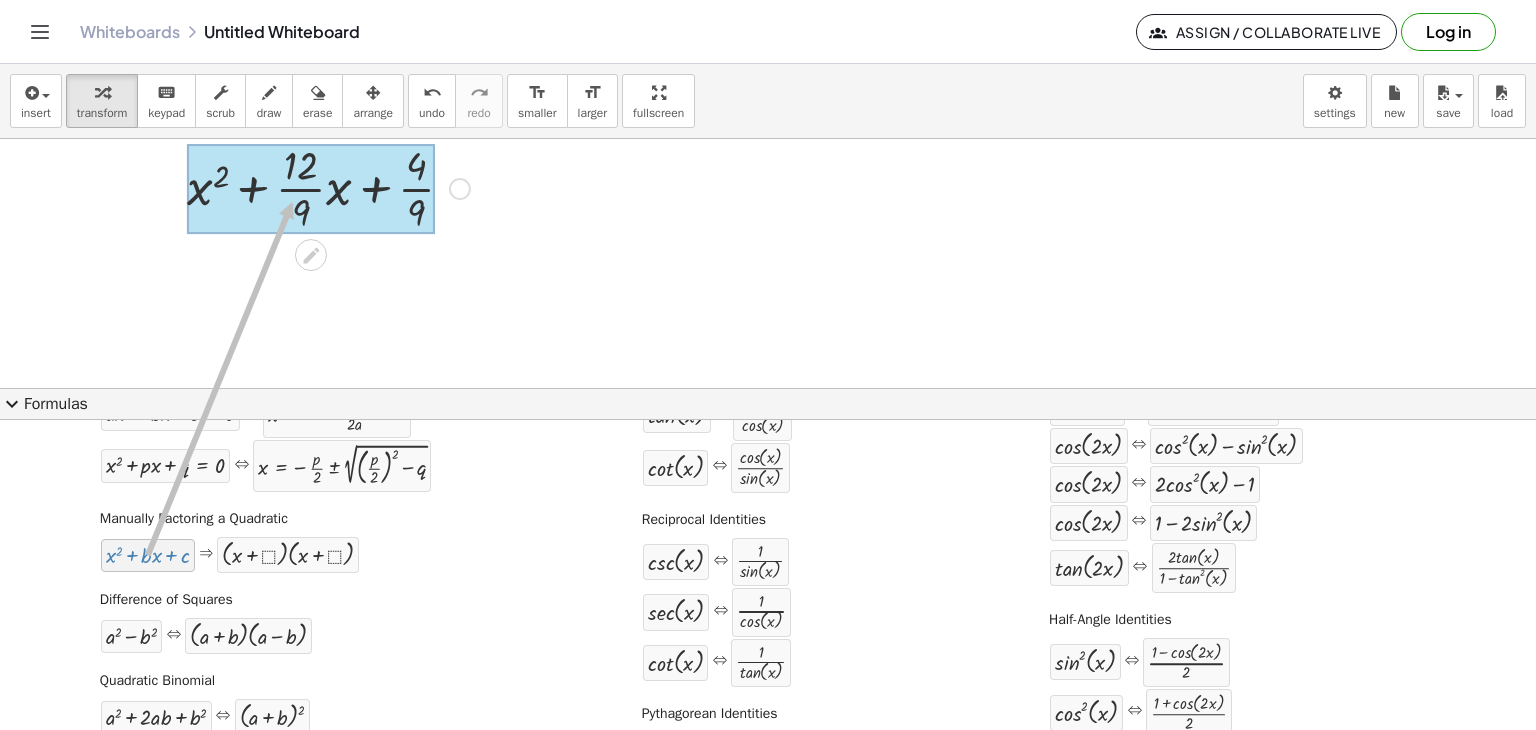 drag, startPoint x: 168, startPoint y: 560, endPoint x: 290, endPoint y: 200, distance: 380.1105 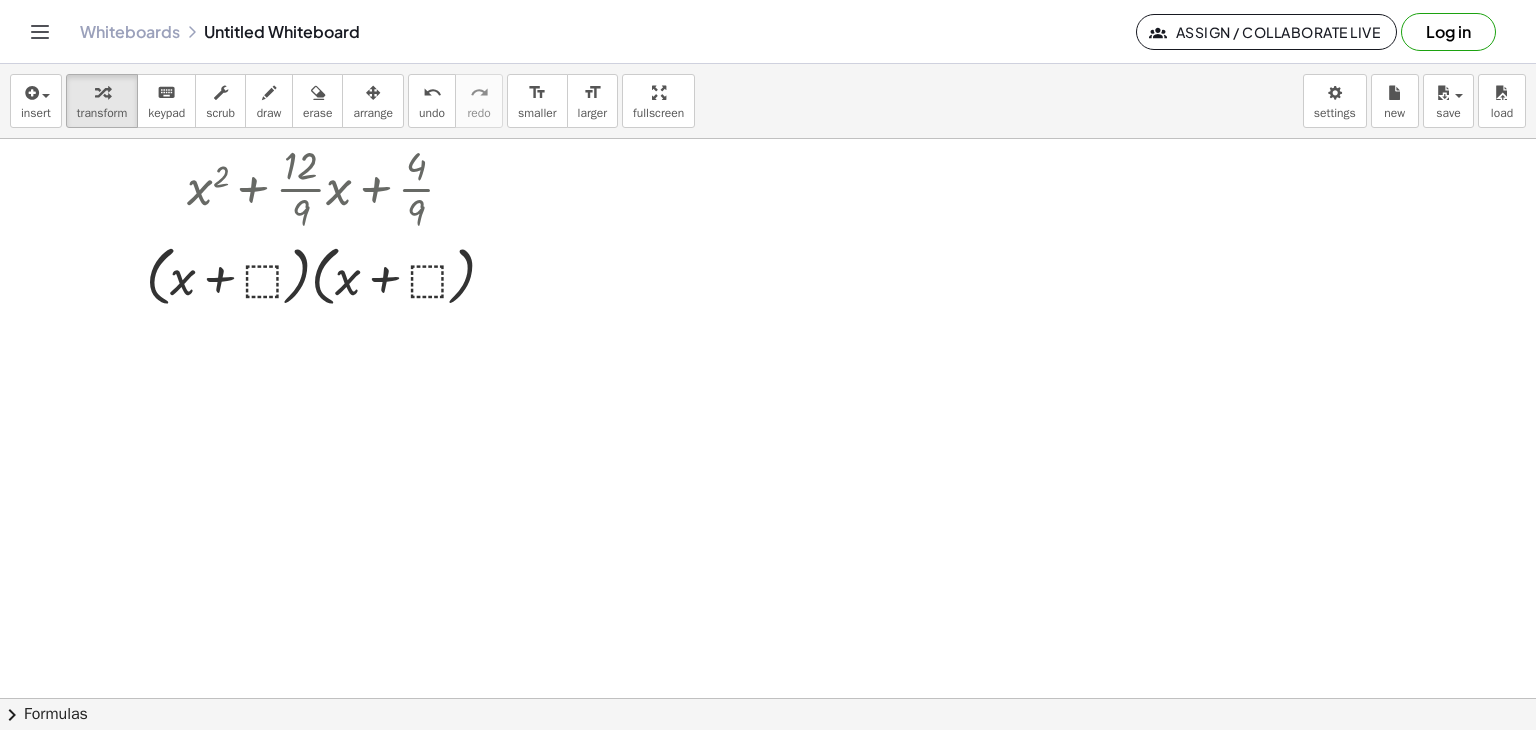 scroll, scrollTop: 59, scrollLeft: 0, axis: vertical 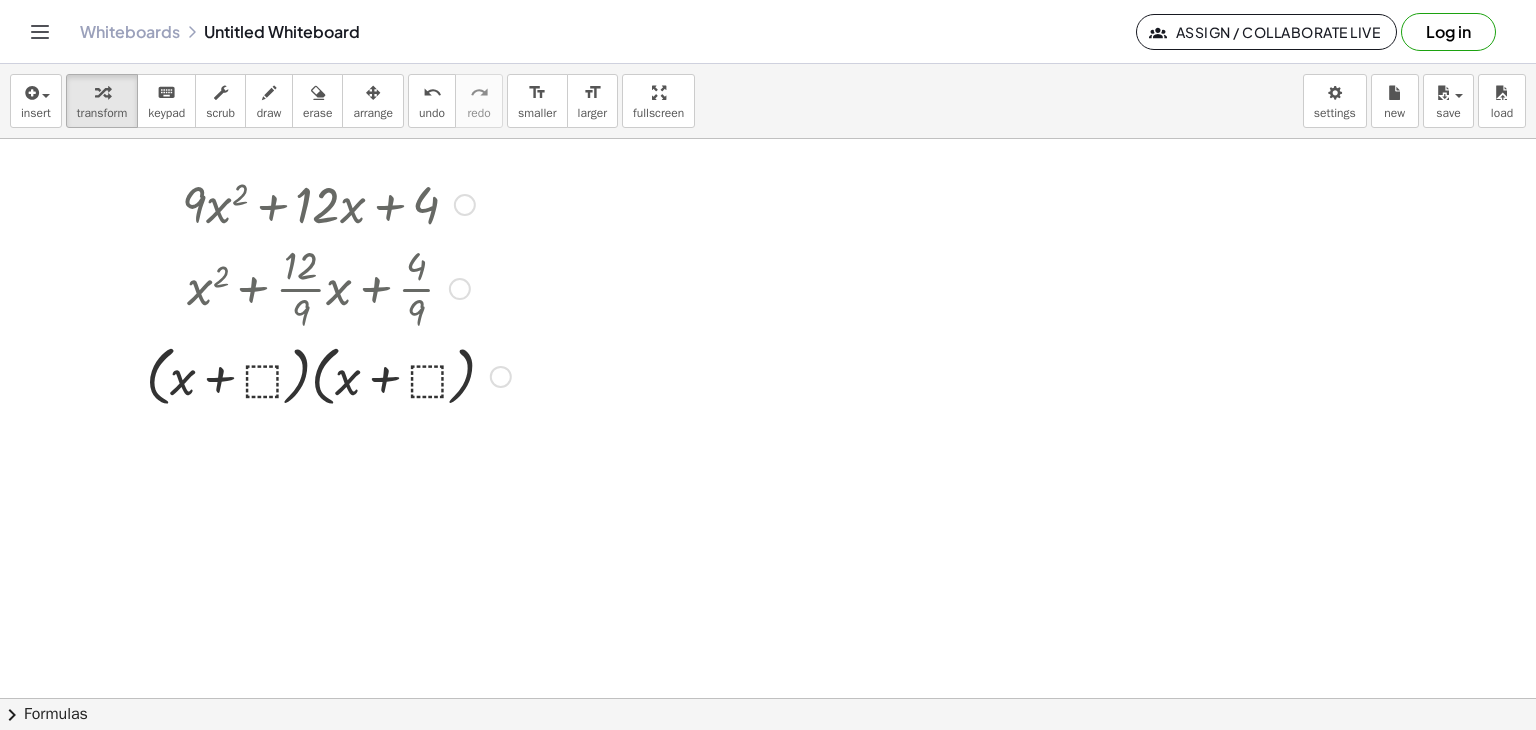 click at bounding box center [328, 375] 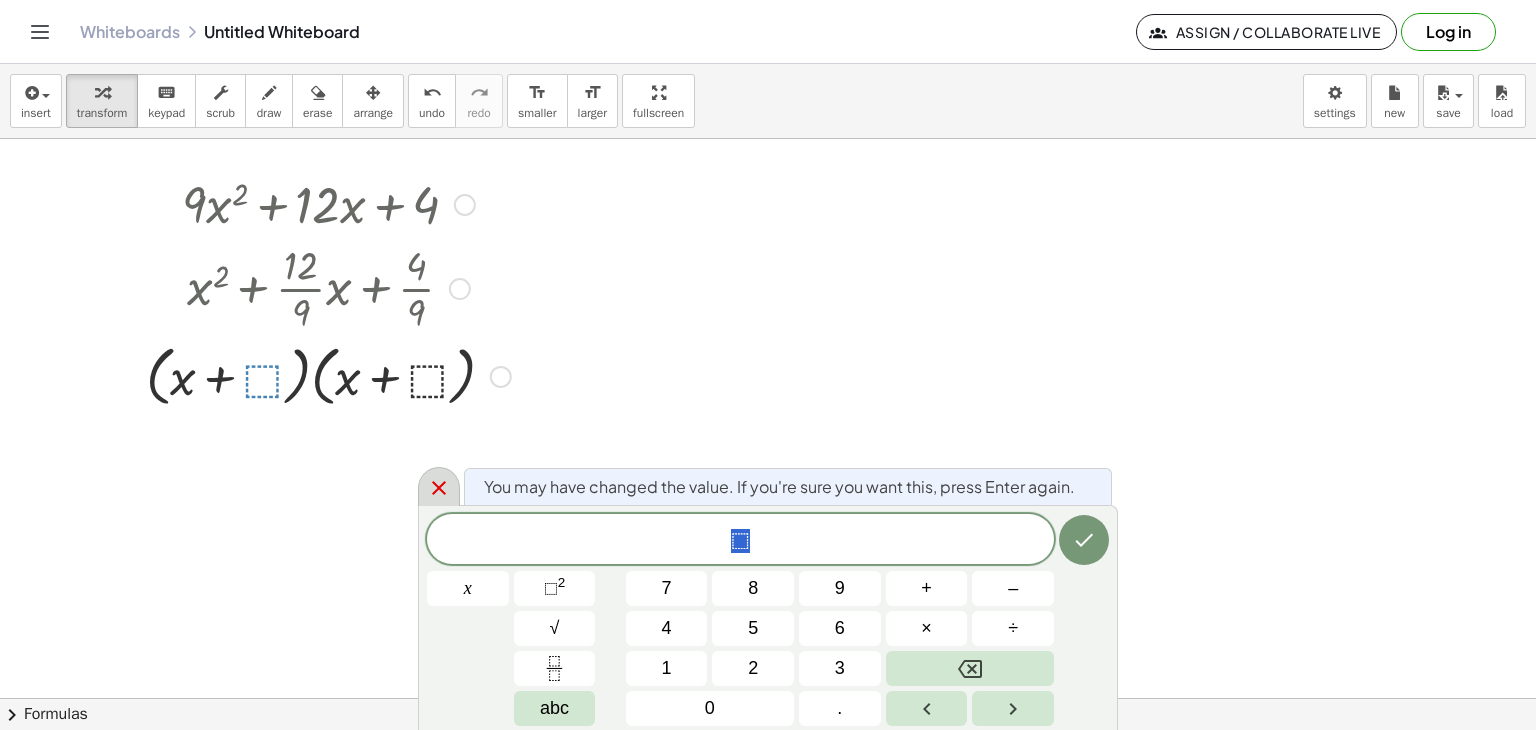 click 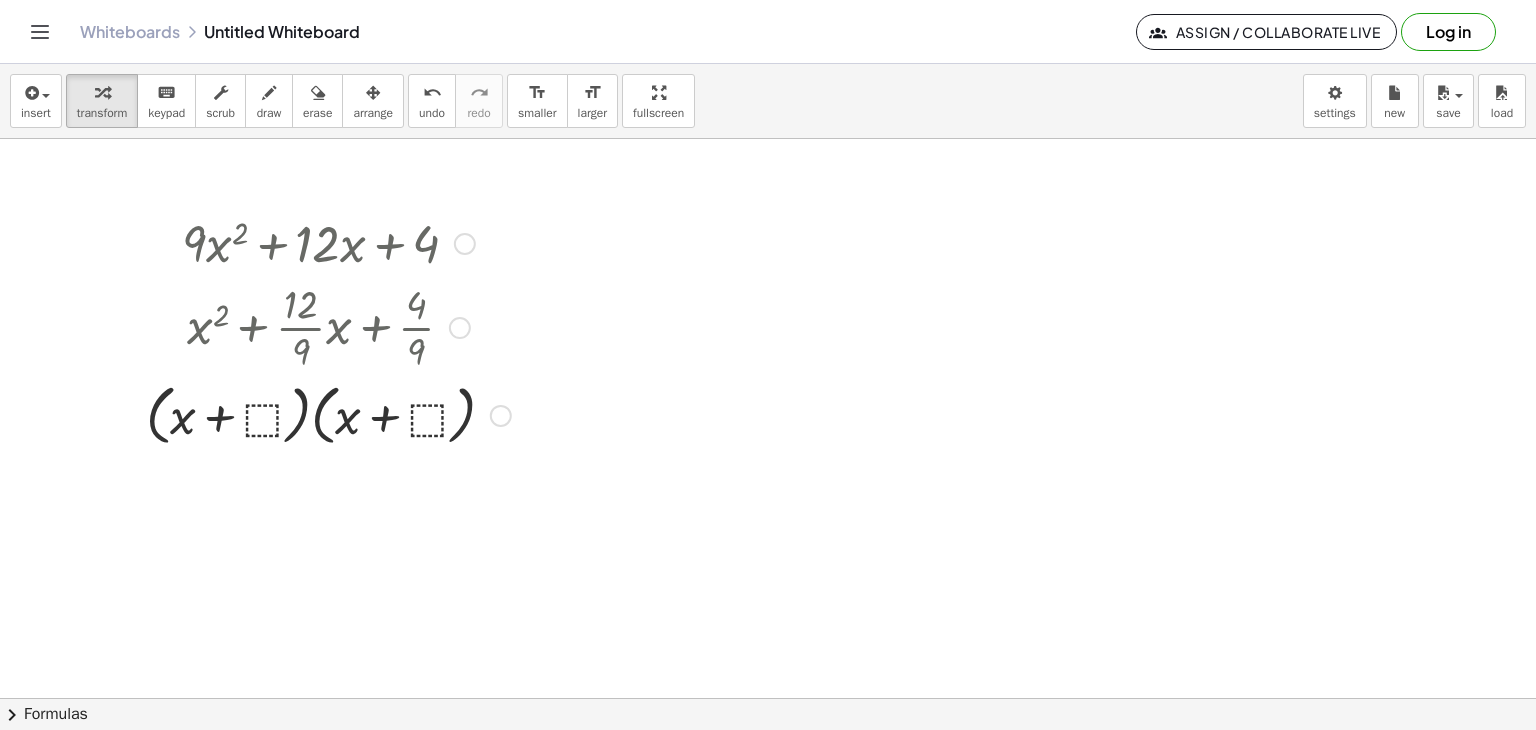 scroll, scrollTop: 0, scrollLeft: 0, axis: both 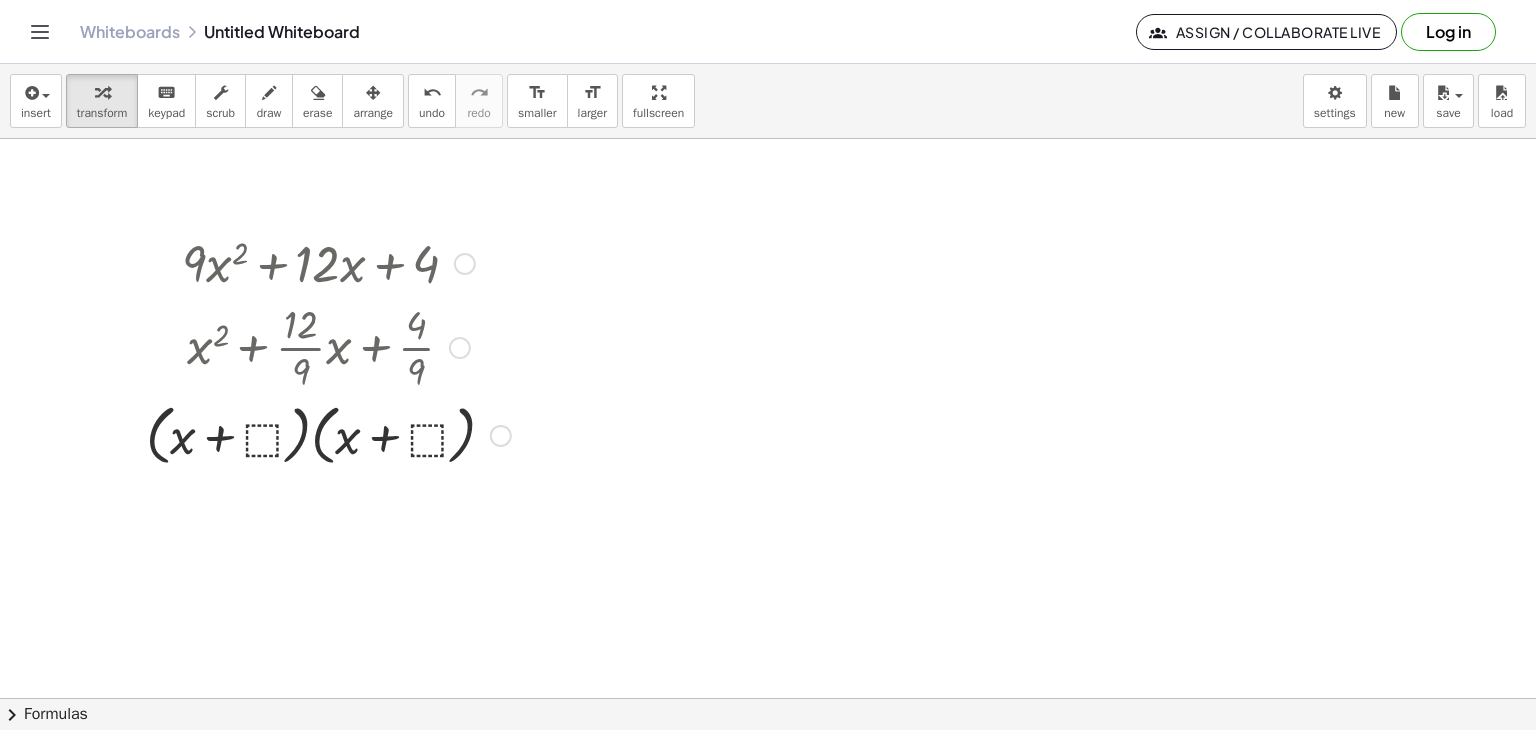 click at bounding box center (465, 264) 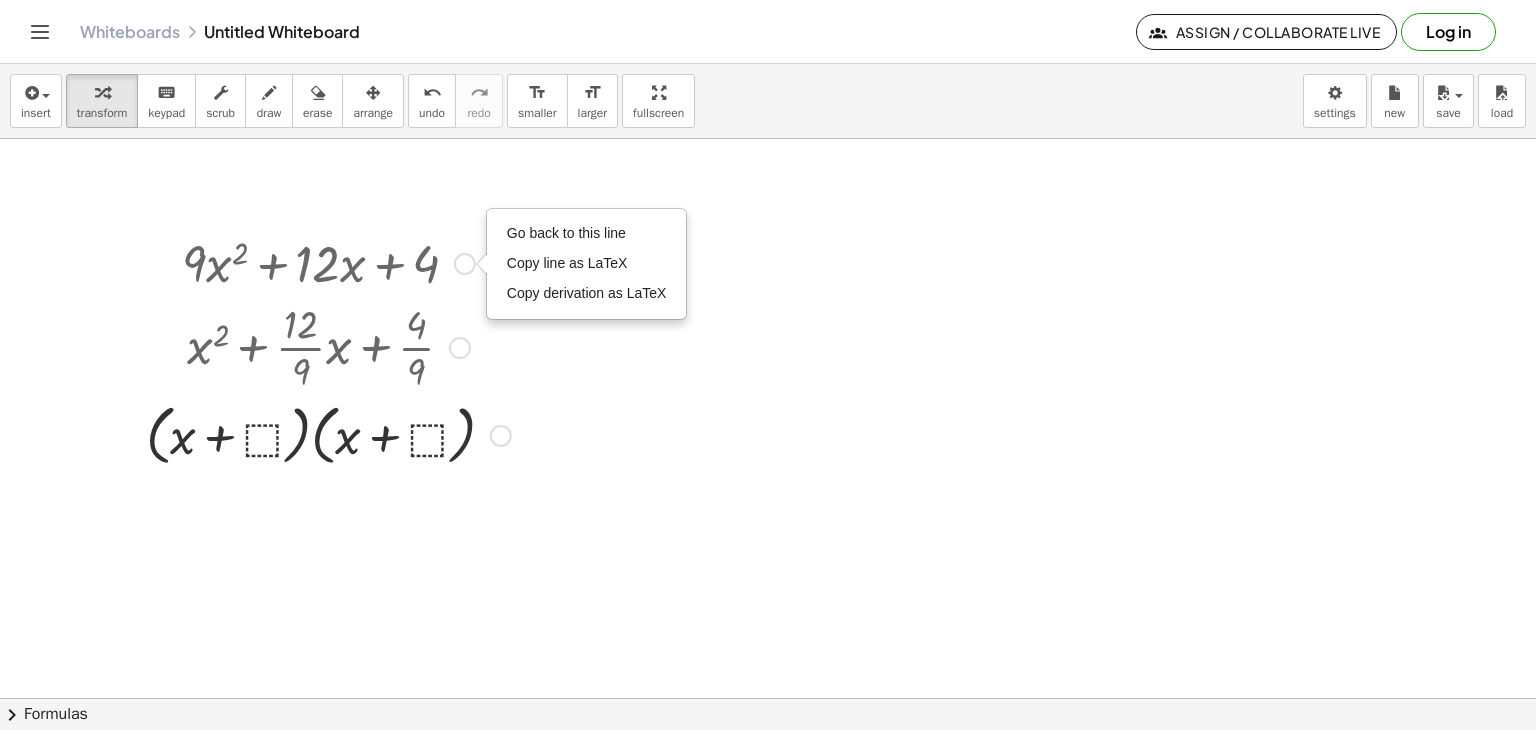 click at bounding box center (328, 262) 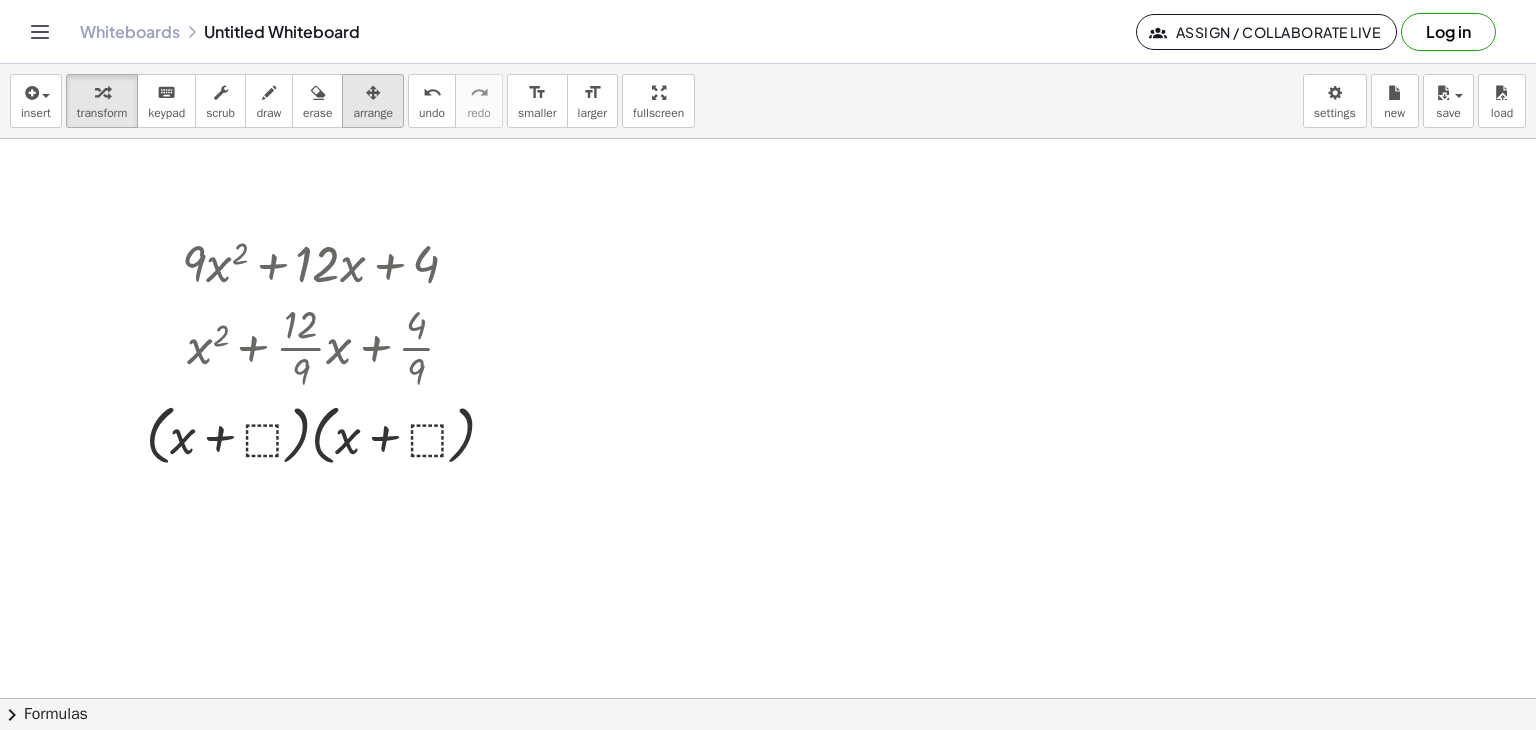click at bounding box center (373, 92) 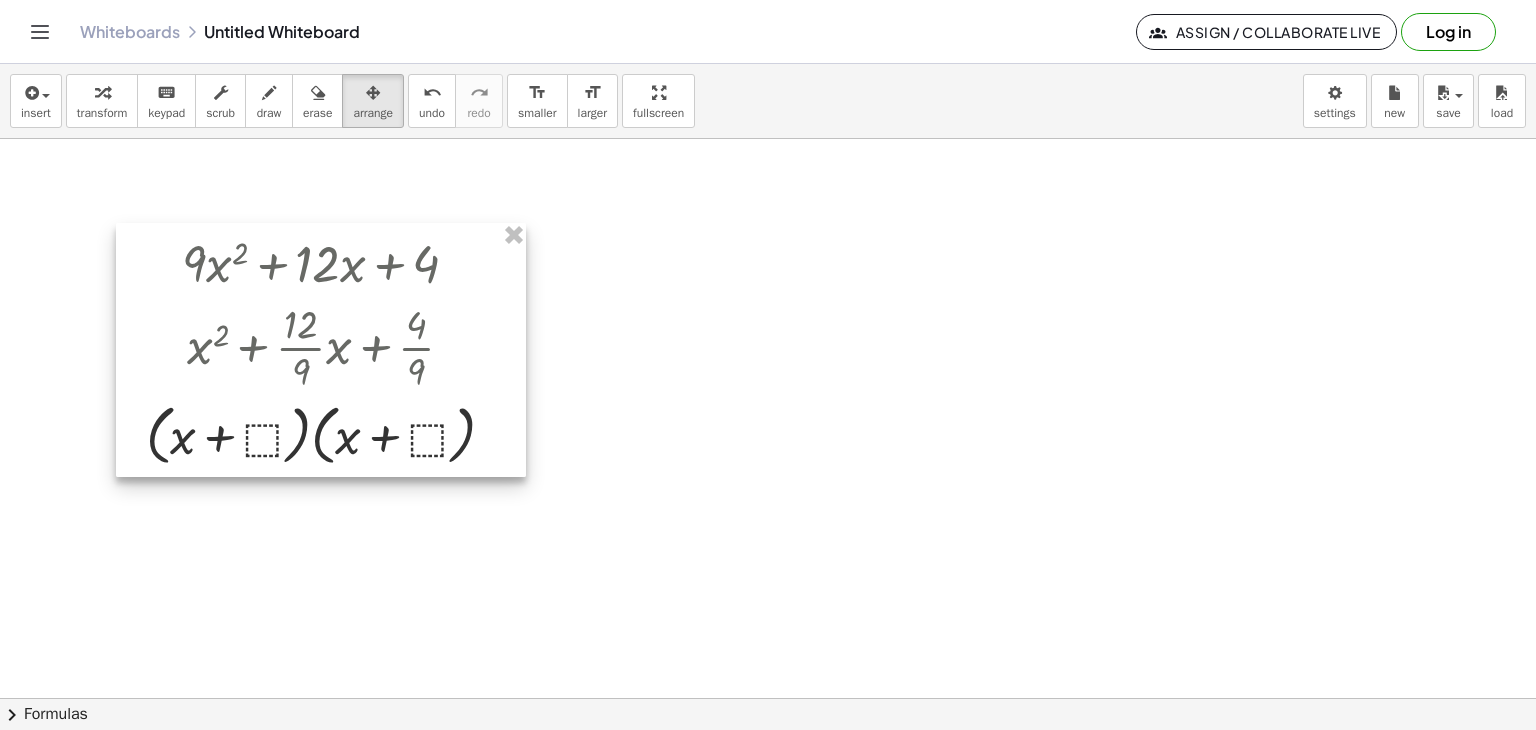 click at bounding box center (321, 350) 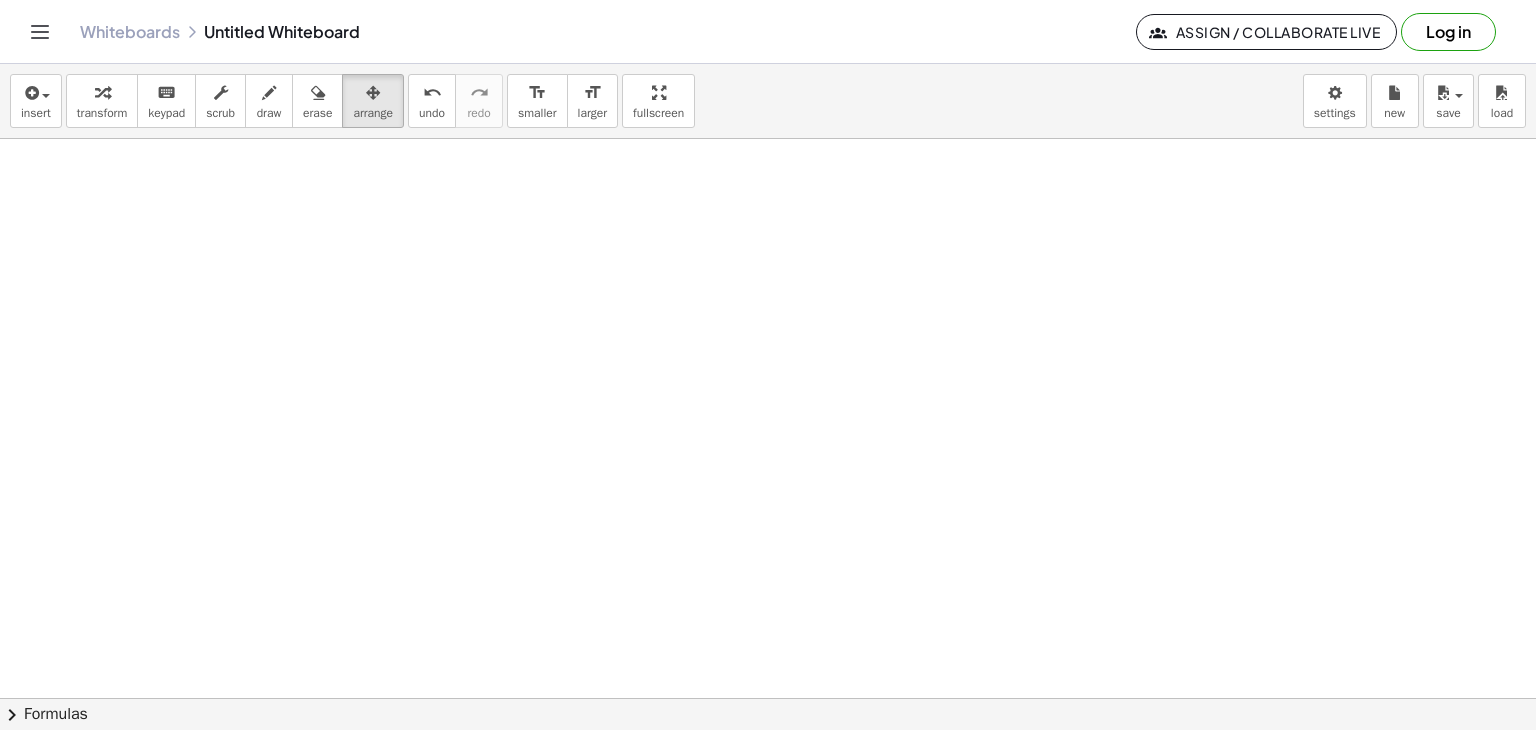 click on "chevron_right  Formulas" 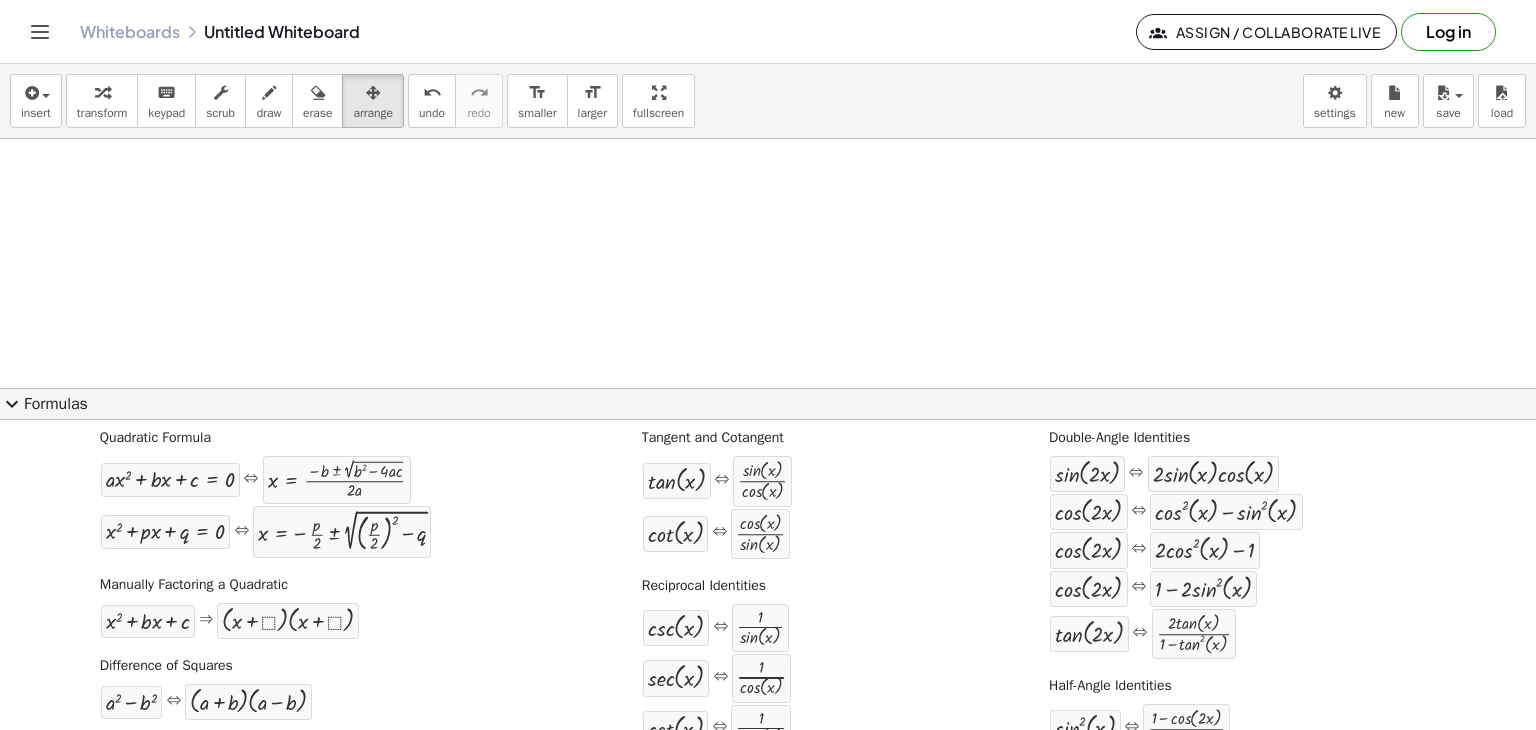 scroll, scrollTop: 0, scrollLeft: 0, axis: both 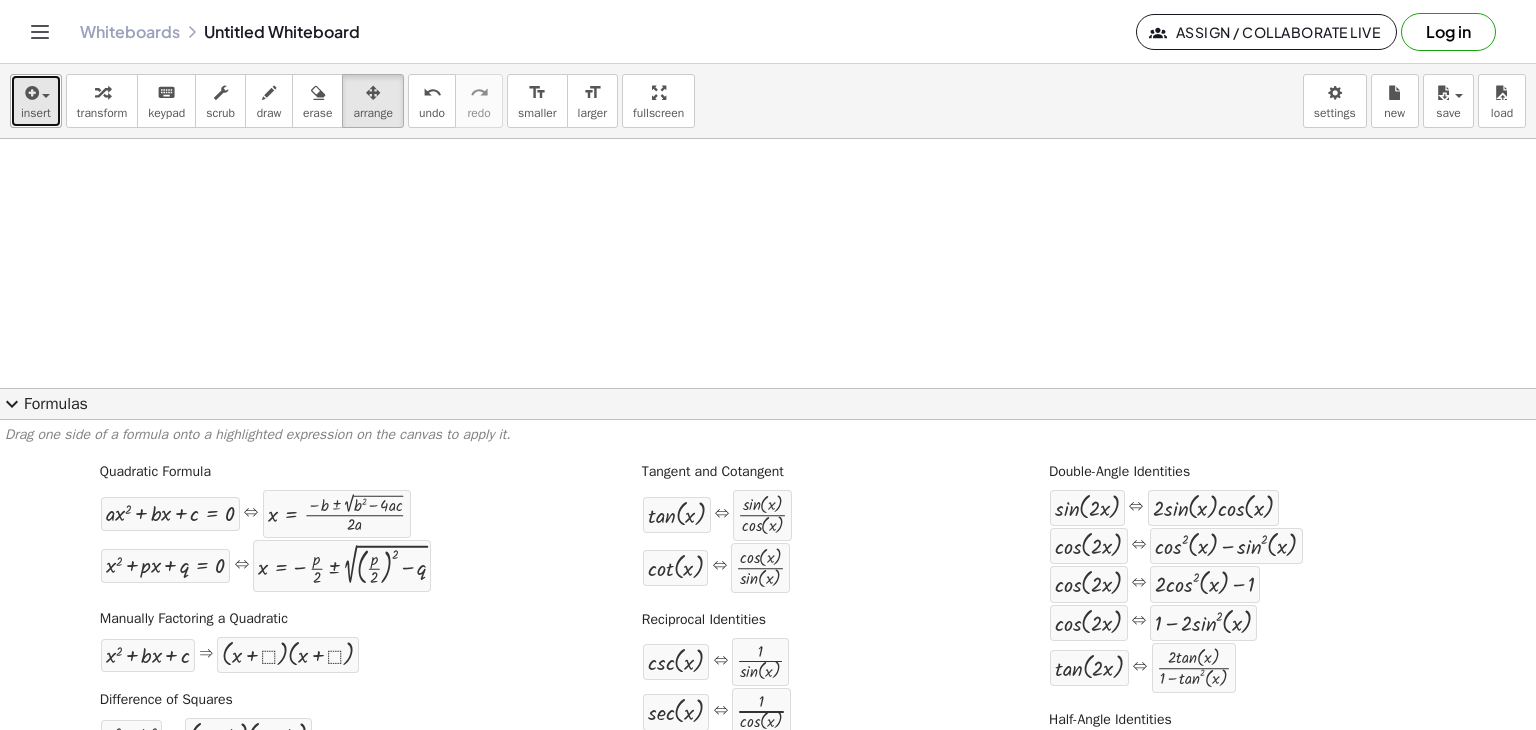 click on "insert" at bounding box center (36, 101) 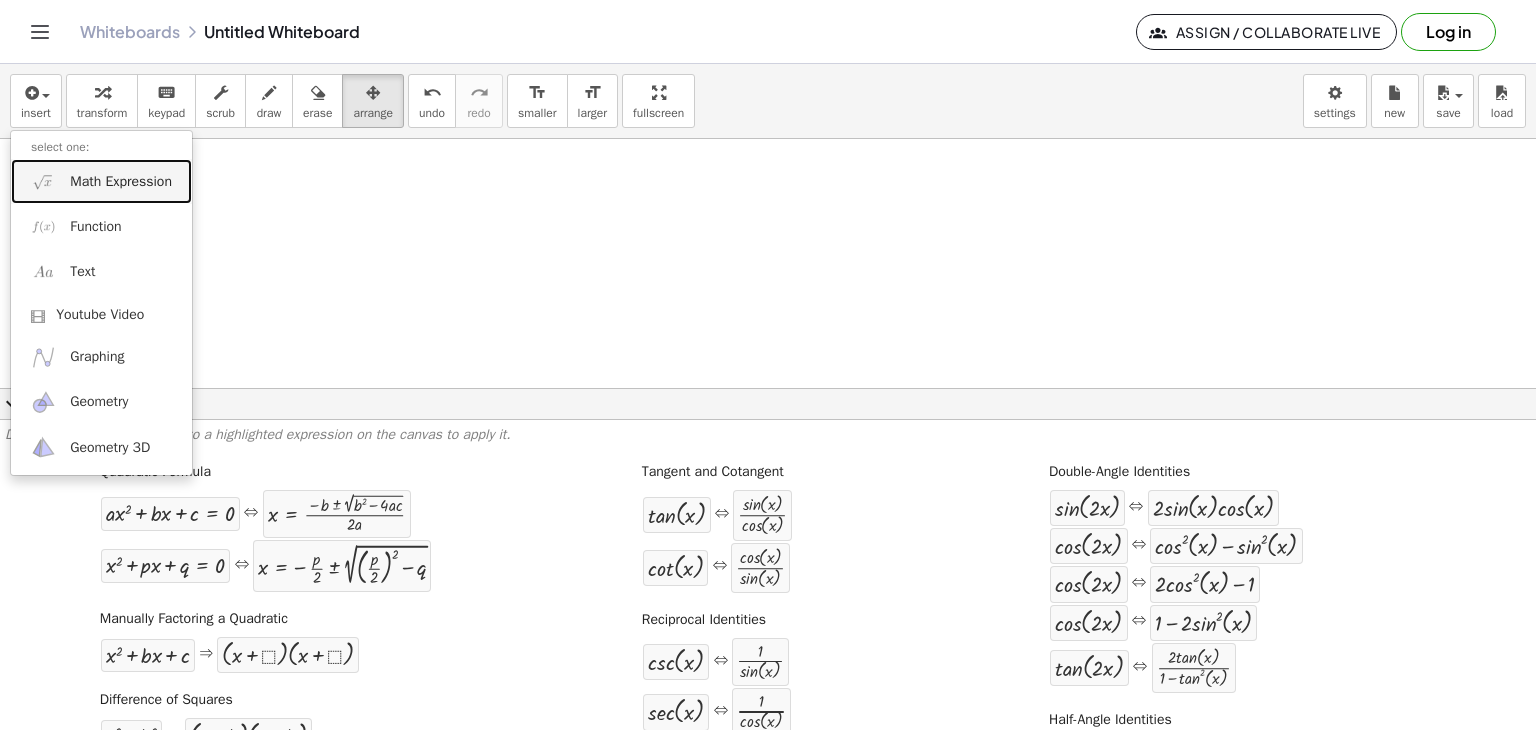 click on "Math Expression" at bounding box center [101, 181] 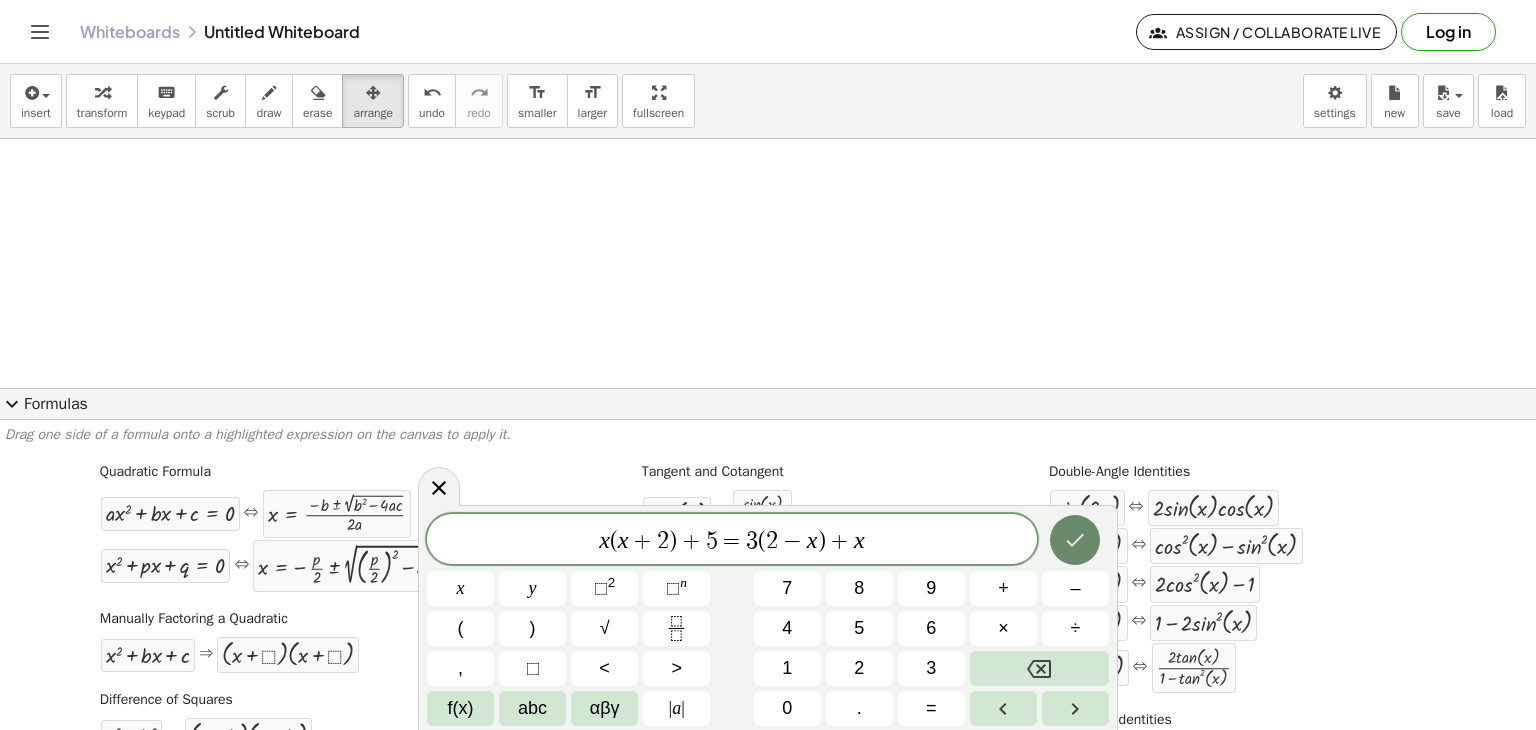 click 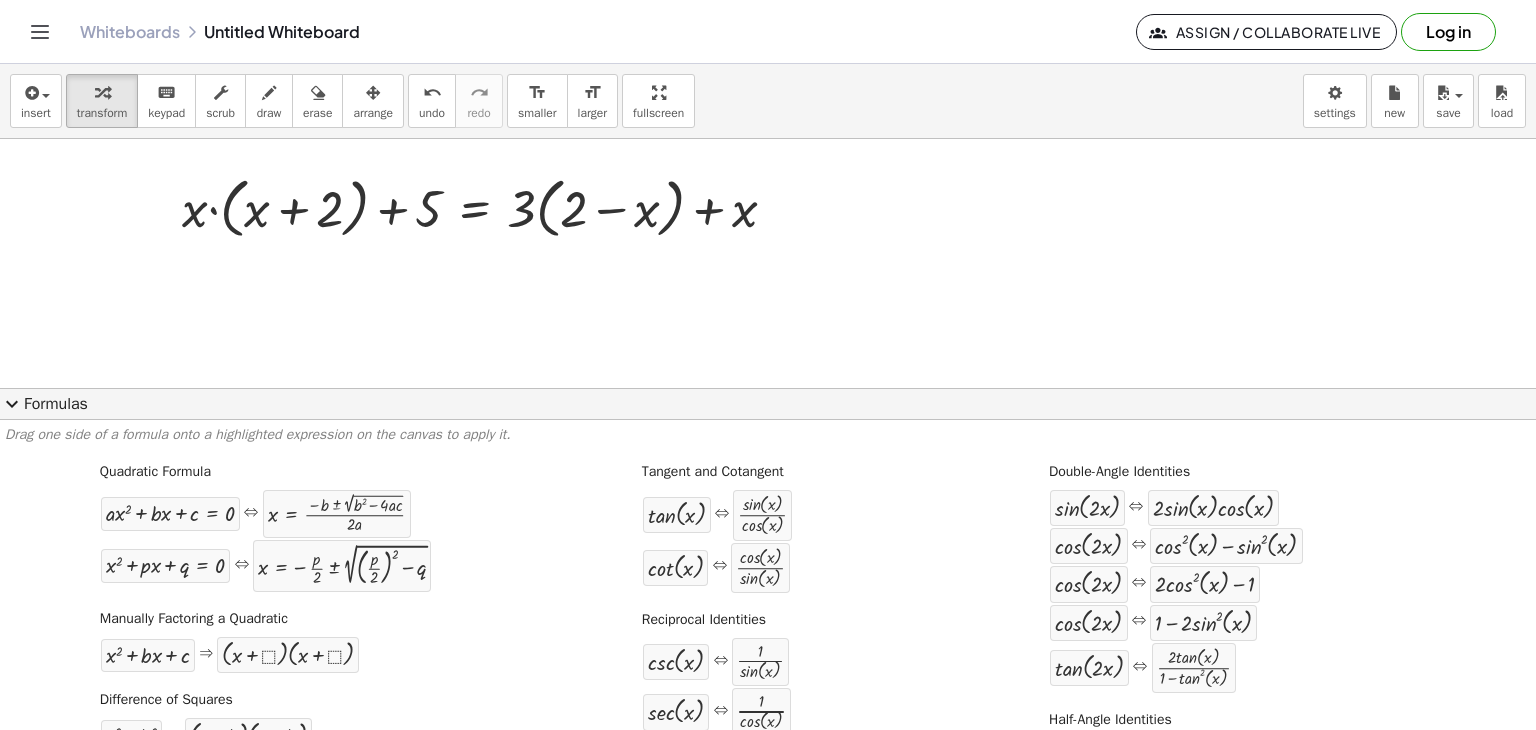 click on "expand_more  Formulas" 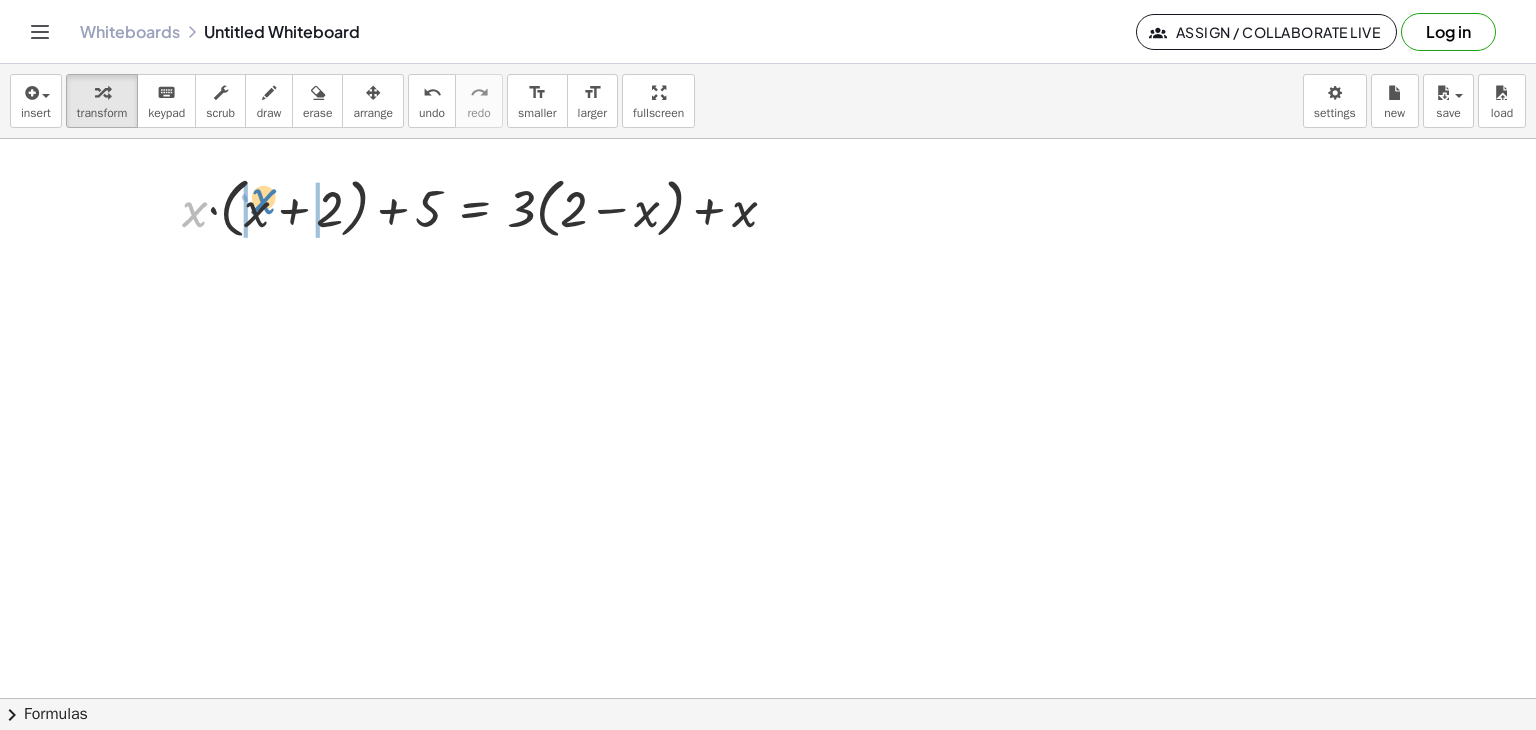 drag, startPoint x: 198, startPoint y: 206, endPoint x: 267, endPoint y: 193, distance: 70.21396 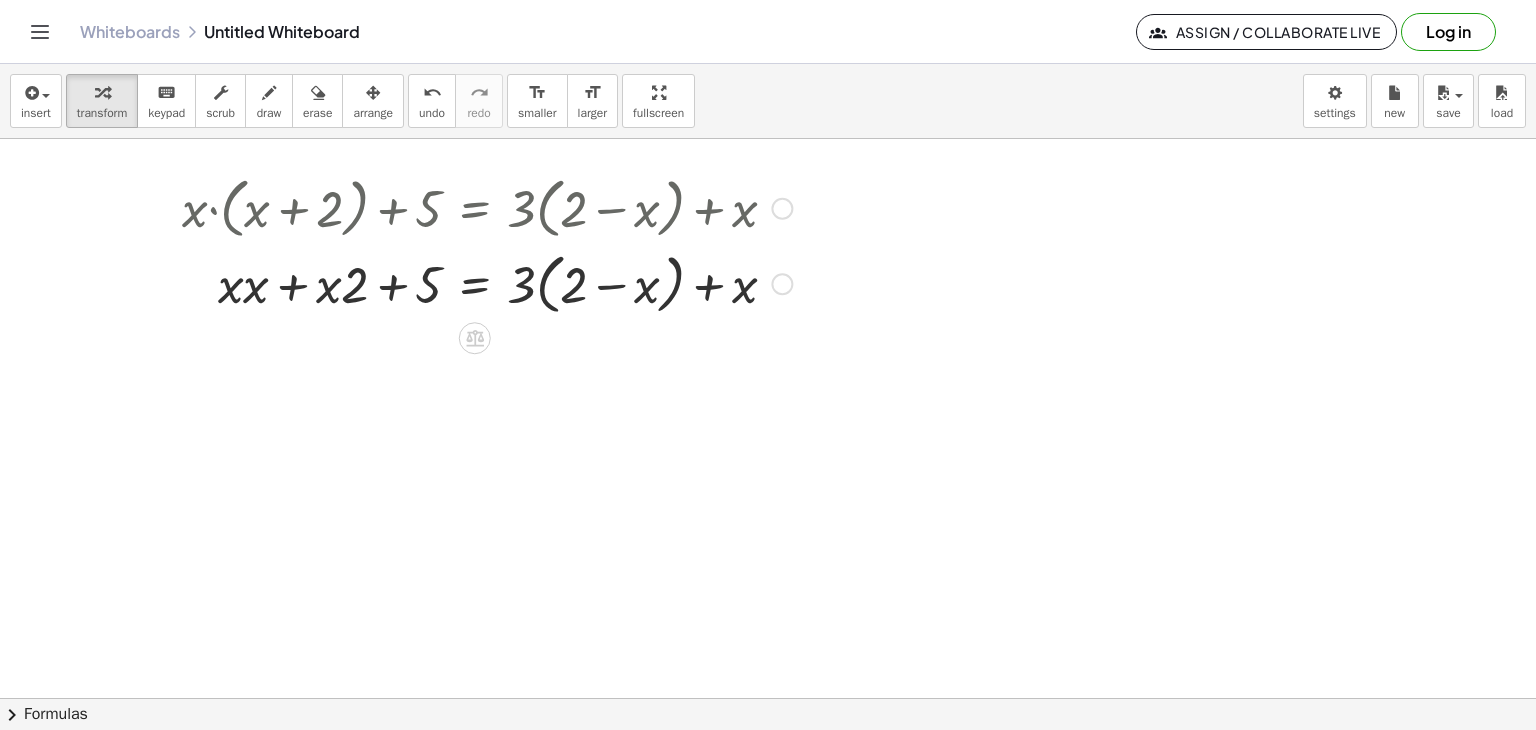 click at bounding box center (487, 283) 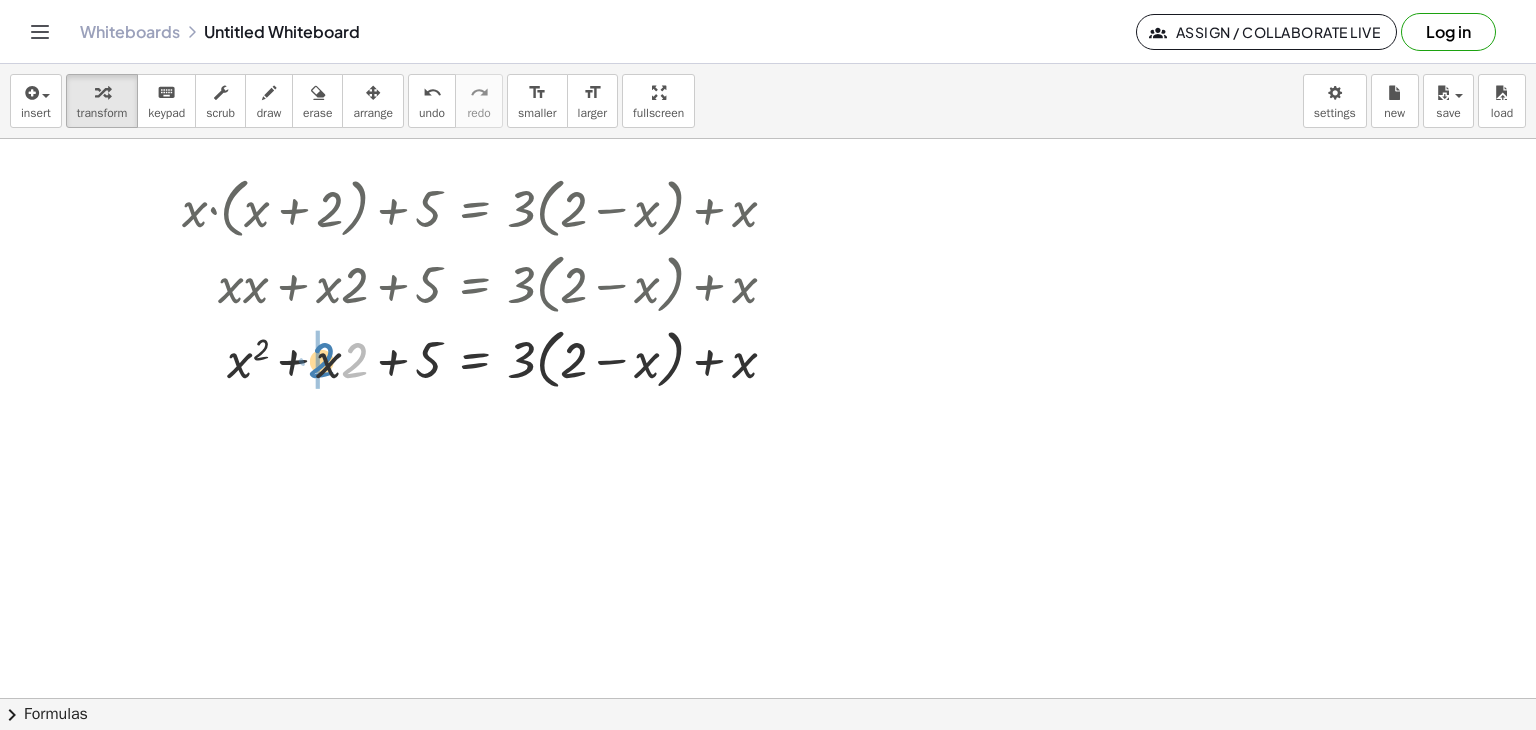 drag, startPoint x: 354, startPoint y: 366, endPoint x: 320, endPoint y: 366, distance: 34 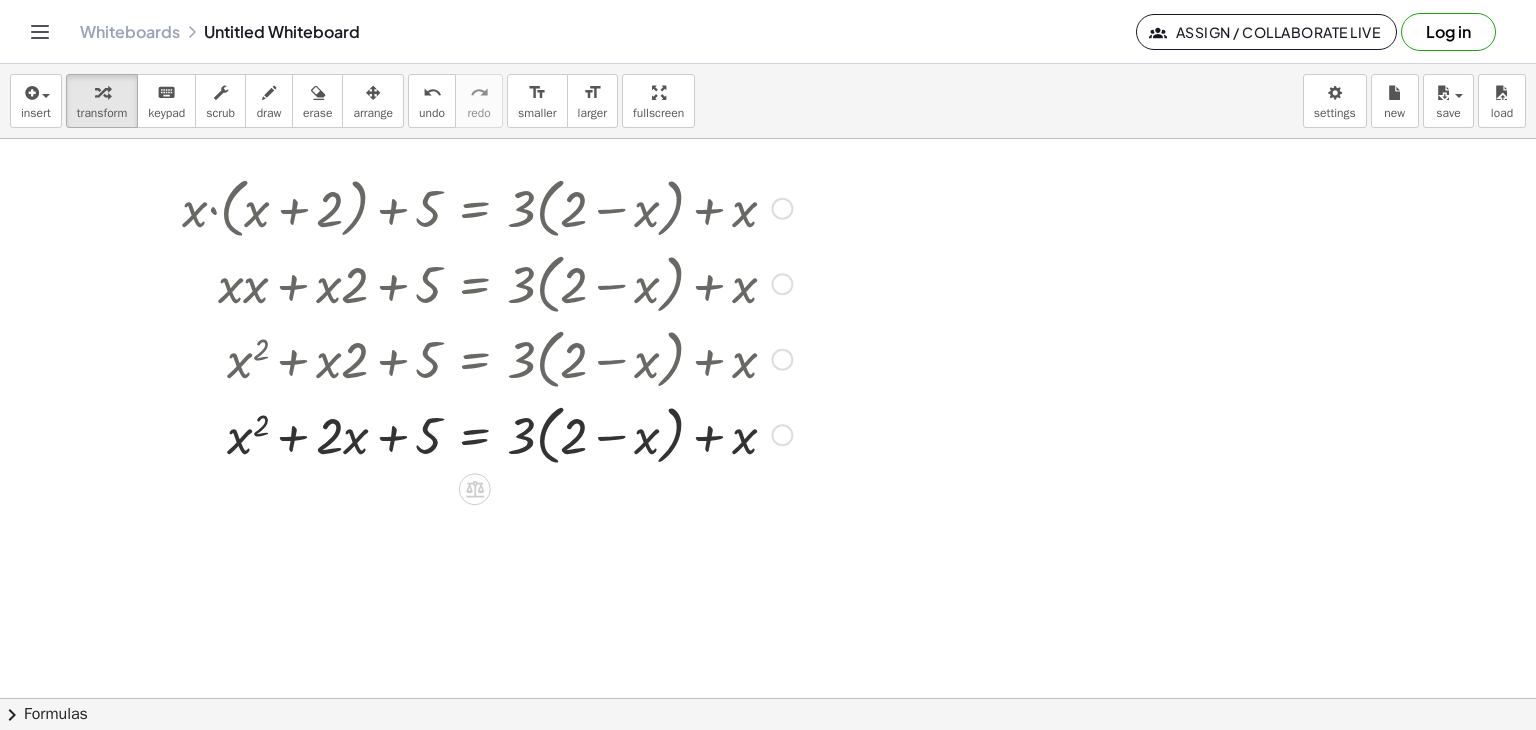scroll, scrollTop: 100, scrollLeft: 0, axis: vertical 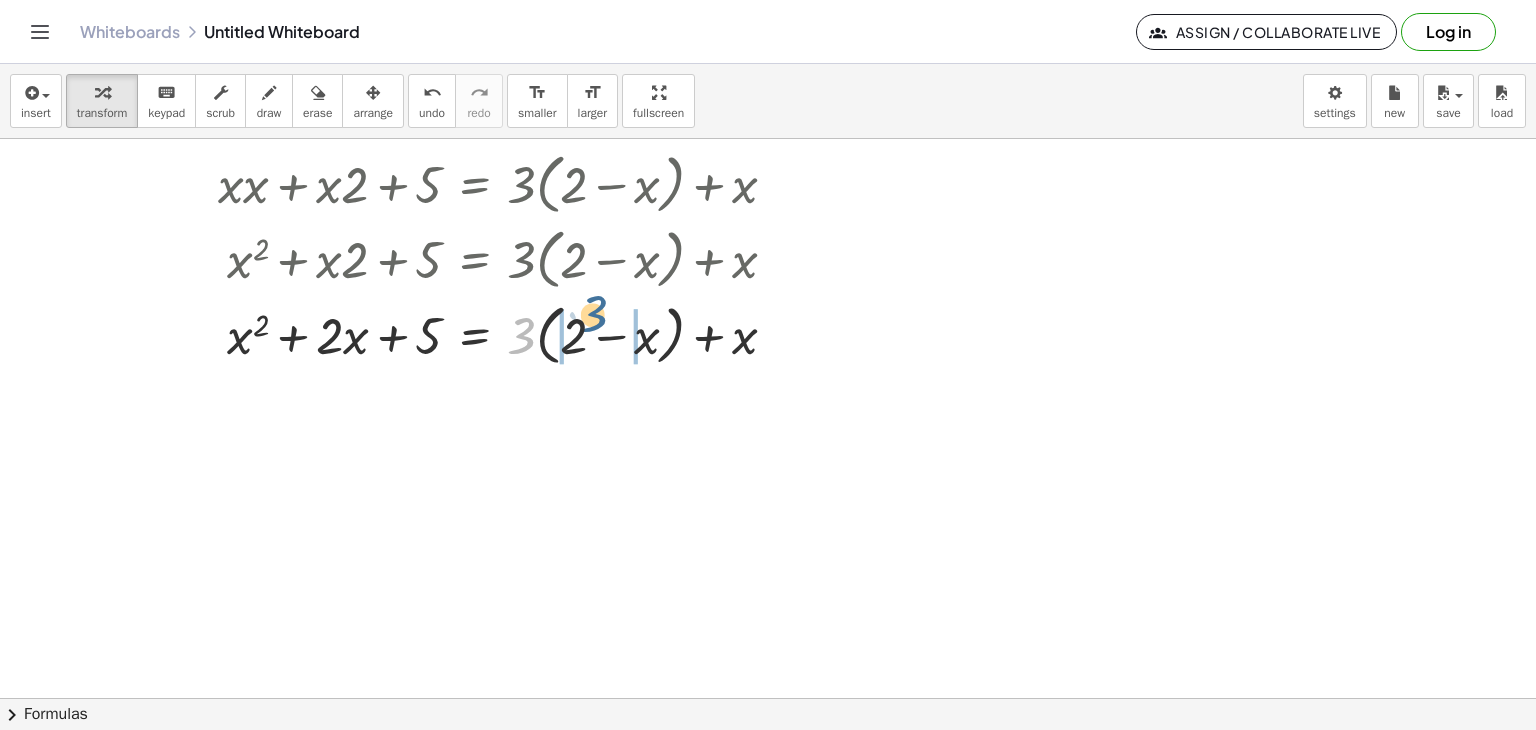drag, startPoint x: 527, startPoint y: 338, endPoint x: 600, endPoint y: 317, distance: 75.96052 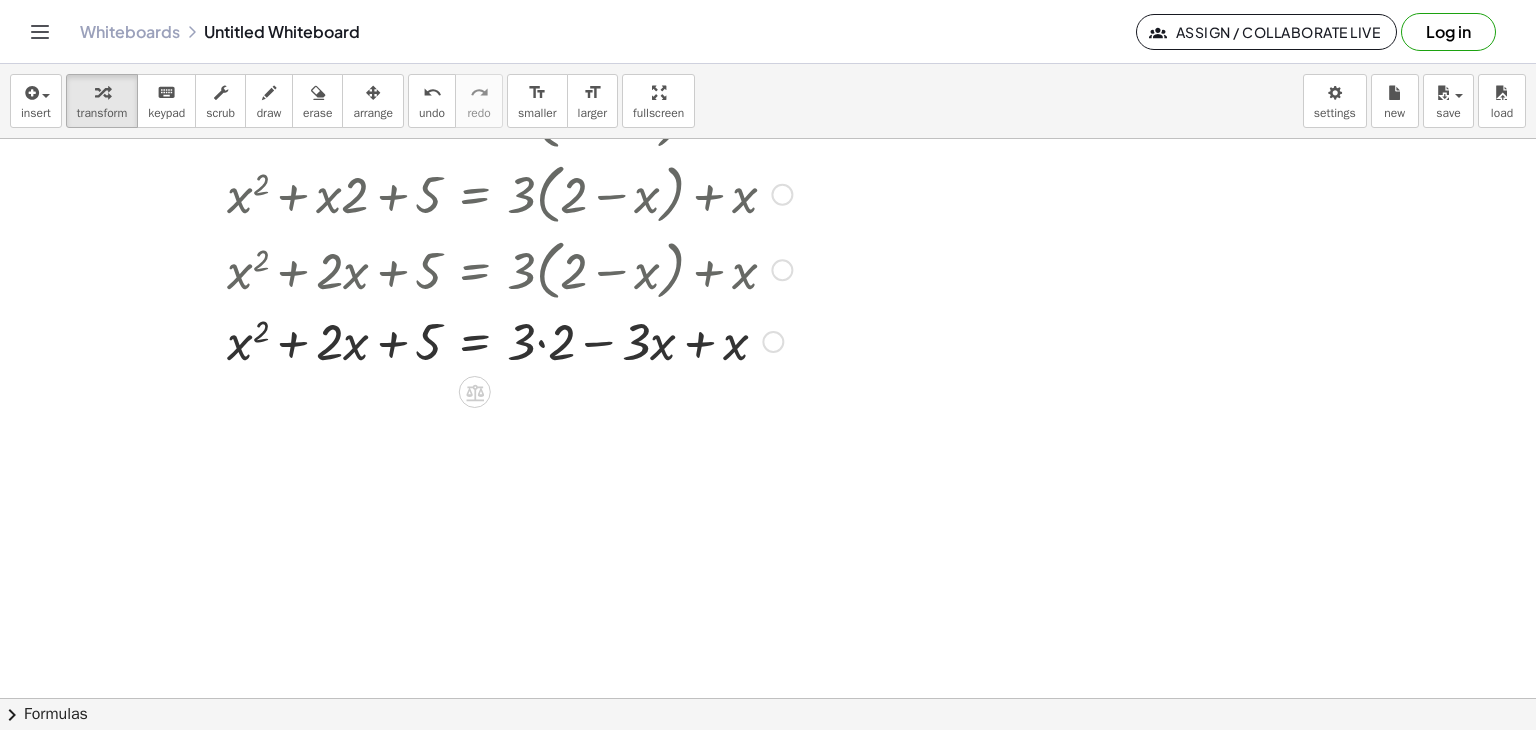 scroll, scrollTop: 200, scrollLeft: 0, axis: vertical 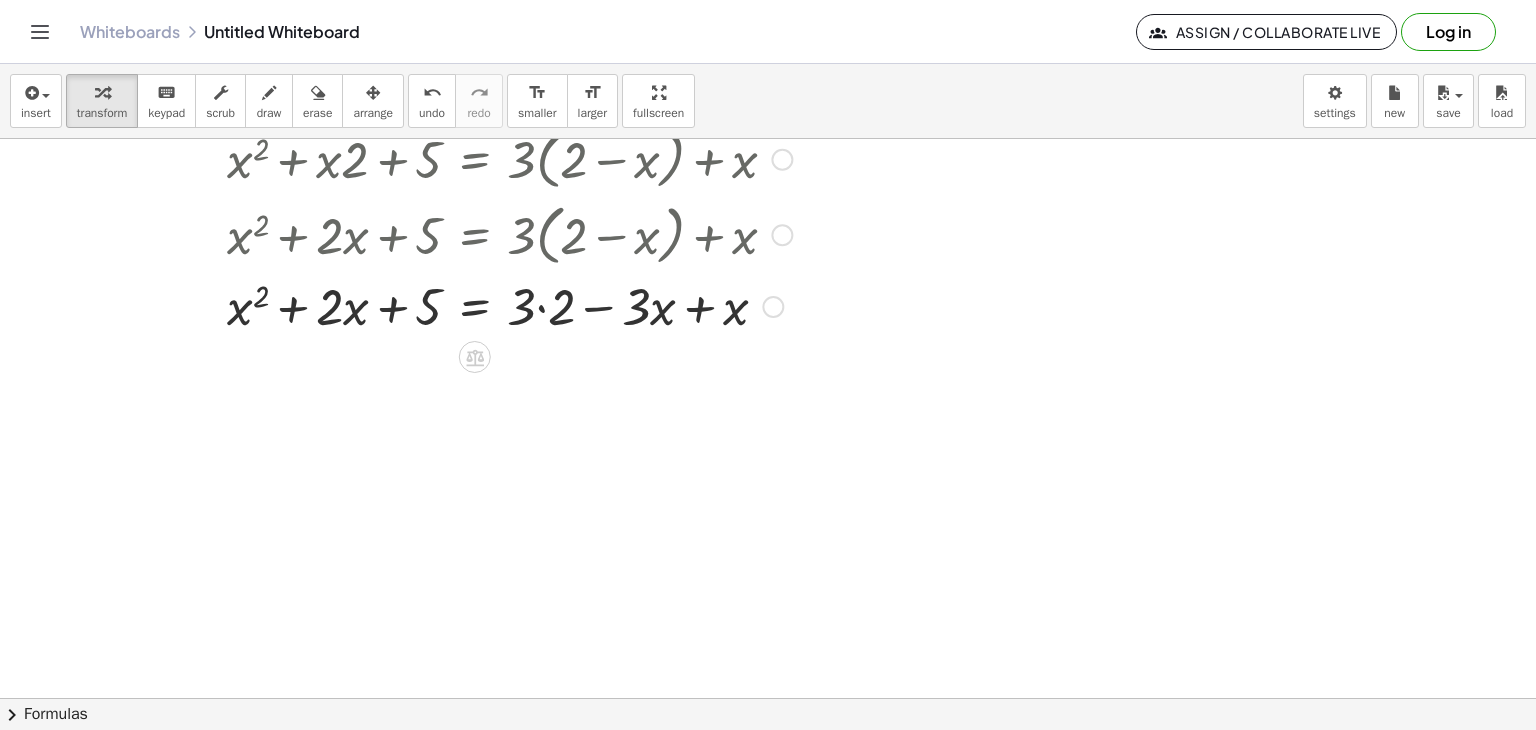 click at bounding box center [487, 305] 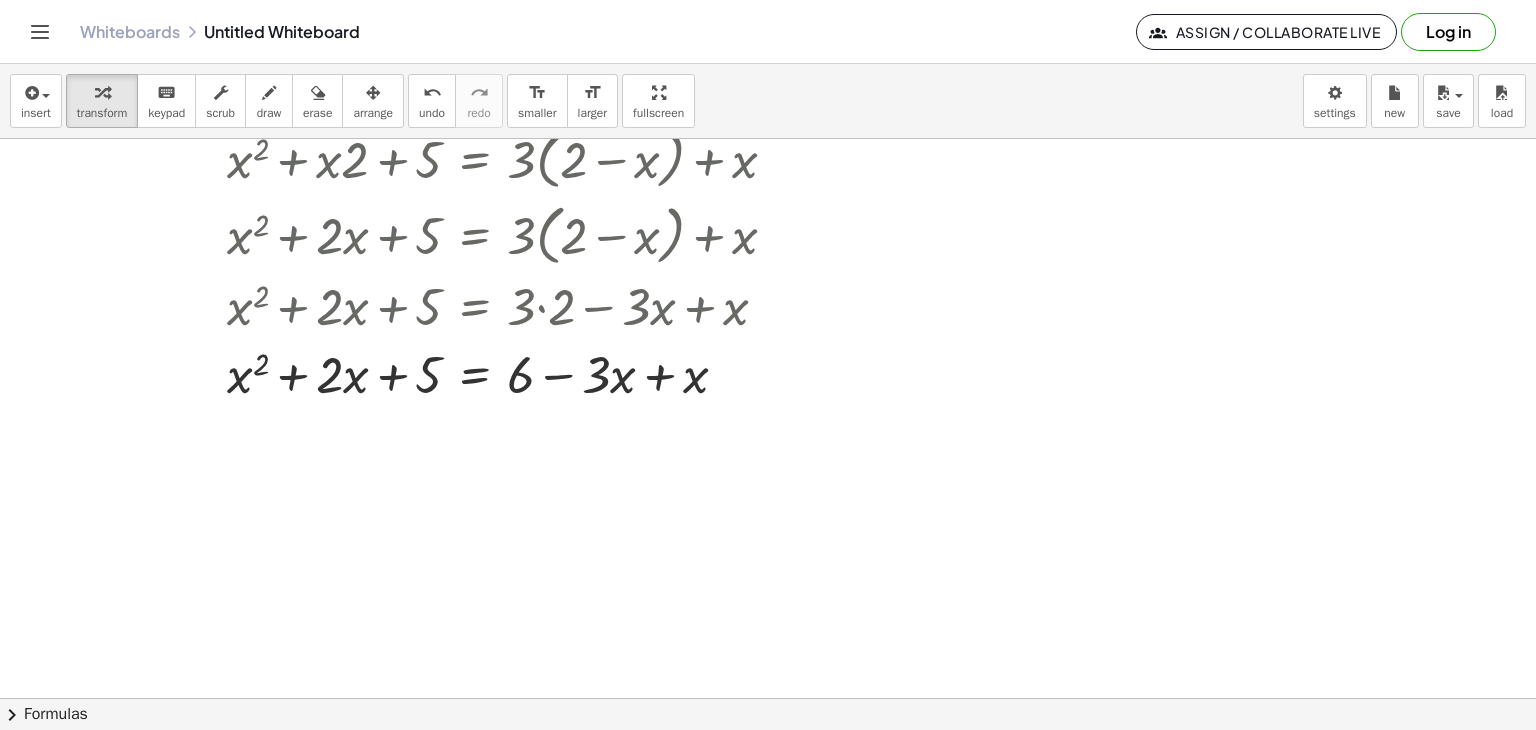 scroll, scrollTop: 300, scrollLeft: 0, axis: vertical 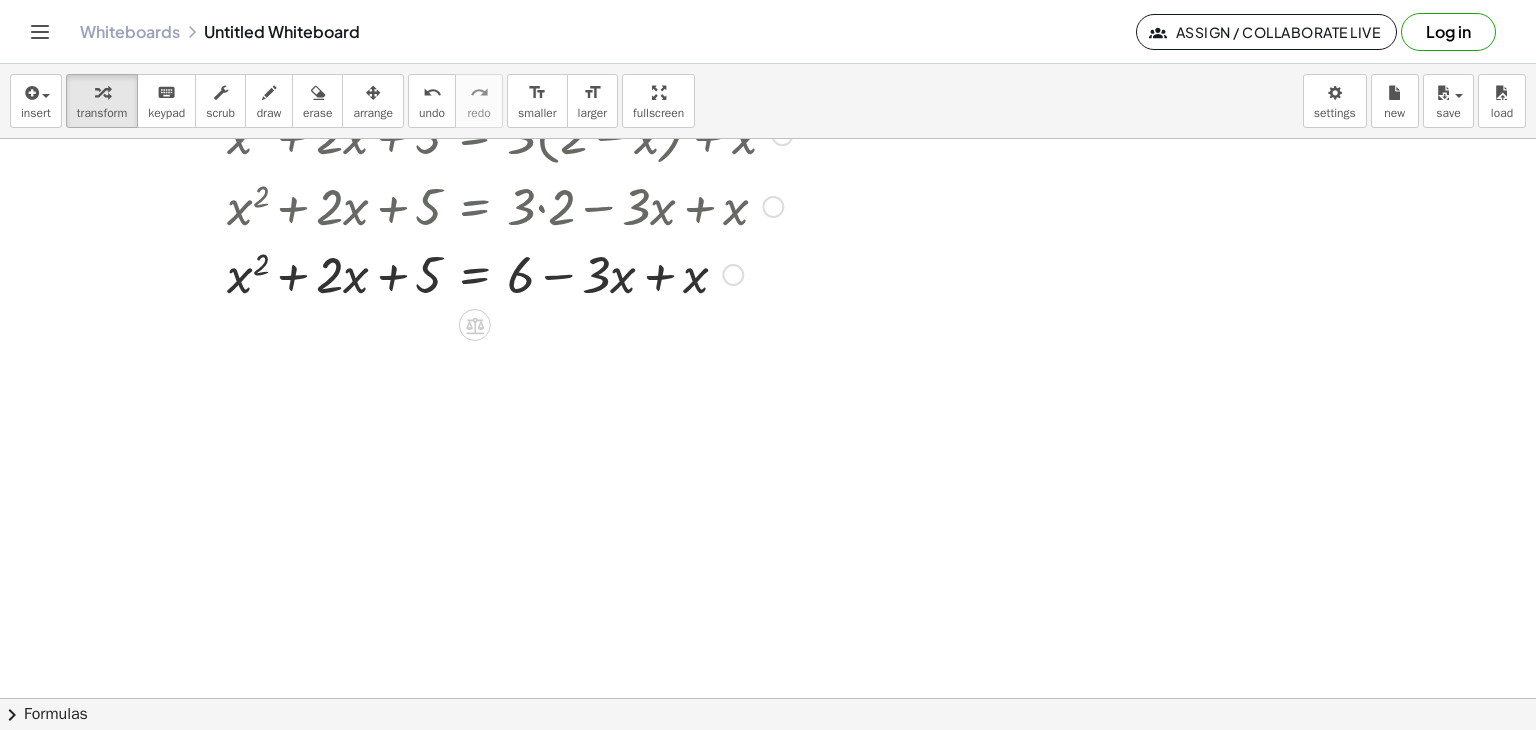 click at bounding box center (487, 273) 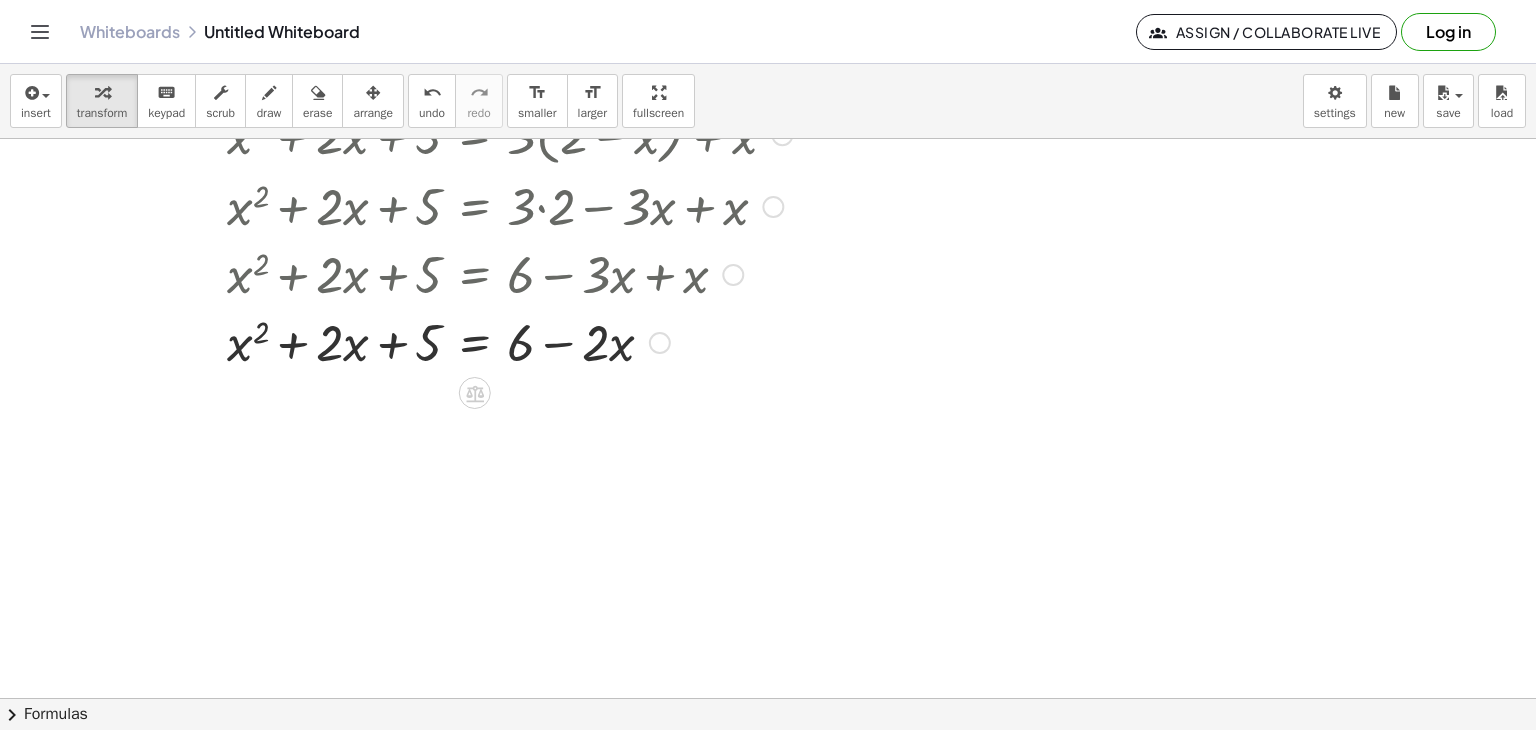 scroll, scrollTop: 400, scrollLeft: 0, axis: vertical 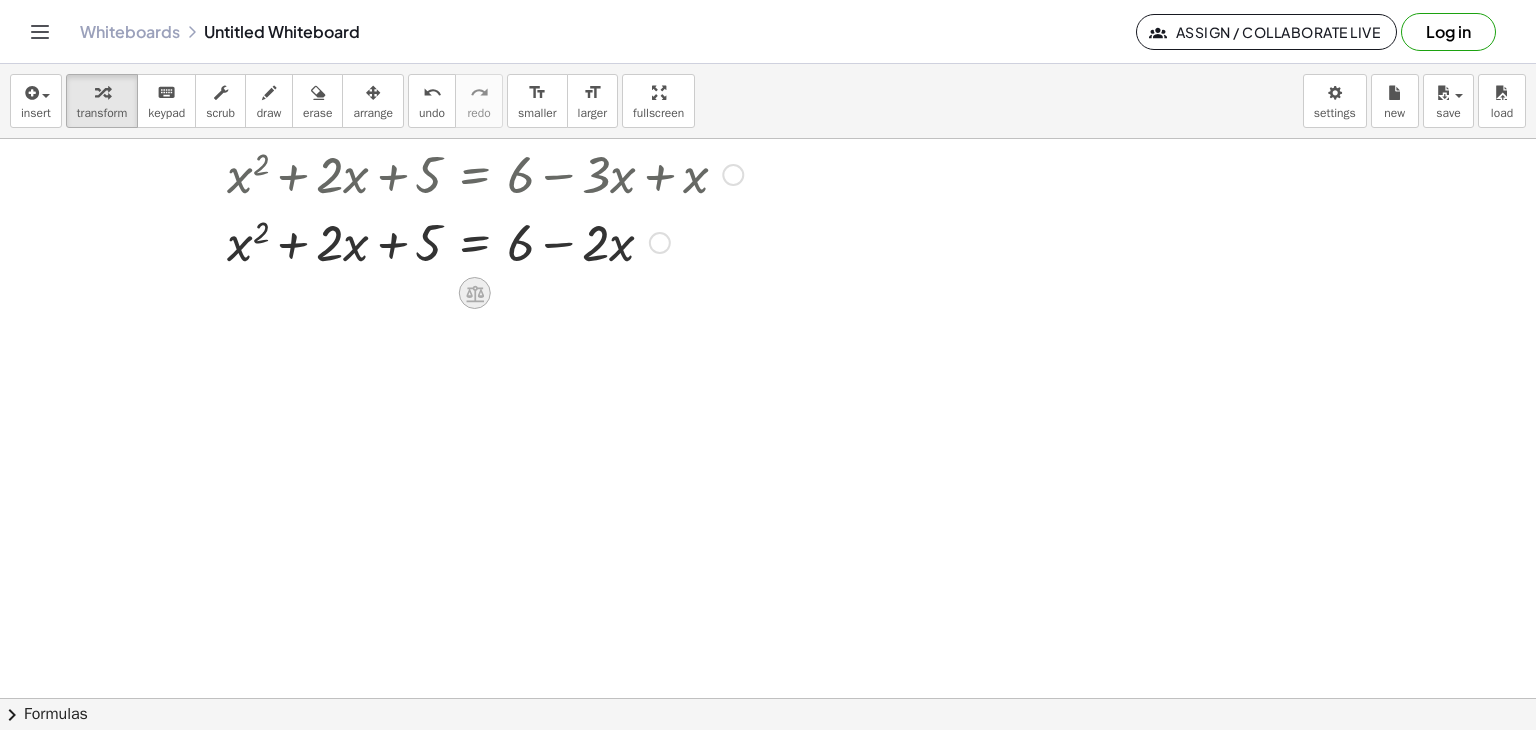 click at bounding box center [475, 293] 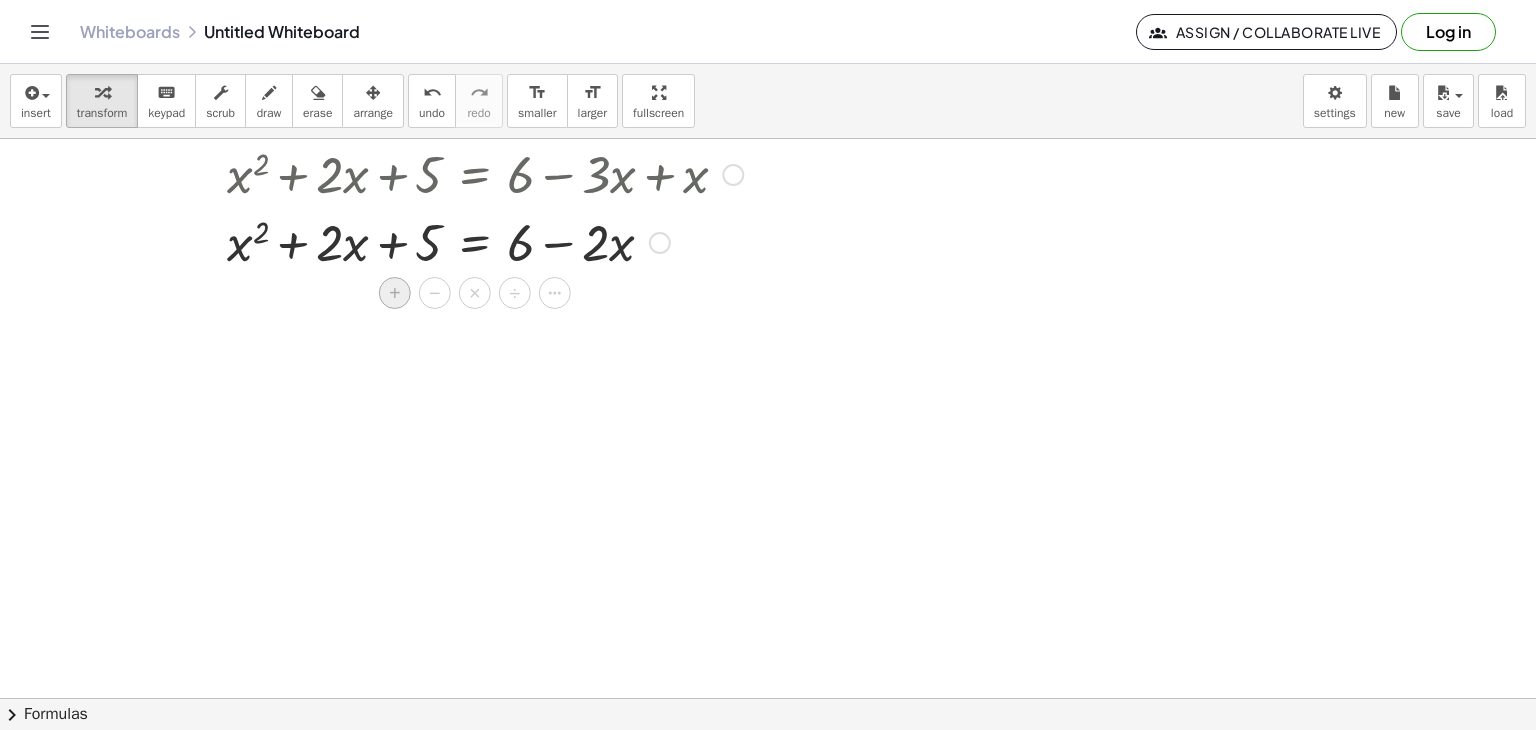 click on "+" at bounding box center [395, 293] 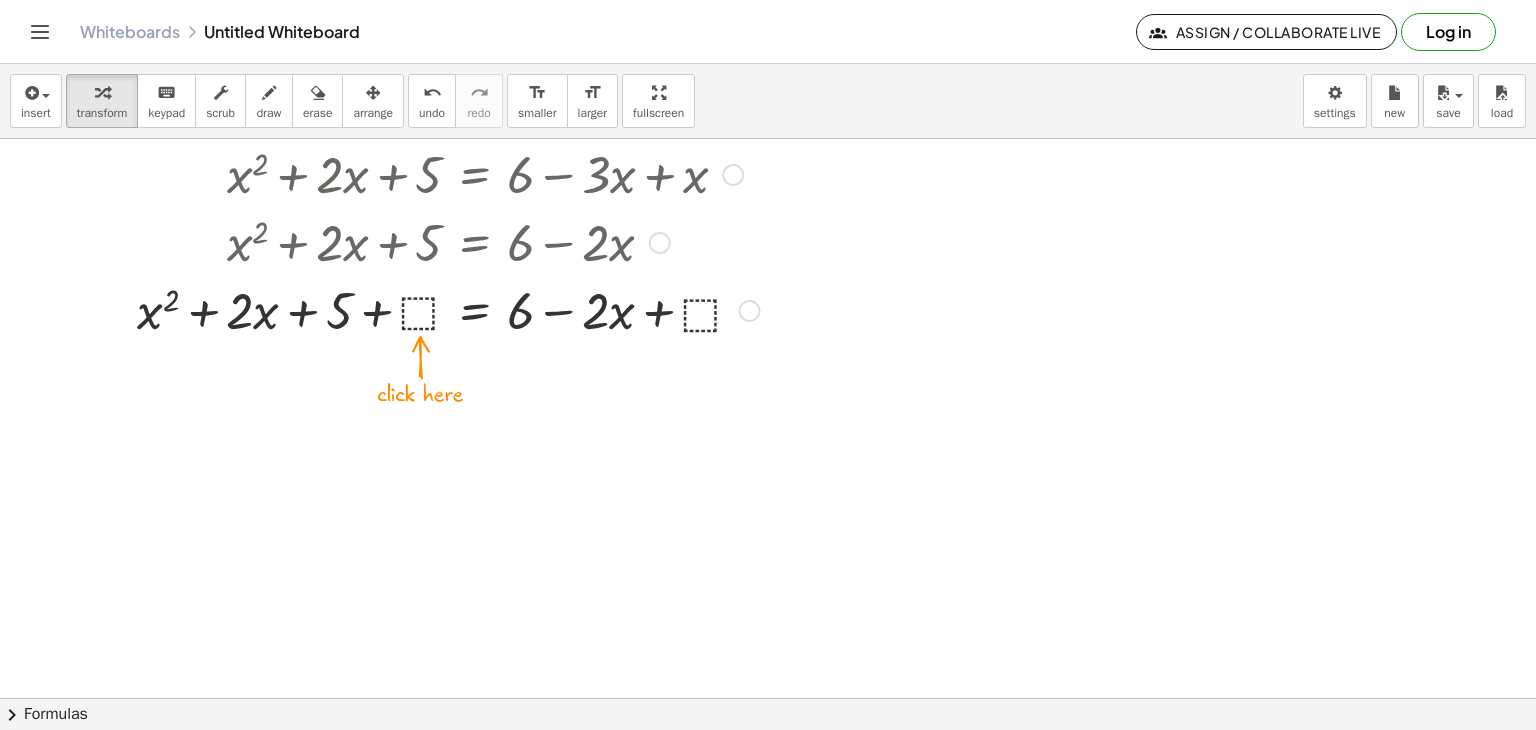 click at bounding box center (464, 309) 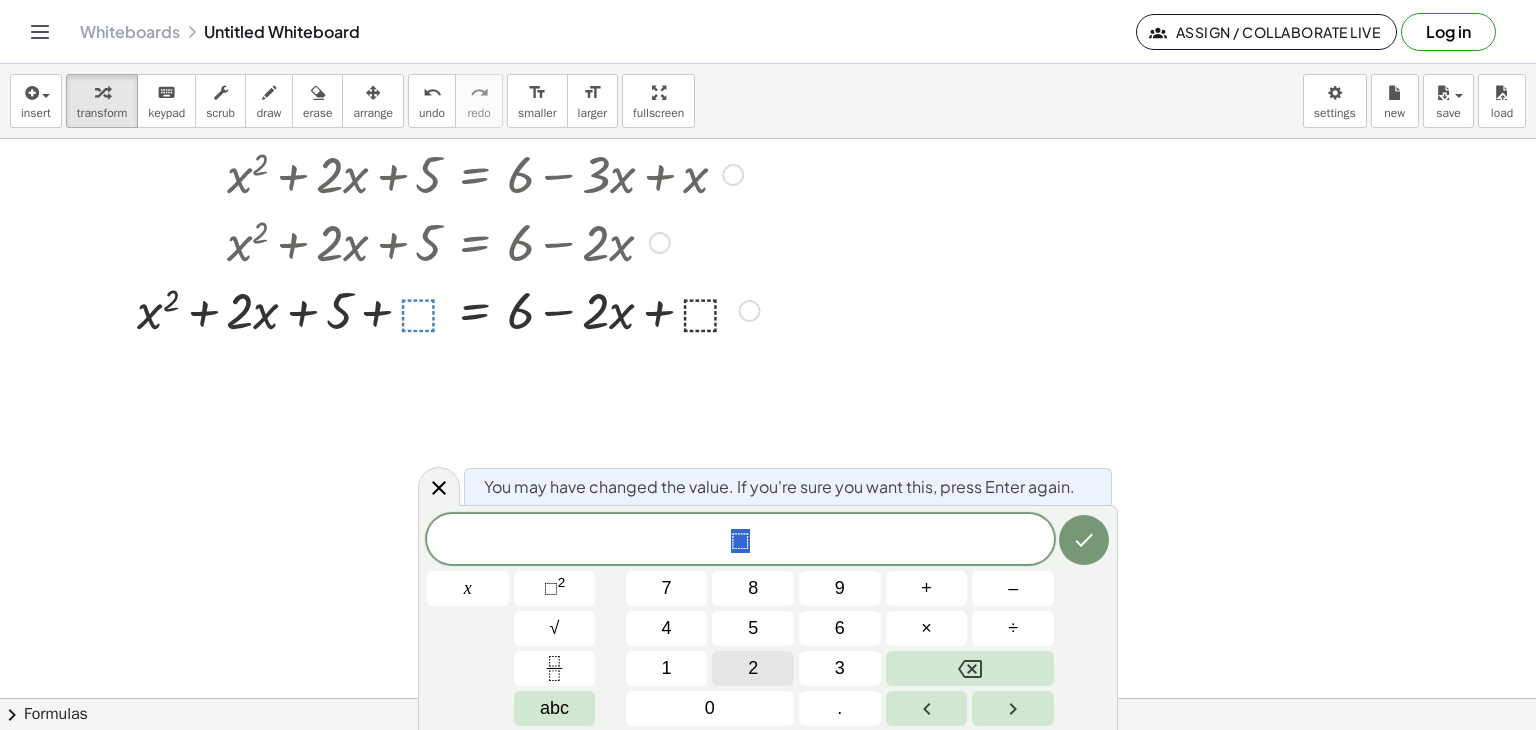 click on "2" at bounding box center (753, 668) 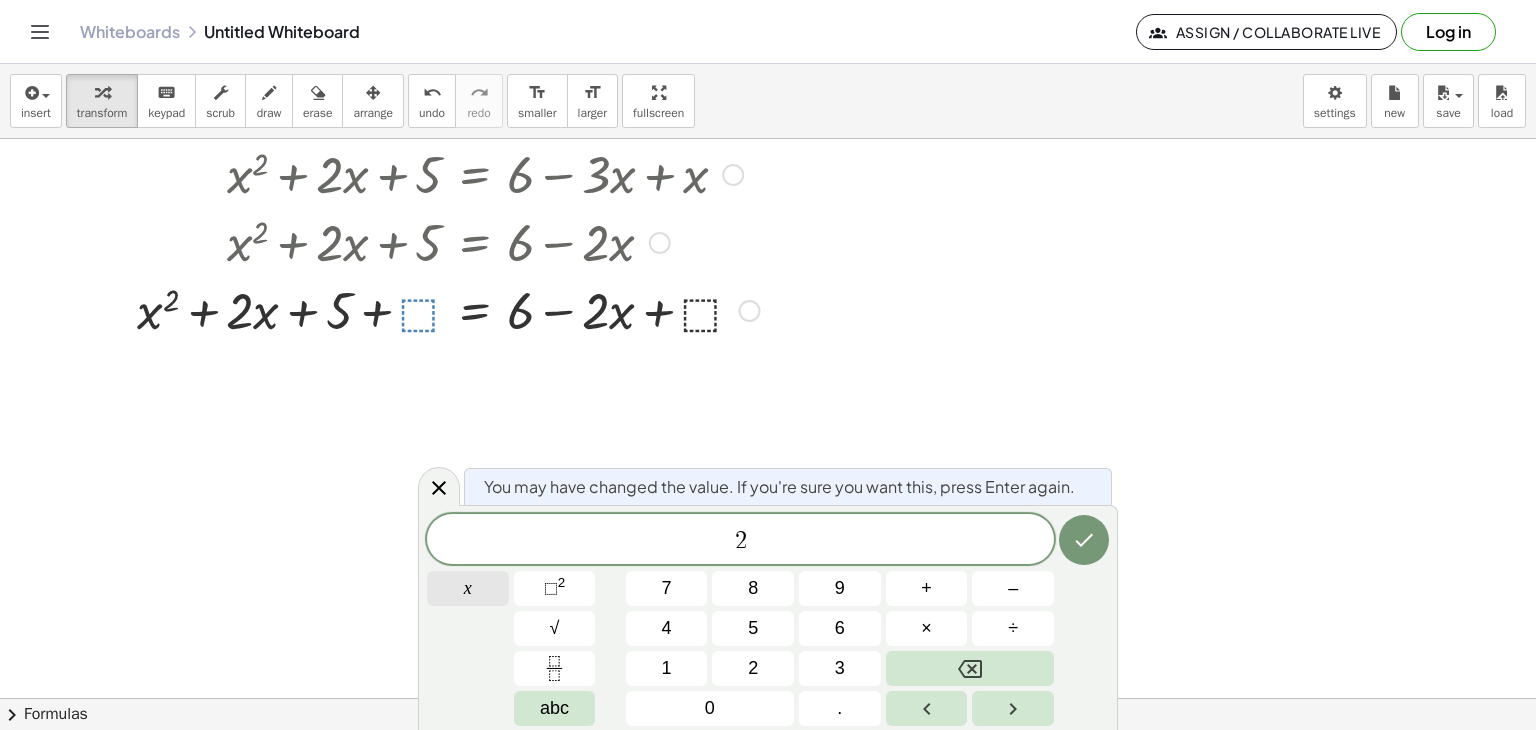 click on "x" at bounding box center [468, 588] 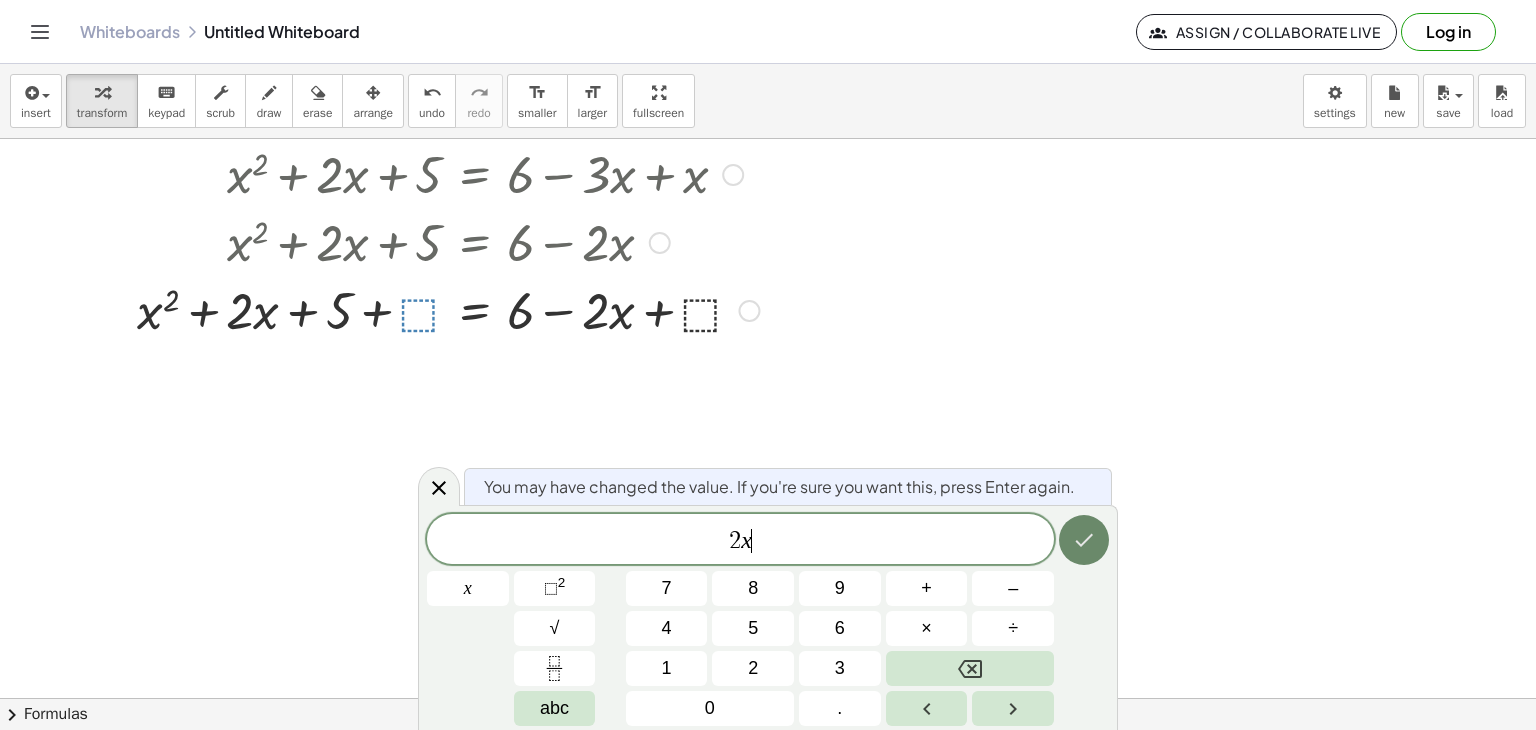 click 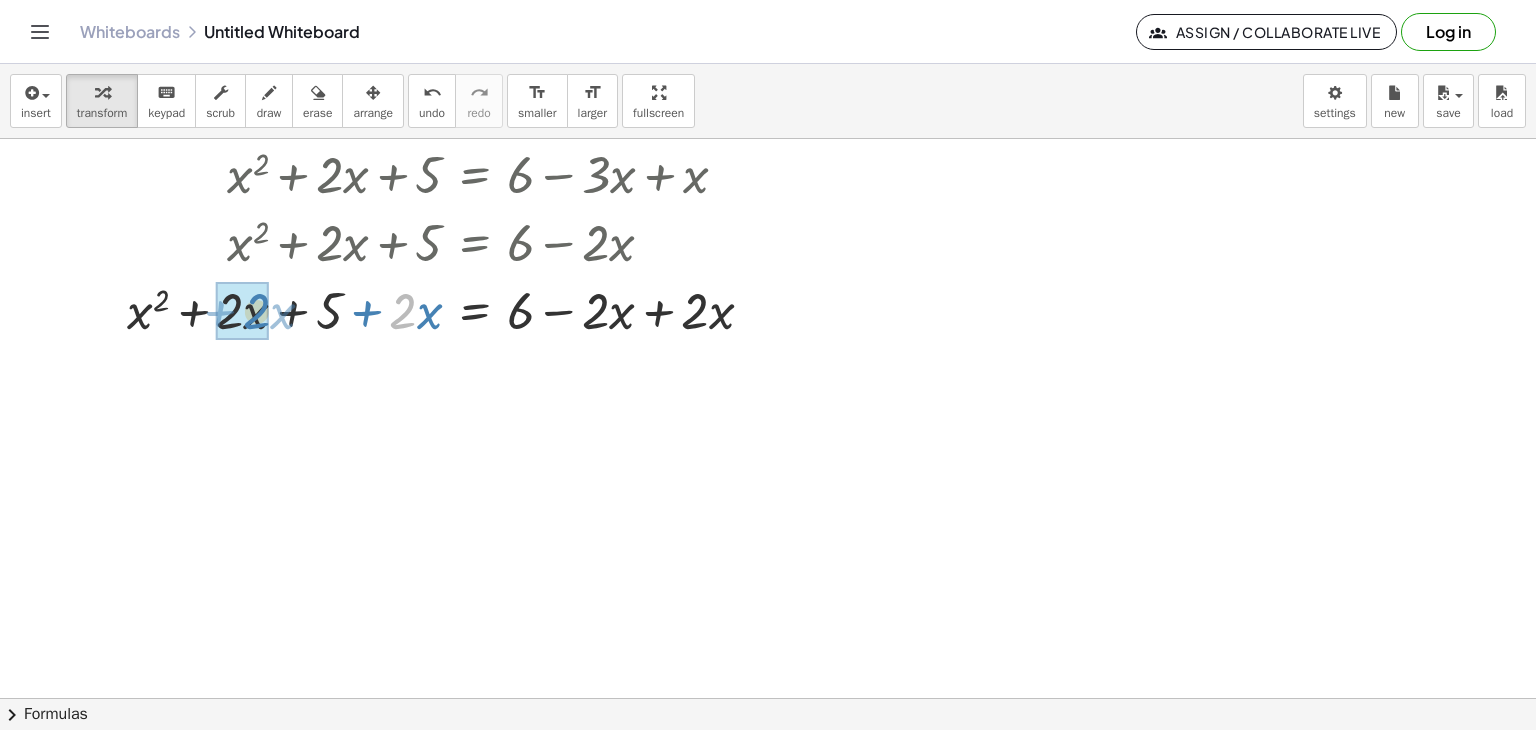 drag, startPoint x: 412, startPoint y: 312, endPoint x: 265, endPoint y: 312, distance: 147 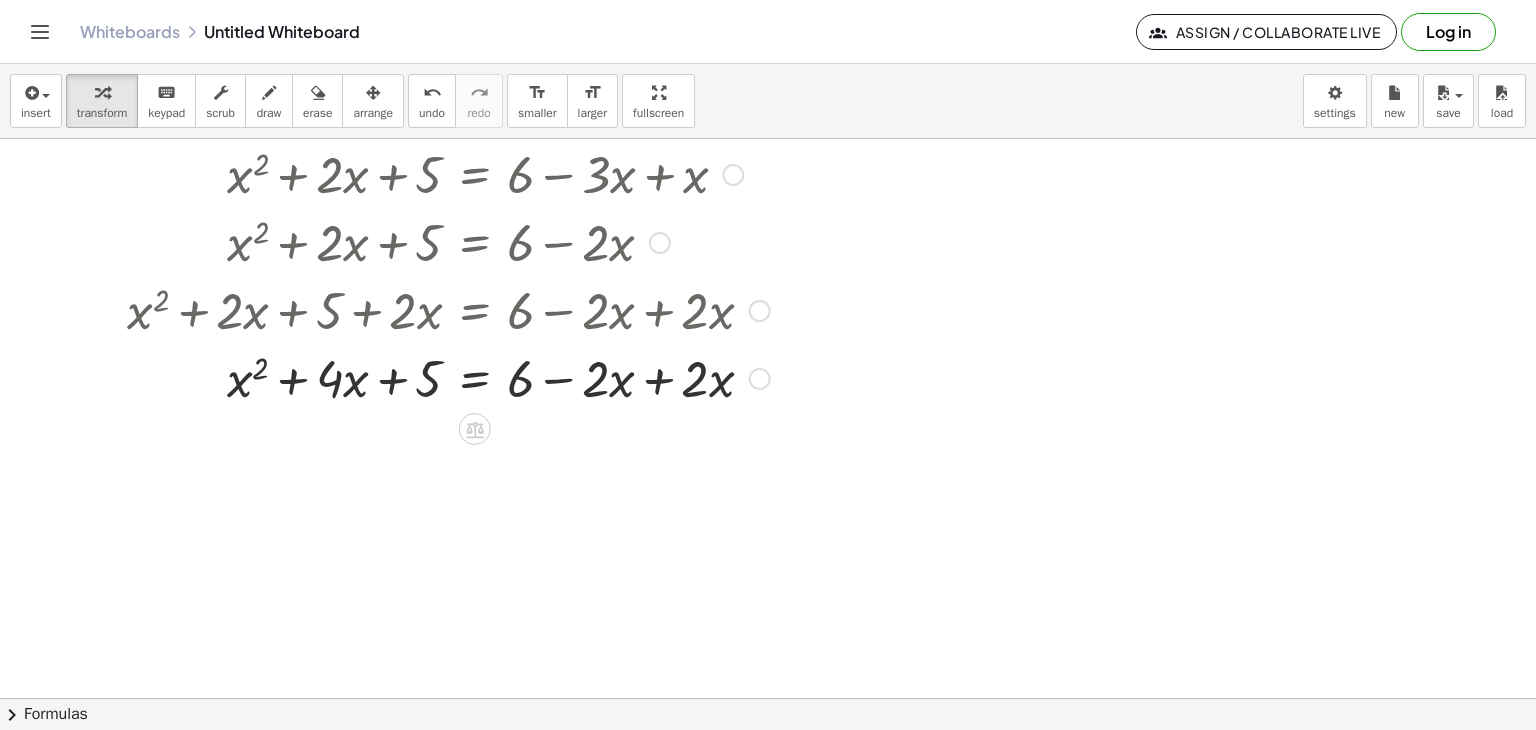 click at bounding box center (459, 377) 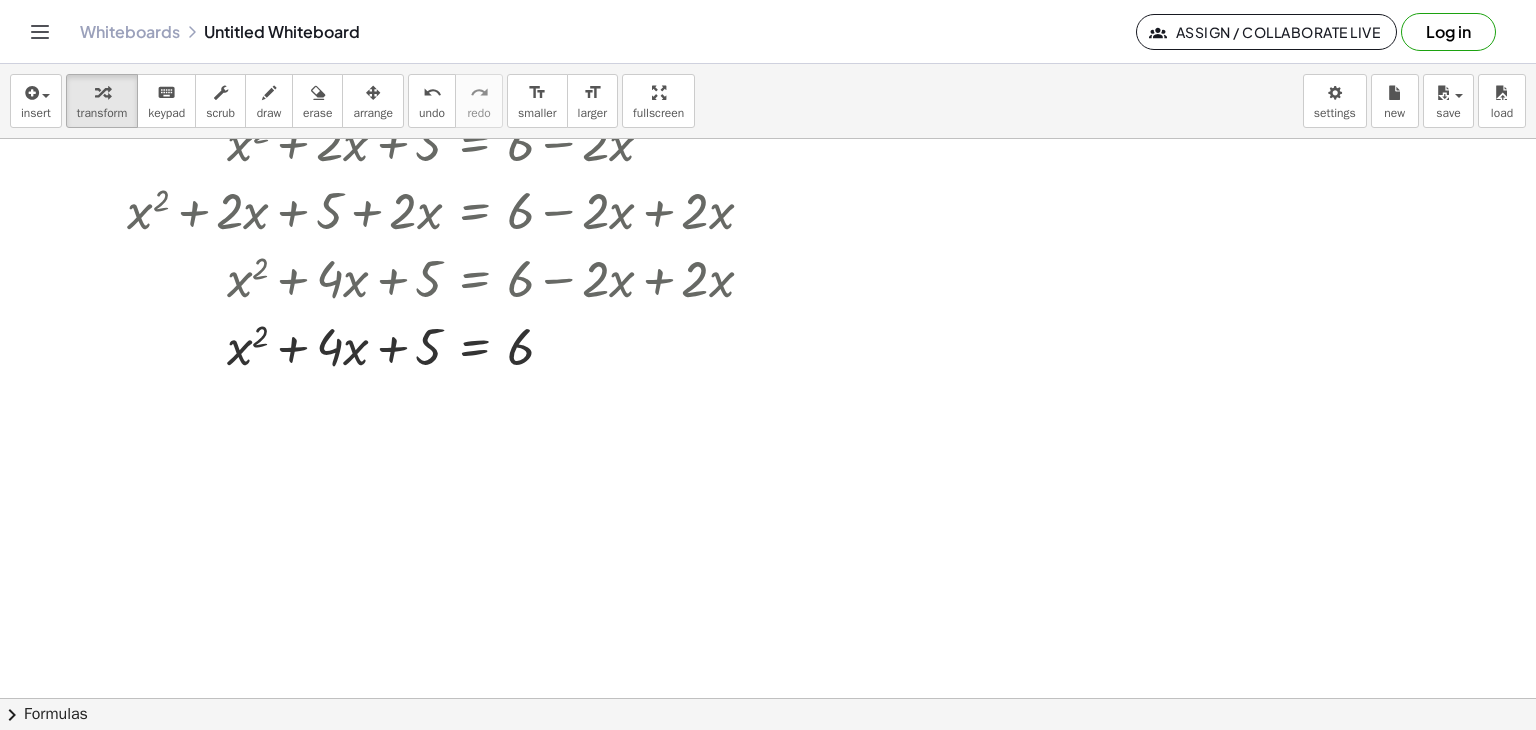 scroll, scrollTop: 559, scrollLeft: 0, axis: vertical 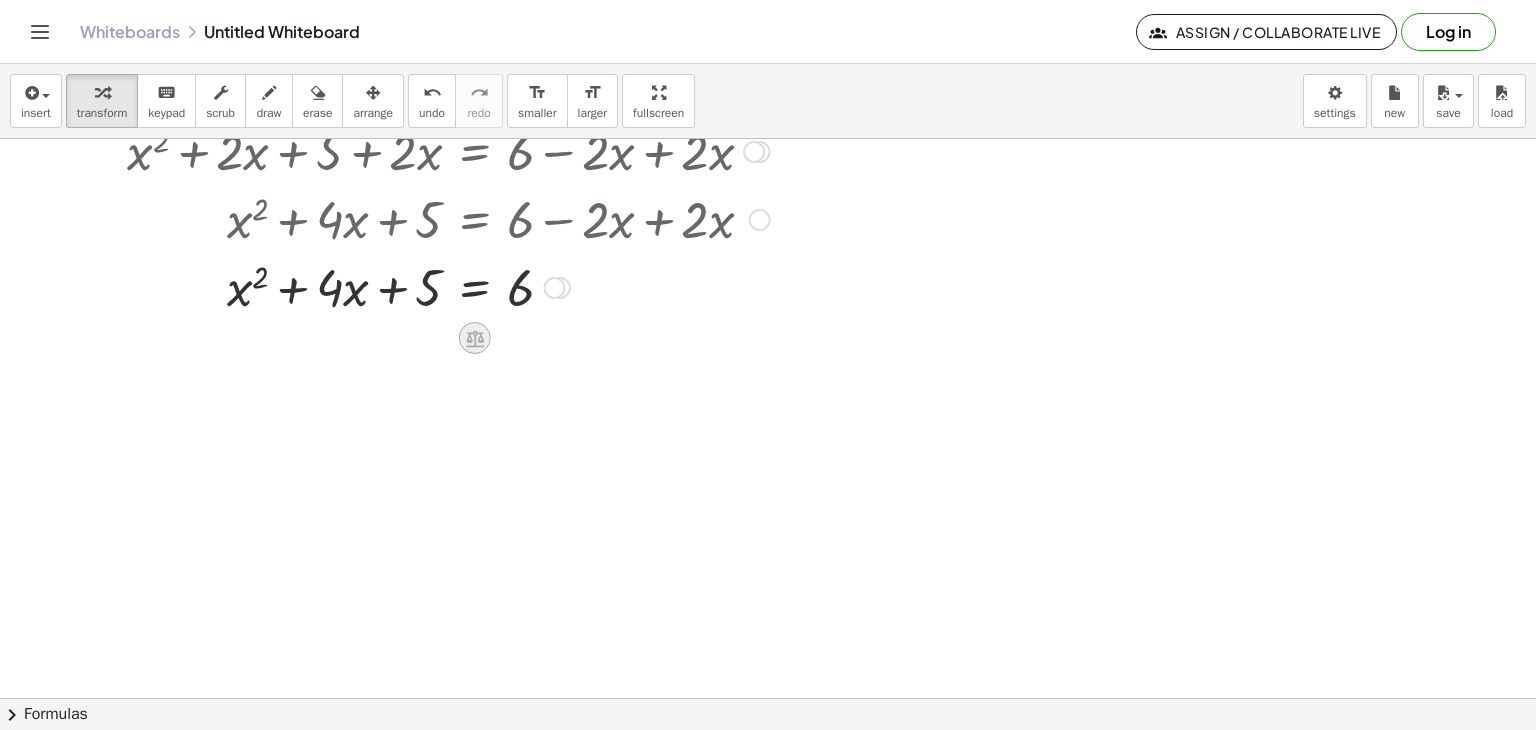 click 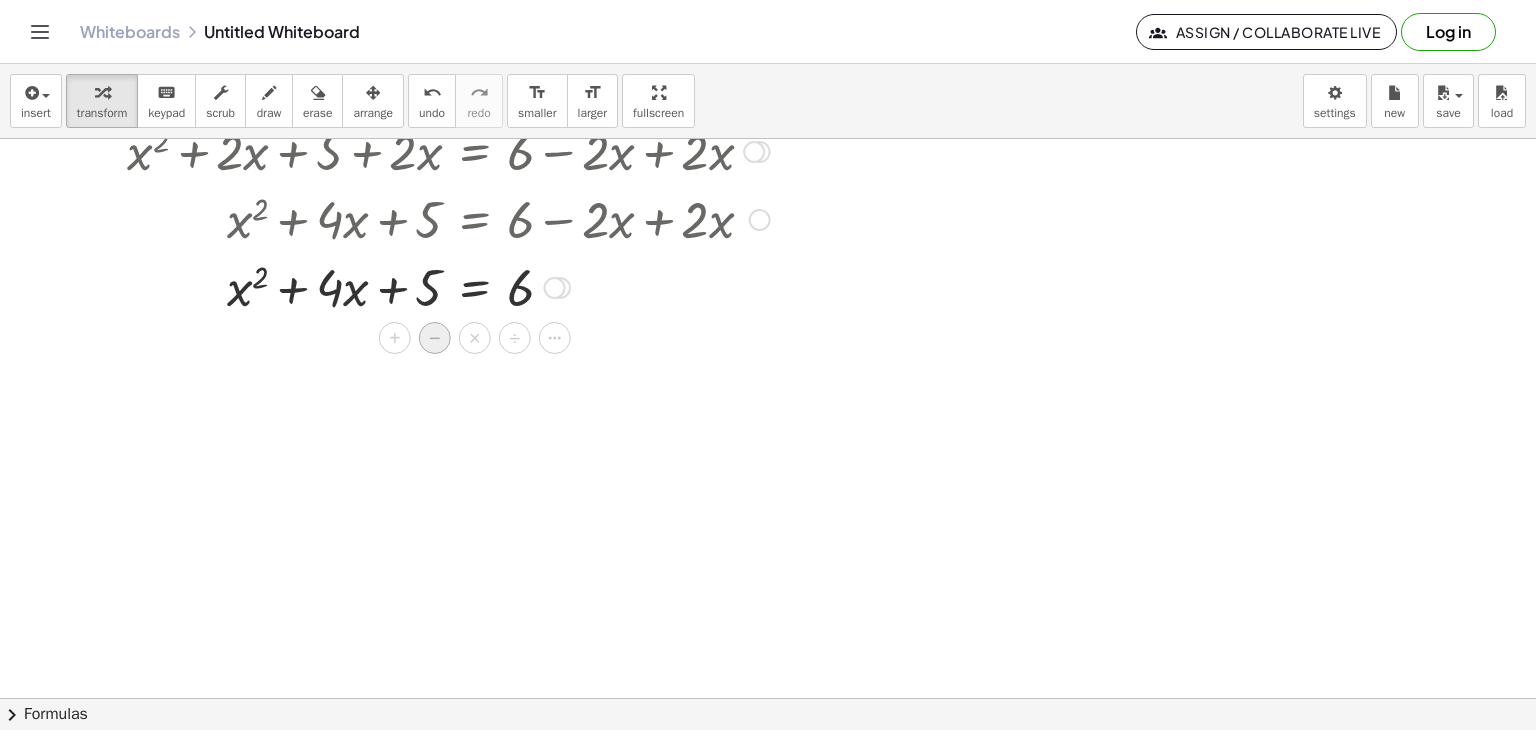 click on "−" at bounding box center [435, 338] 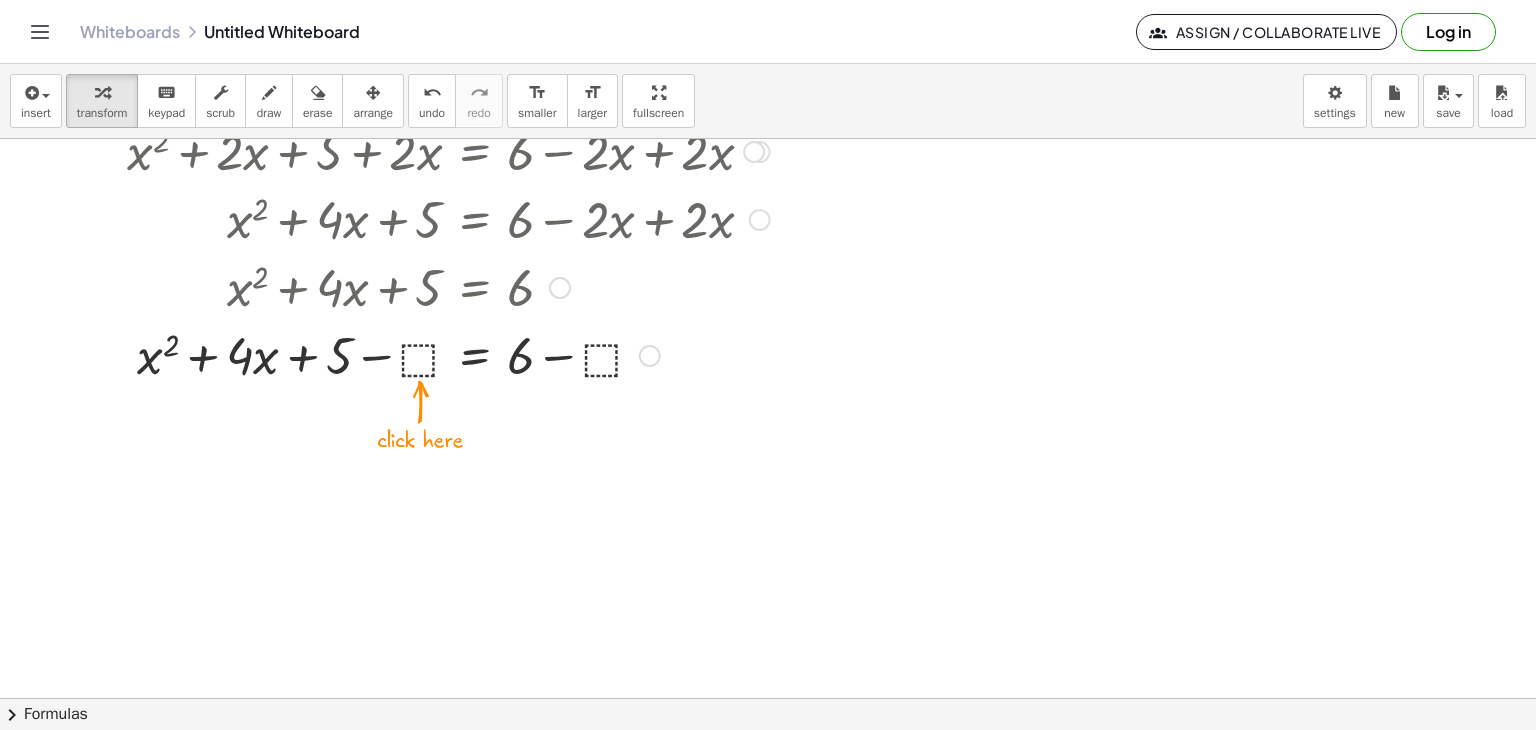 click at bounding box center [459, 354] 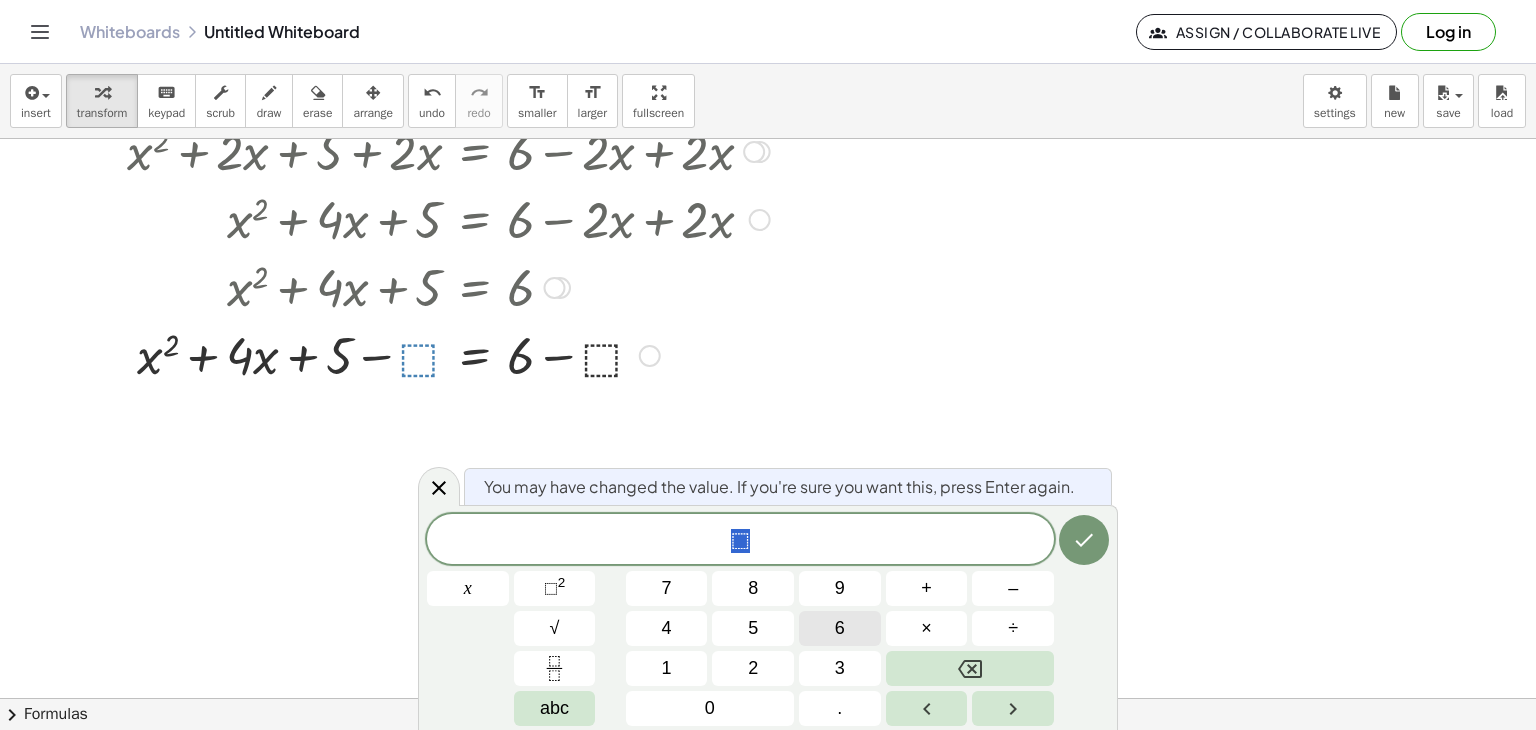 click on "6" at bounding box center (840, 628) 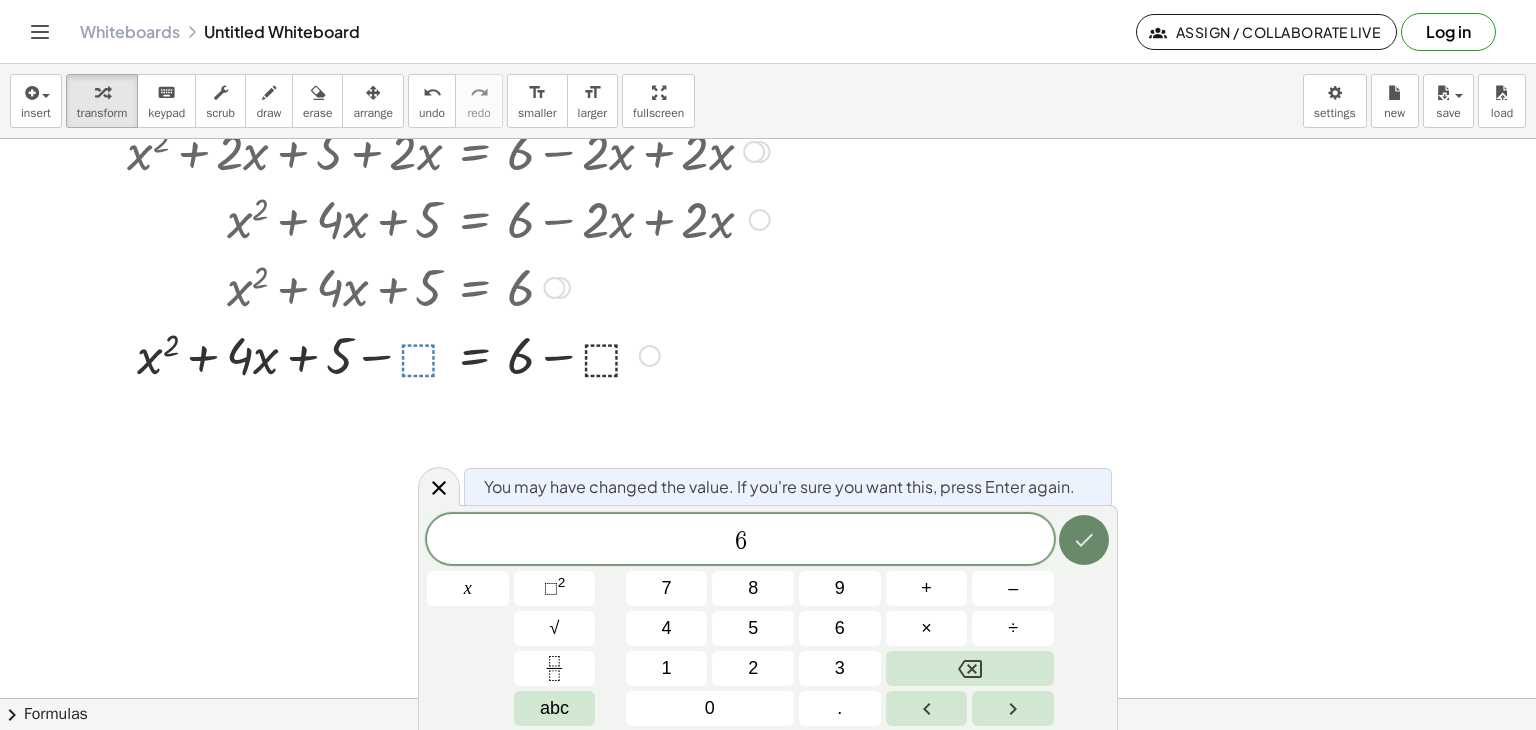 click 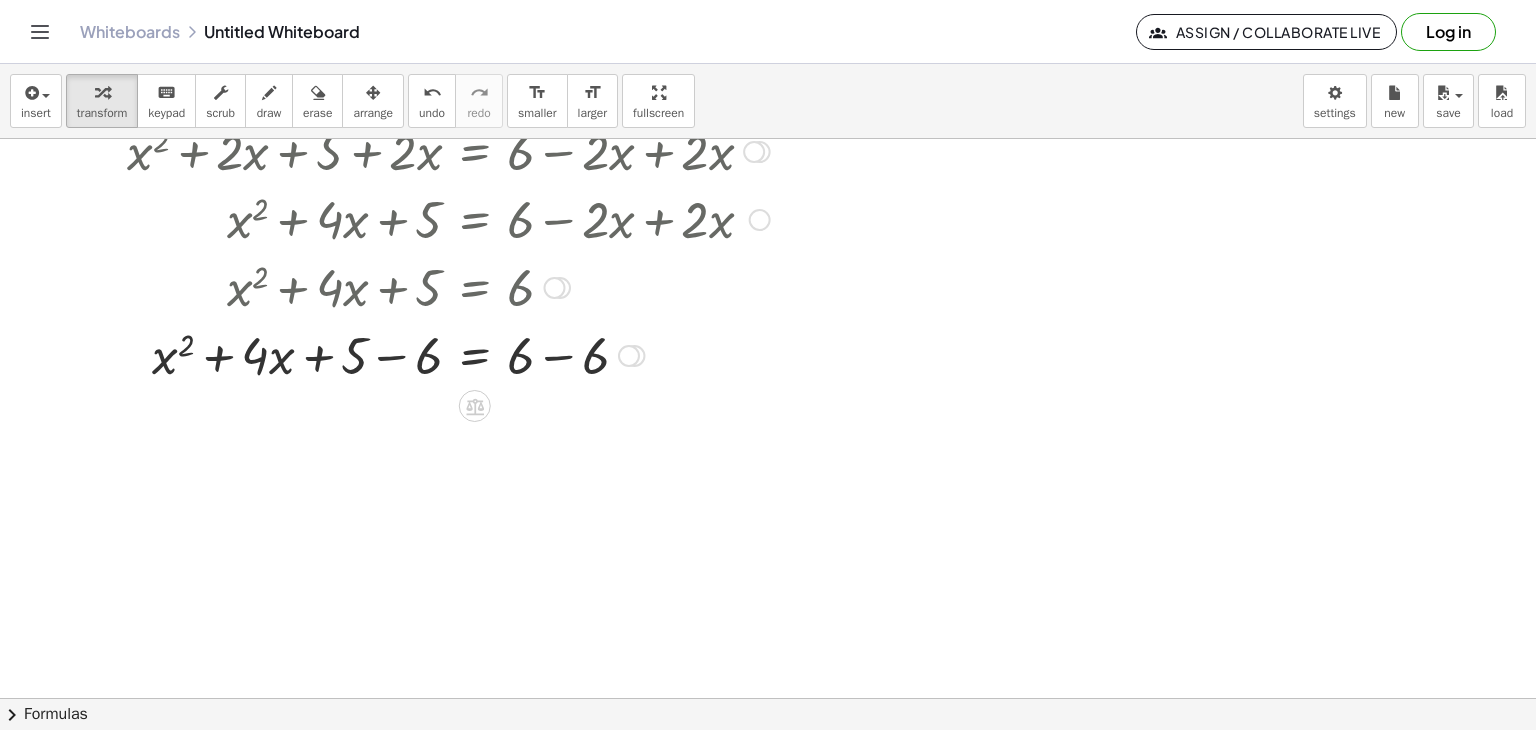 click at bounding box center [459, 354] 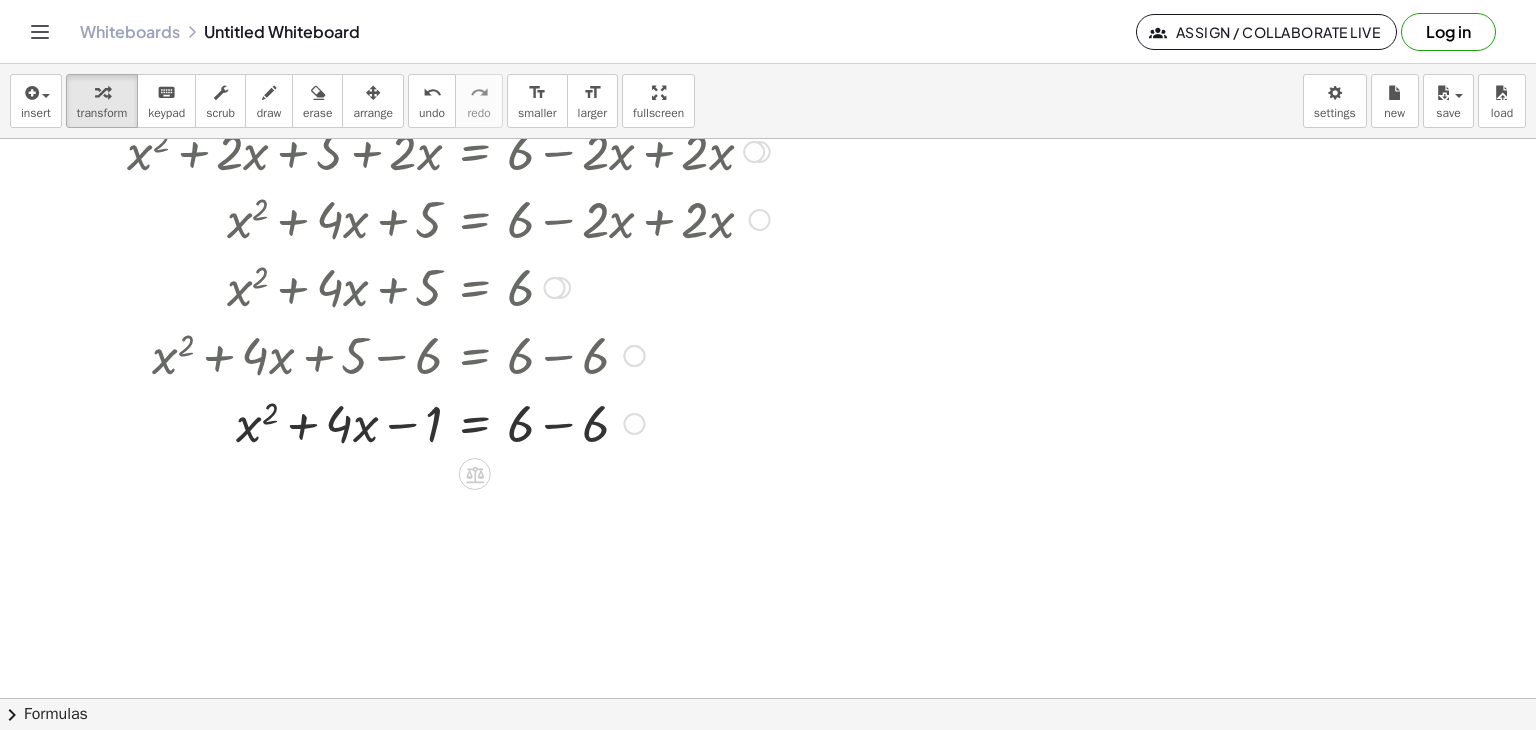 click at bounding box center (459, 422) 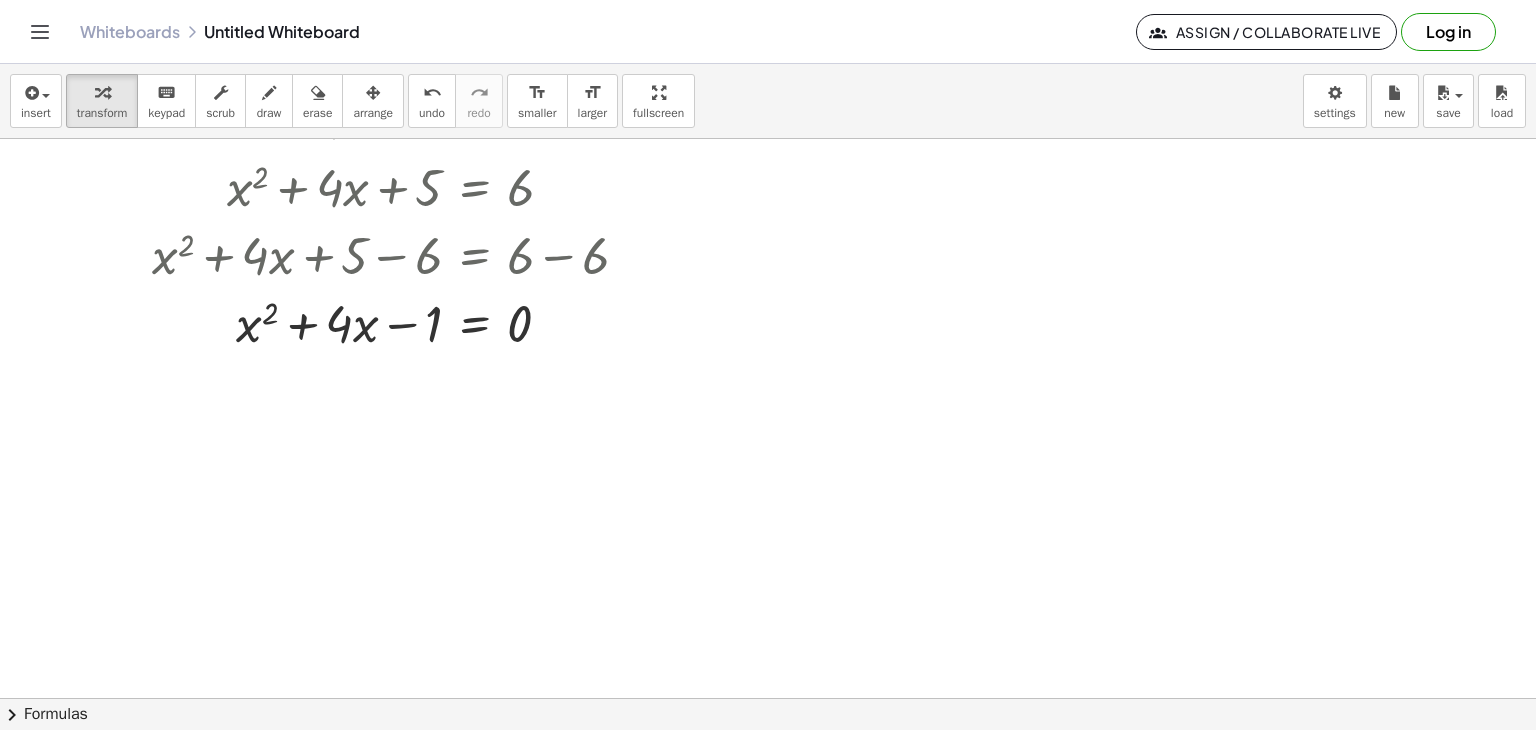 scroll, scrollTop: 759, scrollLeft: 0, axis: vertical 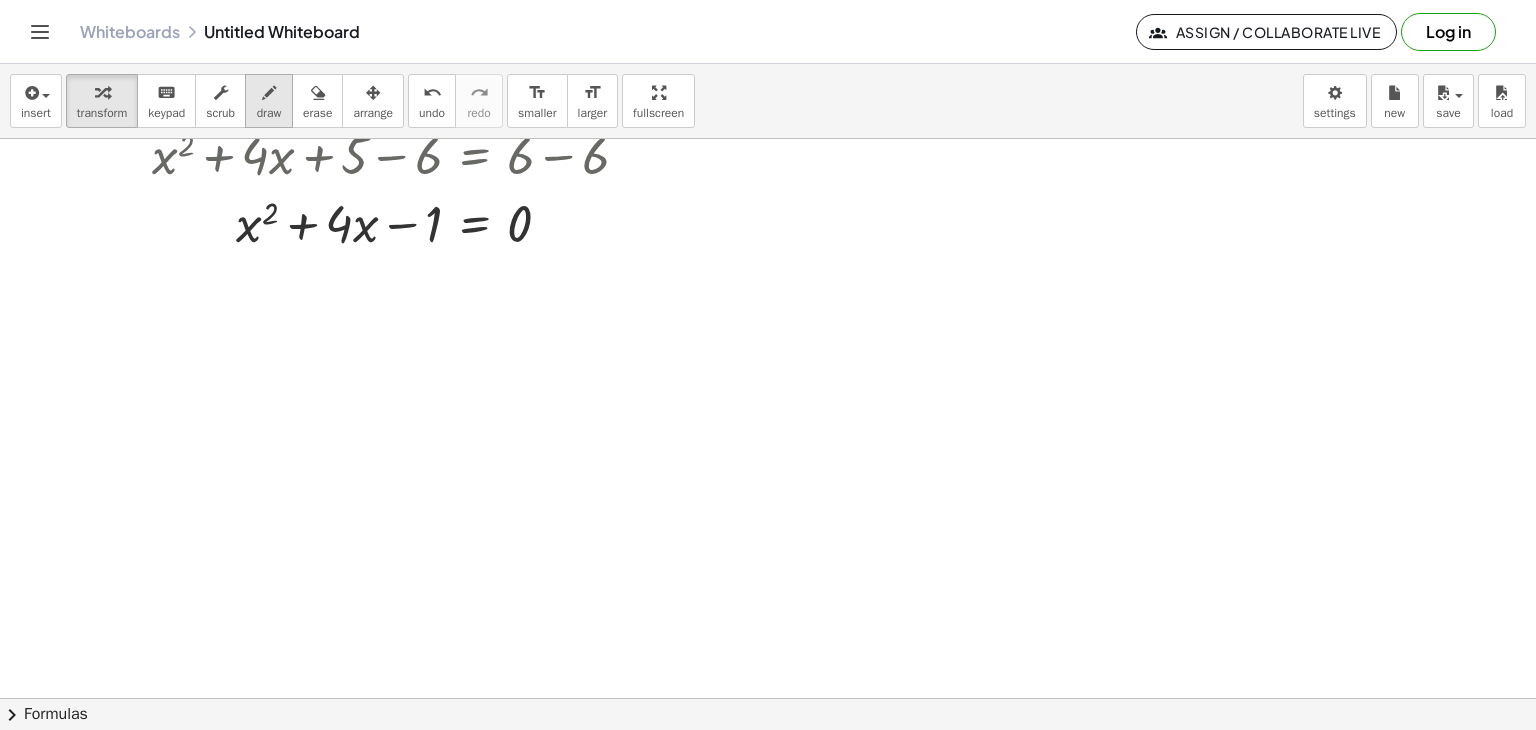 click on "draw" at bounding box center (269, 101) 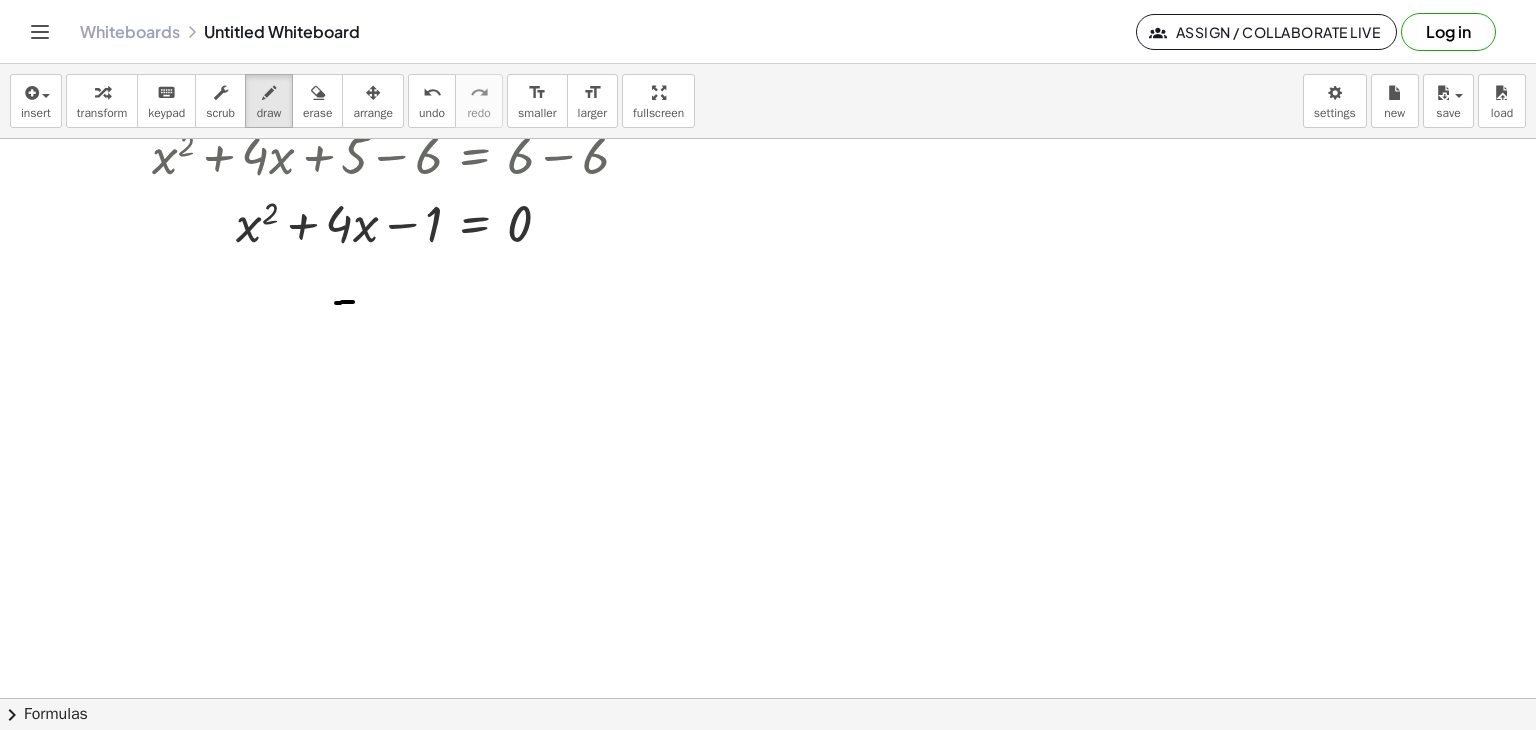drag, startPoint x: 340, startPoint y: 302, endPoint x: 355, endPoint y: 300, distance: 15.132746 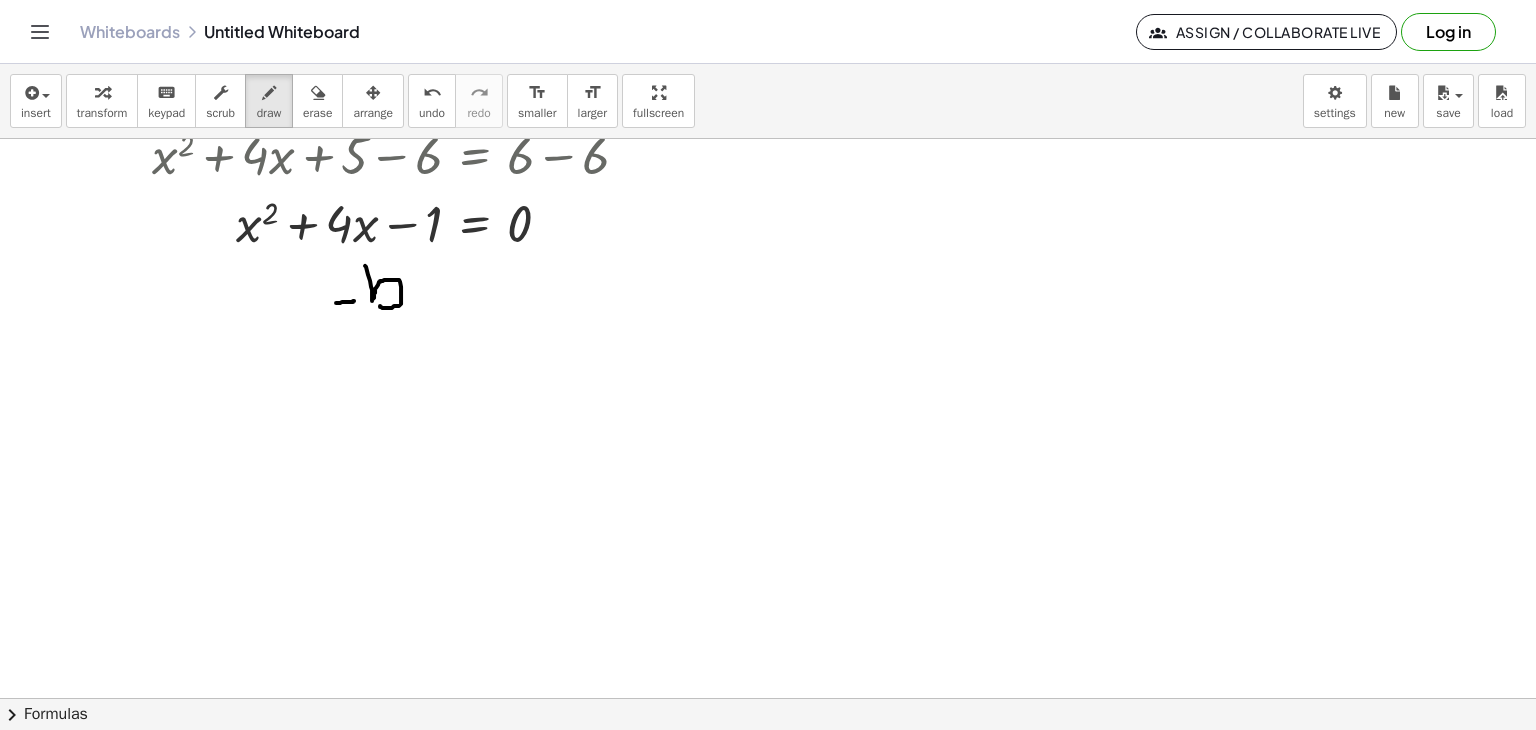 drag, startPoint x: 365, startPoint y: 265, endPoint x: 380, endPoint y: 305, distance: 42.72002 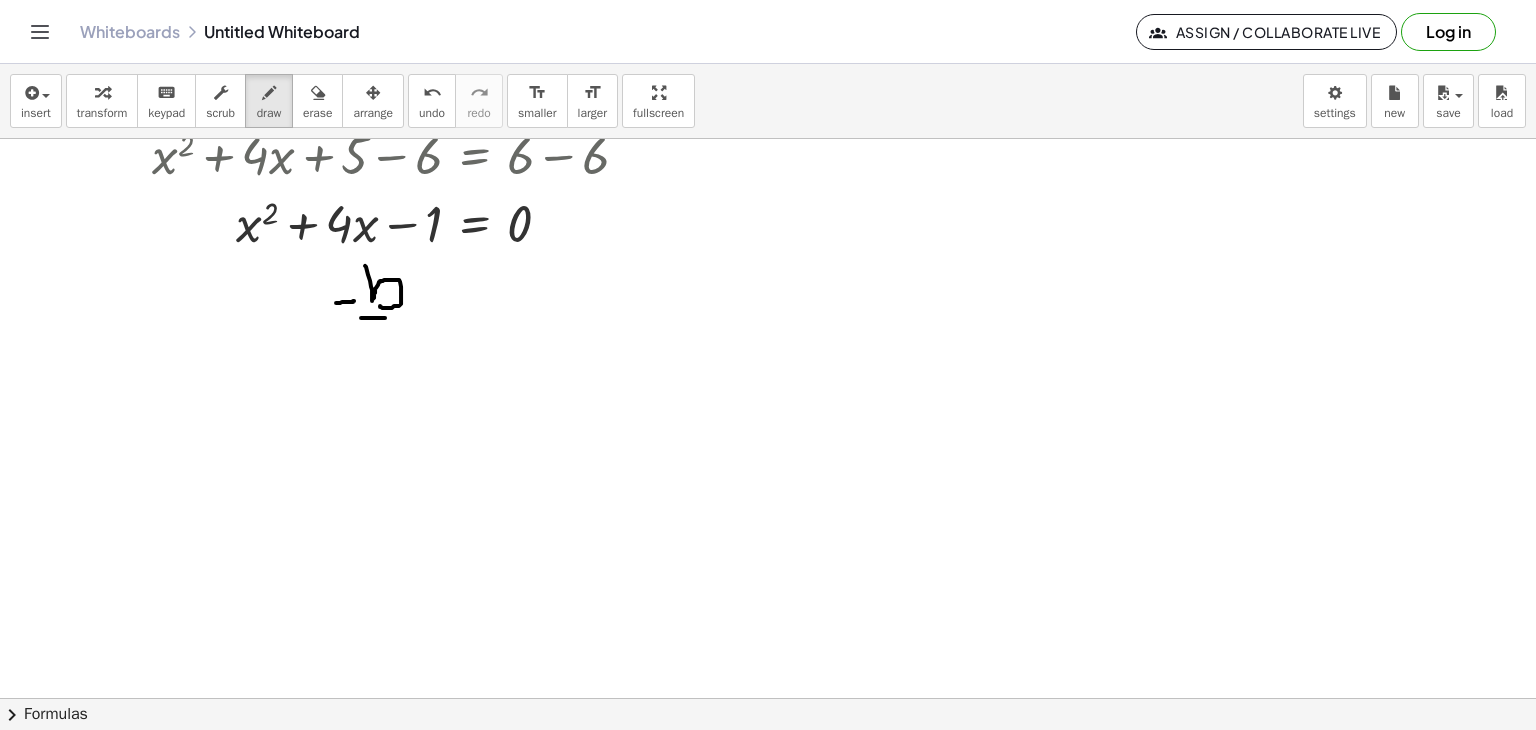 drag, startPoint x: 361, startPoint y: 317, endPoint x: 388, endPoint y: 331, distance: 30.413813 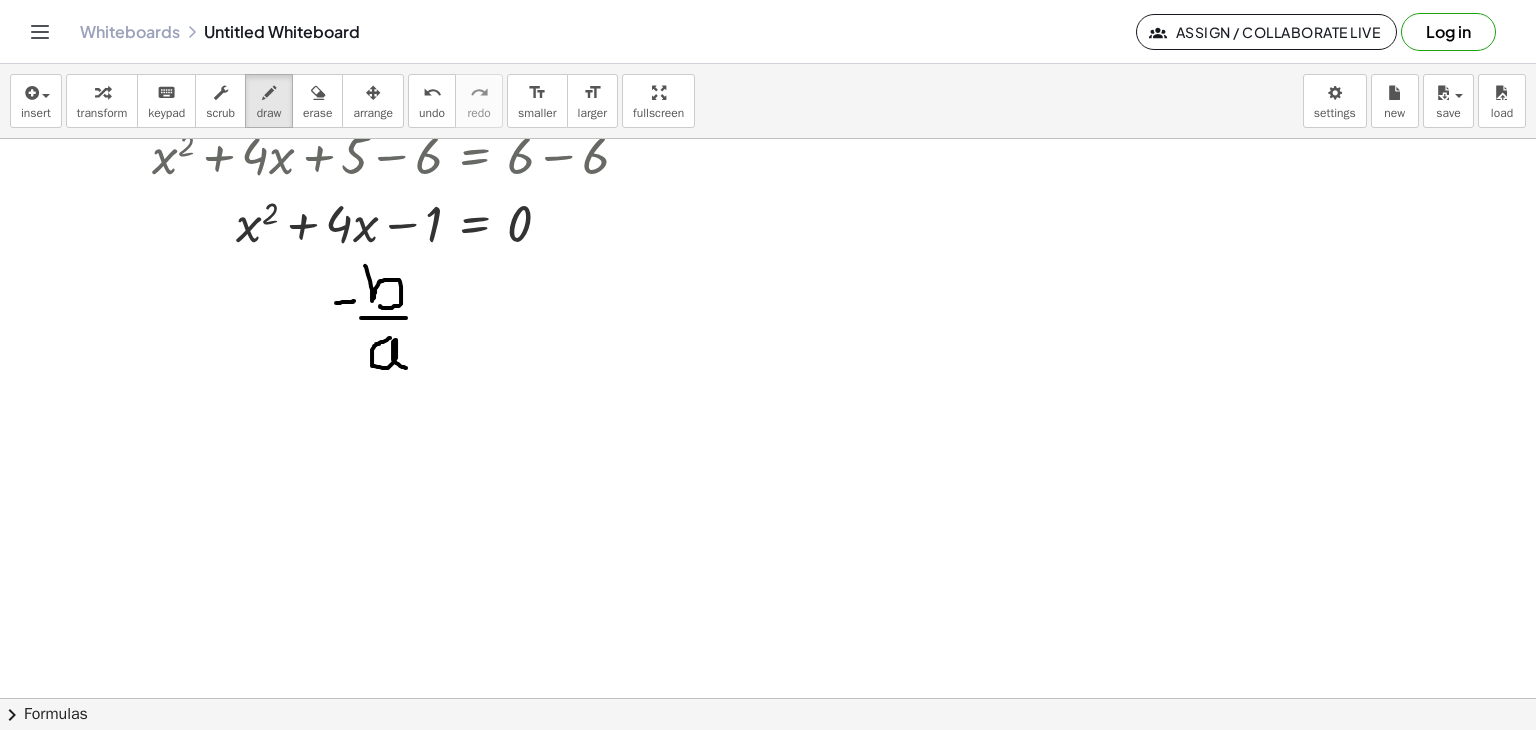 drag, startPoint x: 390, startPoint y: 337, endPoint x: 406, endPoint y: 367, distance: 34 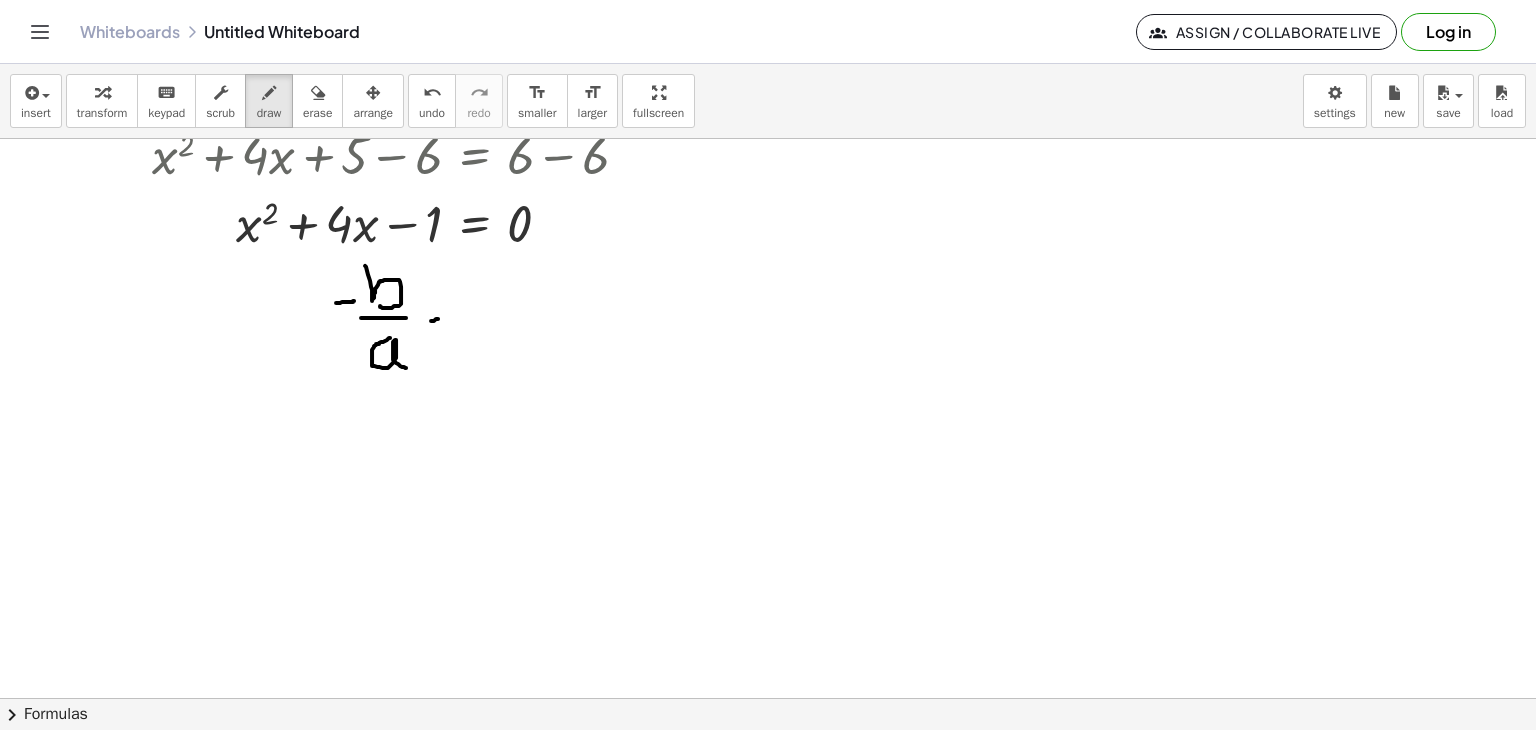 click at bounding box center [768, 219] 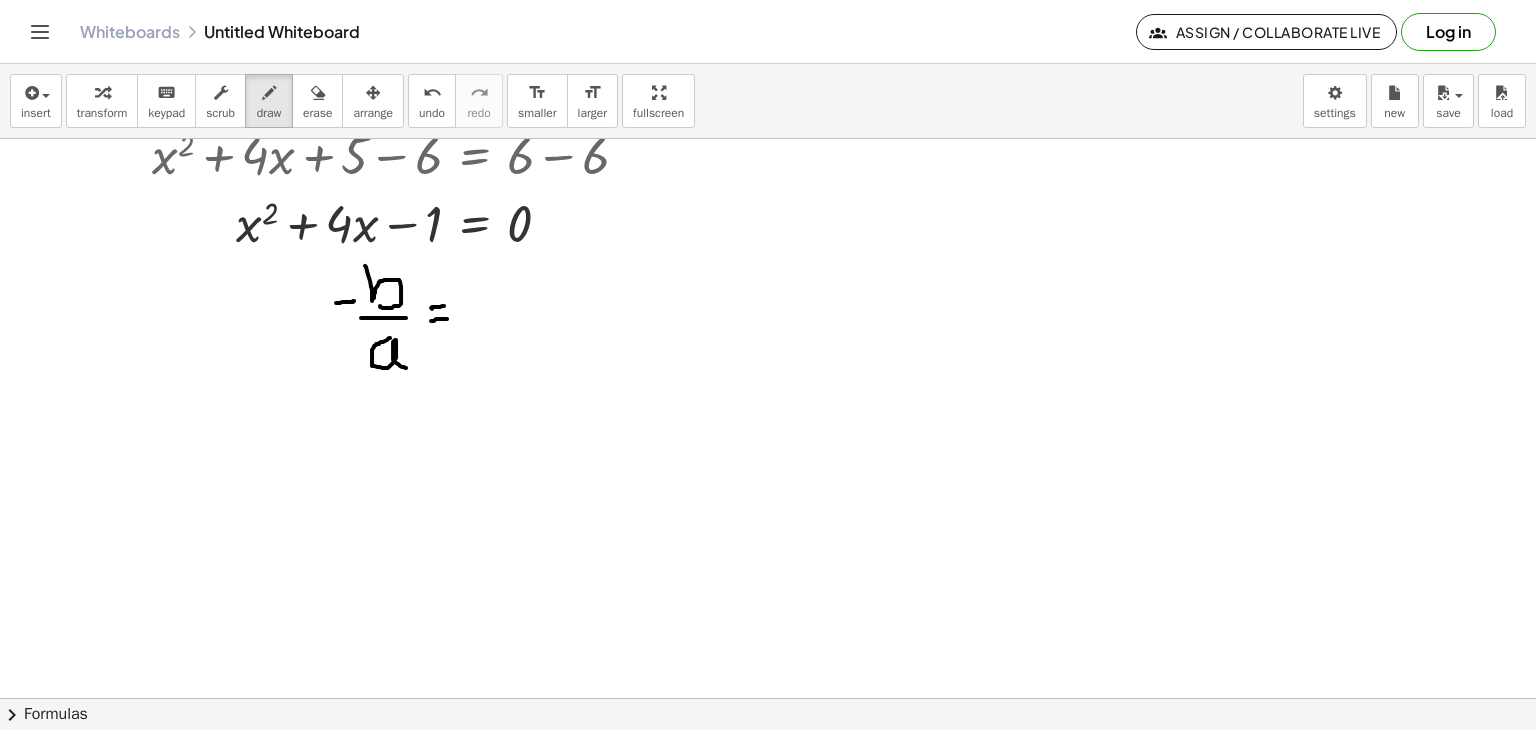 drag, startPoint x: 432, startPoint y: 308, endPoint x: 448, endPoint y: 305, distance: 16.27882 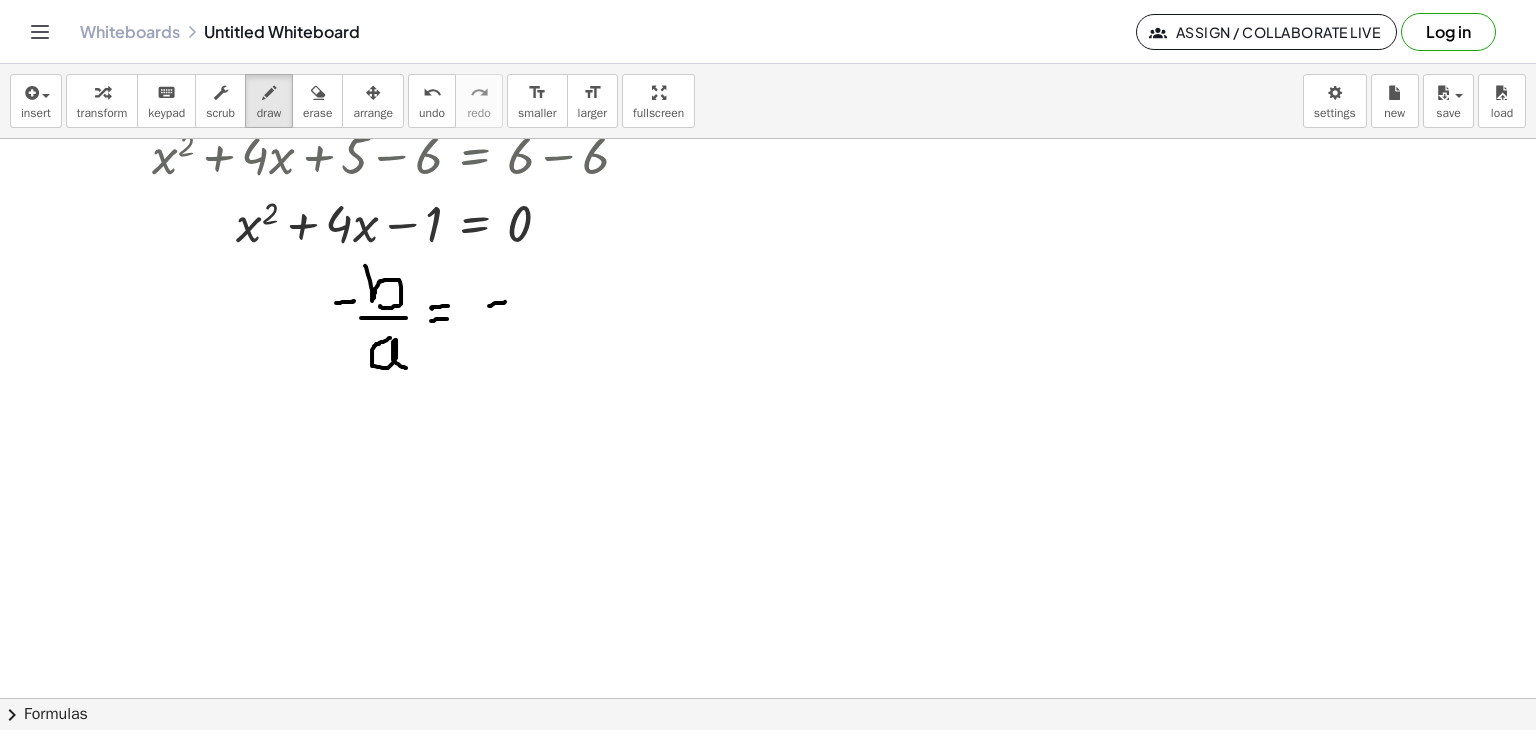 drag, startPoint x: 489, startPoint y: 305, endPoint x: 505, endPoint y: 301, distance: 16.492422 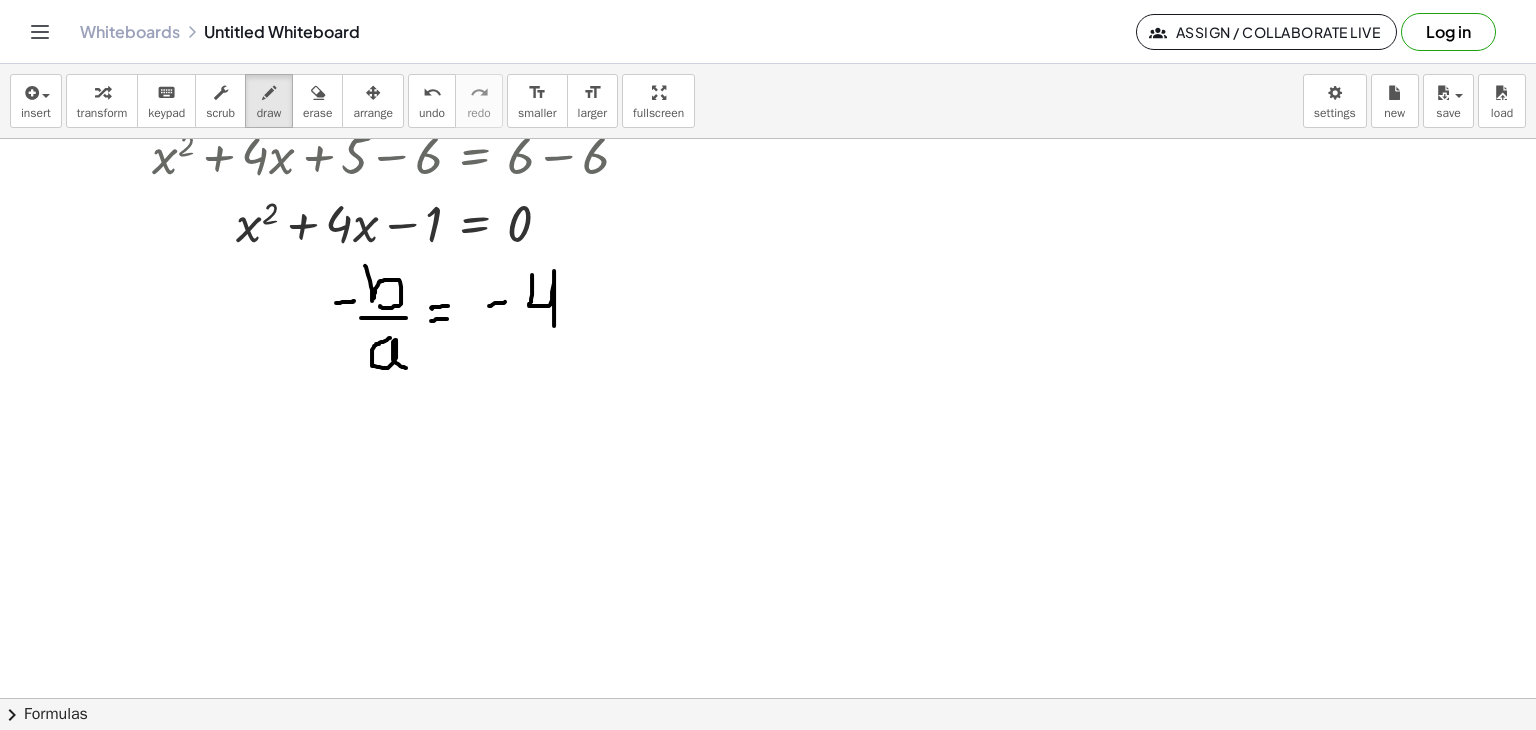 drag, startPoint x: 532, startPoint y: 274, endPoint x: 554, endPoint y: 326, distance: 56.462376 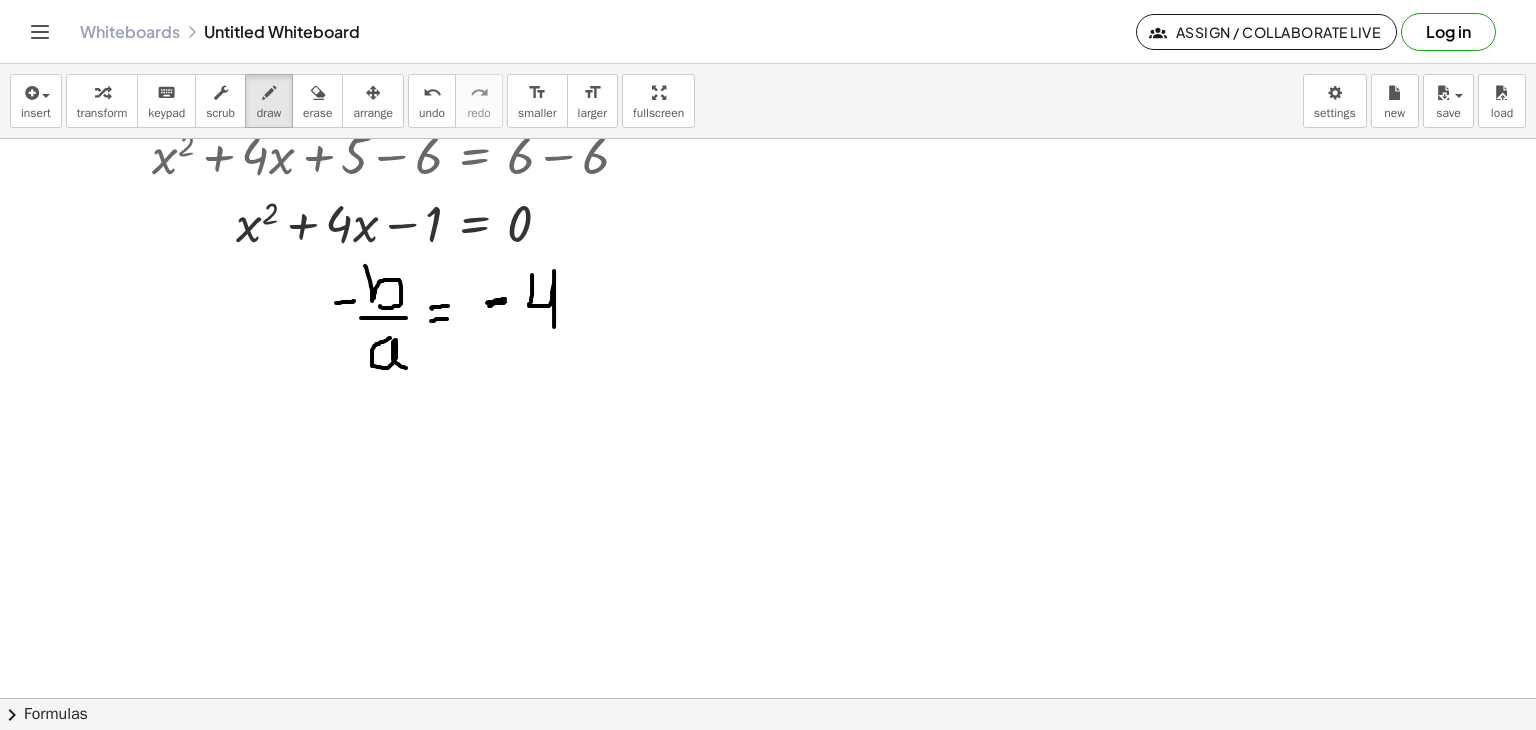 drag, startPoint x: 487, startPoint y: 302, endPoint x: 508, endPoint y: 298, distance: 21.377558 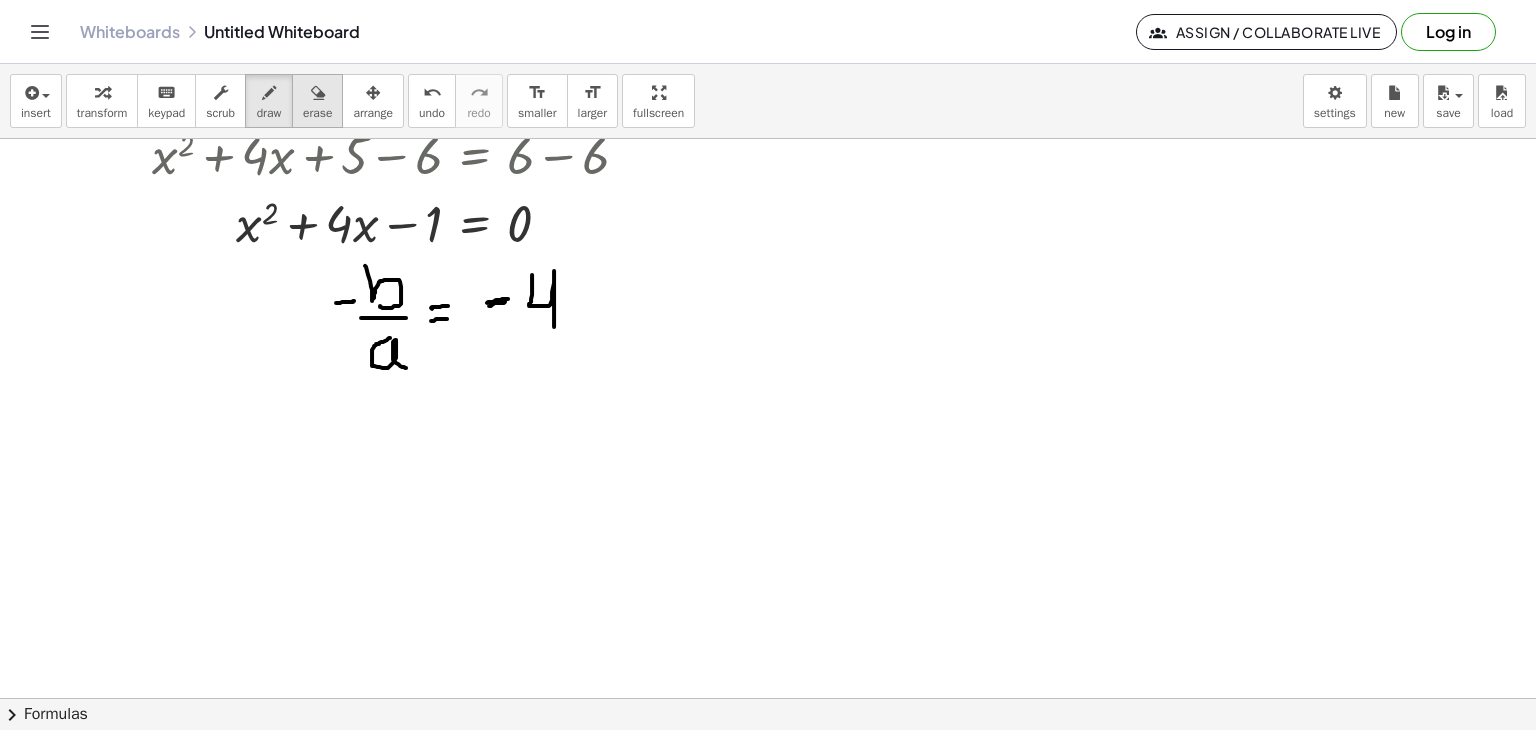 click at bounding box center [317, 92] 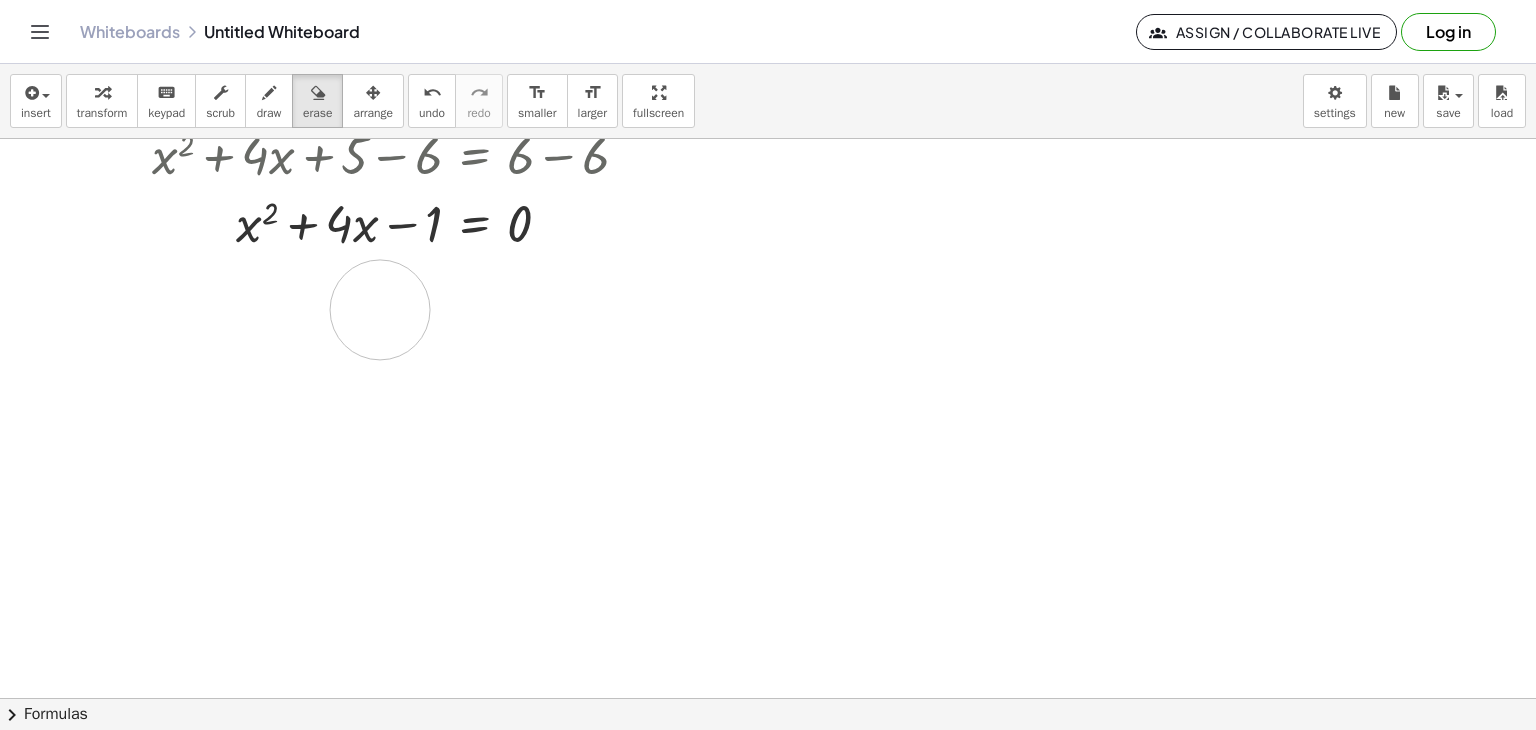 drag, startPoint x: 573, startPoint y: 277, endPoint x: 405, endPoint y: 300, distance: 169.5671 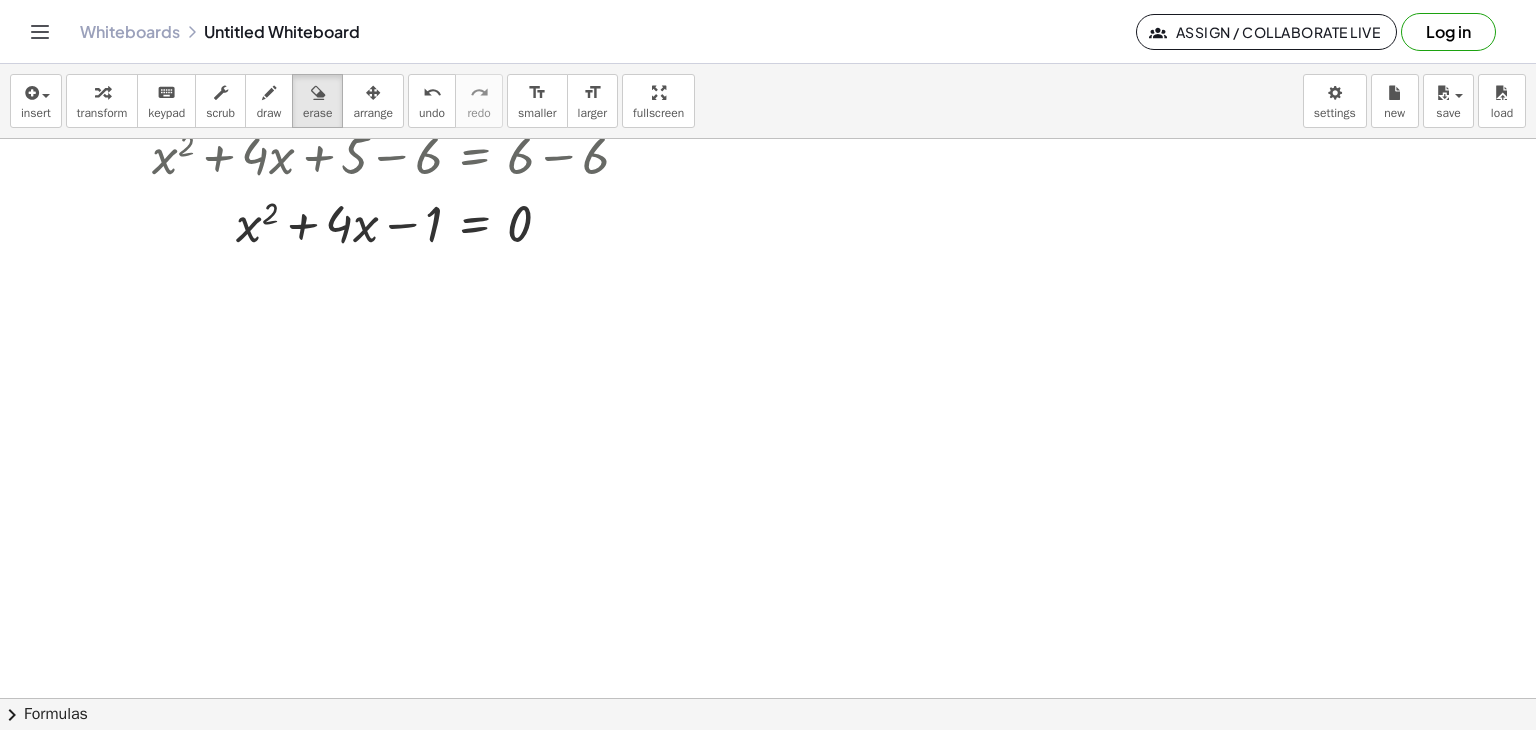 click on "chevron_right  Formulas" 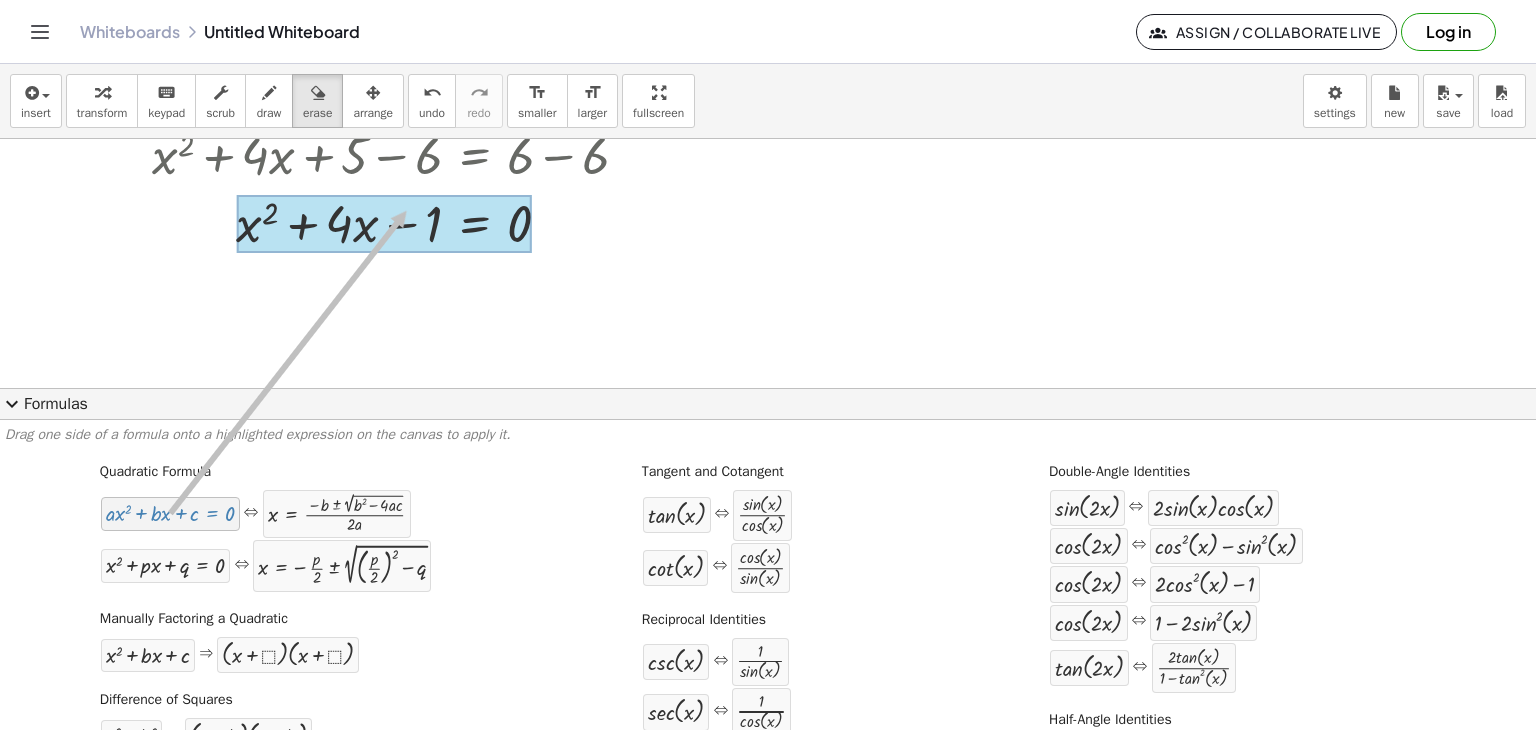 drag, startPoint x: 192, startPoint y: 513, endPoint x: 404, endPoint y: 211, distance: 368.9824 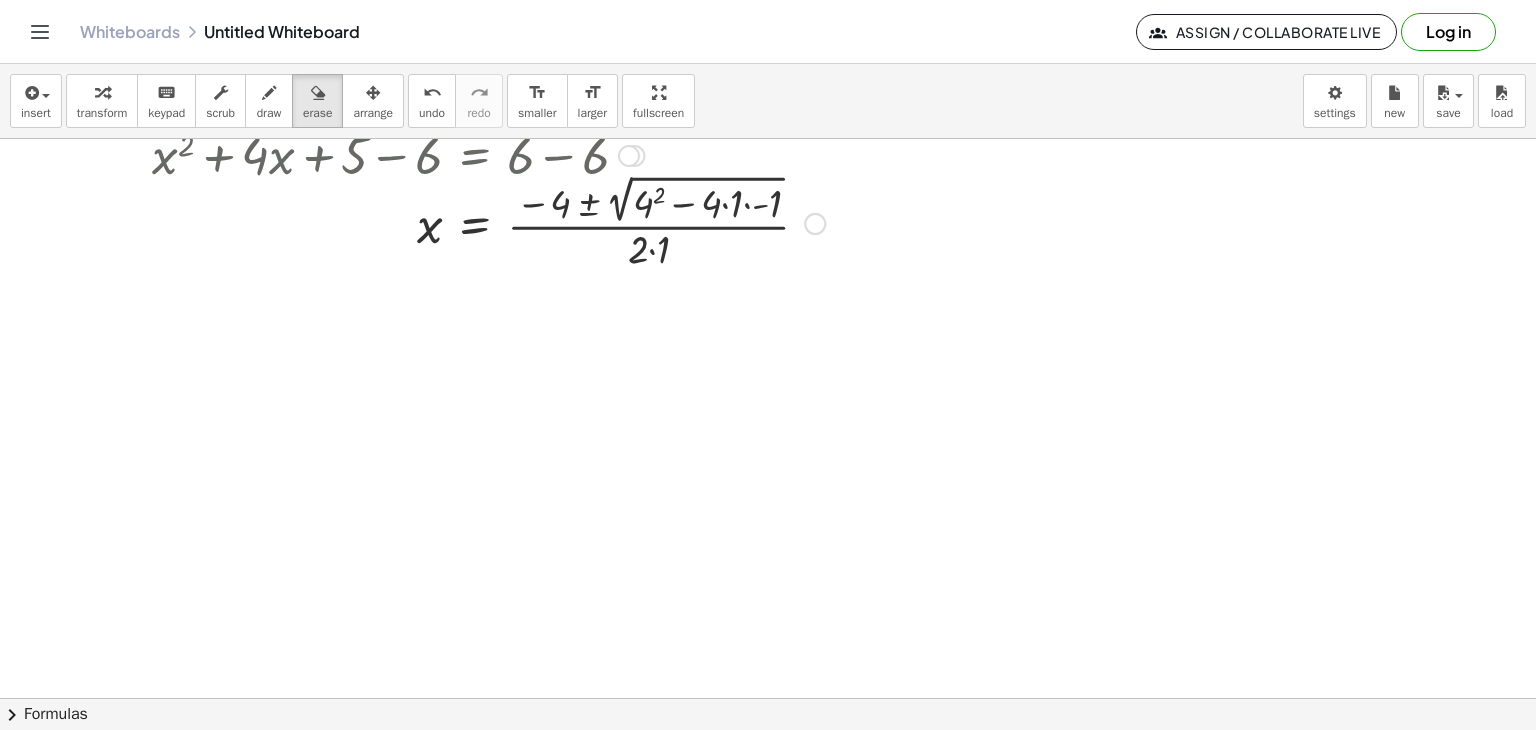 click at bounding box center [768, 219] 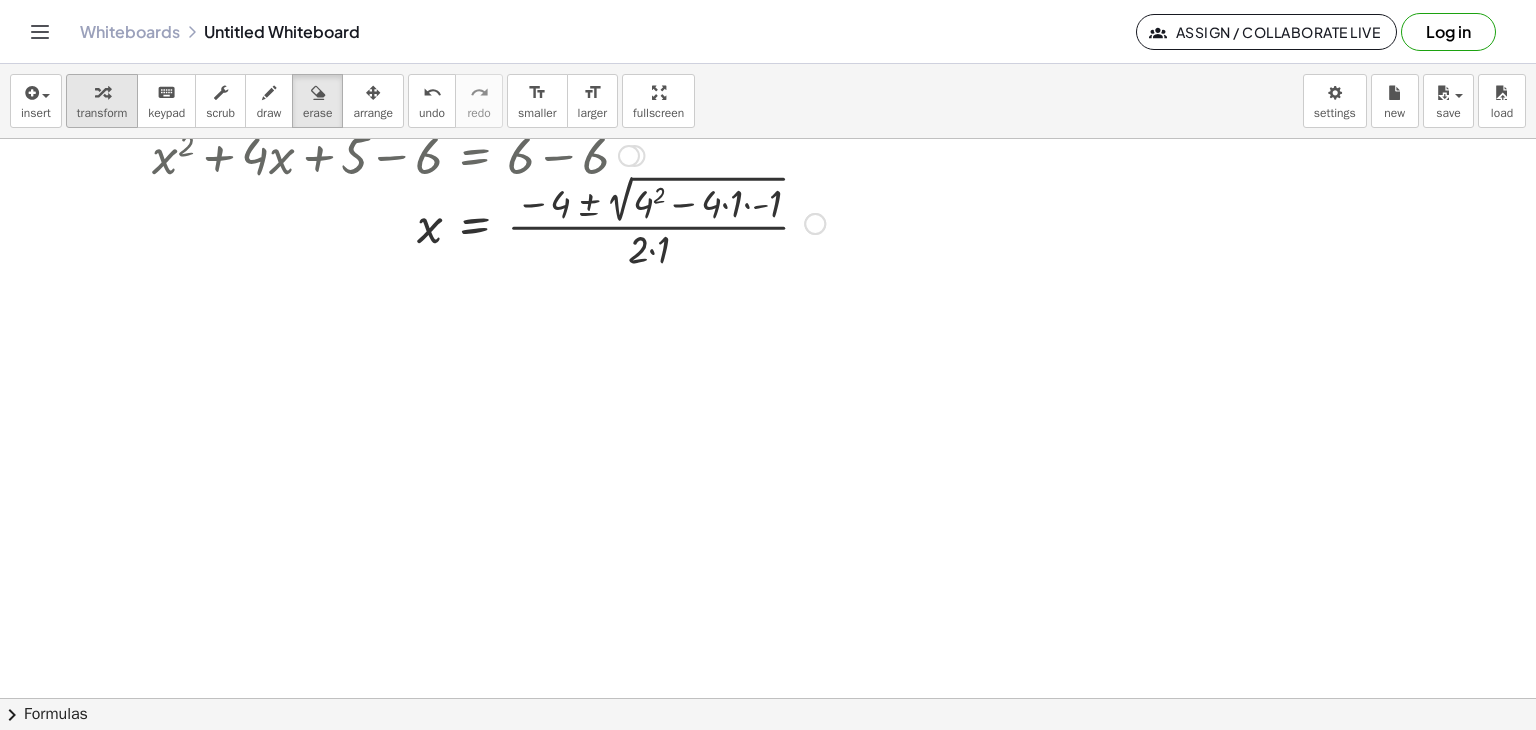 click at bounding box center [102, 92] 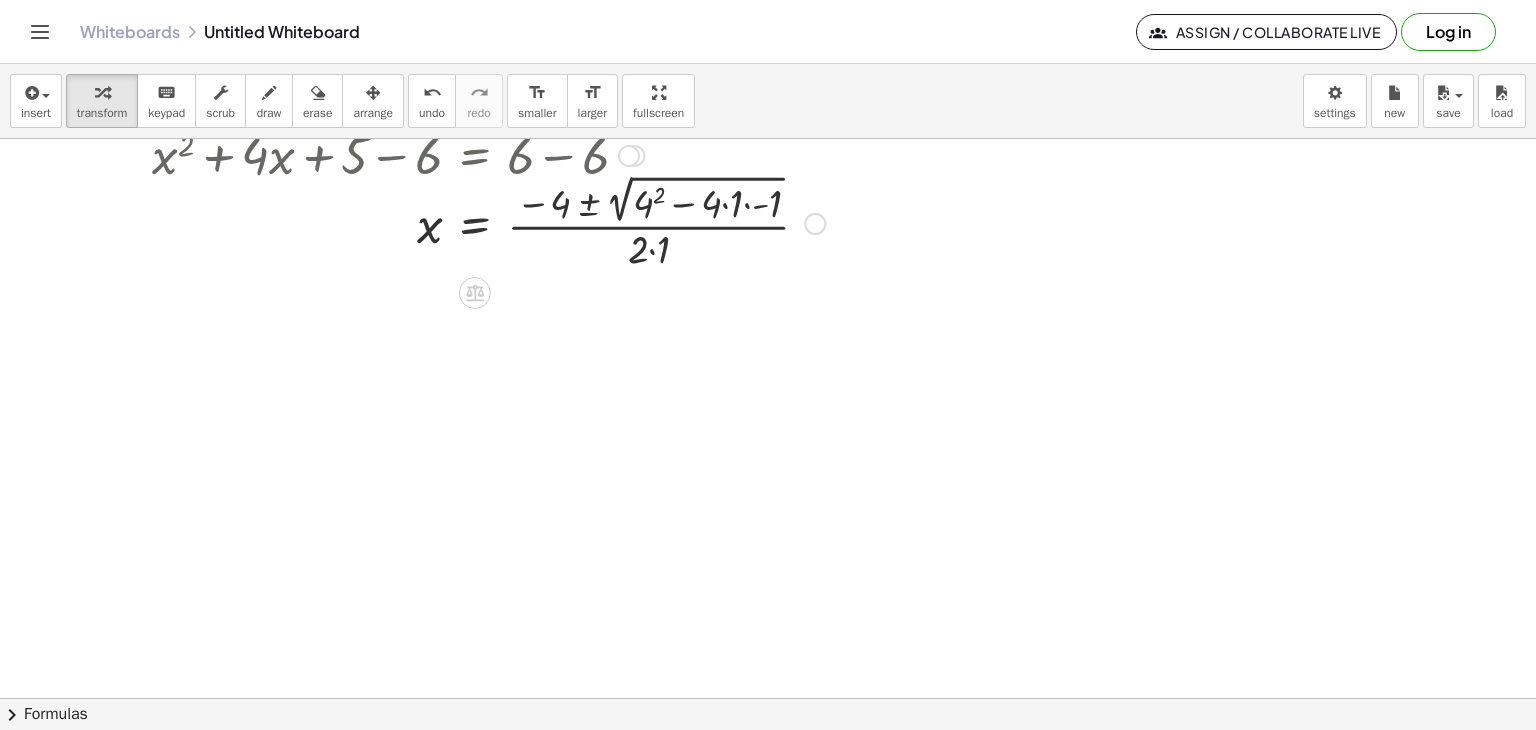 click at bounding box center (476, 221) 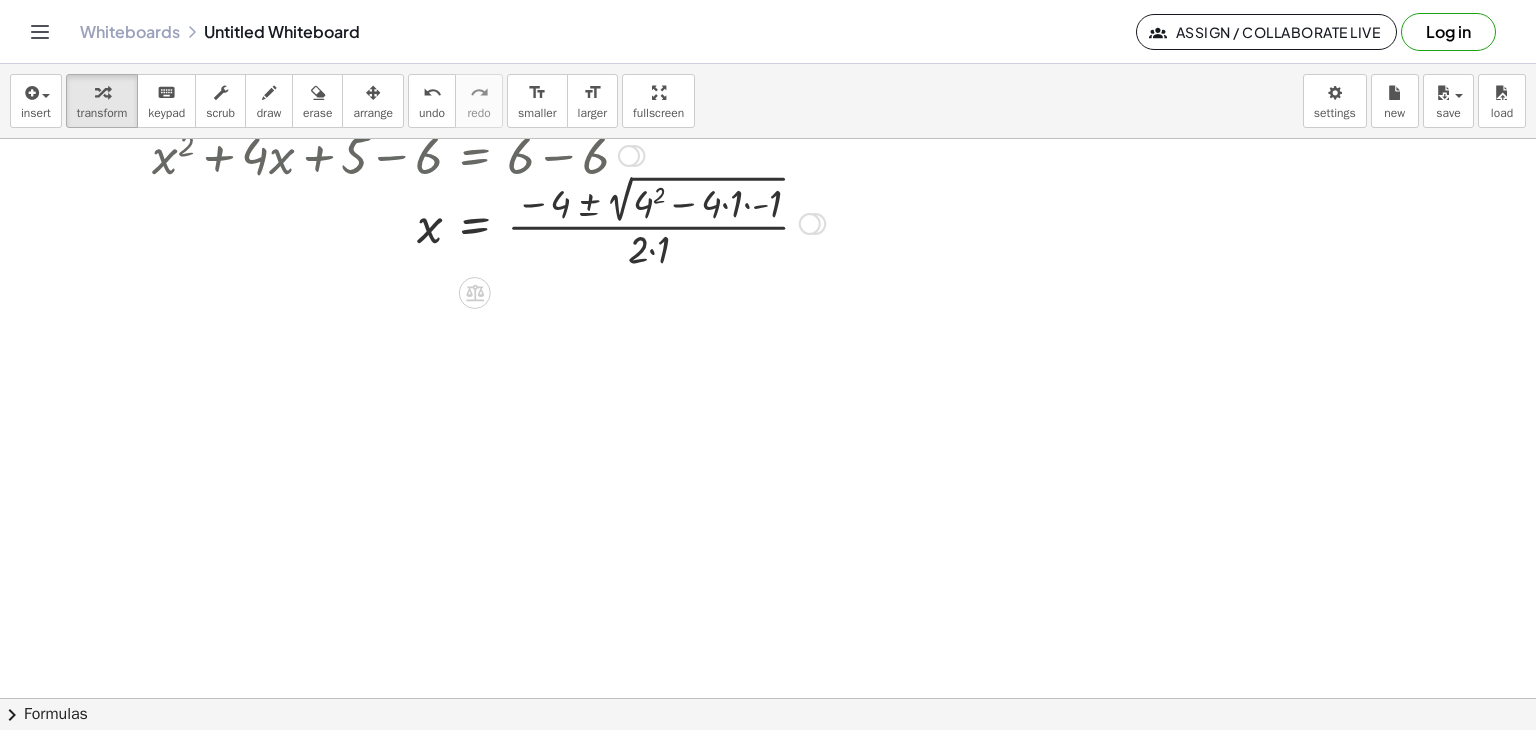 click at bounding box center (476, 221) 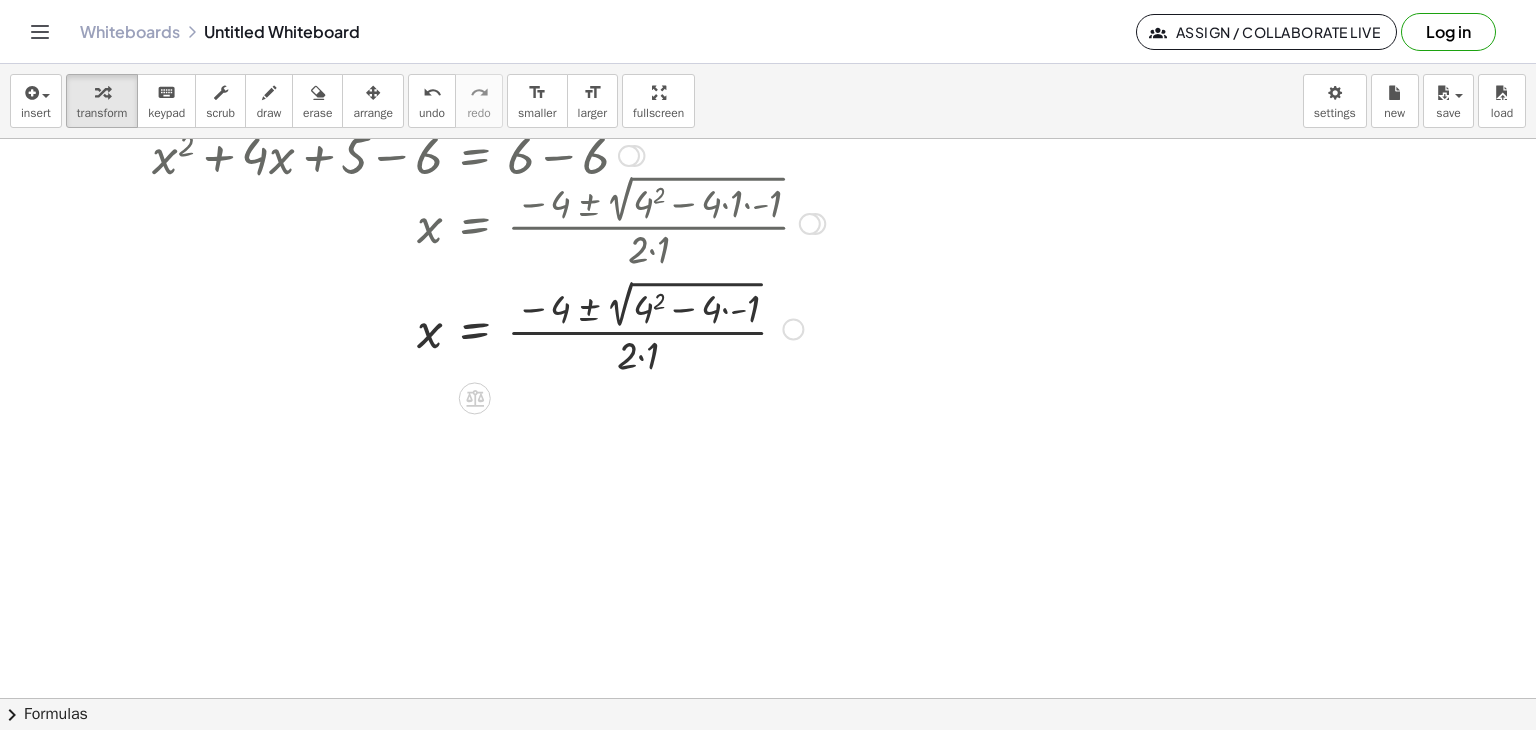 click at bounding box center [476, 327] 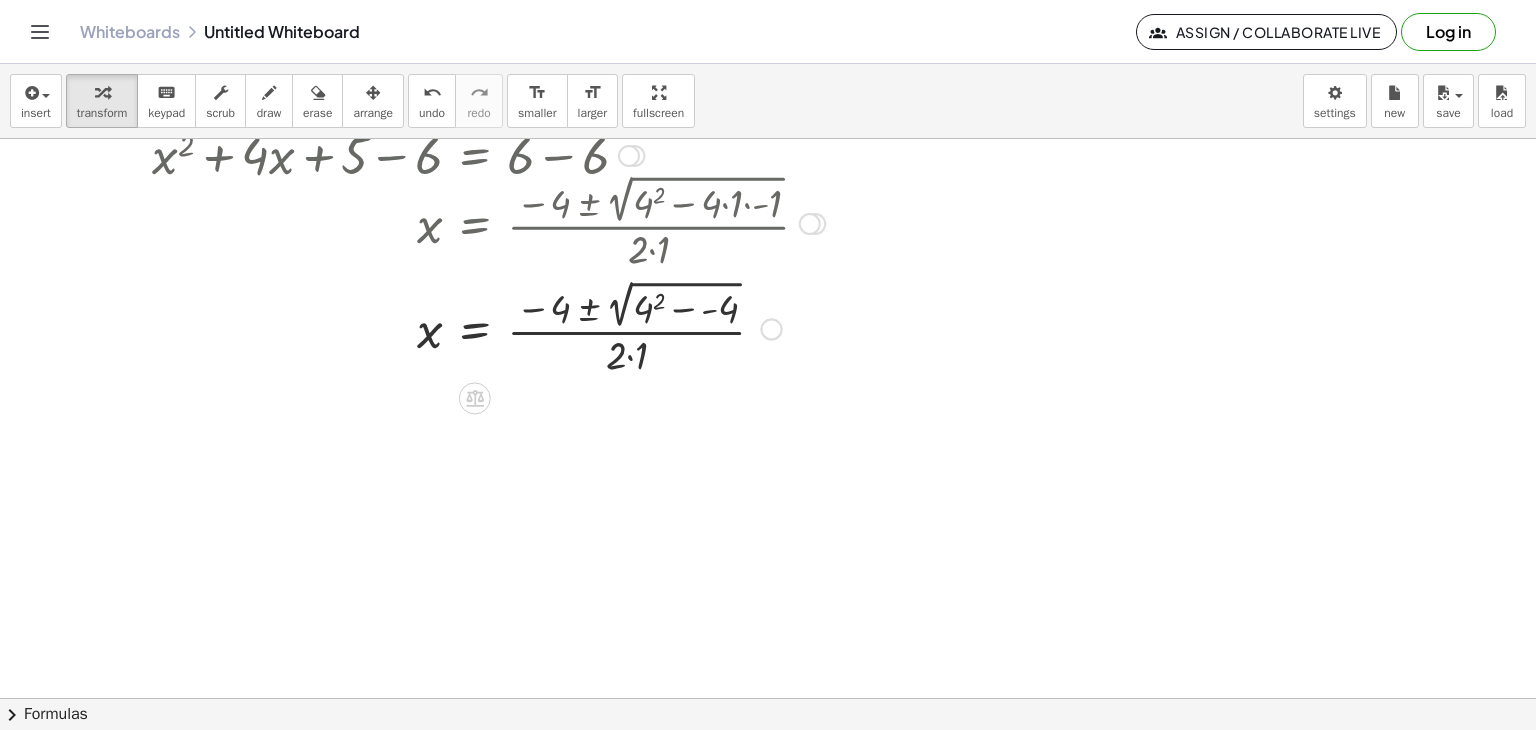 click at bounding box center (476, 327) 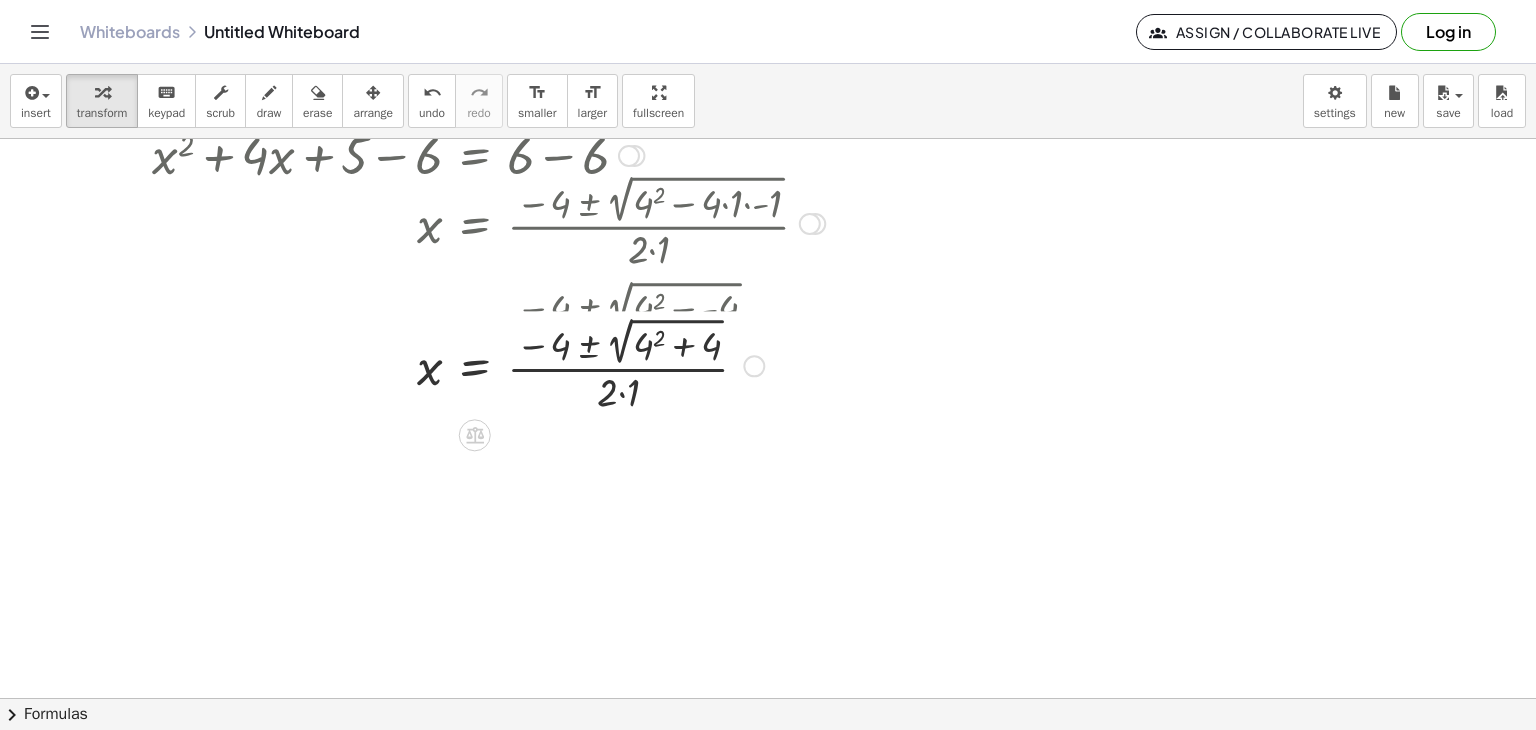 click at bounding box center (484, 327) 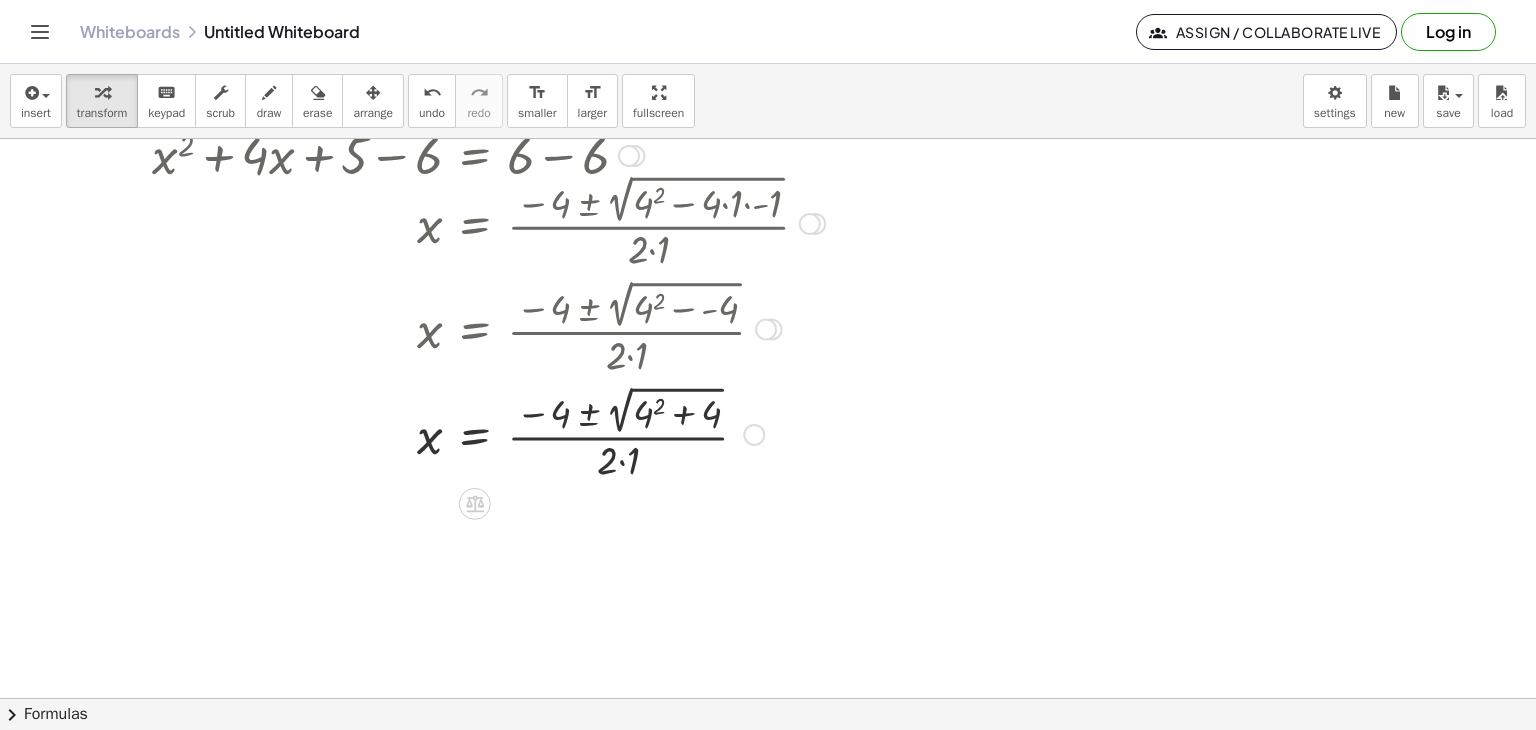 click at bounding box center [476, 432] 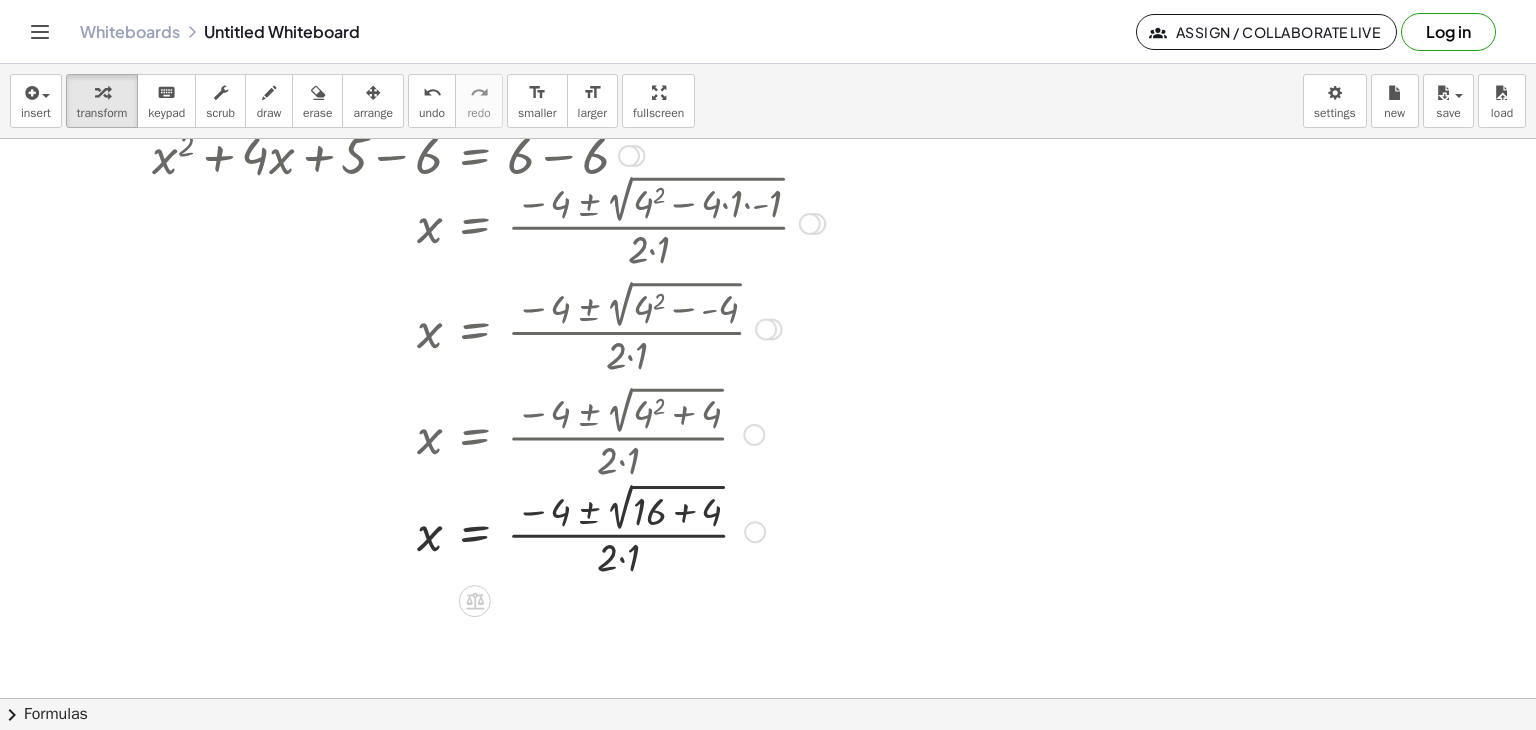 click at bounding box center (475, 432) 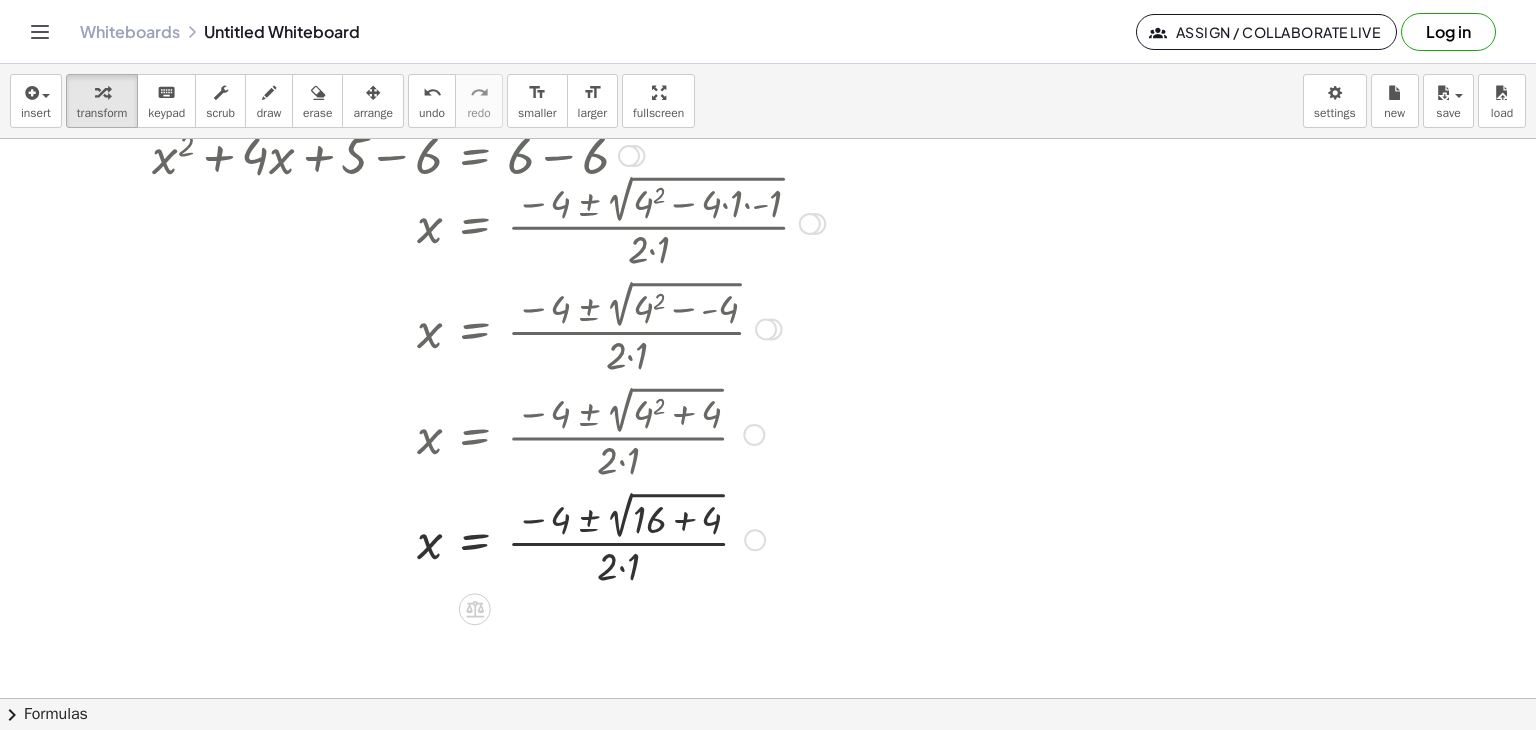 click at bounding box center (476, 538) 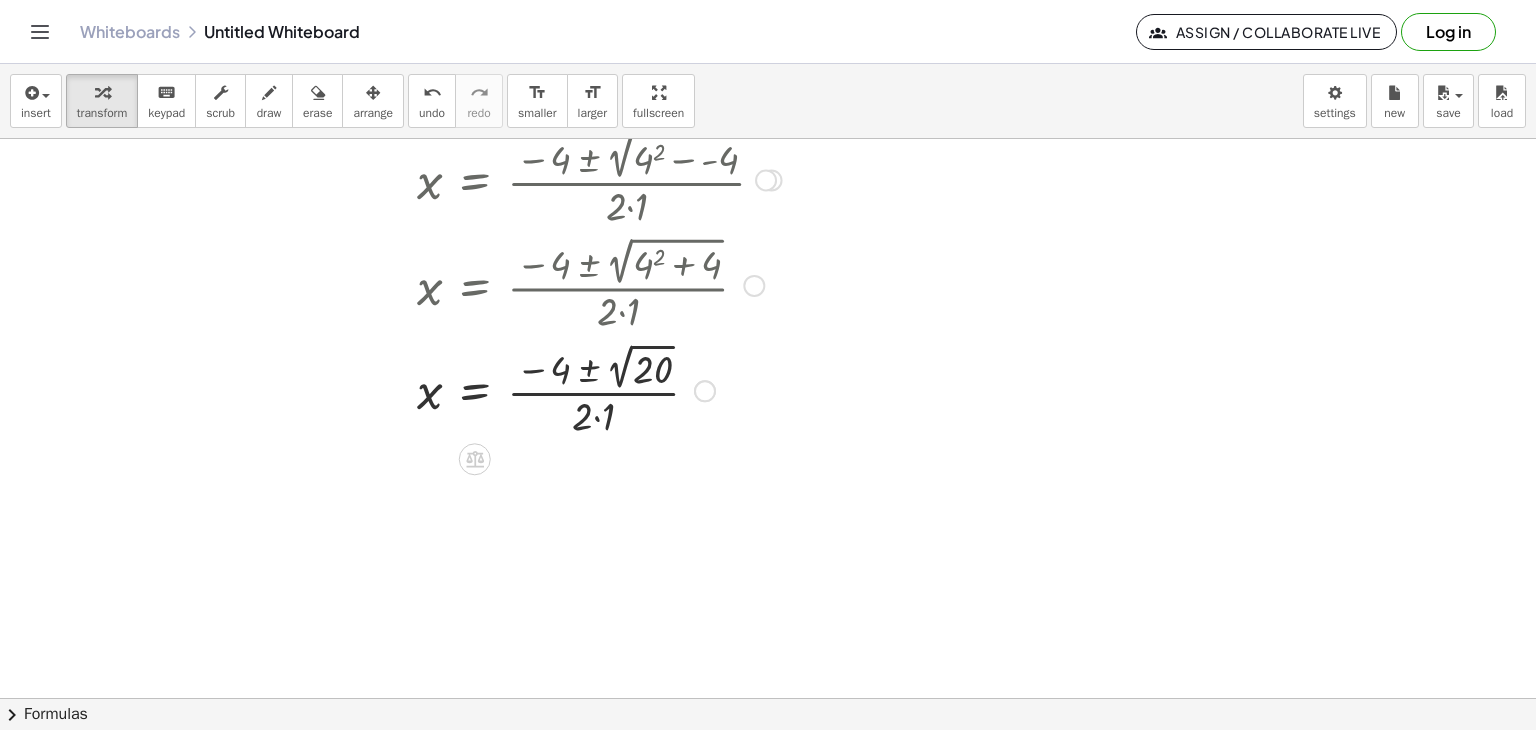 scroll, scrollTop: 959, scrollLeft: 0, axis: vertical 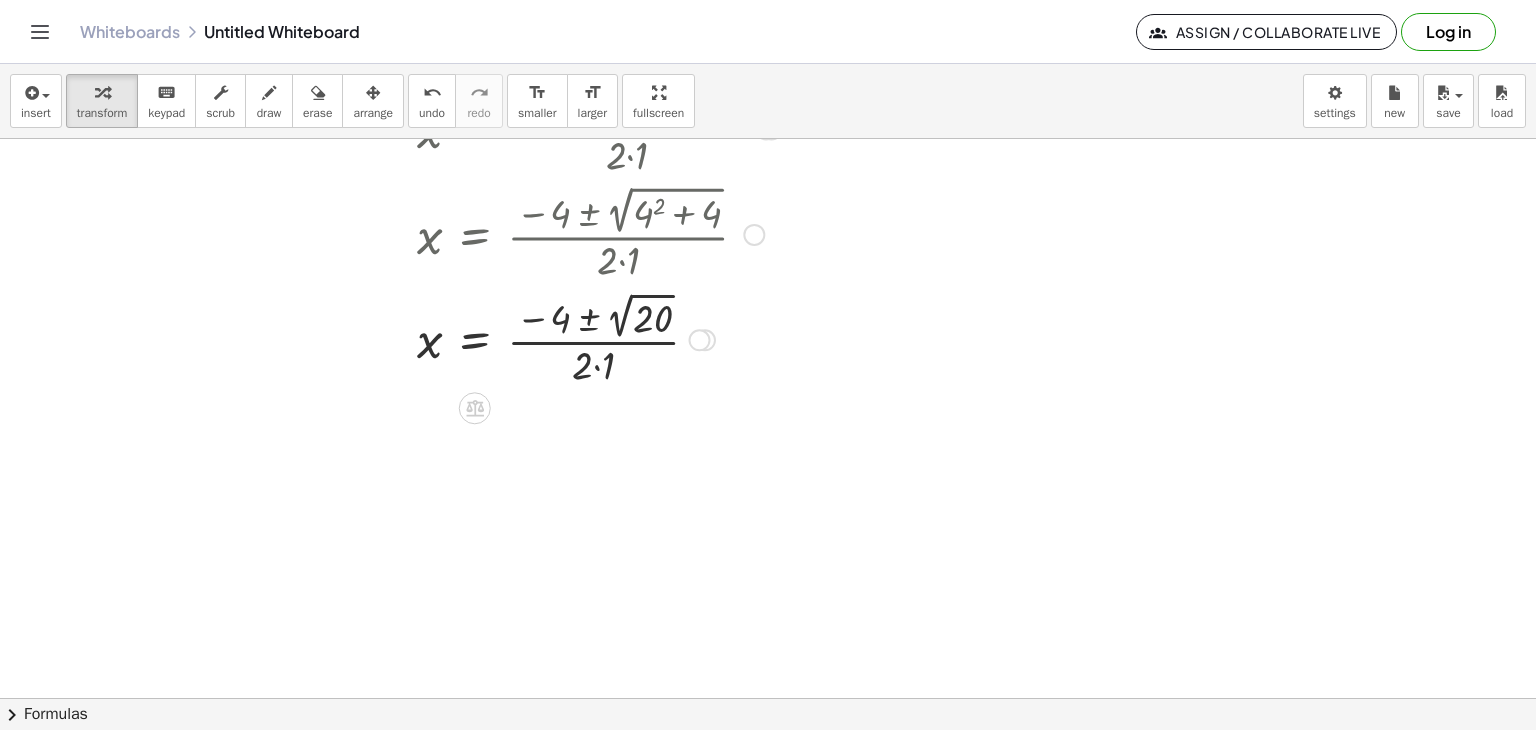 click at bounding box center (476, 339) 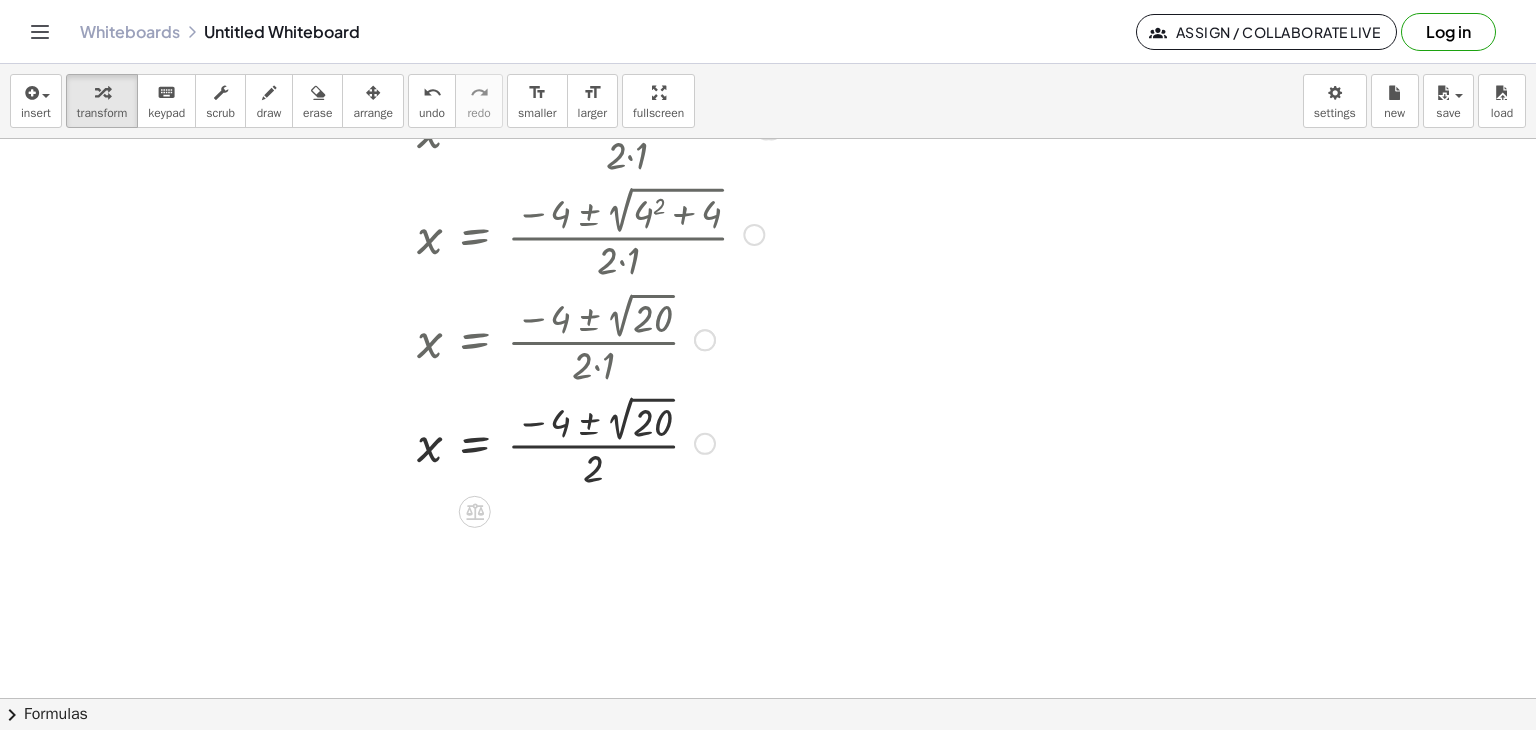 click at bounding box center (476, 442) 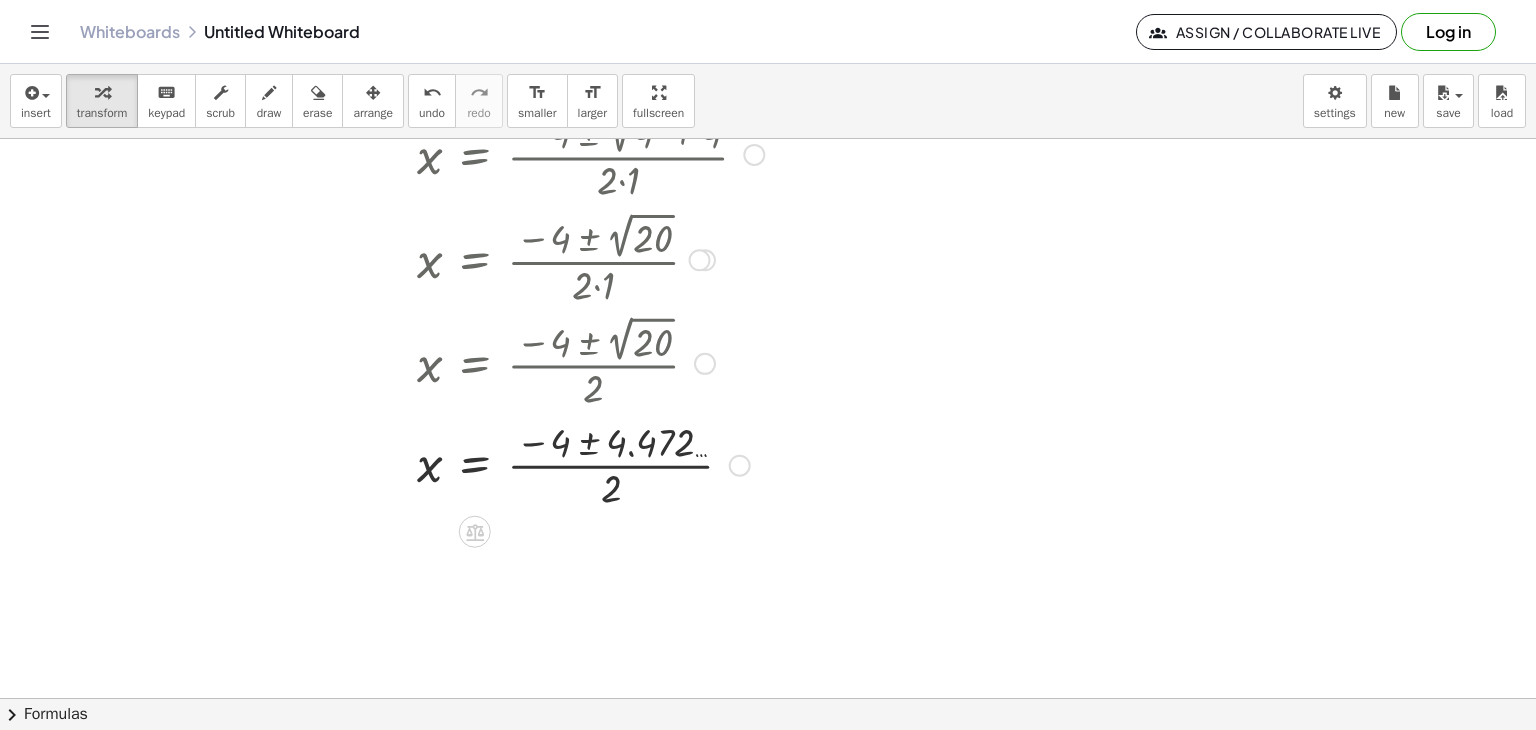 scroll, scrollTop: 1118, scrollLeft: 0, axis: vertical 